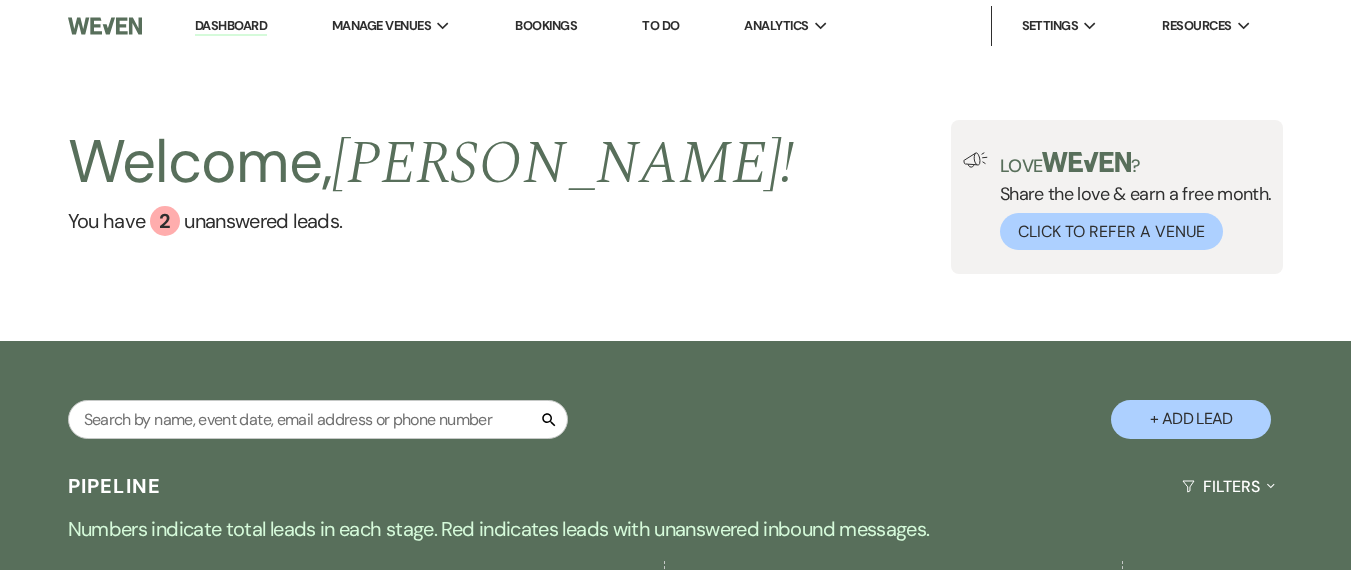 select on "9" 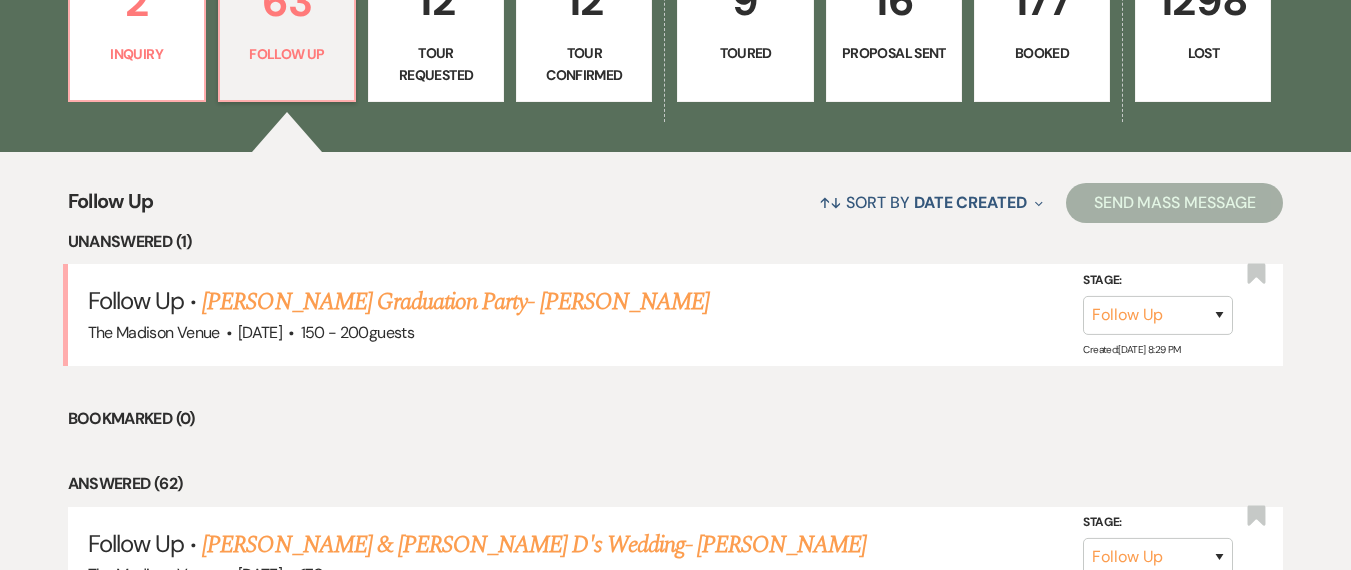 scroll, scrollTop: 0, scrollLeft: 0, axis: both 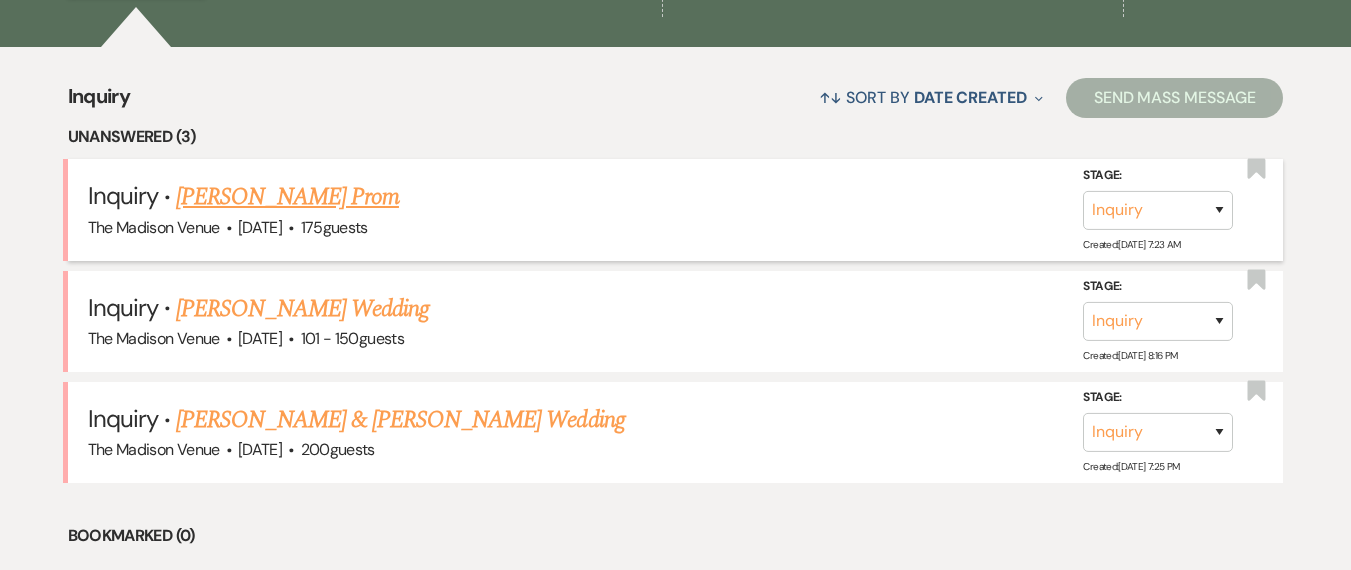 click on "[PERSON_NAME] Prom" at bounding box center (287, 197) 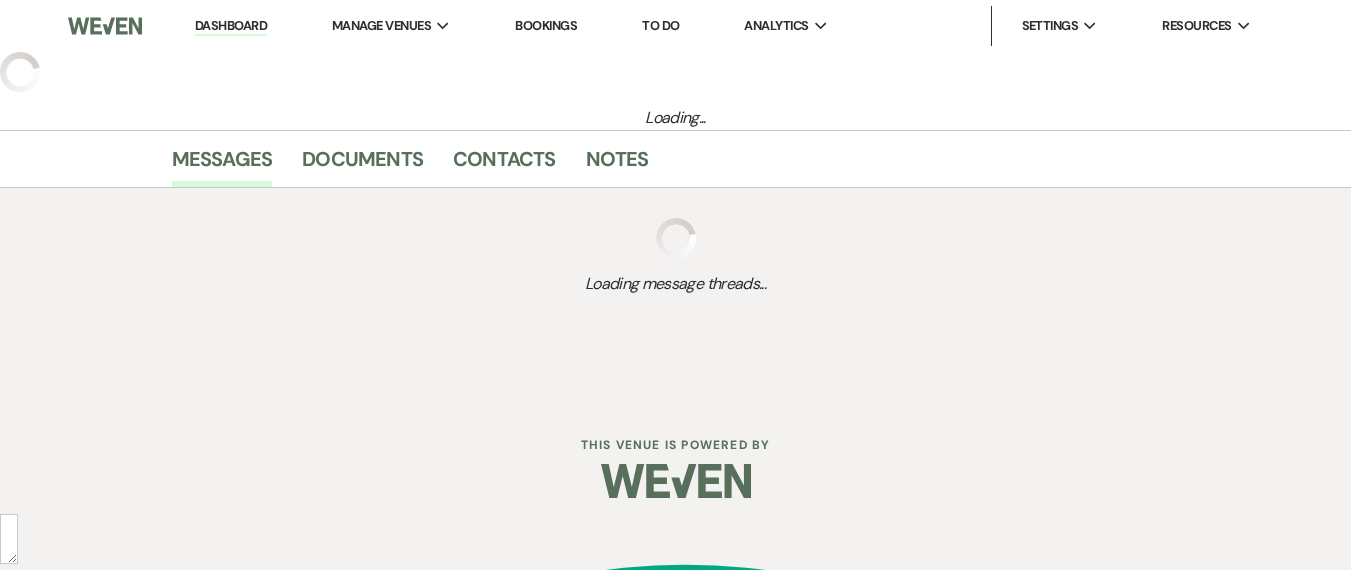 select on "18" 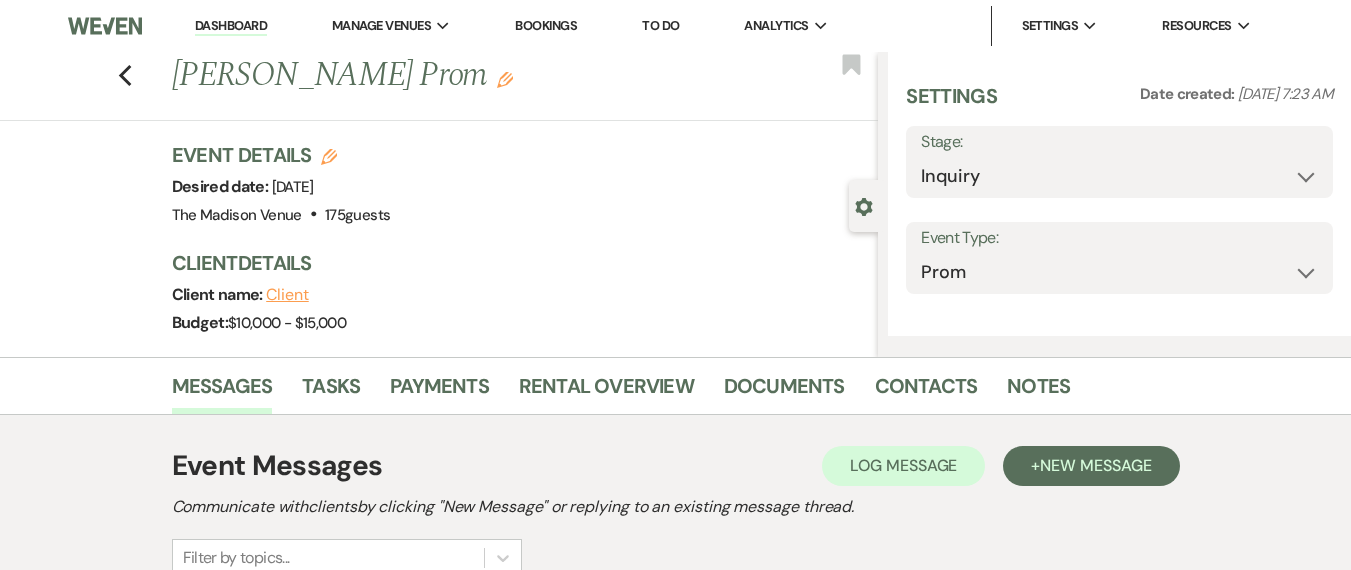 select on "5" 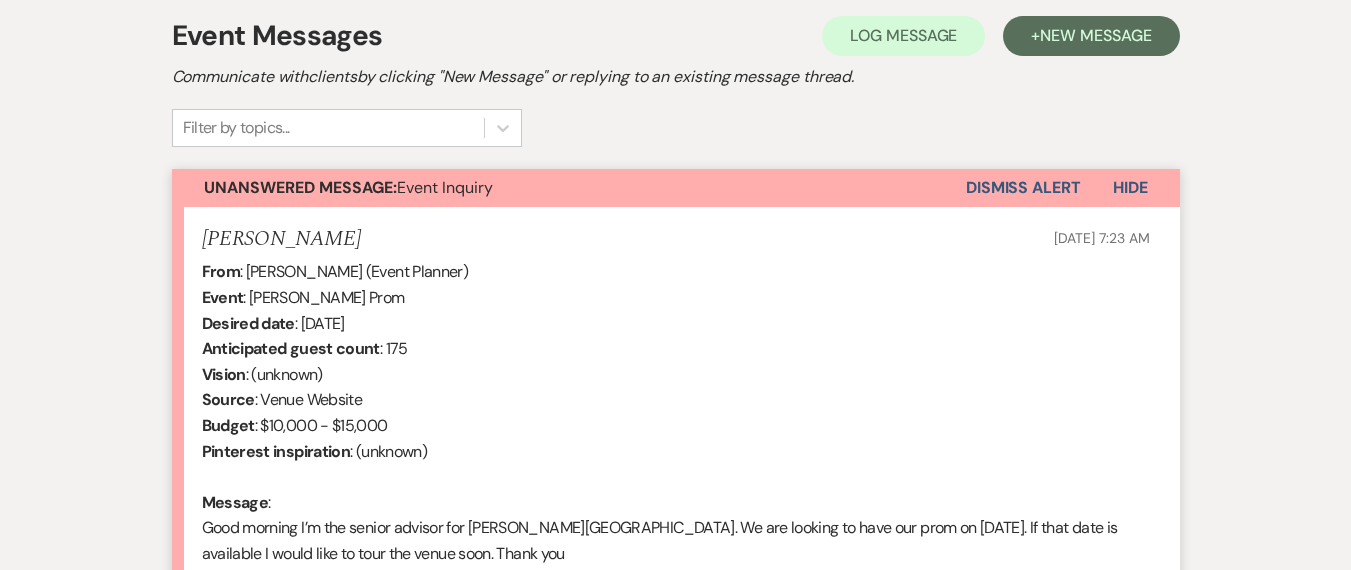 scroll, scrollTop: 609, scrollLeft: 0, axis: vertical 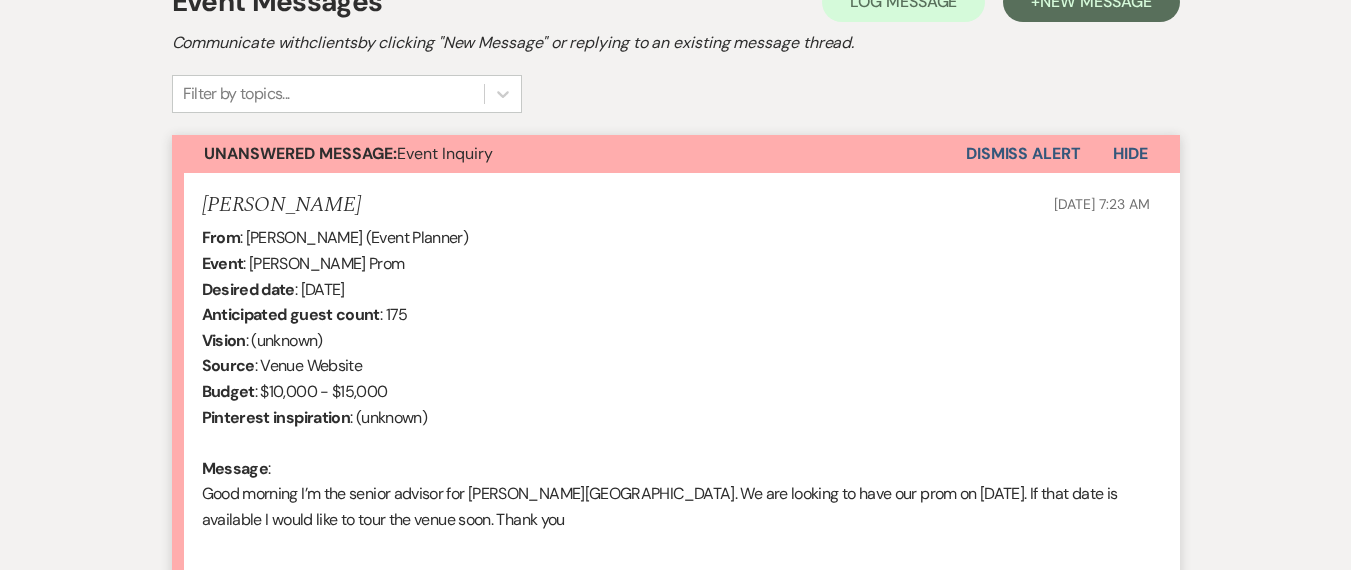 click on "Dismiss Alert" at bounding box center (1023, 154) 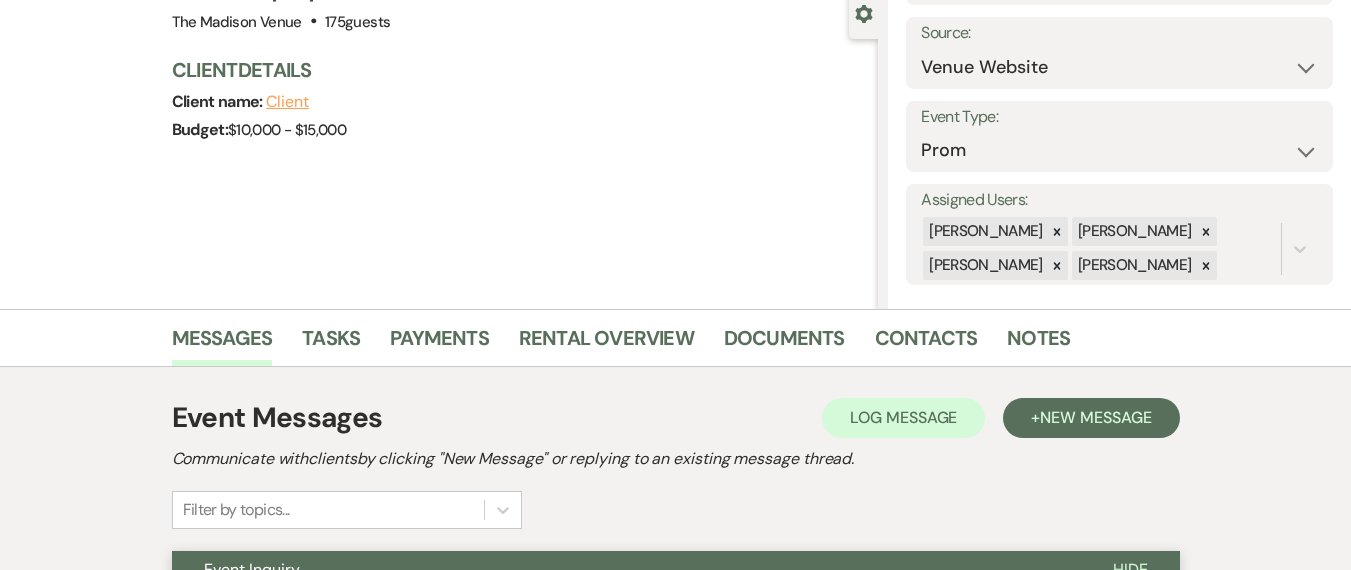 scroll, scrollTop: 0, scrollLeft: 0, axis: both 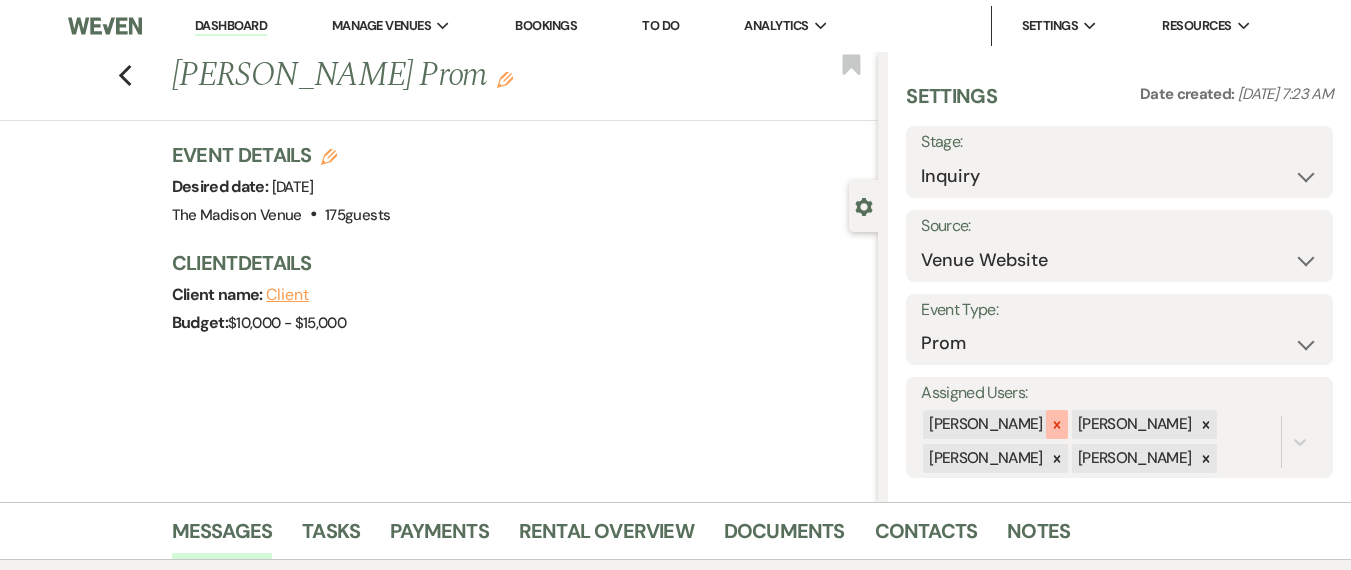 click 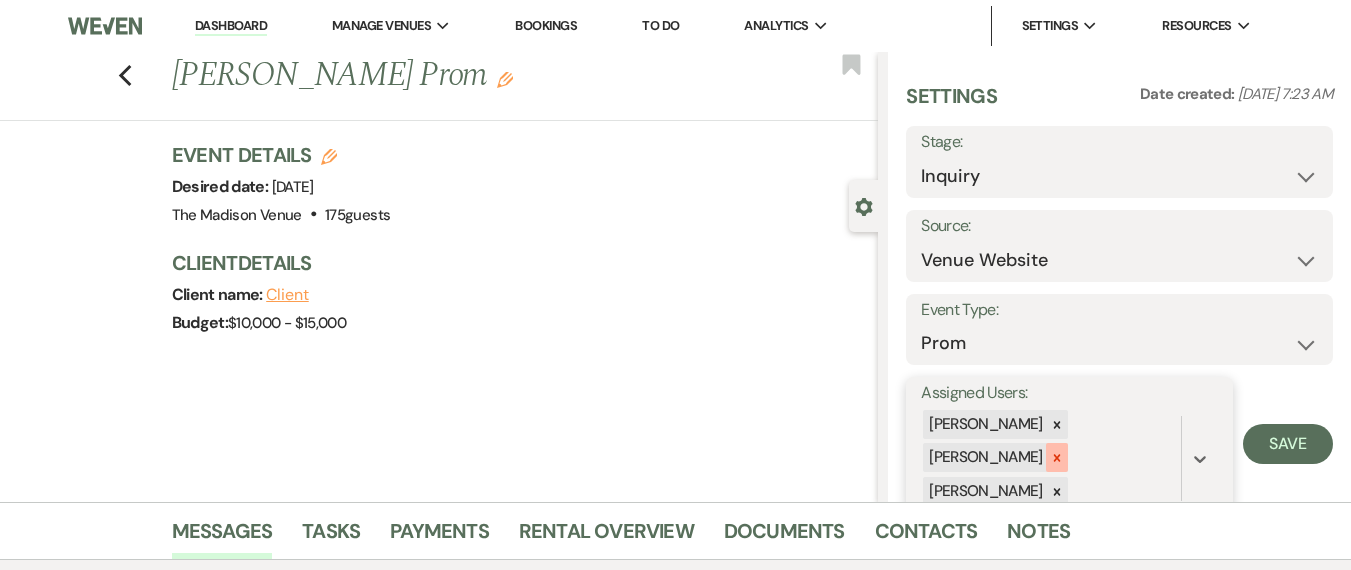 click 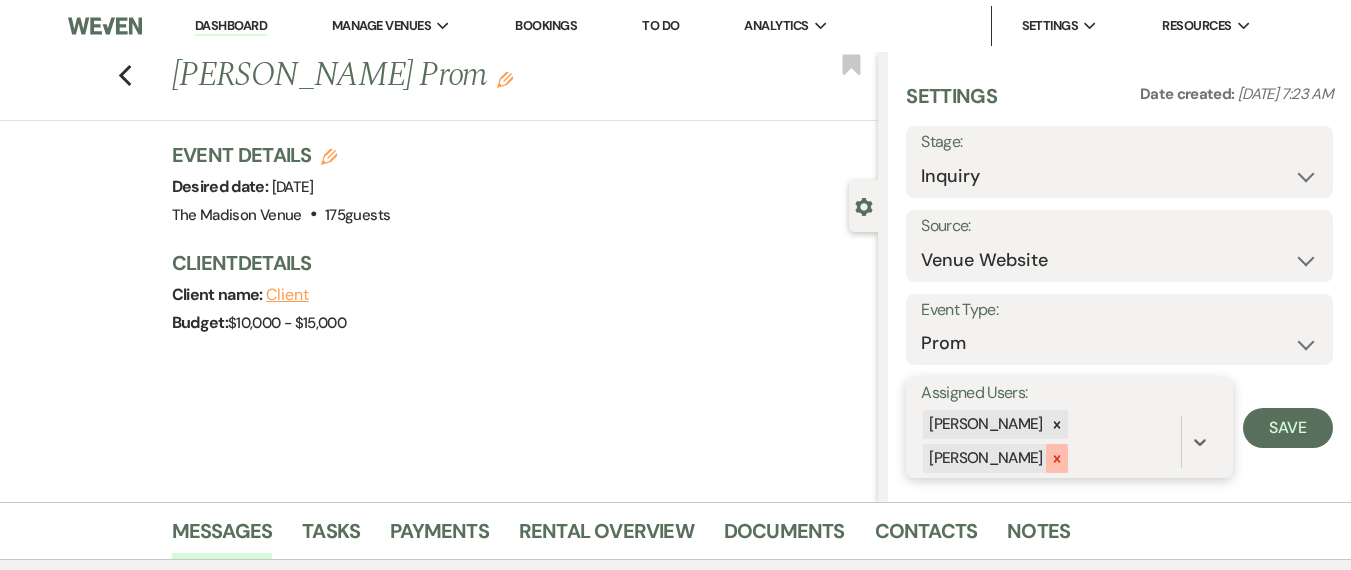 click 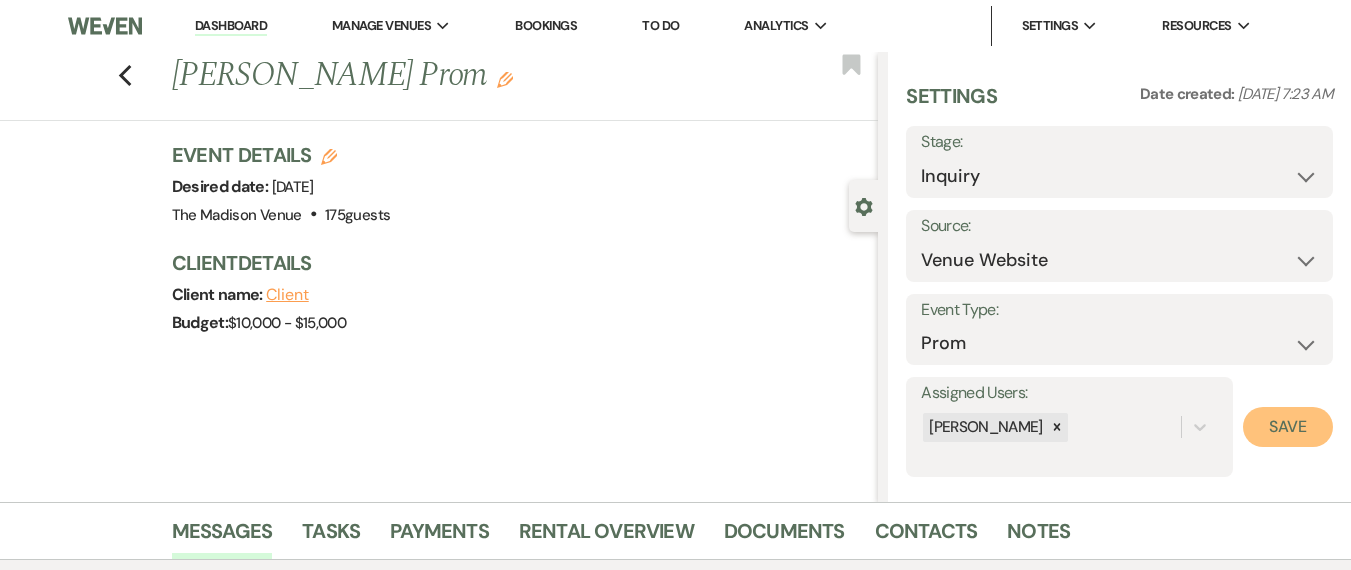 click on "Save" at bounding box center [1288, 427] 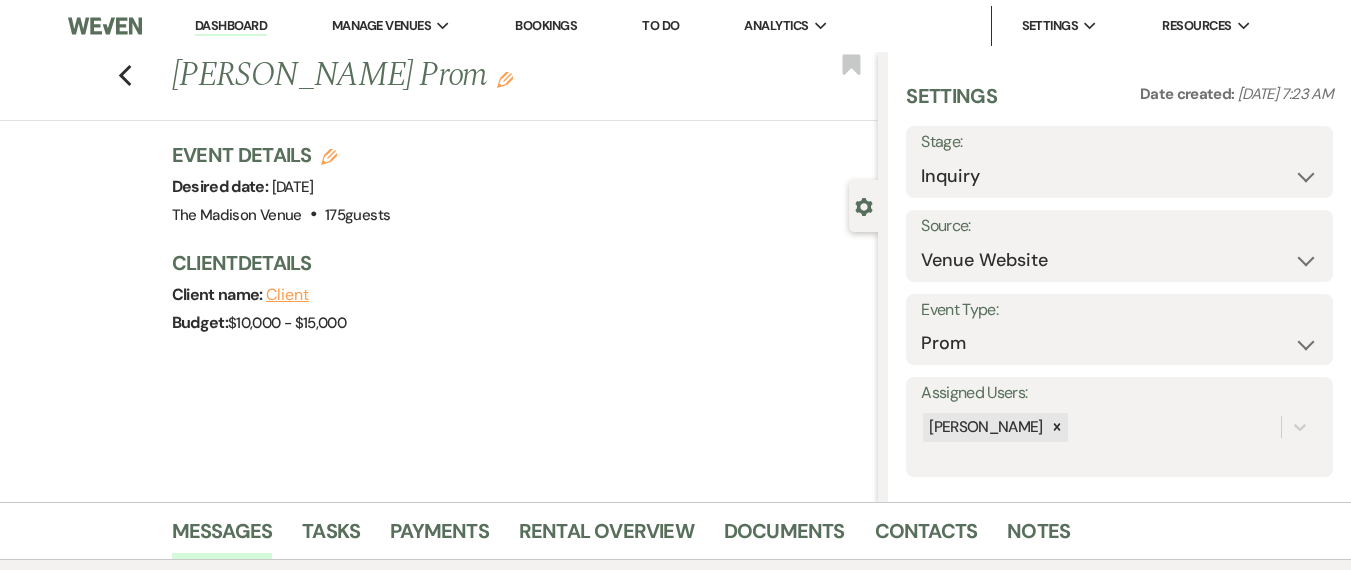 click 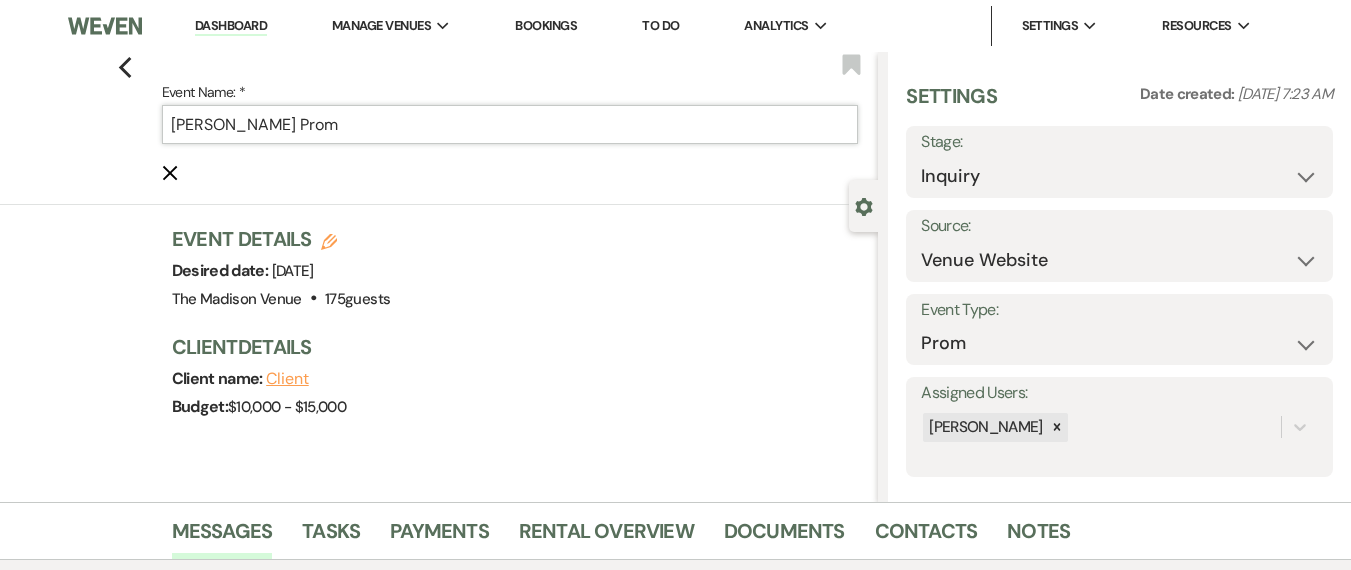 click on "Tanisha Watson's Prom" at bounding box center (510, 124) 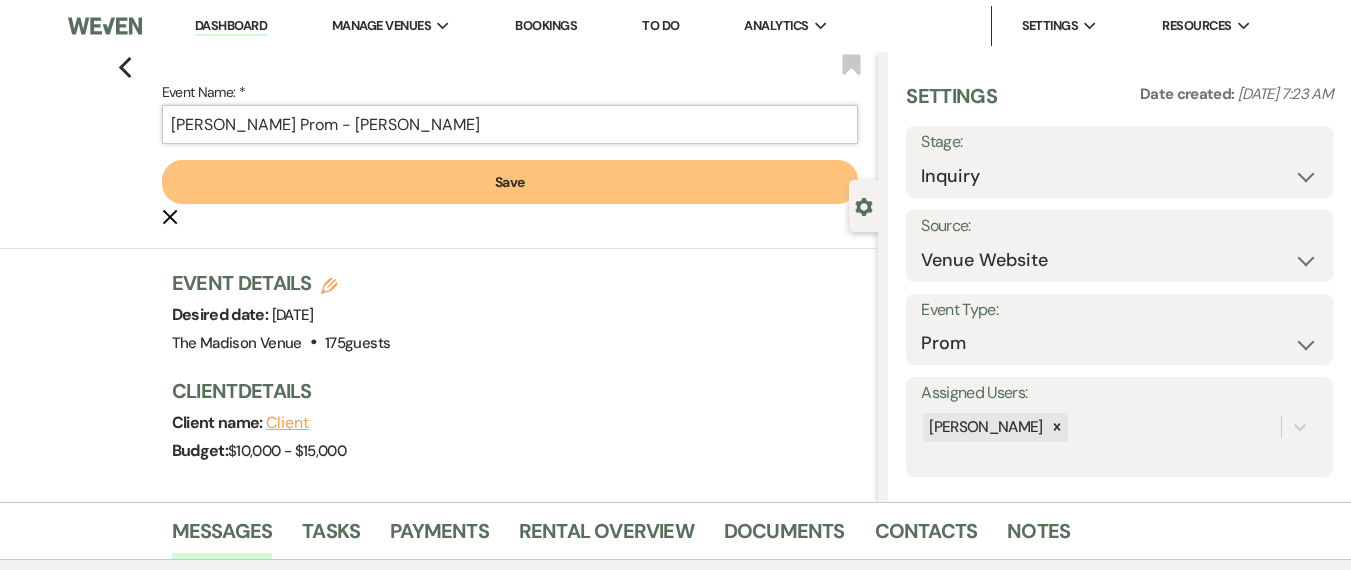 type on "[PERSON_NAME] Prom - [PERSON_NAME]" 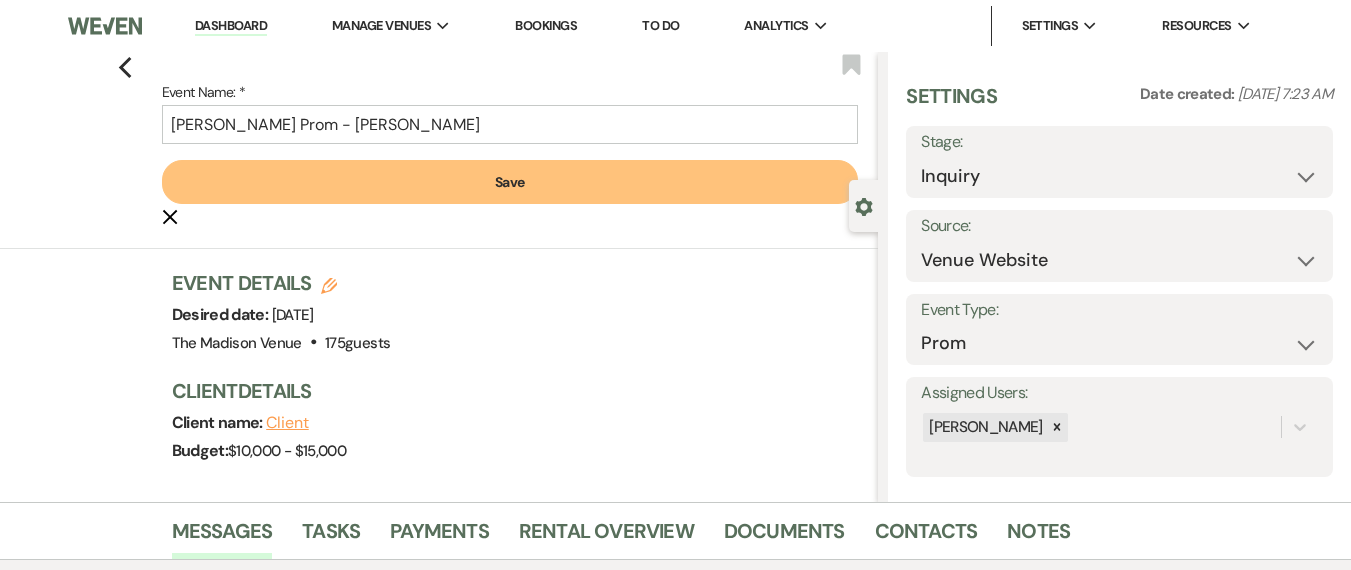 click on "Save" at bounding box center [510, 182] 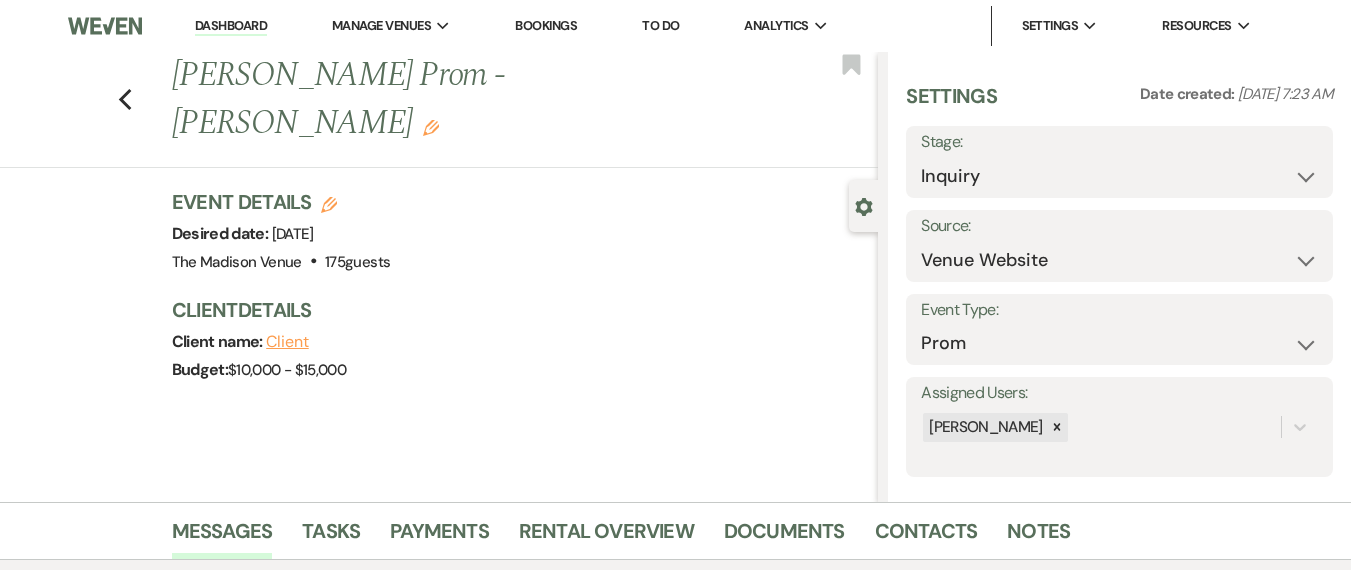 scroll, scrollTop: 833, scrollLeft: 0, axis: vertical 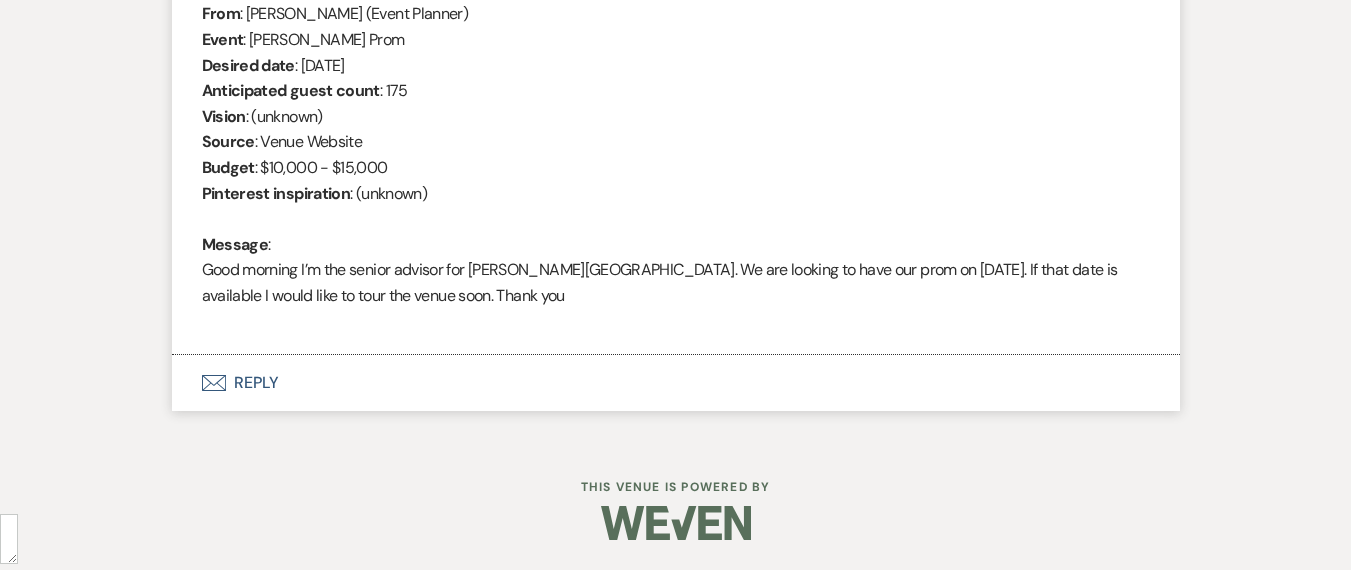 click on "Event Messages   Log Log Message +  New Message Communicate with  clients  by clicking "New Message" or replying to an existing message thread. Filter by topics... Event Inquiry Hide Tanisha Watson Jul 16, 2025, 7:23 AM
From : Tanisha Watson (Event Planner)
Event : Tanisha Watson's Prom
Desired date : May 1st 2026
Anticipated guest count : 175
Vision : (unknown)
Source : Venue Website
Budget : $10,000 - $15,000
Pinterest inspiration : (unknown)
Message :   Good morning
I’m the senior advisor for Rhodes High School. We are looking to have our prom on May 1,  2026.  If that date is available I would like to tour the venue soon.  Thank you
Envelope Reply" at bounding box center (676, 84) 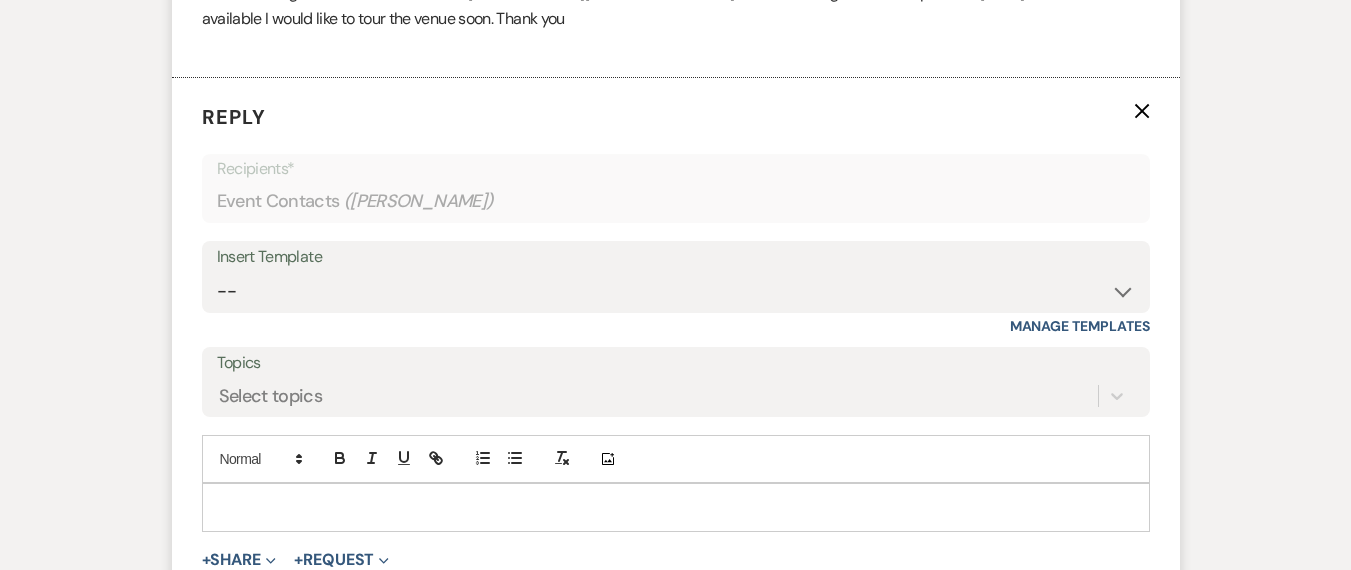 scroll, scrollTop: 1114, scrollLeft: 0, axis: vertical 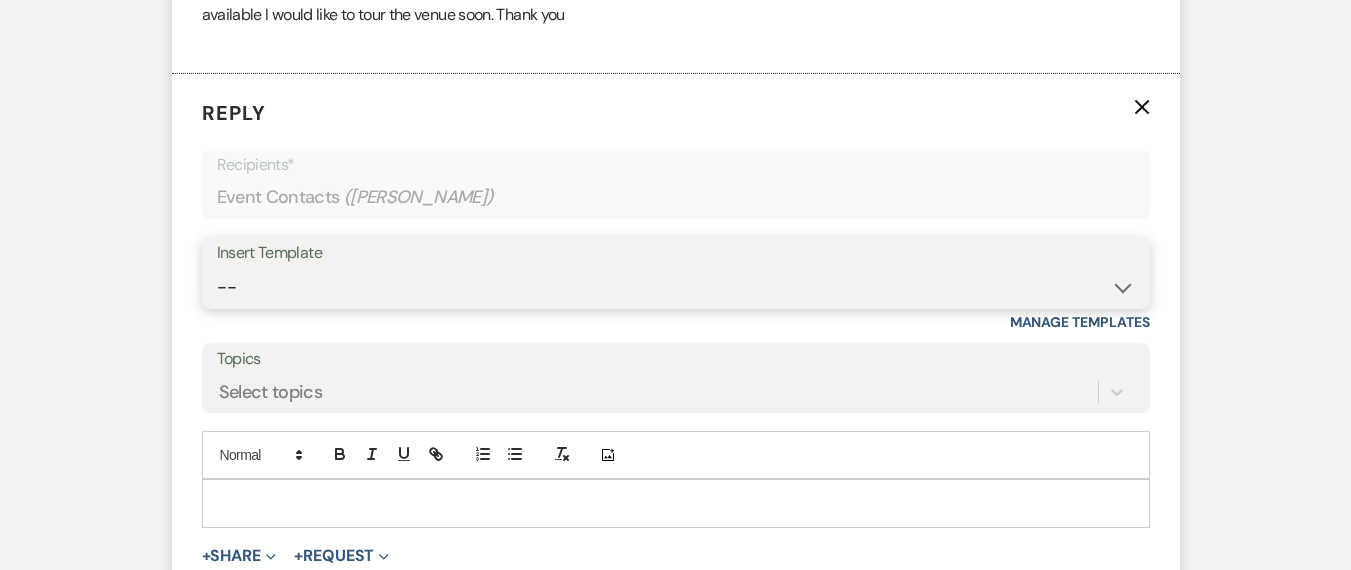 click on "-- Weven Planning Portal Introduction (Booked Events) Corporate Lead Follow Up #1 - No tour scheduled Follow Up #2 Post Tour Follow Up Closing Wedding Lead - No response Event Proposal Introduction to Merri - Layout & Design Application Upcoming Payment Past-Due Payment Alert 1st Desposit 2nd Deposit 3rd Deposit  Final Deposit Thank You Review Follow up: Floor Plan Layout's Follow Up: Check out our Patio Follow up: The Grove Bar Follow-Up Ceremonies on Site Follow-up Bridal Suites 30 days post Inquiry - No tour/Response Are you still Interested? (Wedding response) 6-Month Wedding Walkthrough - Daryl 6-Month Wedding Walkthrough - Anthony 6-Month Wedding Walkthrough - Cher 1-Month Wedding Walkthrough - Daryl 1-Month Wedding Walkthrough - Anthony 1-Month Wedding Walkthrough - Cher Introduction & Book a Tour with Daryl Introduction & Book a Tour with Anthony Introduction & Book a Tour with Cher Event Insurance Reminder Bar Selection - Foundry Package Bar Selection - Avenue Package Bar Selection - Ivy Package" at bounding box center (676, 287) 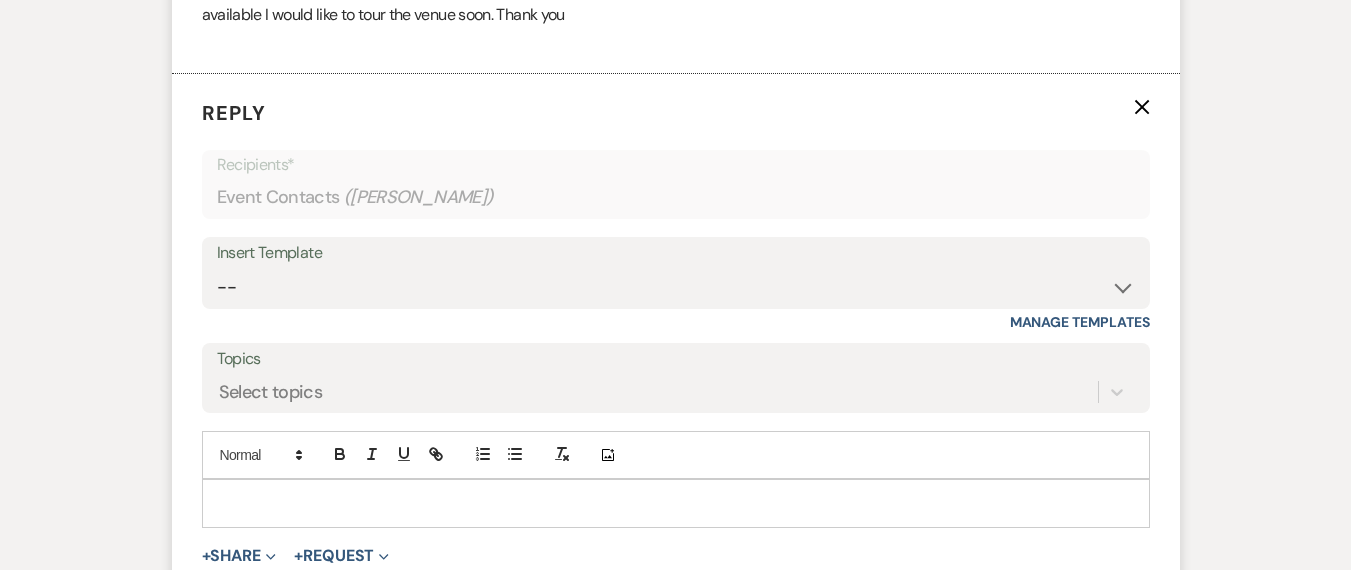 click at bounding box center [676, 503] 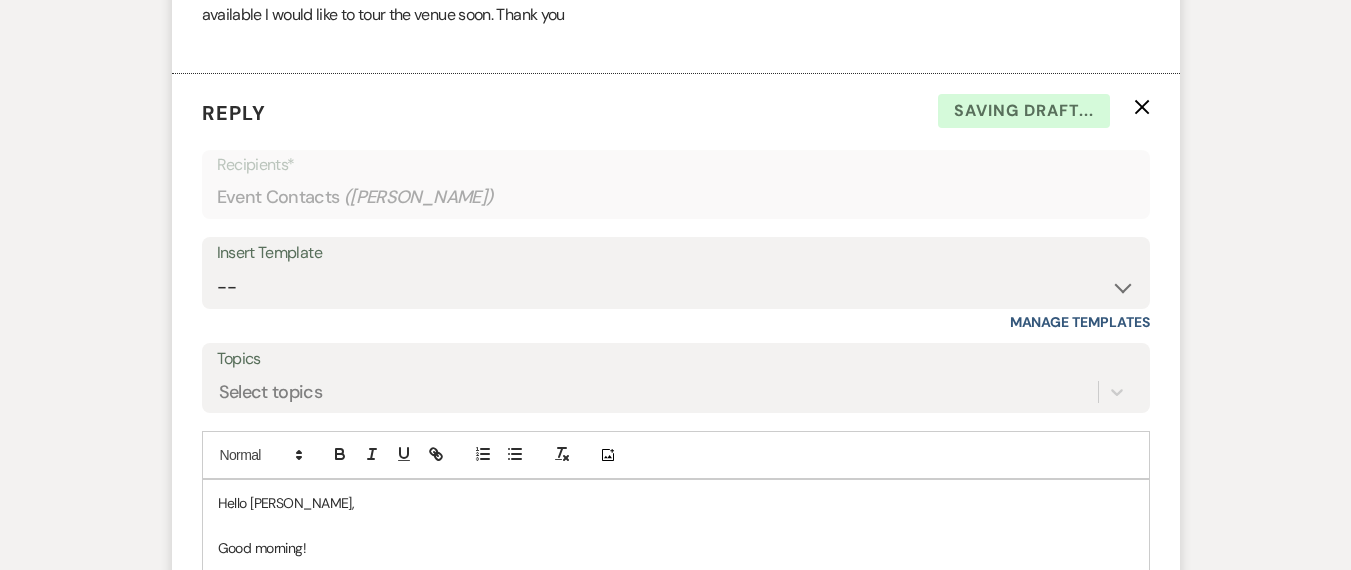 click on "Insert Template   -- Weven Planning Portal Introduction (Booked Events) Corporate Lead Follow Up #1 - No tour scheduled Follow Up #2 Post Tour Follow Up Closing Wedding Lead - No response Event Proposal Introduction to Merri - Layout & Design Application Upcoming Payment Past-Due Payment Alert 1st Desposit 2nd Deposit 3rd Deposit  Final Deposit Thank You Review Follow up: Floor Plan Layout's Follow Up: Check out our Patio Follow up: The Grove Bar Follow-Up Ceremonies on Site Follow-up Bridal Suites 30 days post Inquiry - No tour/Response Are you still Interested? (Wedding response) 6-Month Wedding Walkthrough - Daryl 6-Month Wedding Walkthrough - Anthony 6-Month Wedding Walkthrough - Cher 1-Month Wedding Walkthrough - Daryl 1-Month Wedding Walkthrough - Anthony 1-Month Wedding Walkthrough - Cher Introduction & Book a Tour with Daryl Introduction & Book a Tour with Anthony Introduction & Book a Tour with Cher Event Insurance Reminder Bar Selection - Foundry Package Bar Selection - Avenue Package" at bounding box center (676, 273) 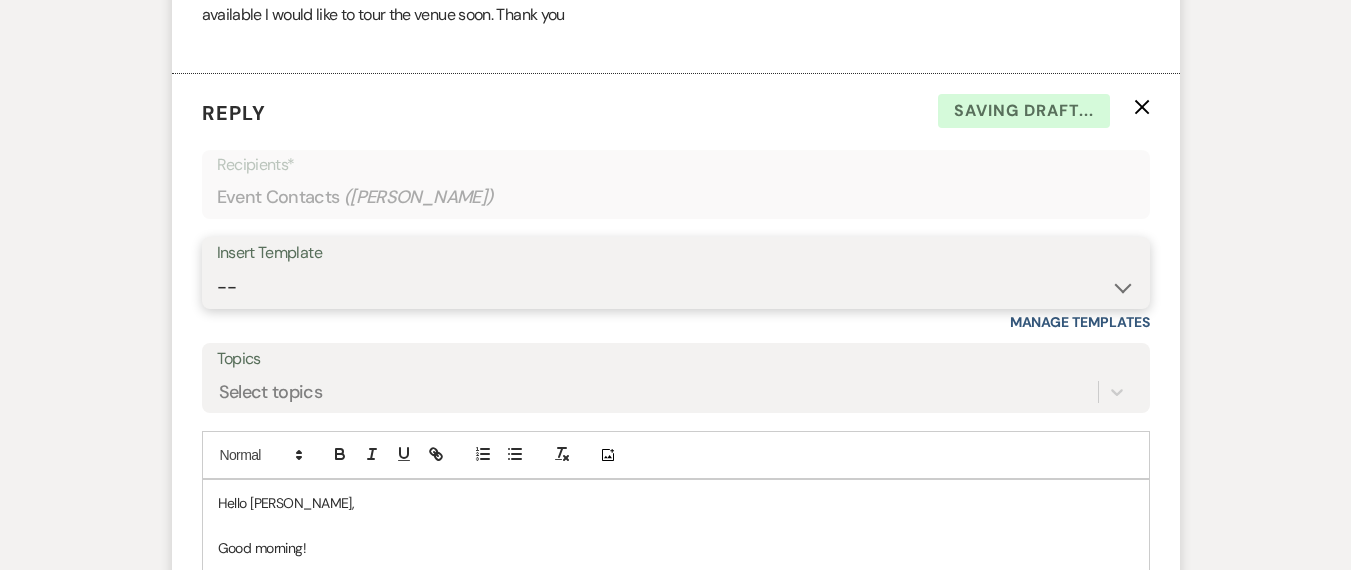 click on "-- Weven Planning Portal Introduction (Booked Events) Corporate Lead Follow Up #1 - No tour scheduled Follow Up #2 Post Tour Follow Up Closing Wedding Lead - No response Event Proposal Introduction to Merri - Layout & Design Application Upcoming Payment Past-Due Payment Alert 1st Desposit 2nd Deposit 3rd Deposit  Final Deposit Thank You Review Follow up: Floor Plan Layout's Follow Up: Check out our Patio Follow up: The Grove Bar Follow-Up Ceremonies on Site Follow-up Bridal Suites 30 days post Inquiry - No tour/Response Are you still Interested? (Wedding response) 6-Month Wedding Walkthrough - Daryl 6-Month Wedding Walkthrough - Anthony 6-Month Wedding Walkthrough - Cher 1-Month Wedding Walkthrough - Daryl 1-Month Wedding Walkthrough - Anthony 1-Month Wedding Walkthrough - Cher Introduction & Book a Tour with Daryl Introduction & Book a Tour with Anthony Introduction & Book a Tour with Cher Event Insurance Reminder Bar Selection - Foundry Package Bar Selection - Avenue Package Bar Selection - Ivy Package" at bounding box center [676, 287] 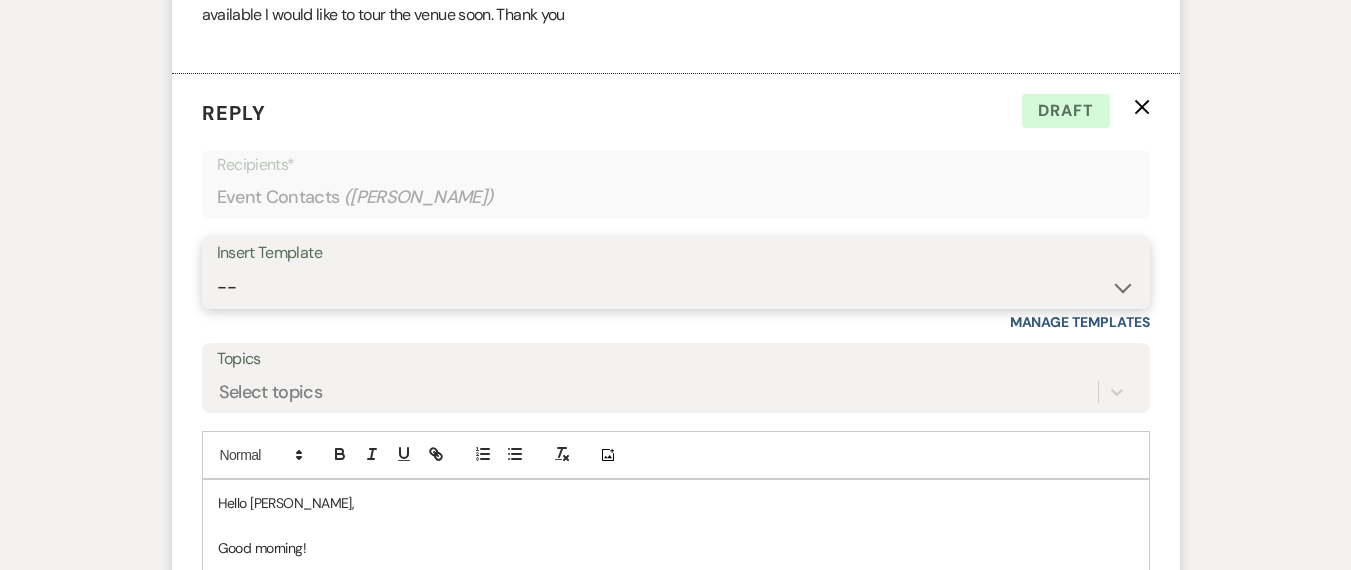 select on "5004" 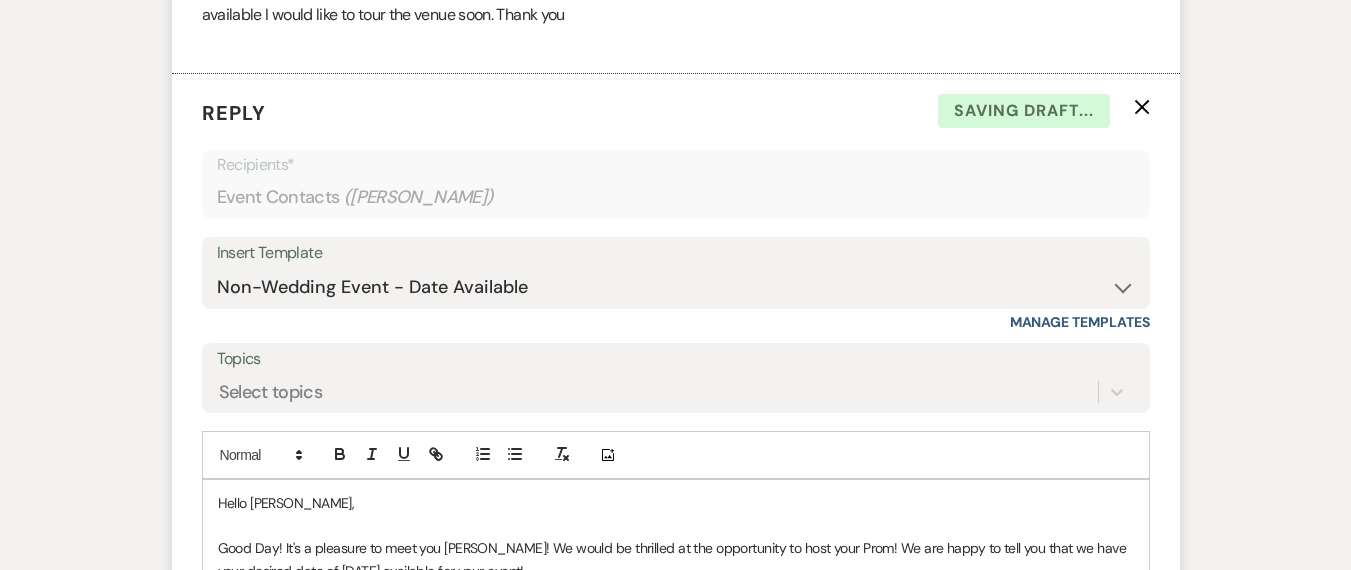 click on "Event Messages   Log Log Message +  New Message Communicate with  clients  by clicking "New Message" or replying to an existing message thread. Filter by topics... Event Inquiry Hide Tanisha Watson Jul 16, 2025, 7:23 AM
From : Tanisha Watson (Event Planner)
Event : Tanisha Watson's Prom
Desired date : May 1st 2026
Anticipated guest count : 175
Vision : (unknown)
Source : Venue Website
Budget : $10,000 - $15,000
Pinterest inspiration : (unknown)
Message :   Good morning
I’m the senior advisor for Rhodes High School. We are looking to have our prom on May 1,  2026.  If that date is available I would like to tour the venue soon.  Thank you
Reply   X Saving draft... Recipients* Event Contacts   ( Tanisha Watson )   Insert Template   -- Weven Planning Portal Introduction (Booked Events) Corporate Lead Follow Up #1 - No tour scheduled Follow Up #2 Post Tour Follow Up Closing Wedding Lead - No response Event Proposal Introduction to Merri - Layout & Design Application Upcoming Payment" at bounding box center [676, 1426] 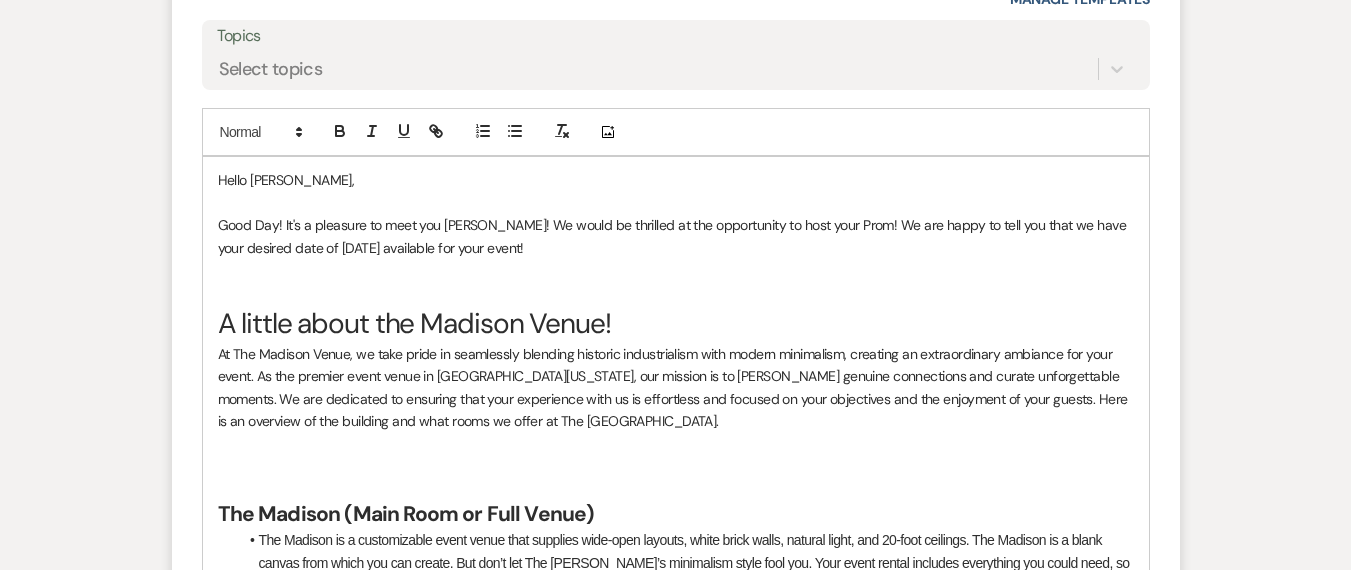 scroll, scrollTop: 1503, scrollLeft: 0, axis: vertical 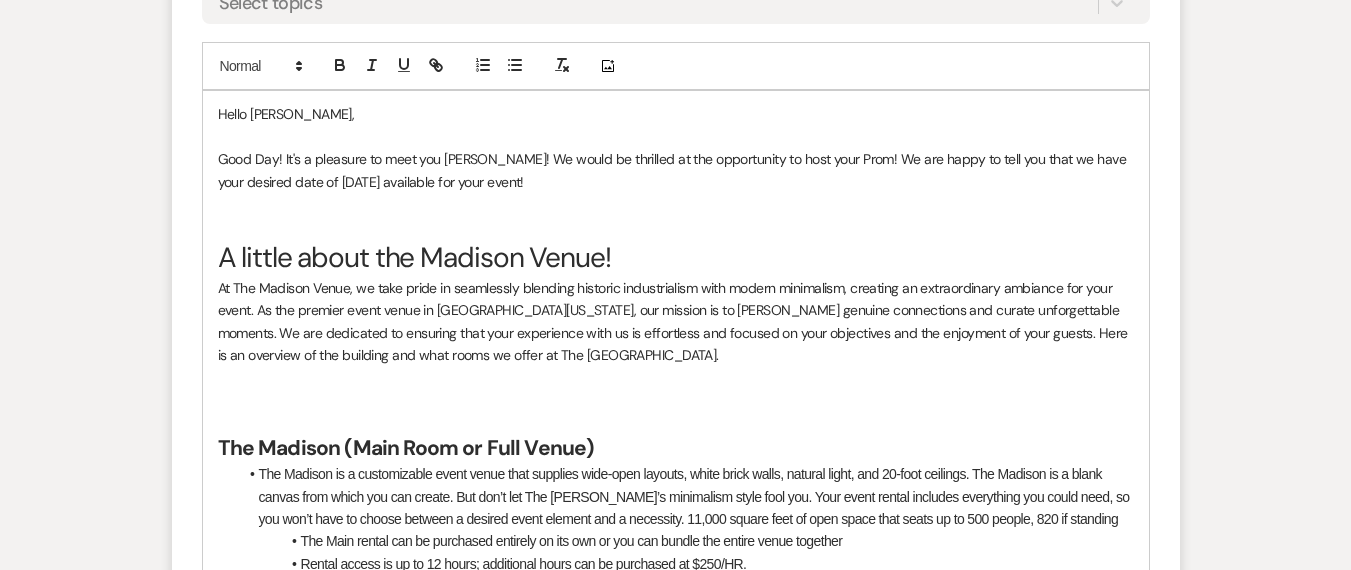 click on "Good Day! It's a pleasure to meet you Tanisha! We would be thrilled at the opportunity to host your Prom! We are happy to tell you that we have your desired date of 05/01/2026 available for your event!" at bounding box center (676, 170) 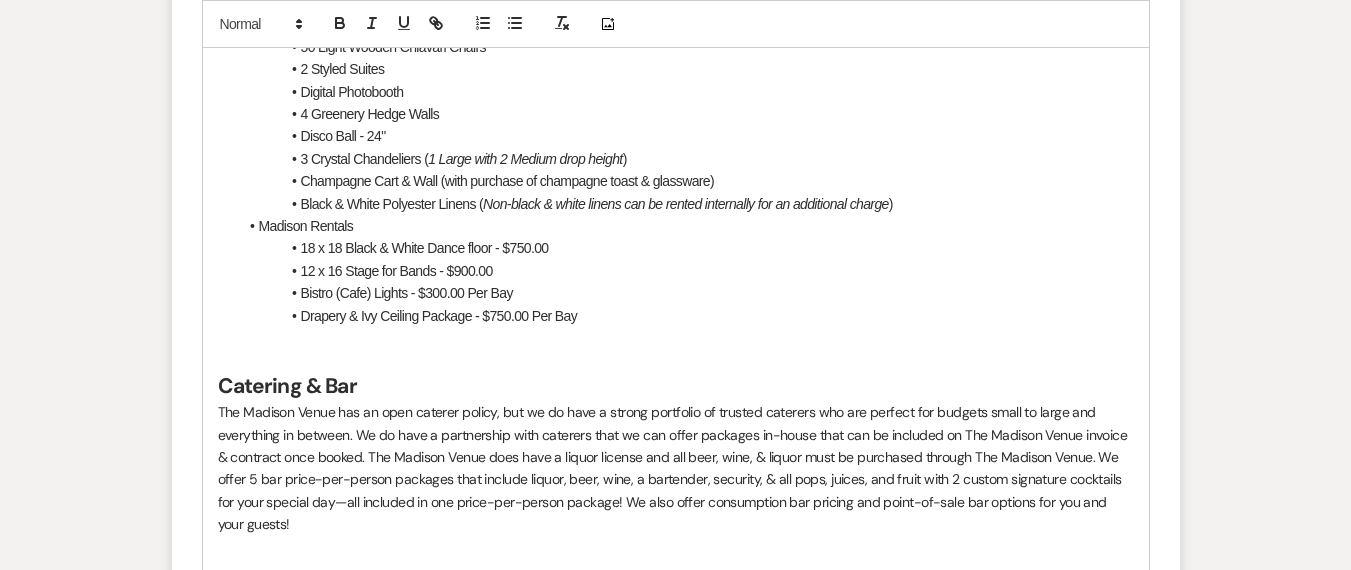 scroll, scrollTop: 3098, scrollLeft: 0, axis: vertical 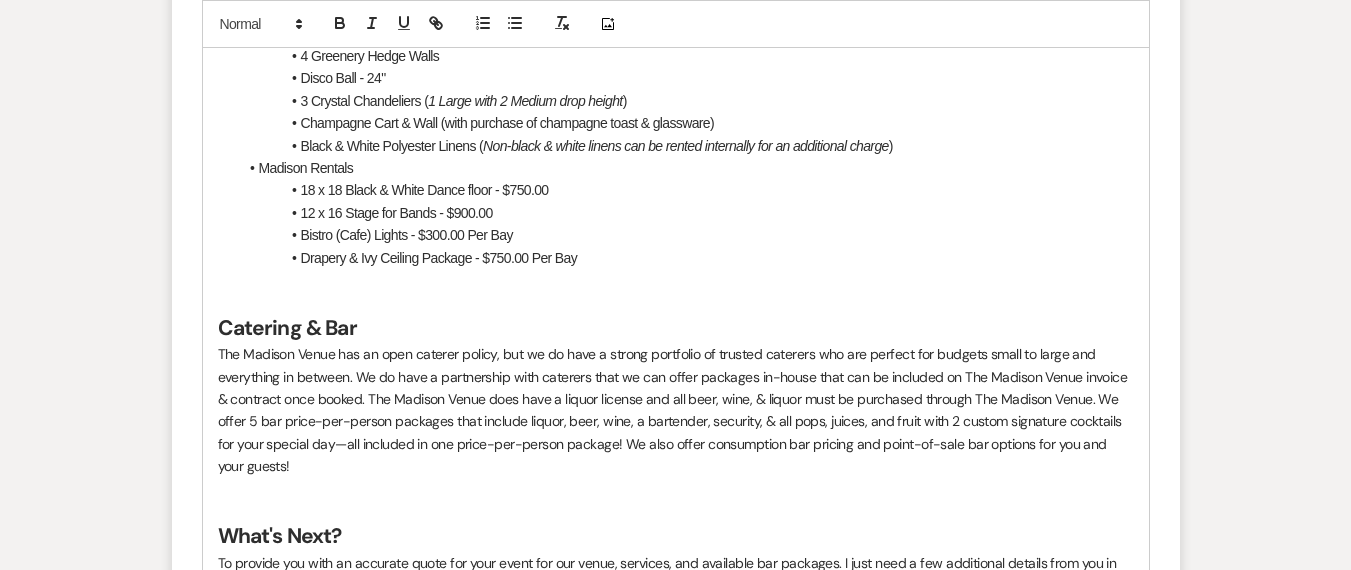 click at bounding box center [676, 302] 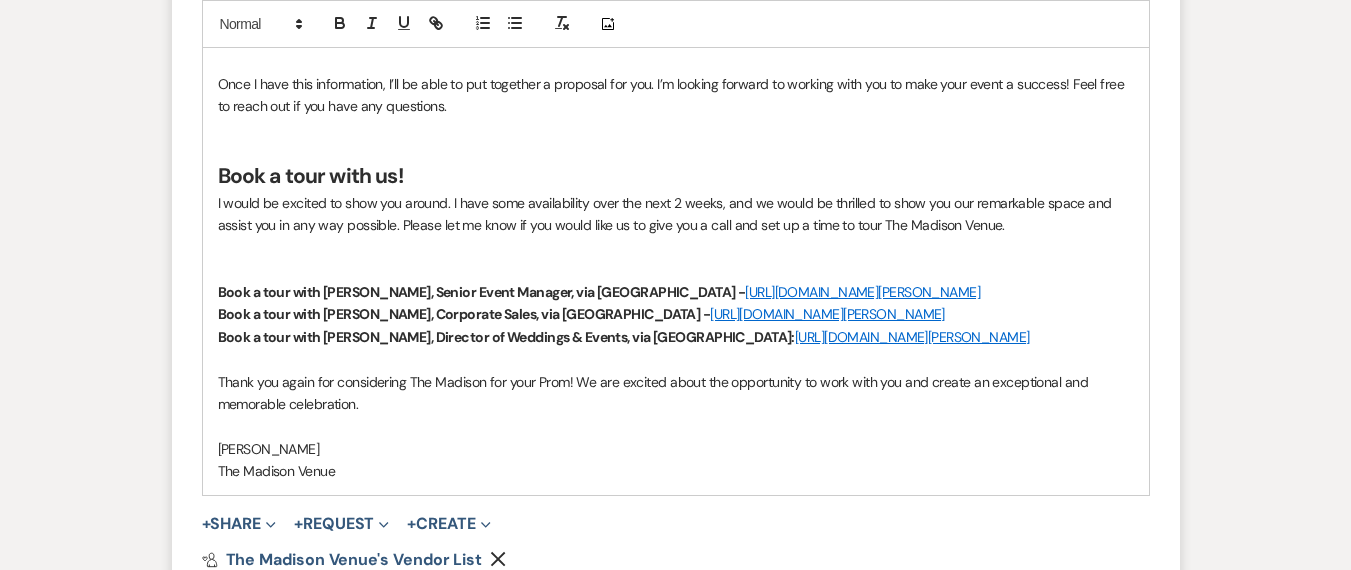 scroll, scrollTop: 3433, scrollLeft: 0, axis: vertical 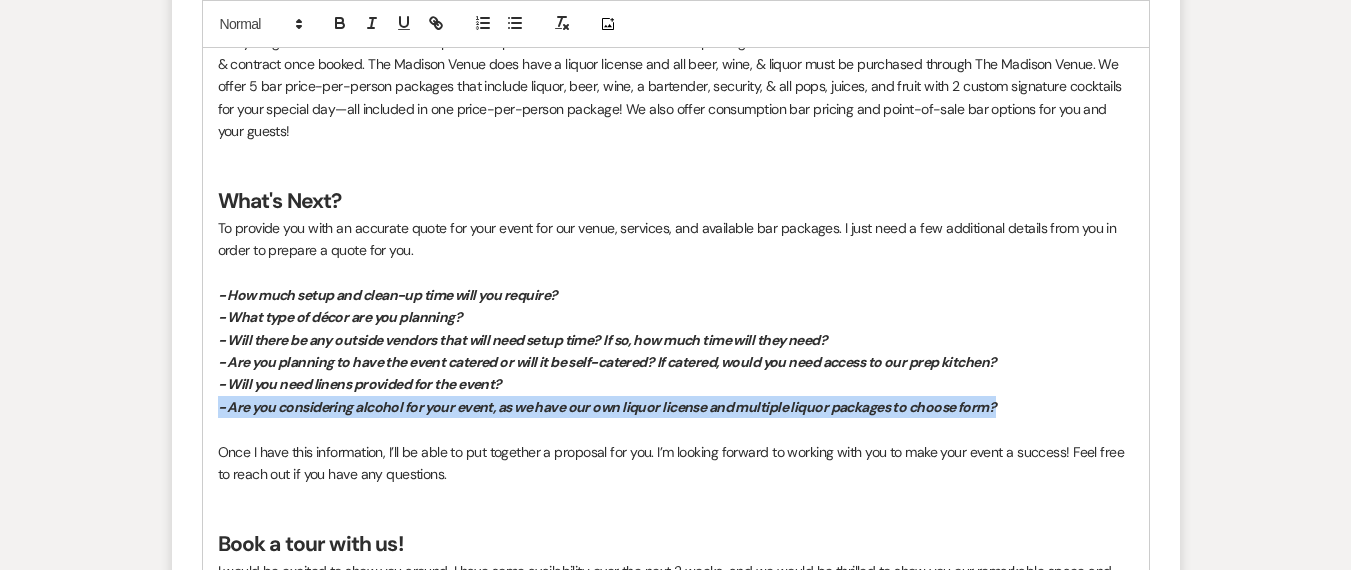 drag, startPoint x: 832, startPoint y: 355, endPoint x: 217, endPoint y: 384, distance: 615.68335 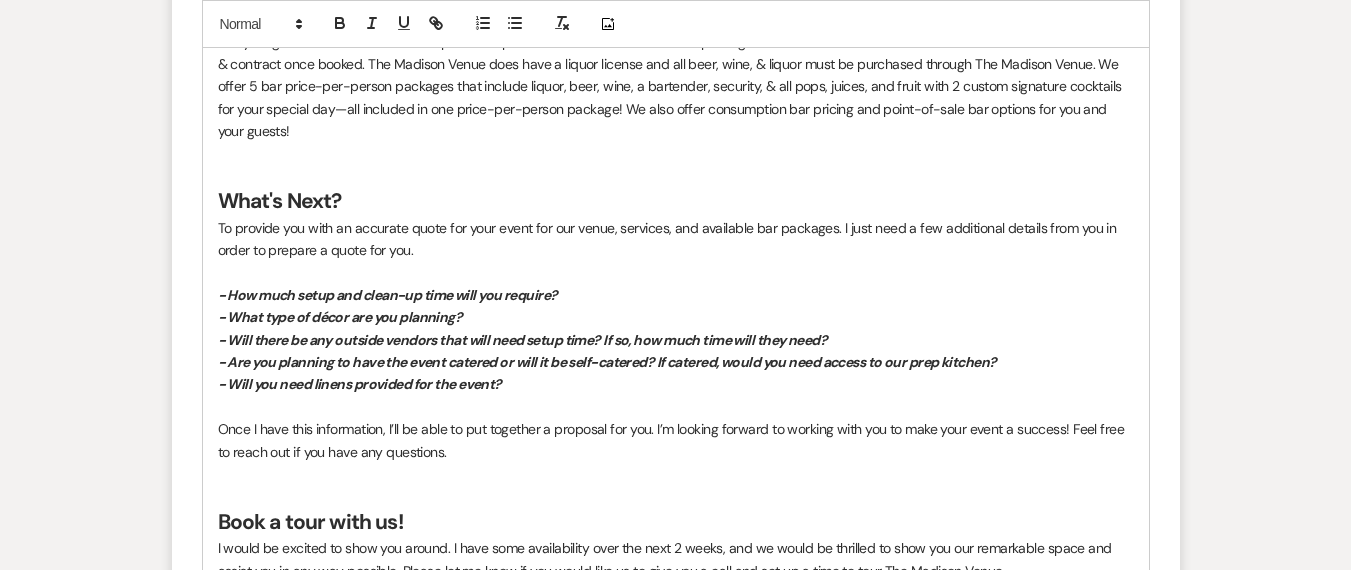 scroll, scrollTop: 3818, scrollLeft: 0, axis: vertical 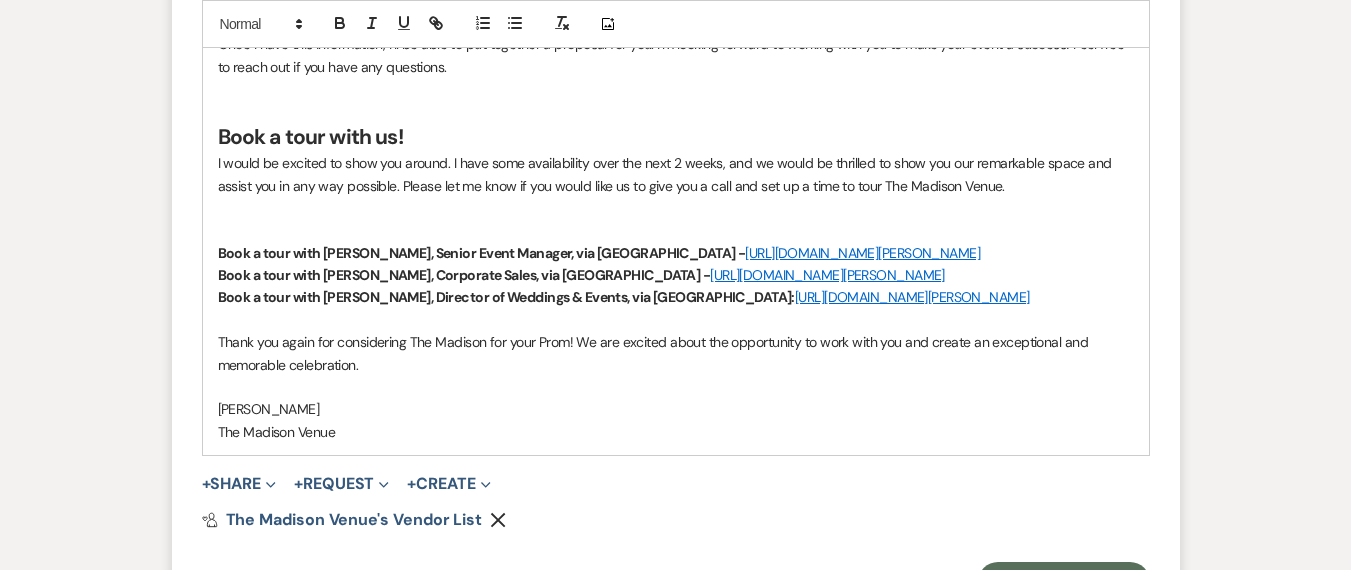 drag, startPoint x: 1005, startPoint y: 248, endPoint x: 204, endPoint y: 228, distance: 801.24963 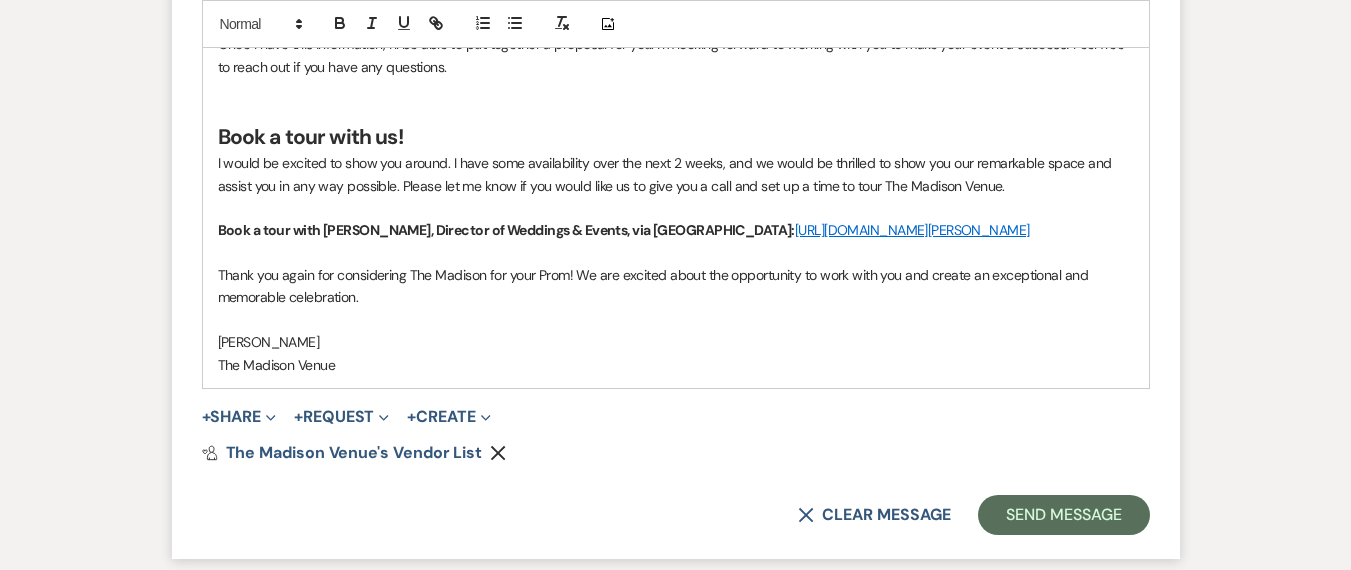 click on "prom!" at bounding box center [0, 0] 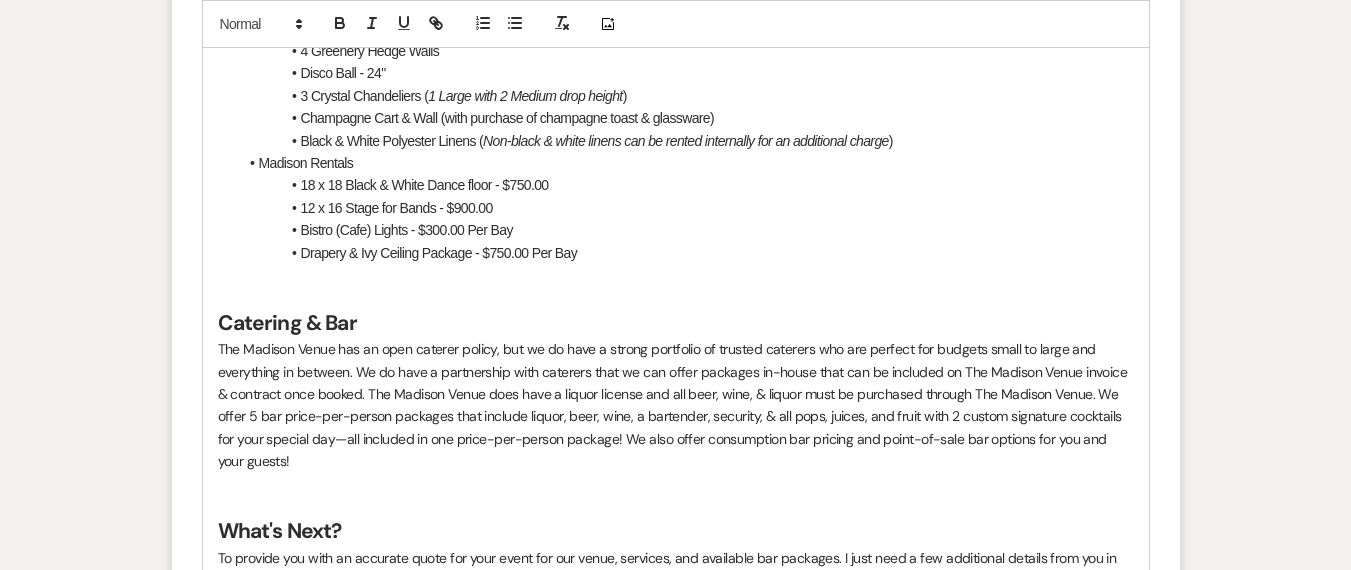 scroll, scrollTop: 3071, scrollLeft: 0, axis: vertical 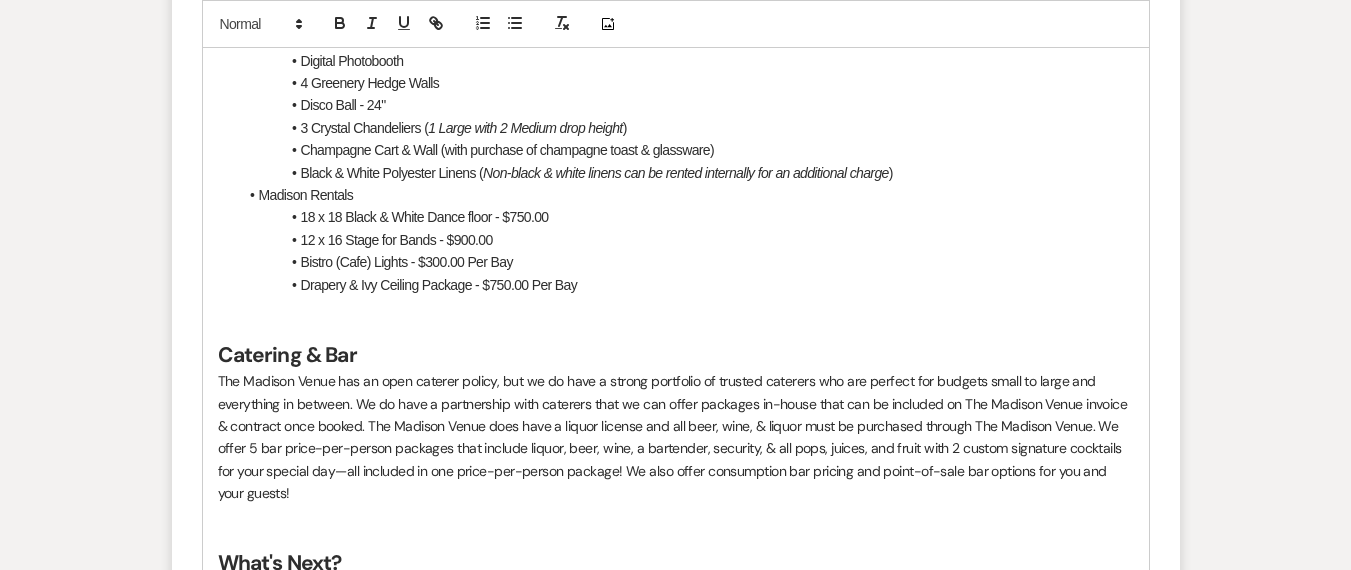 click on "Catering & Bar" at bounding box center [287, 355] 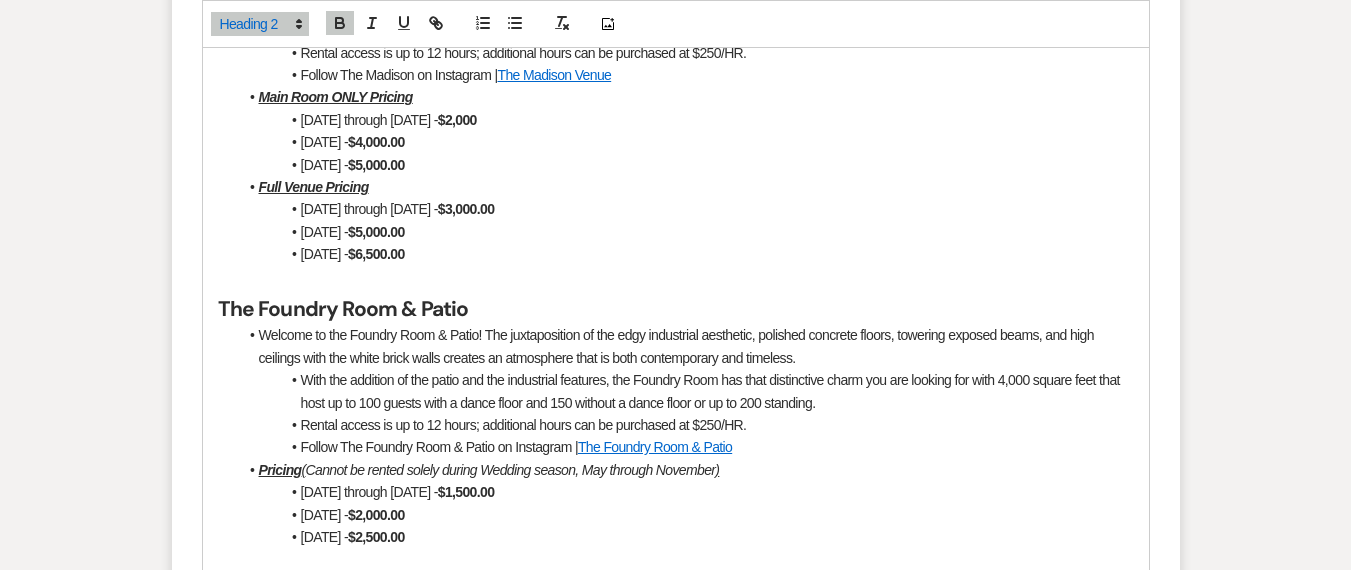 scroll, scrollTop: 1759, scrollLeft: 0, axis: vertical 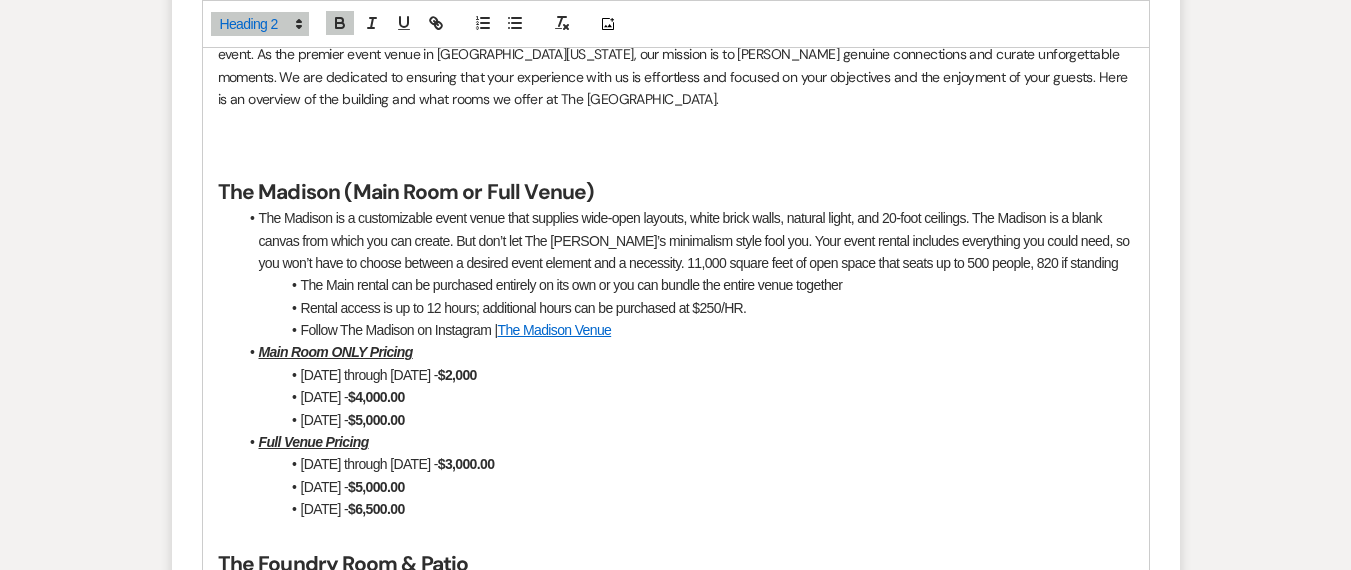 click on "The Madison is a customizable event venue that supplies wide-open layouts, white brick walls, natural light, and 20-foot ceilings. The Madison is a blank canvas from which you can create. But don’t let The [PERSON_NAME]’s minimalism style fool you. Your event rental includes everything you could need, so you won’t have to choose between a desired event element and a necessity. 11,000 square feet of open space that seats up to 500 people, 820 if standing" at bounding box center [686, 240] 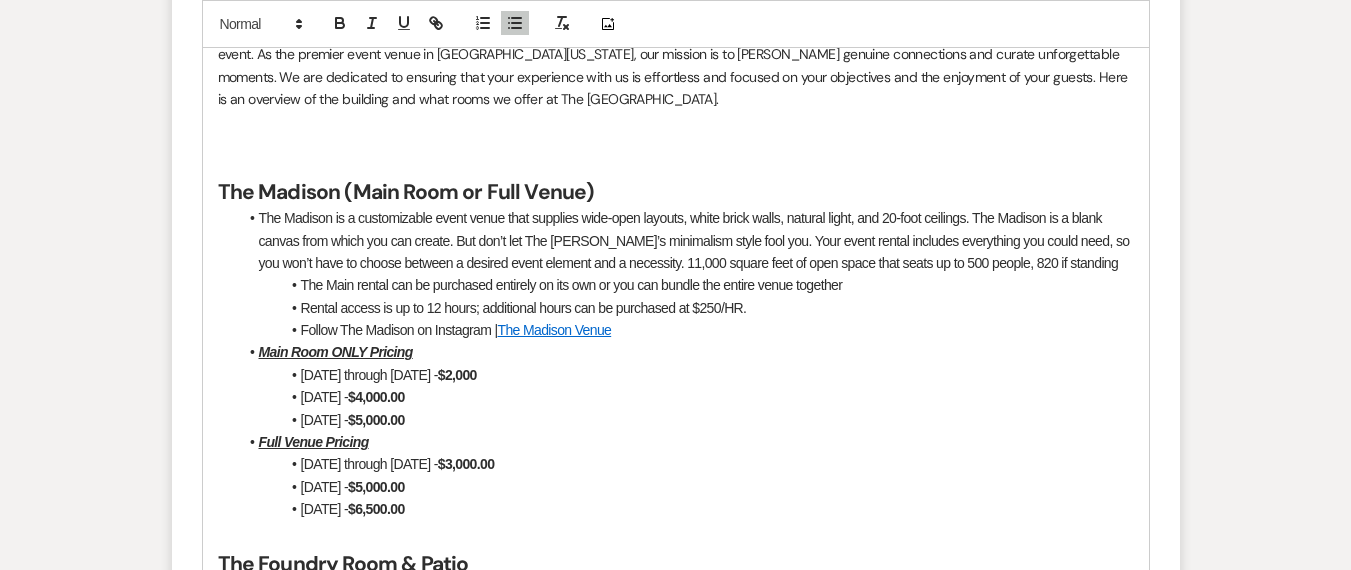 click on "minimalist" at bounding box center [0, 0] 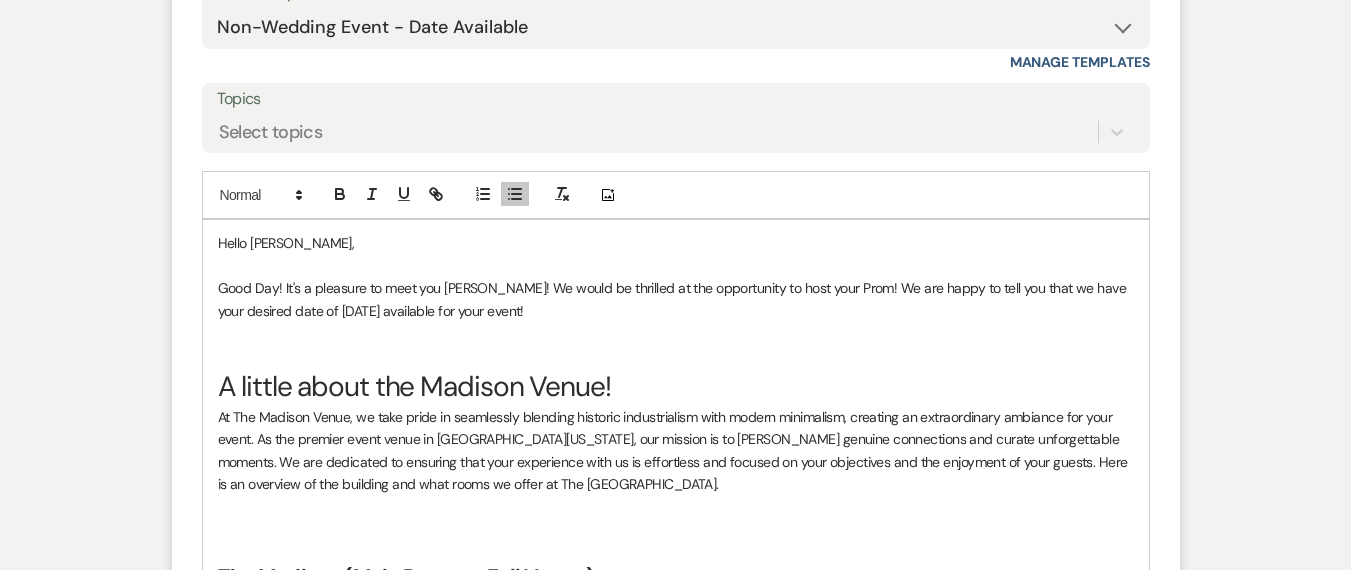 scroll, scrollTop: 1460, scrollLeft: 0, axis: vertical 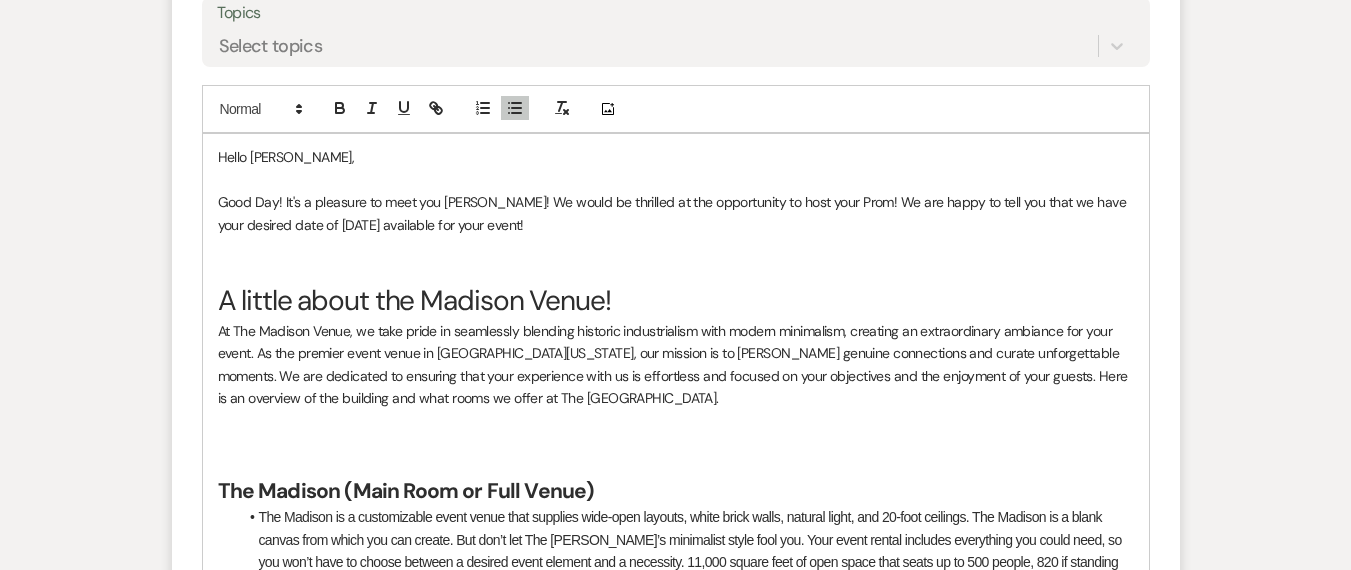 click at bounding box center (676, 443) 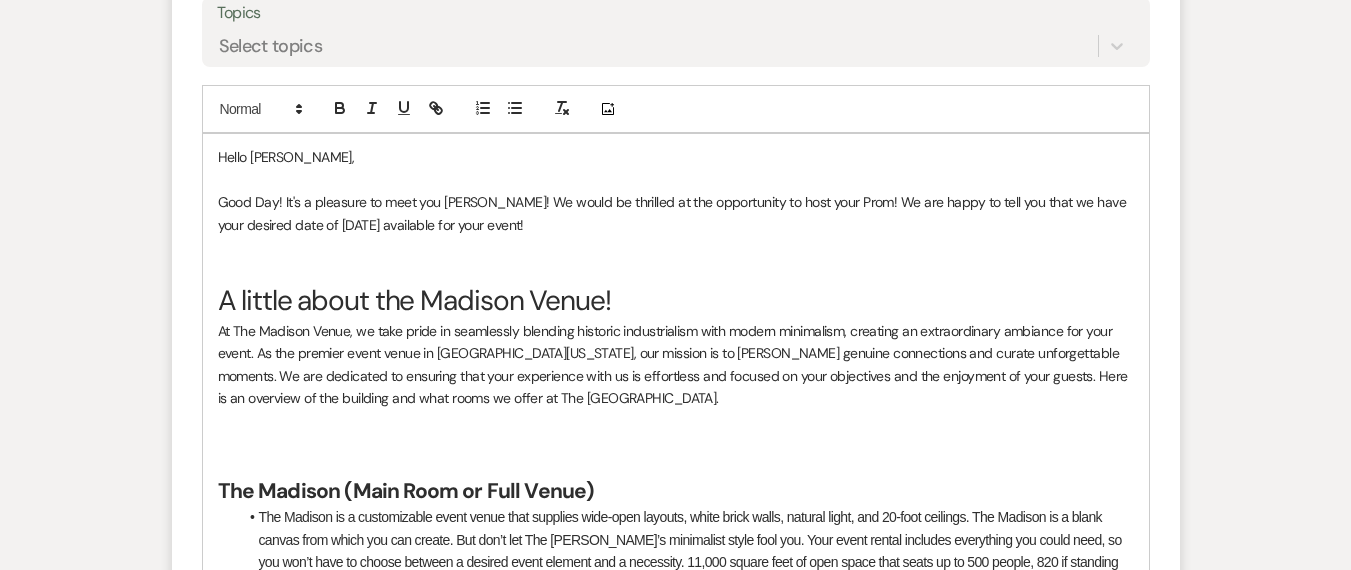 click at bounding box center (676, 247) 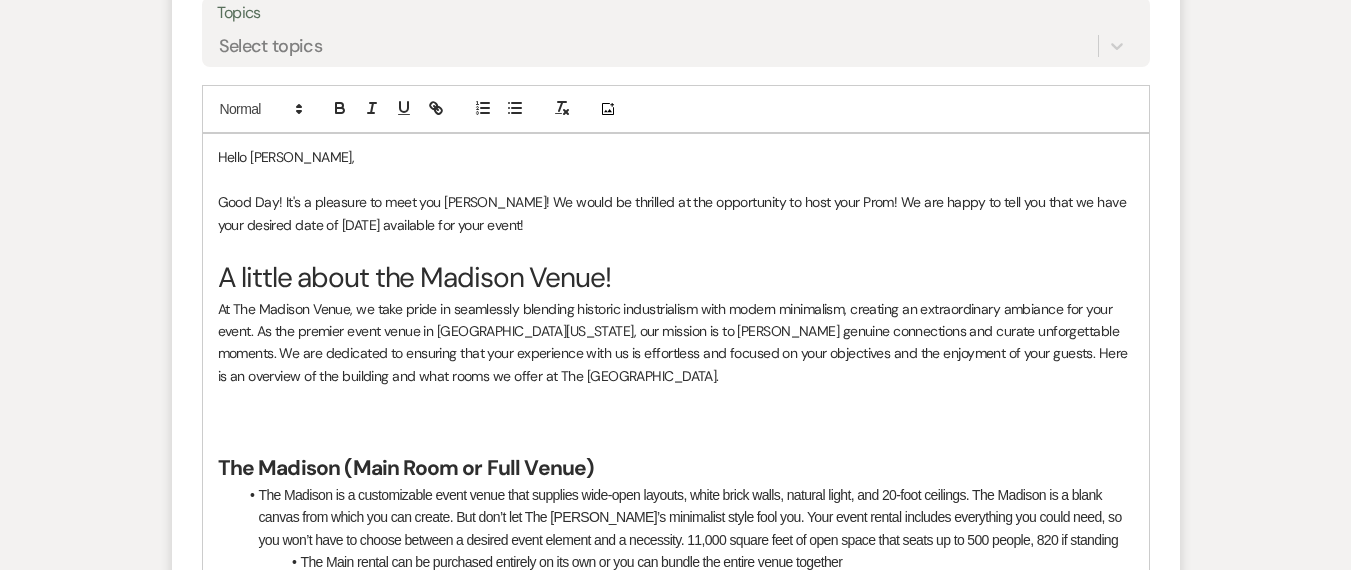 click at bounding box center (676, 180) 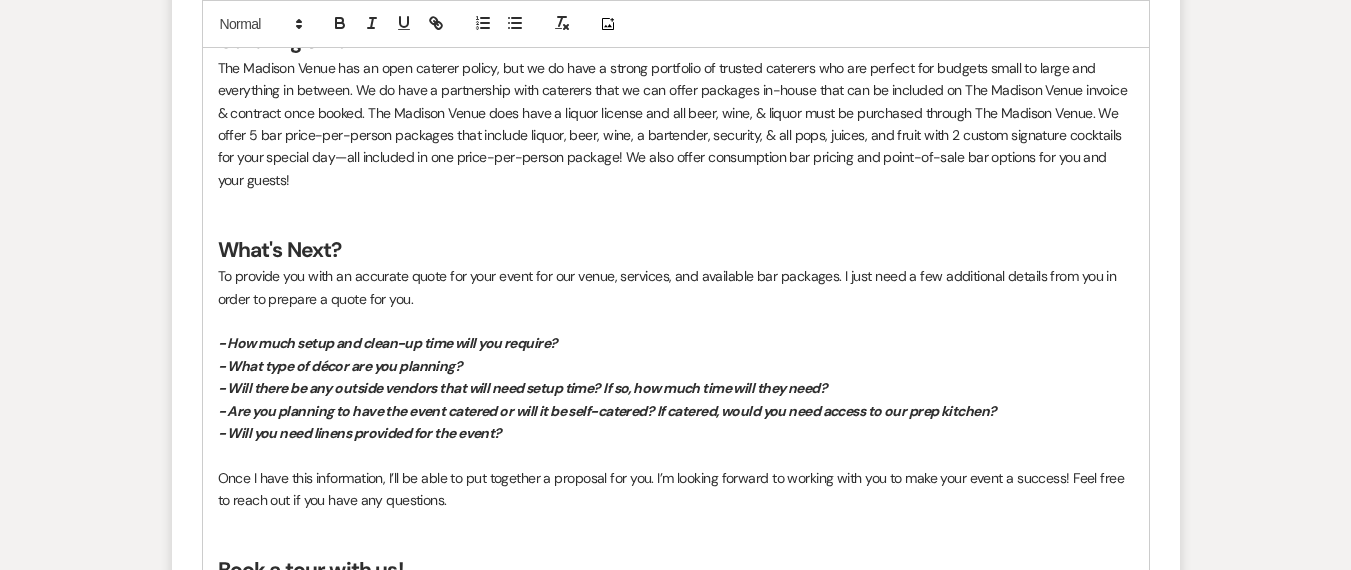 scroll, scrollTop: 3944, scrollLeft: 0, axis: vertical 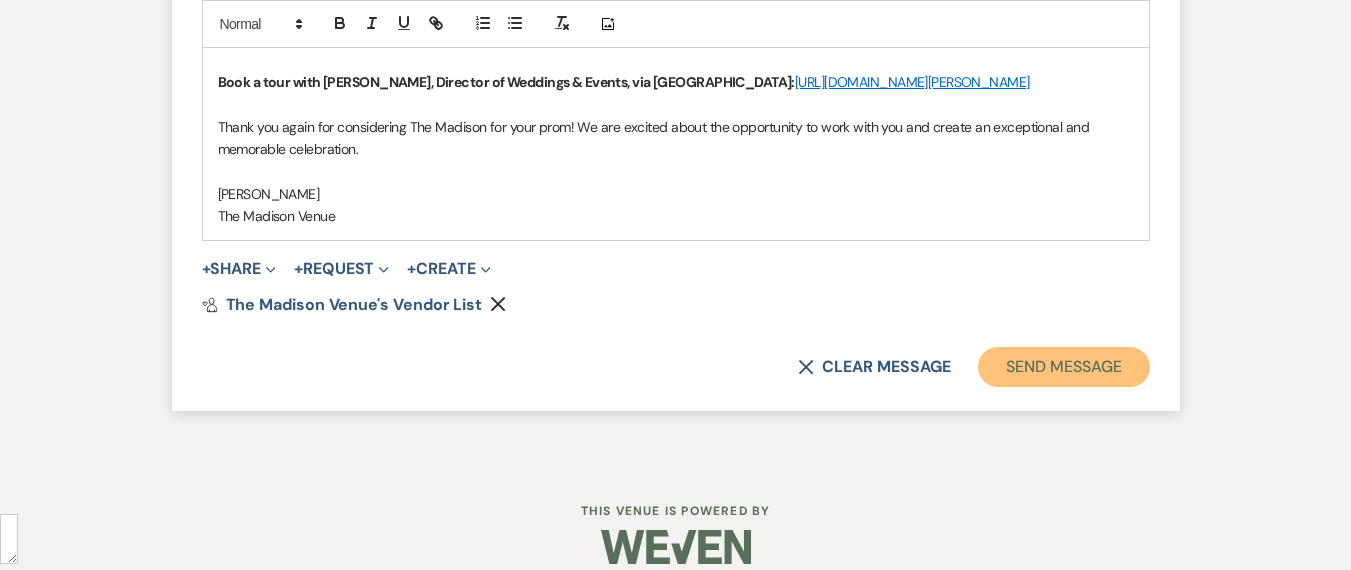 click on "Send Message" at bounding box center (1063, 367) 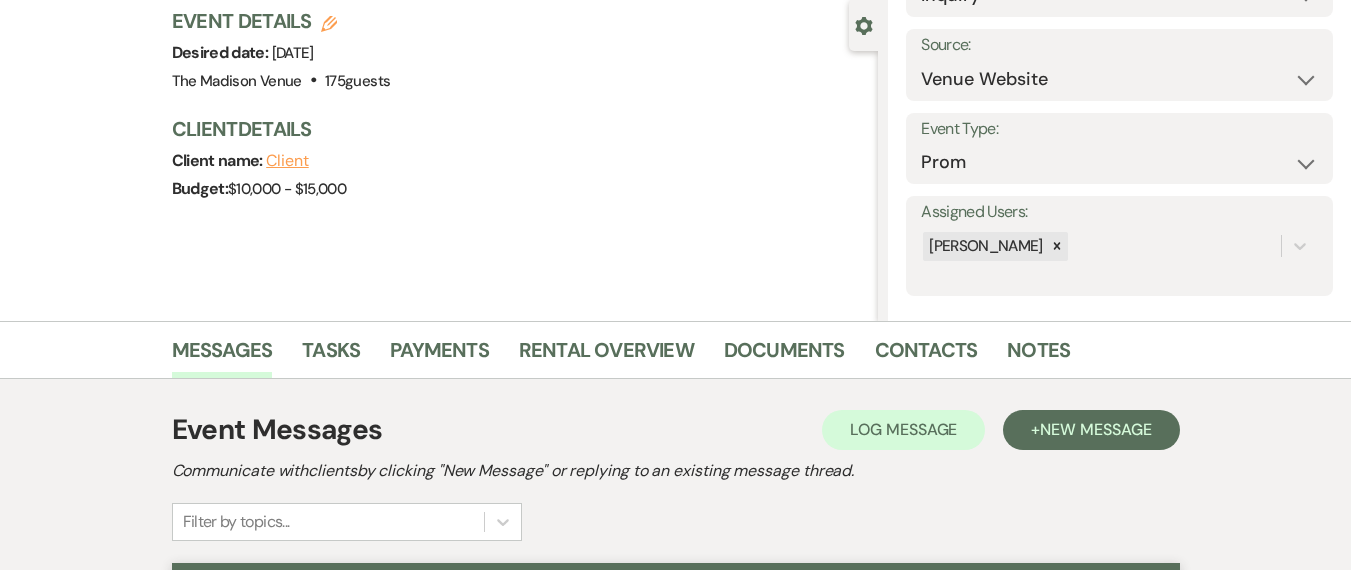 scroll, scrollTop: 0, scrollLeft: 0, axis: both 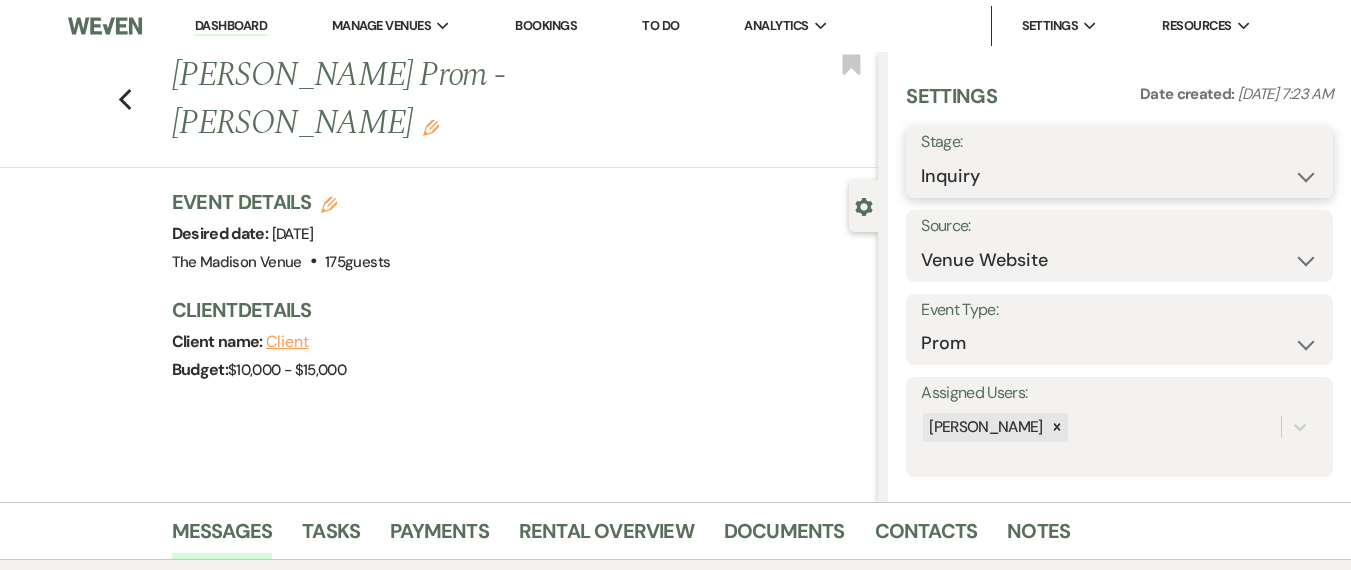 click on "Inquiry Follow Up Tour Requested Tour Confirmed Toured Proposal Sent Booked Lost" at bounding box center [1119, 176] 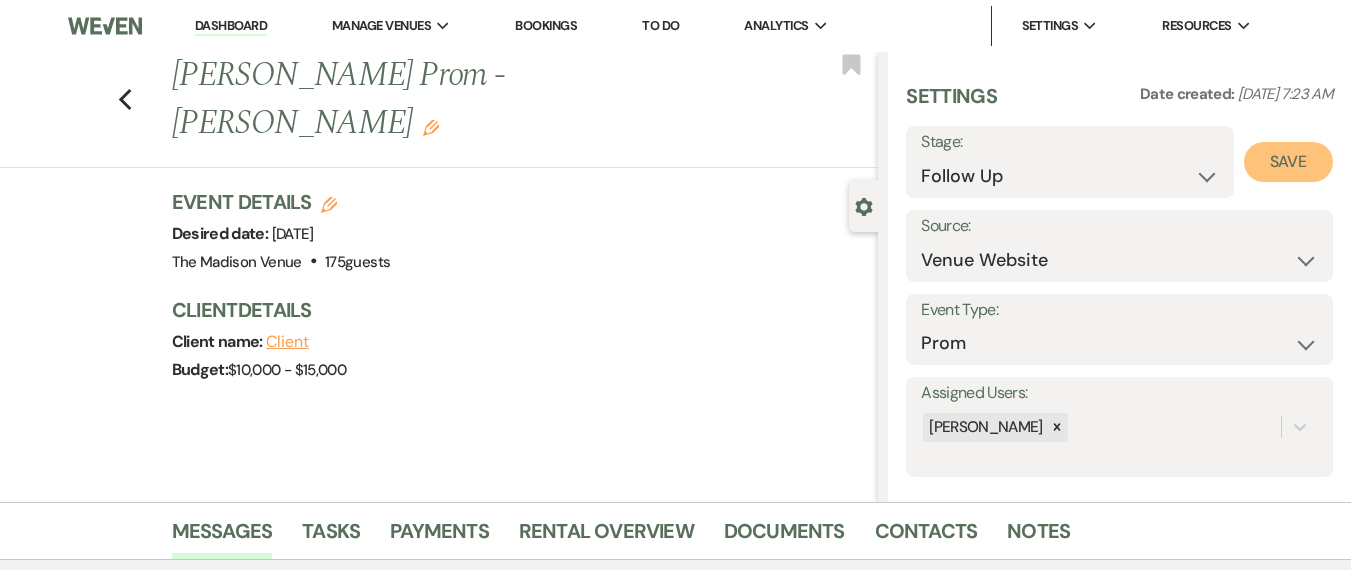 click on "Save" at bounding box center (1288, 162) 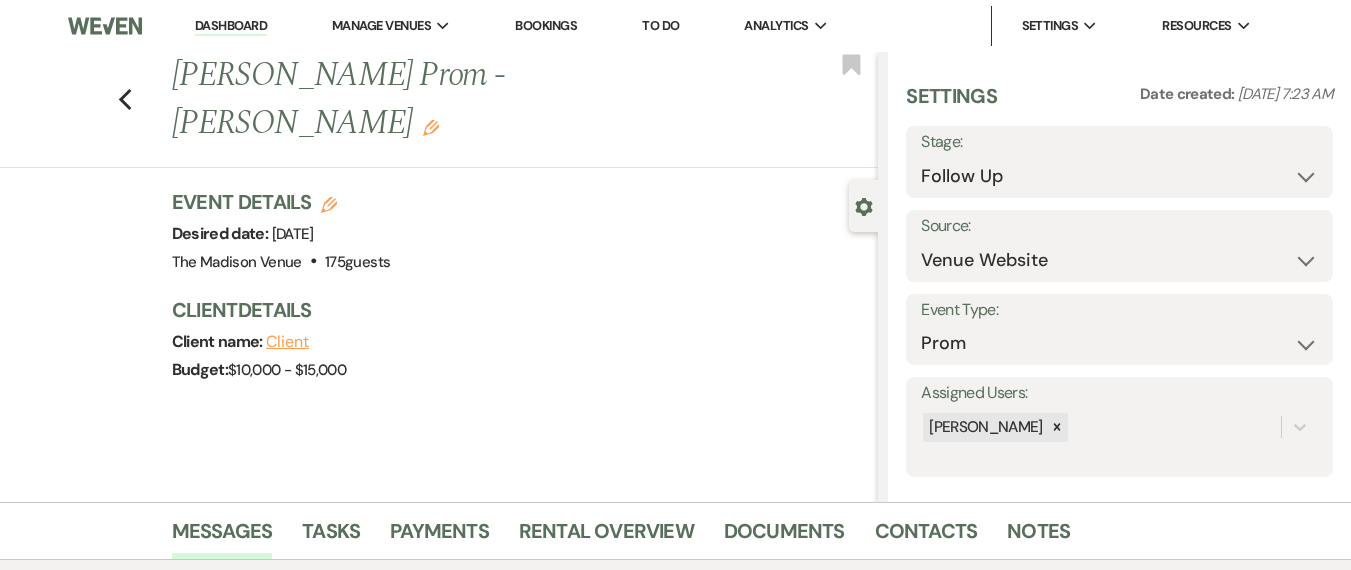 click on "Dashboard" at bounding box center [231, 26] 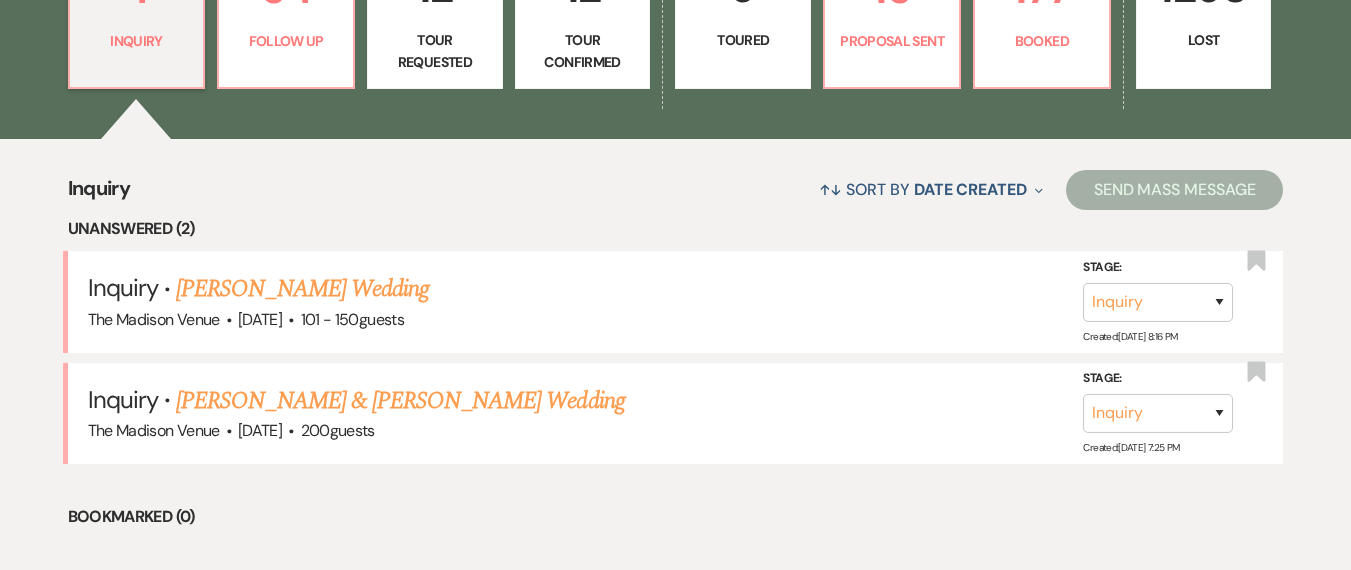 scroll, scrollTop: 645, scrollLeft: 0, axis: vertical 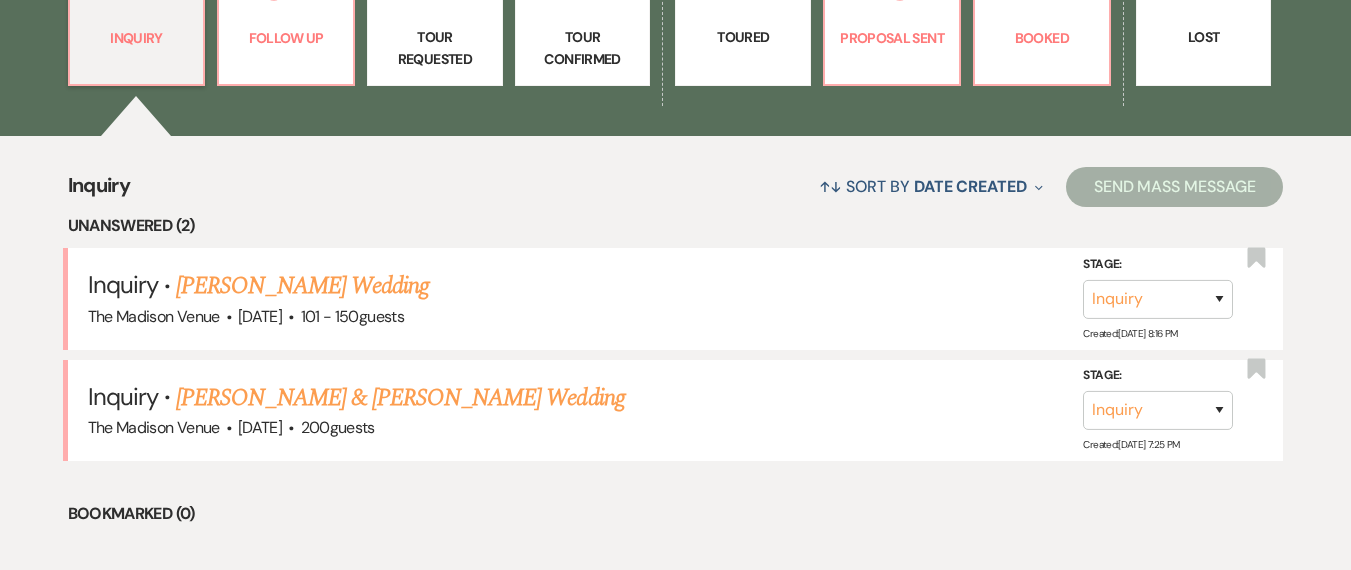 click on "↑↓ Sort By   Date Created Expand Send Mass Message" at bounding box center (706, 186) 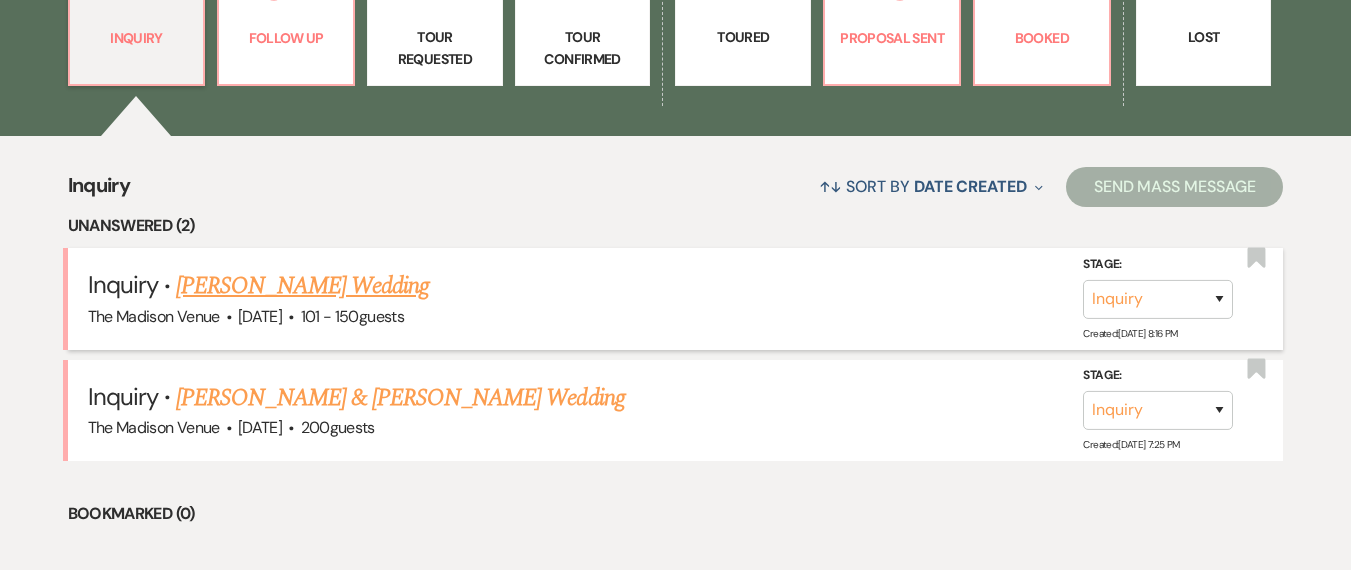 click on "Jennifer Graham's Wedding" at bounding box center [302, 286] 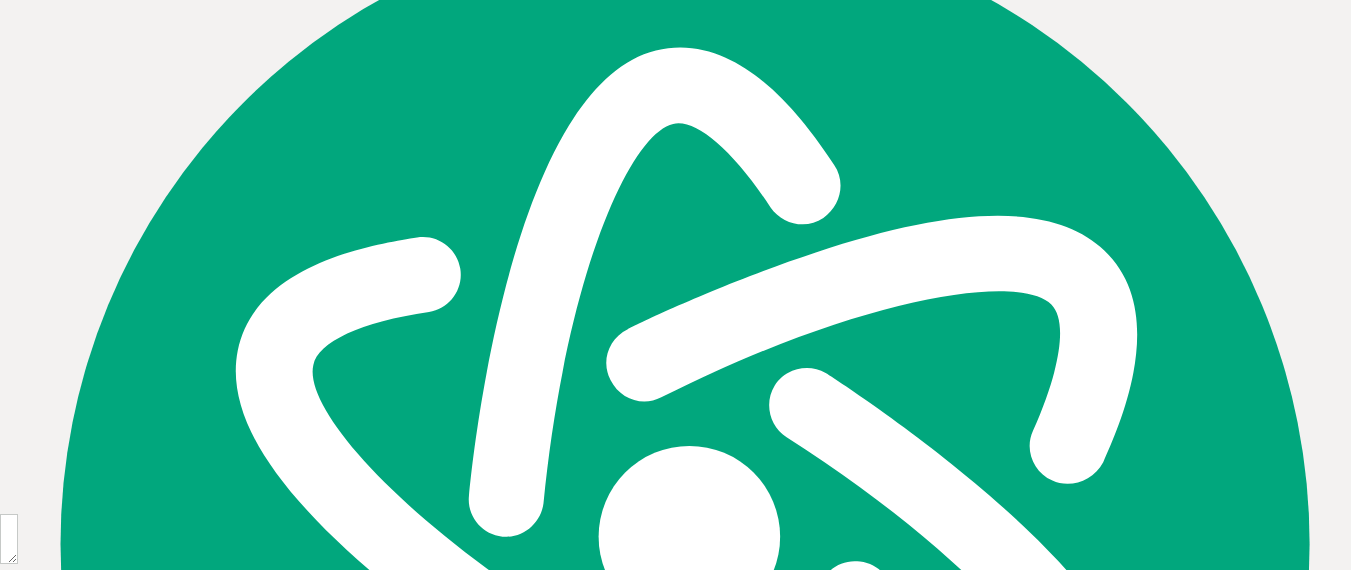 scroll, scrollTop: 0, scrollLeft: 0, axis: both 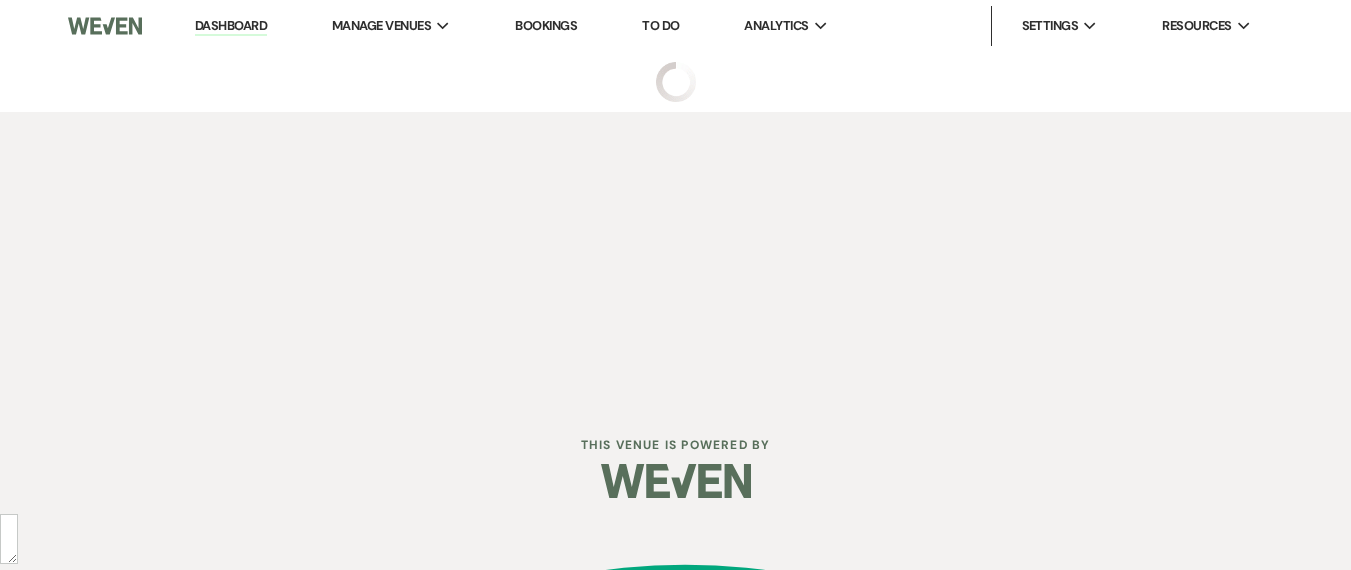 select on "2" 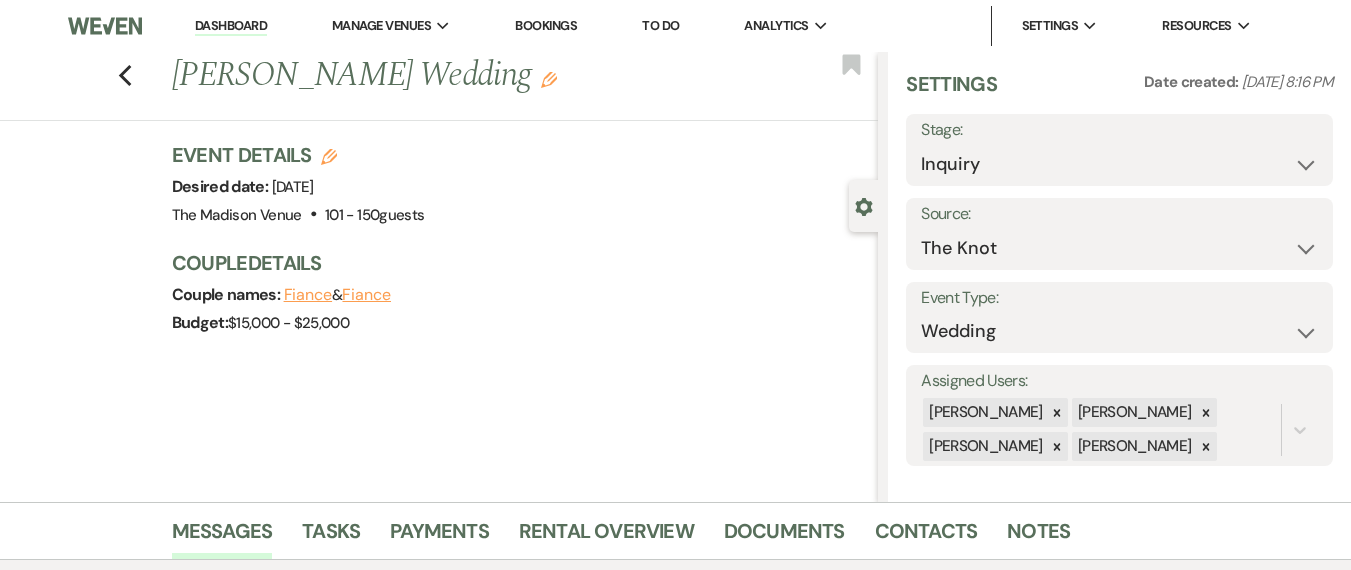 scroll, scrollTop: 18, scrollLeft: 0, axis: vertical 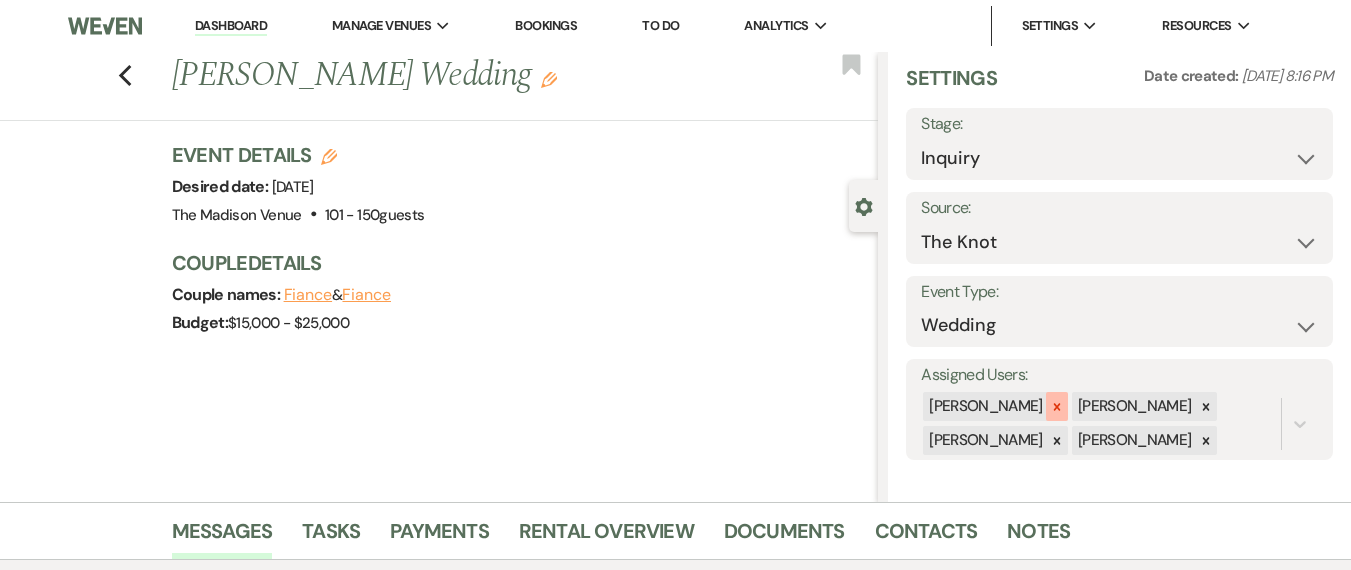 click 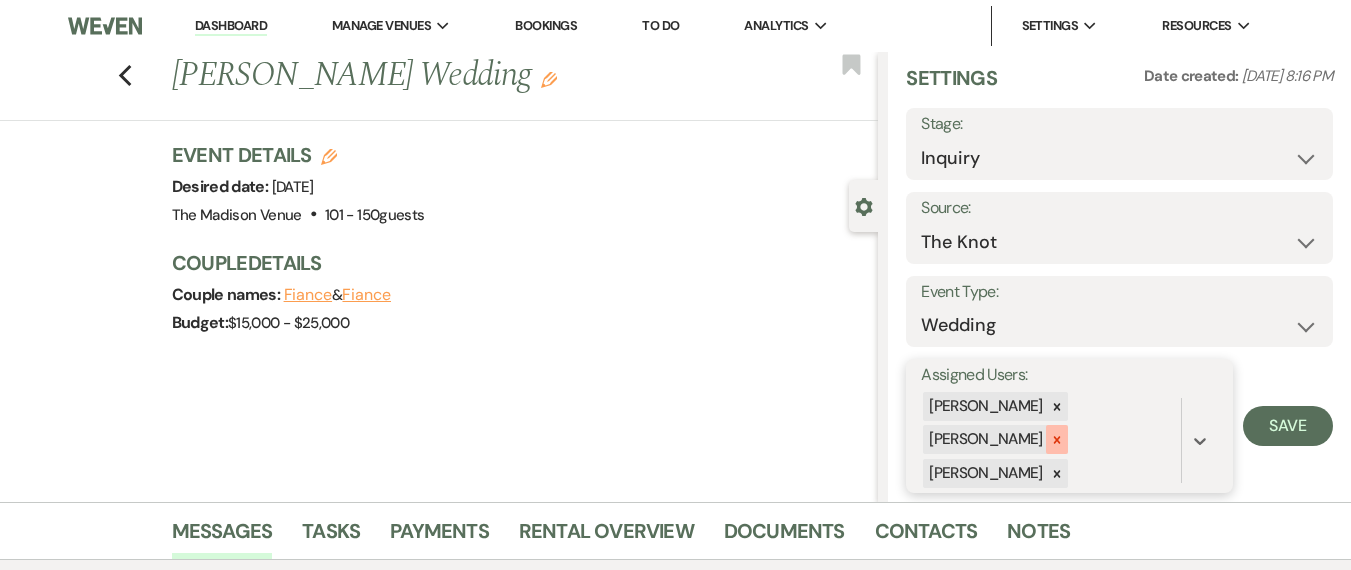 click at bounding box center (1057, 439) 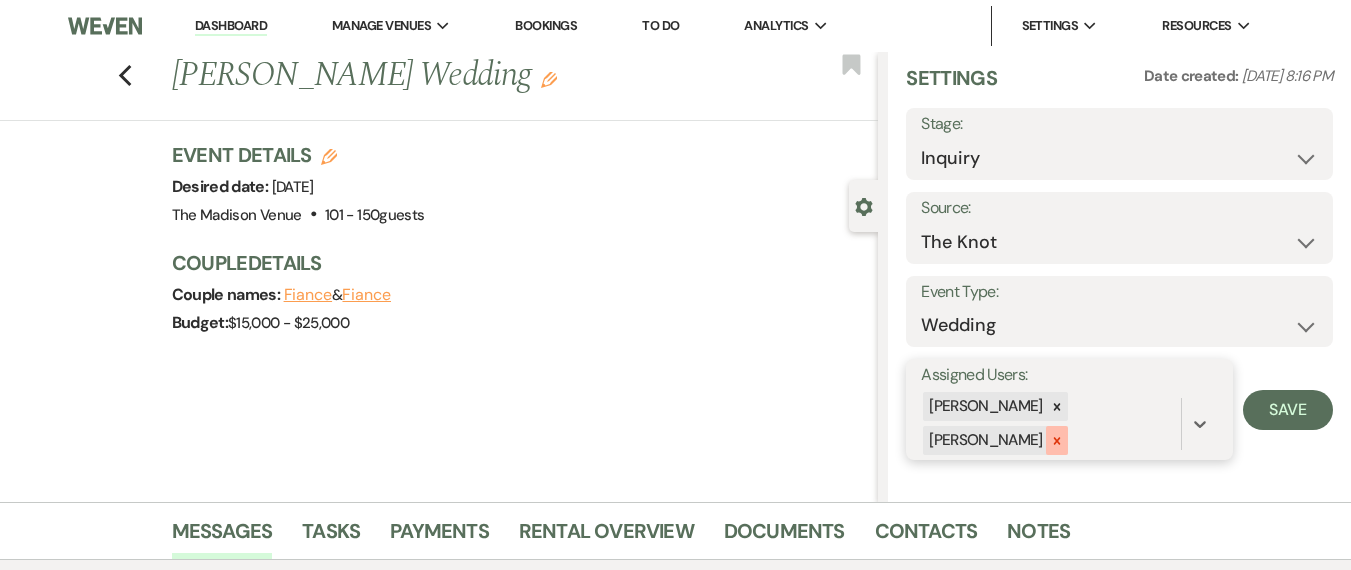 click 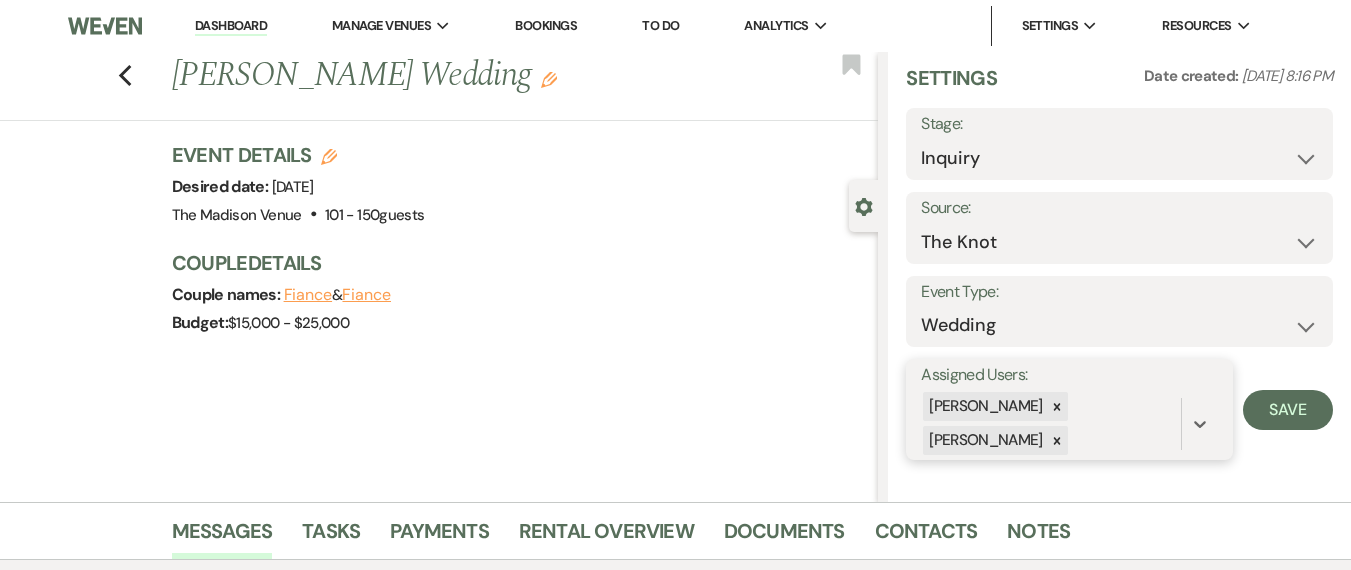 scroll, scrollTop: 17, scrollLeft: 0, axis: vertical 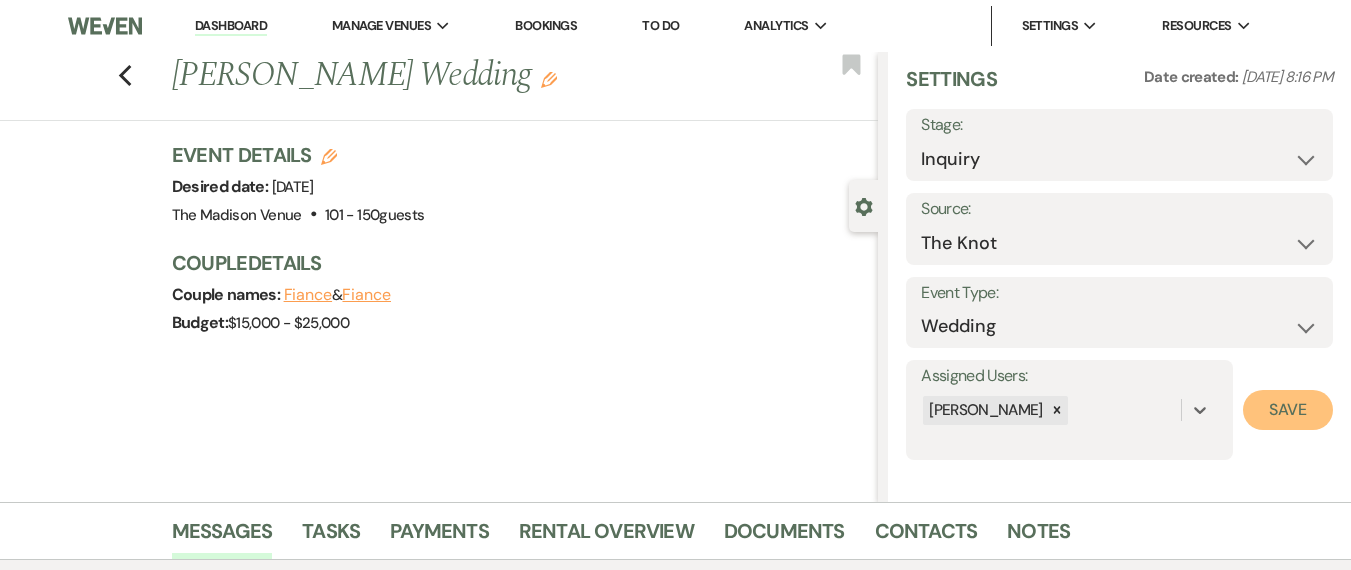 click on "Save" at bounding box center (1288, 410) 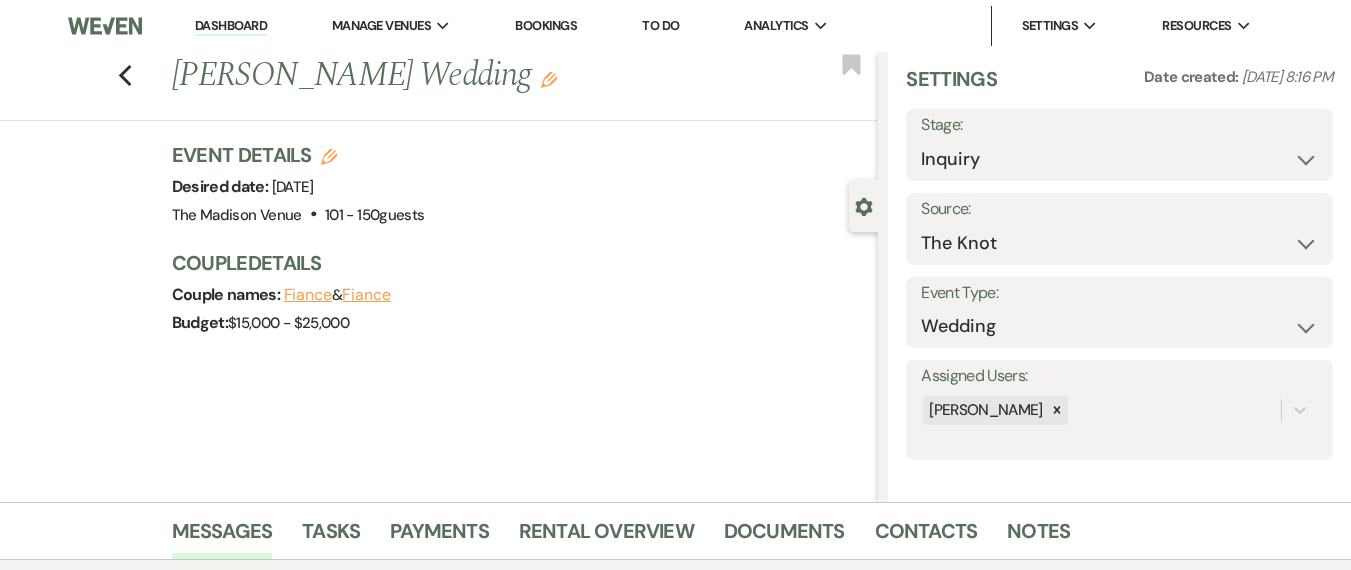 click on "Jennifer Graham's Wedding Edit" at bounding box center (450, 76) 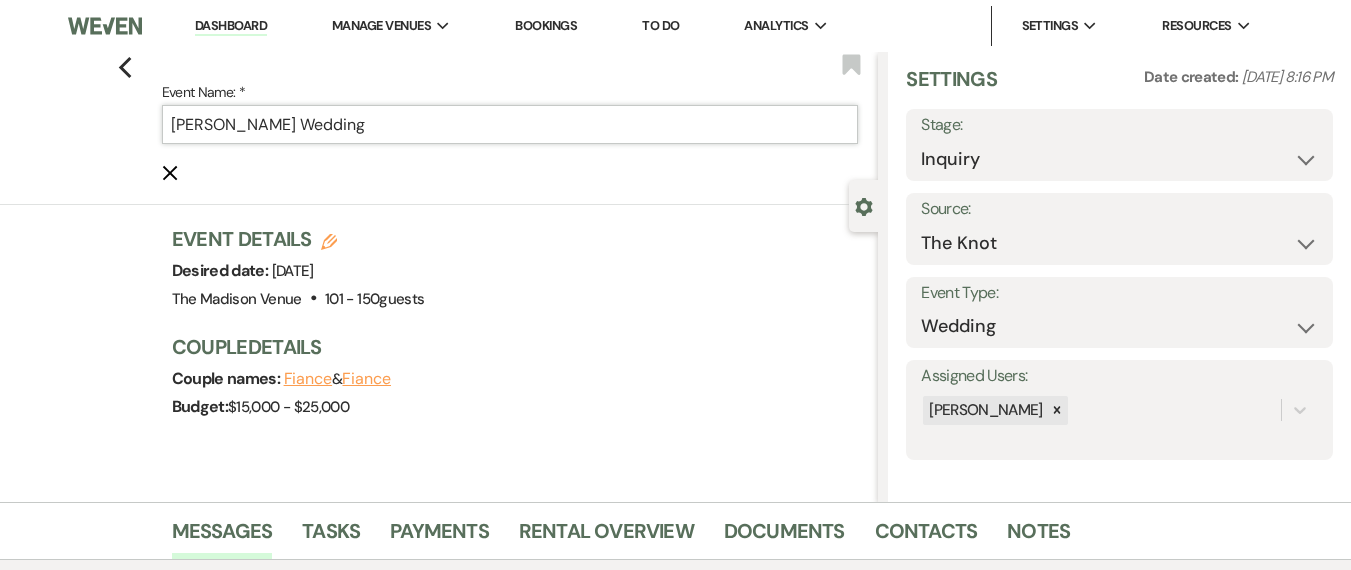 click on "Jennifer Graham's Wedding" at bounding box center [510, 124] 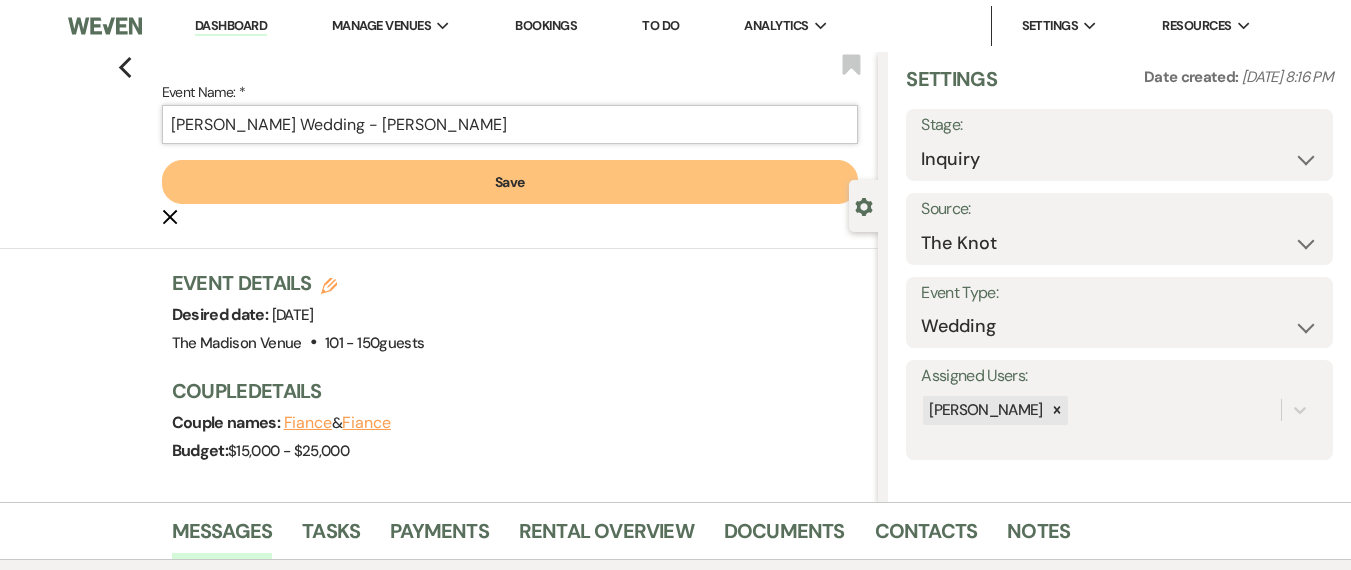 type on "[PERSON_NAME] Wedding - [PERSON_NAME]" 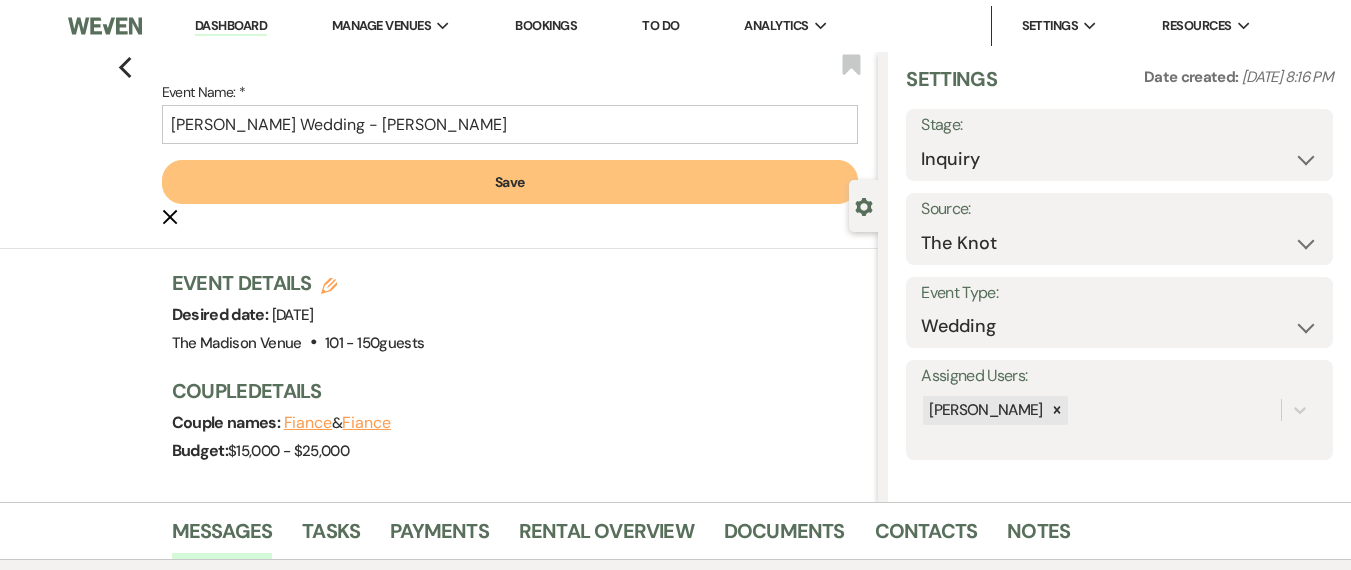 click on "Event Name: * Jennifer Graham's Wedding - Daryl Save Cancel Edit" at bounding box center [510, 154] 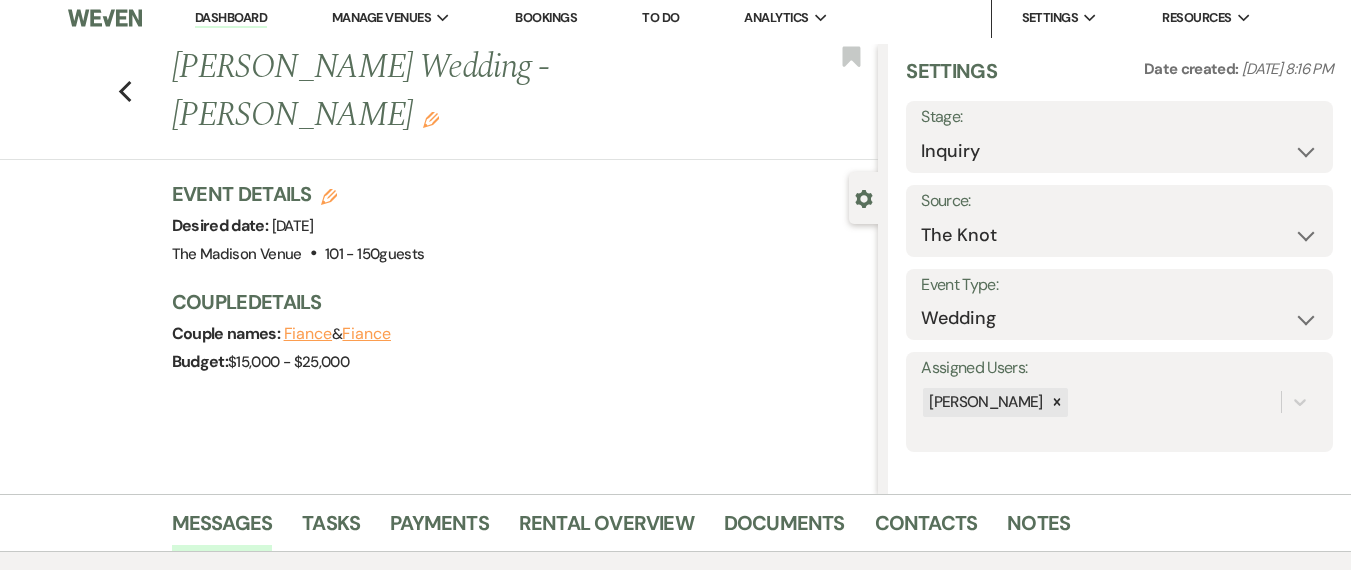 scroll, scrollTop: 997, scrollLeft: 0, axis: vertical 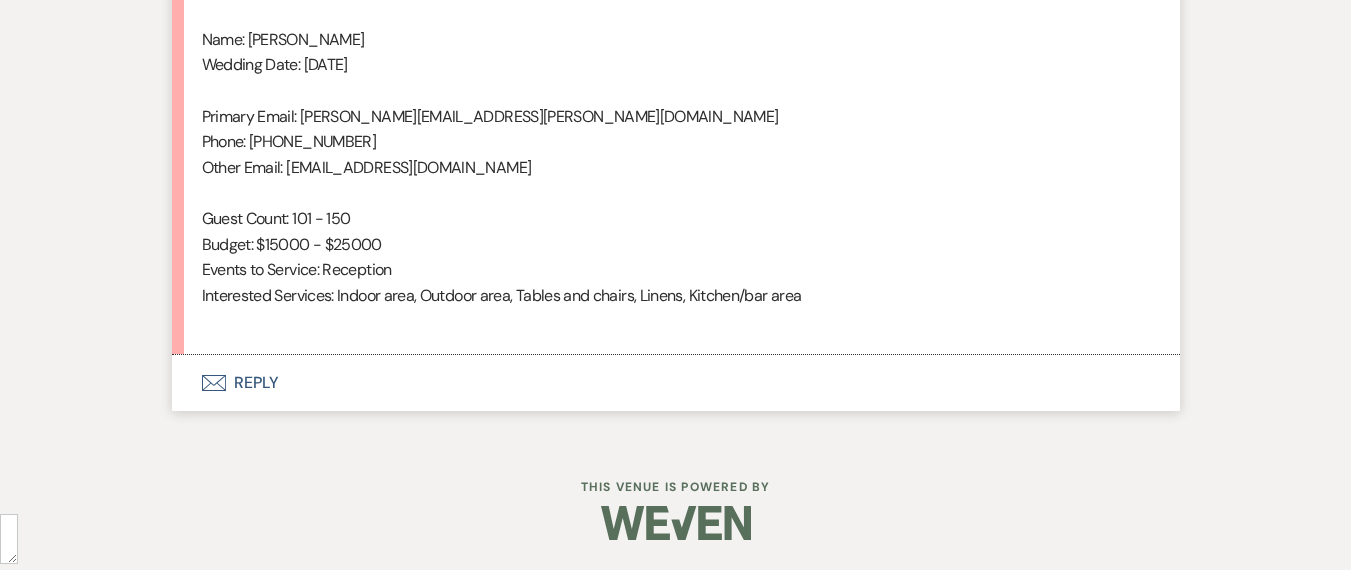 click on "Envelope Reply" at bounding box center [676, 383] 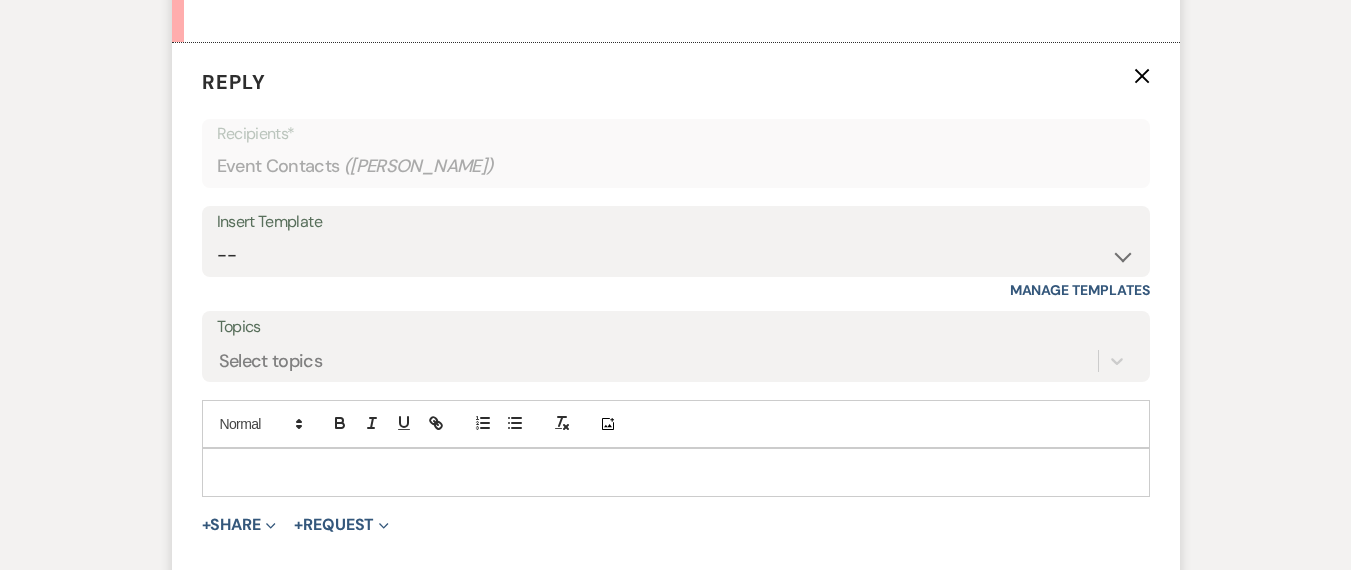 scroll, scrollTop: 1839, scrollLeft: 0, axis: vertical 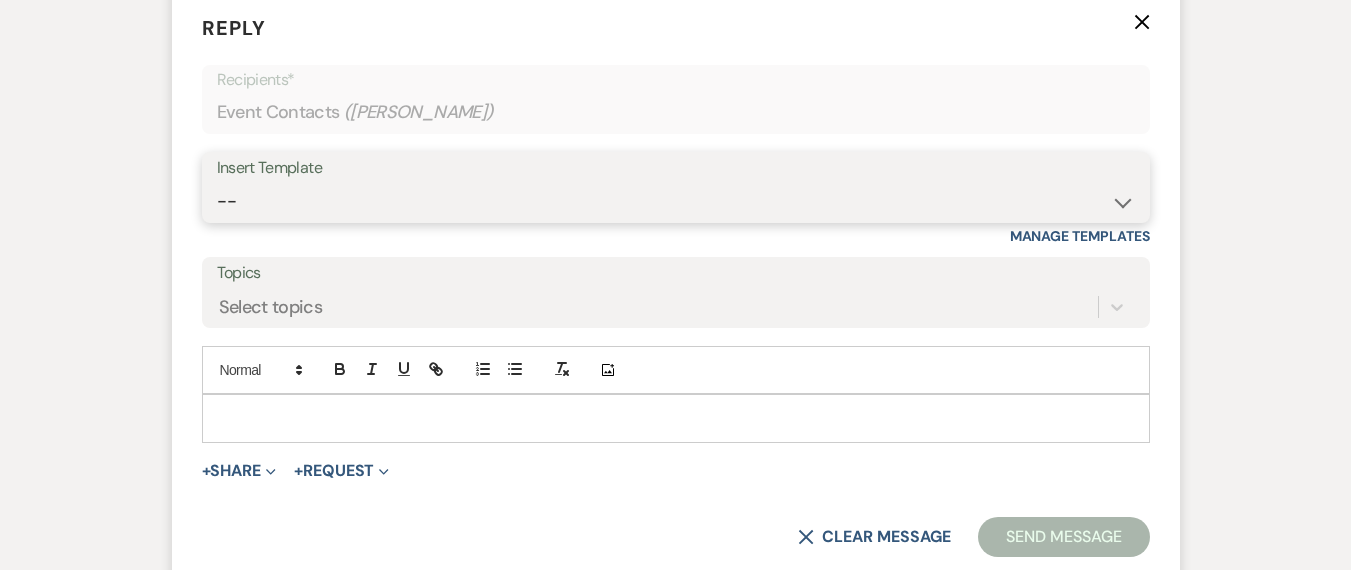 click on "-- Weven Planning Portal Introduction (Booked Events) Corporate Lead Follow Up #1 - No tour scheduled Follow Up #2 Post Tour Follow Up Closing Wedding Lead - No response Event Proposal Introduction to Merri - Layout & Design Application Upcoming Payment Past-Due Payment Alert 1st Desposit 2nd Deposit 3rd Deposit  Final Deposit Thank You Review Follow up: Floor Plan Layout's Follow Up: Check out our Patio Follow up: The Grove Bar Follow-Up Ceremonies on Site Follow-up Bridal Suites 30 days post Inquiry - No tour/Response Are you still Interested? (Wedding response) 6-Month Wedding Walkthrough - Daryl 6-Month Wedding Walkthrough - Anthony 6-Month Wedding Walkthrough - Cher 1-Month Wedding Walkthrough - Daryl 1-Month Wedding Walkthrough - Anthony 1-Month Wedding Walkthrough - Cher Introduction & Book a Tour with Daryl Introduction & Book a Tour with Anthony Introduction & Book a Tour with Cher Event Insurance Reminder Bar Selection - Foundry Package Bar Selection - Avenue Package Bar Selection - Ivy Package" at bounding box center [676, 201] 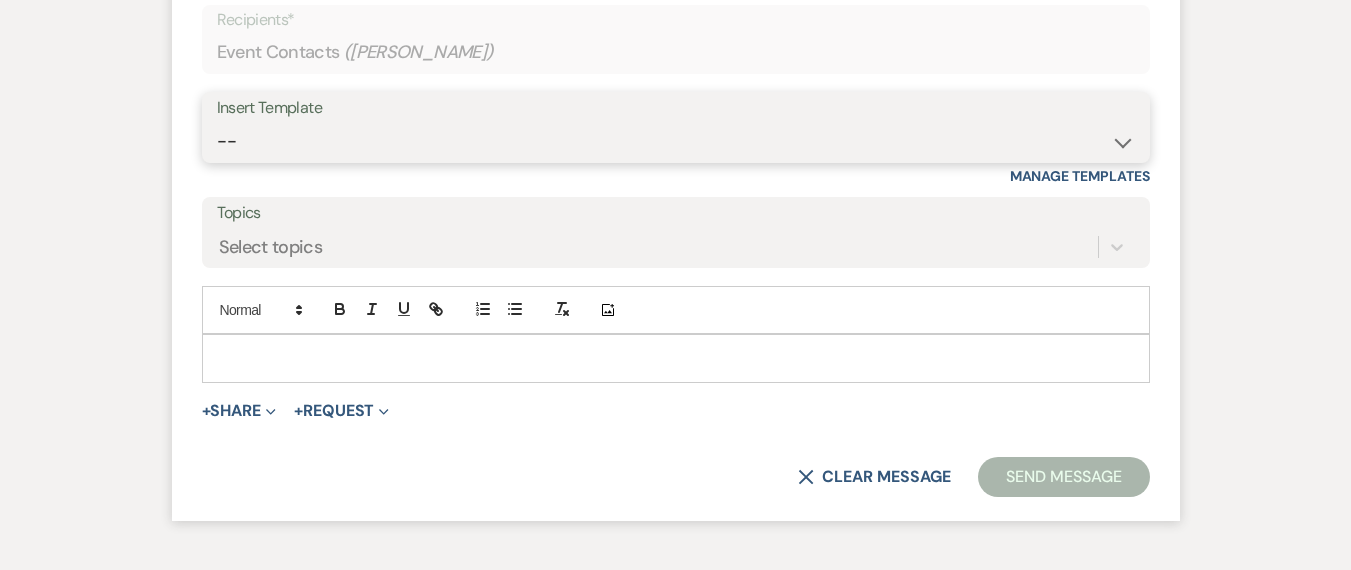 scroll, scrollTop: 1687, scrollLeft: 0, axis: vertical 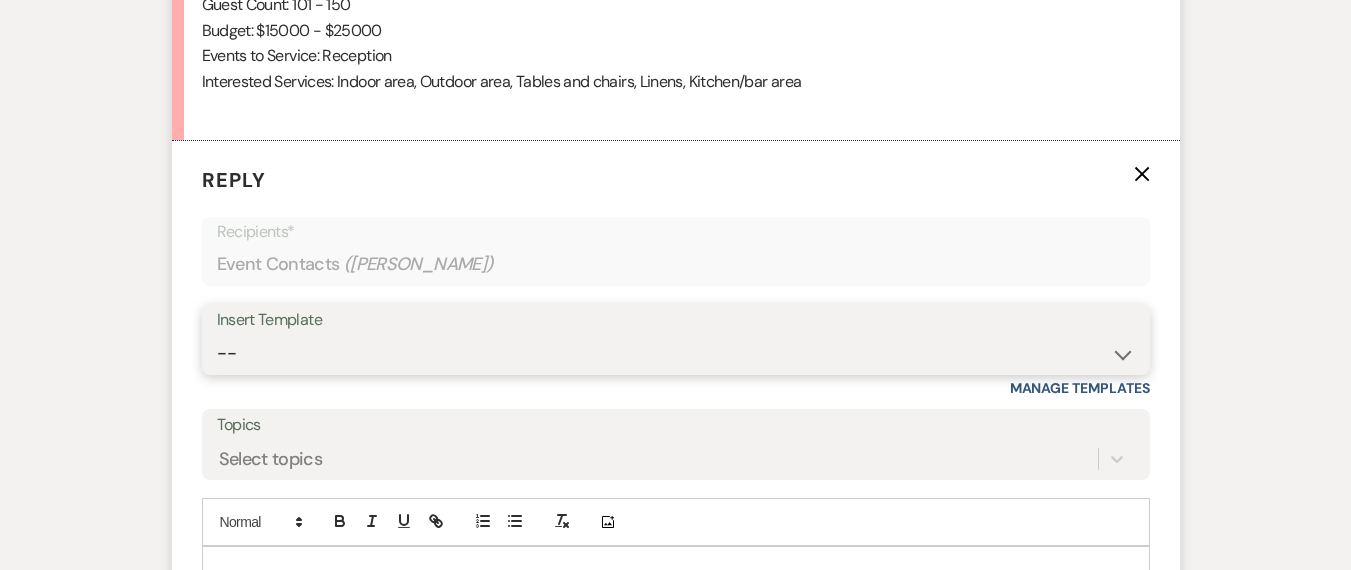 click on "-- Weven Planning Portal Introduction (Booked Events) Corporate Lead Follow Up #1 - No tour scheduled Follow Up #2 Post Tour Follow Up Closing Wedding Lead - No response Event Proposal Introduction to Merri - Layout & Design Application Upcoming Payment Past-Due Payment Alert 1st Desposit 2nd Deposit 3rd Deposit  Final Deposit Thank You Review Follow up: Floor Plan Layout's Follow Up: Check out our Patio Follow up: The Grove Bar Follow-Up Ceremonies on Site Follow-up Bridal Suites 30 days post Inquiry - No tour/Response Are you still Interested? (Wedding response) 6-Month Wedding Walkthrough - Daryl 6-Month Wedding Walkthrough - Anthony 6-Month Wedding Walkthrough - Cher 1-Month Wedding Walkthrough - Daryl 1-Month Wedding Walkthrough - Anthony 1-Month Wedding Walkthrough - Cher Introduction & Book a Tour with Daryl Introduction & Book a Tour with Anthony Introduction & Book a Tour with Cher Event Insurance Reminder Bar Selection - Foundry Package Bar Selection - Avenue Package Bar Selection - Ivy Package" at bounding box center (676, 353) 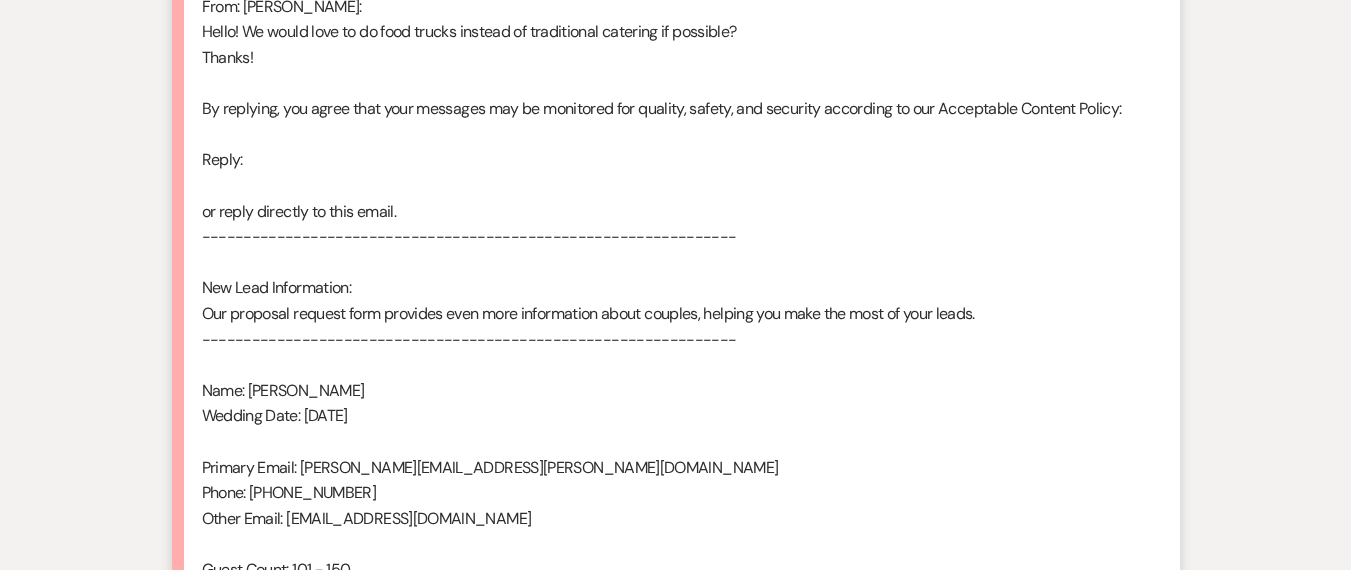 scroll, scrollTop: 1805, scrollLeft: 0, axis: vertical 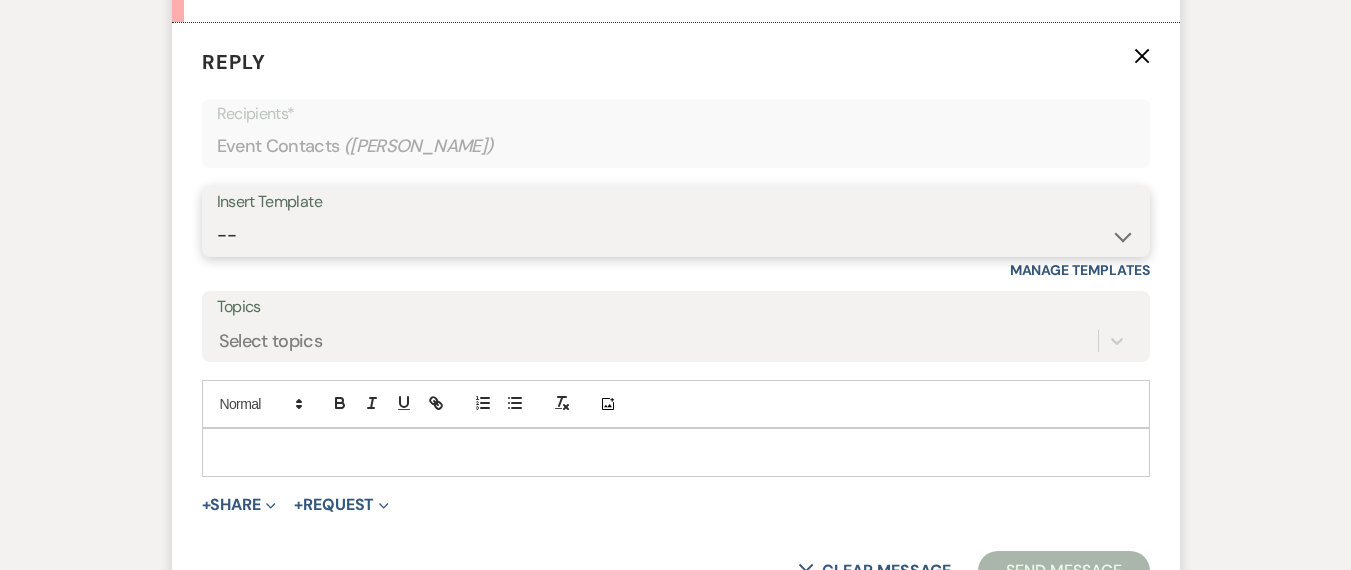 click on "-- Weven Planning Portal Introduction (Booked Events) Corporate Lead Follow Up #1 - No tour scheduled Follow Up #2 Post Tour Follow Up Closing Wedding Lead - No response Event Proposal Introduction to Merri - Layout & Design Application Upcoming Payment Past-Due Payment Alert 1st Desposit 2nd Deposit 3rd Deposit  Final Deposit Thank You Review Follow up: Floor Plan Layout's Follow Up: Check out our Patio Follow up: The Grove Bar Follow-Up Ceremonies on Site Follow-up Bridal Suites 30 days post Inquiry - No tour/Response Are you still Interested? (Wedding response) 6-Month Wedding Walkthrough - Daryl 6-Month Wedding Walkthrough - Anthony 6-Month Wedding Walkthrough - Cher 1-Month Wedding Walkthrough - Daryl 1-Month Wedding Walkthrough - Anthony 1-Month Wedding Walkthrough - Cher Introduction & Book a Tour with Daryl Introduction & Book a Tour with Anthony Introduction & Book a Tour with Cher Event Insurance Reminder Bar Selection - Foundry Package Bar Selection - Avenue Package Bar Selection - Ivy Package" at bounding box center (676, 235) 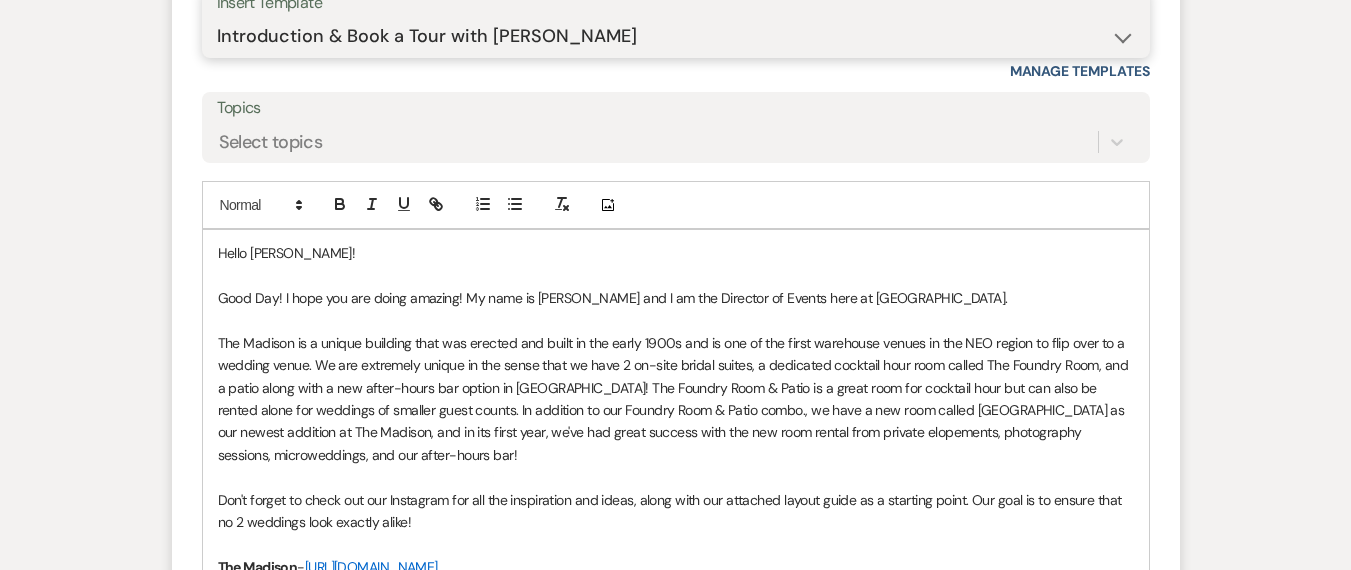 scroll, scrollTop: 2041, scrollLeft: 0, axis: vertical 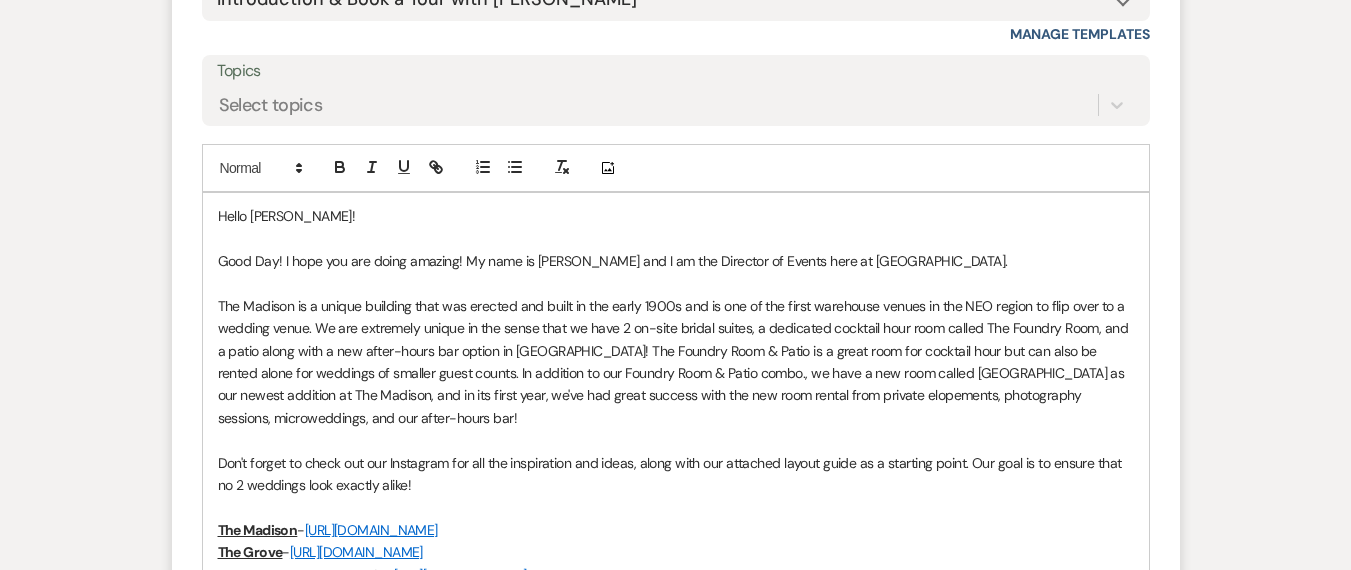 click on "Good Day! I hope you are doing amazing! My name is Daryl Licursi and I am the Director of Events here at The Madison Venue." at bounding box center [676, 261] 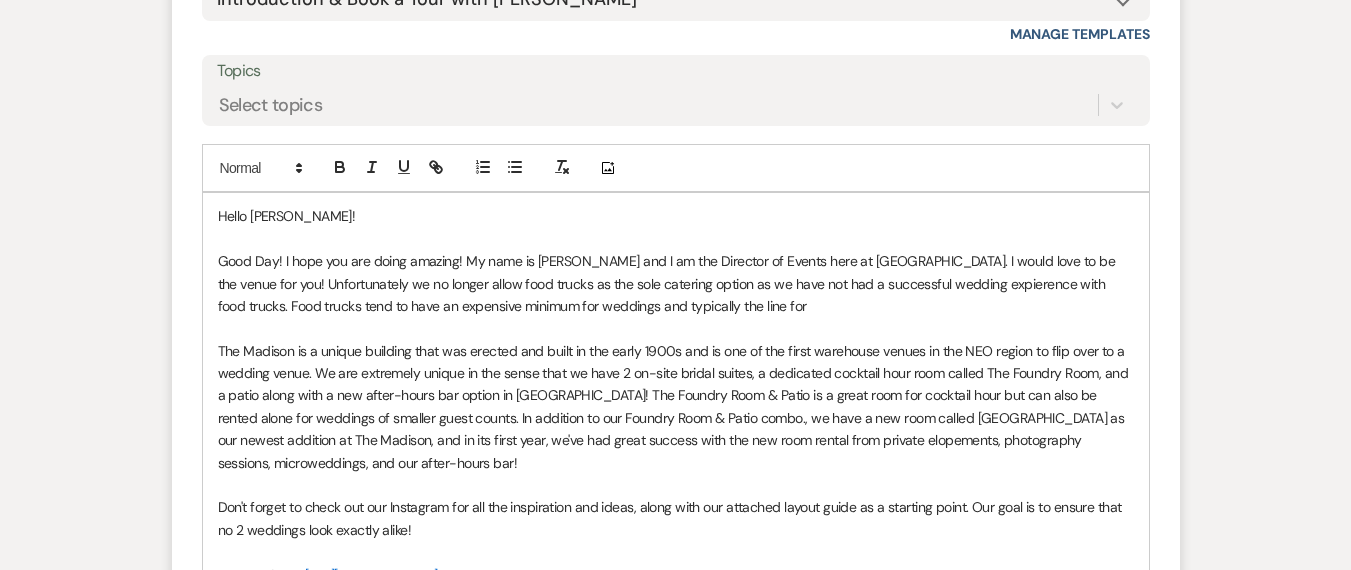 click on "Good Day! I hope you are doing amazing! My name is Daryl Licursi and I am the Director of Events here at The Madison Venue. I would love to be the venue for you! Unfortunately we no longer allow food trucks as the sole catering option as we have not had a successful wedding expierence with food trucks. Food trucks tend to have an expensive minimum for weddings and typically the line for" at bounding box center (676, 283) 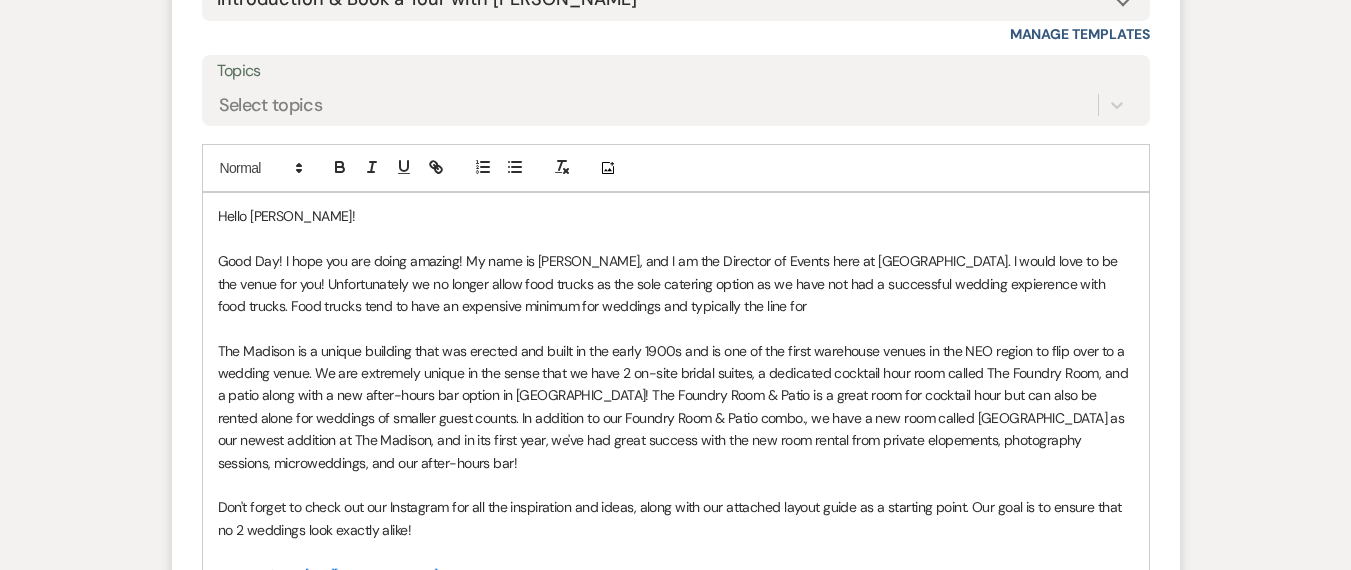 click on "Good Day! I hope you are doing amazing! My name is Daryl Licursi, and I am the Director of Events here at The Madison Venue. I would love to be the venue for you! Unfortunately we no longer allow food trucks as the sole catering option as we have not had a successful wedding expierence with food trucks. Food trucks tend to have an expensive minimum for weddings and typically the line for" at bounding box center (676, 283) 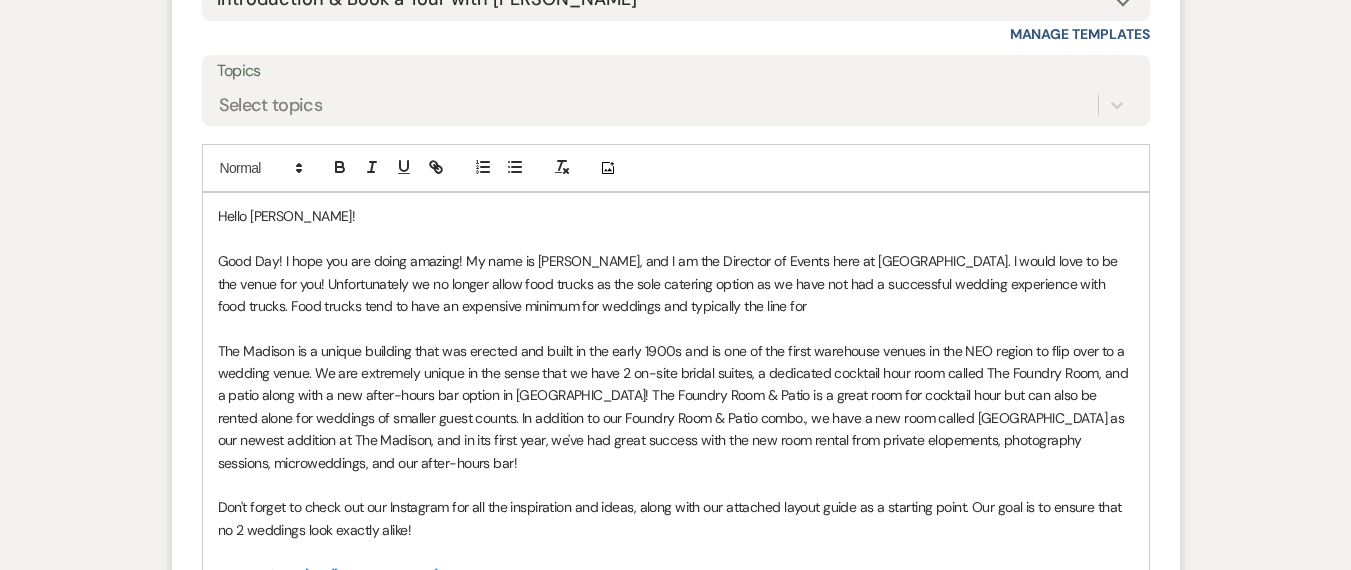 click on "Good Day! I hope you are doing amazing! My name is Daryl Licursi, and I am the Director of Events here at The Madison Venue. I would love to be the venue for you! Unfortunately we no longer allow food trucks as the sole catering option as we have not had a successful wedding experience with food trucks. Food trucks tend to have an expensive minimum for weddings and typically the line for" at bounding box center [676, 283] 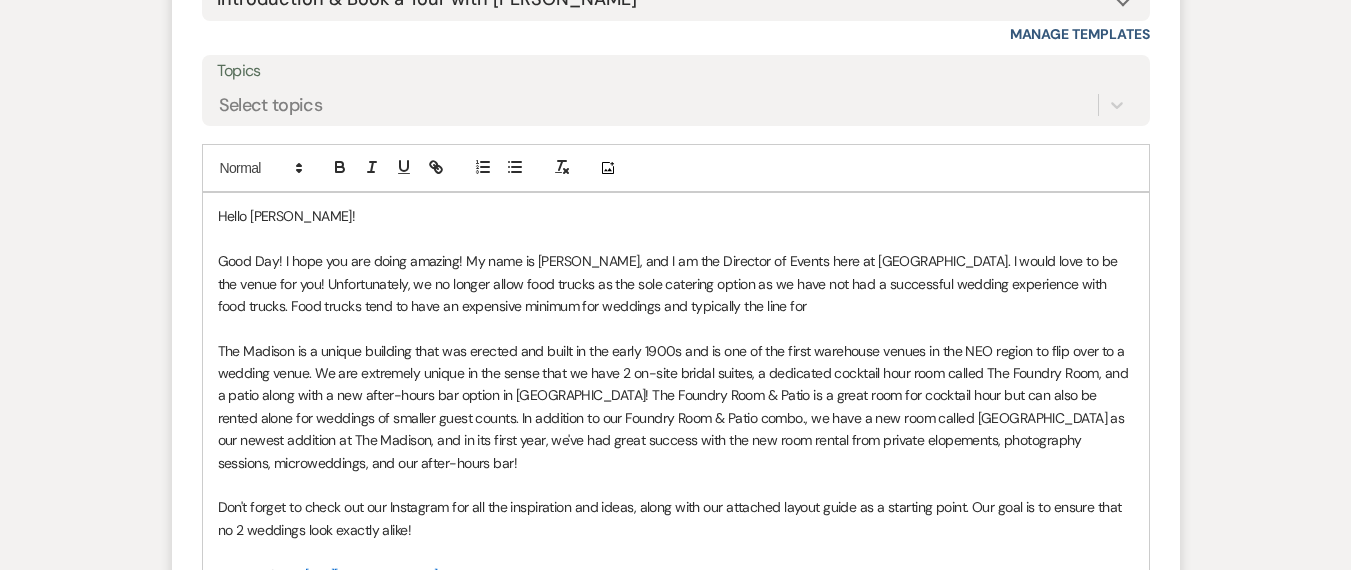 click on "Good Day! I hope you are doing amazing! My name is Daryl Licursi, and I am the Director of Events here at The Madison Venue. I would love to be the venue for you! Unfortunately, we no longer allow food trucks as the sole catering option as we have not had a successful wedding experience with food trucks. Food trucks tend to have an expensive minimum for weddings and typically the line for" at bounding box center (676, 283) 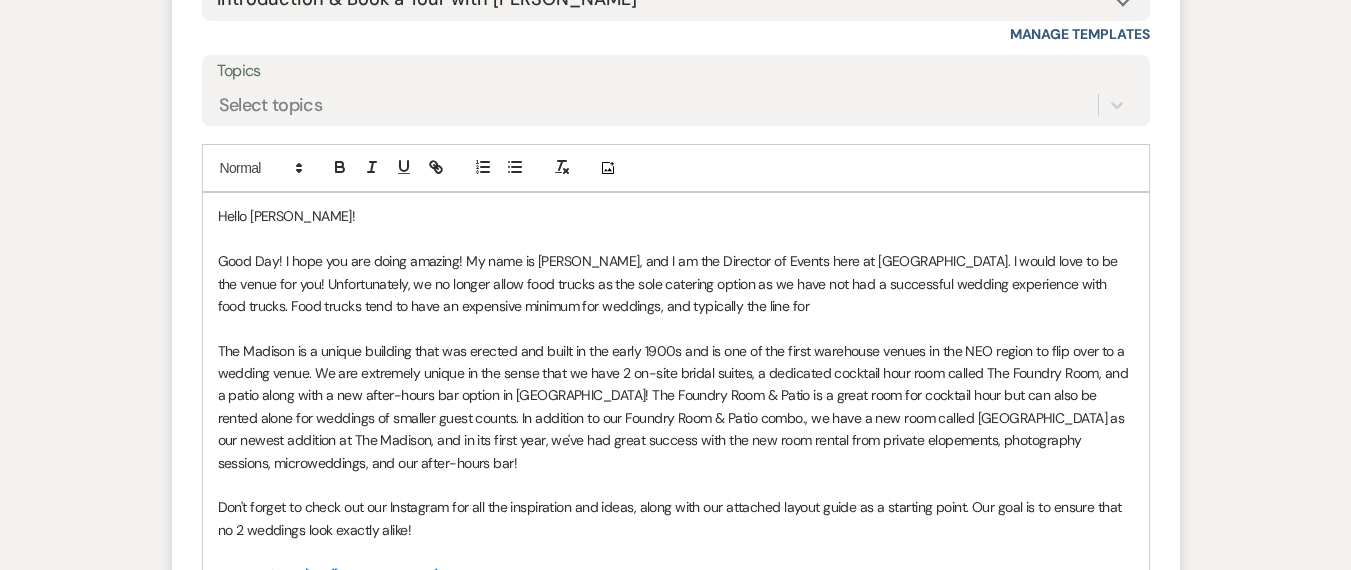 click on "Good Day! I hope you are doing amazing! My name is Daryl Licursi, and I am the Director of Events here at The Madison Venue. I would love to be the venue for you! Unfortunately, we no longer allow food trucks as the sole catering option as we have not had a successful wedding experience with food trucks. Food trucks tend to have an expensive minimum for weddings, and typically the line for" at bounding box center [676, 283] 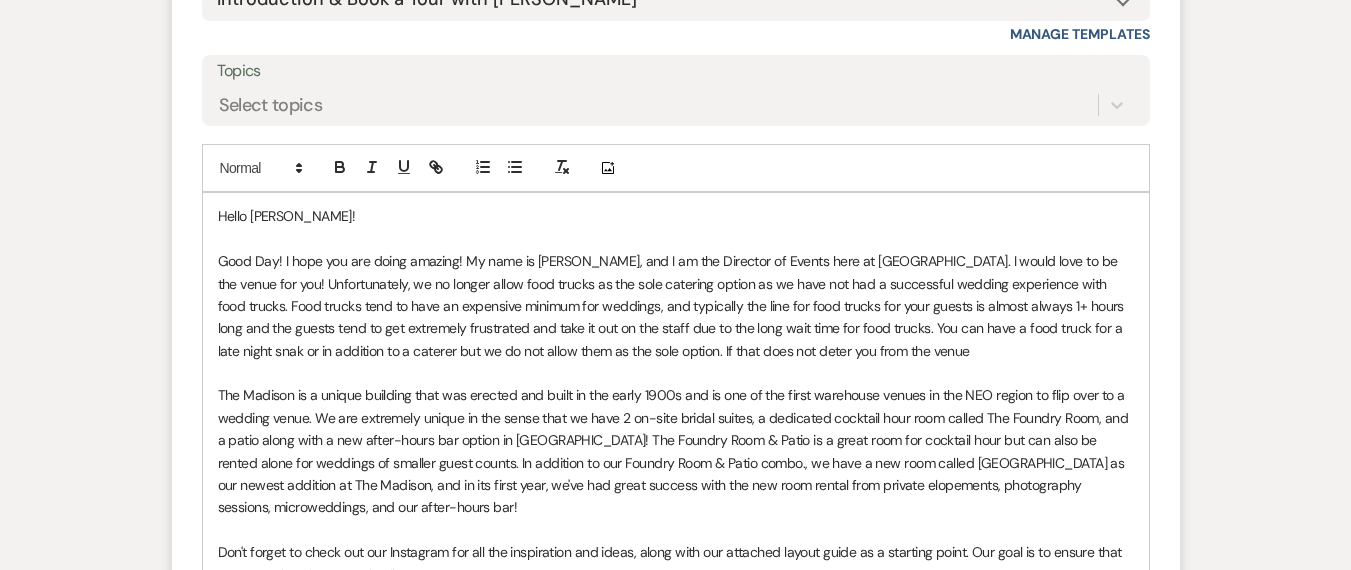 click on "late-" at bounding box center (0, 0) 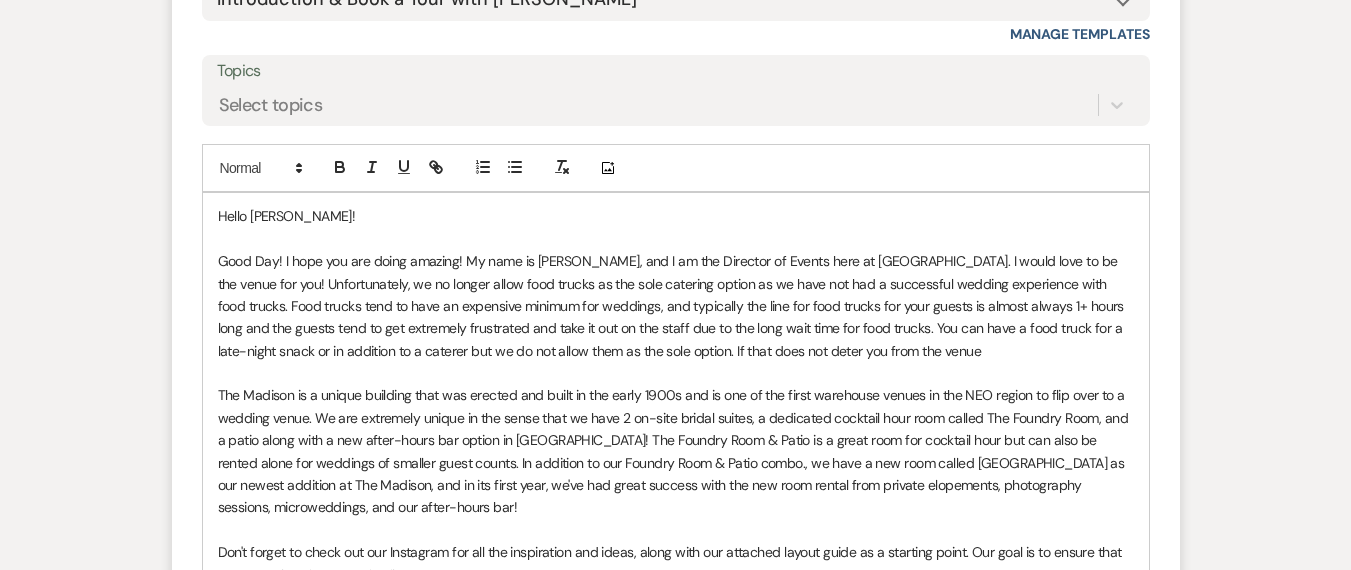click on "Good Day! I hope you are doing amazing! My name is Daryl Licursi, and I am the Director of Events here at The Madison Venue. I would love to be the venue for you! Unfortunately, we no longer allow food trucks as the sole catering option as we have not had a successful wedding experience with food trucks. Food trucks tend to have an expensive minimum for weddings, and typically the line for food trucks for your guests is almost always 1+ hours long and the guests tend to get extremely frustrated and take it out on the staff due to the long wait time for food trucks. You can have a food truck for a late-night snack or in addition to a caterer but we do not allow them as the sole option. If that does not deter you from the venue" at bounding box center [676, 306] 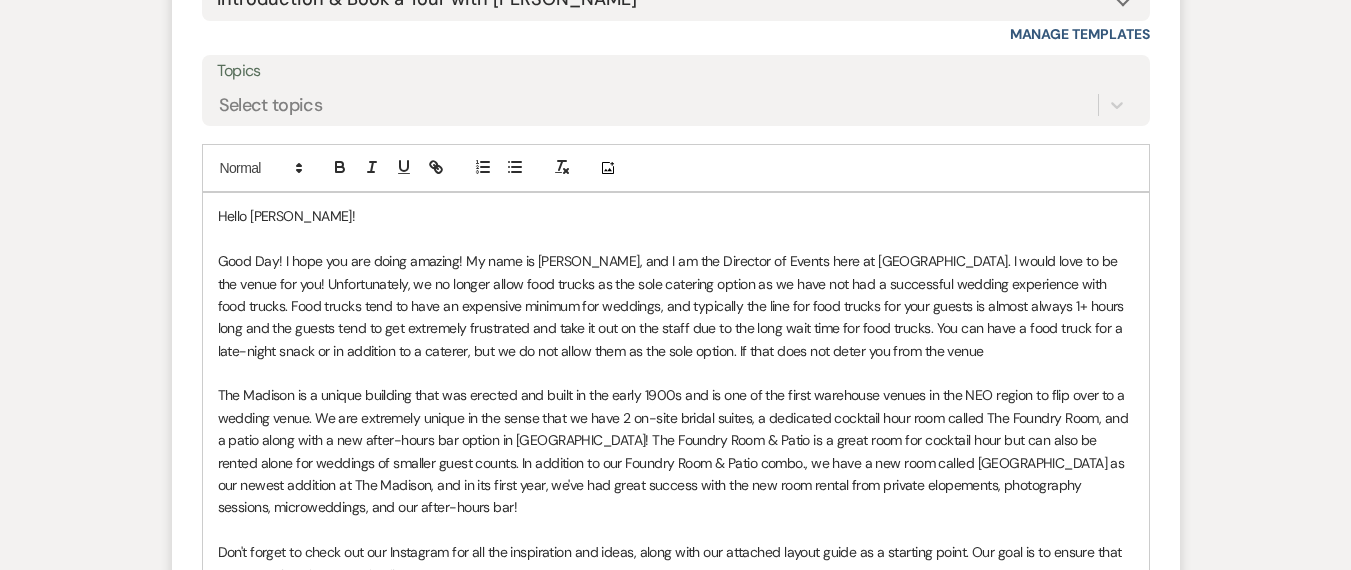 click on "Good Day! I hope you are doing amazing! My name is Daryl Licursi, and I am the Director of Events here at The Madison Venue. I would love to be the venue for you! Unfortunately, we no longer allow food trucks as the sole catering option as we have not had a successful wedding experience with food trucks. Food trucks tend to have an expensive minimum for weddings, and typically the line for food trucks for your guests is almost always 1+ hours long and the guests tend to get extremely frustrated and take it out on the staff due to the long wait time for food trucks. You can have a food truck for a late-night snack or in addition to a caterer, but we do not allow them as the sole option. If that does not deter you from the venue" at bounding box center (676, 306) 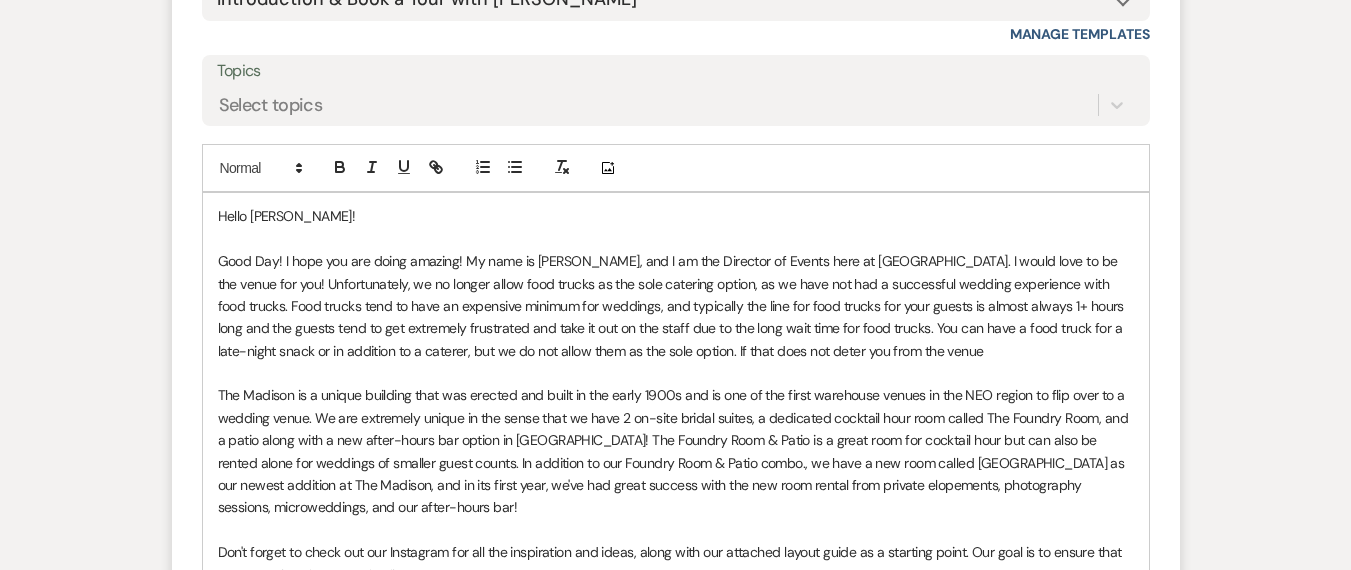 click on "Good Day! I hope you are doing amazing! My name is Daryl Licursi, and I am the Director of Events here at The Madison Venue. I would love to be the venue for you! Unfortunately, we no longer allow food trucks as the sole catering option, as we have not had a successful wedding experience with food trucks. Food trucks tend to have an expensive minimum for weddings, and typically the line for food trucks for your guests is almost always 1+ hours long and the guests tend to get extremely frustrated and take it out on the staff due to the long wait time for food trucks. You can have a food truck for a late-night snack or in addition to a caterer, but we do not allow them as the sole option. If that does not deter you from the venue" at bounding box center (676, 306) 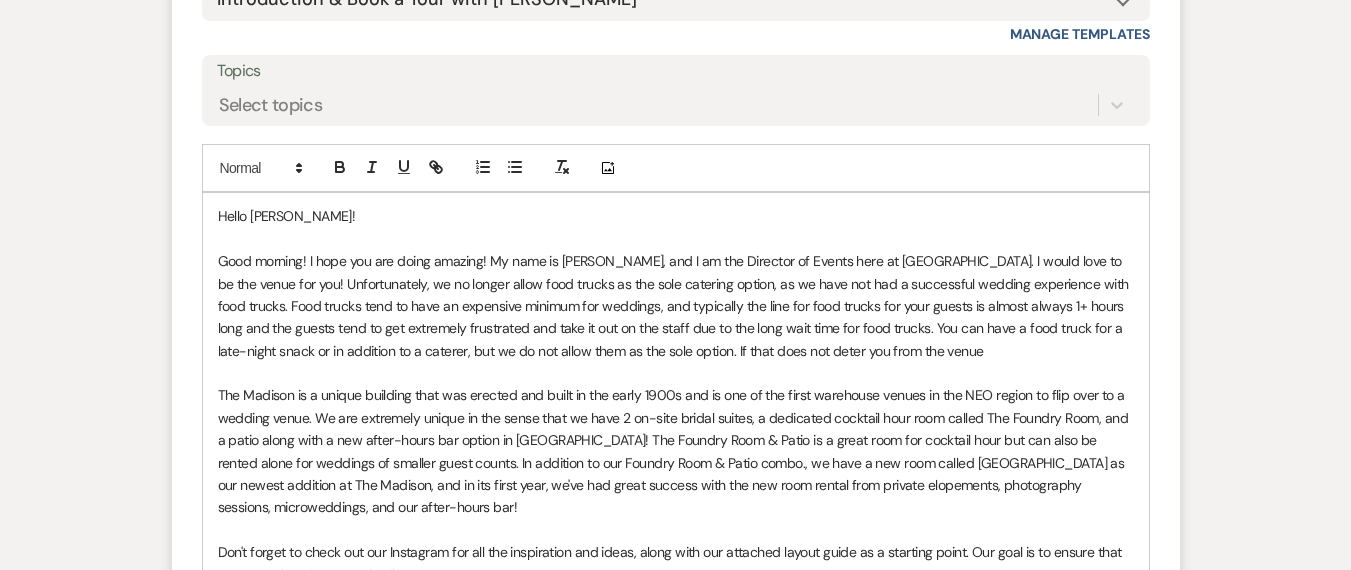 click on "Good morning! I hope you are doing amazing! My name is Daryl Licursi, and I am the Director of Events here at The Madison Venue. I would love to be the venue for you! Unfortunately, we no longer allow food trucks as the sole catering option, as we have not had a successful wedding experience with food trucks. Food trucks tend to have an expensive minimum for weddings, and typically the line for food trucks for your guests is almost always 1+ hours long and the guests tend to get extremely frustrated and take it out on the staff due to the long wait time for food trucks. You can have a food truck for a late-night snack or in addition to a caterer, but we do not allow them as the sole option. If that does not deter you from the venue" at bounding box center [676, 306] 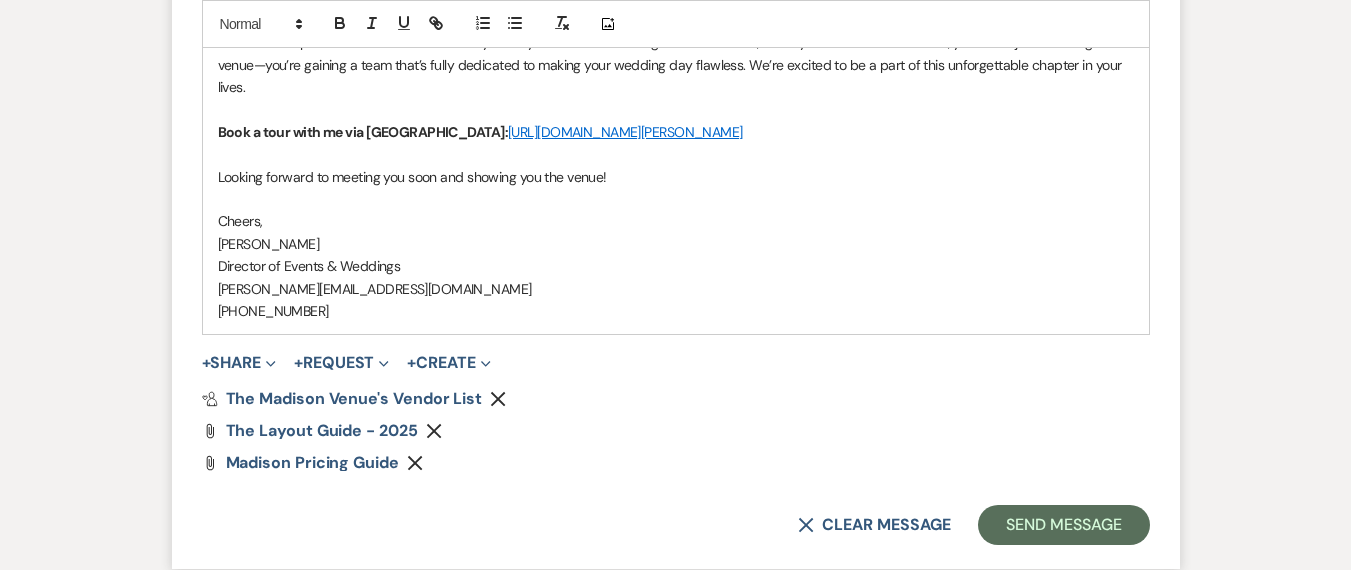scroll, scrollTop: 3552, scrollLeft: 0, axis: vertical 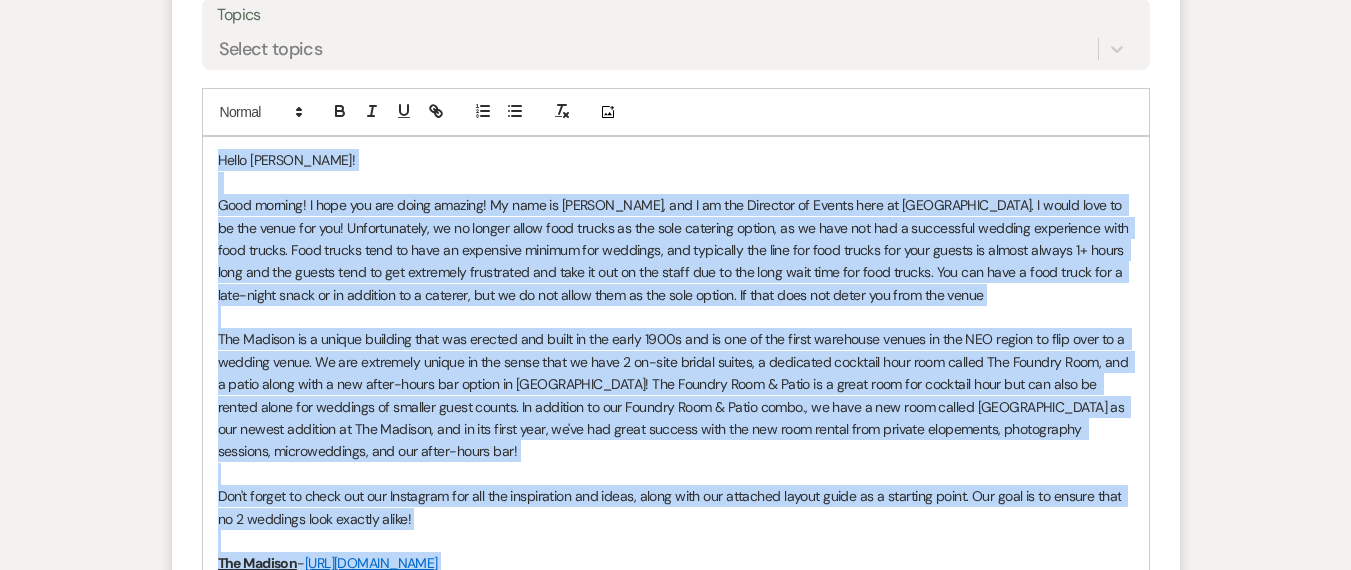 drag, startPoint x: 322, startPoint y: 130, endPoint x: 217, endPoint y: 157, distance: 108.41586 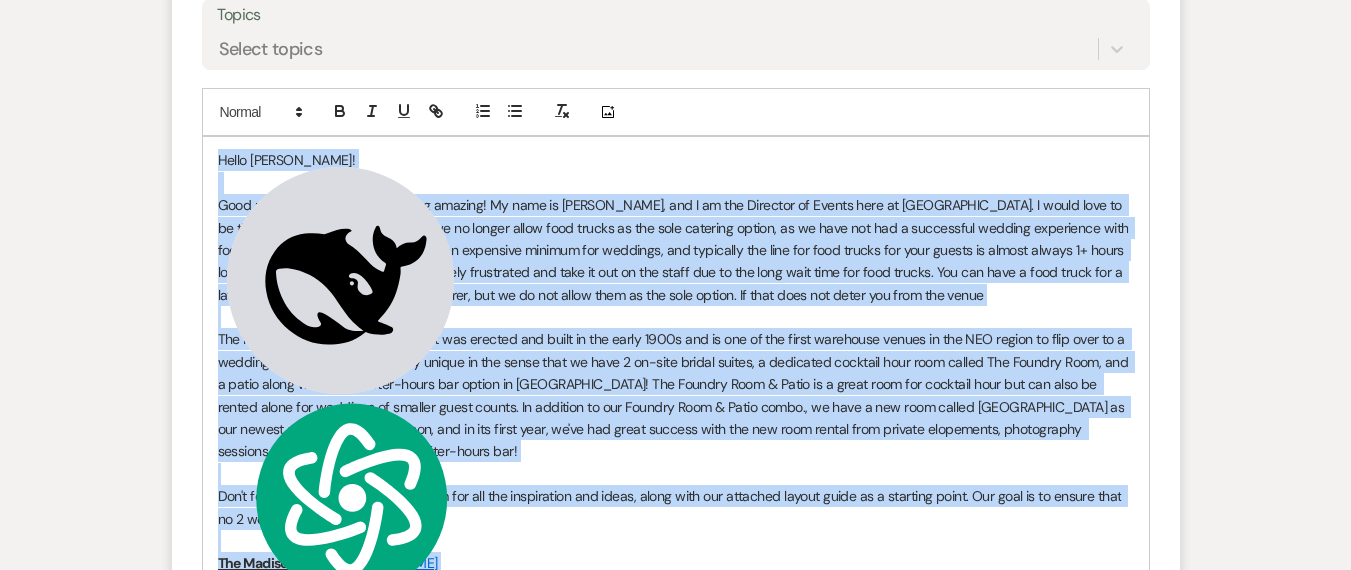 click at bounding box center [676, 317] 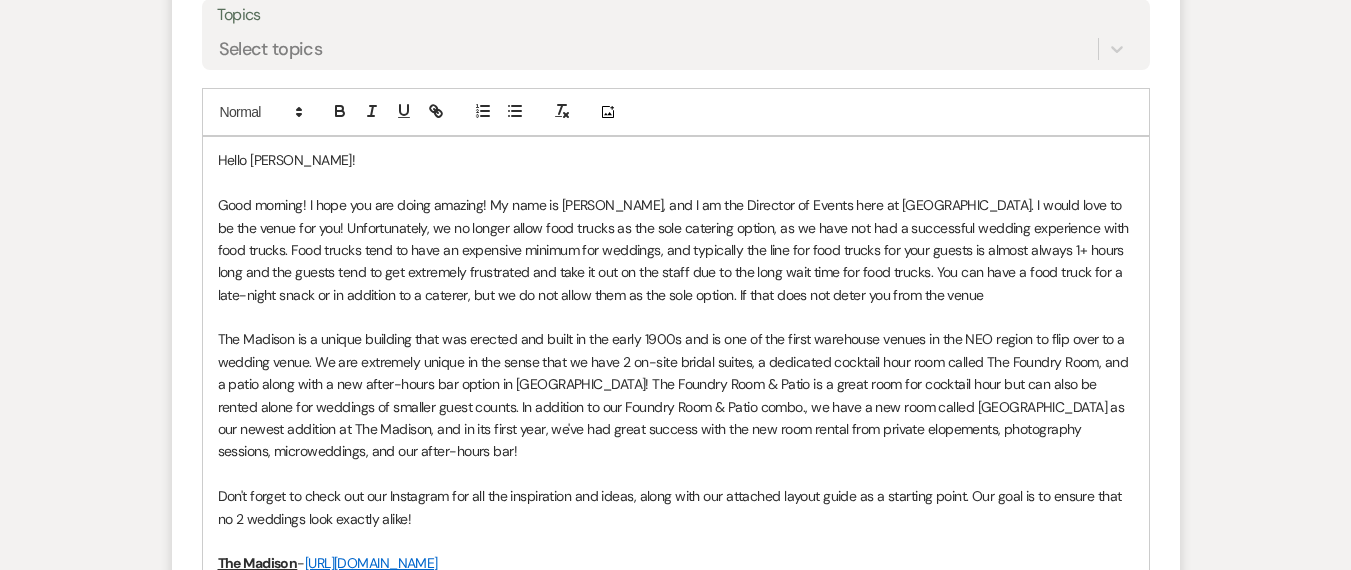 click on "Good morning! I hope you are doing amazing! My name is Daryl Licursi, and I am the Director of Events here at The Madison Venue. I would love to be the venue for you! Unfortunately, we no longer allow food trucks as the sole catering option, as we have not had a successful wedding experience with food trucks. Food trucks tend to have an expensive minimum for weddings, and typically the line for food trucks for your guests is almost always 1+ hours long and the guests tend to get extremely frustrated and take it out on the staff due to the long wait time for food trucks. You can have a food truck for a late-night snack or in addition to a caterer, but we do not allow them as the sole option. If that does not deter you from the venue" at bounding box center [676, 250] 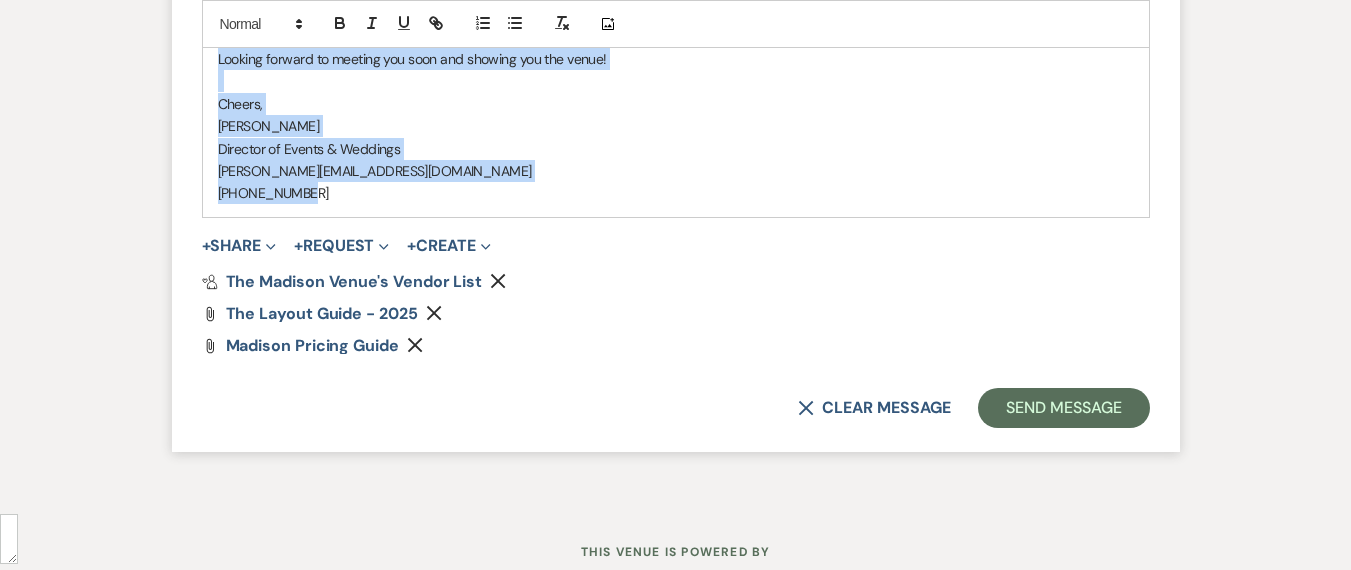 scroll, scrollTop: 3545, scrollLeft: 0, axis: vertical 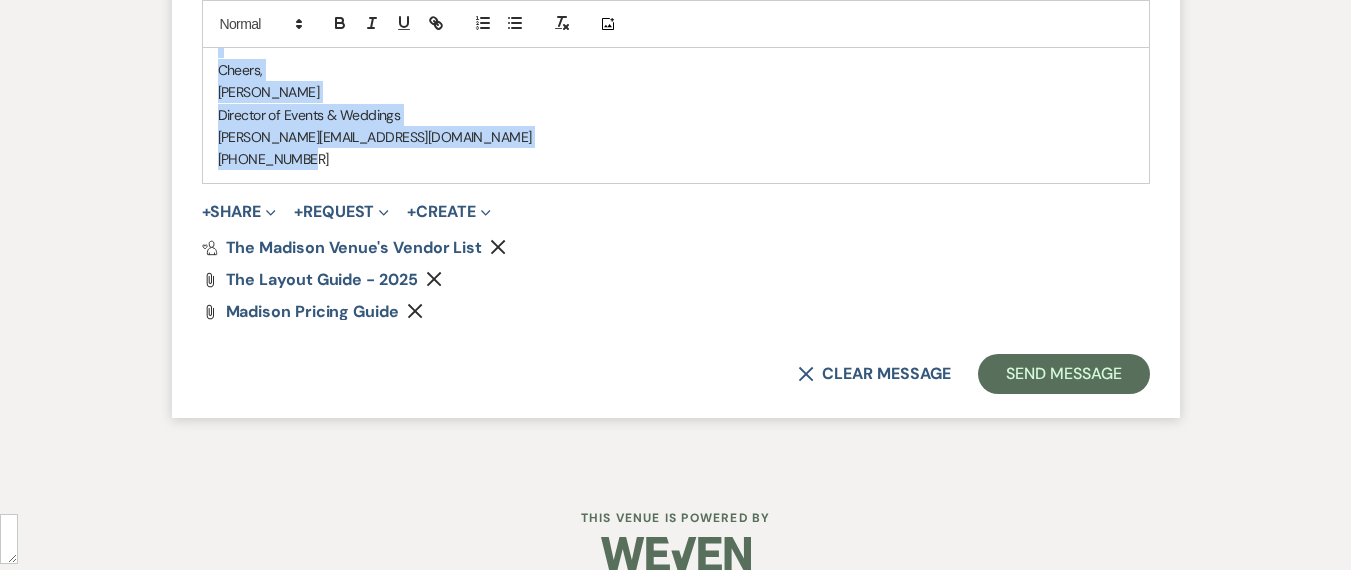 drag, startPoint x: 220, startPoint y: 161, endPoint x: 332, endPoint y: 168, distance: 112.21854 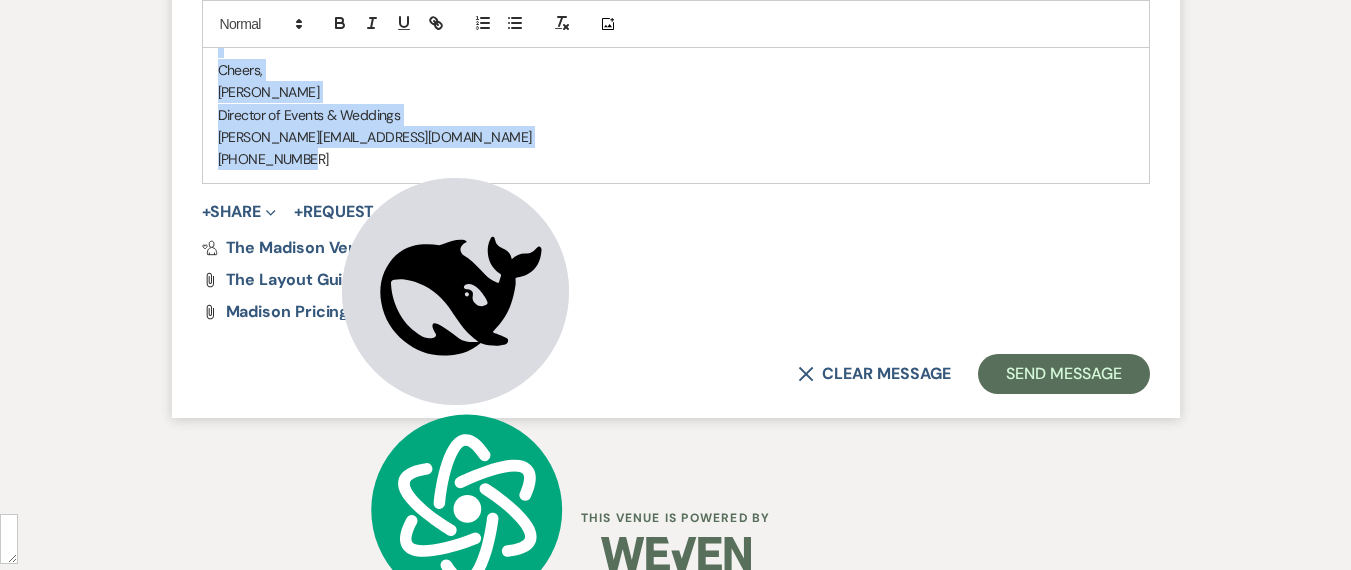 copy on "Hello Jennifer!   Good morning! I hope you are doing amazing! My name is Daryl Licursi, and I am the Director of Events here at The Madison Venue. I would love to be the venue for you! Unfortunately, we no longer allow food trucks as the sole catering option, as we have not had a successful wedding experience with food trucks. Food trucks tend to have an expensive minimum for weddings, and typically the line for food trucks for your guests is almost always 1+ hours long and the guests tend to get extremely frustrated and take it out on the staff due to the long wait time for food trucks. You can have a food truck for a late-night snack or in addition to a caterer, but we do not allow them as the sole option. If that does not deter you from the venue, review the information below and our pricing guide and let me know if you have any questions and how i can be of any help for your wedding day! The Madison is a unique building that was erected and built in the early 1900s and is one of the first warehouse ven..." 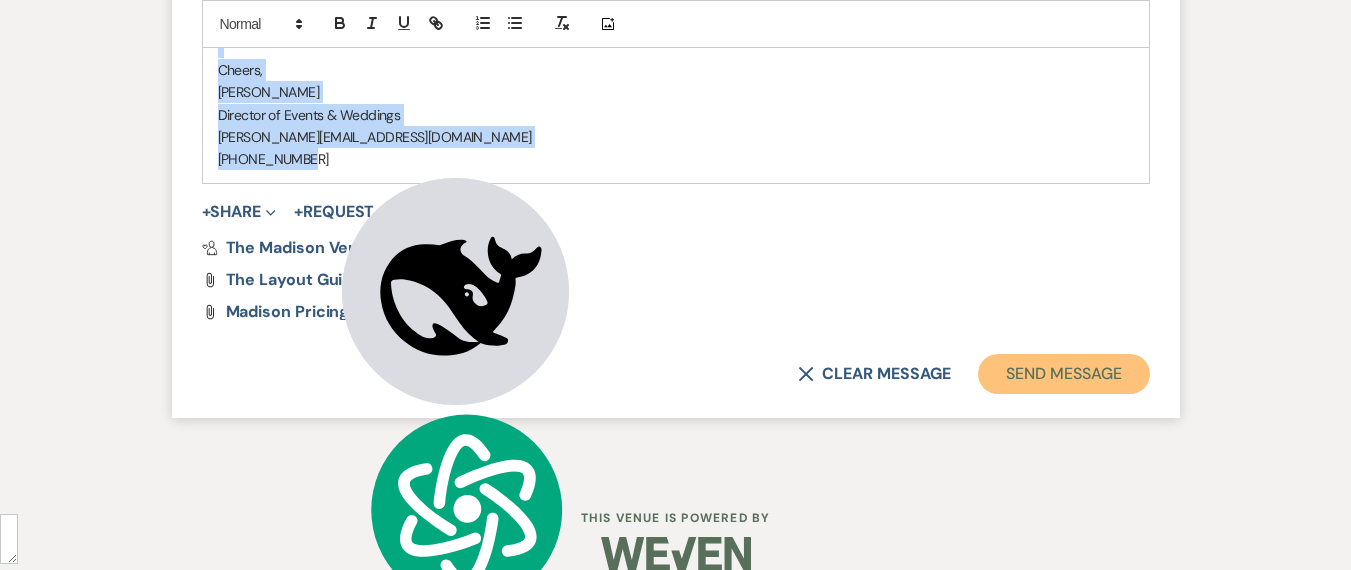 drag, startPoint x: 1142, startPoint y: 388, endPoint x: 1122, endPoint y: 416, distance: 34.4093 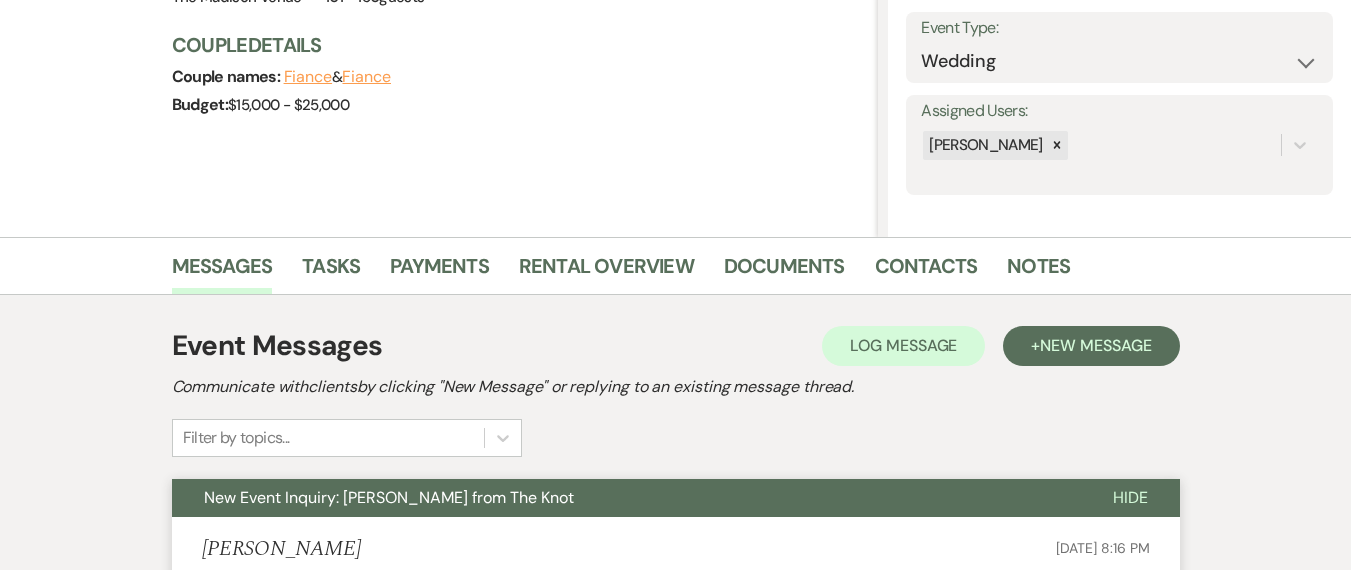 scroll, scrollTop: 0, scrollLeft: 0, axis: both 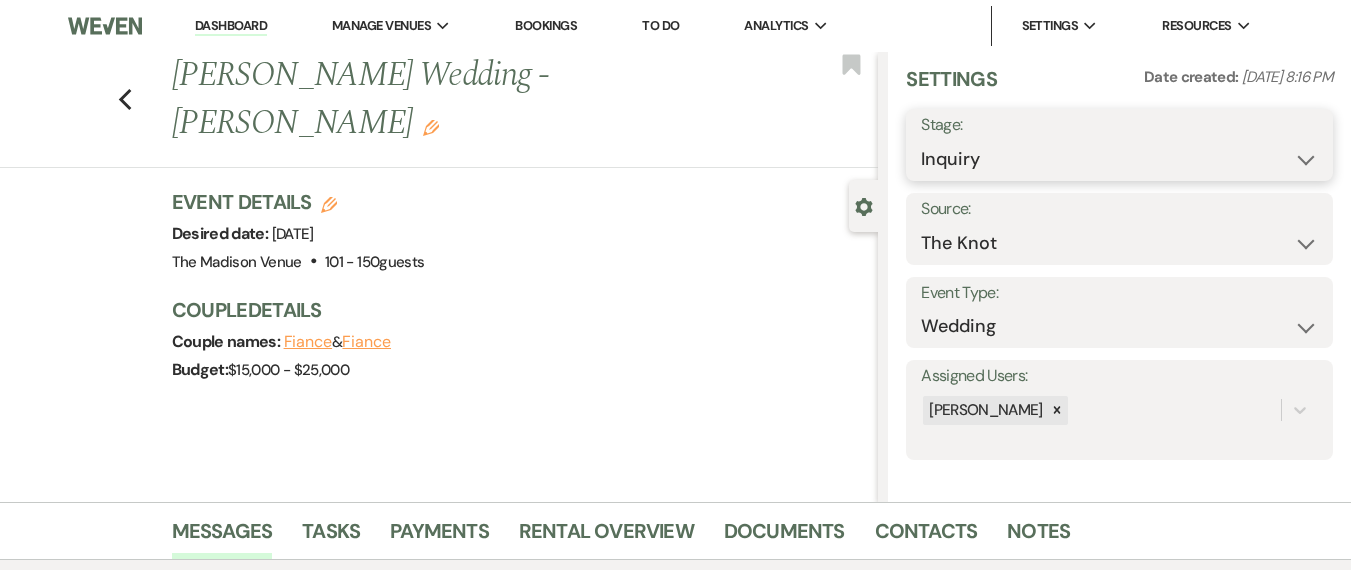 click on "Inquiry Follow Up Tour Requested Tour Confirmed Toured Proposal Sent Booked Lost" at bounding box center [1119, 159] 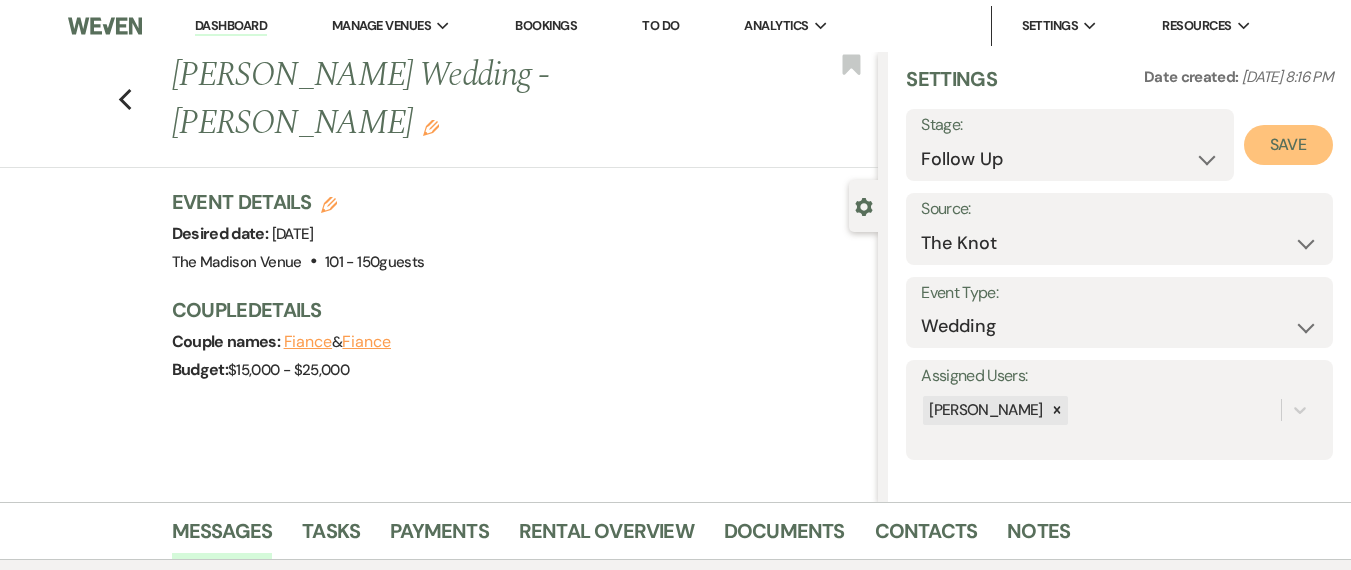 click on "Save" at bounding box center [1288, 145] 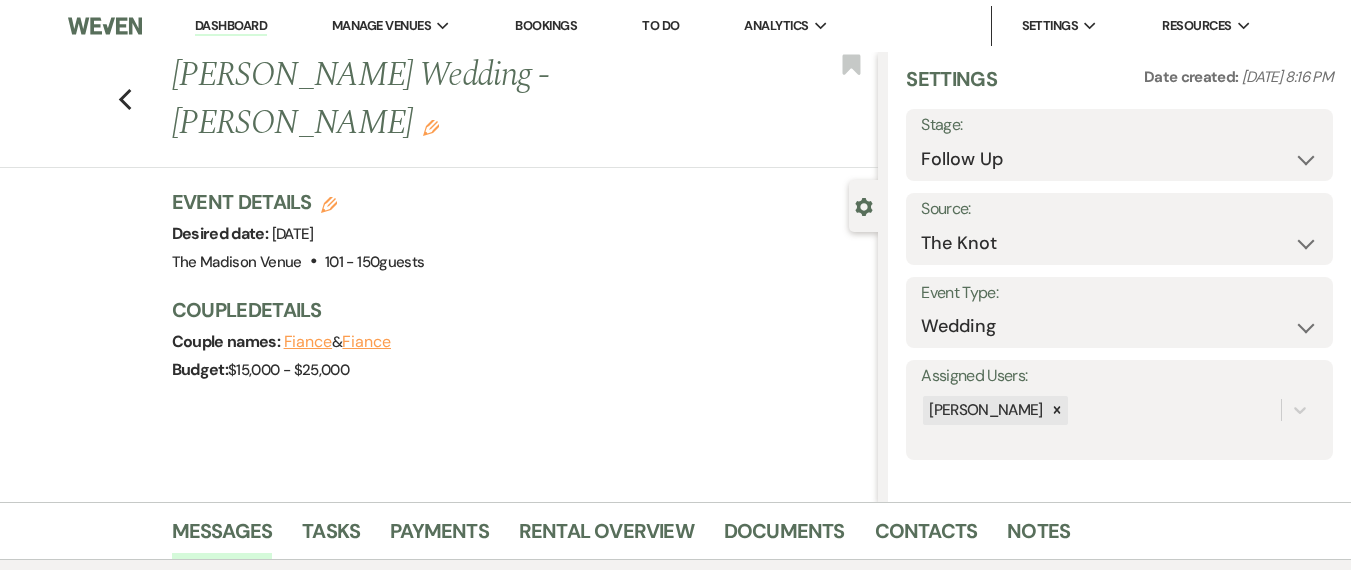 click on "Dashboard" at bounding box center [231, 26] 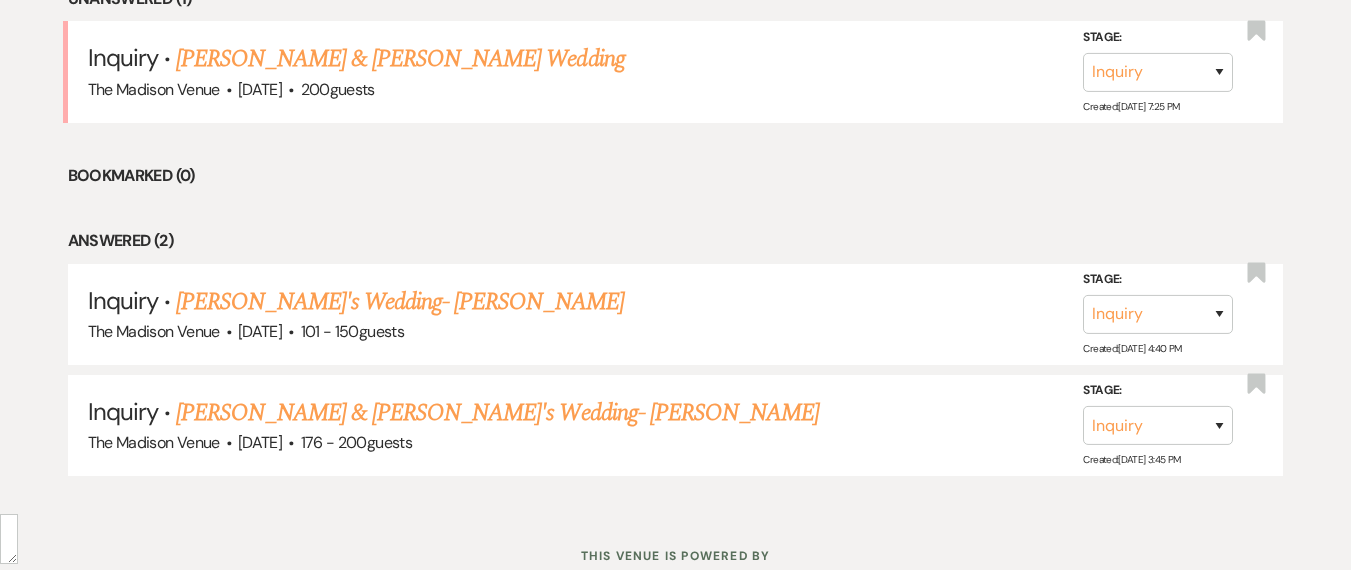 scroll, scrollTop: 600, scrollLeft: 0, axis: vertical 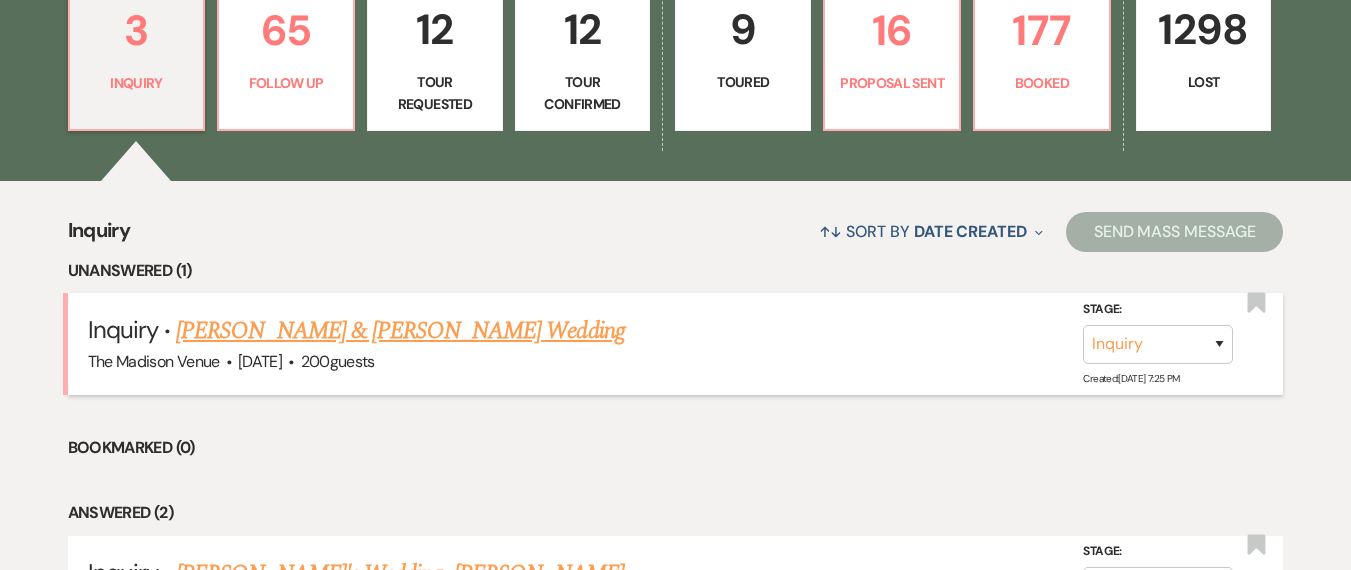 click on "[PERSON_NAME] & [PERSON_NAME] Wedding" at bounding box center [400, 331] 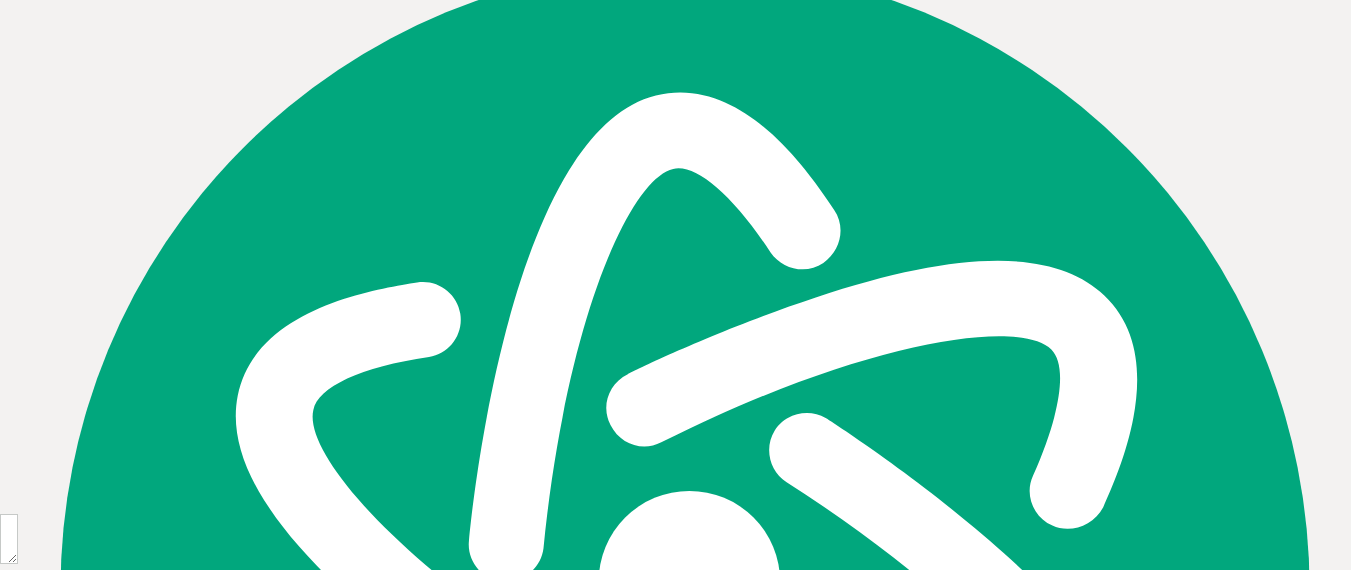 scroll, scrollTop: 0, scrollLeft: 0, axis: both 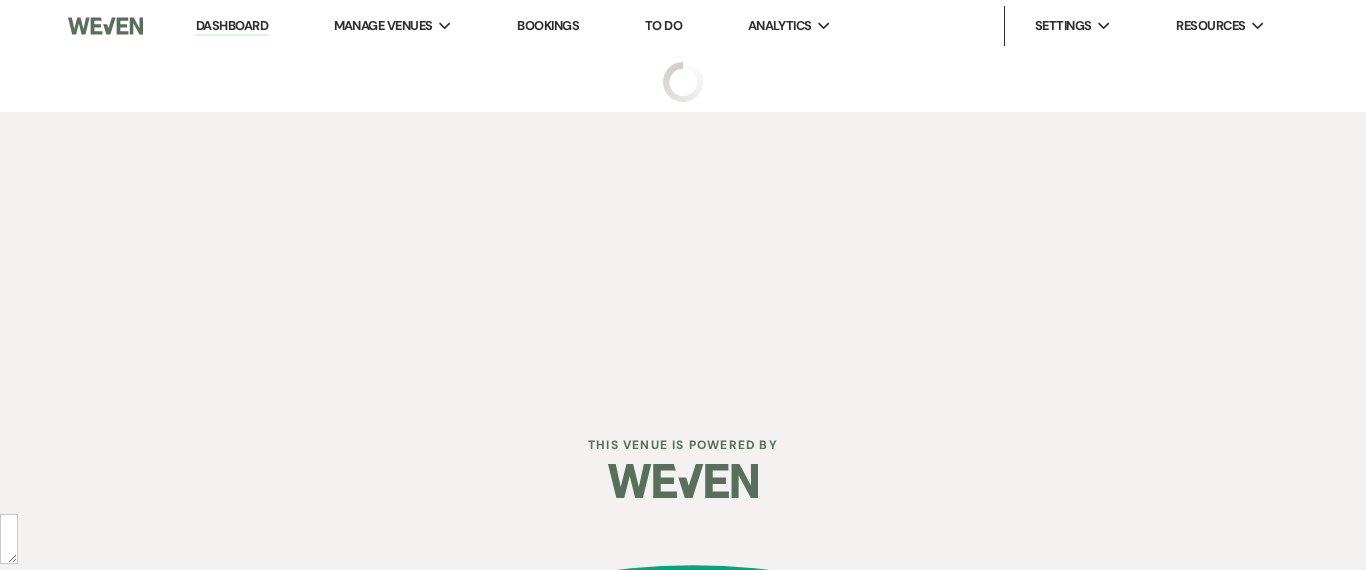 select on "5" 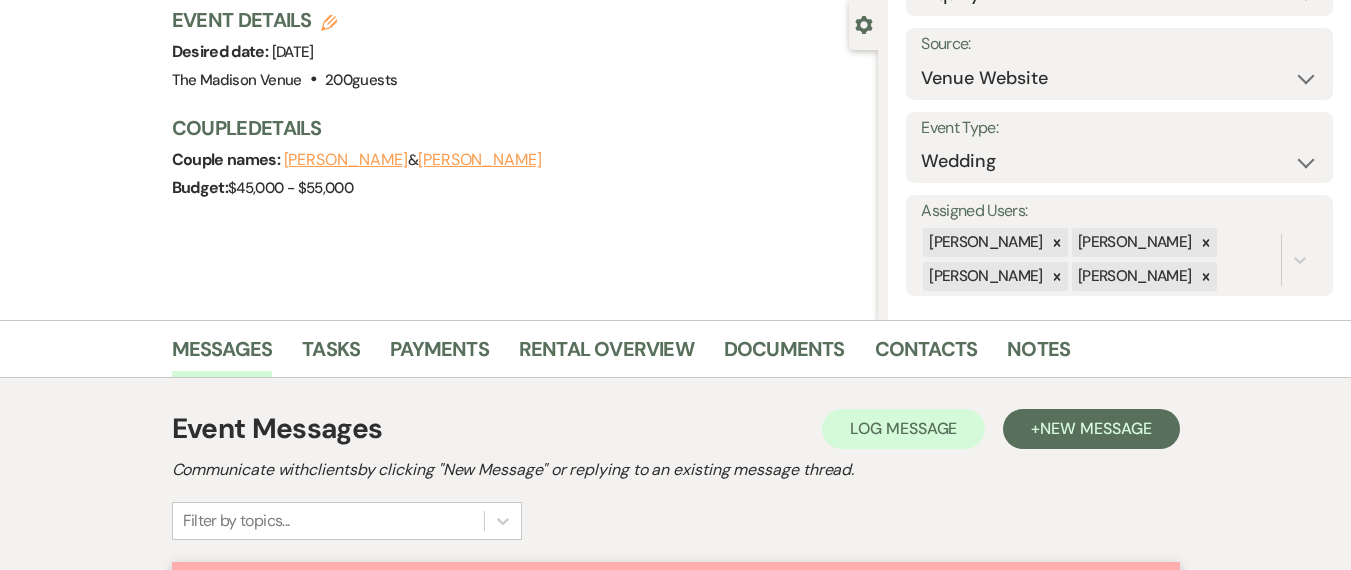 scroll, scrollTop: 0, scrollLeft: 0, axis: both 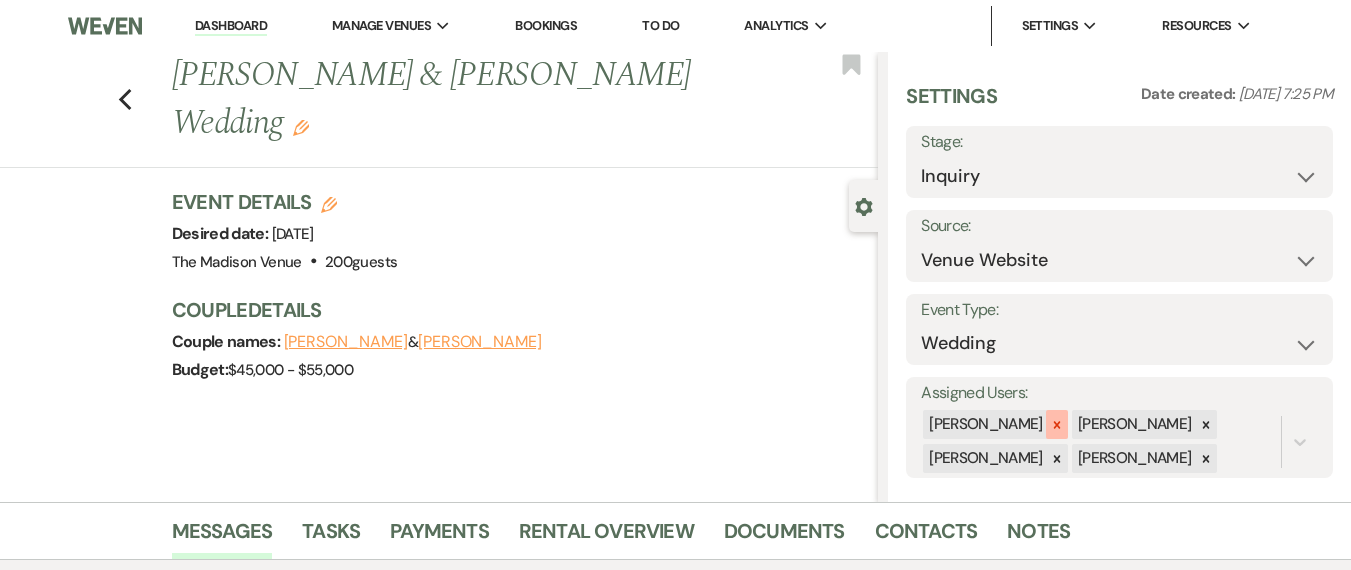 click 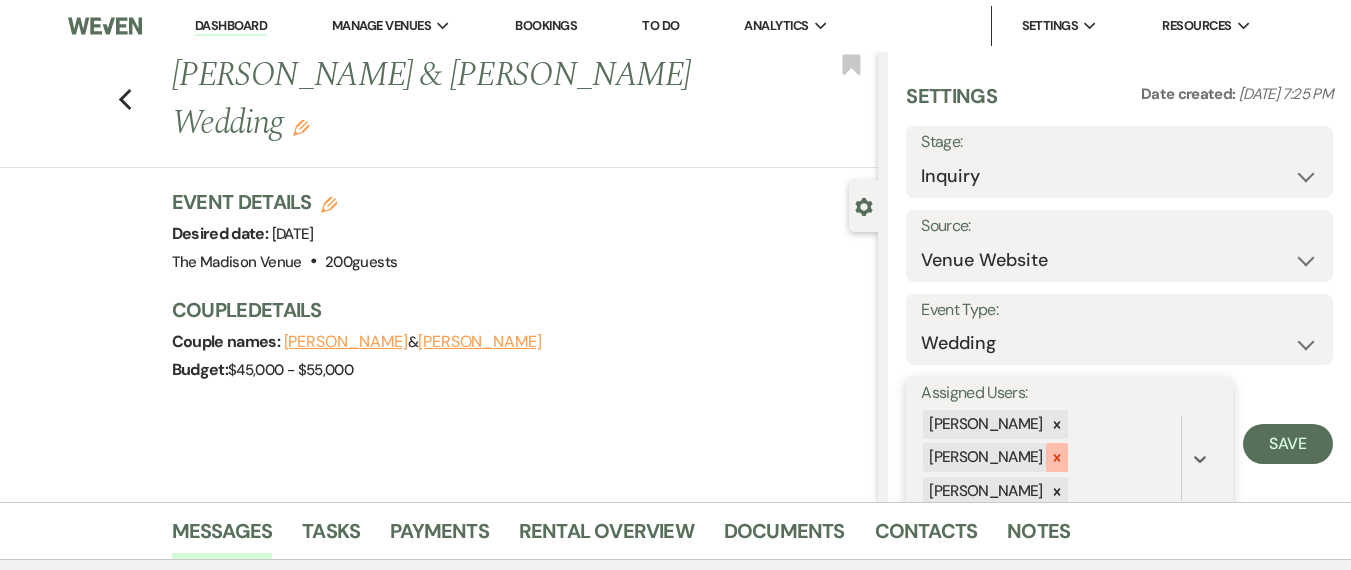 click at bounding box center (1057, 457) 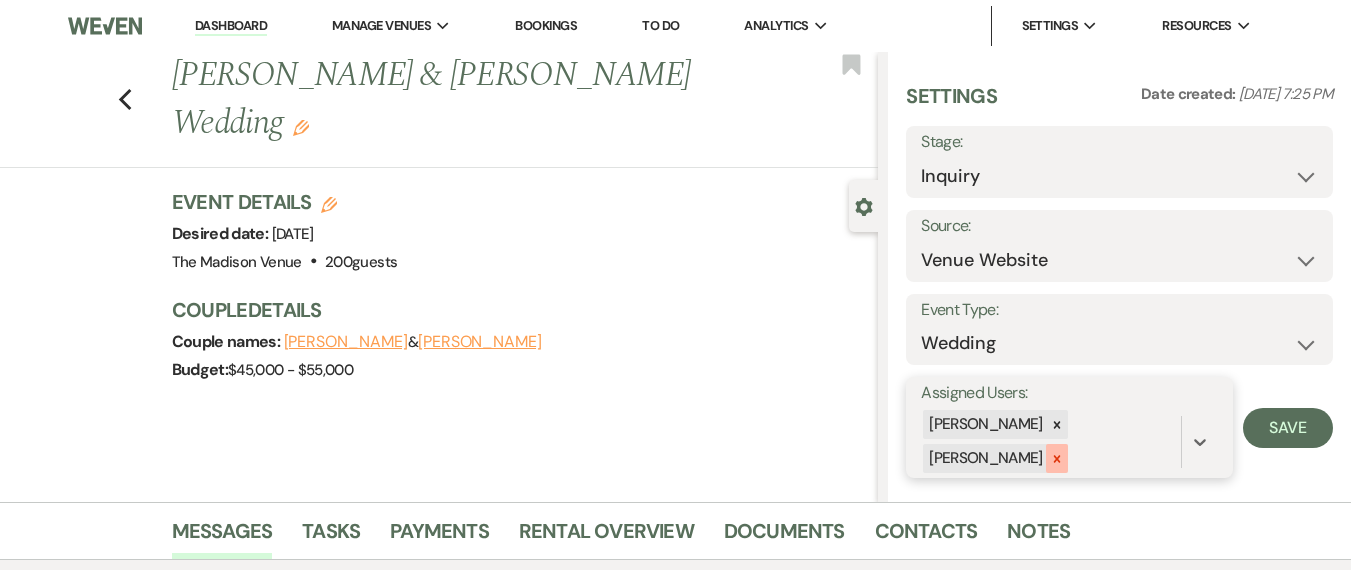 click 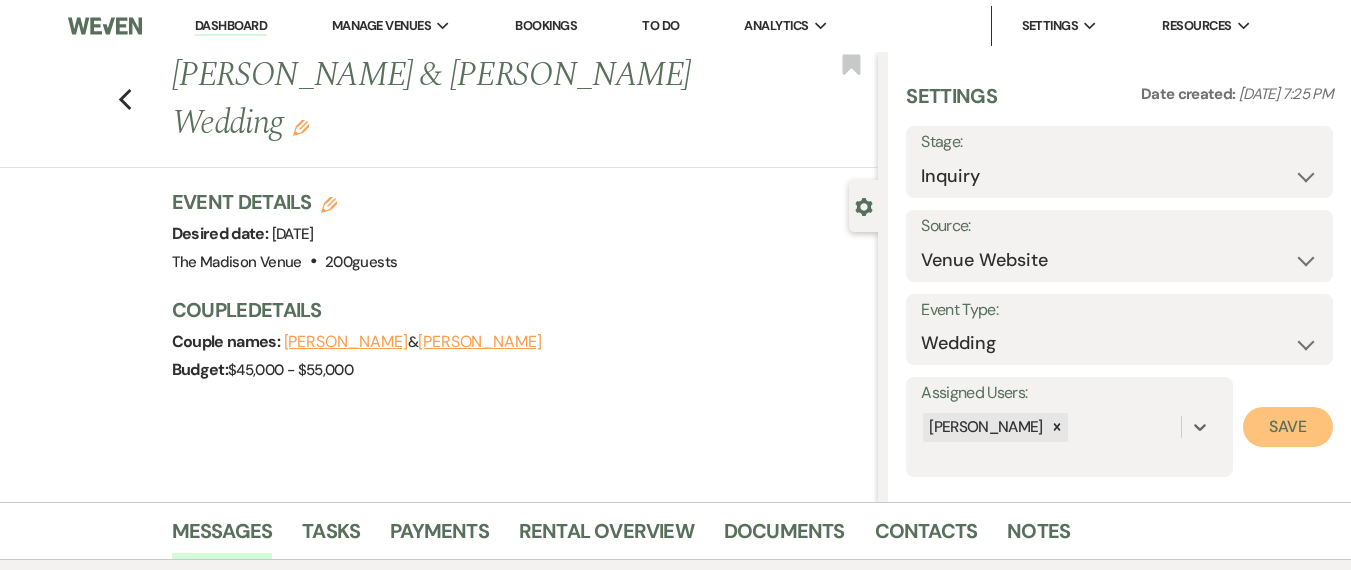 click on "Save" at bounding box center (1288, 427) 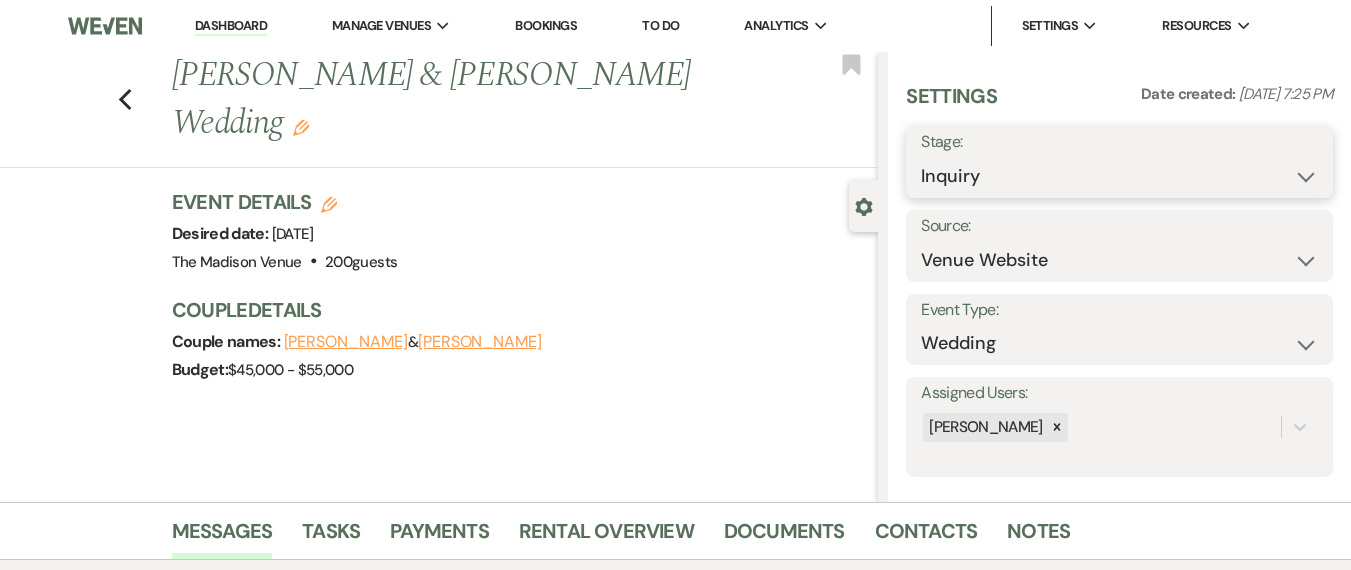 click on "Inquiry Follow Up Tour Requested Tour Confirmed Toured Proposal Sent Booked Lost" at bounding box center [1119, 176] 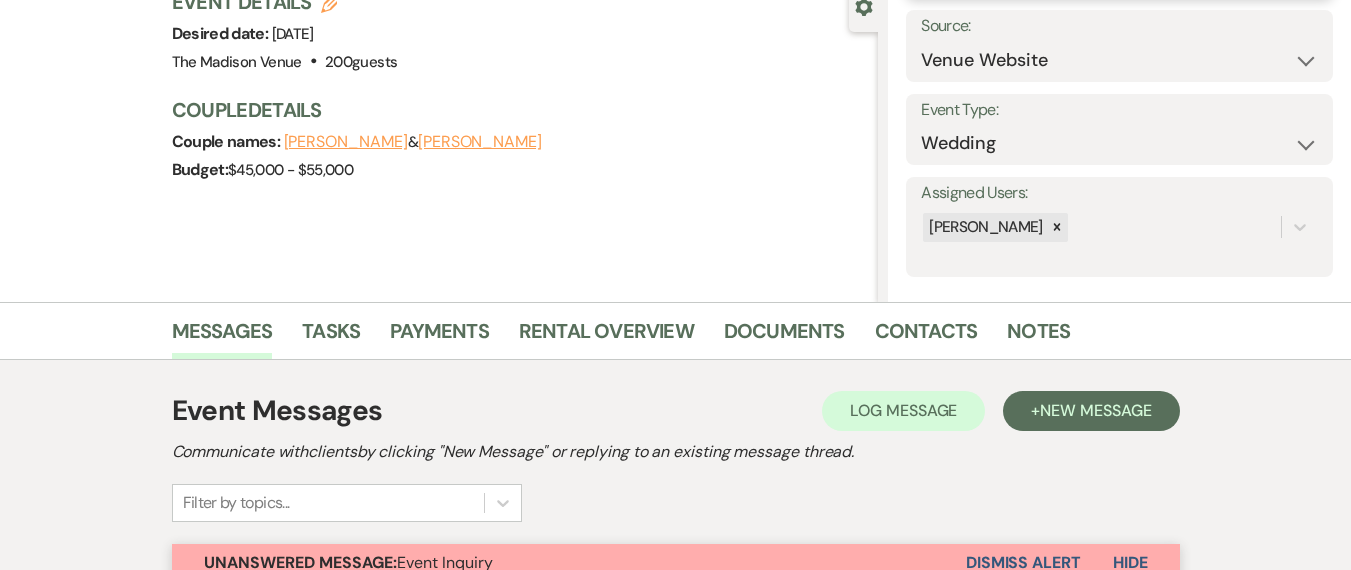 scroll, scrollTop: 429, scrollLeft: 0, axis: vertical 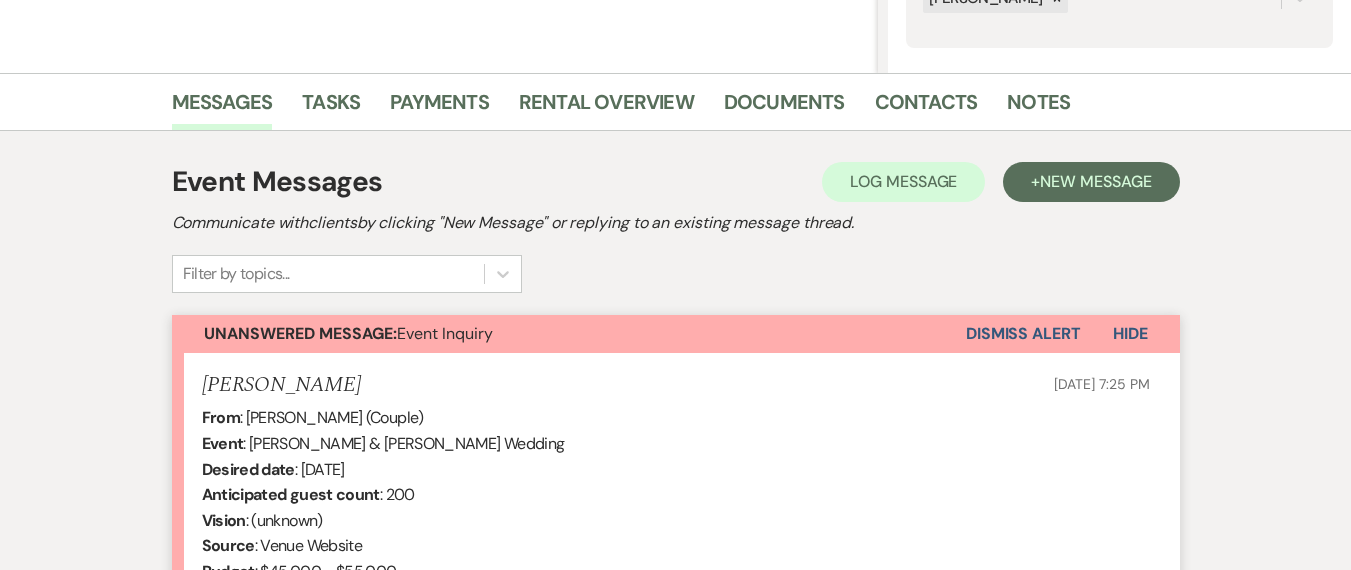 click on "Dismiss Alert" at bounding box center [1023, 334] 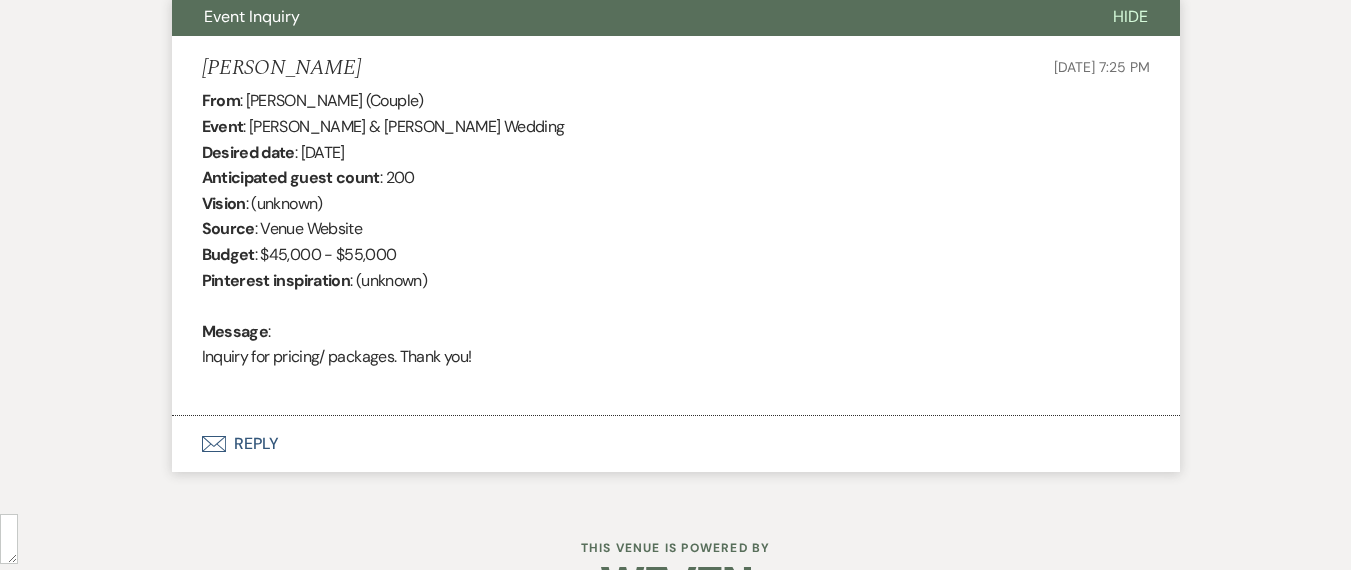 scroll, scrollTop: 807, scrollLeft: 0, axis: vertical 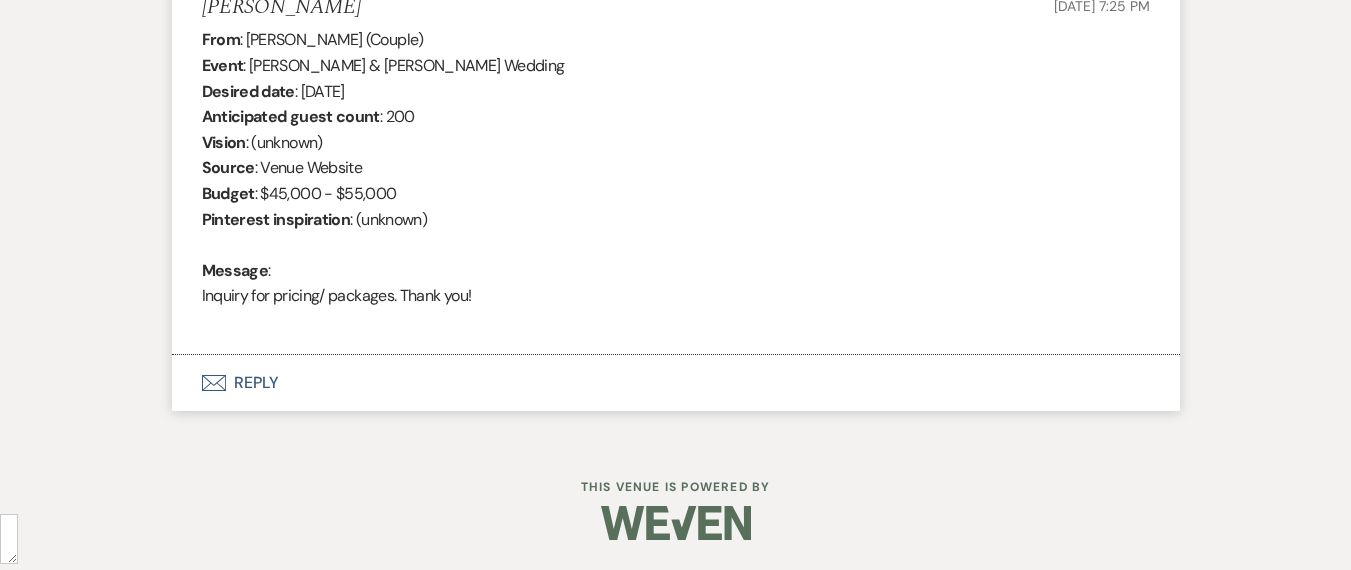 click on "Envelope Reply" at bounding box center (676, 383) 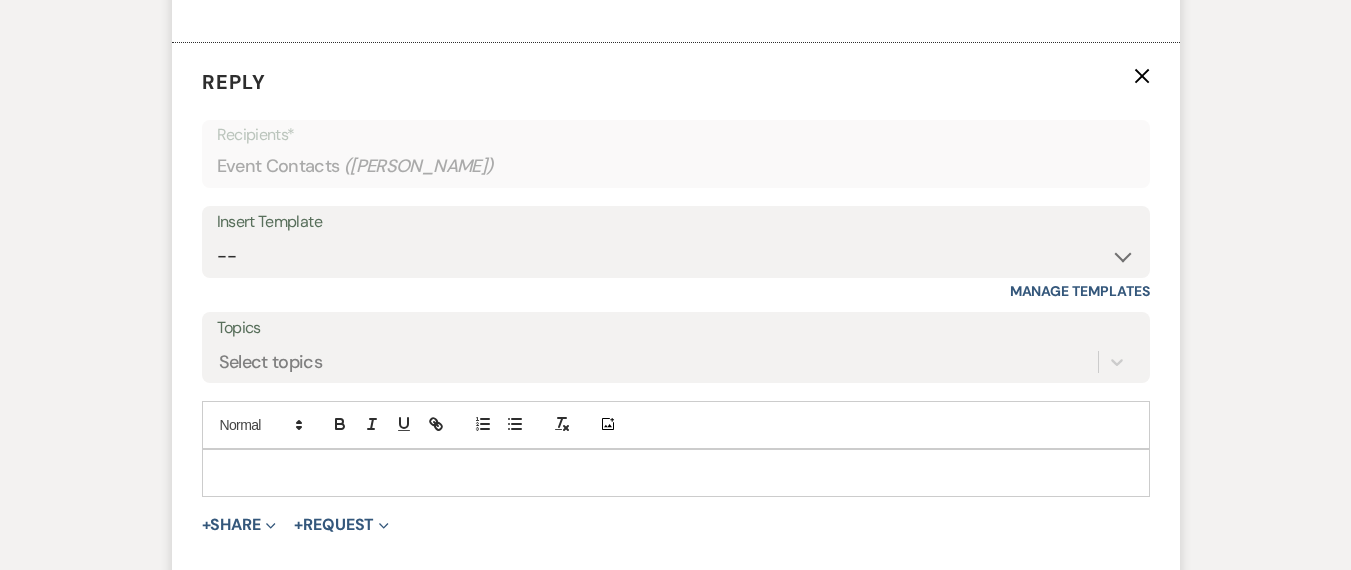 scroll, scrollTop: 1173, scrollLeft: 0, axis: vertical 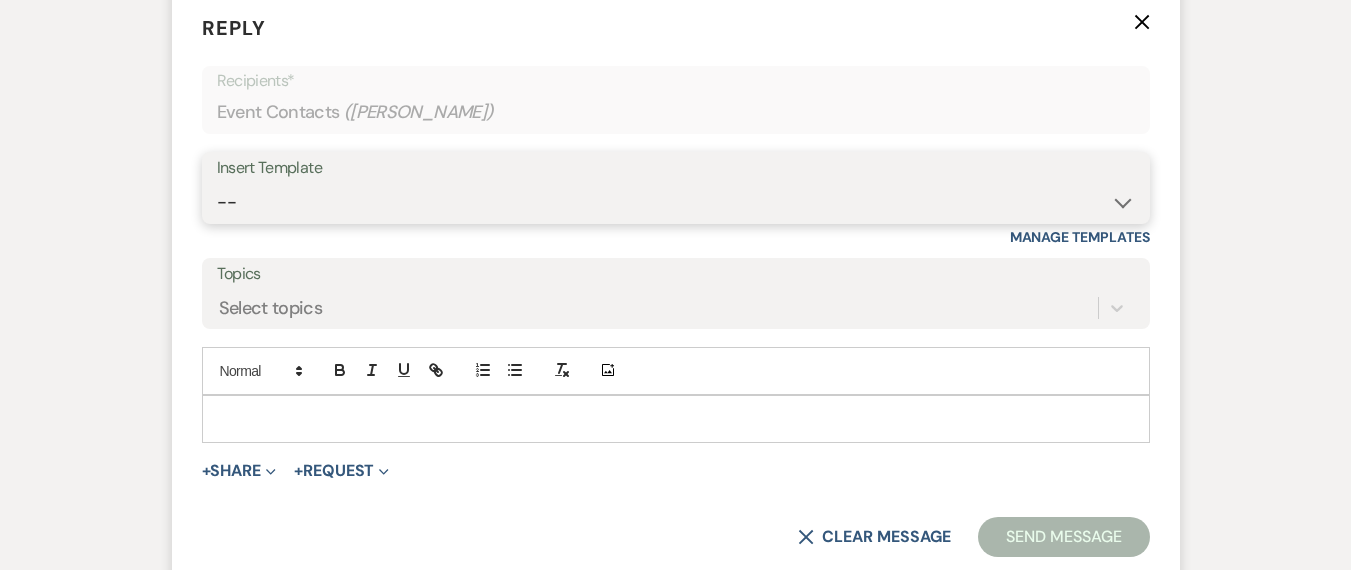 click on "-- Weven Planning Portal Introduction (Booked Events) Corporate Lead Follow Up #1 - No tour scheduled Follow Up #2 Post Tour Follow Up Closing Wedding Lead - No response Event Proposal Introduction to Merri - Layout & Design Application Upcoming Payment Past-Due Payment Alert 1st Desposit 2nd Deposit 3rd Deposit  Final Deposit Thank You Review Follow up: Floor Plan Layout's Follow Up: Check out our Patio Follow up: The Grove Bar Follow-Up Ceremonies on Site Follow-up Bridal Suites 30 days post Inquiry - No tour/Response Are you still Interested? (Wedding response) 6-Month Wedding Walkthrough - Daryl 6-Month Wedding Walkthrough - Anthony 6-Month Wedding Walkthrough - Cher 1-Month Wedding Walkthrough - Daryl 1-Month Wedding Walkthrough - Anthony 1-Month Wedding Walkthrough - Cher Introduction & Book a Tour with Daryl Introduction & Book a Tour with Anthony Introduction & Book a Tour with Cher Event Insurance Reminder Bar Selection - Foundry Package Bar Selection - Avenue Package Bar Selection - Ivy Package" at bounding box center [676, 202] 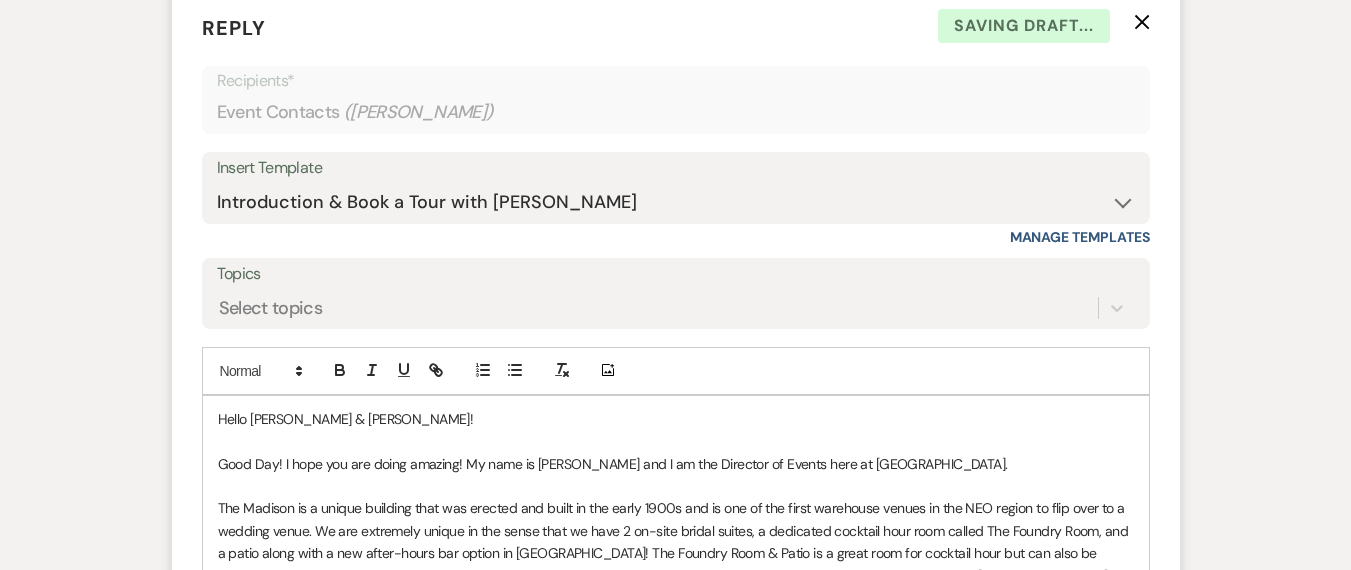 click on "Good Day! I hope you are doing amazing! My name is Daryl Licursi and I am the Director of Events here at The Madison Venue." at bounding box center [676, 464] 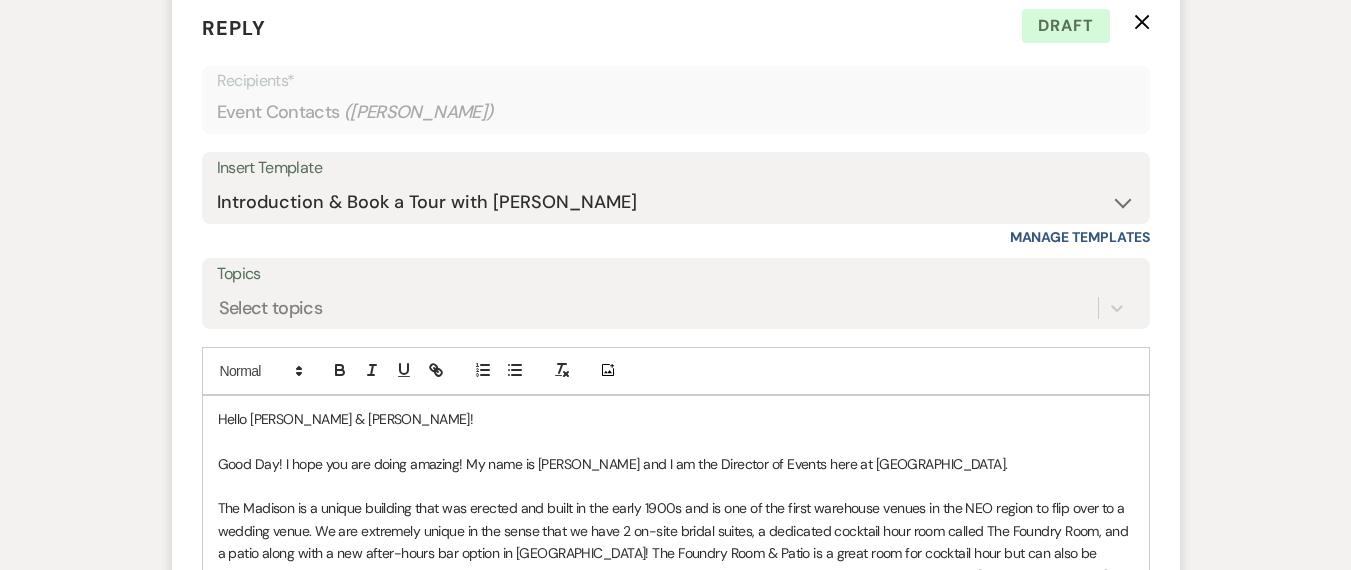 type 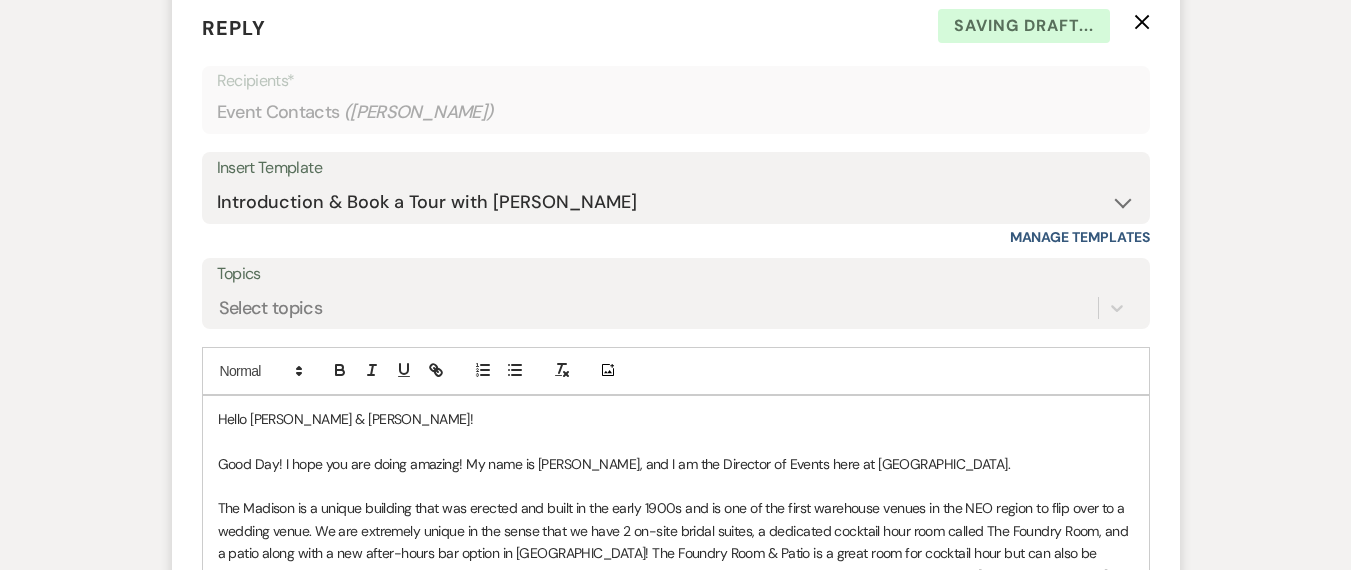 click on "Good Day! I hope you are doing amazing! My name is Daryl Licursi, and I am the Director of Events here at The Madison Venue." at bounding box center [676, 464] 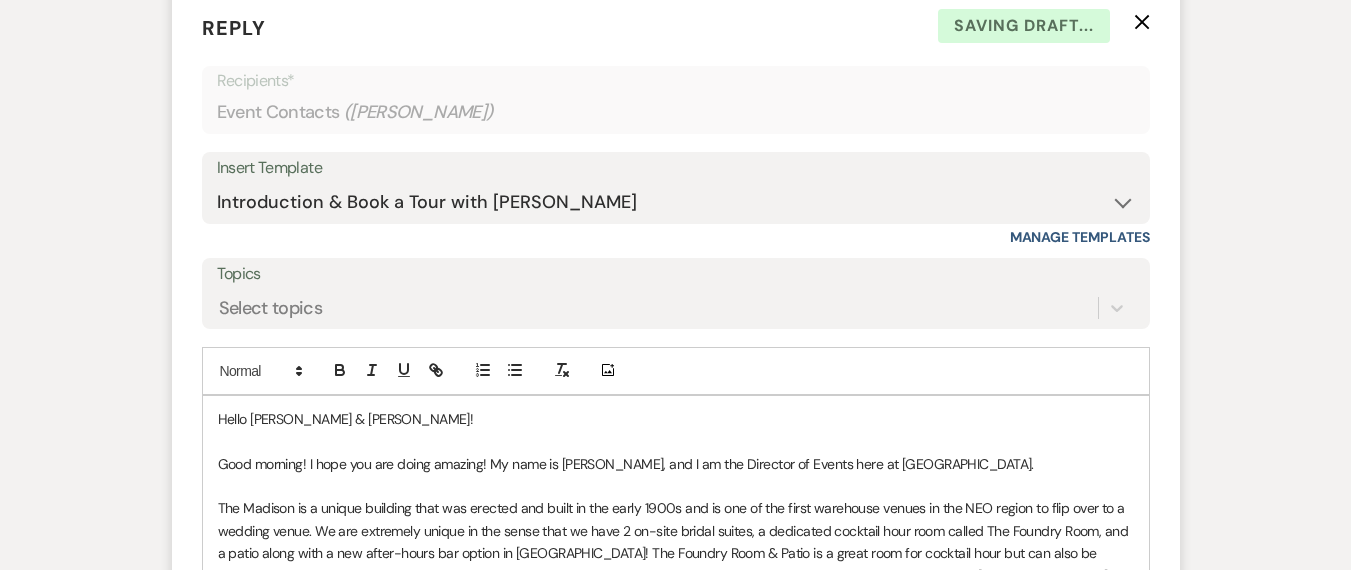 click on "Good morning! I hope you are doing amazing! My name is Daryl Licursi, and I am the Director of Events here at The Madison Venue." at bounding box center (676, 464) 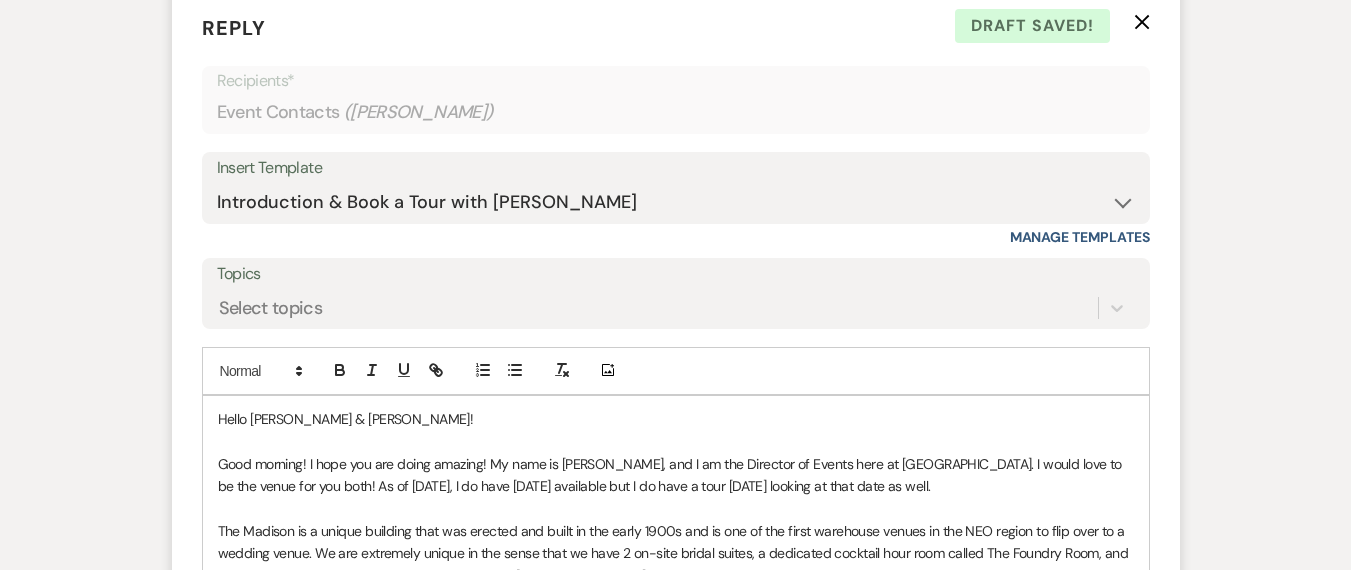 click at bounding box center (676, 508) 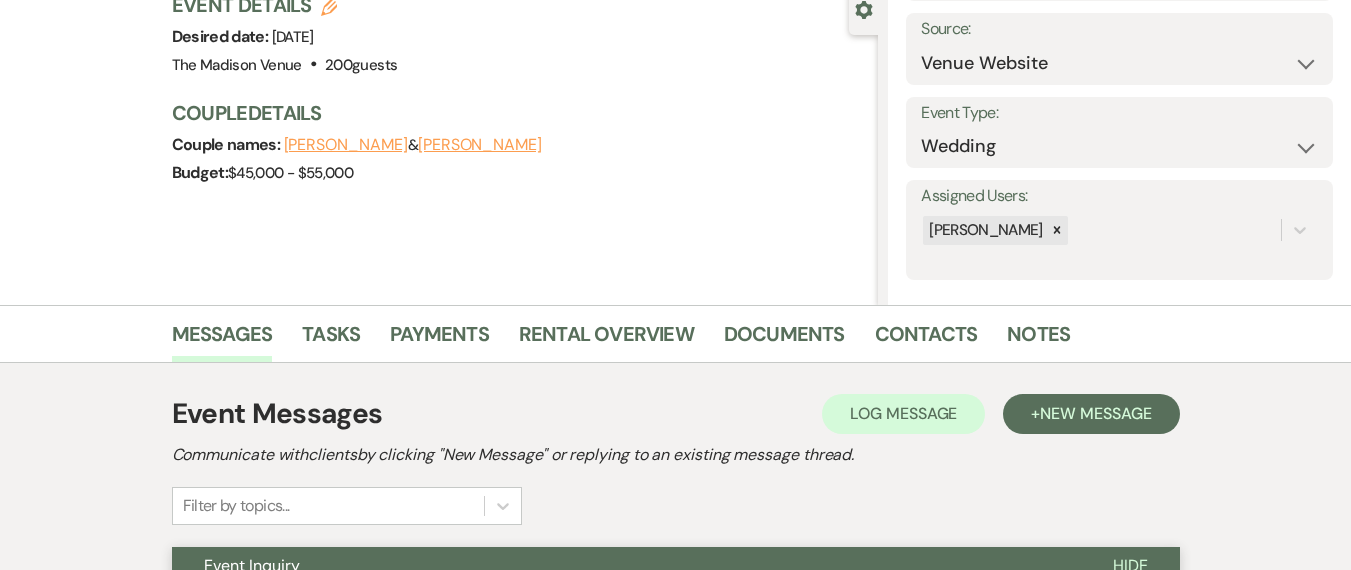 scroll, scrollTop: 0, scrollLeft: 0, axis: both 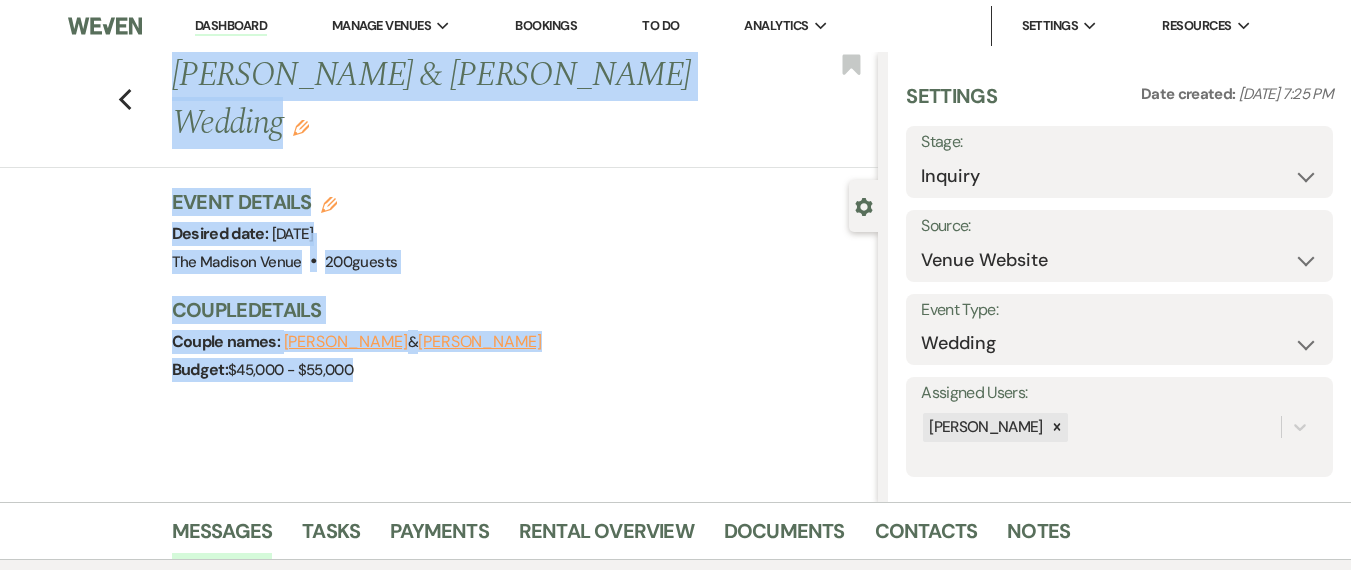drag, startPoint x: 387, startPoint y: 495, endPoint x: 182, endPoint y: 85, distance: 458.39392 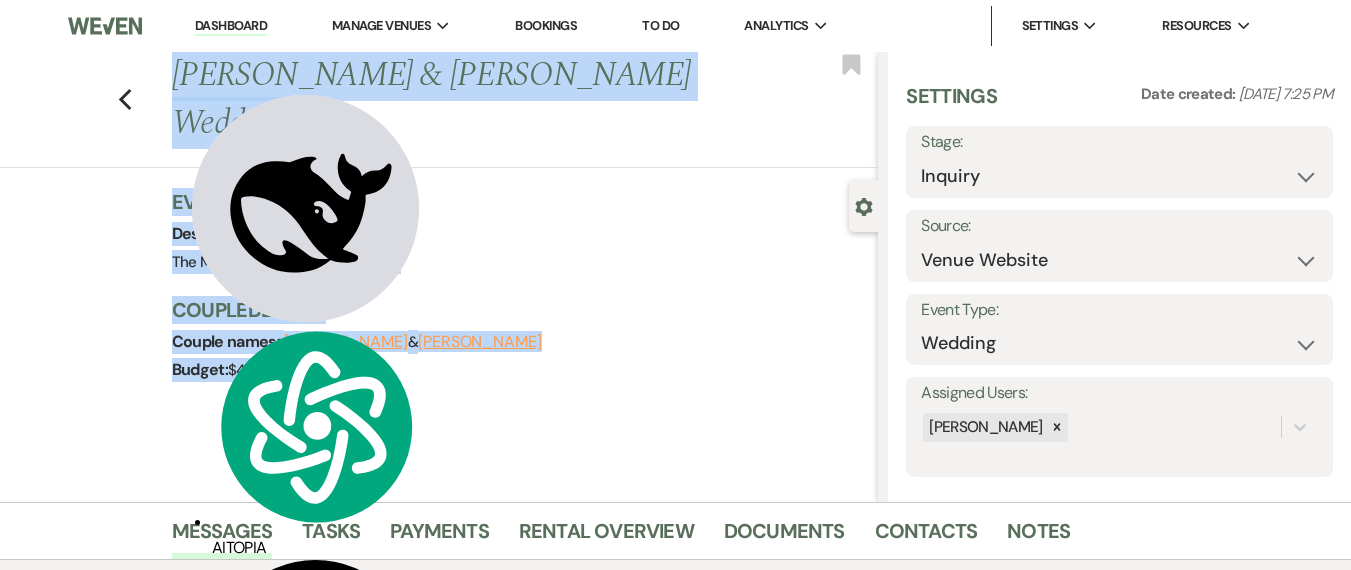 click on "Previous Tyler Starkey & Jordan Vojtush's Wedding Edit Bookmark Gear Settings Settings Date created:   Jul 15, 2025, 7:25 PM Stage: Inquiry Follow Up Tour Requested Tour Confirmed Toured Proposal Sent Booked Lost Source: Weven Venue Website Instagram Facebook Pinterest Google The Knot Wedding Wire Here Comes the Guide Wedding Spot Eventective Zola The Venue Report PartySlate VRBO / Homeaway Airbnb Wedding Show TikTok X / Twitter Phone Call Walk-in Vendor Referral Advertising Personal Referral Local Referral Other Event Type: Wedding Anniversary Party Baby Shower Bachelorette / Bachelor Party Birthday Party Bridal Shower Brunch Community Event Concert Corporate Event Elopement End of Life Celebration Engagement Party Fundraiser Graduation Party Micro Wedding Prom Quinceañera Rehearsal Dinner Religious Event Retreat Other Assigned Users: Daryl Licursi Event Details Edit Desired date:   Sunday, August 30th, 2026 Venue:   The Madison Venue . 200  guests Venue Address:   4601 Payne Avenue Cleveland   OH, 44103" at bounding box center [439, 277] 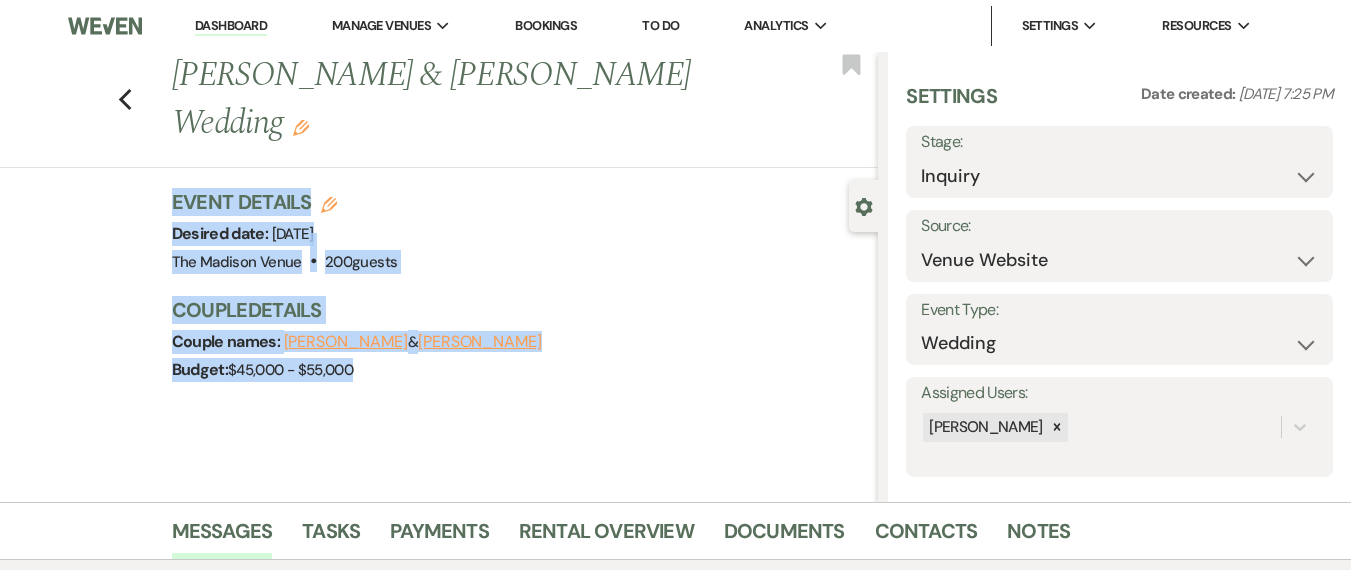 drag, startPoint x: 152, startPoint y: 156, endPoint x: 439, endPoint y: 387, distance: 368.41553 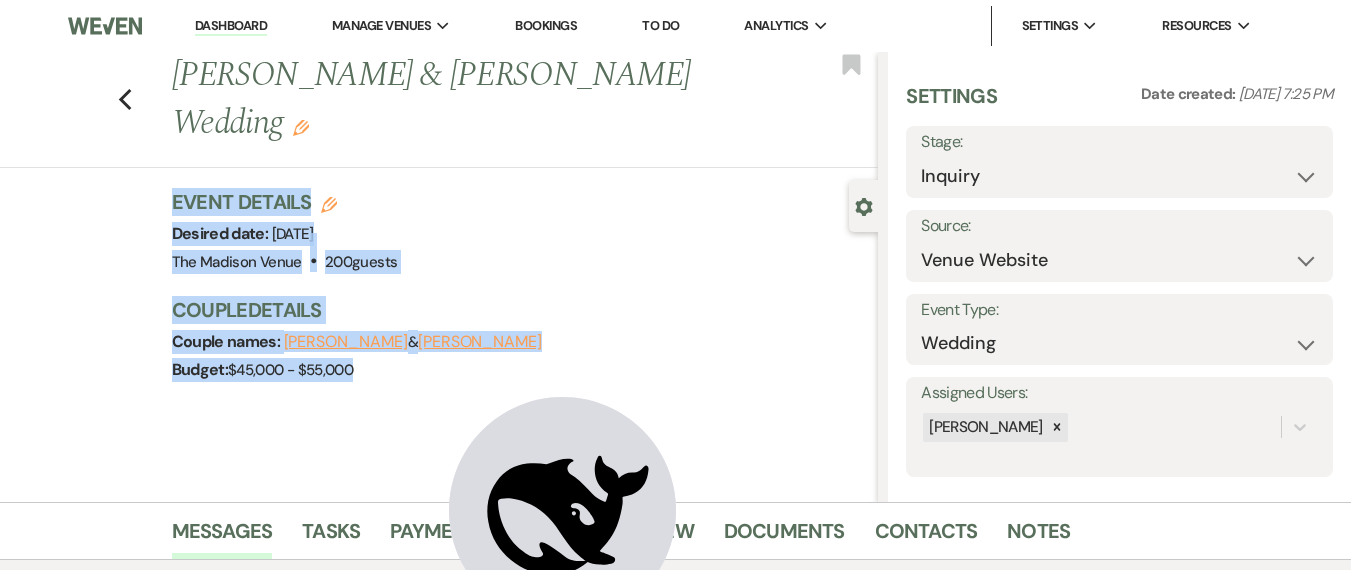 click on "Previous Tyler Starkey & Jordan Vojtush's Wedding Edit Bookmark Gear Settings Settings Date created:   Jul 15, 2025, 7:25 PM Stage: Inquiry Follow Up Tour Requested Tour Confirmed Toured Proposal Sent Booked Lost Source: Weven Venue Website Instagram Facebook Pinterest Google The Knot Wedding Wire Here Comes the Guide Wedding Spot Eventective Zola The Venue Report PartySlate VRBO / Homeaway Airbnb Wedding Show TikTok X / Twitter Phone Call Walk-in Vendor Referral Advertising Personal Referral Local Referral Other Event Type: Wedding Anniversary Party Baby Shower Bachelorette / Bachelor Party Birthday Party Bridal Shower Brunch Community Event Concert Corporate Event Elopement End of Life Celebration Engagement Party Fundraiser Graduation Party Micro Wedding Prom Quinceañera Rehearsal Dinner Religious Event Retreat Other Assigned Users: Daryl Licursi Event Details Edit Desired date:   Sunday, August 30th, 2026 Venue:   The Madison Venue . 200  guests Venue Address:   4601 Payne Avenue Cleveland   OH, 44103" at bounding box center [439, 277] 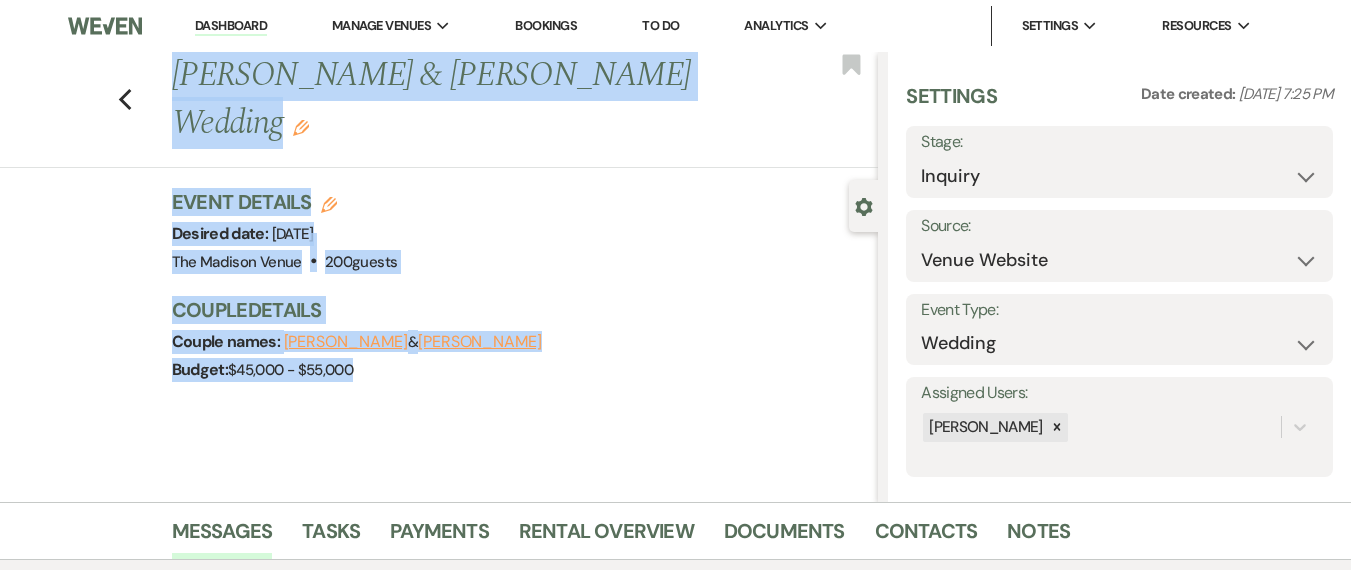 drag, startPoint x: 401, startPoint y: 393, endPoint x: 149, endPoint y: 68, distance: 411.25296 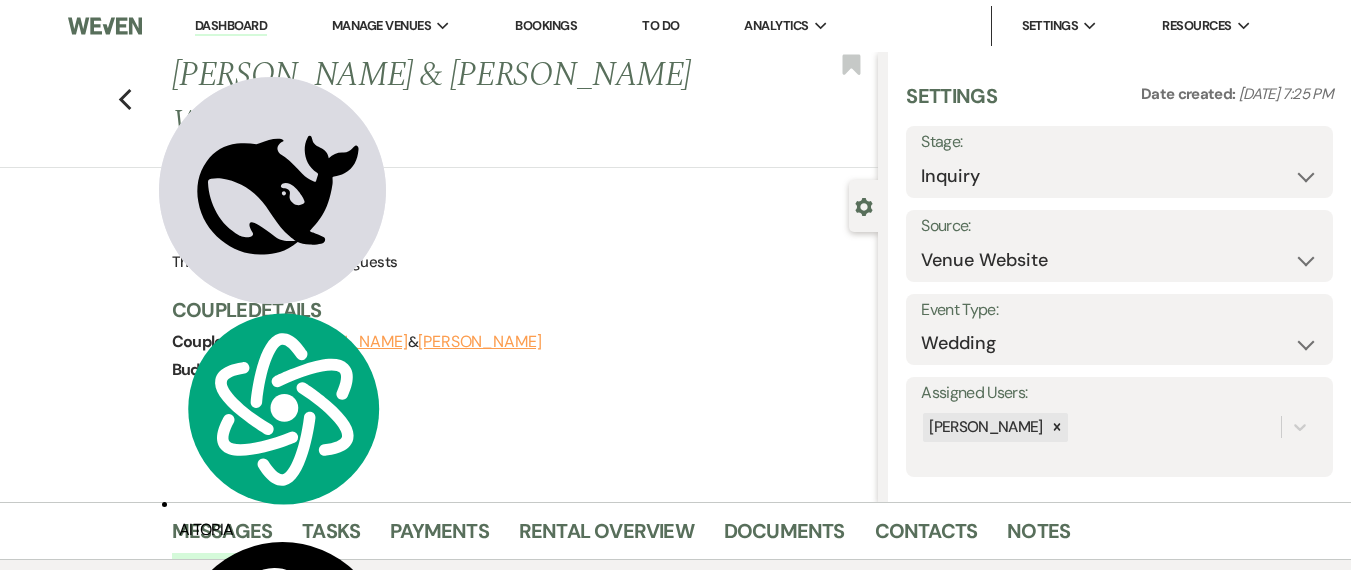 click on "Couple names:   Tyler Starkey  &  Jordan Vojtush" at bounding box center [515, 342] 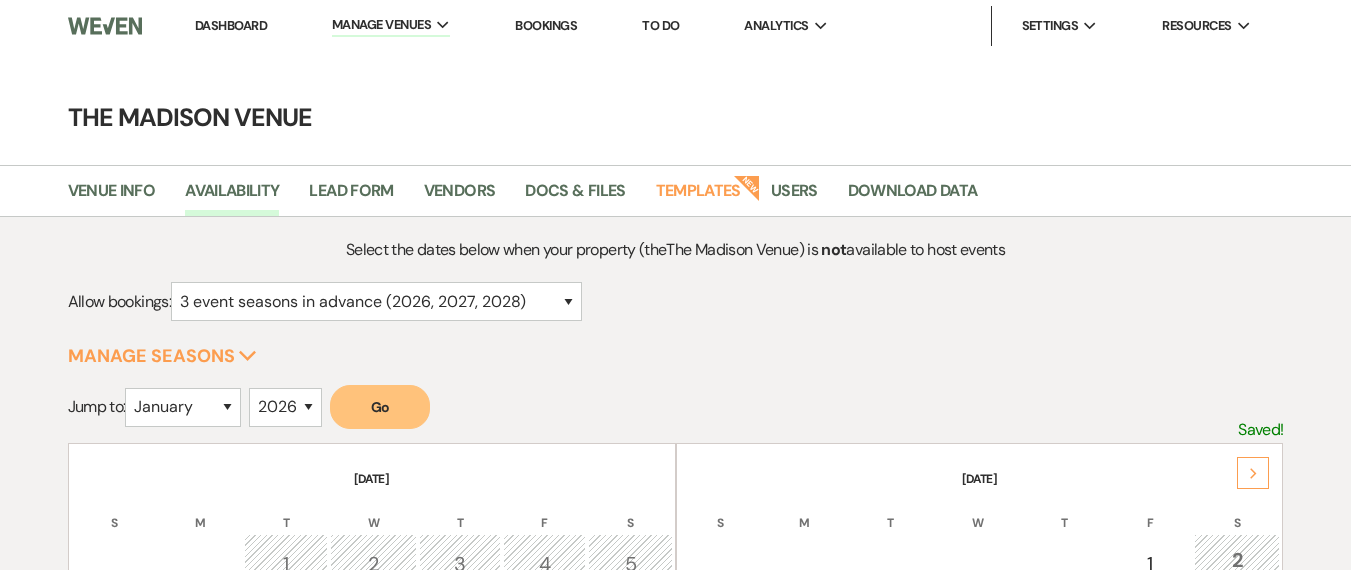 select on "3" 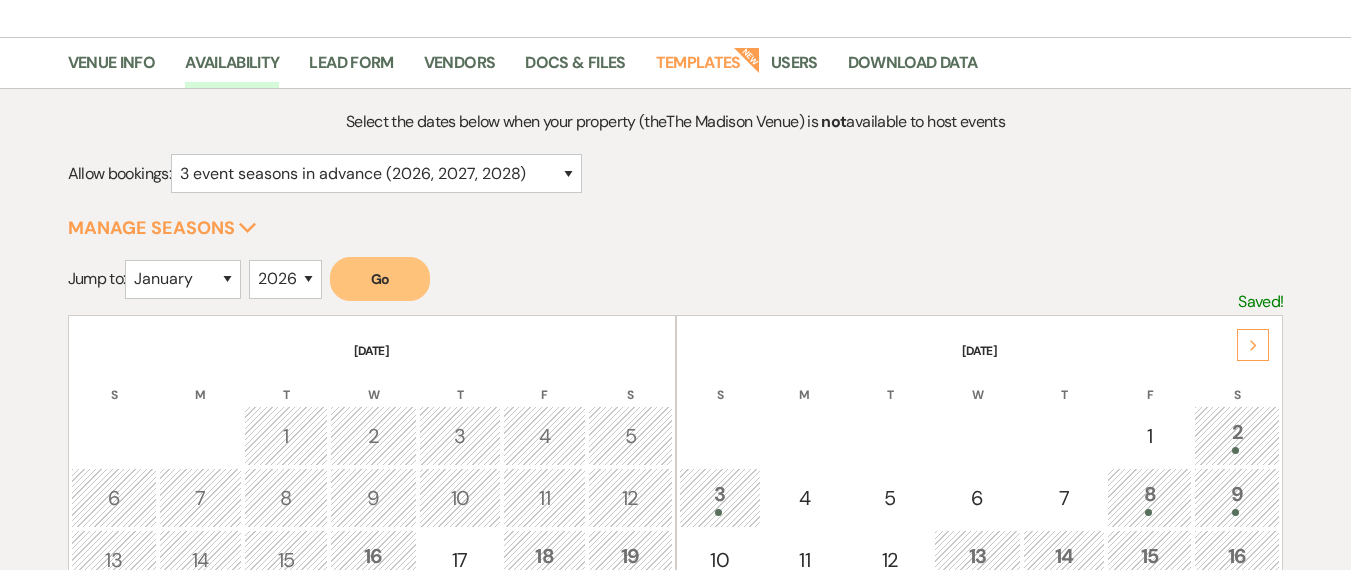 scroll, scrollTop: 0, scrollLeft: 0, axis: both 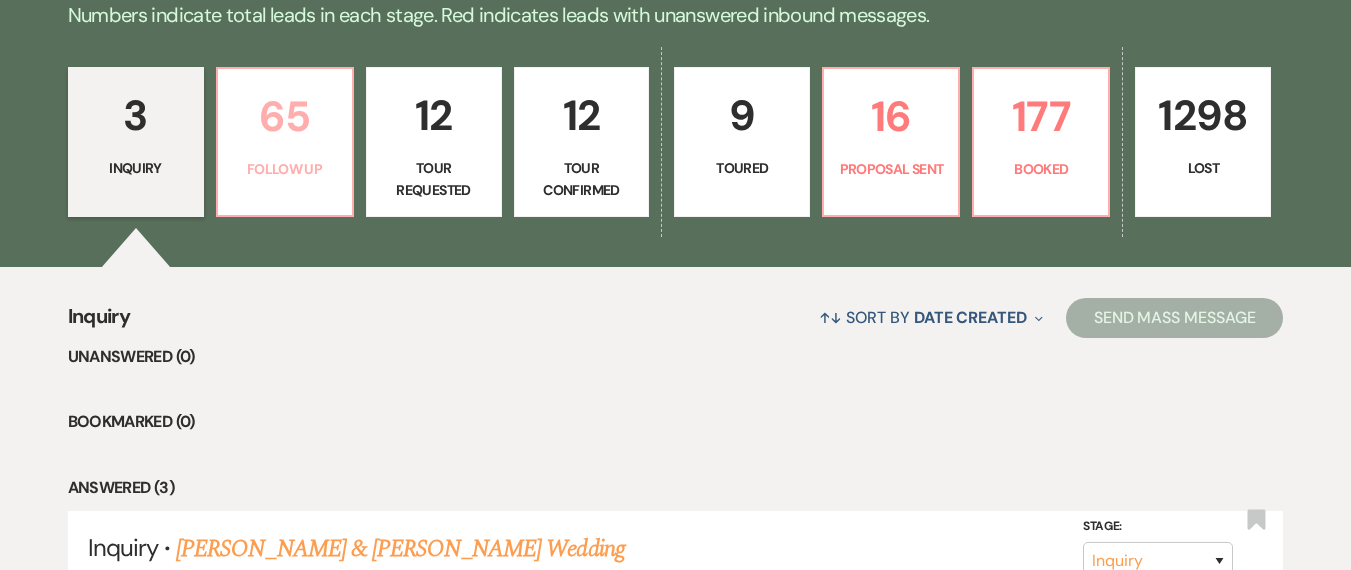 click on "Follow Up" at bounding box center [285, 169] 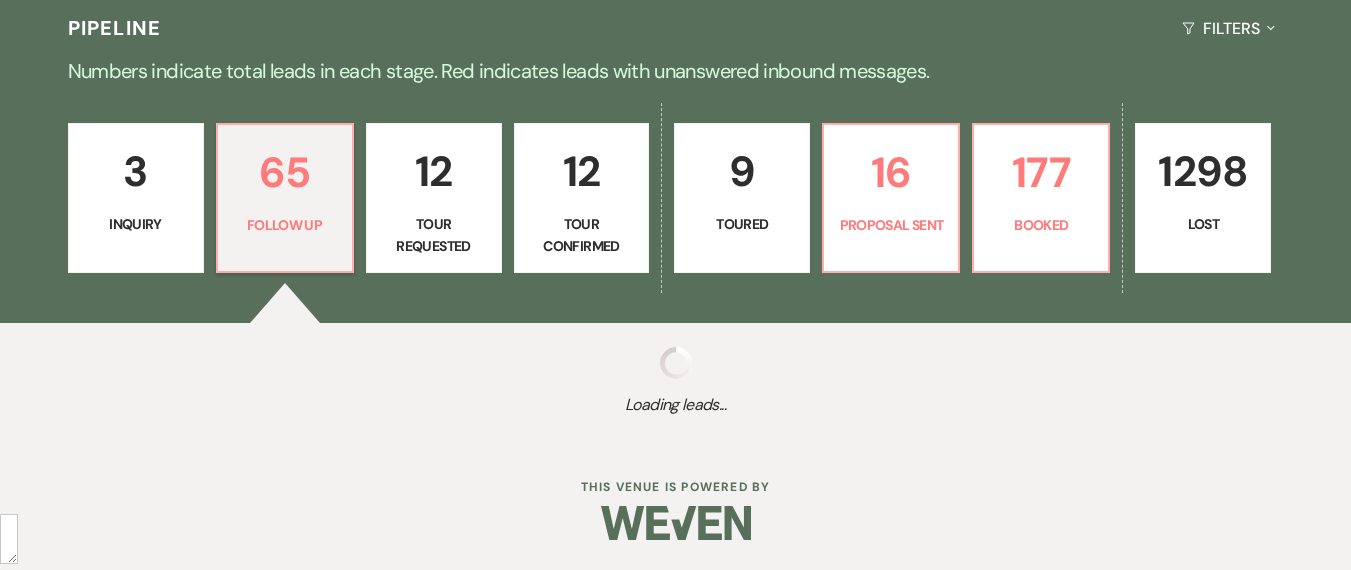 select on "9" 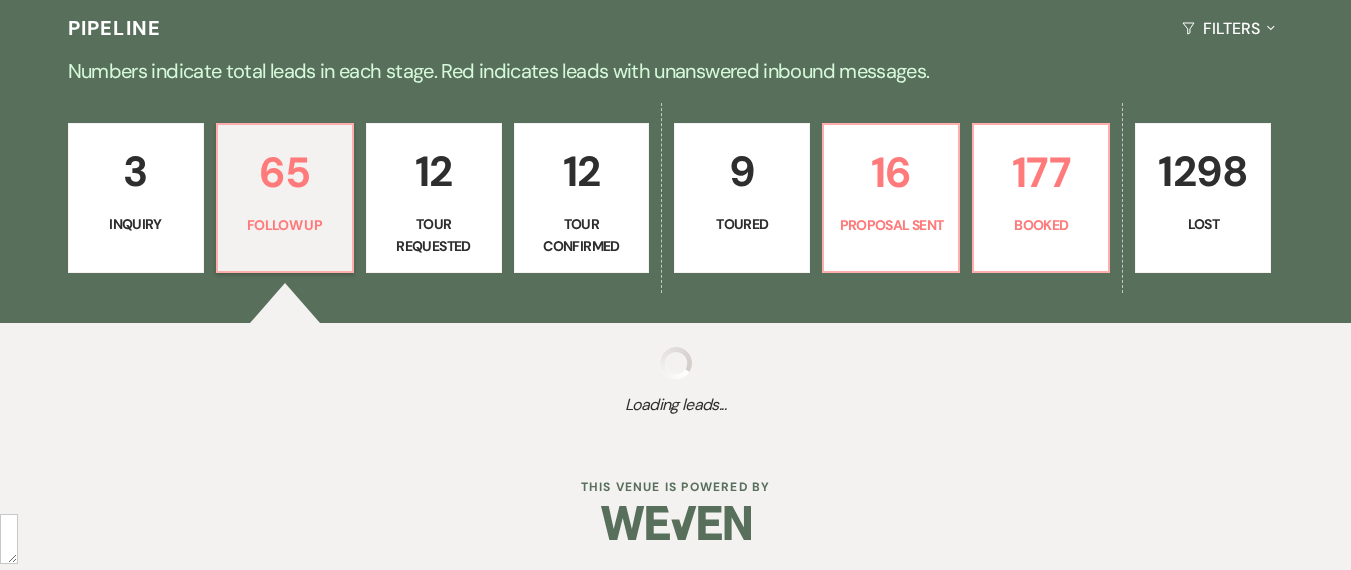 select on "9" 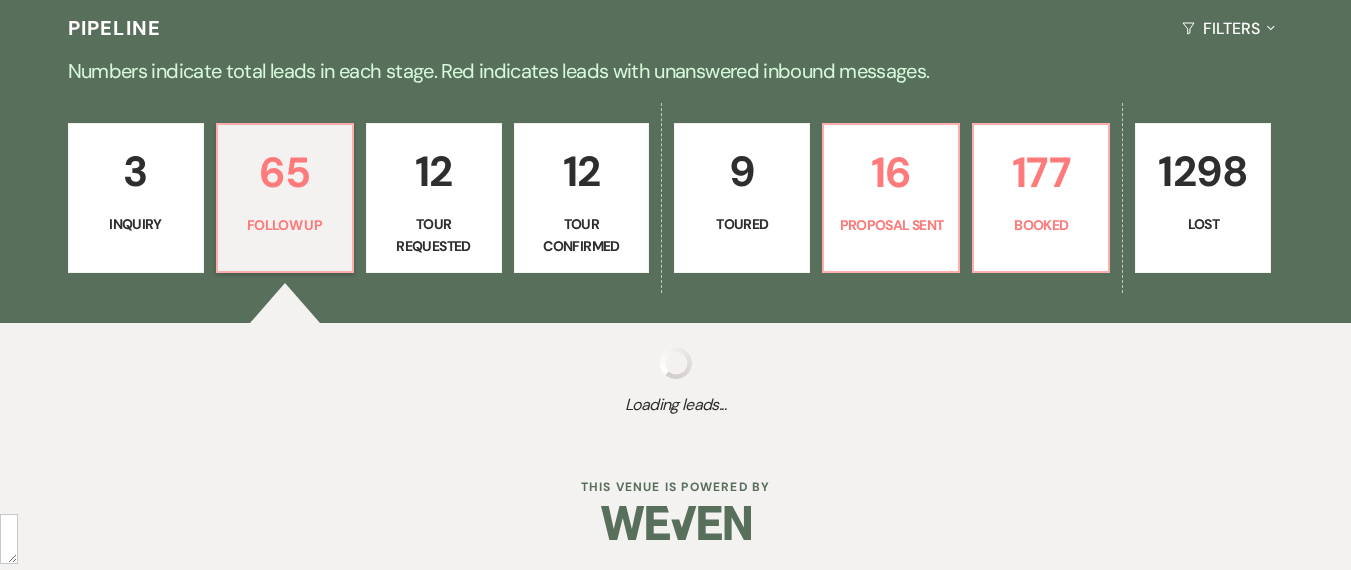 select on "9" 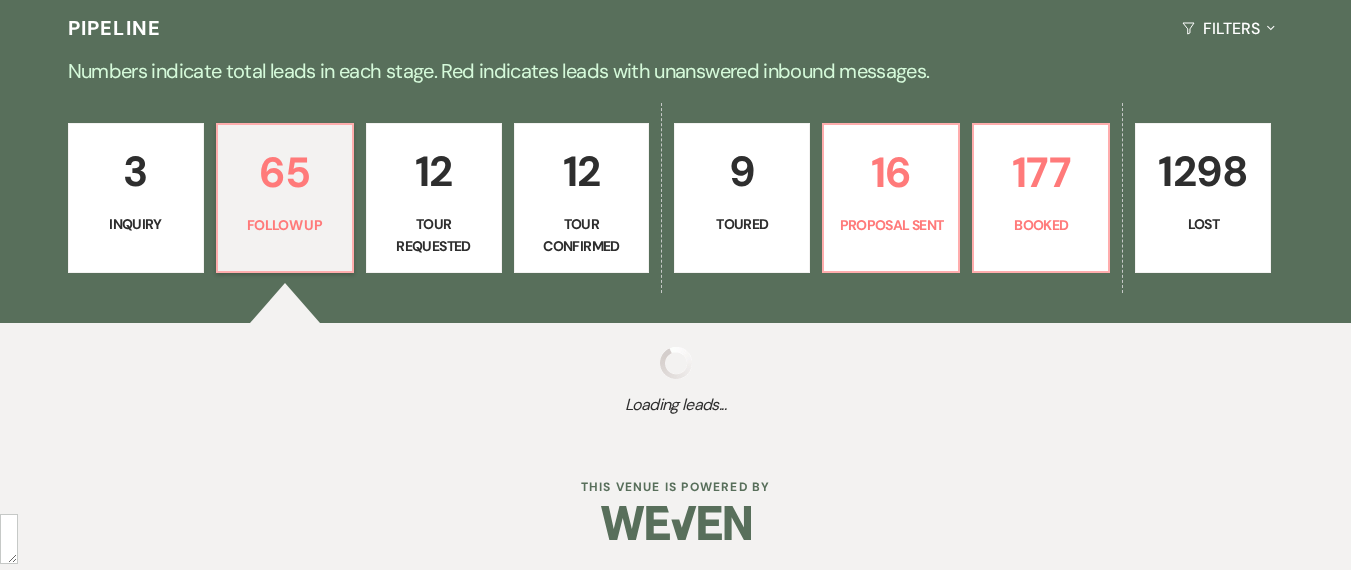 select on "9" 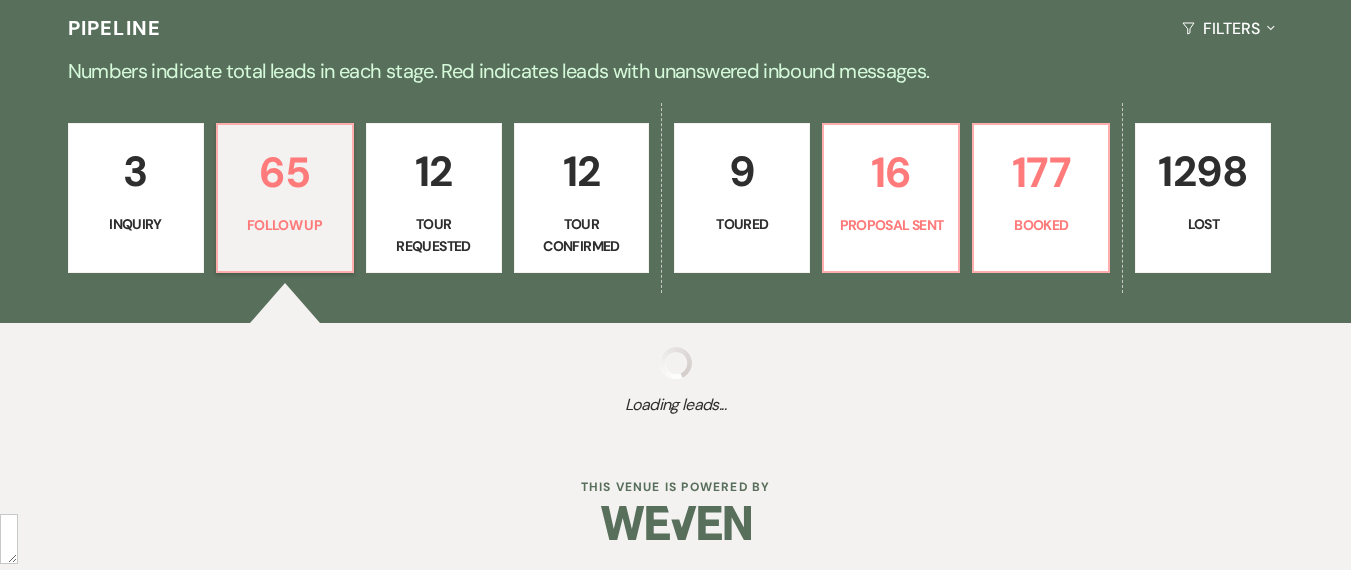 select on "9" 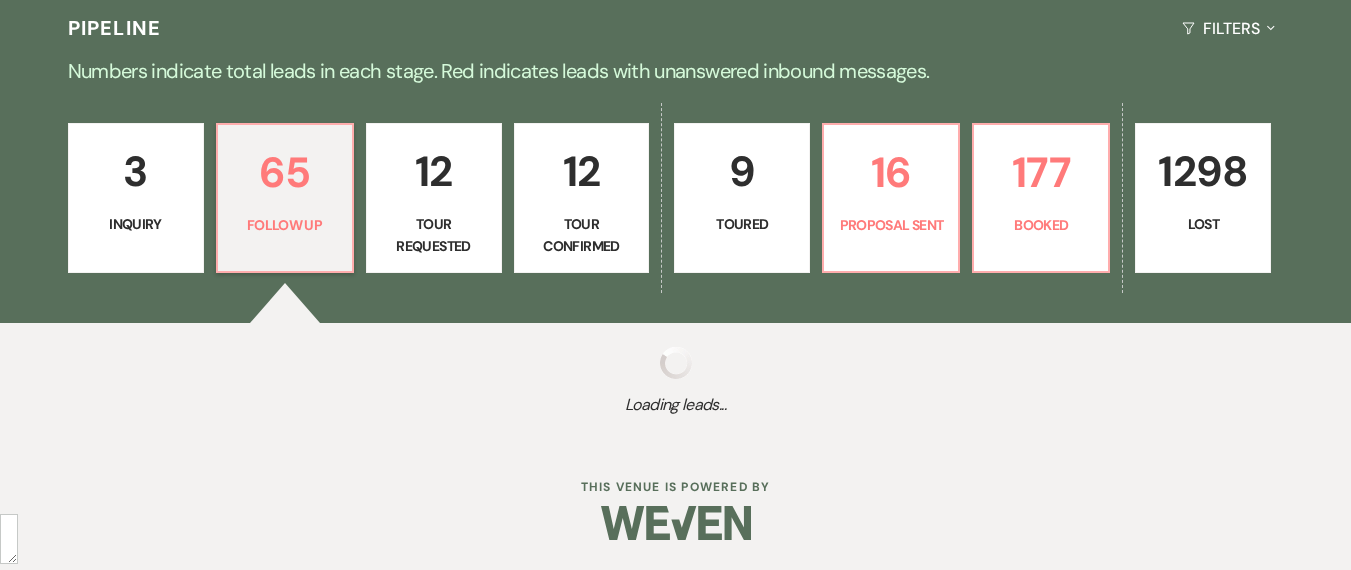 select on "9" 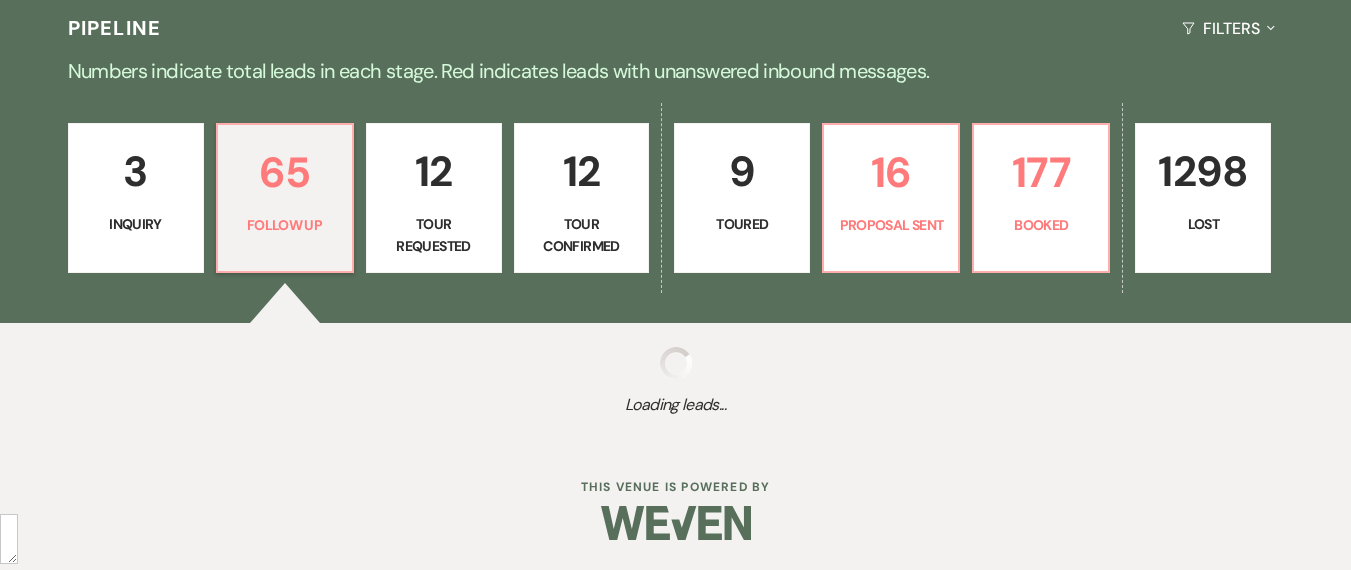 select on "9" 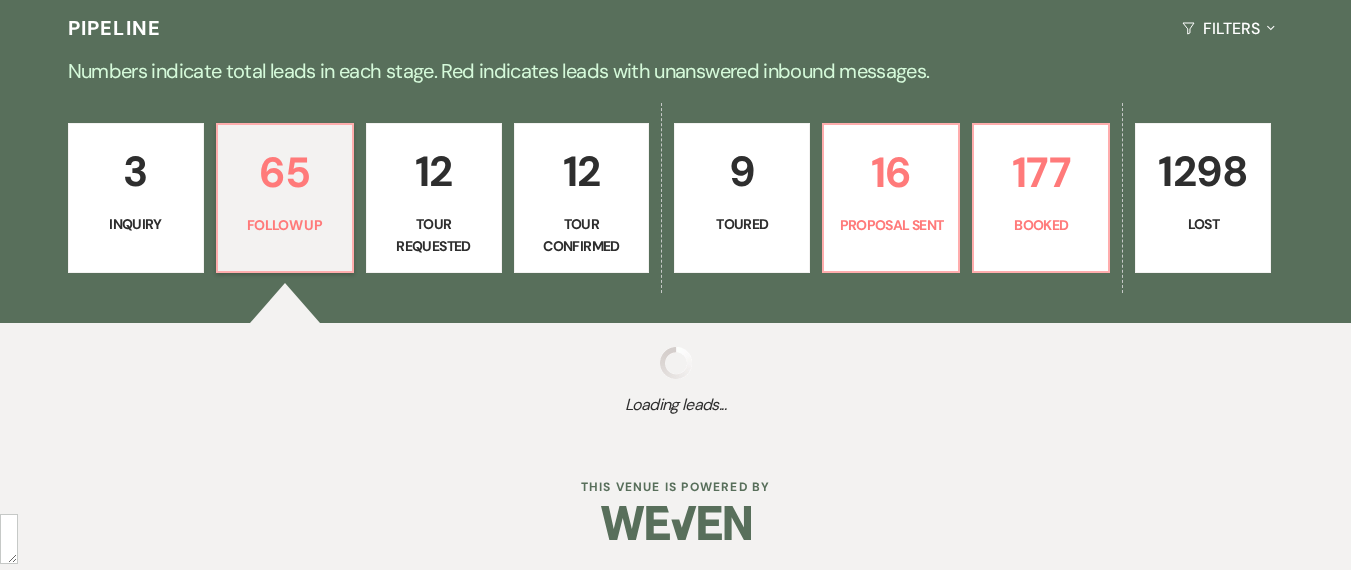 select on "9" 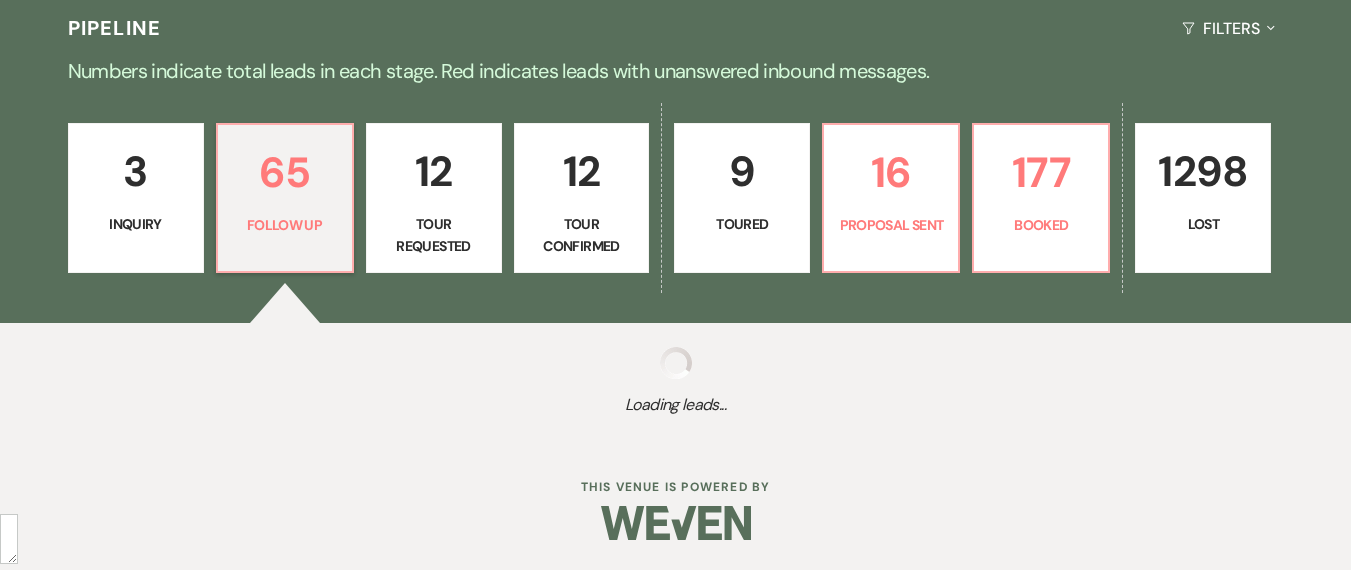 select on "9" 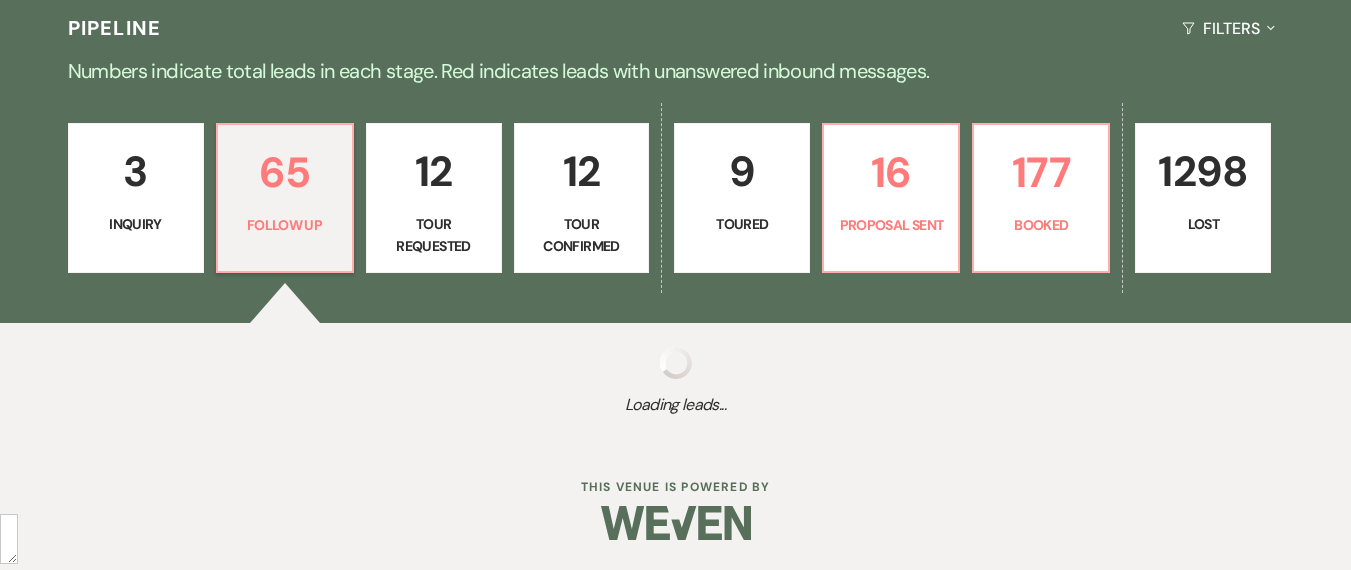 select on "9" 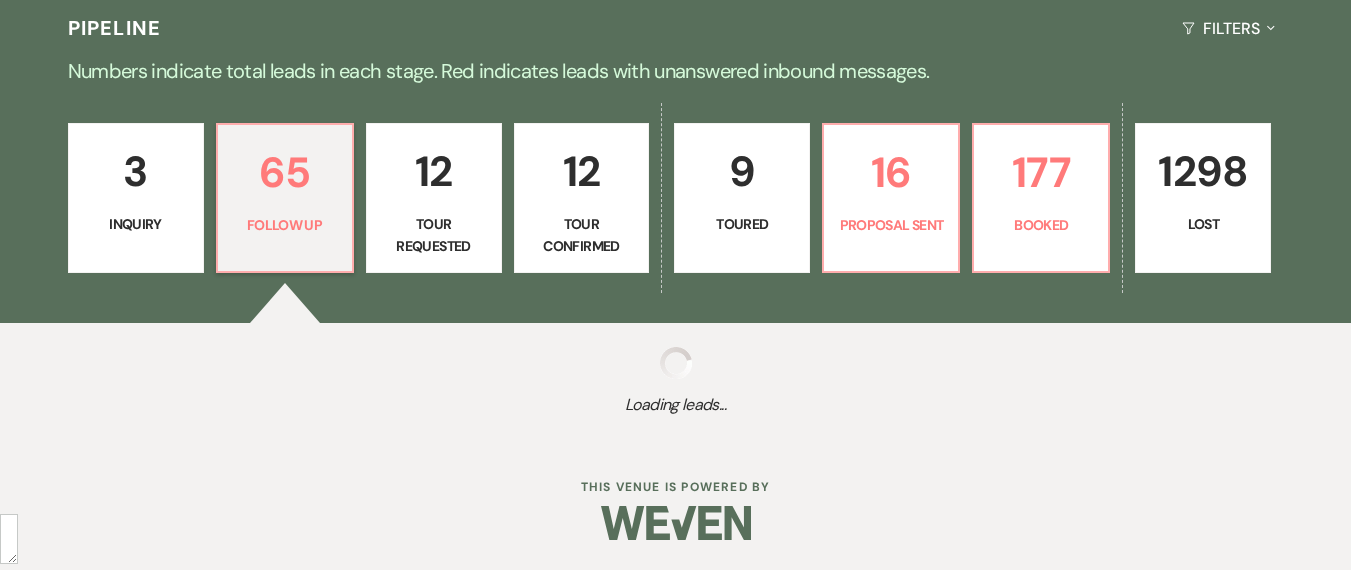 select on "9" 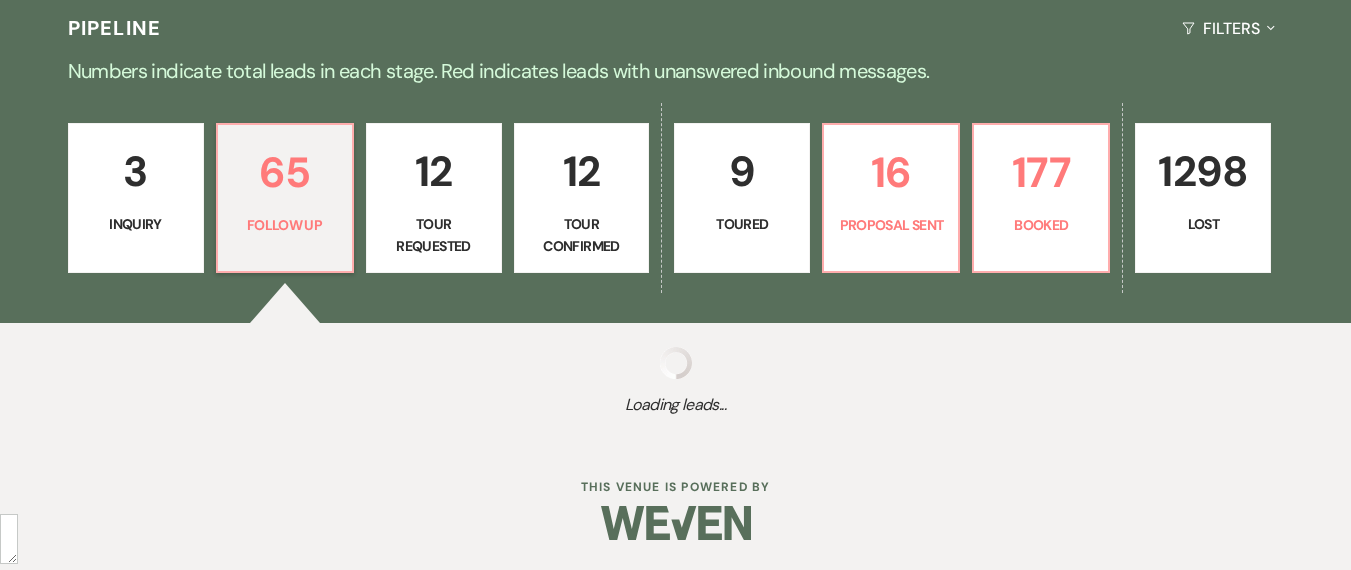 select on "9" 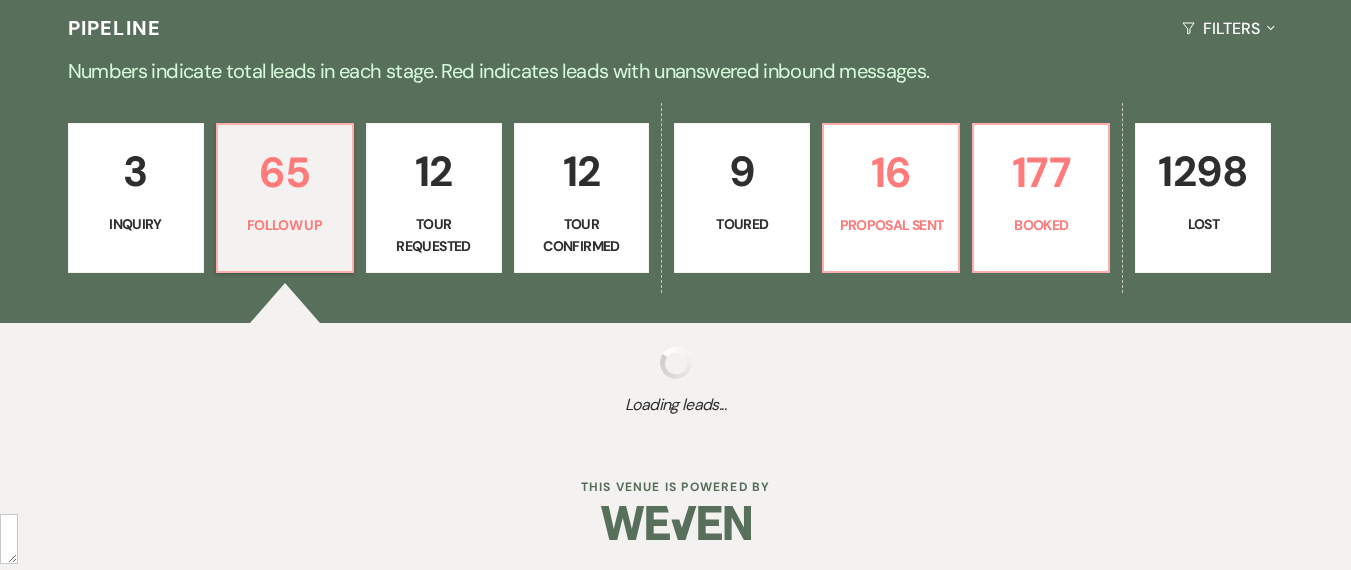 select on "9" 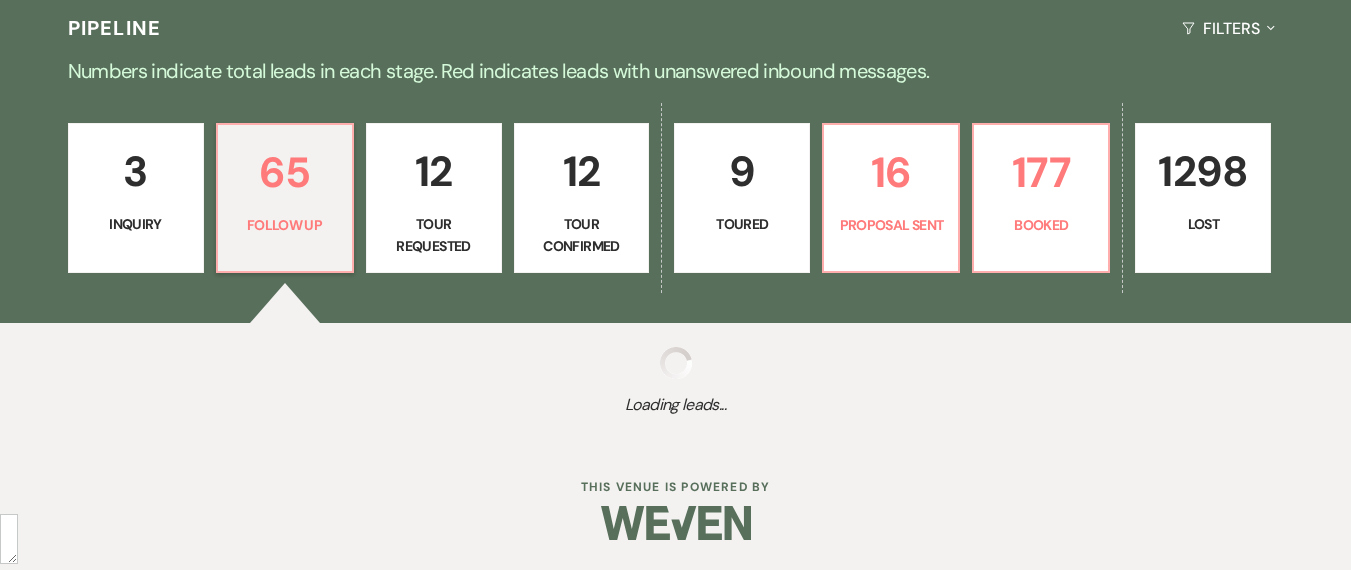 select on "9" 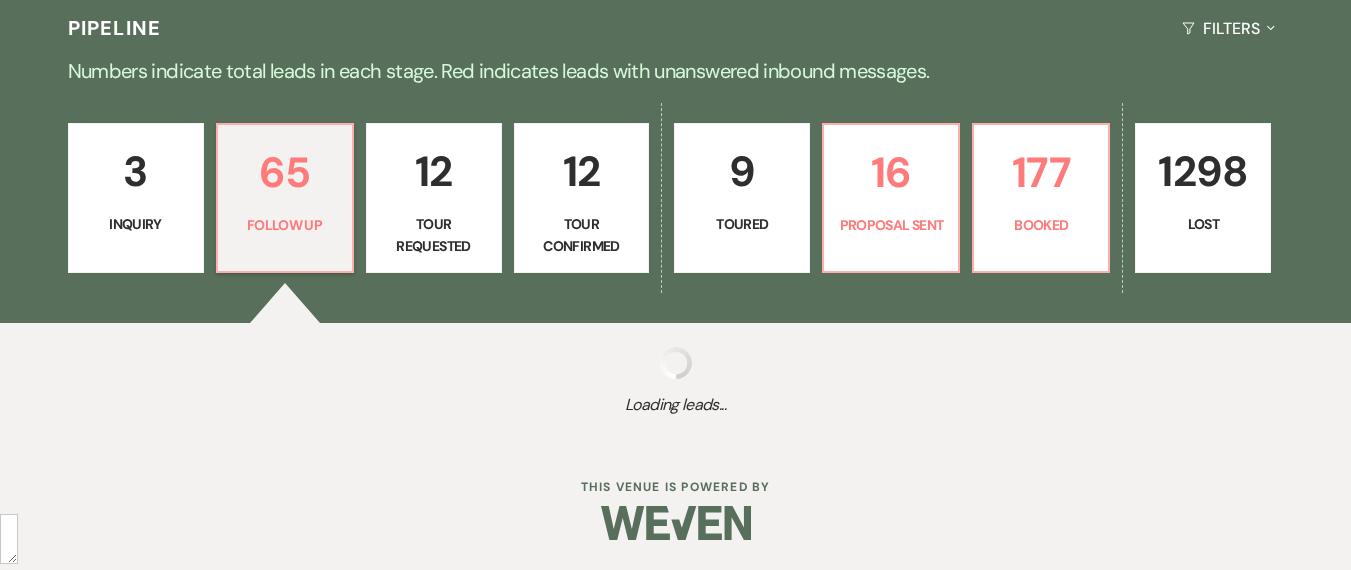 select on "9" 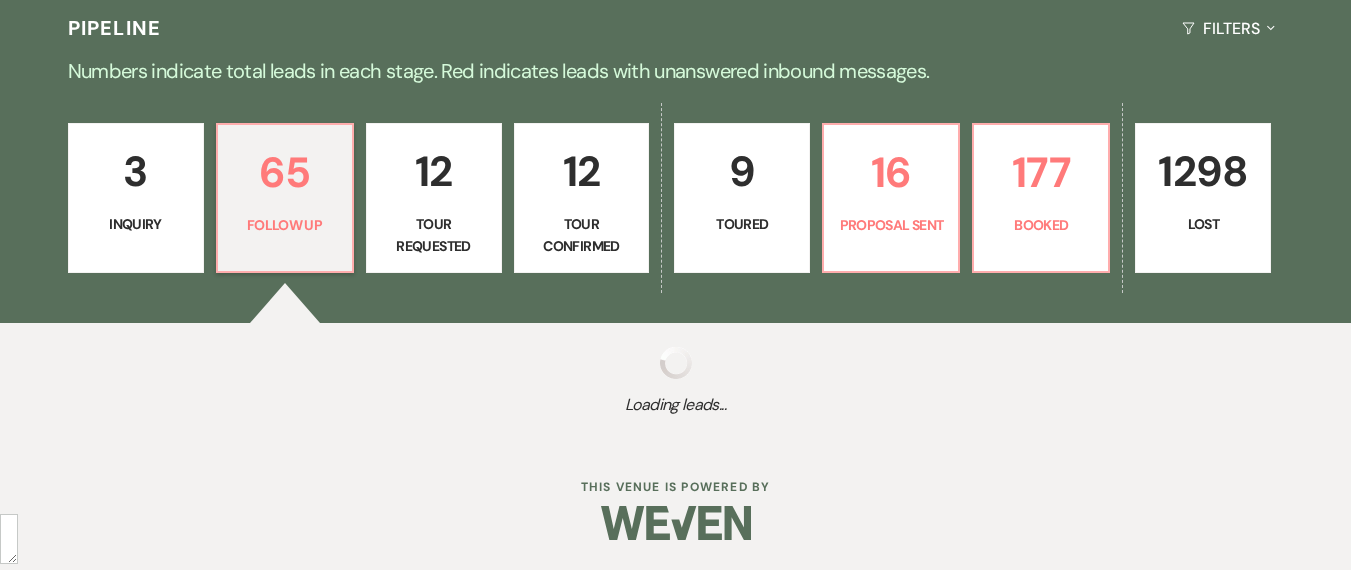 select on "9" 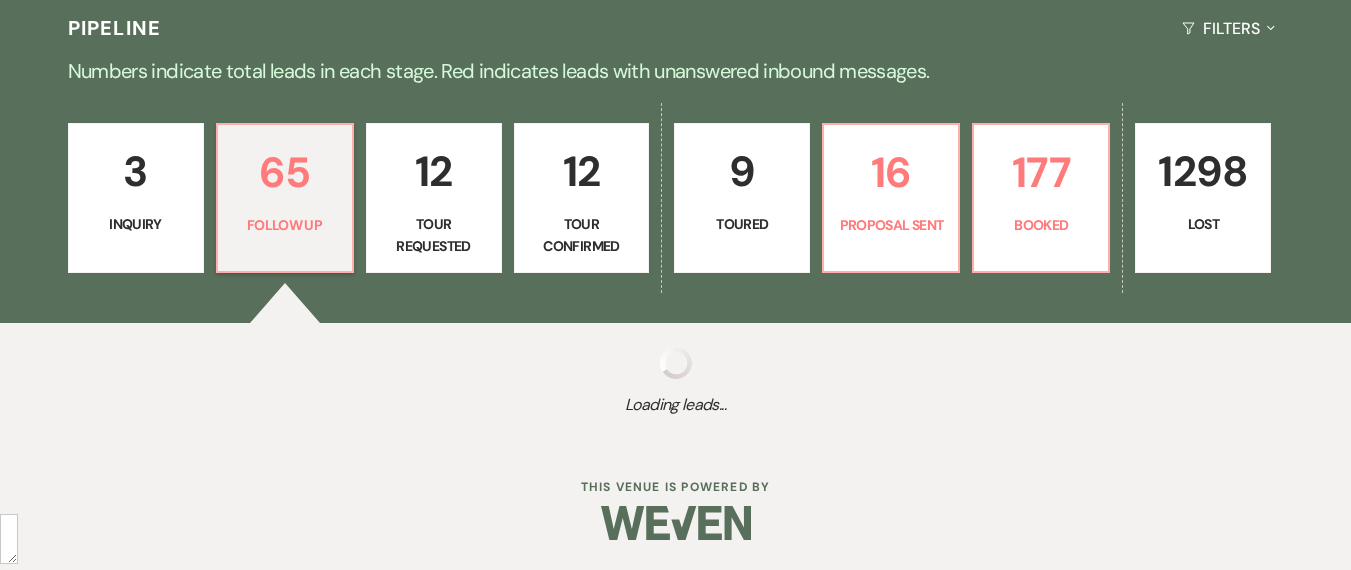 select on "9" 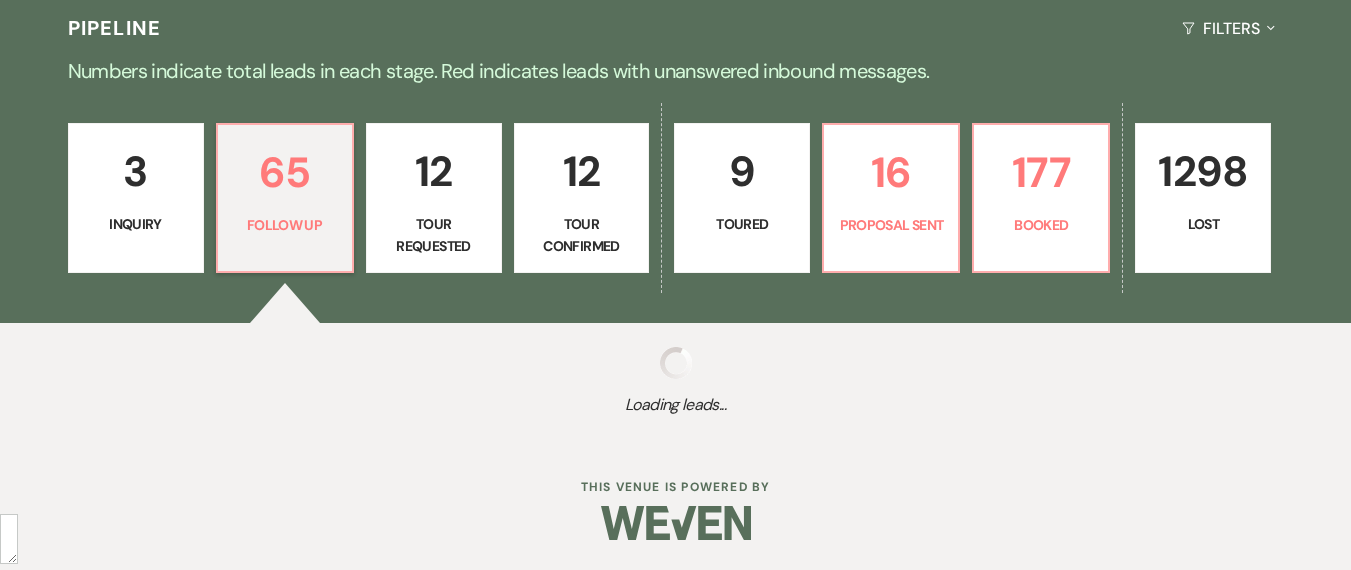 select on "9" 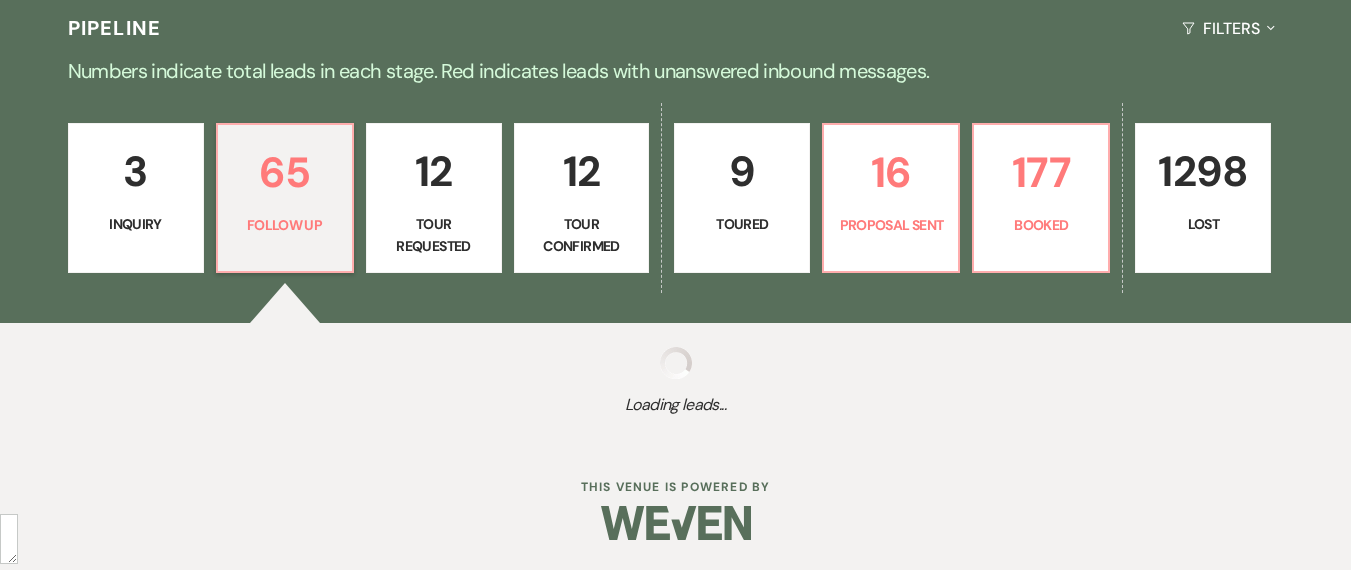 select on "9" 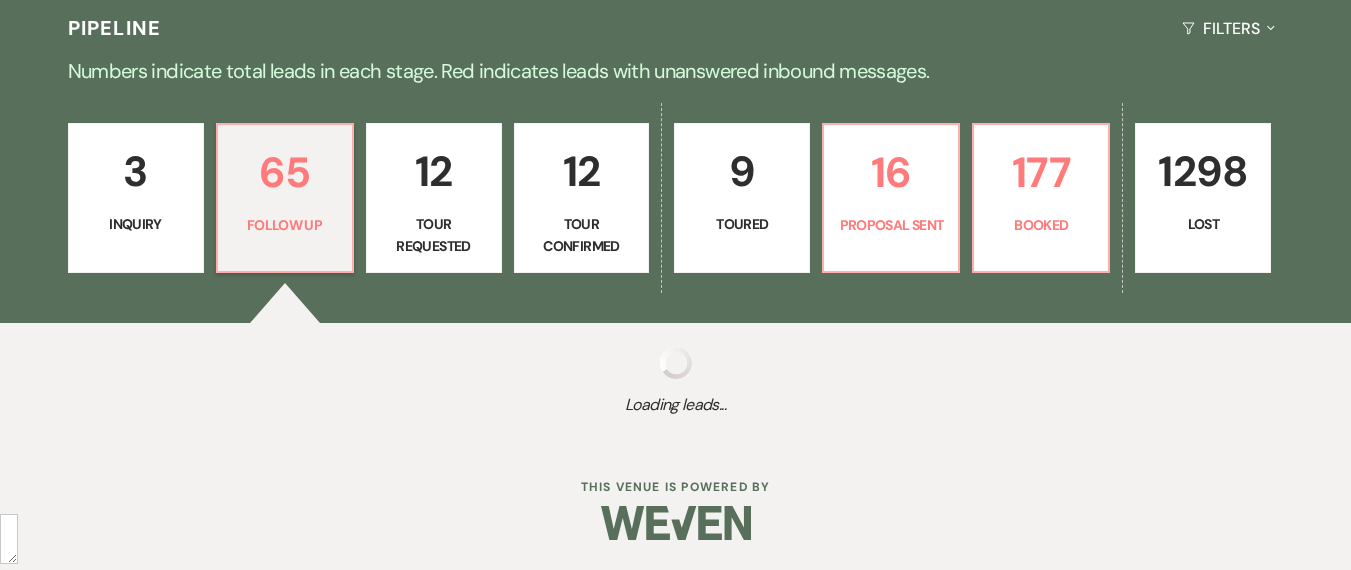 select on "9" 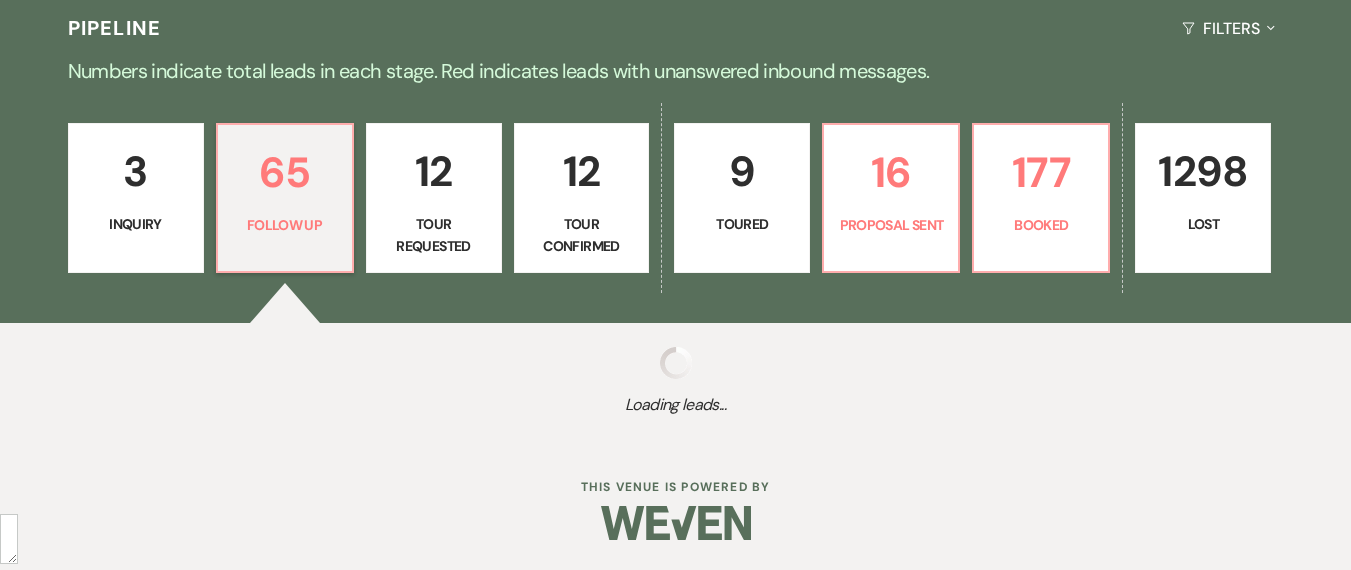 select on "9" 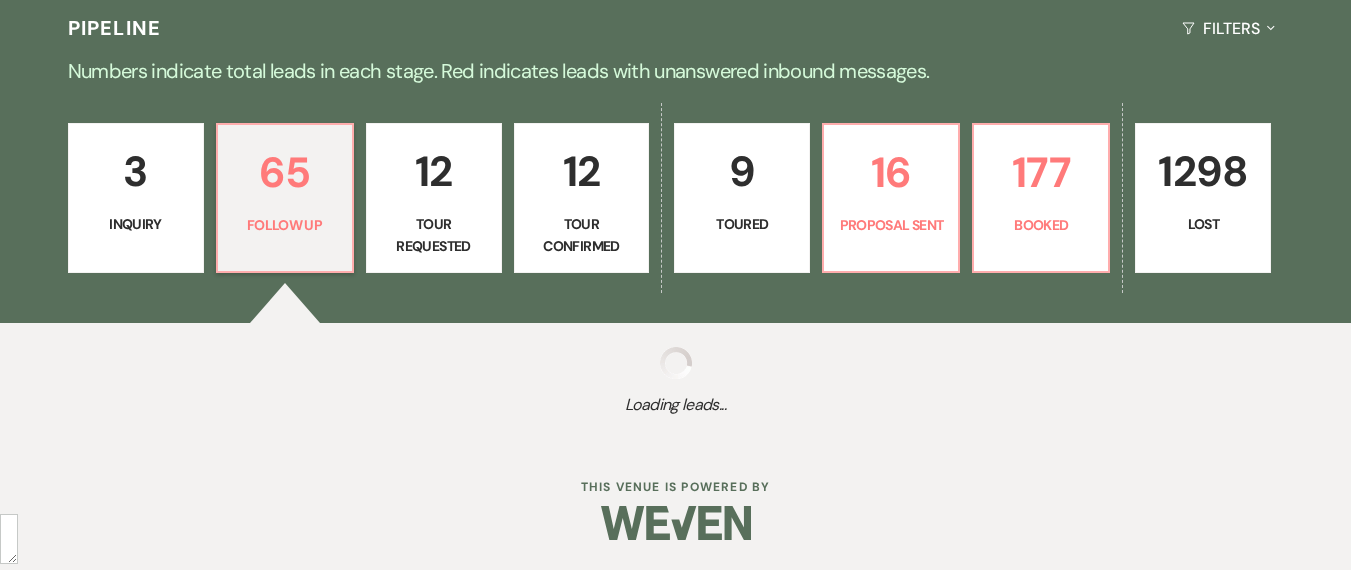 select on "9" 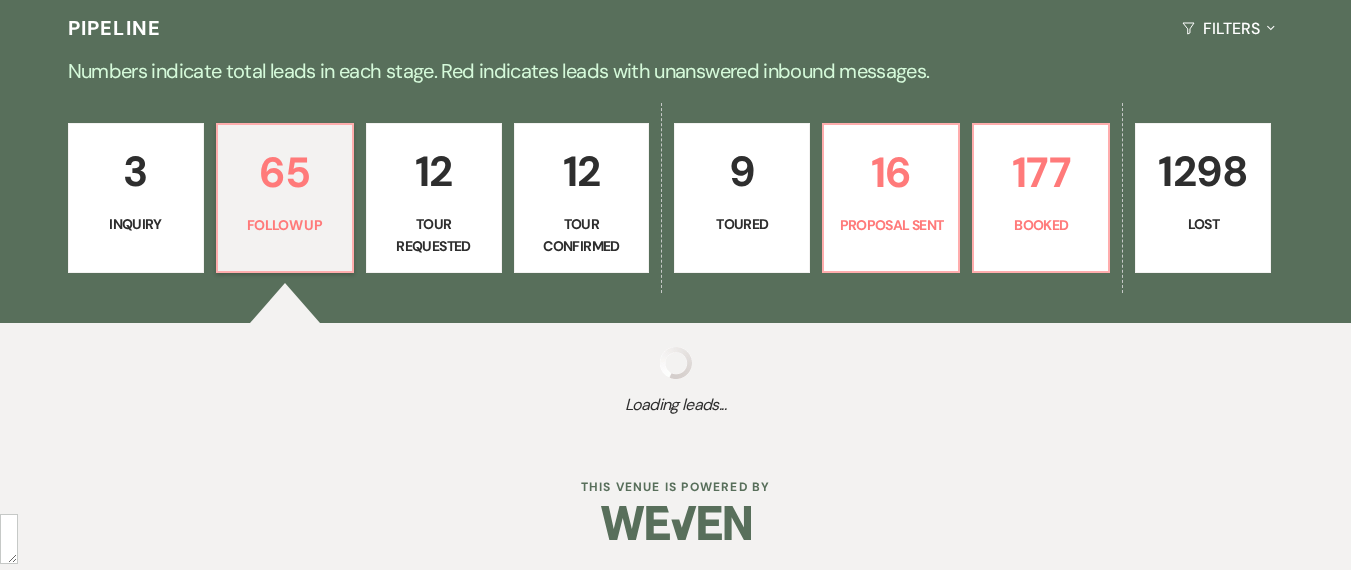 select on "9" 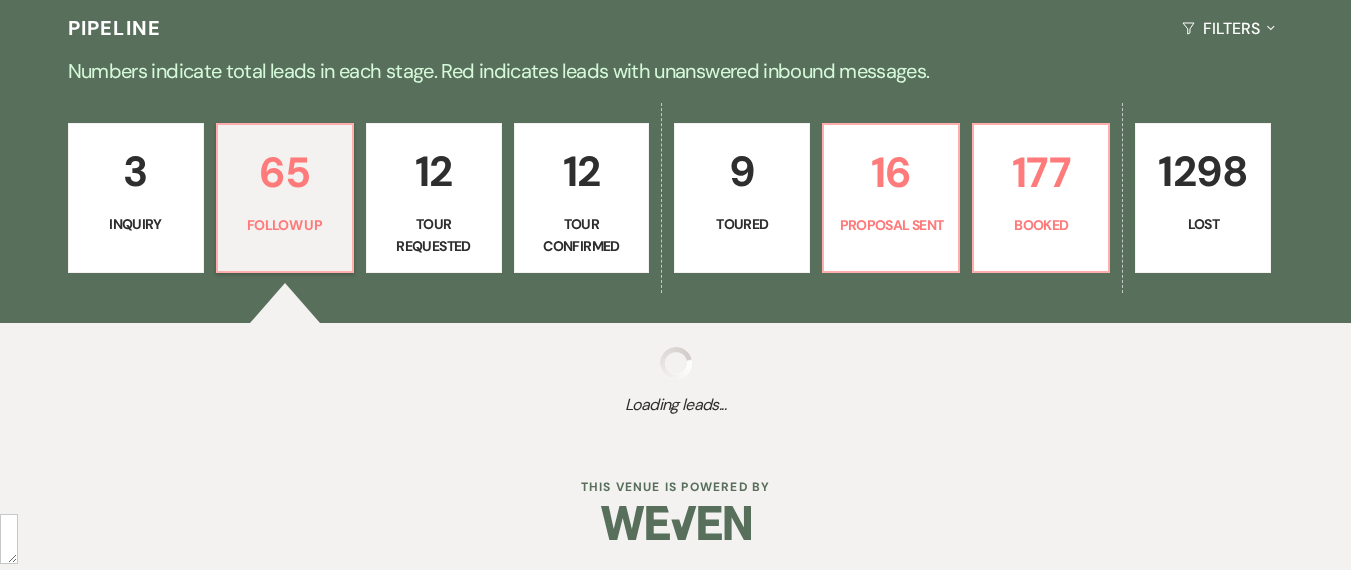 select on "9" 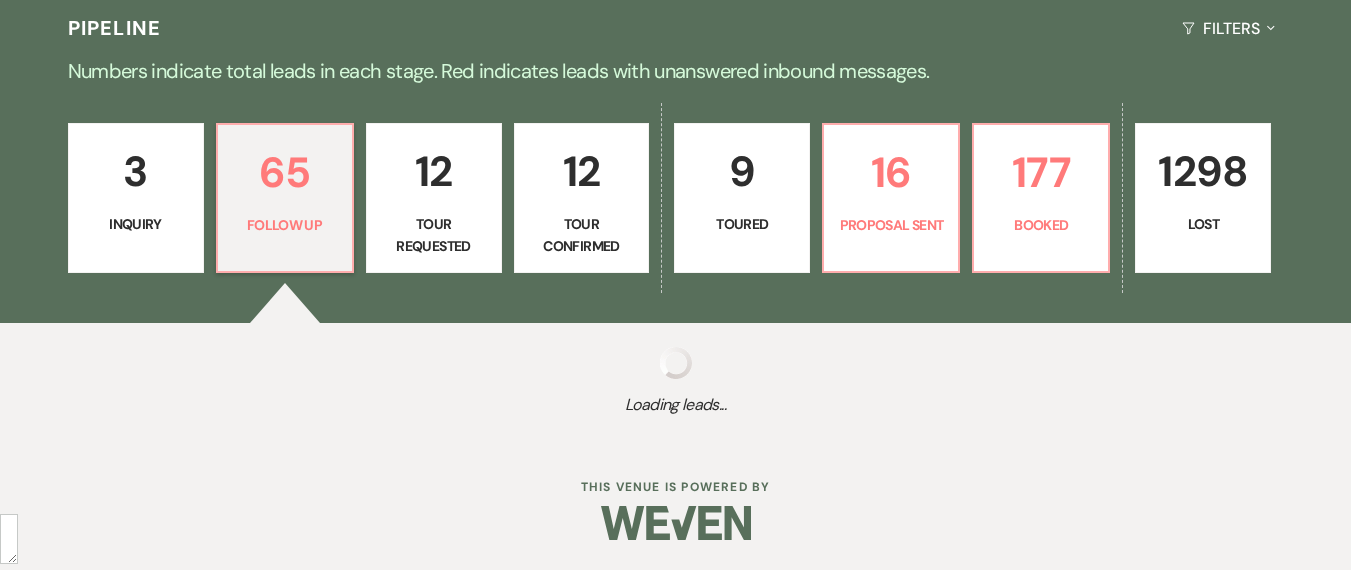 select on "9" 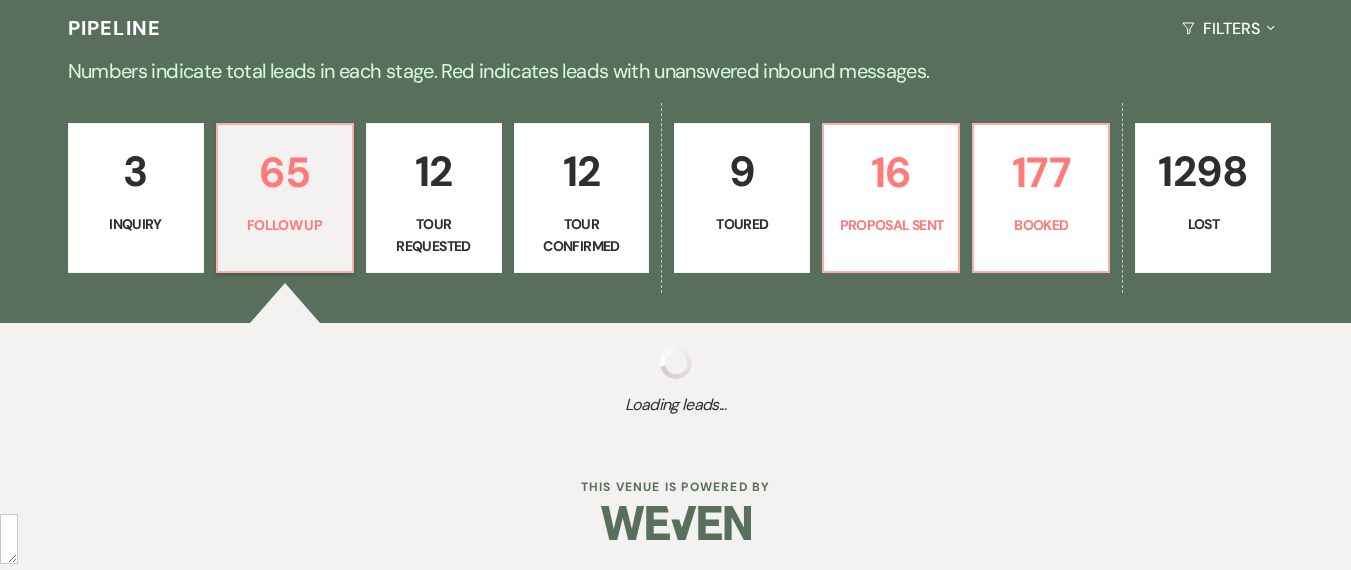 select on "9" 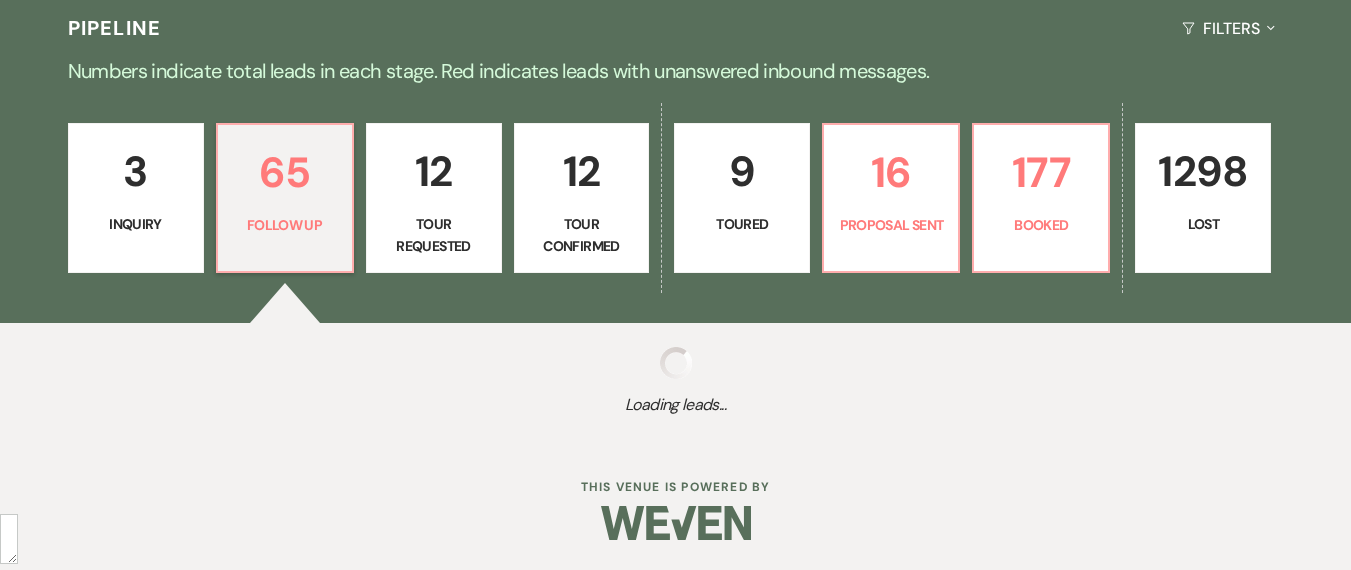 select on "9" 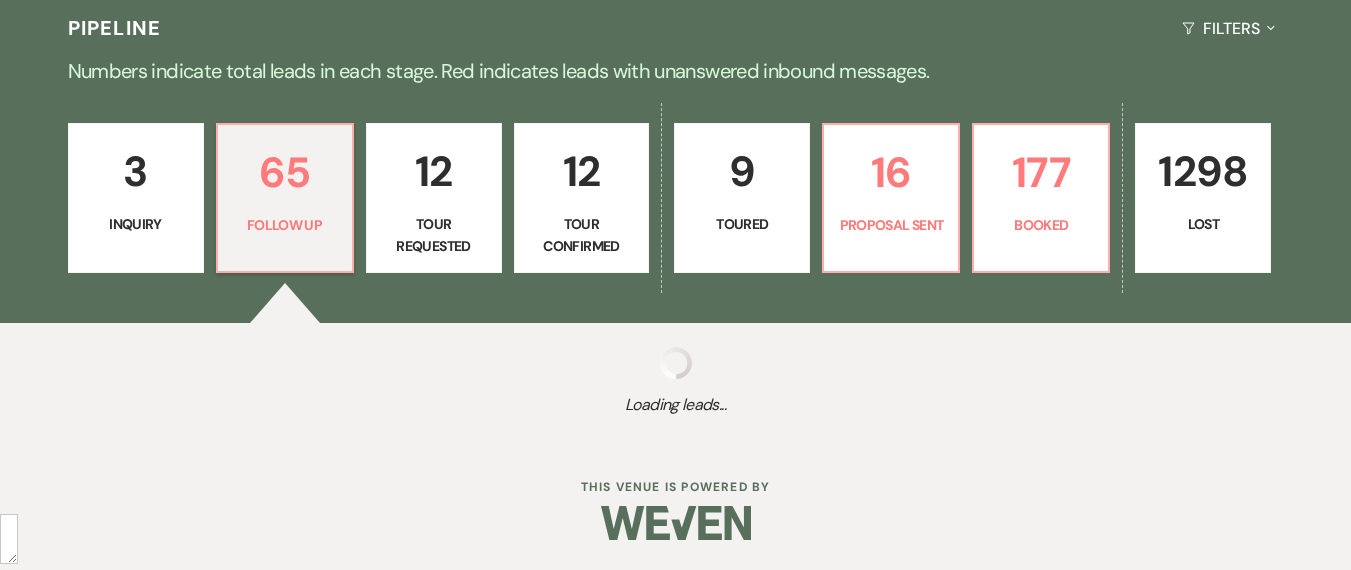 select on "9" 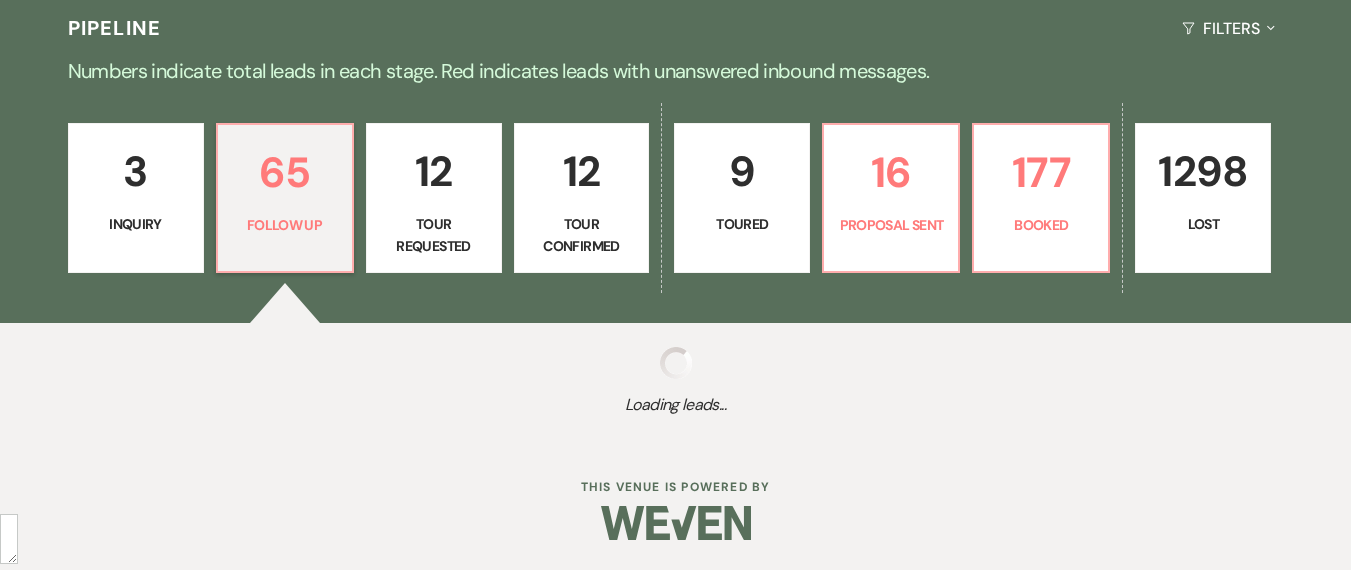 select on "9" 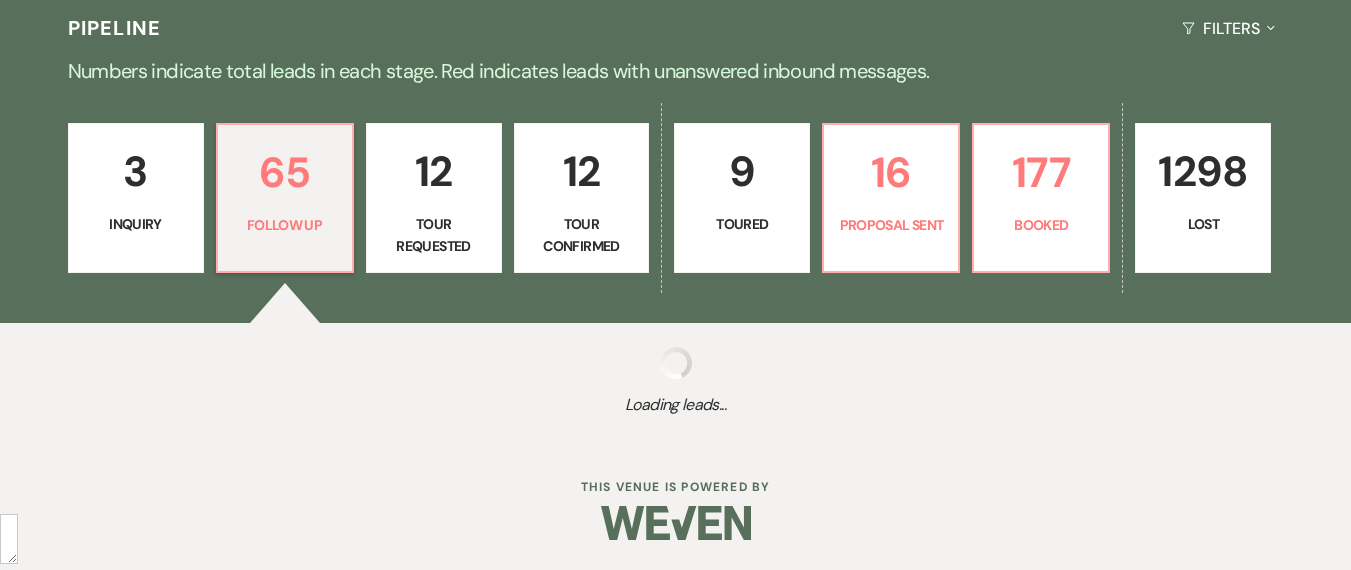 select on "9" 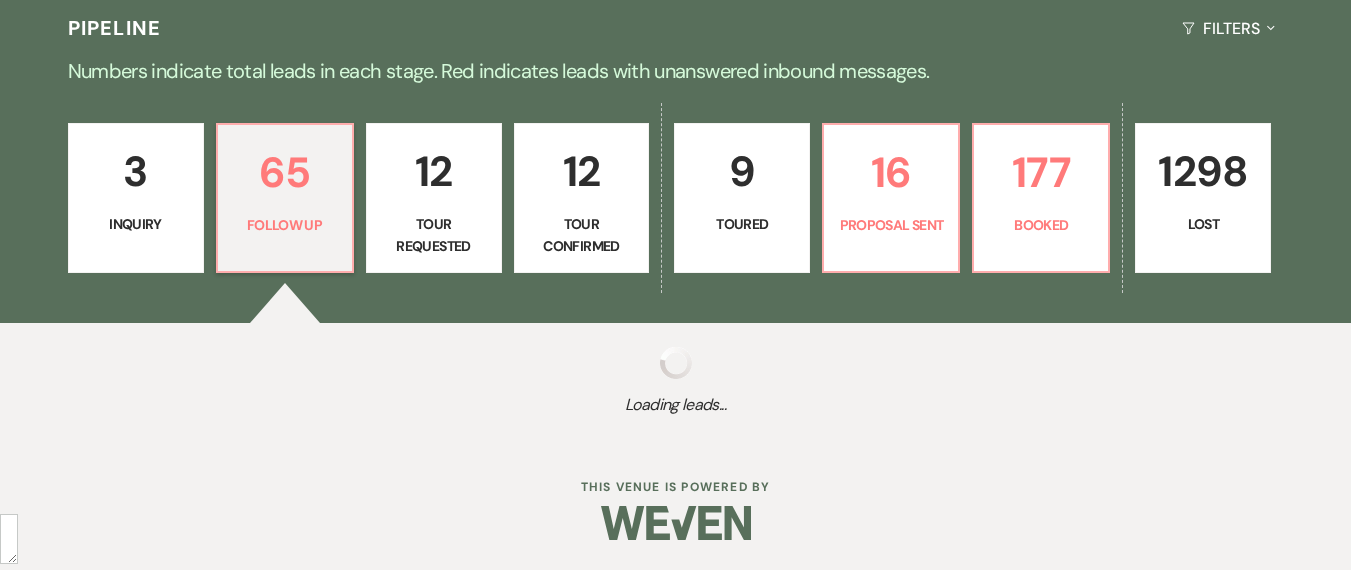 select on "9" 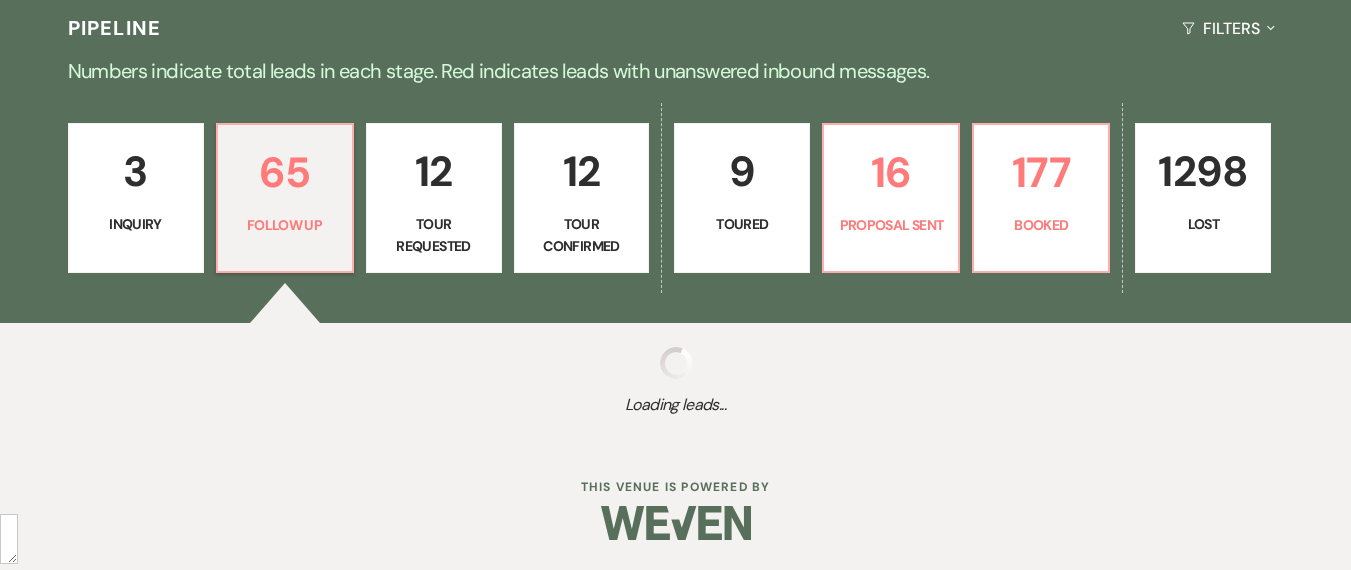 select on "9" 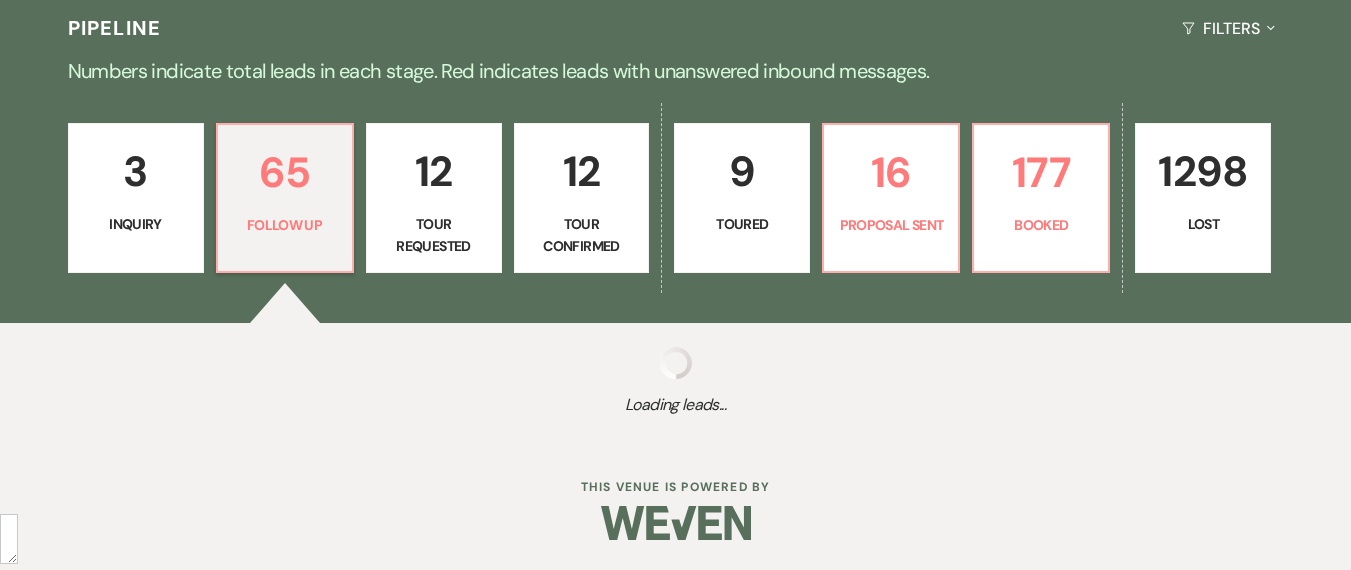 select on "9" 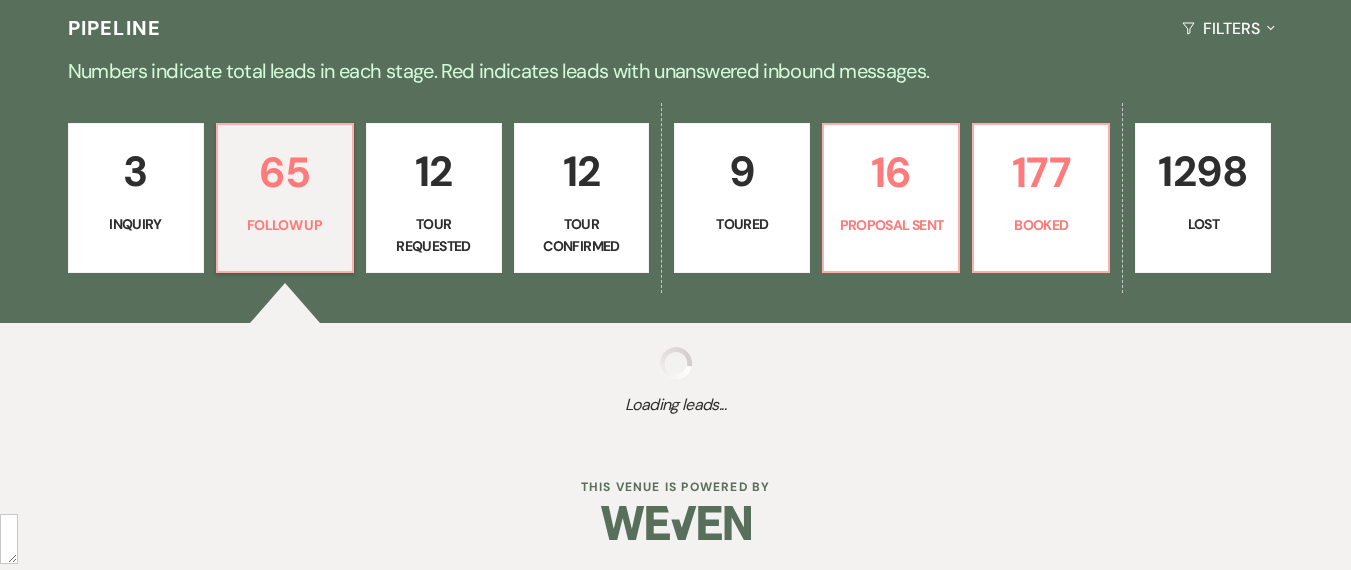 select on "9" 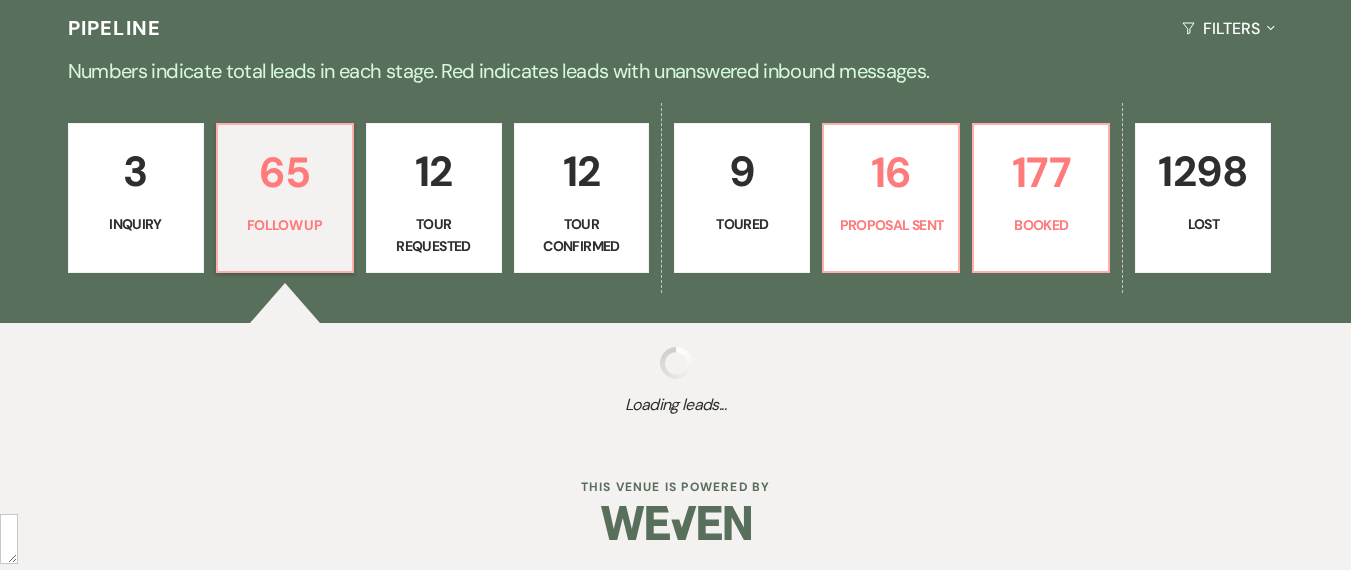 select on "9" 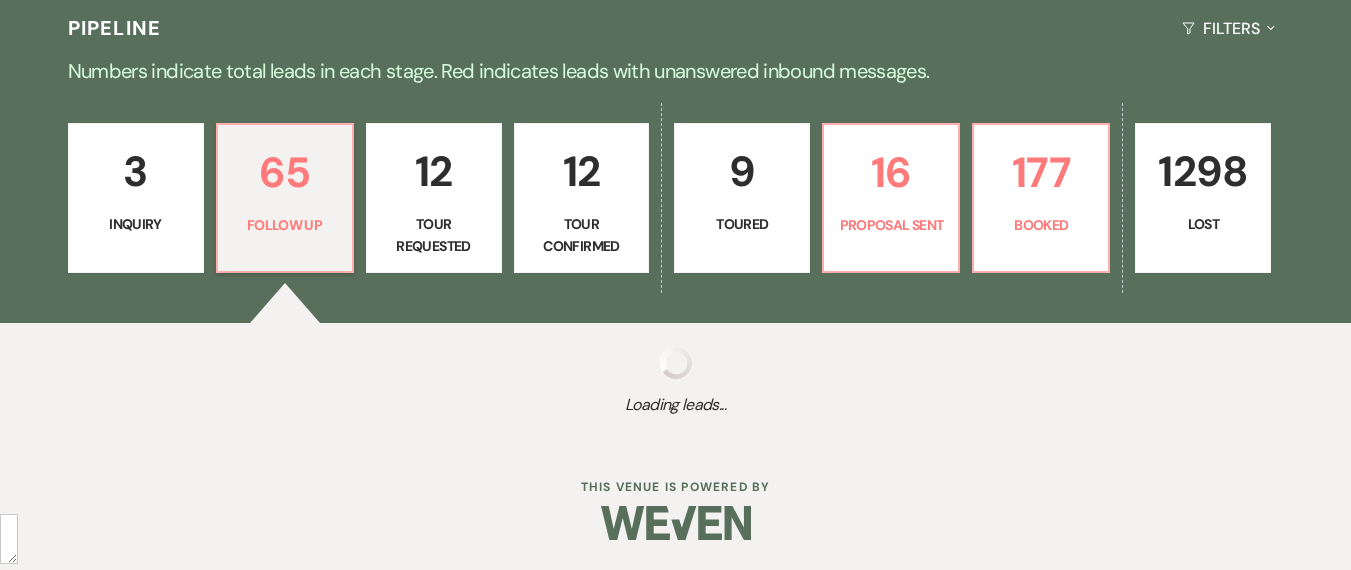 select on "9" 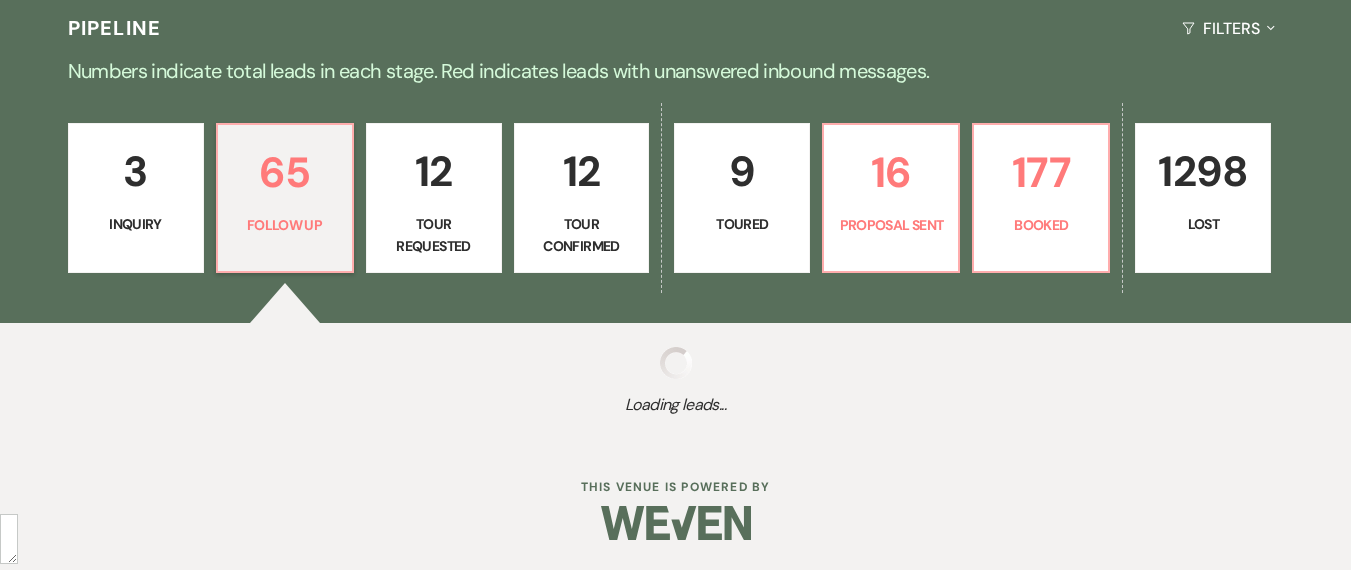 select on "9" 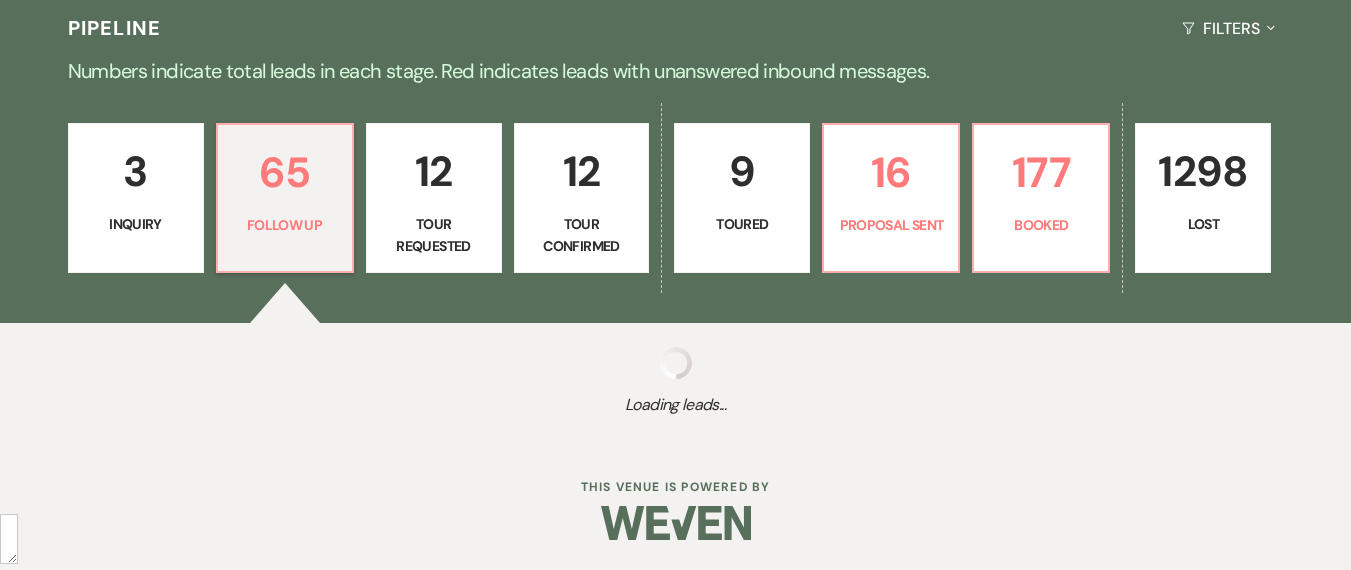 select on "9" 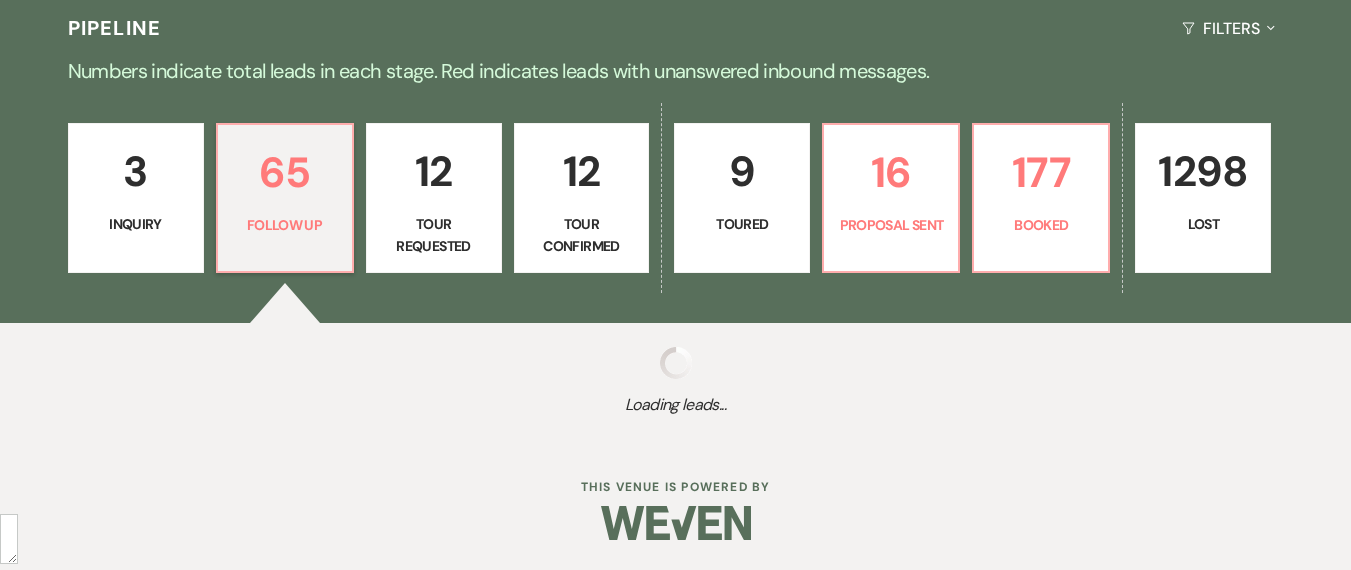 select on "9" 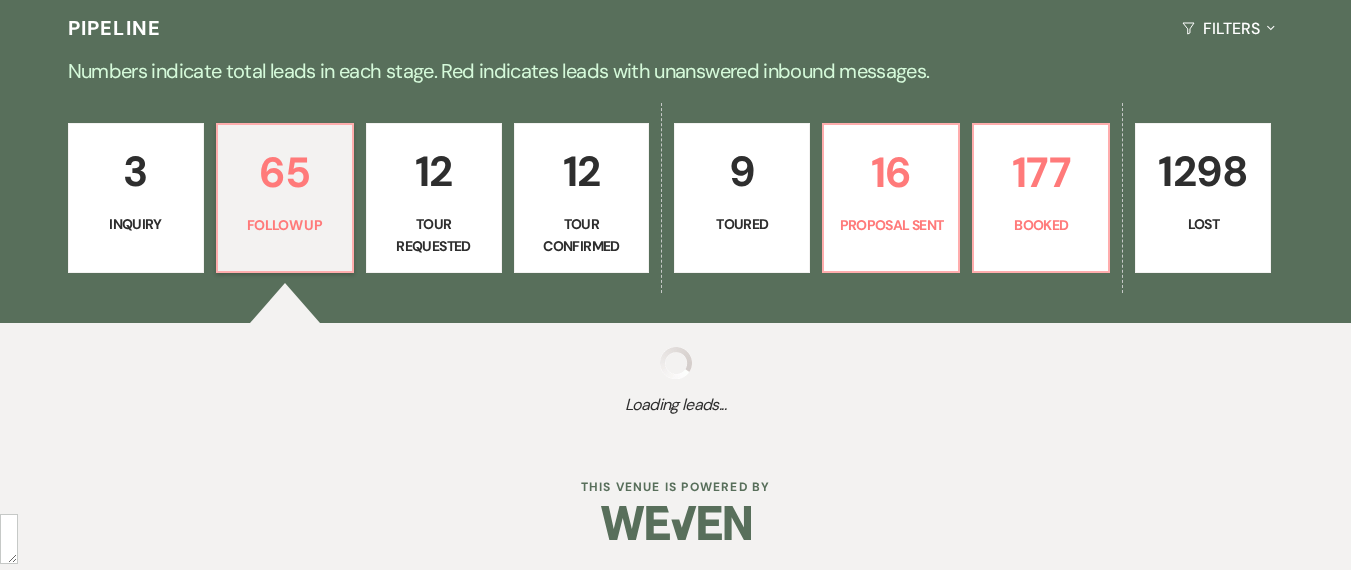 select on "9" 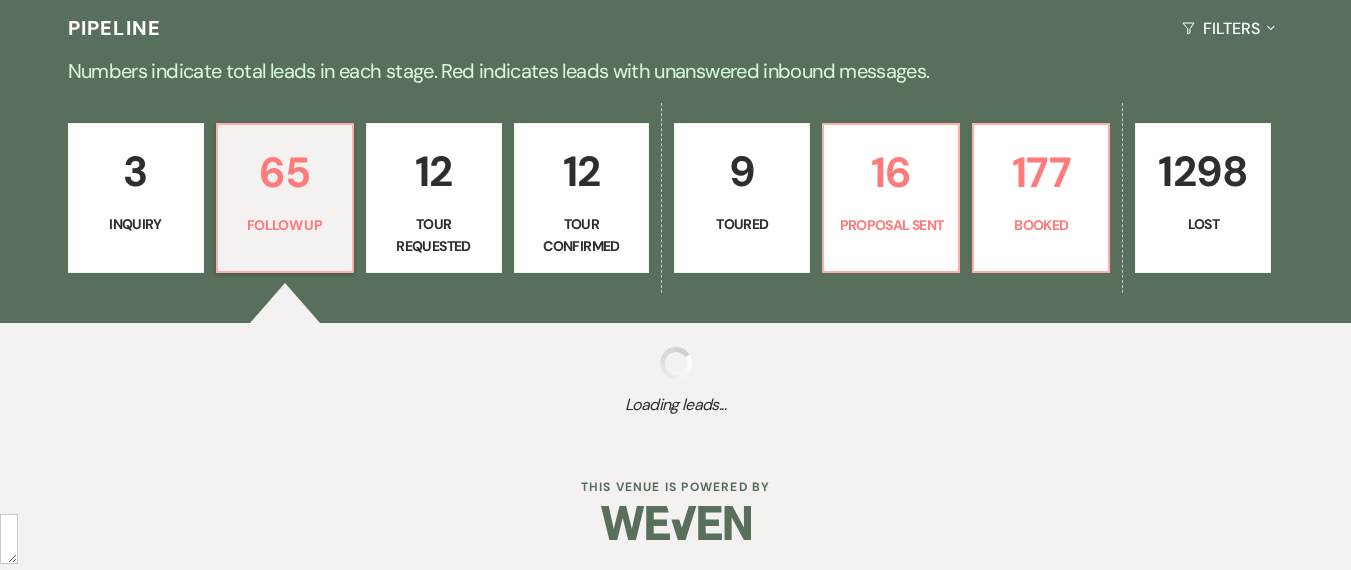 select on "9" 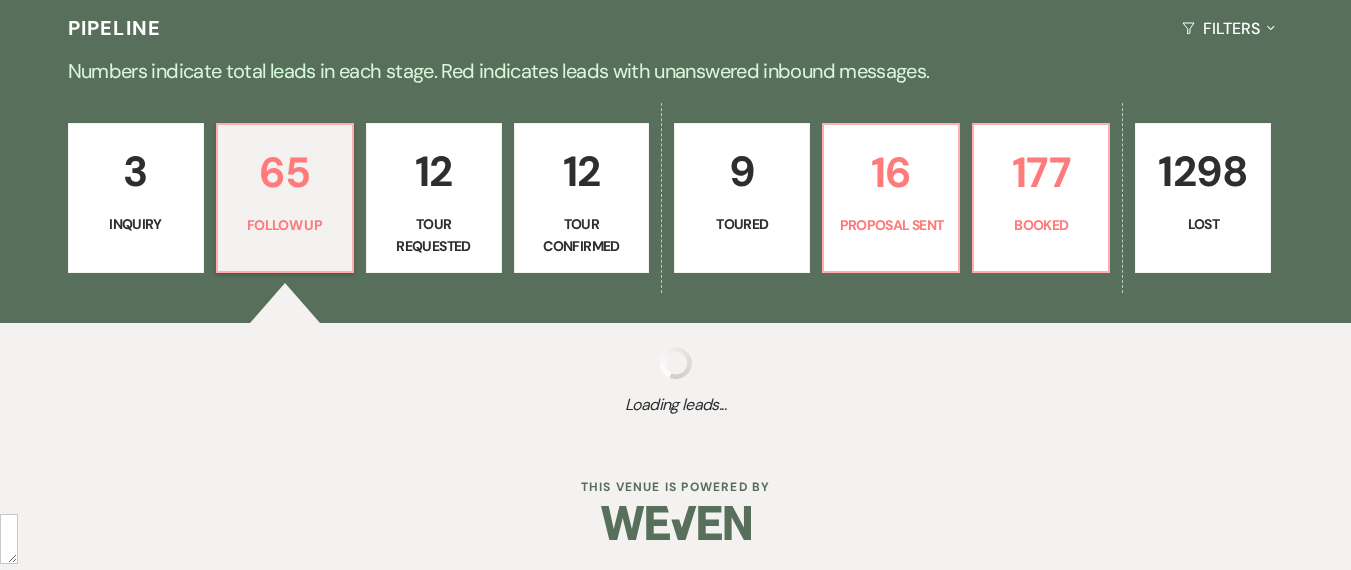 select on "9" 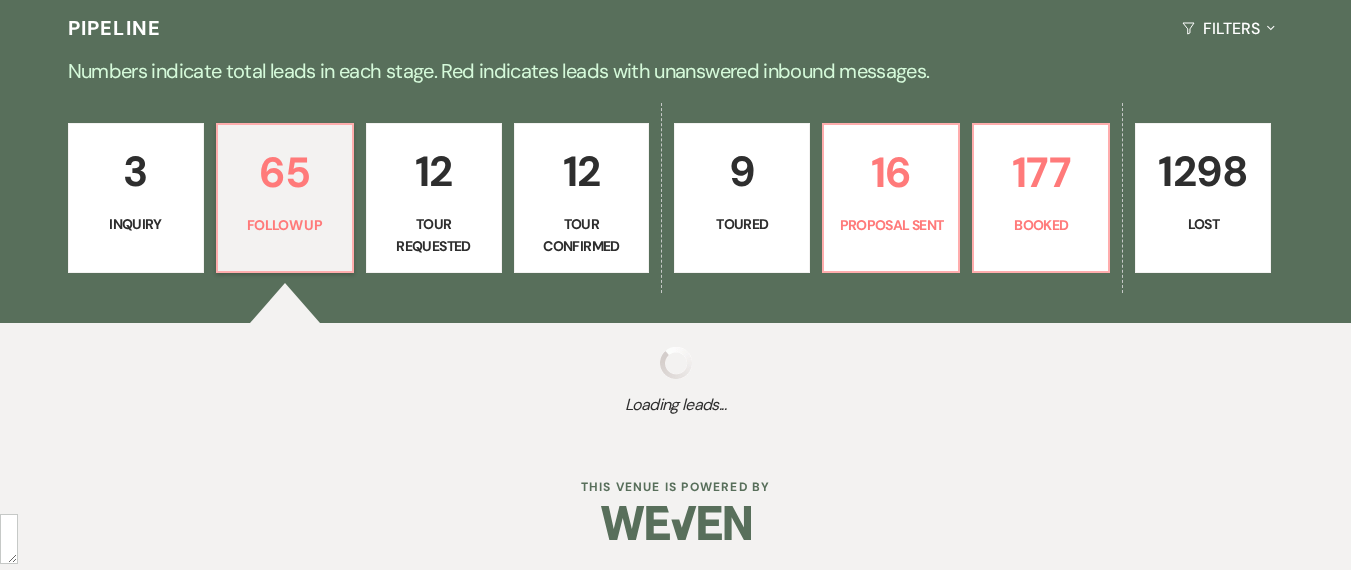 select on "9" 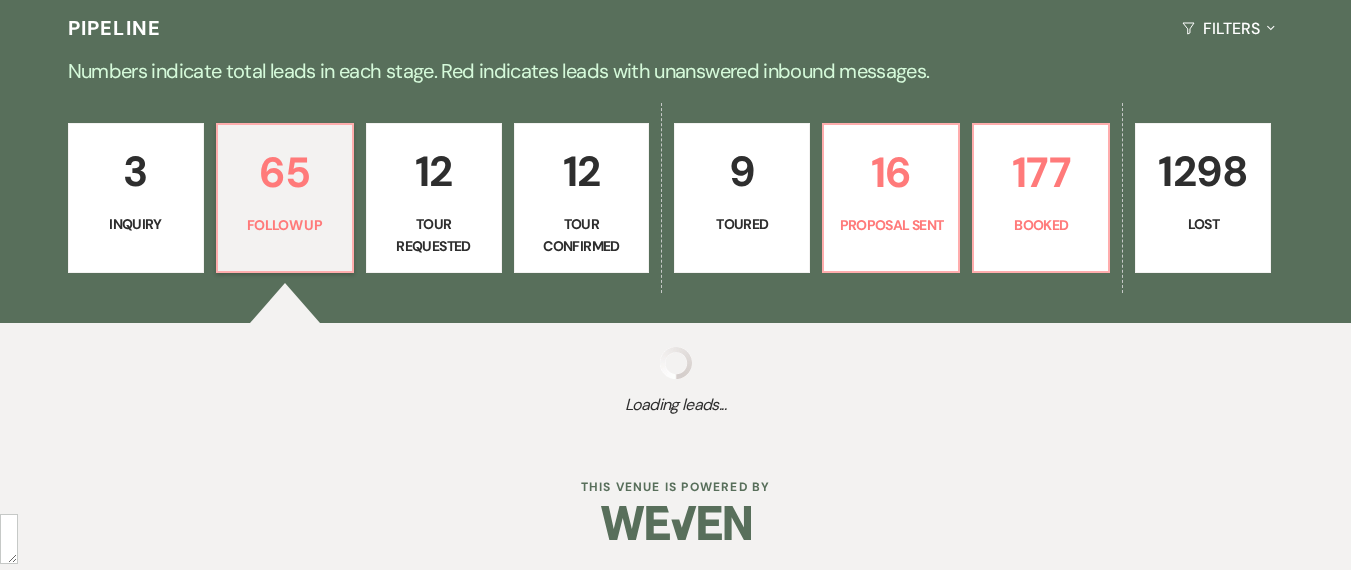select on "9" 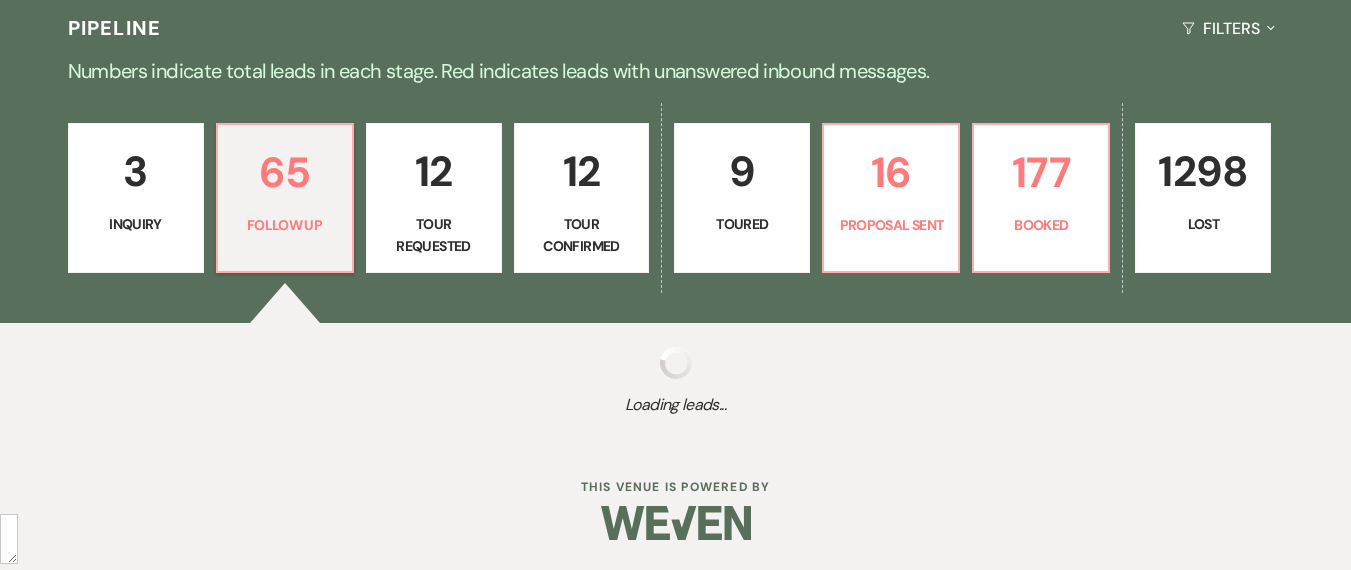select on "9" 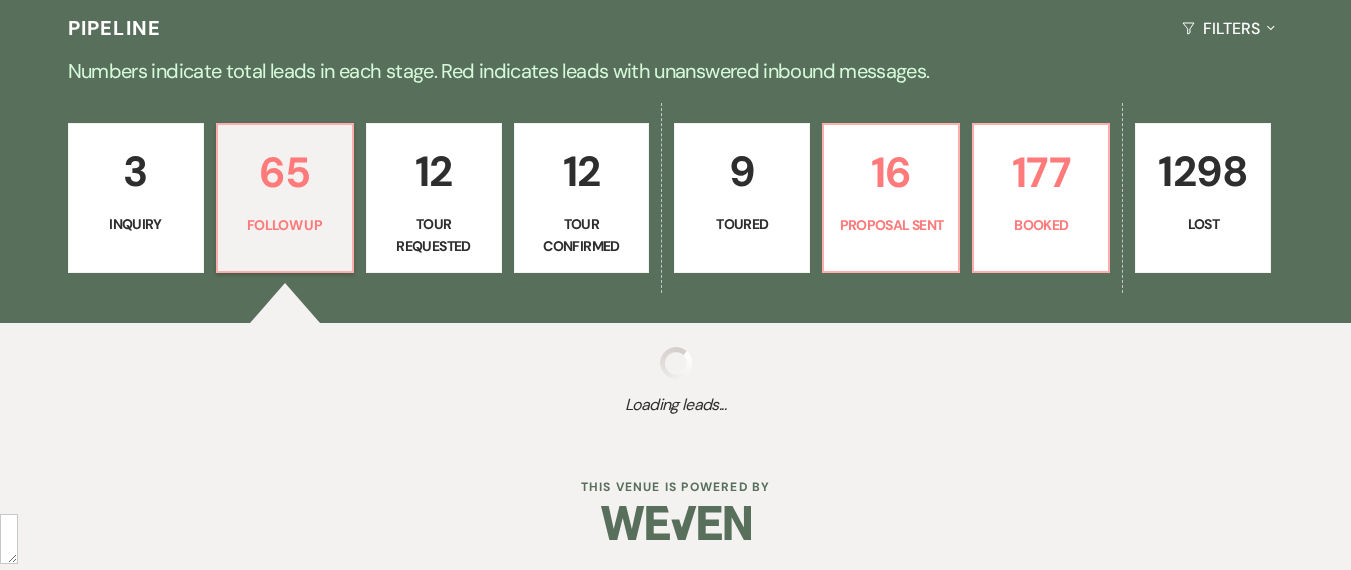 select on "9" 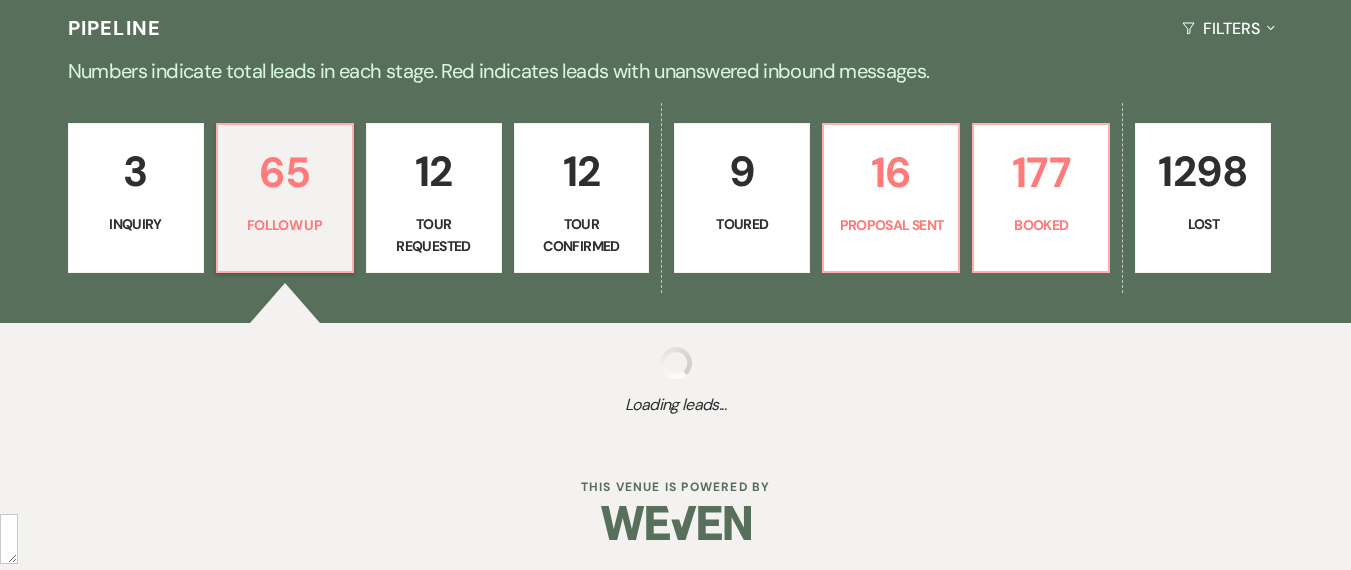 select on "9" 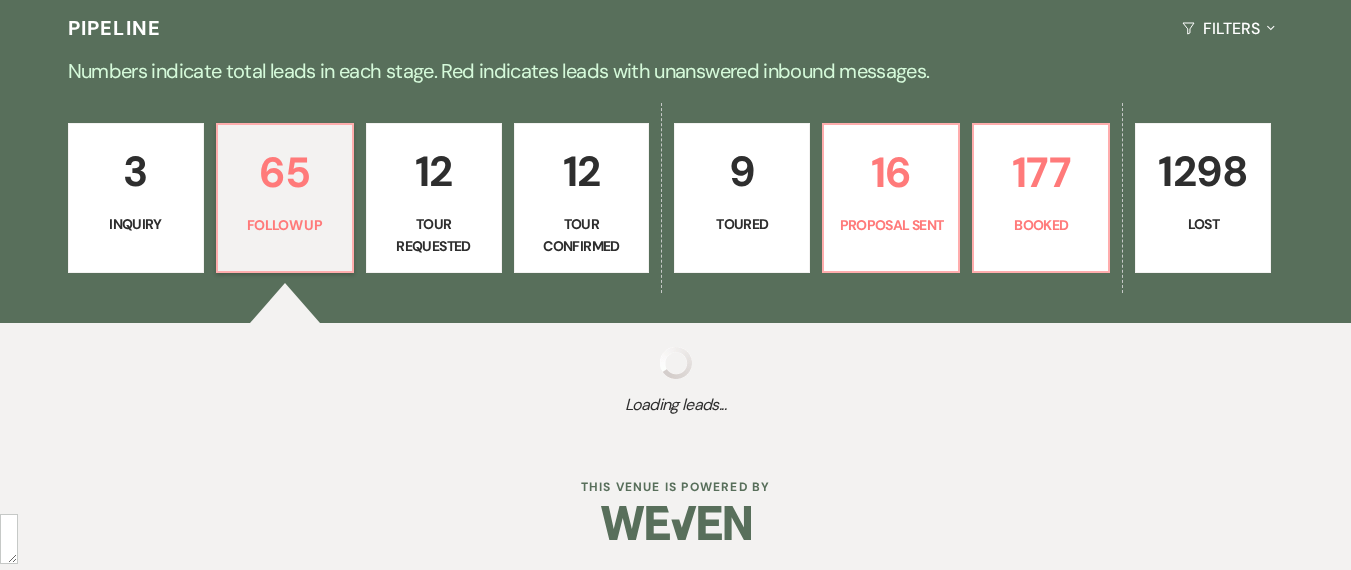 select on "9" 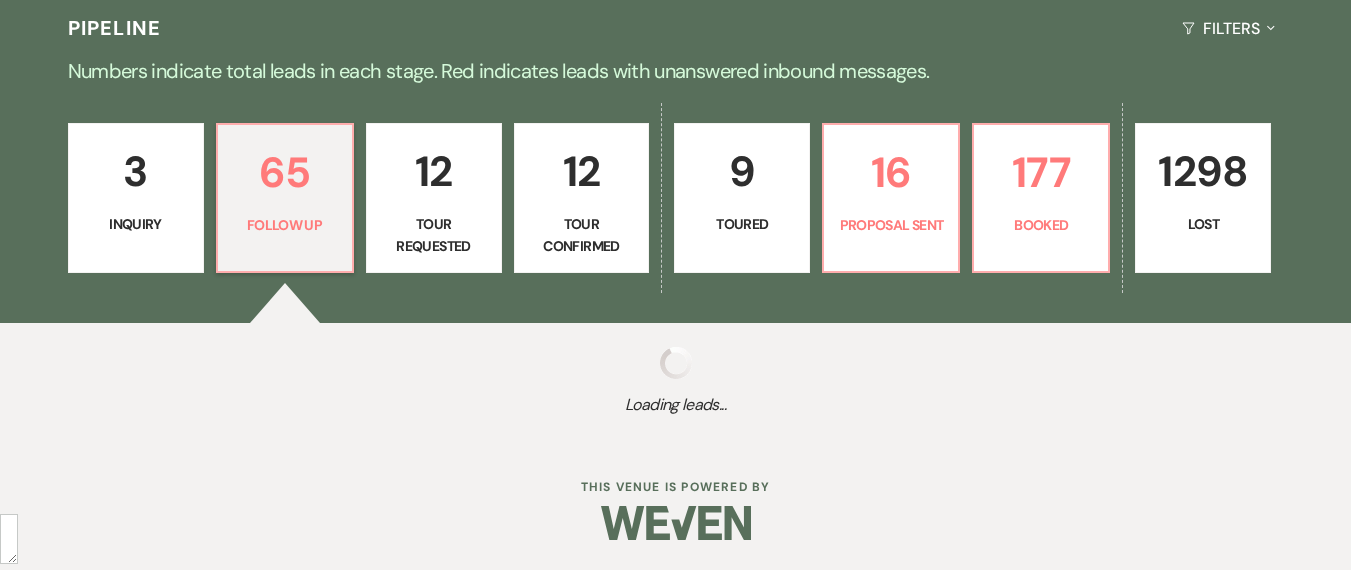 select on "9" 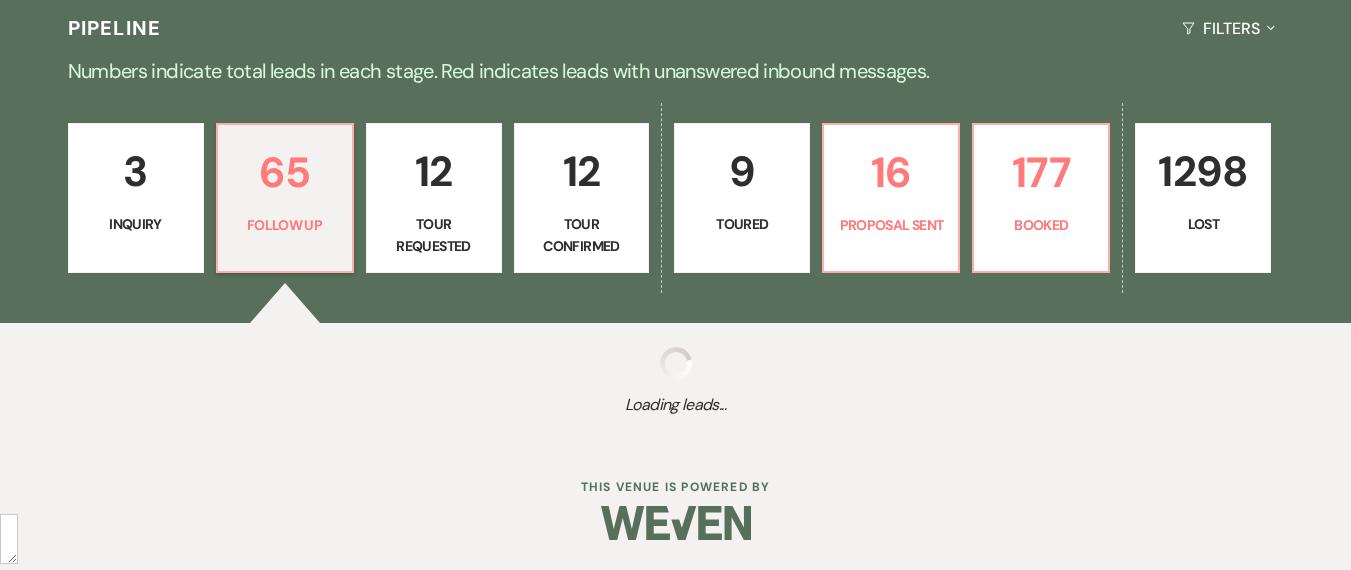 select on "9" 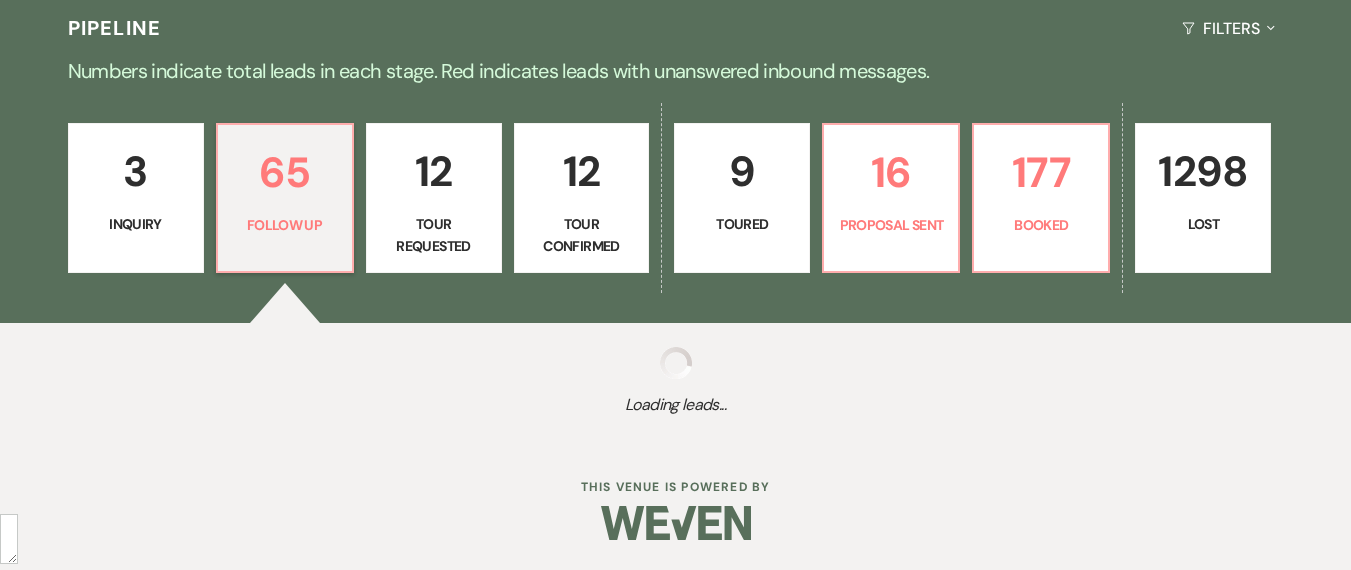 select on "9" 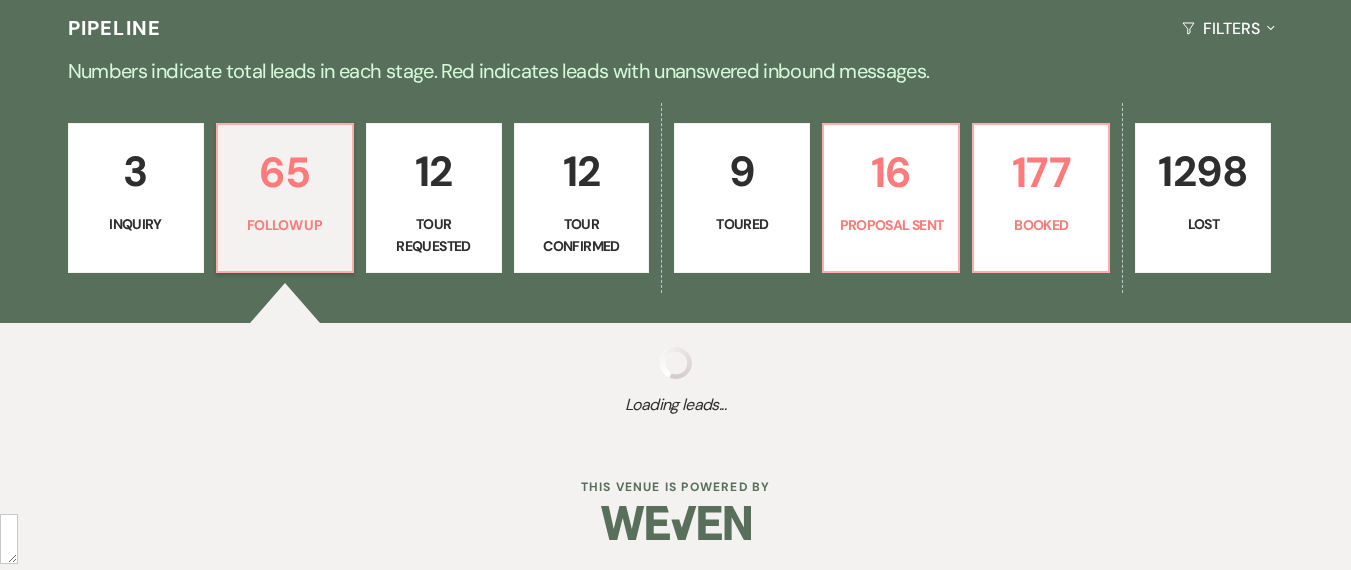 select on "9" 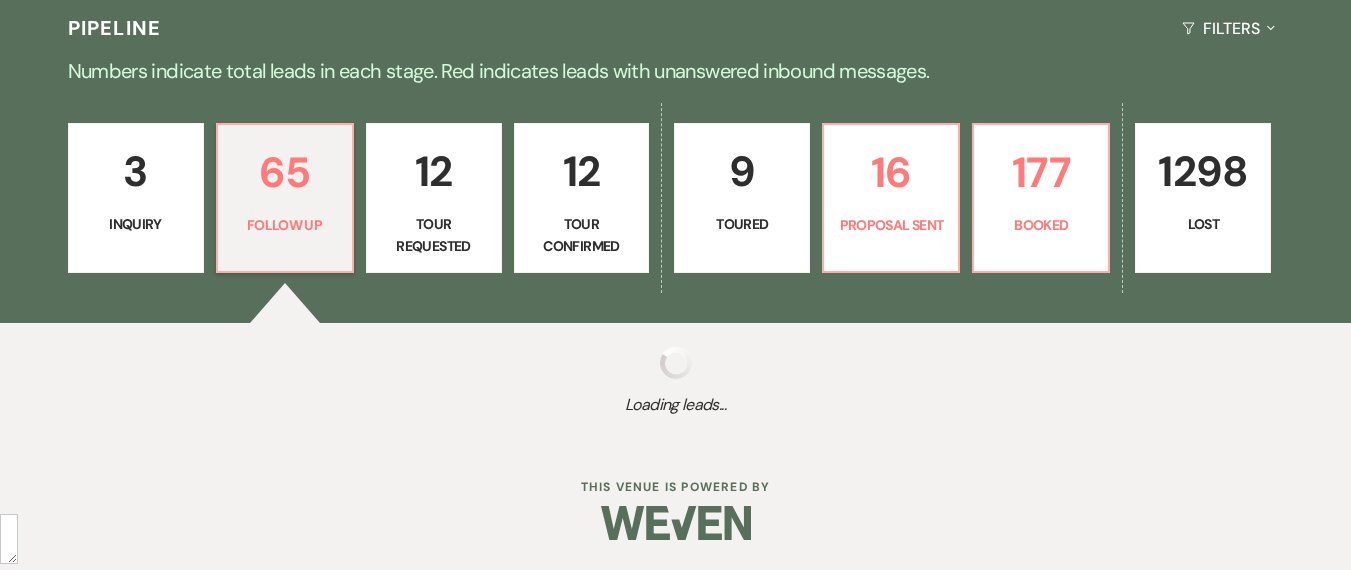 select on "9" 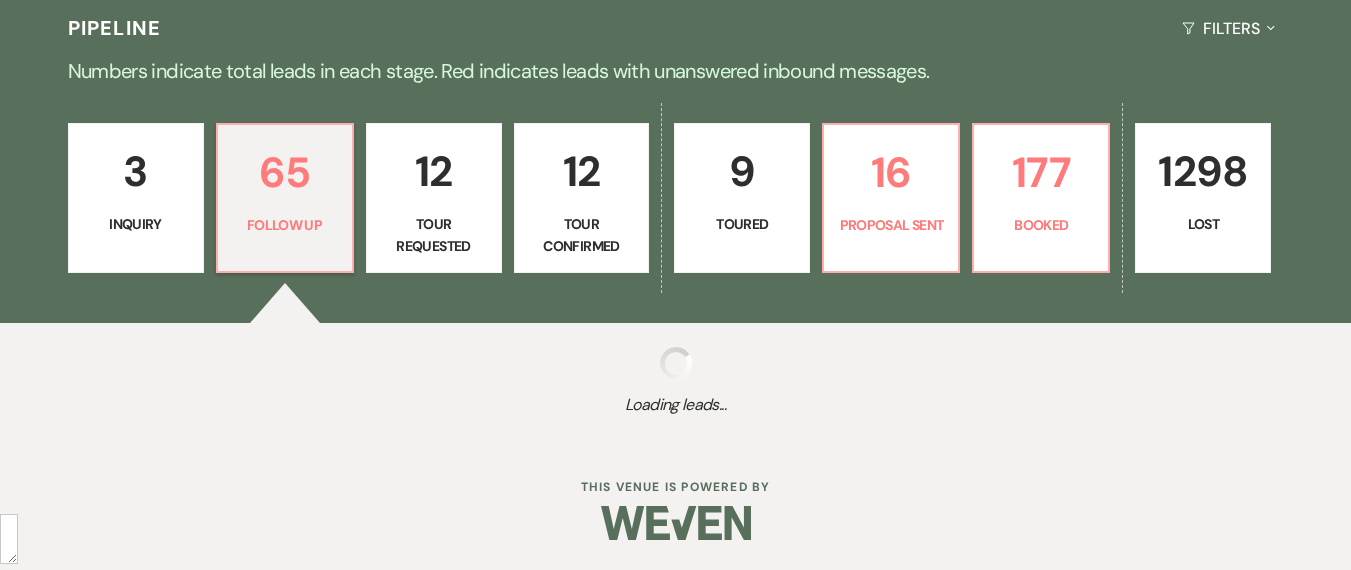 select on "9" 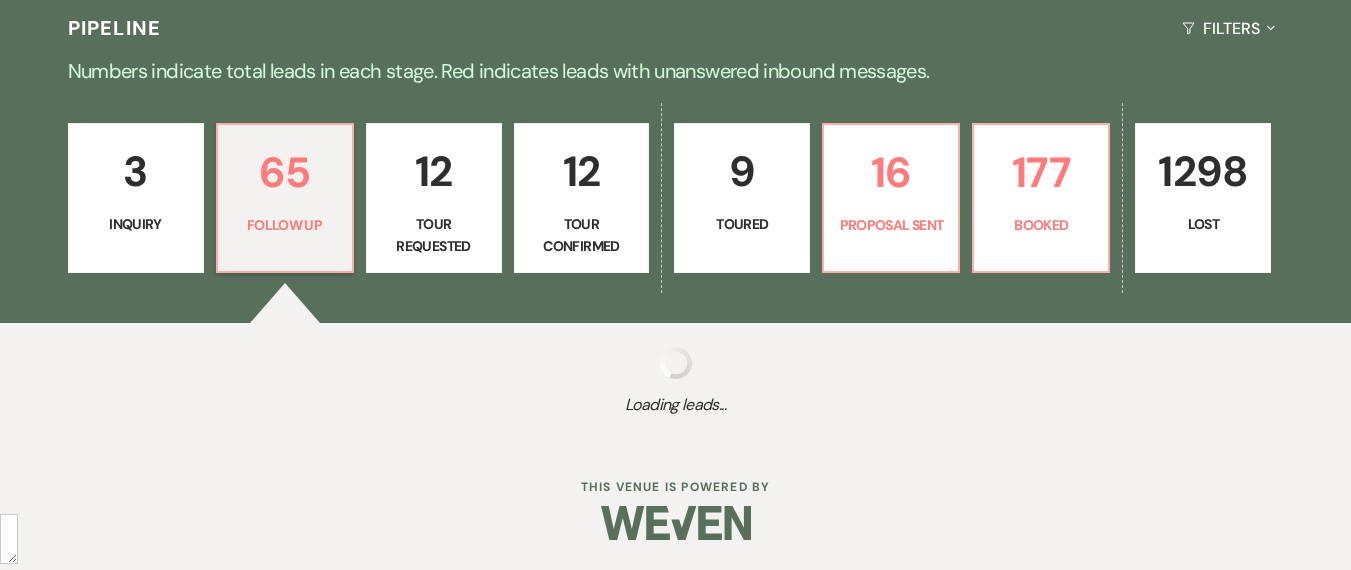 select on "9" 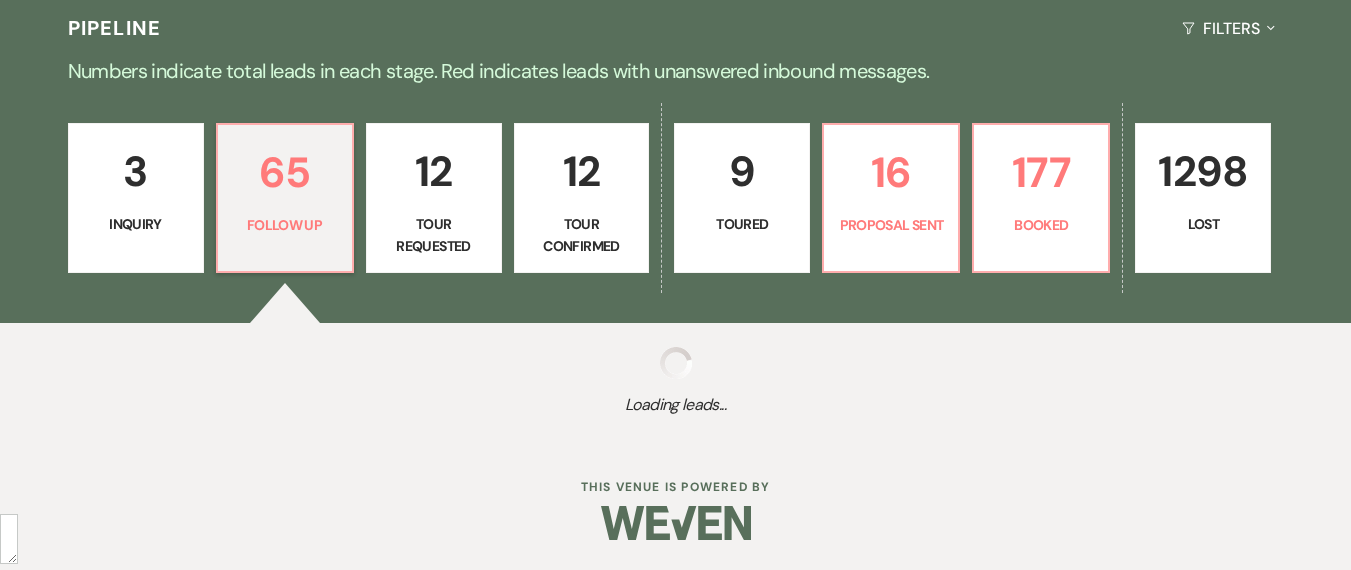 select on "9" 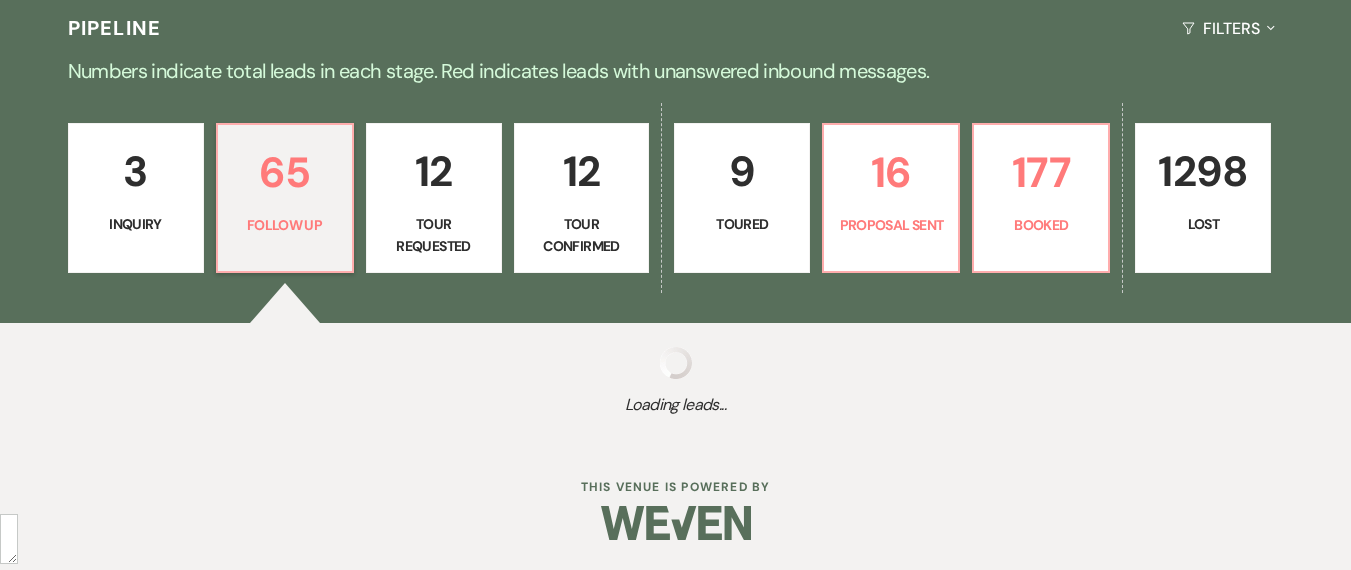 select on "9" 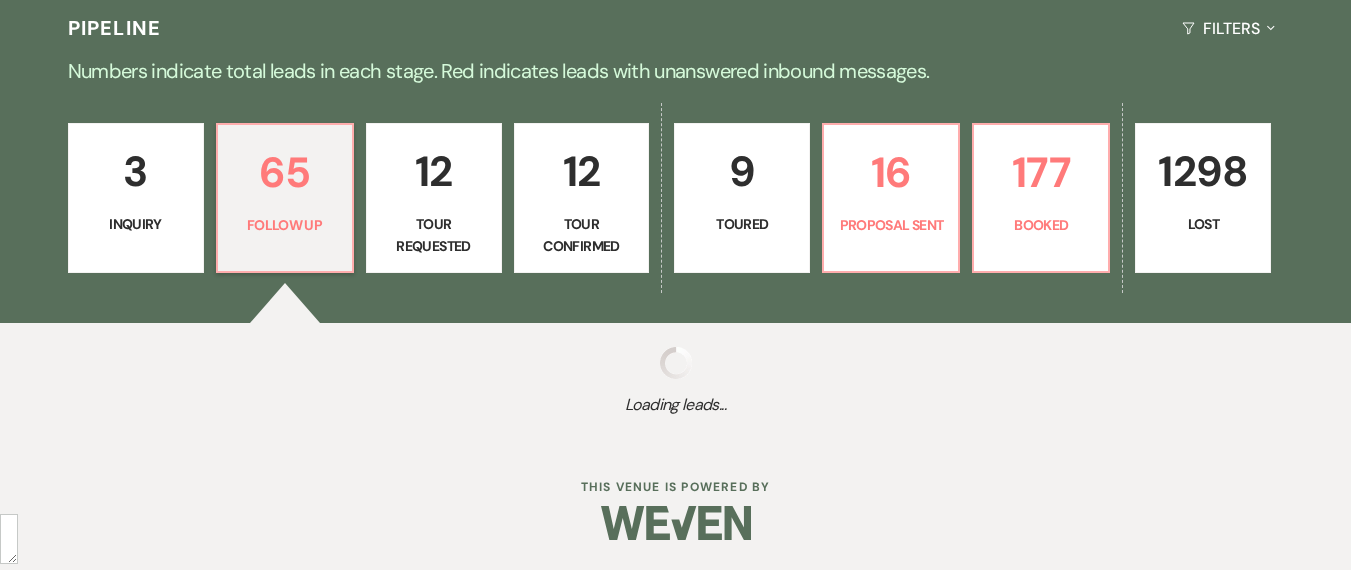 select on "9" 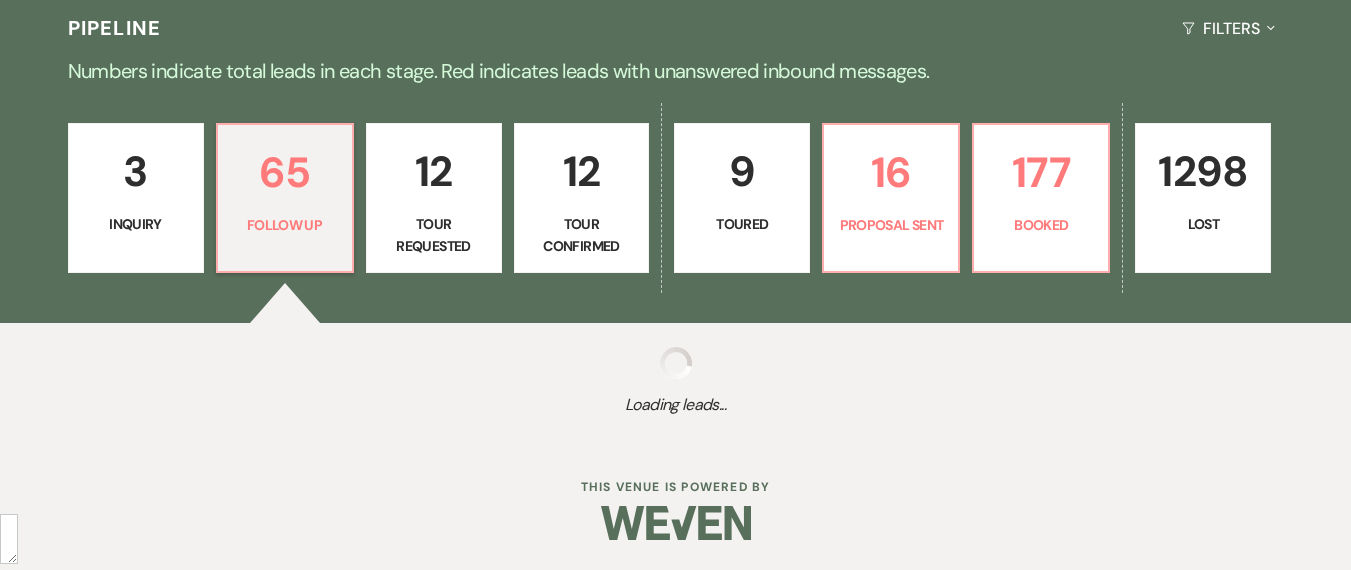 select on "9" 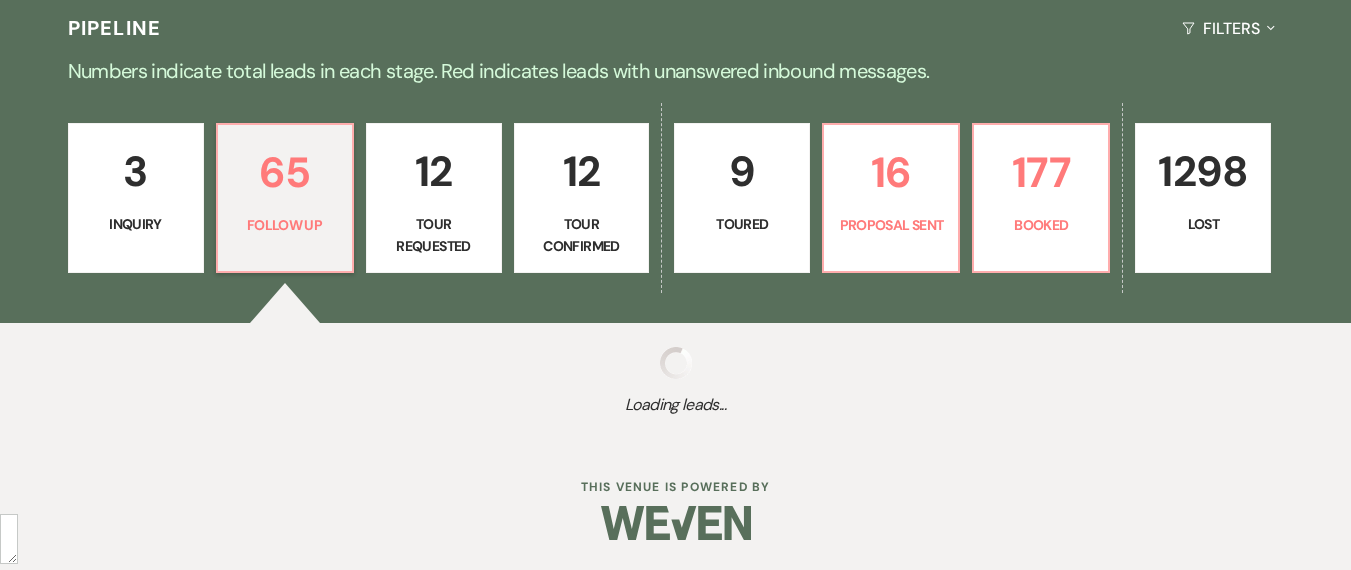 select on "9" 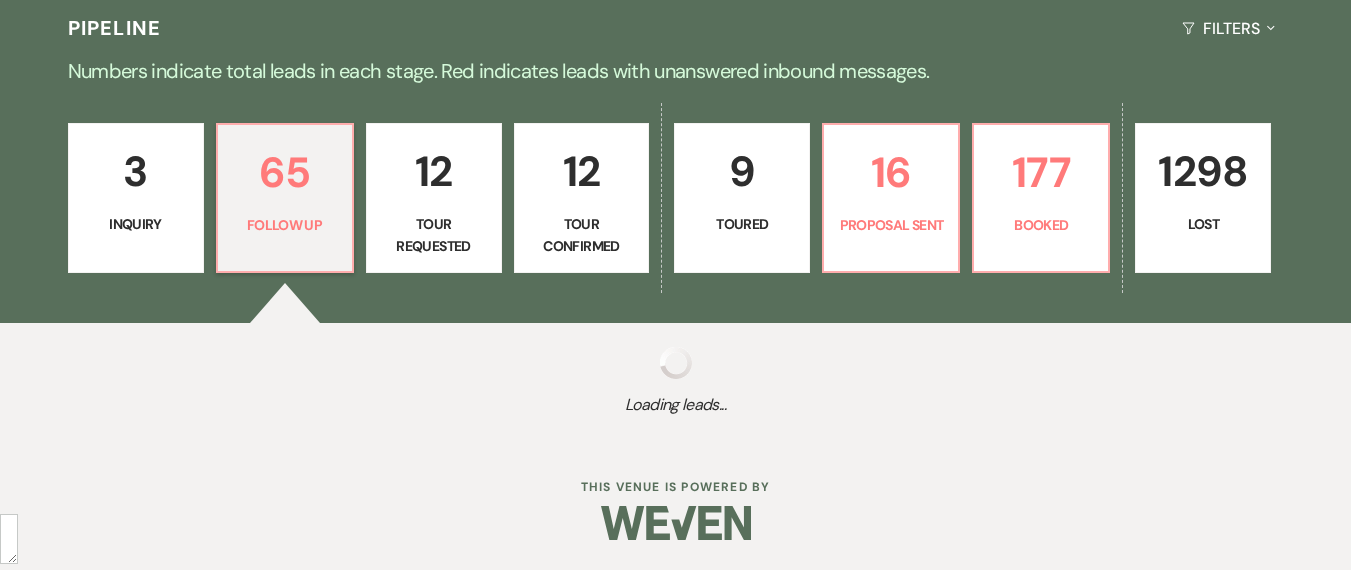 select on "9" 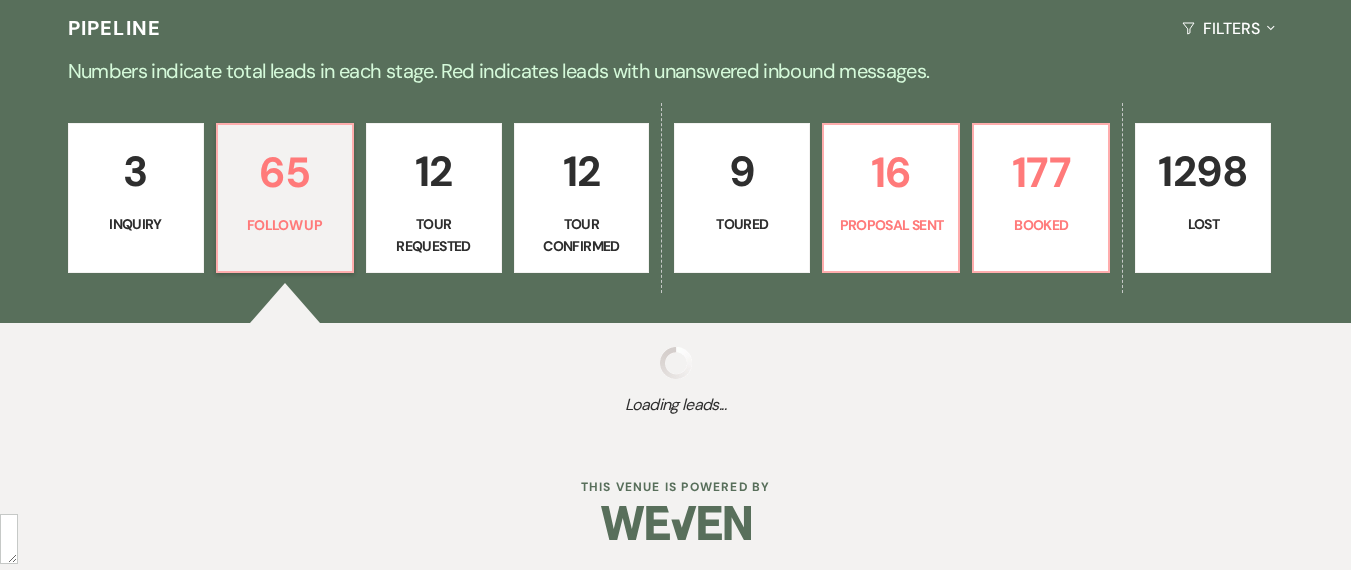 select on "9" 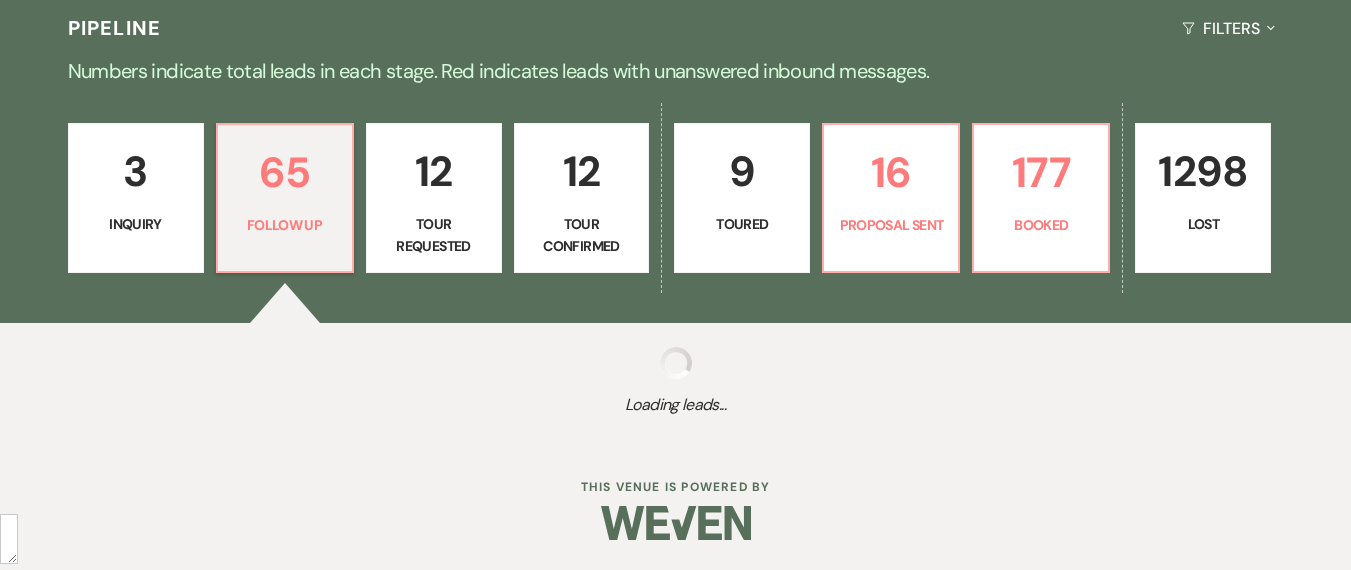 select on "9" 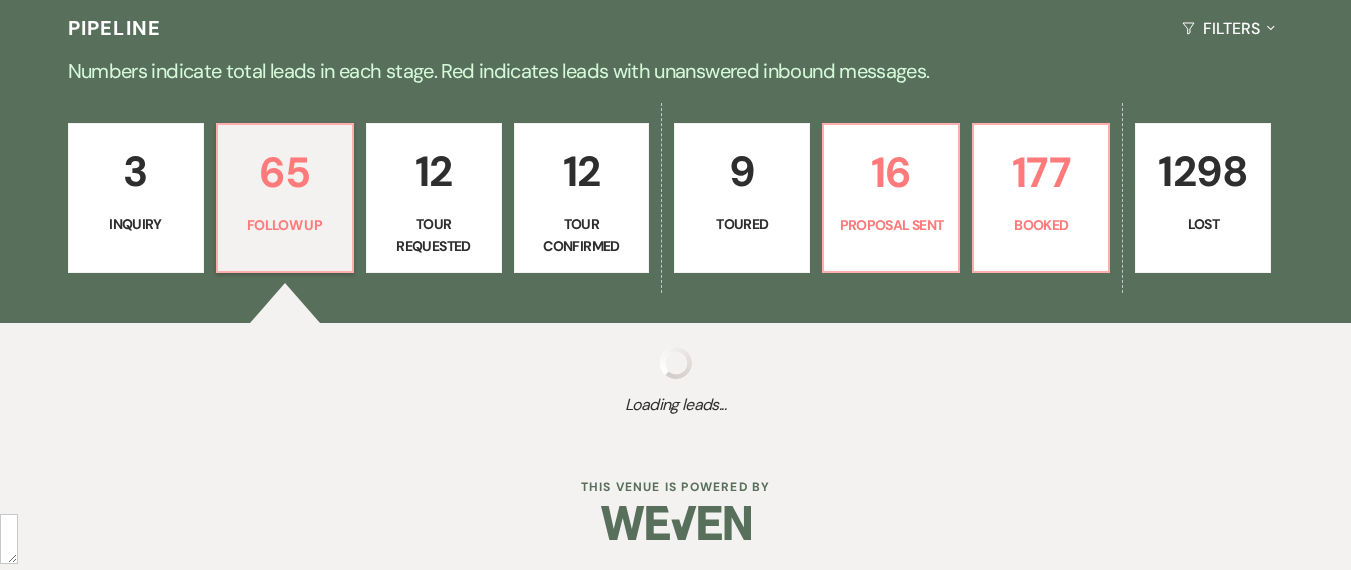 select on "9" 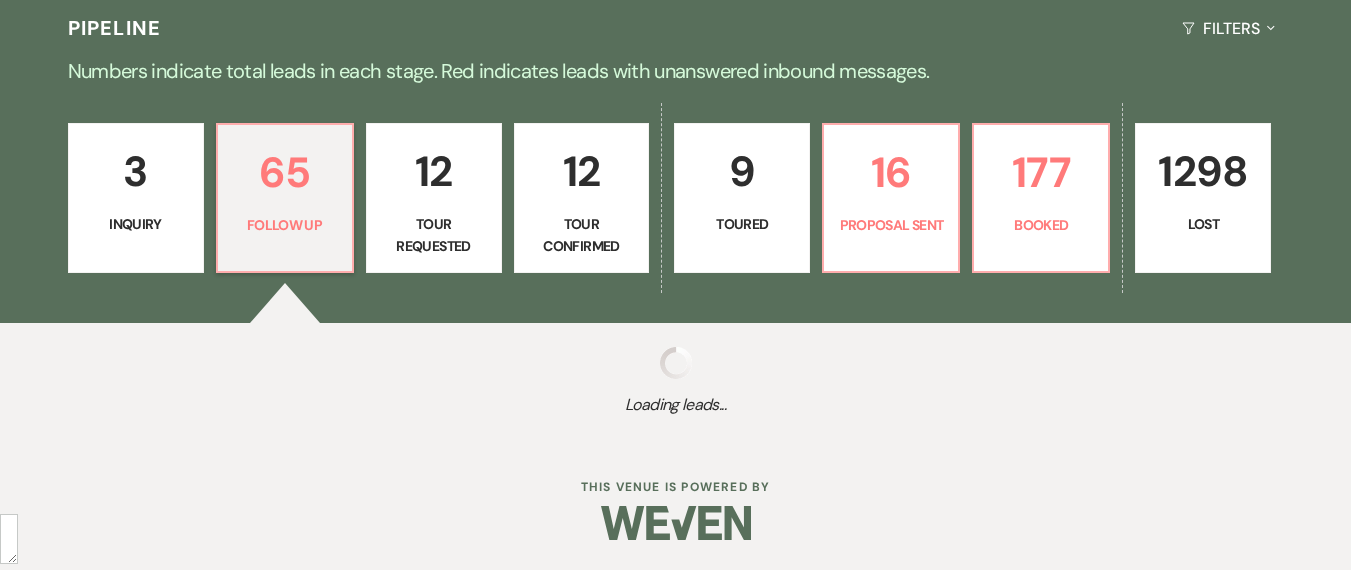 select on "9" 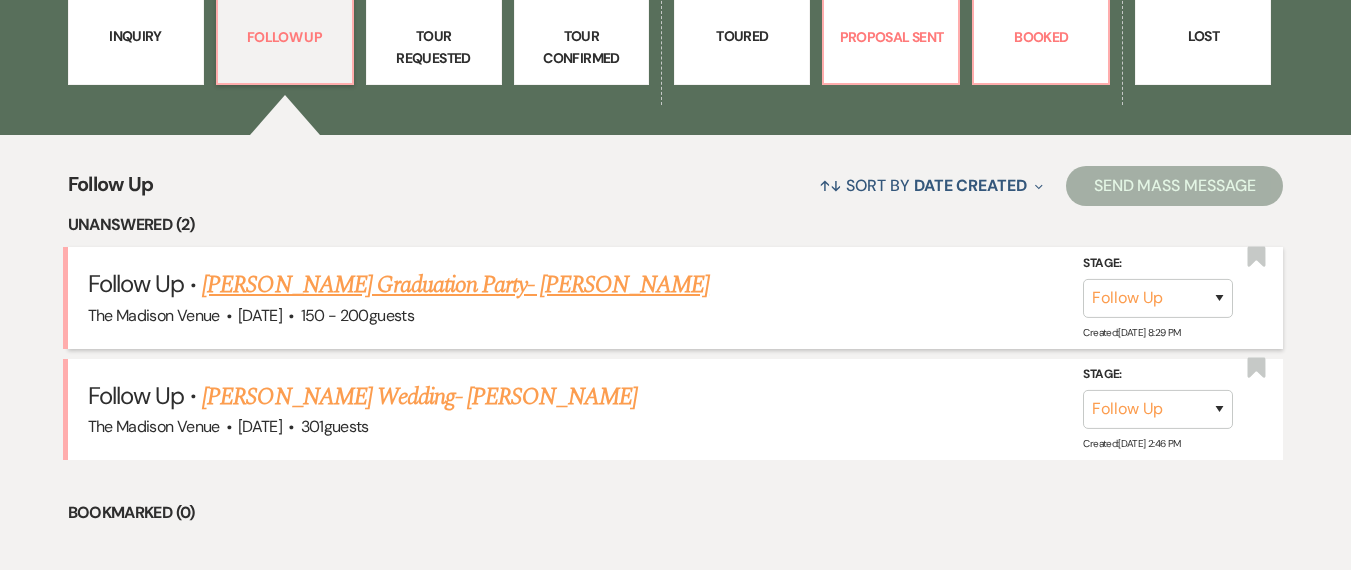 scroll, scrollTop: 496, scrollLeft: 0, axis: vertical 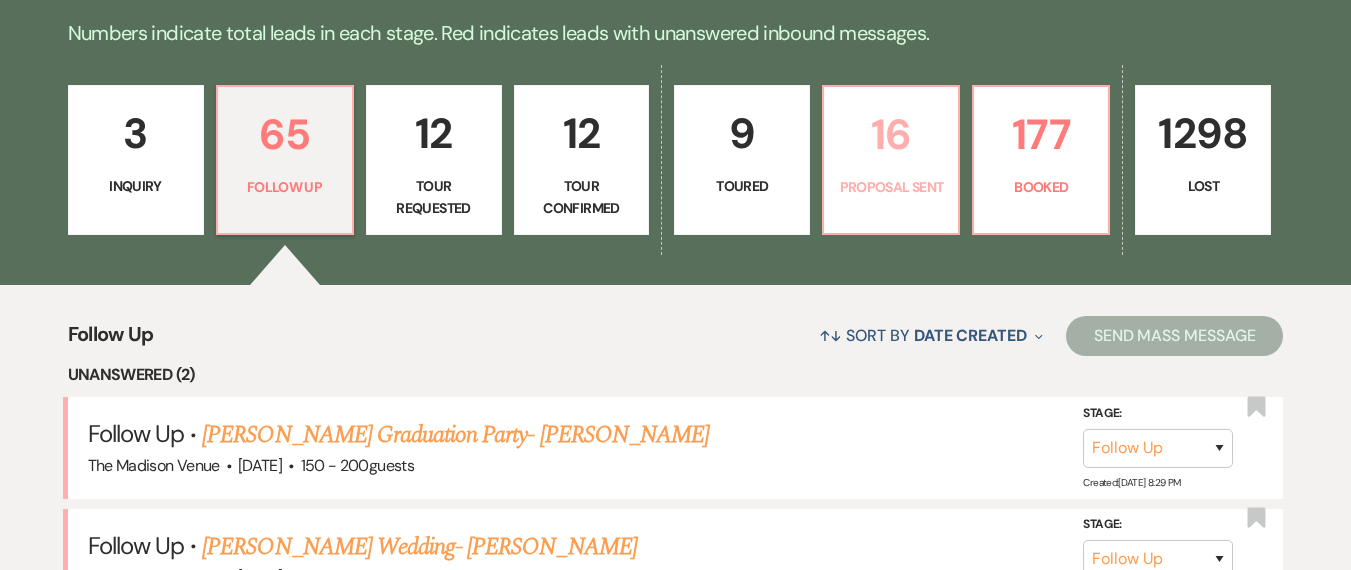click on "Proposal Sent" at bounding box center [891, 187] 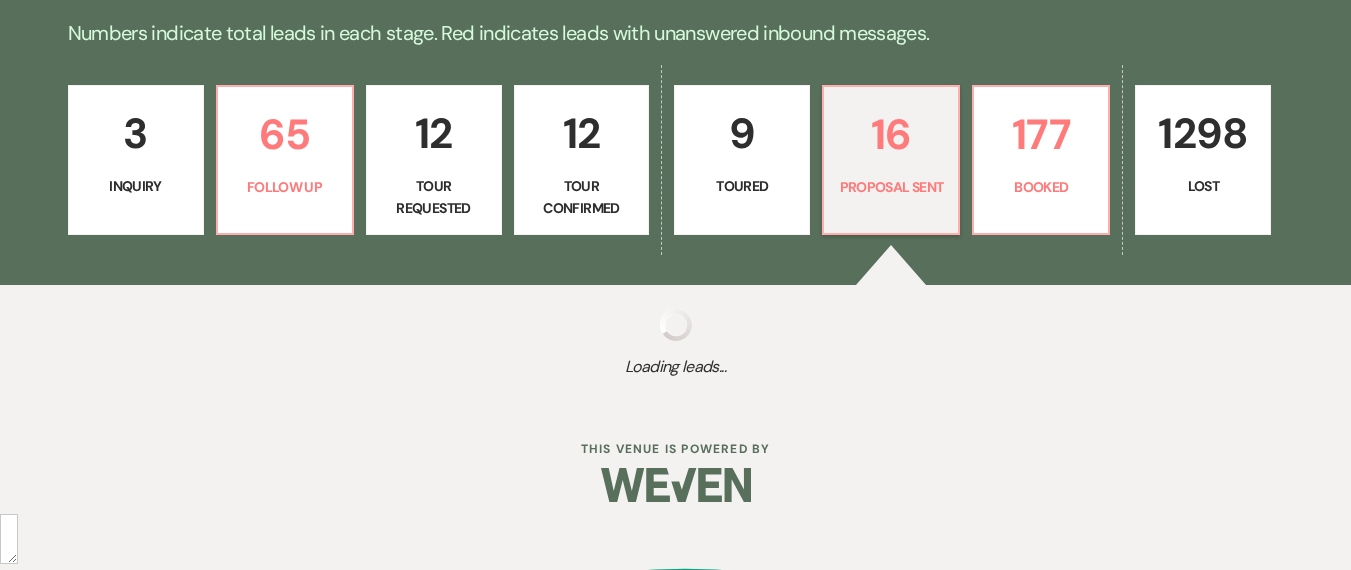 scroll, scrollTop: 496, scrollLeft: 0, axis: vertical 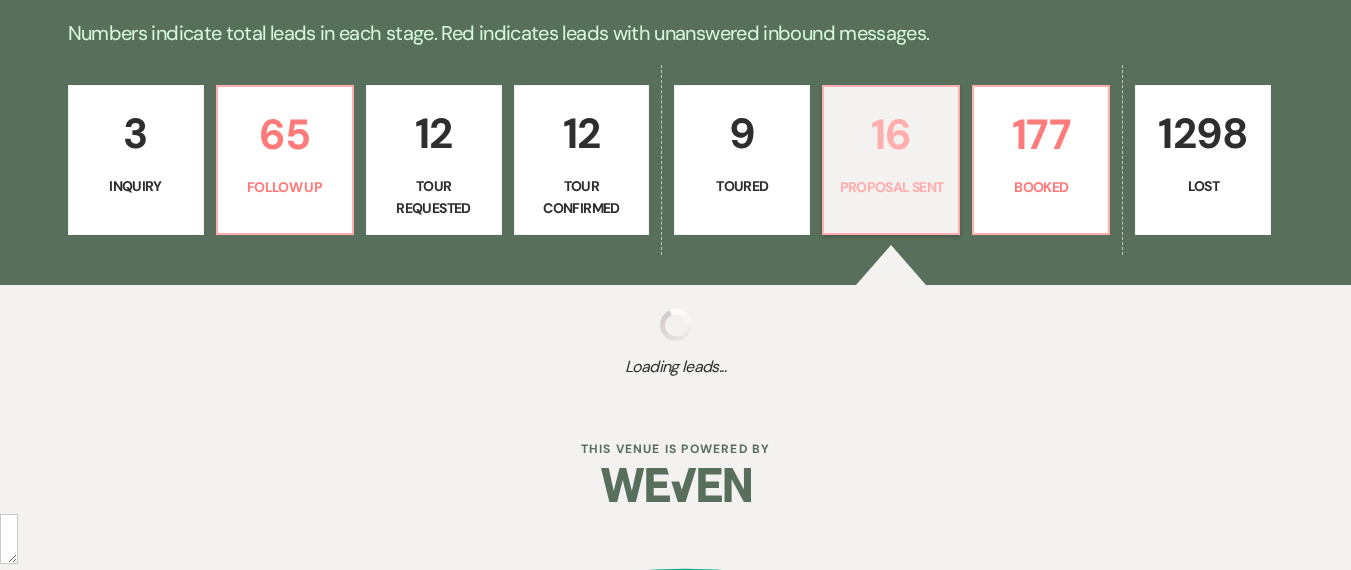 select on "6" 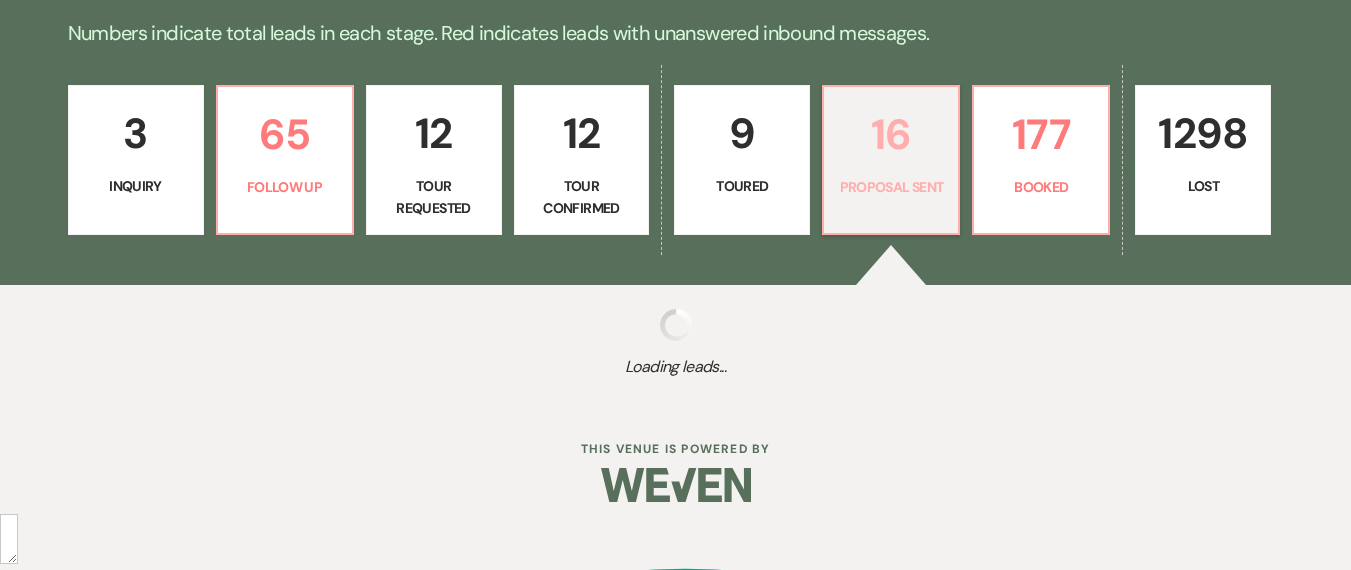 select on "6" 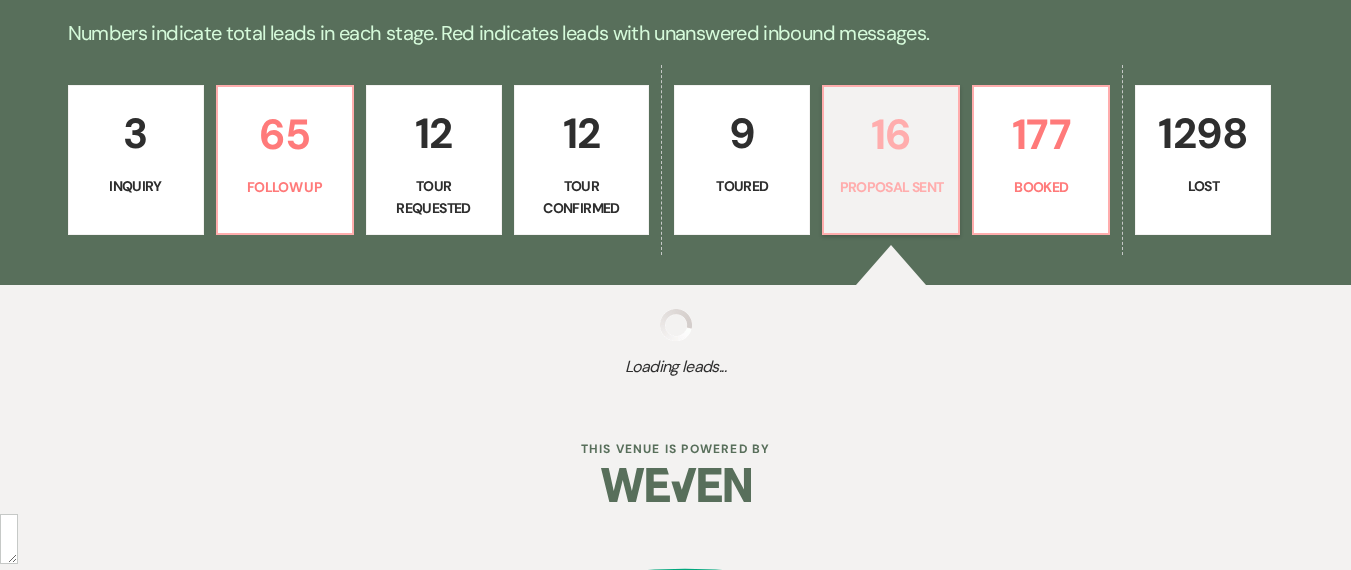 select on "6" 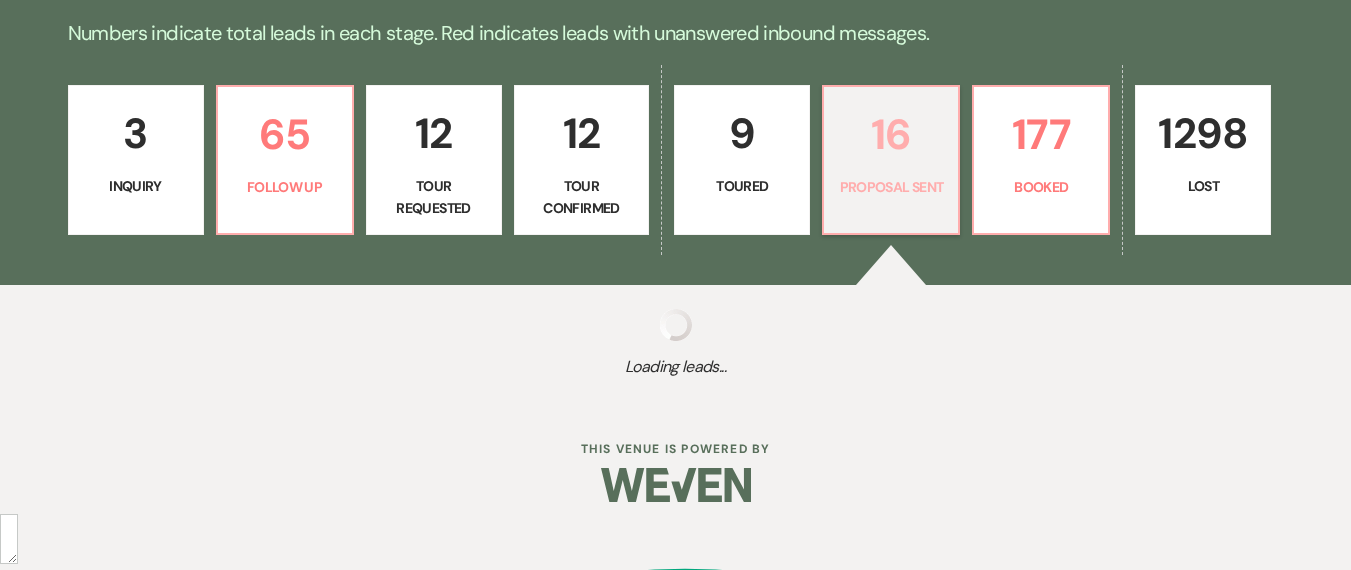 select on "6" 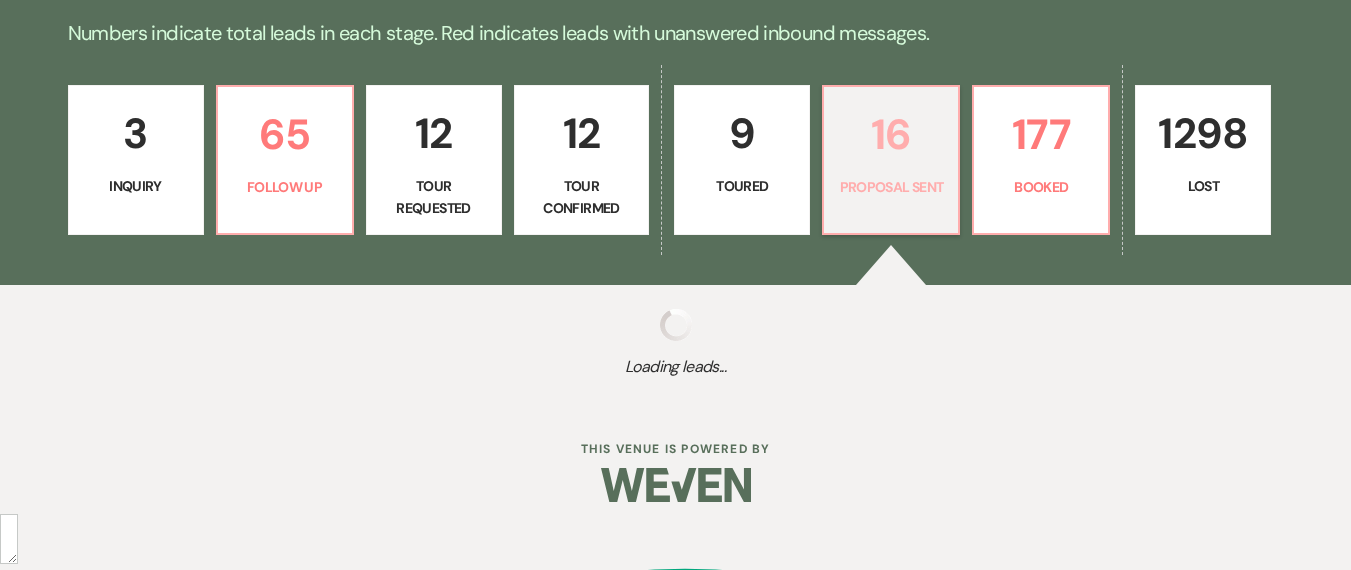 select on "6" 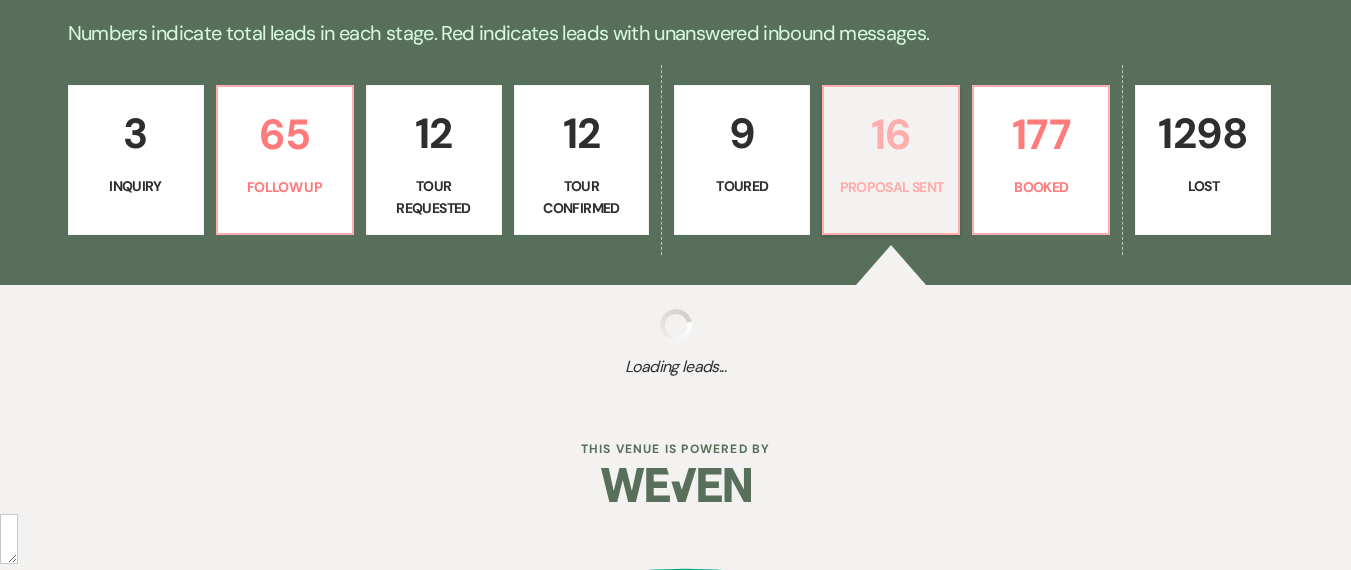 select on "6" 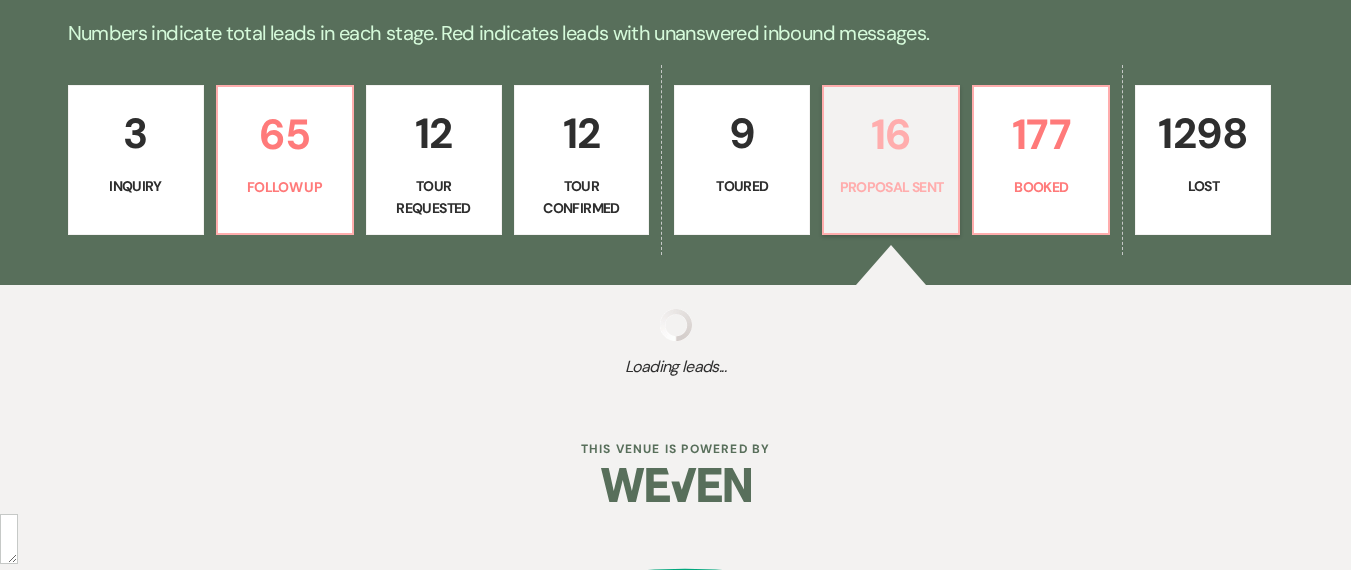 select on "6" 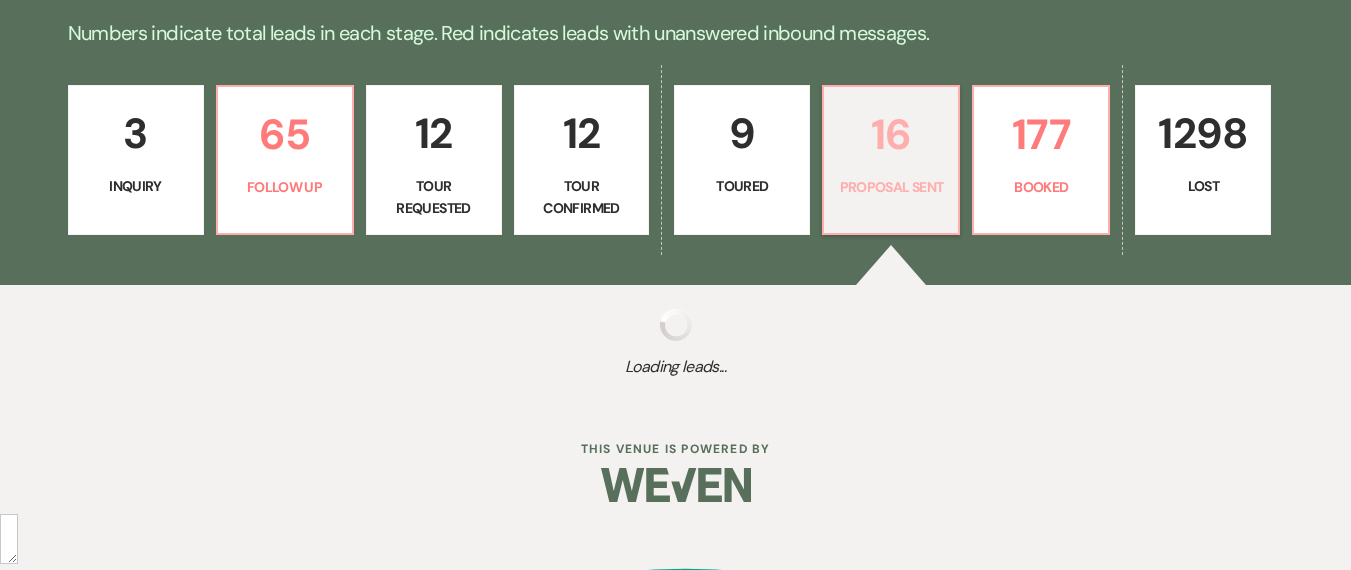 select on "6" 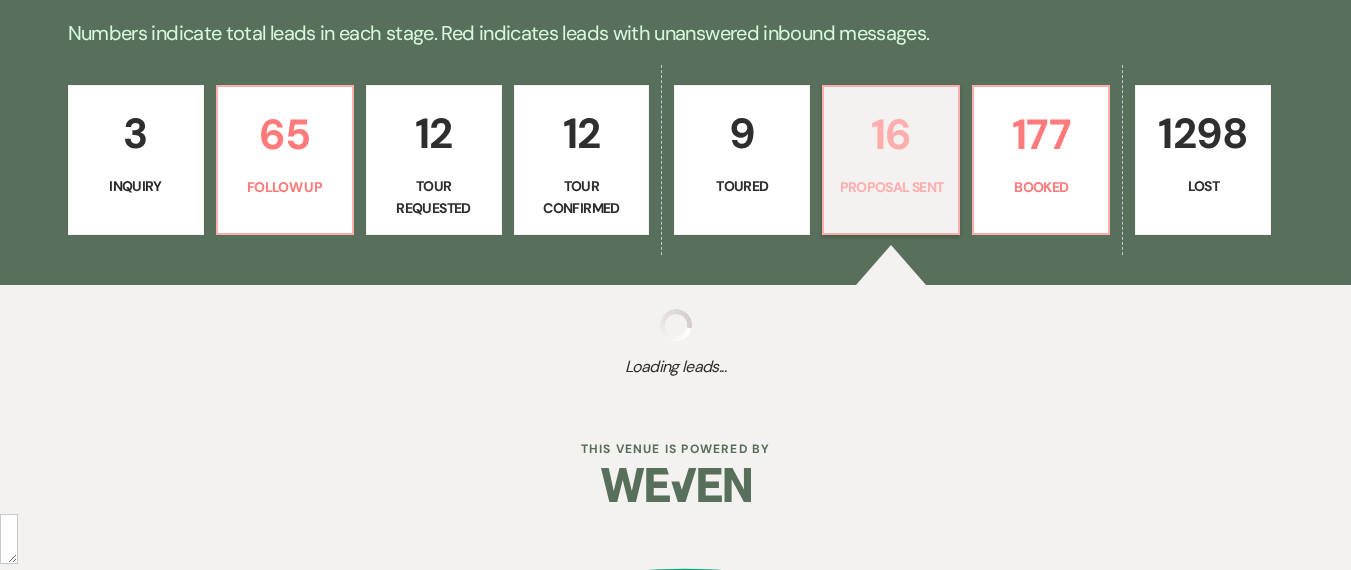 select on "6" 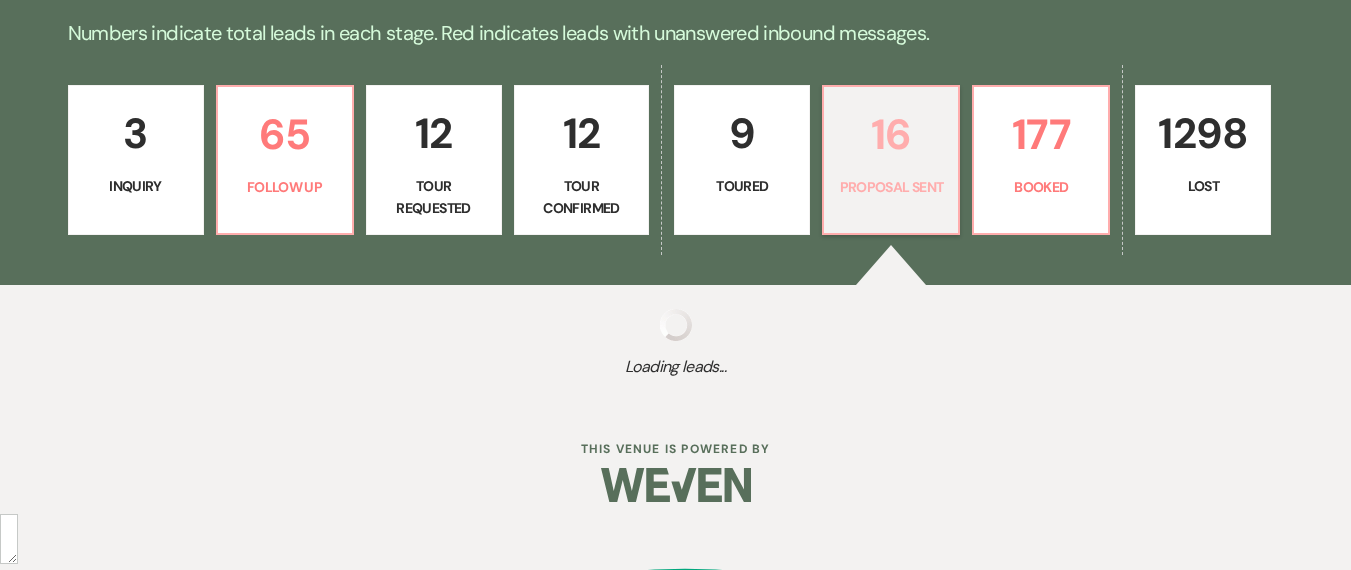 select on "6" 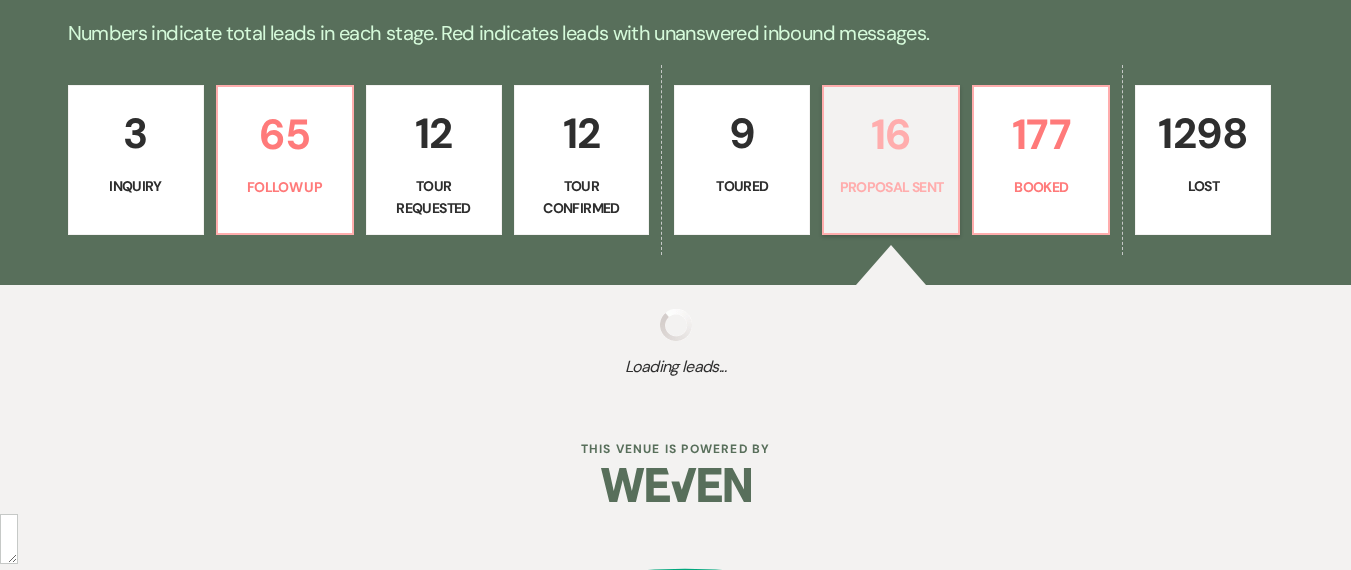 select on "6" 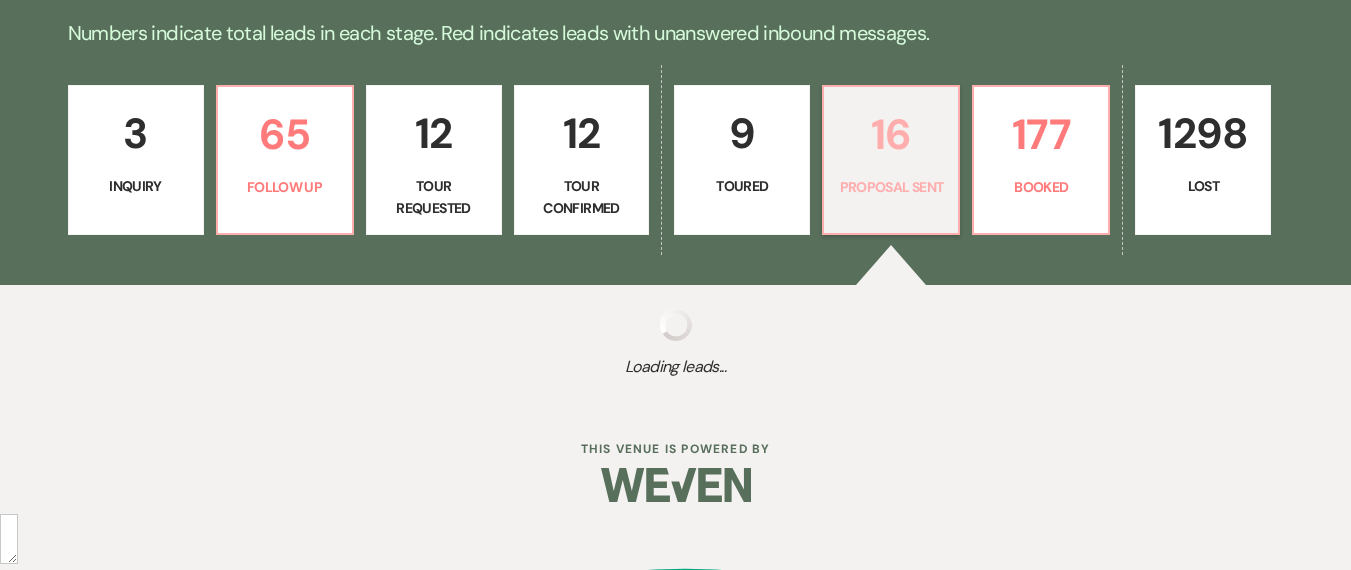 select on "6" 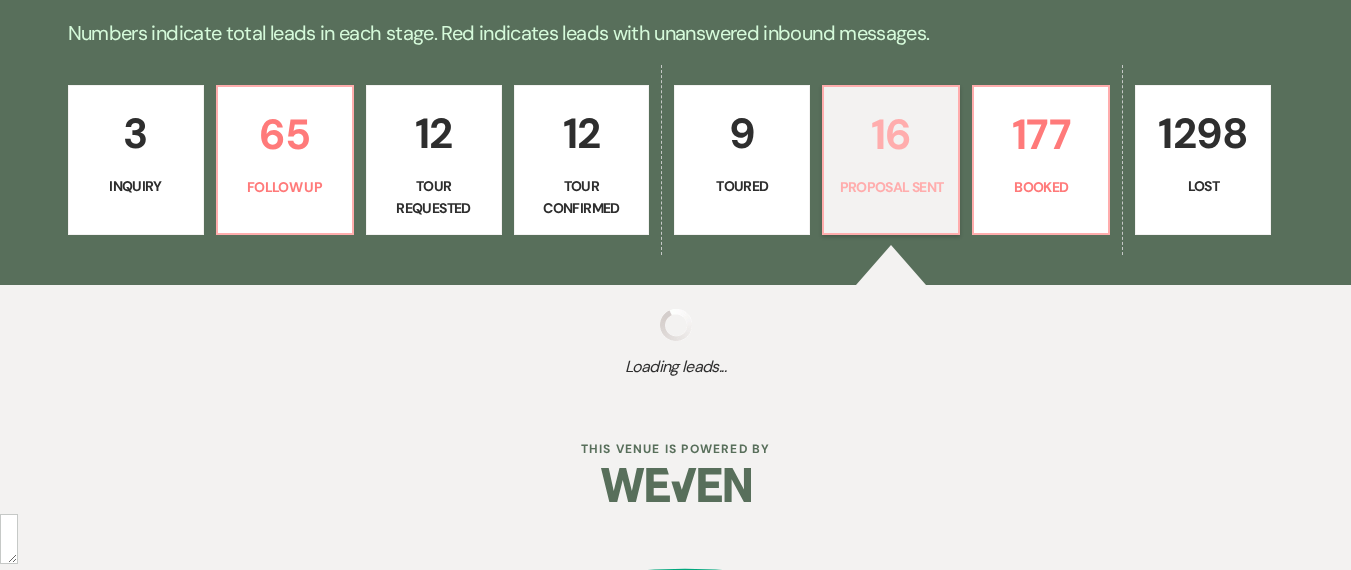 select on "6" 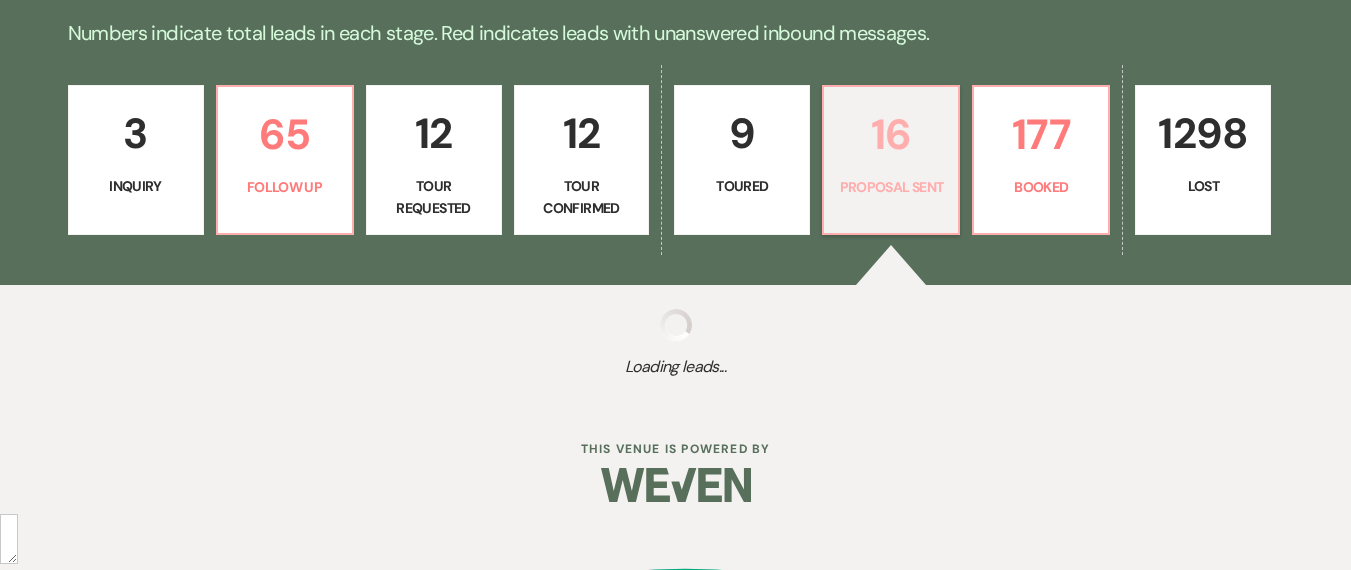 select on "6" 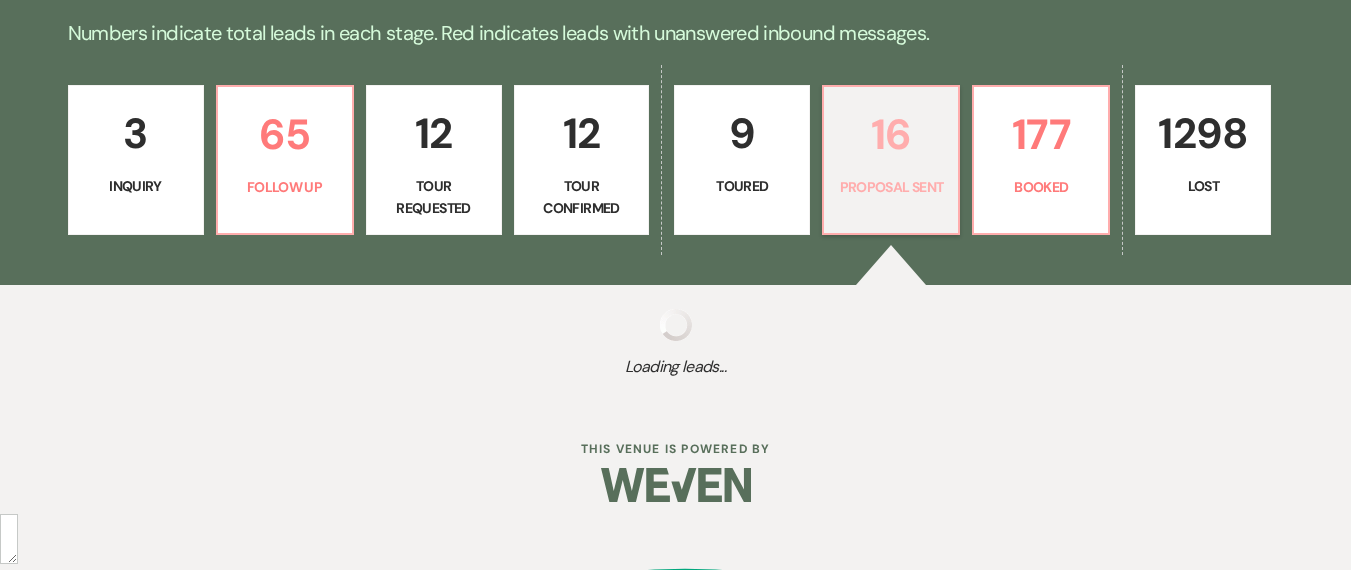select on "6" 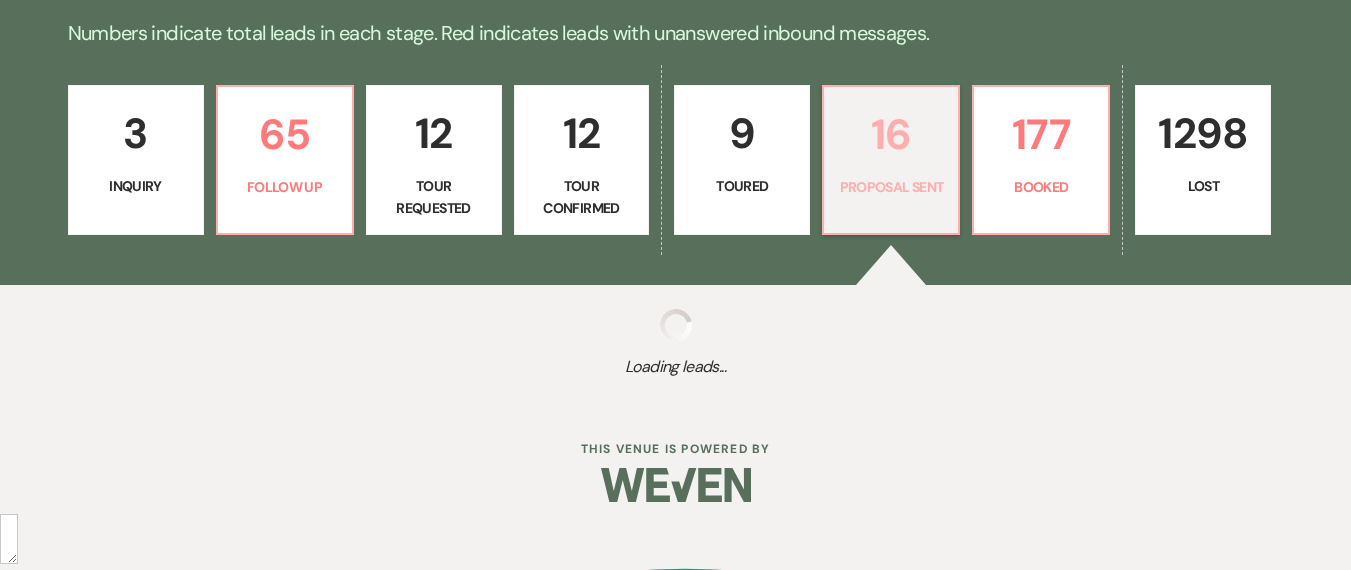 select on "6" 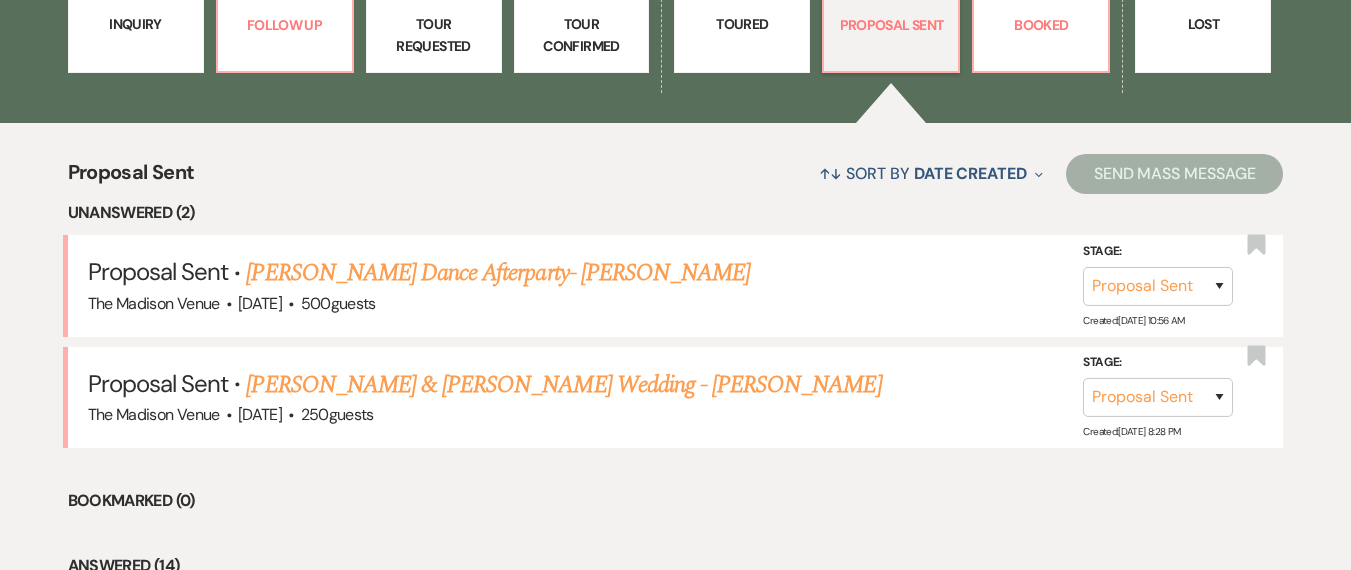 scroll, scrollTop: 663, scrollLeft: 0, axis: vertical 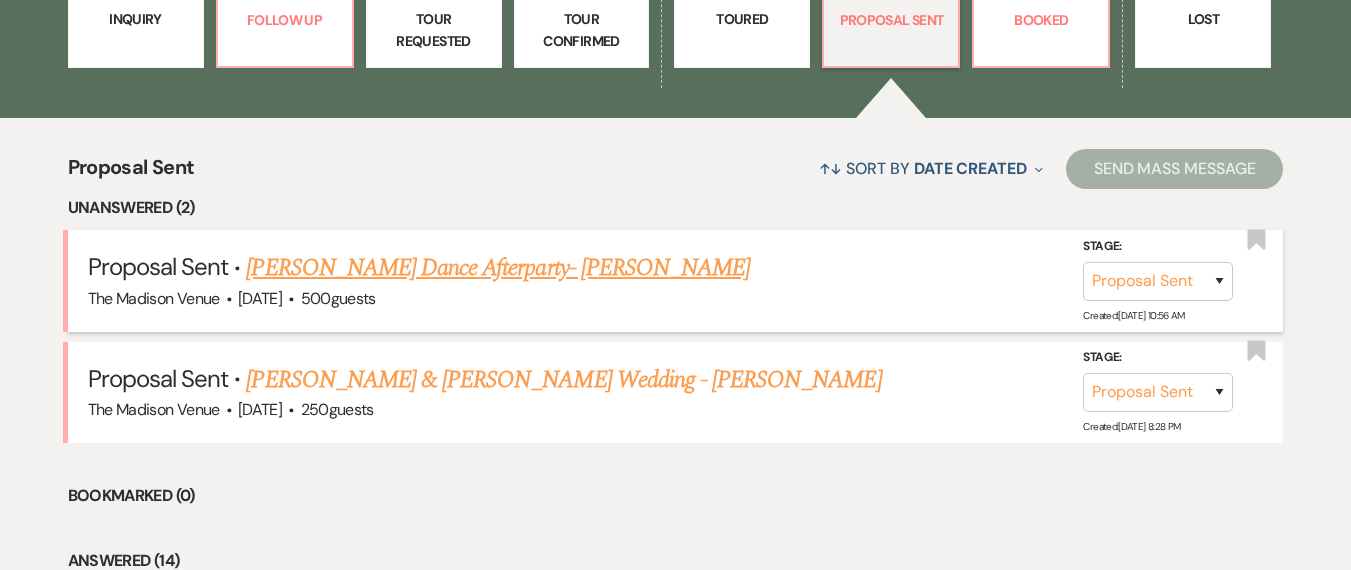 click on "The Madison Venue · Mar 14, 2026 · 500  guests" at bounding box center (676, 299) 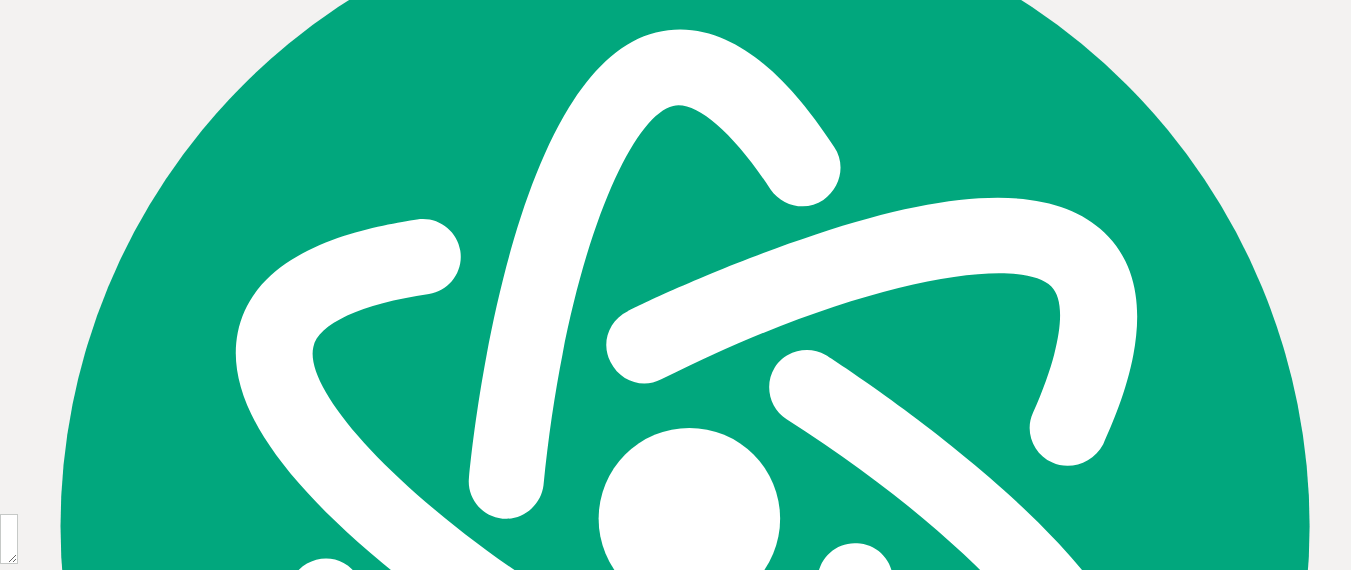 scroll, scrollTop: 0, scrollLeft: 0, axis: both 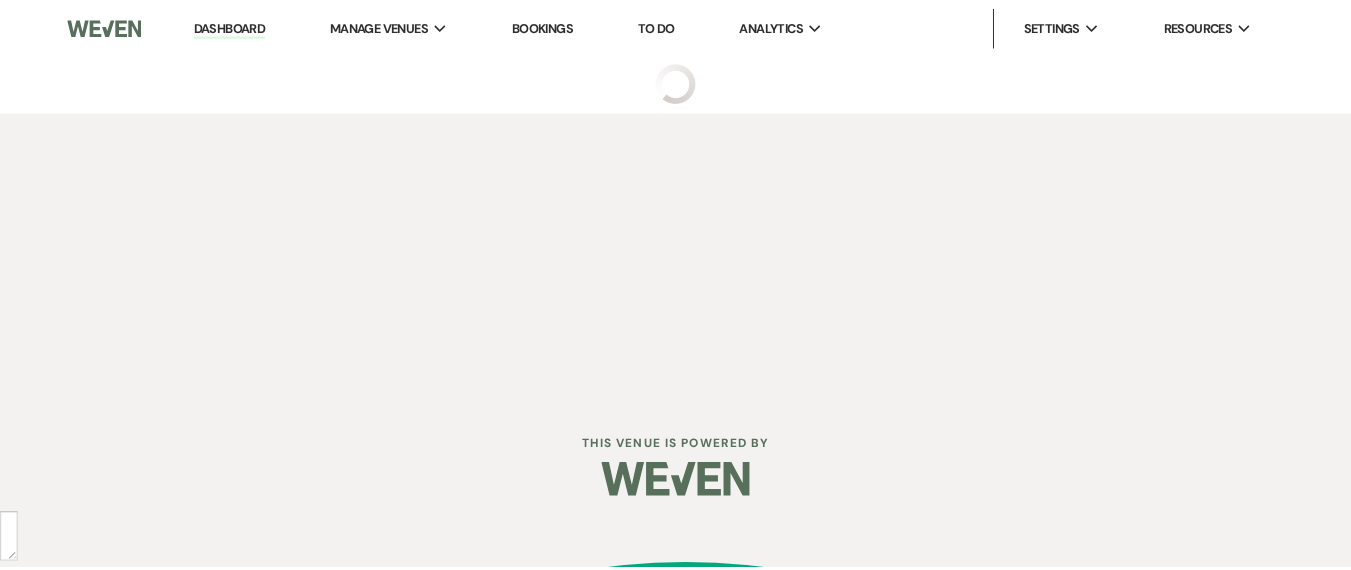 select on "6" 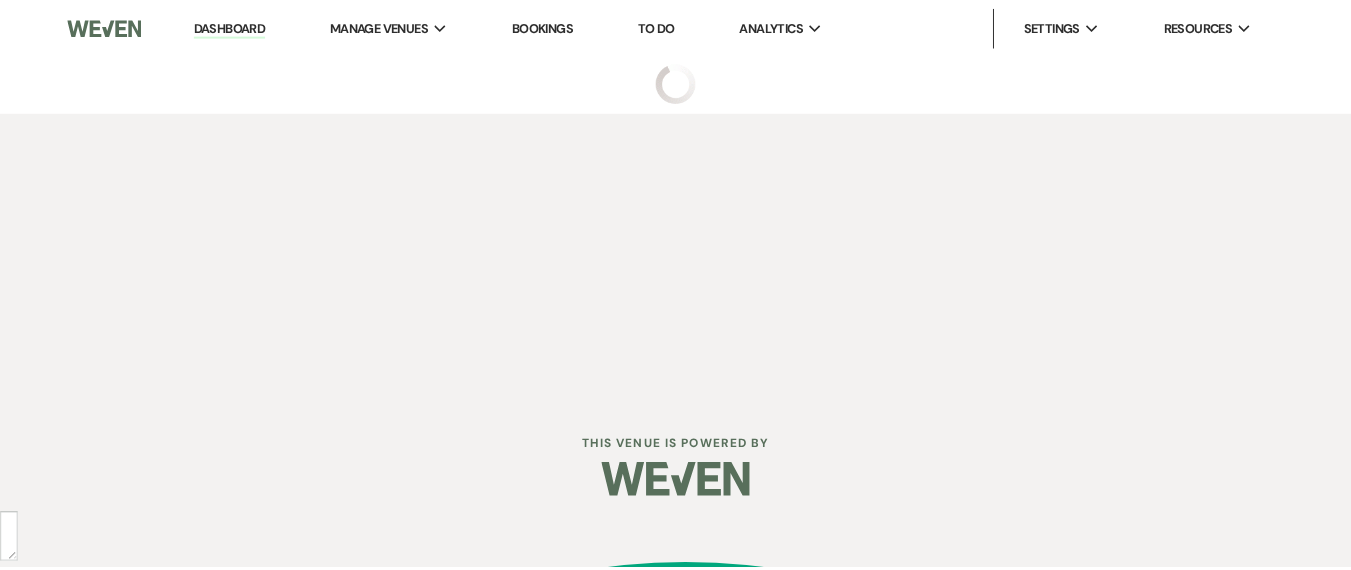 select on "5" 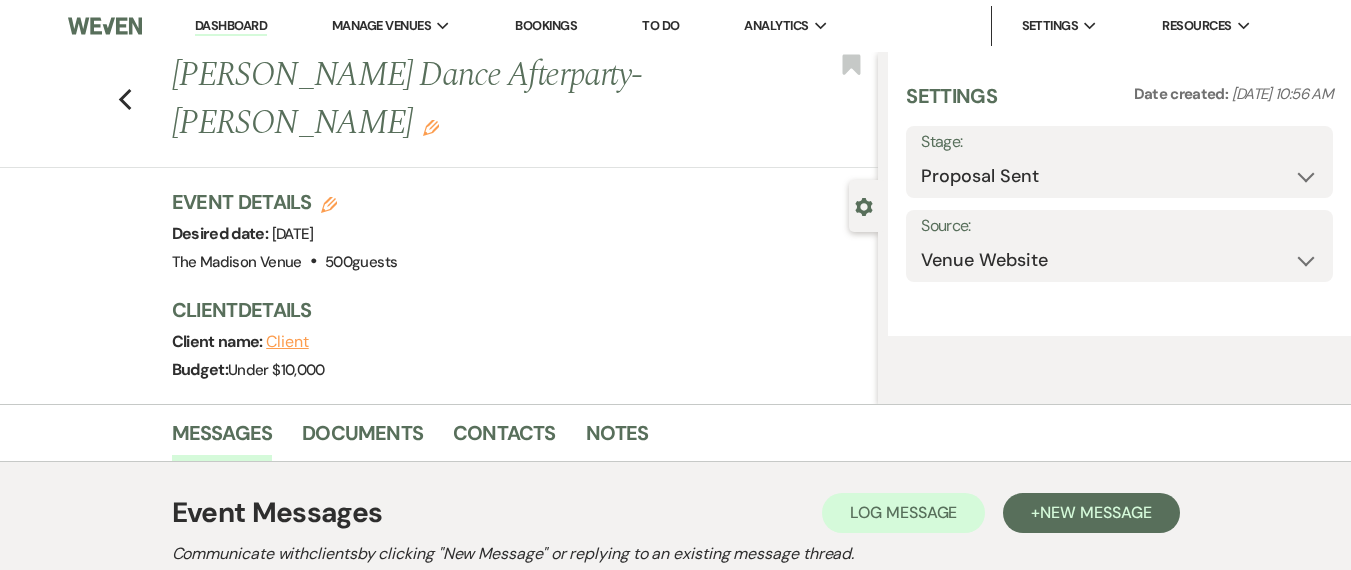 select on "13" 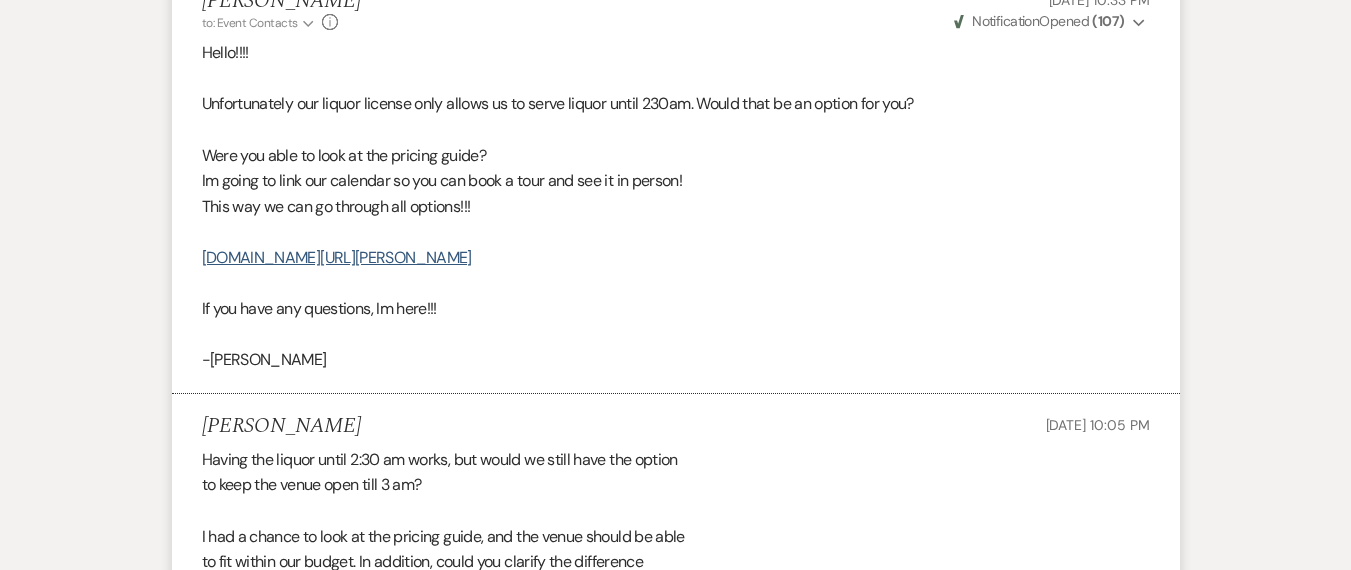 scroll, scrollTop: 0, scrollLeft: 0, axis: both 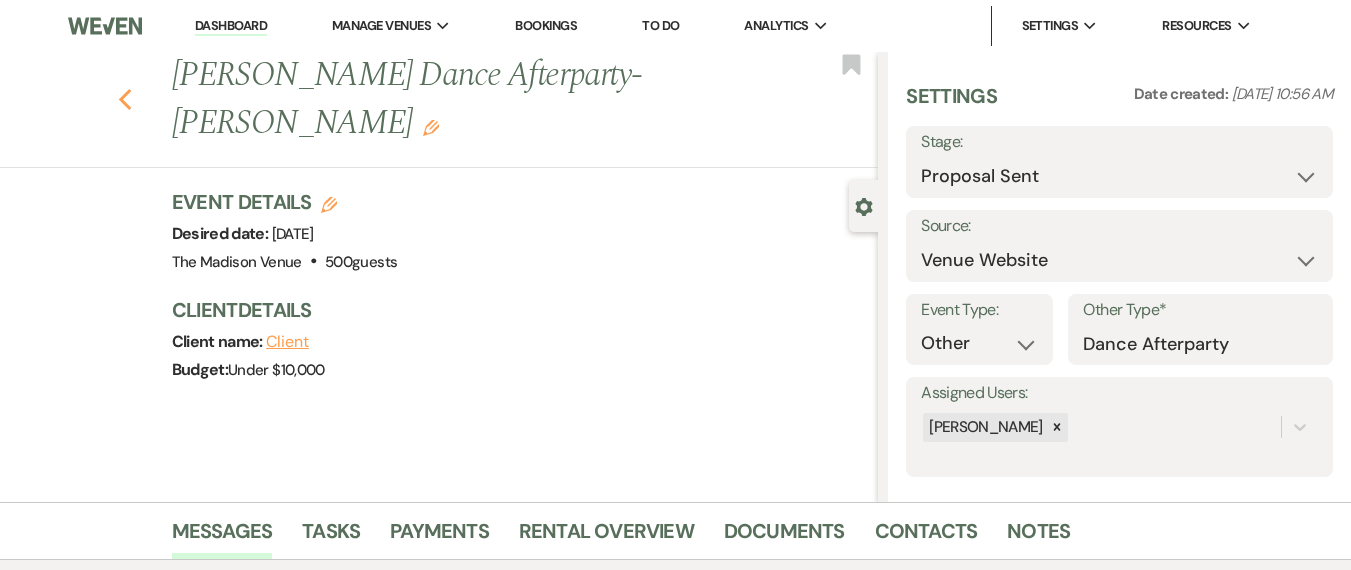 click on "Previous" 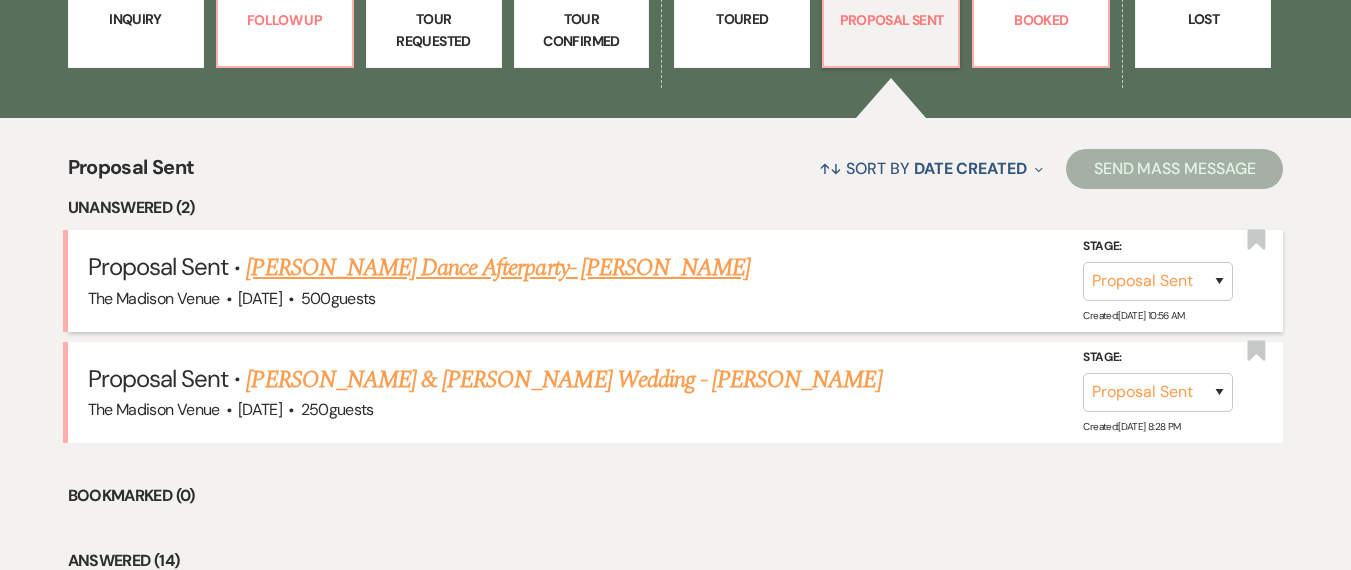 scroll, scrollTop: 278, scrollLeft: 0, axis: vertical 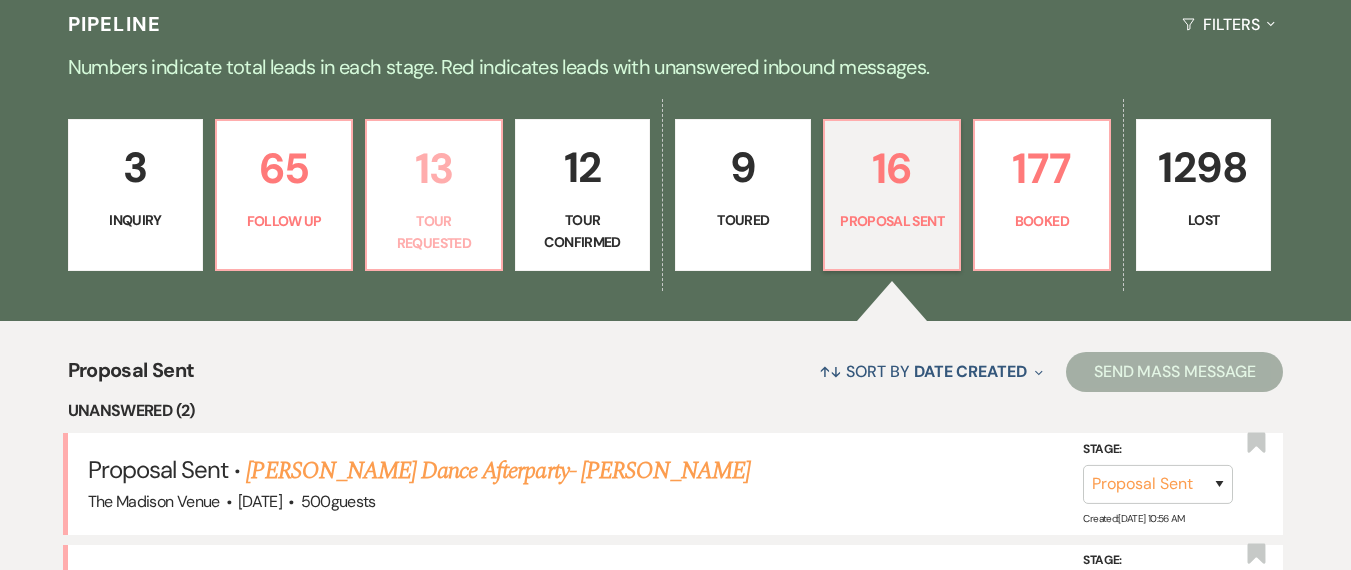 click on "13" at bounding box center (434, 168) 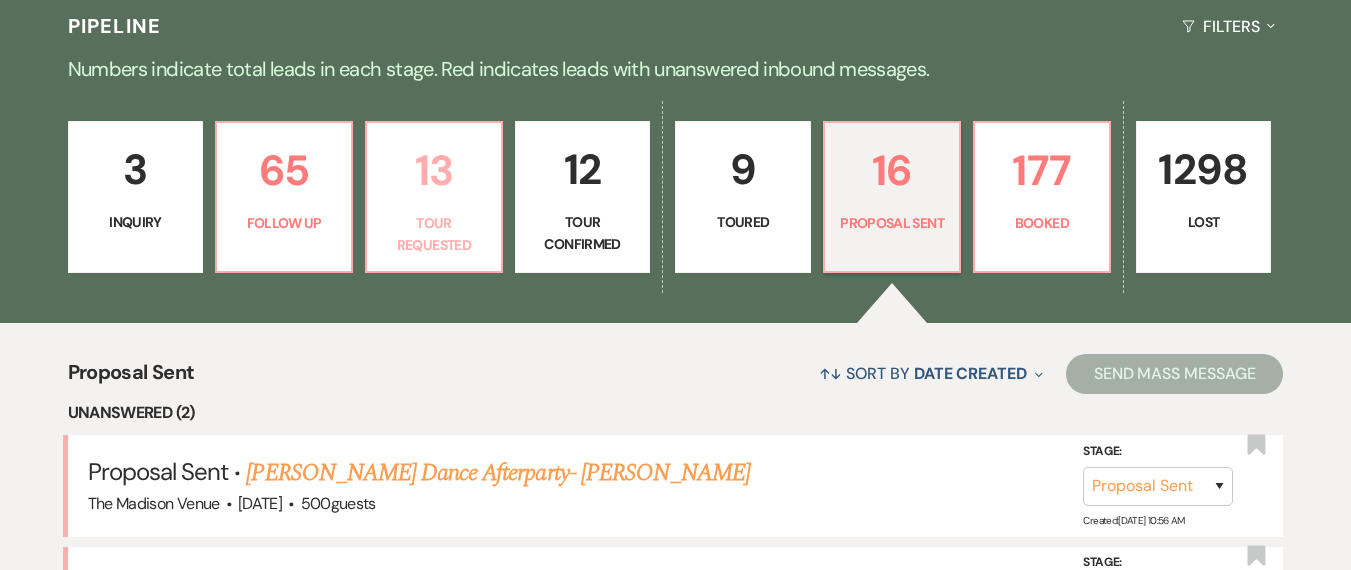 scroll, scrollTop: 84, scrollLeft: 0, axis: vertical 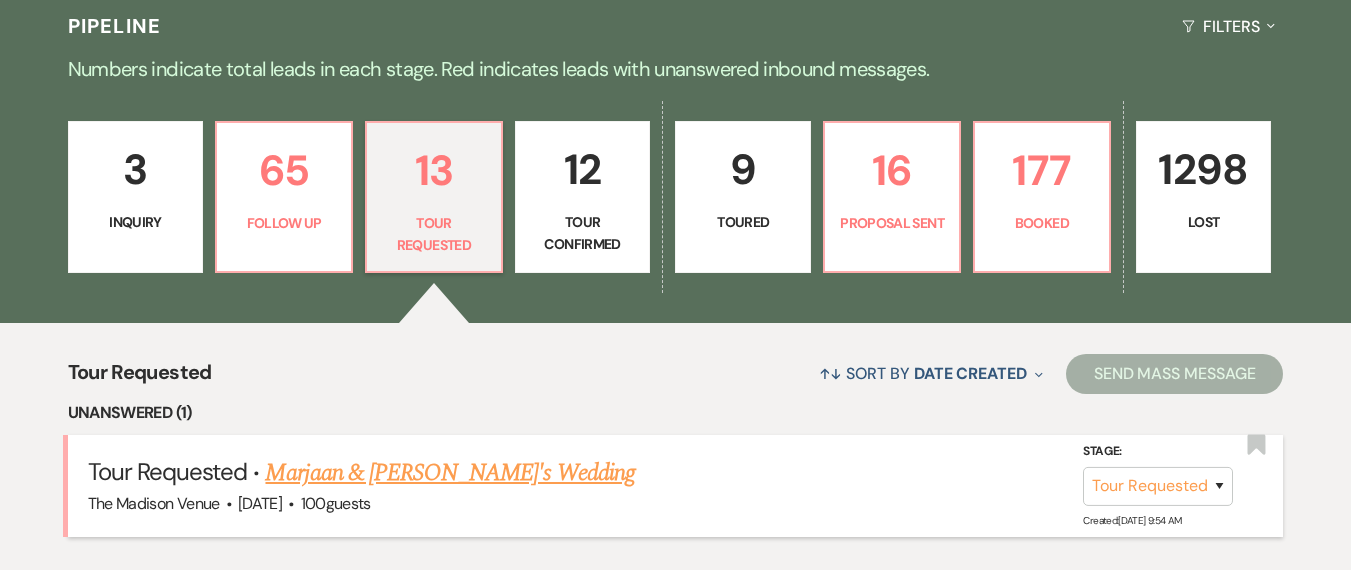 click on "Marjaan & [PERSON_NAME]'s Wedding" at bounding box center (449, 473) 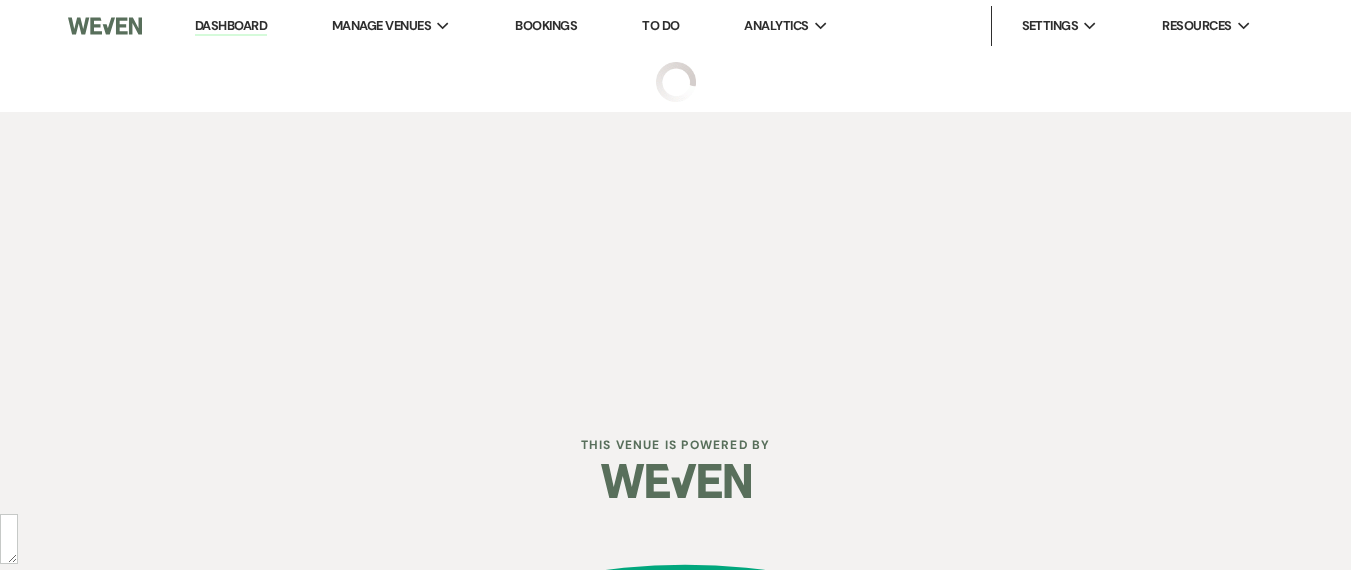 select on "2" 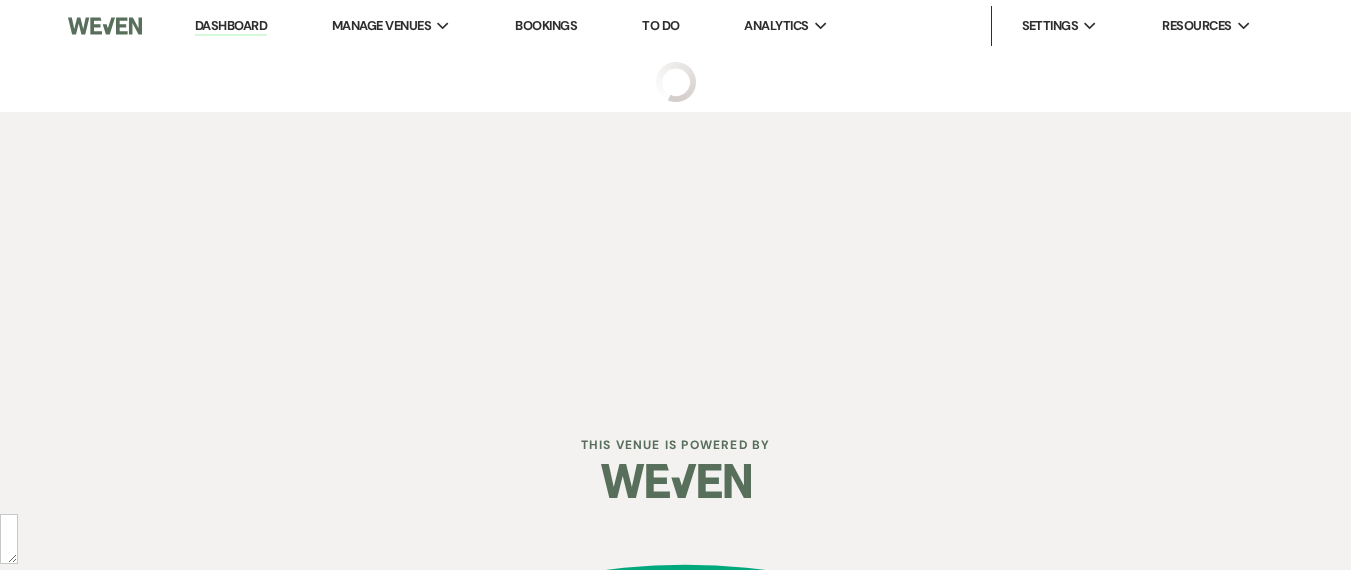 select on "5" 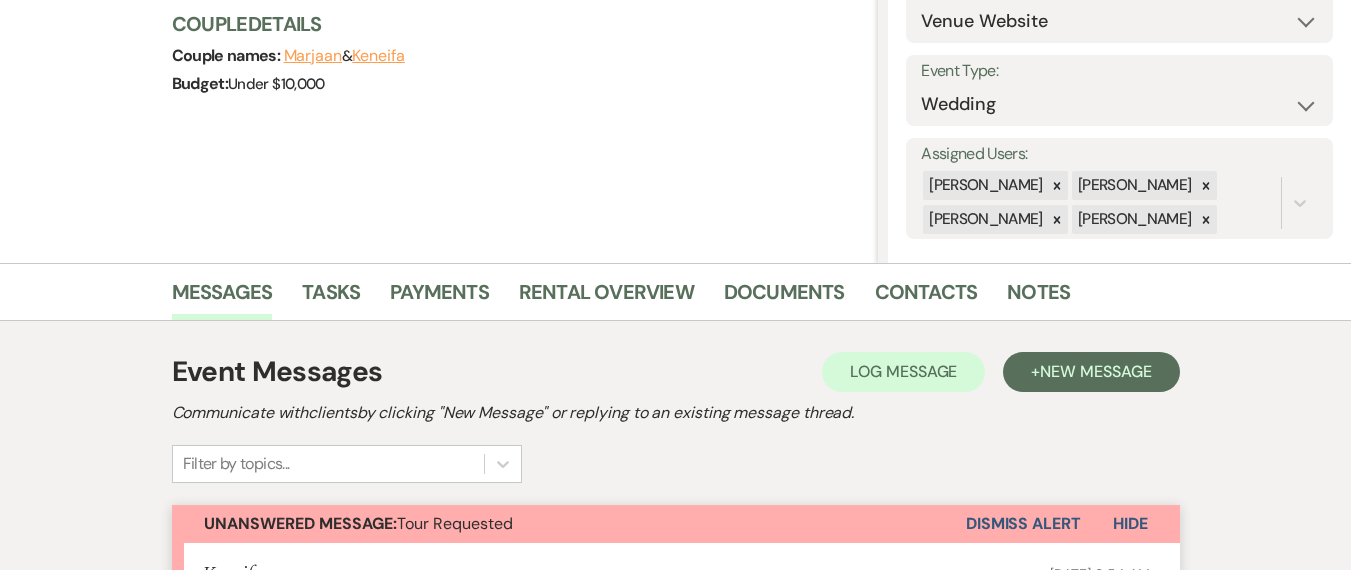 scroll, scrollTop: 0, scrollLeft: 0, axis: both 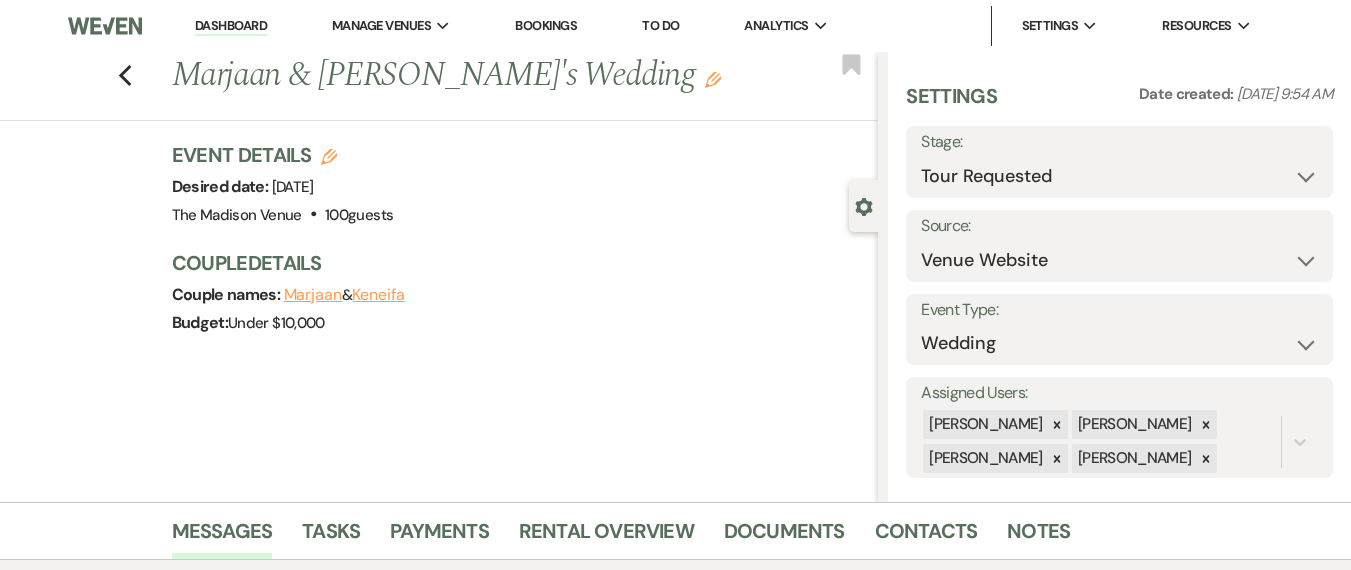 click 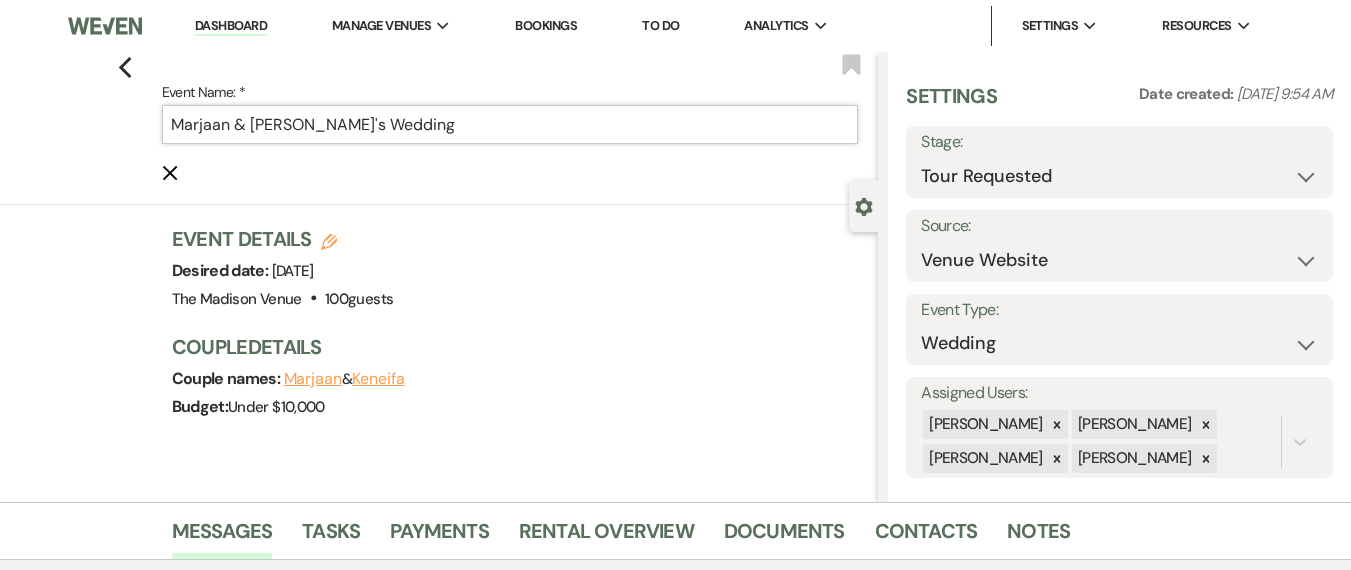 click on "Marjaan & [PERSON_NAME]'s Wedding" at bounding box center [510, 124] 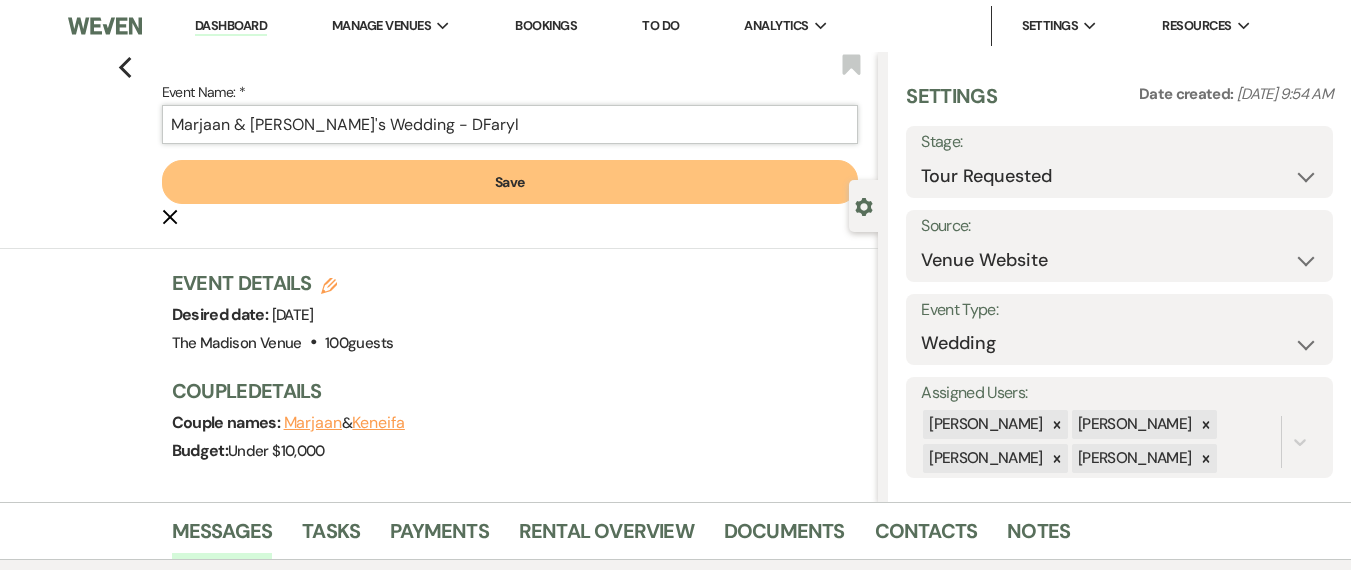 click on "Marjaan & [PERSON_NAME]'s Wedding - DFaryl" at bounding box center (510, 124) 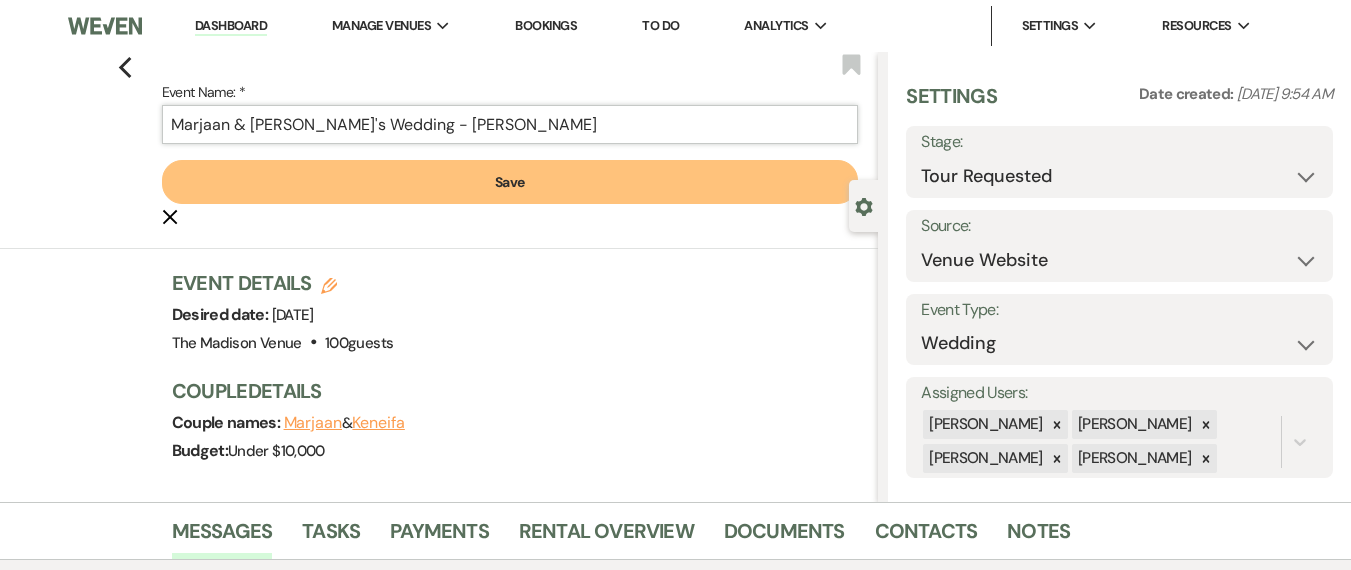 type on "Marjaan & [PERSON_NAME]'s Wedding - [PERSON_NAME]" 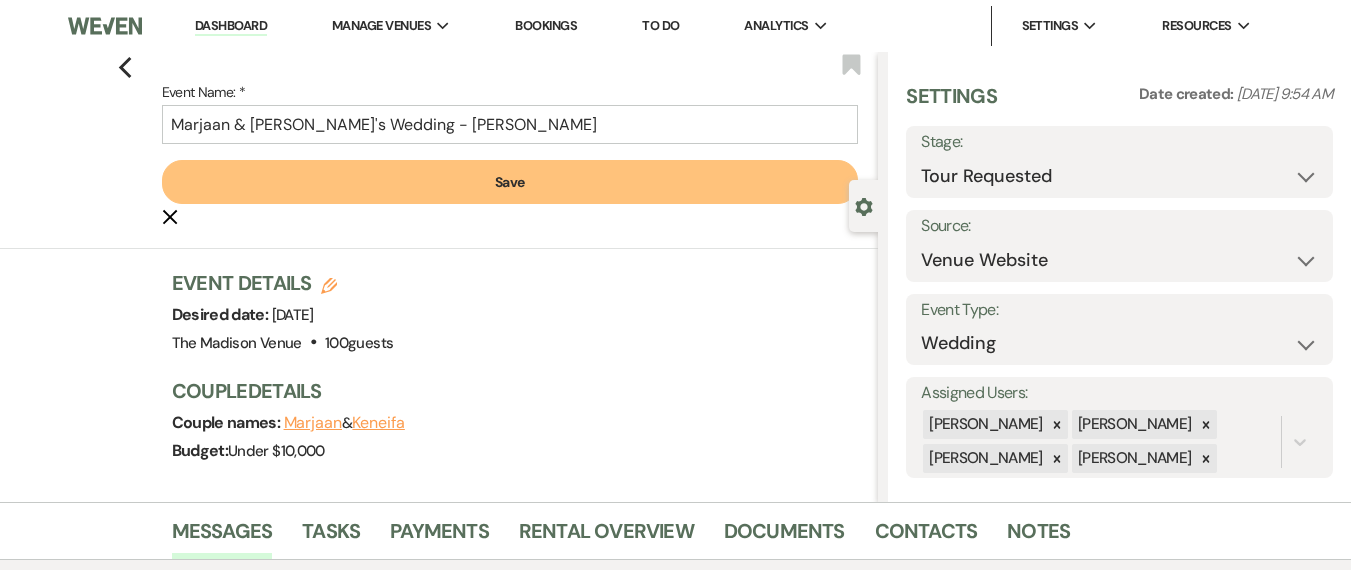click on "Save" at bounding box center [510, 182] 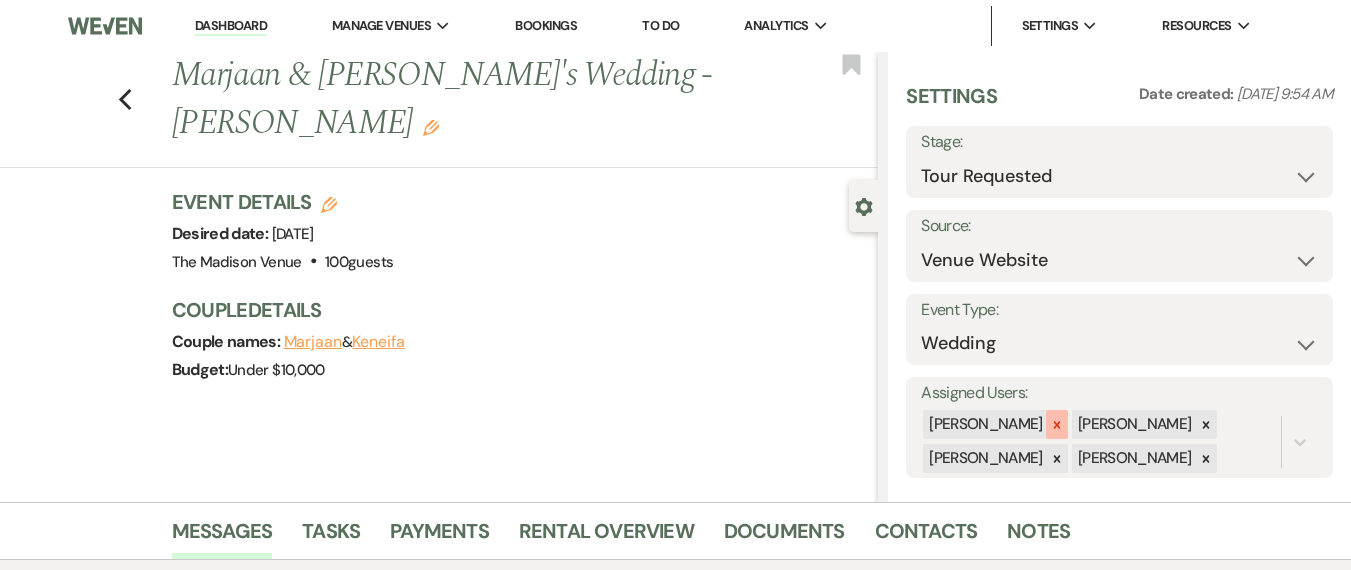 click 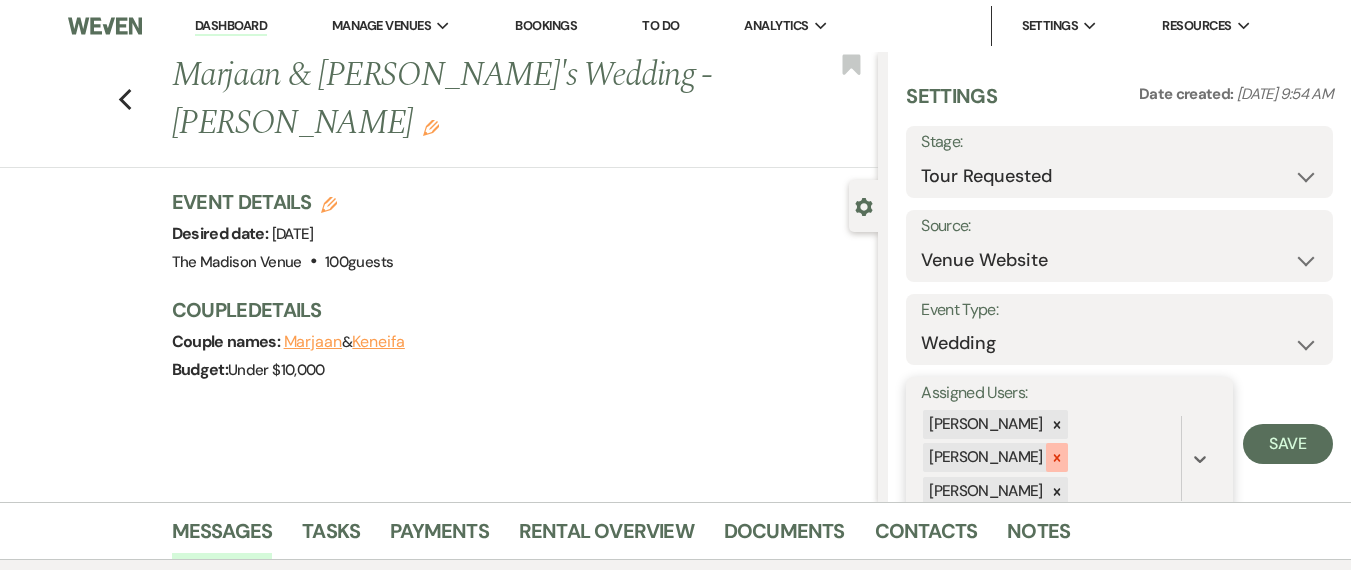 click 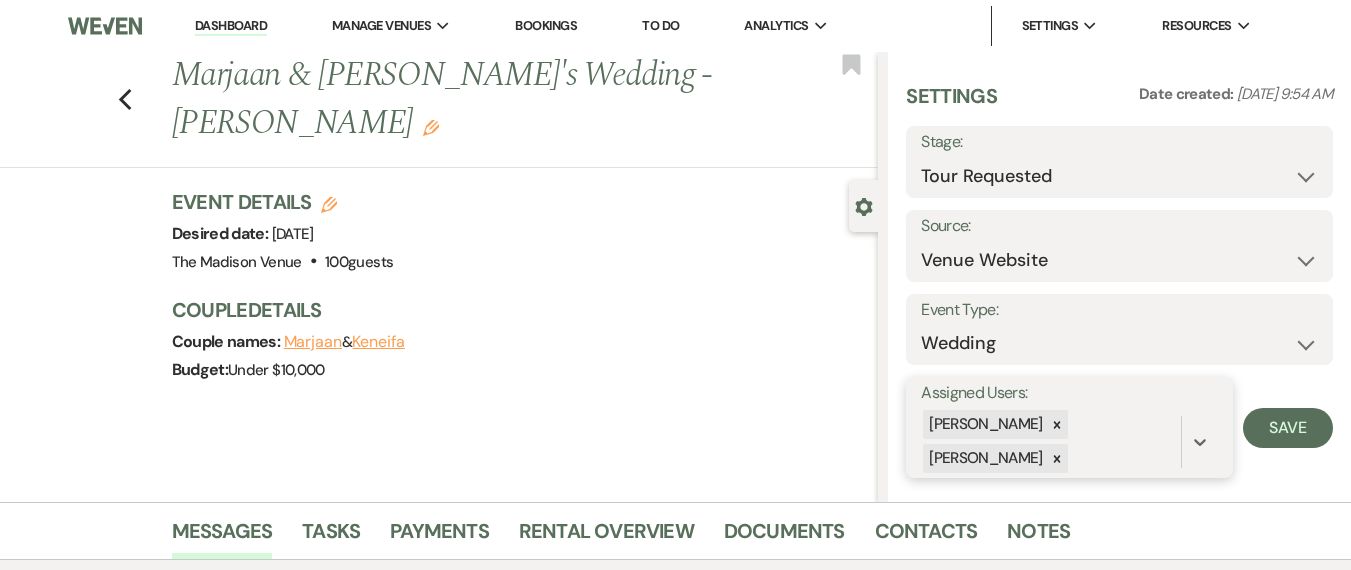 click at bounding box center [1057, 458] 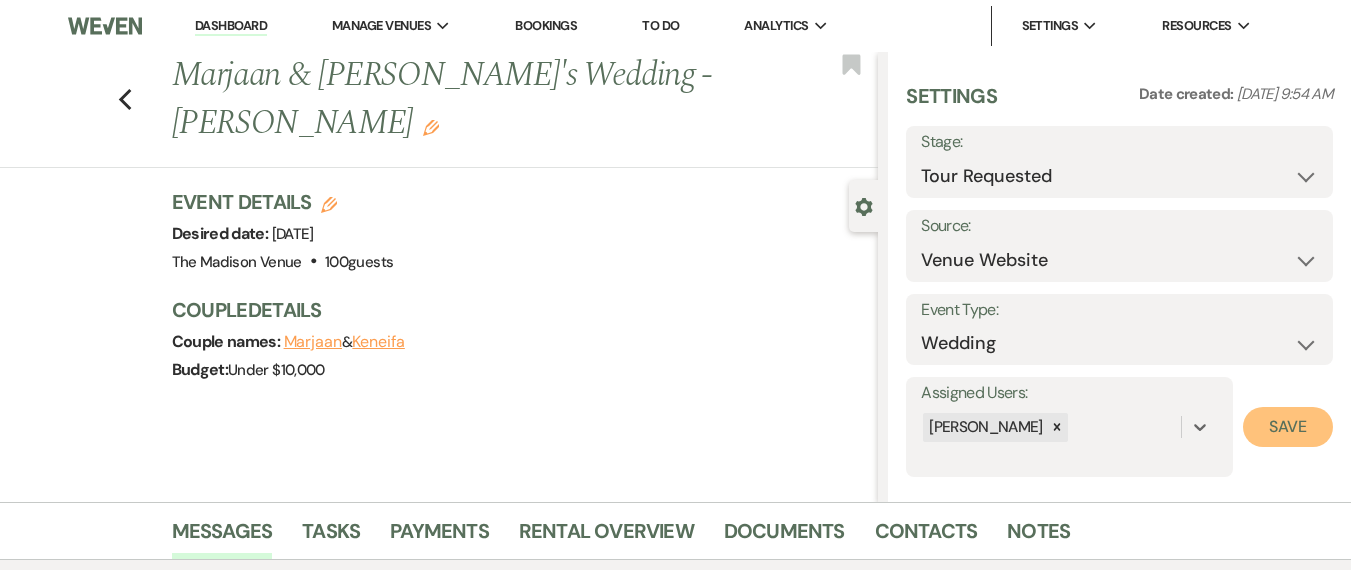click on "Save" at bounding box center [1288, 427] 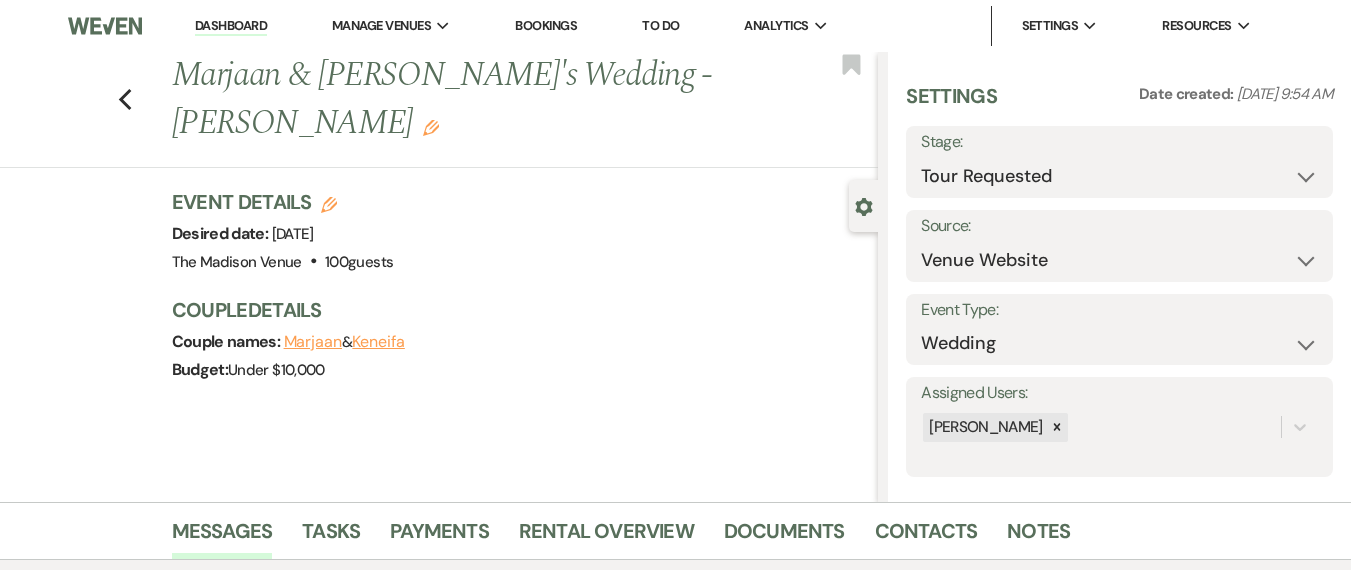 scroll, scrollTop: 833, scrollLeft: 0, axis: vertical 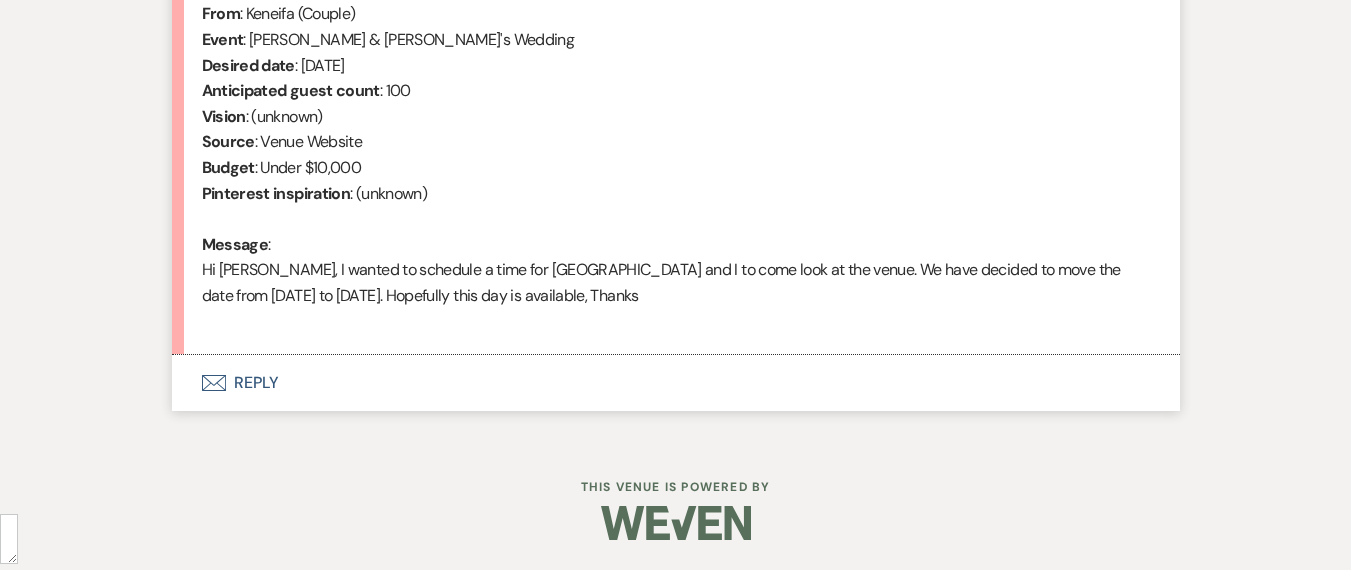 click on "Envelope Reply" at bounding box center (676, 383) 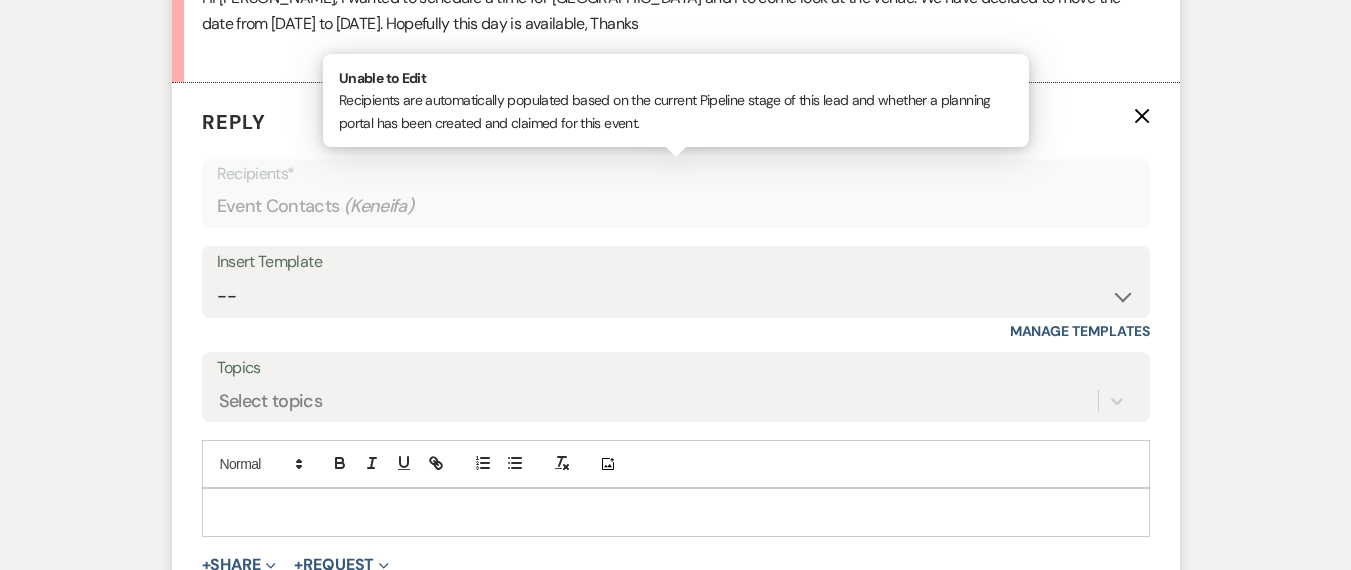 scroll, scrollTop: 1110, scrollLeft: 0, axis: vertical 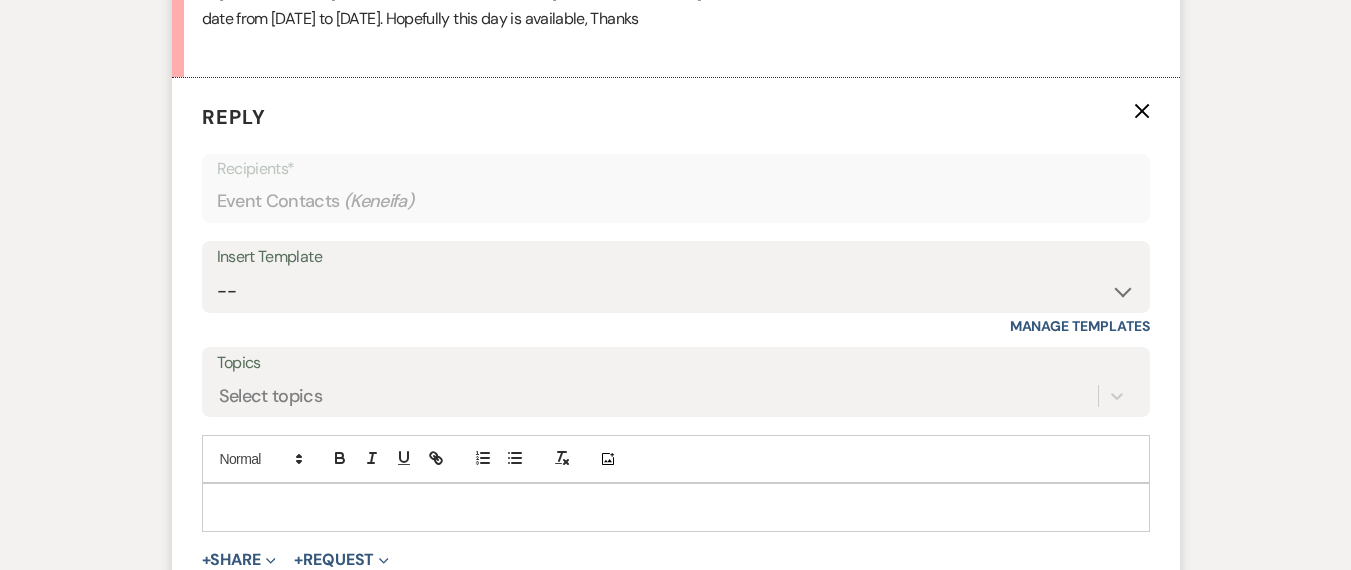 click at bounding box center (676, 507) 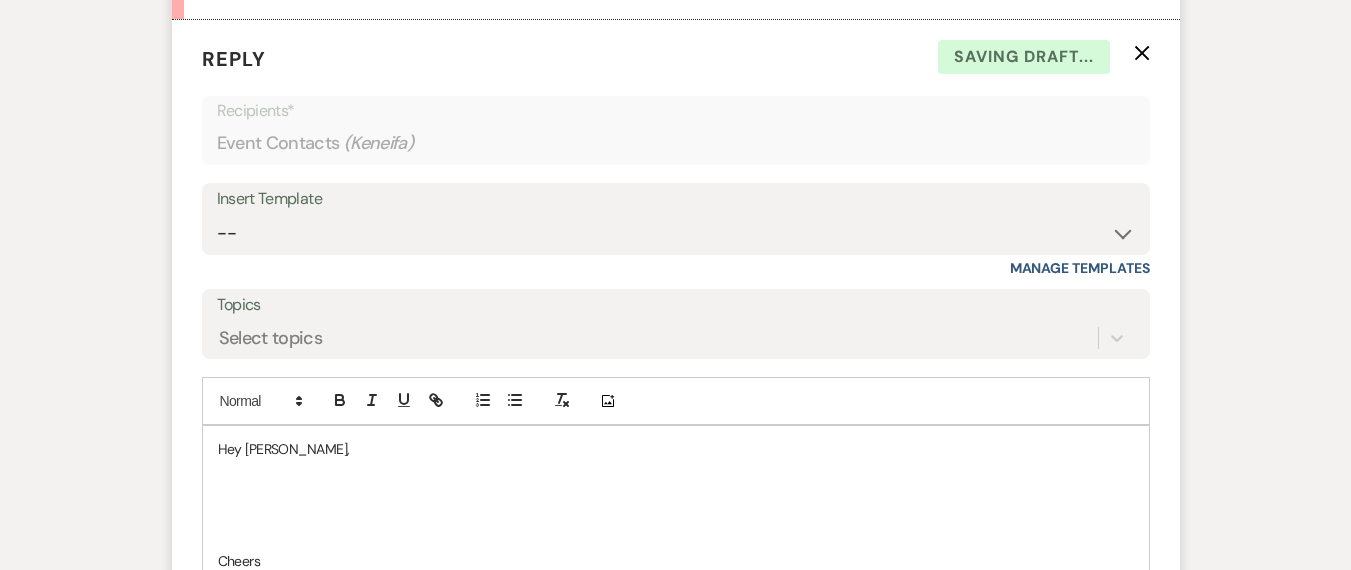 scroll, scrollTop: 1190, scrollLeft: 0, axis: vertical 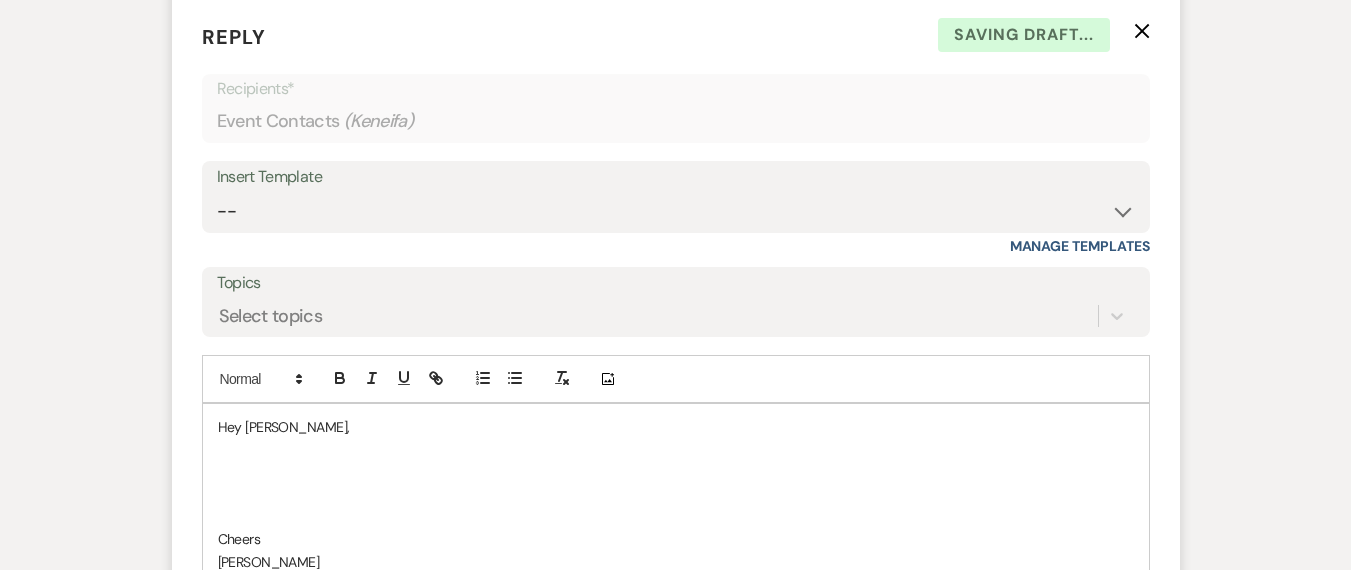 click at bounding box center (676, 495) 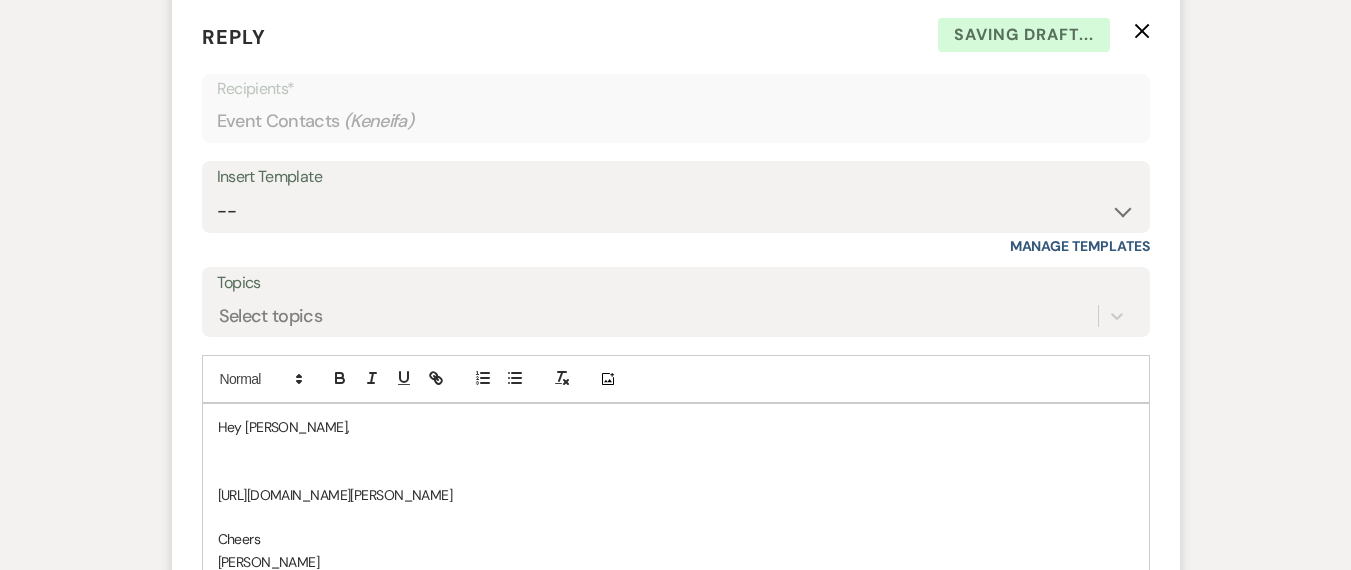 click on "[URL][DOMAIN_NAME][PERSON_NAME]" at bounding box center (676, 495) 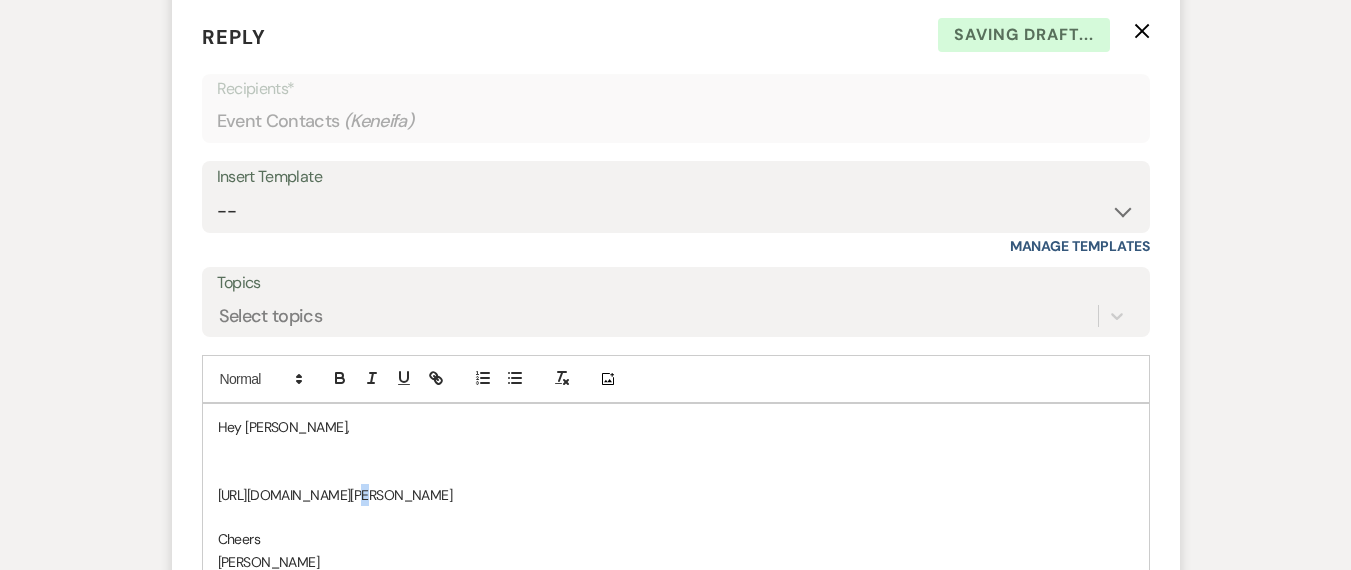 type on "/" 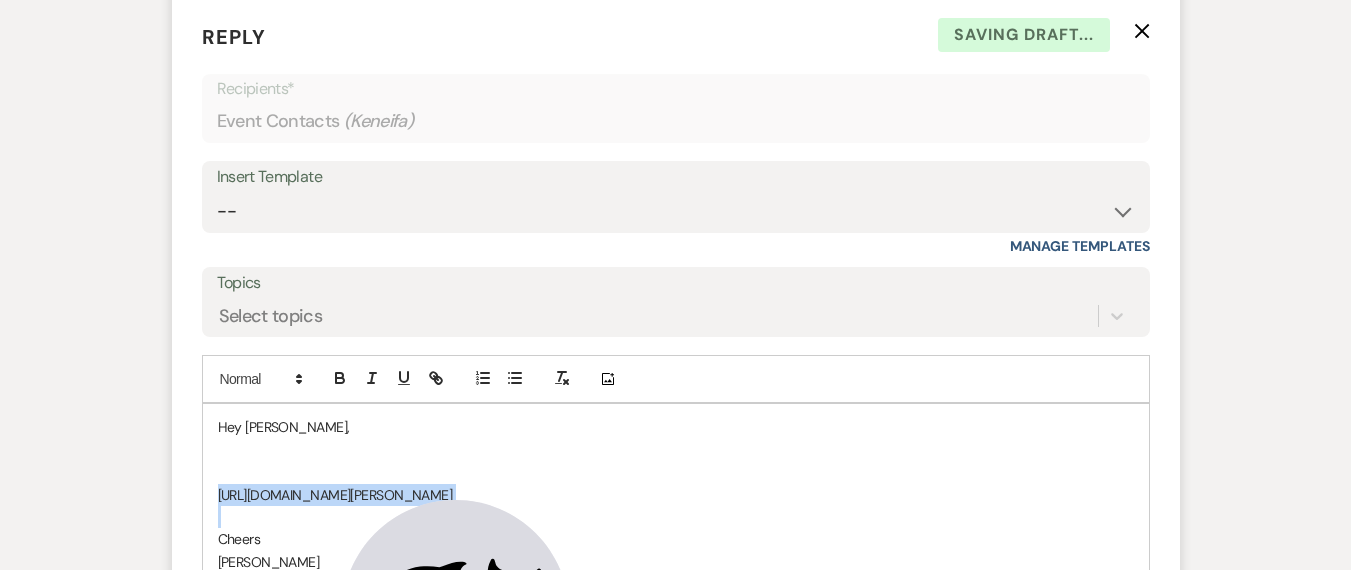 click on "[URL][DOMAIN_NAME][PERSON_NAME]" at bounding box center (676, 495) 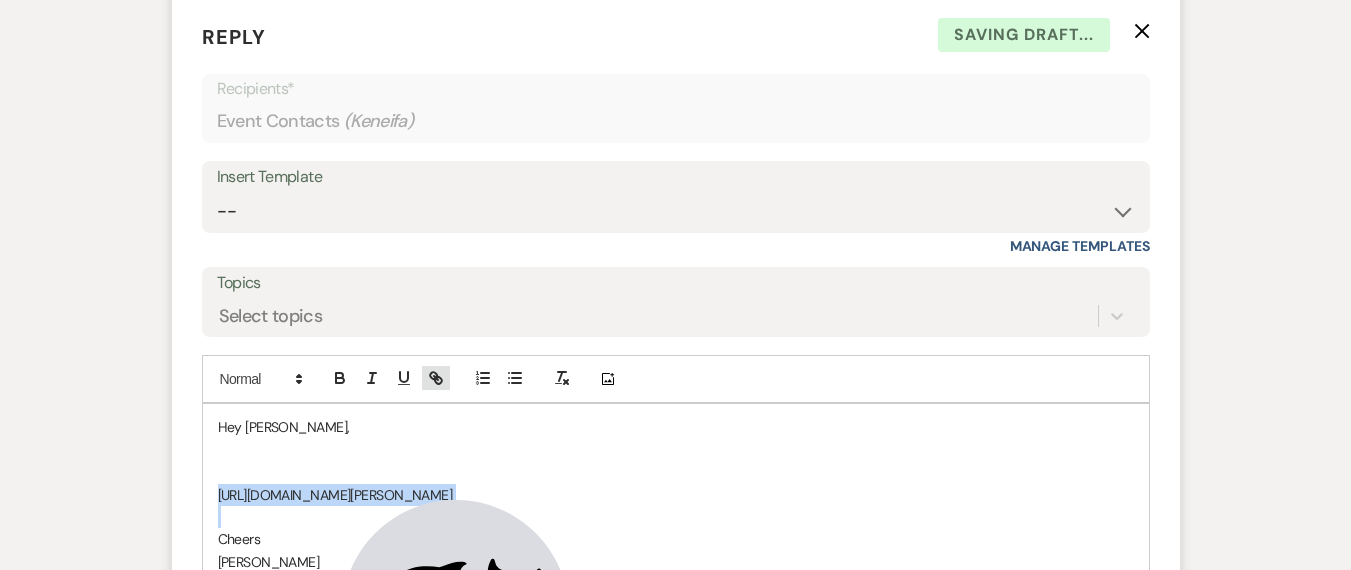 click 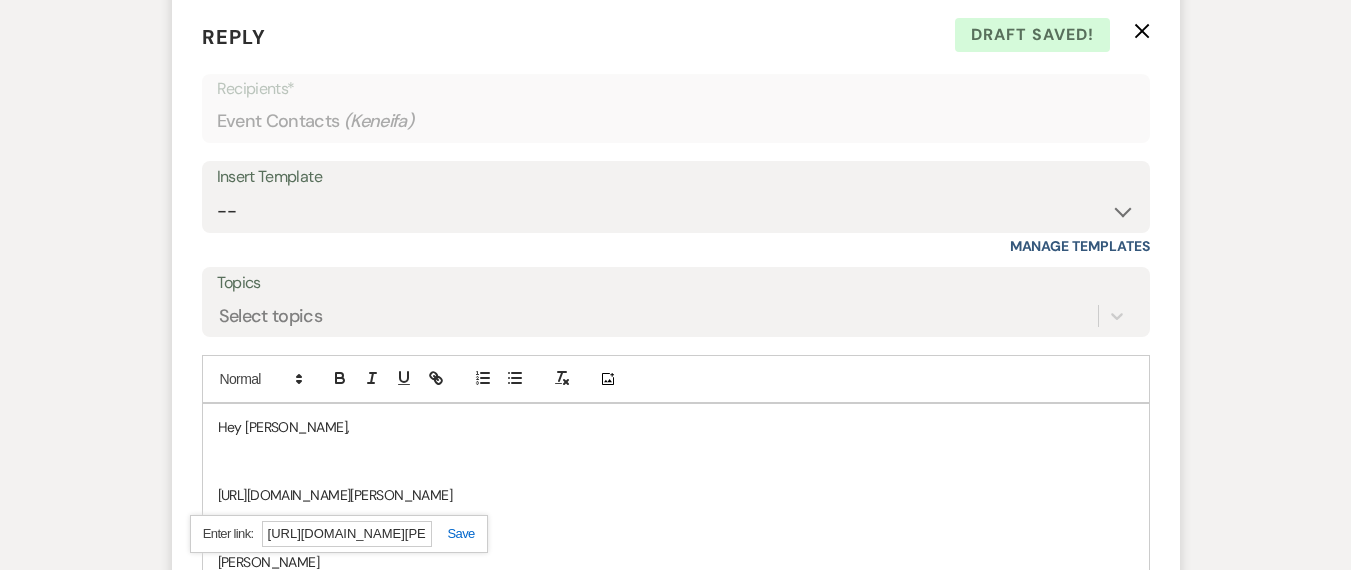click at bounding box center (453, 533) 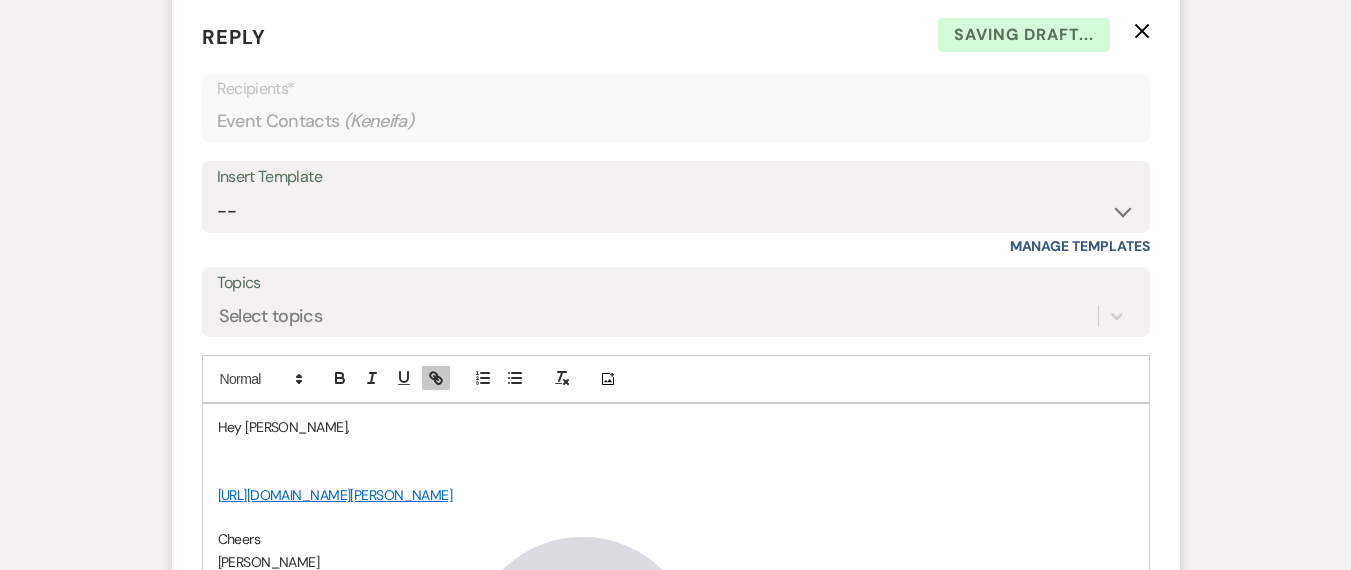 click at bounding box center [676, 450] 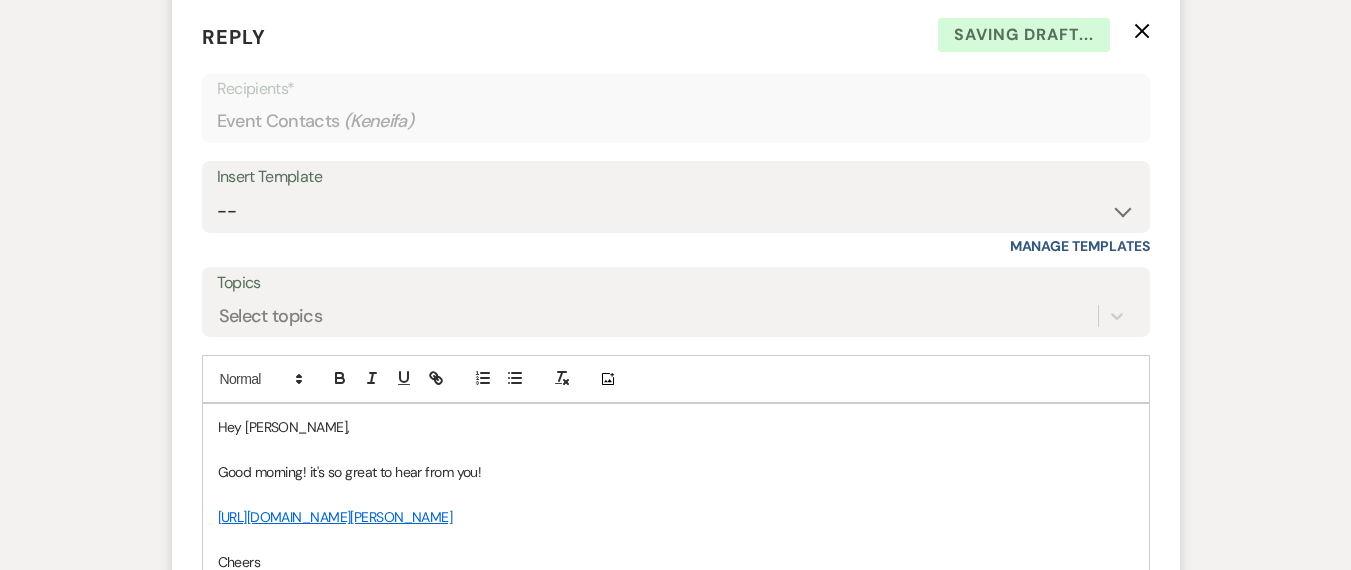 click on "Good morning! it's so great to hear from you!" at bounding box center [676, 472] 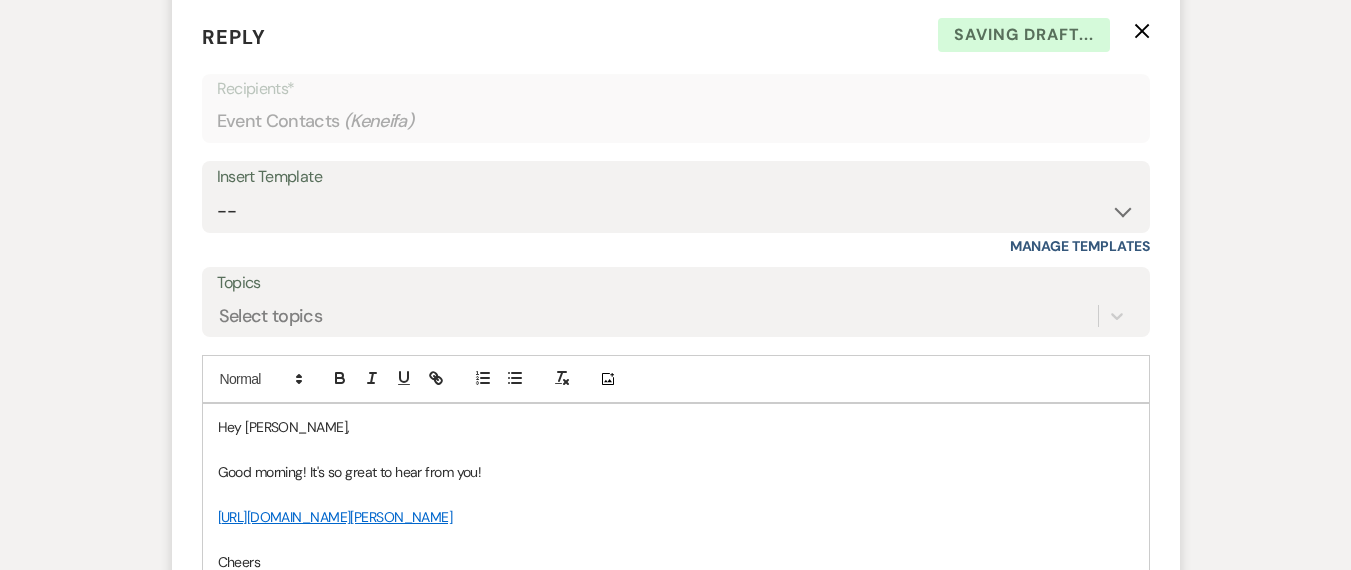 click on "Good morning! It's so great to hear from you!" at bounding box center (676, 472) 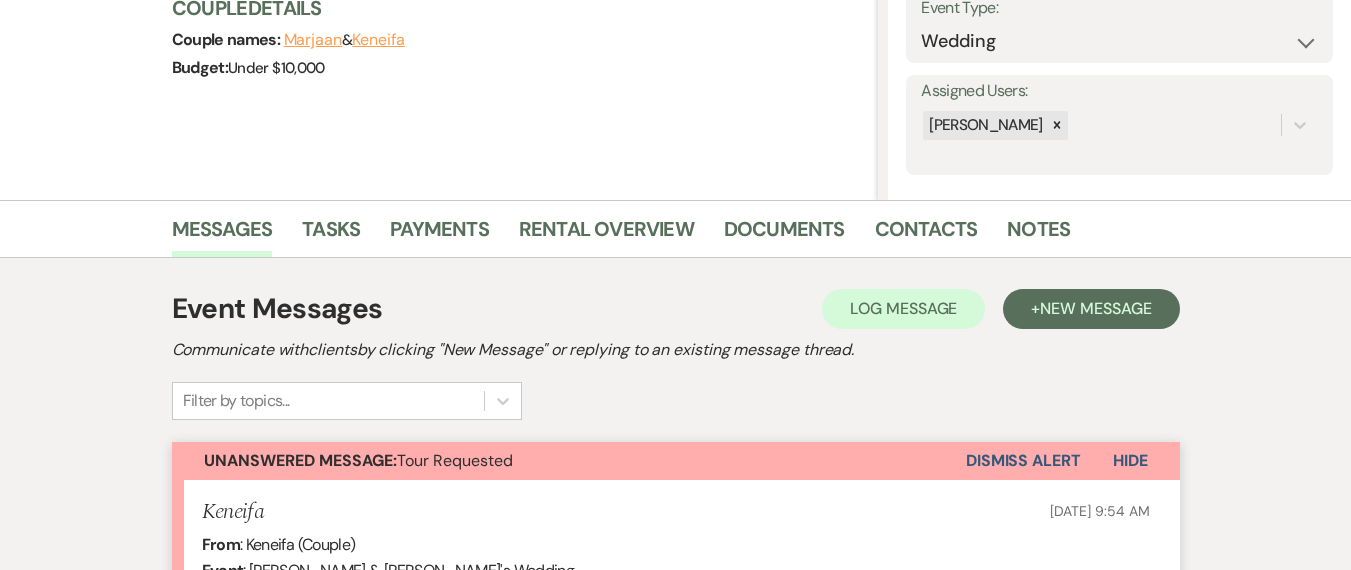 scroll, scrollTop: 0, scrollLeft: 0, axis: both 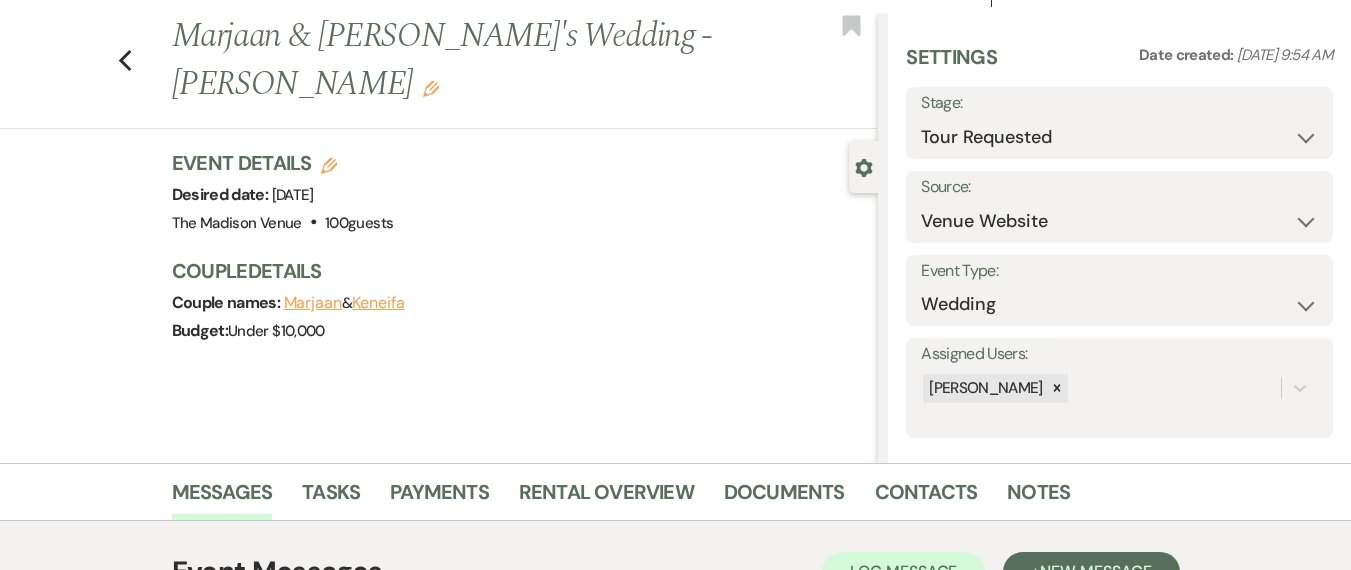drag, startPoint x: 506, startPoint y: 181, endPoint x: 168, endPoint y: 50, distance: 362.4983 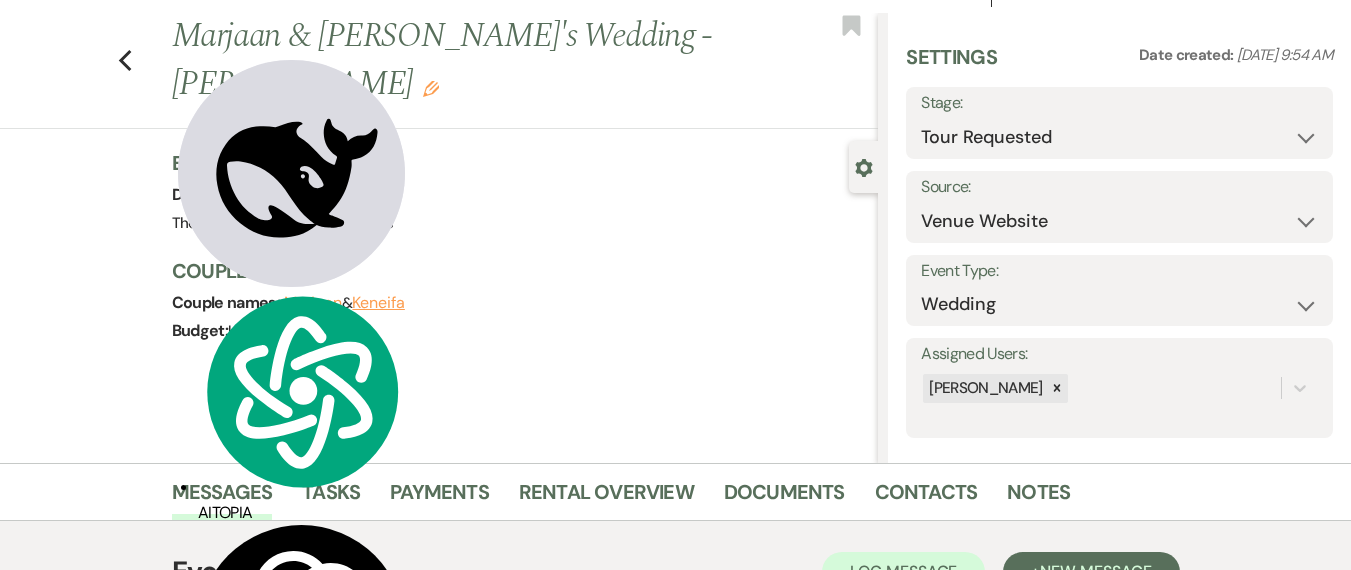 click on "Previous Marjaan & [PERSON_NAME]'s Wedding - [PERSON_NAME] Edit Bookmark Gear Settings Settings Date created:   [DATE] 9:54 AM Stage: Inquiry Follow Up Tour Requested Tour Confirmed Toured Proposal Sent Booked Lost Source: Weven Venue Website Instagram Facebook Pinterest Google The Knot Wedding Wire Here Comes the Guide Wedding Spot Eventective [PERSON_NAME] The Venue Report PartySlate VRBO / Homeaway Airbnb Wedding Show TikTok X / Twitter Phone Call Walk-in Vendor Referral Advertising Personal Referral Local Referral Other Event Type: Wedding Anniversary Party Baby Shower Bachelorette / Bachelor Party Birthday Party Bridal Shower Brunch Community Event Concert Corporate Event Elopement End of Life Celebration Engagement Party Fundraiser Graduation Party Micro Wedding Prom Quinceañera Rehearsal Dinner Religious Event Retreat Other Assigned Users: [PERSON_NAME] Event Details Edit Desired date:   [DATE] Venue:   [GEOGRAPHIC_DATA] . 100  guests Venue Address:   [STREET_ADDRESS][PERSON_NAME]" at bounding box center (439, 238) 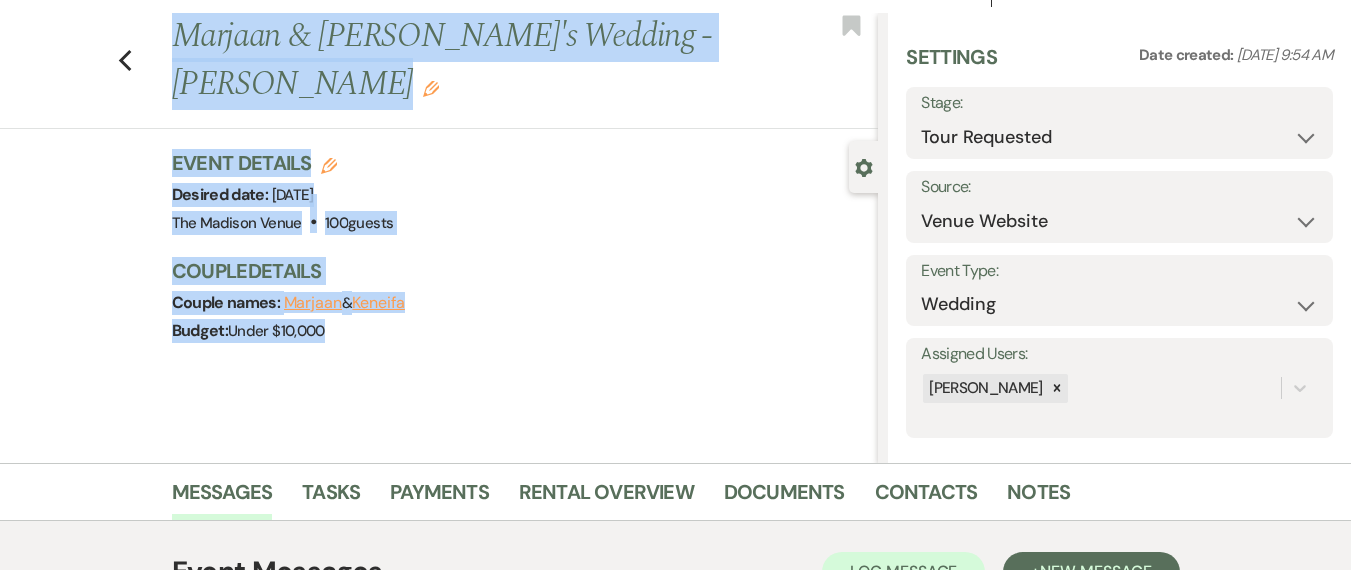 drag, startPoint x: 71, startPoint y: 23, endPoint x: 358, endPoint y: 329, distance: 419.5295 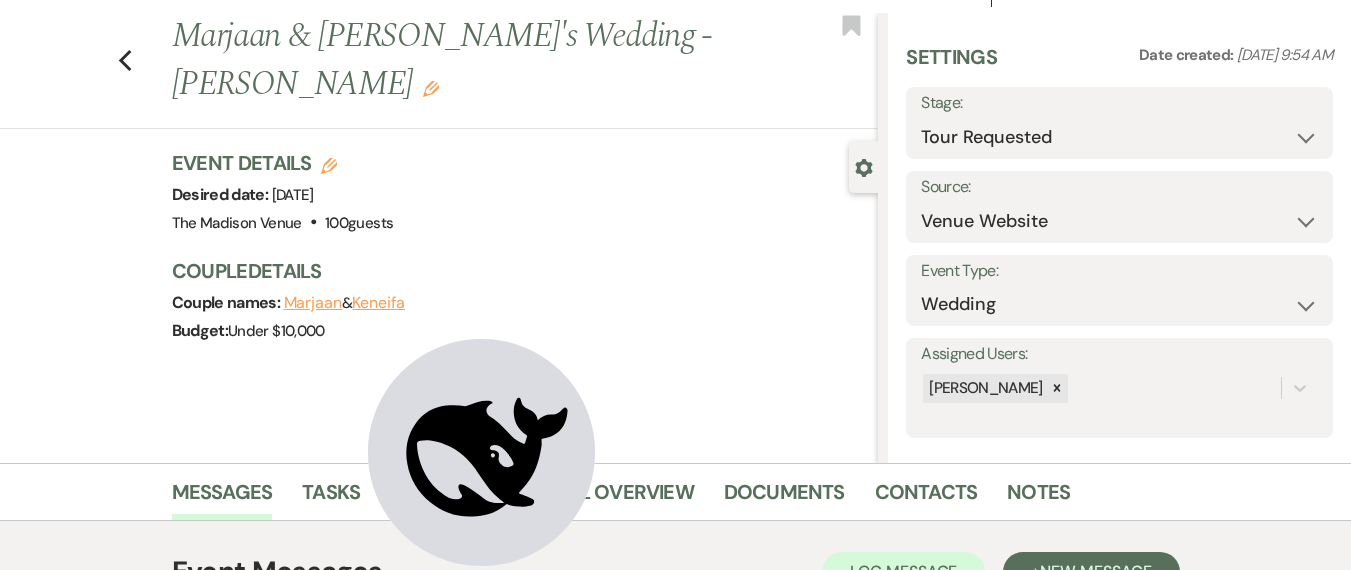 click on "Previous Marjaan & [PERSON_NAME]'s Wedding - [PERSON_NAME] Edit Bookmark Gear Settings Settings Date created:   [DATE] 9:54 AM Stage: Inquiry Follow Up Tour Requested Tour Confirmed Toured Proposal Sent Booked Lost Source: Weven Venue Website Instagram Facebook Pinterest Google The Knot Wedding Wire Here Comes the Guide Wedding Spot Eventective [PERSON_NAME] The Venue Report PartySlate VRBO / Homeaway Airbnb Wedding Show TikTok X / Twitter Phone Call Walk-in Vendor Referral Advertising Personal Referral Local Referral Other Event Type: Wedding Anniversary Party Baby Shower Bachelorette / Bachelor Party Birthday Party Bridal Shower Brunch Community Event Concert Corporate Event Elopement End of Life Celebration Engagement Party Fundraiser Graduation Party Micro Wedding Prom Quinceañera Rehearsal Dinner Religious Event Retreat Other Assigned Users: [PERSON_NAME] Event Details Edit Desired date:   [DATE] Venue:   [GEOGRAPHIC_DATA] . 100  guests Venue Address:   [STREET_ADDRESS][PERSON_NAME]" at bounding box center (439, 238) 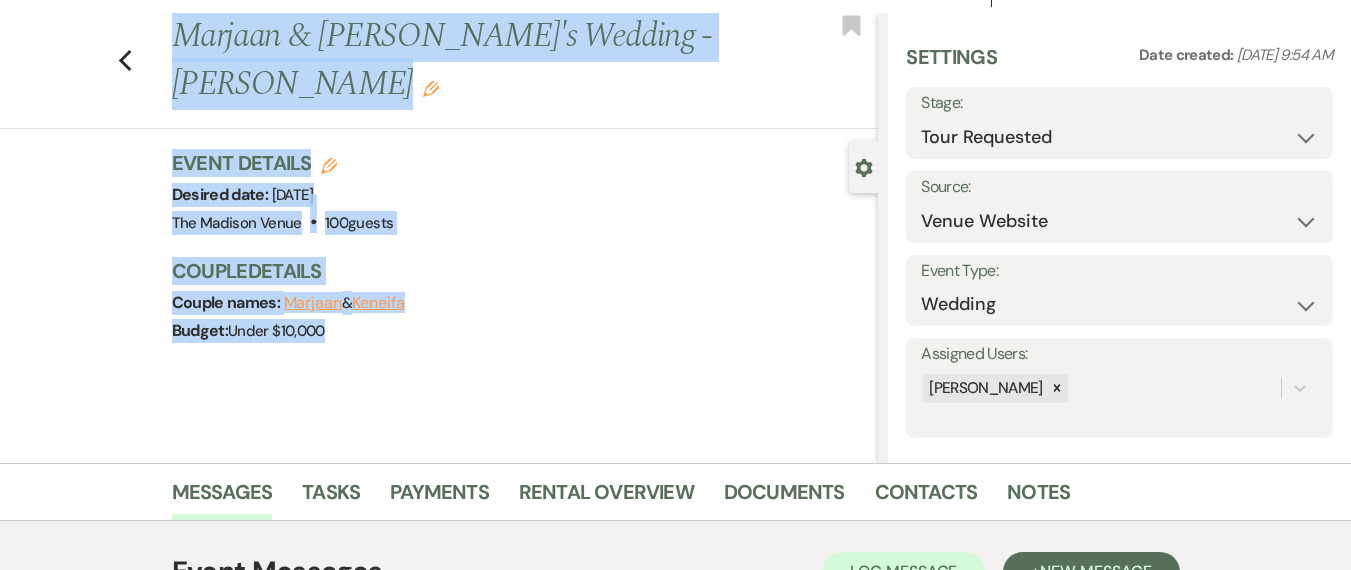 drag, startPoint x: 603, startPoint y: 382, endPoint x: 168, endPoint y: 42, distance: 552.1096 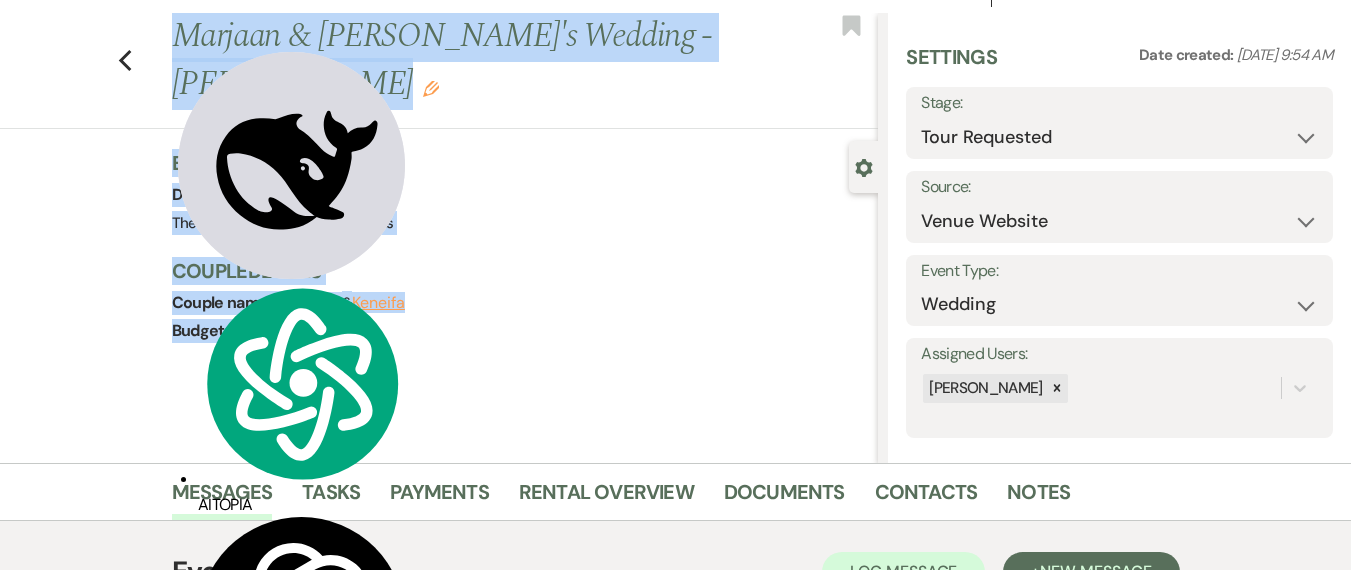 click on "Event Details Edit Desired date:   [DATE] Venue:   [GEOGRAPHIC_DATA] . 100  guests Venue Address:   [STREET_ADDRESS][PERSON_NAME] Guest count:   100  guests Couple  Details Couple names:   Marjaan  &  Keneifa Budget:  Under $10,000" at bounding box center (525, 257) 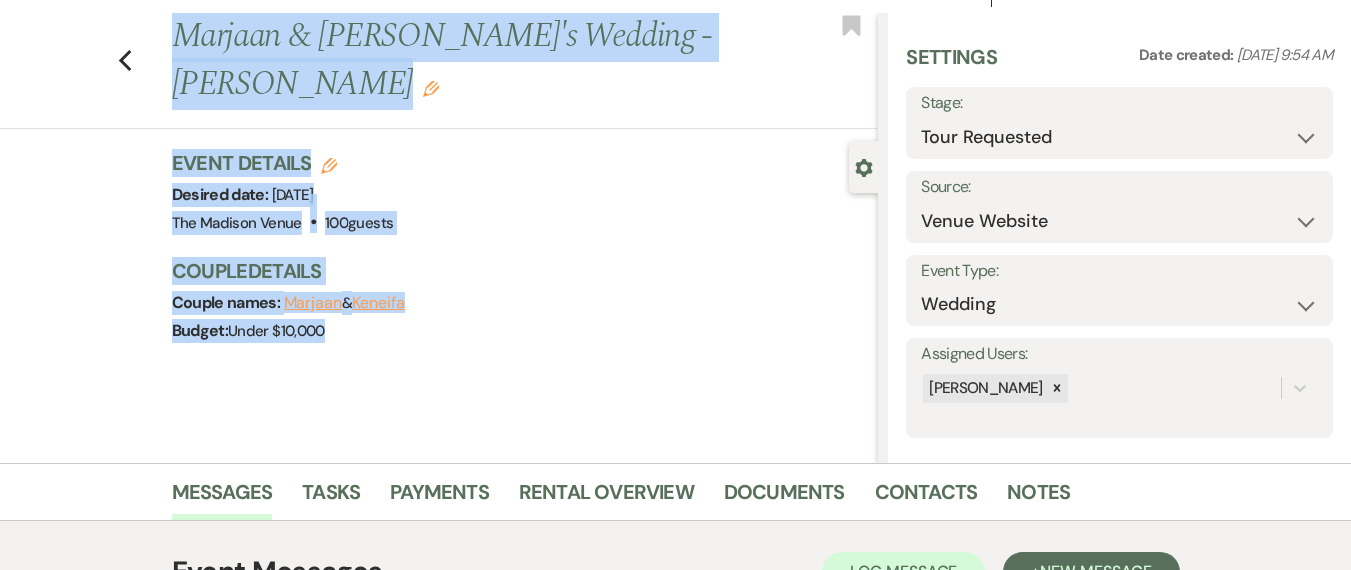 drag, startPoint x: 458, startPoint y: 394, endPoint x: 154, endPoint y: 45, distance: 462.83582 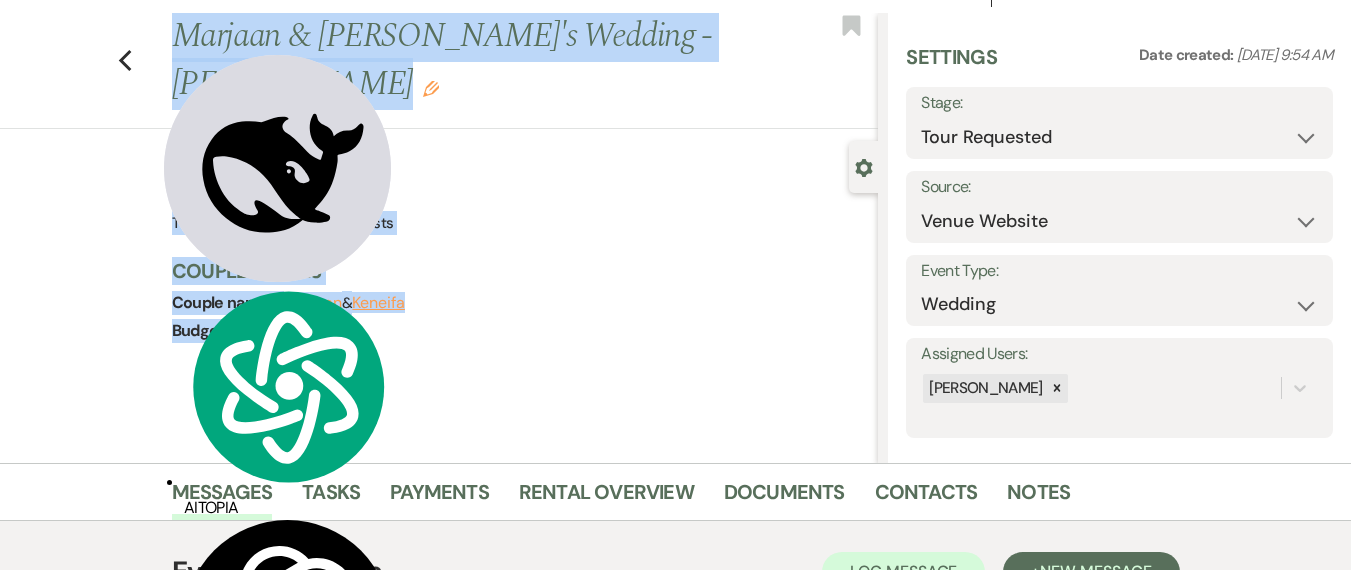 click on "Previous Marjaan & [PERSON_NAME]'s Wedding - [PERSON_NAME] Edit Bookmark Gear Settings Settings Date created:   [DATE] 9:54 AM Stage: Inquiry Follow Up Tour Requested Tour Confirmed Toured Proposal Sent Booked Lost Source: Weven Venue Website Instagram Facebook Pinterest Google The Knot Wedding Wire Here Comes the Guide Wedding Spot Eventective [PERSON_NAME] The Venue Report PartySlate VRBO / Homeaway Airbnb Wedding Show TikTok X / Twitter Phone Call Walk-in Vendor Referral Advertising Personal Referral Local Referral Other Event Type: Wedding Anniversary Party Baby Shower Bachelorette / Bachelor Party Birthday Party Bridal Shower Brunch Community Event Concert Corporate Event Elopement End of Life Celebration Engagement Party Fundraiser Graduation Party Micro Wedding Prom Quinceañera Rehearsal Dinner Religious Event Retreat Other Assigned Users: [PERSON_NAME] Event Details Edit Desired date:   [DATE] Venue:   [GEOGRAPHIC_DATA] . 100  guests Venue Address:   [STREET_ADDRESS][PERSON_NAME]" at bounding box center [439, 238] 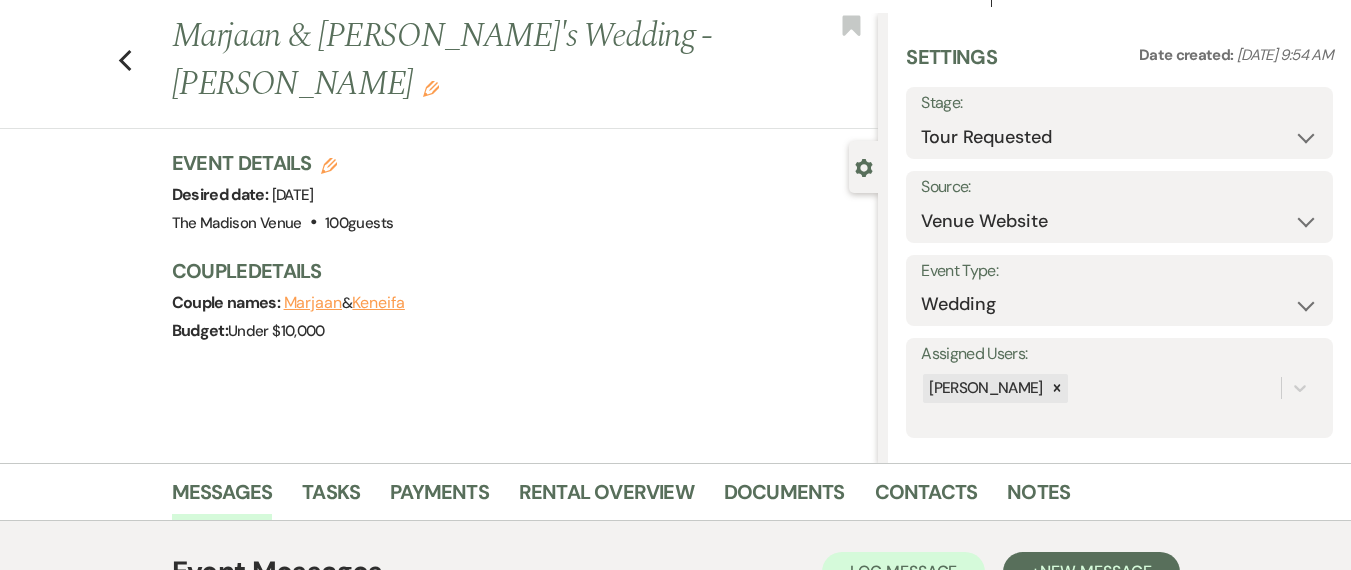 click on "Previous Marjaan & [PERSON_NAME]'s Wedding - [PERSON_NAME] Edit Bookmark Gear Settings Settings Date created:   [DATE] 9:54 AM Stage: Inquiry Follow Up Tour Requested Tour Confirmed Toured Proposal Sent Booked Lost Source: Weven Venue Website Instagram Facebook Pinterest Google The Knot Wedding Wire Here Comes the Guide Wedding Spot Eventective [PERSON_NAME] The Venue Report PartySlate VRBO / Homeaway Airbnb Wedding Show TikTok X / Twitter Phone Call Walk-in Vendor Referral Advertising Personal Referral Local Referral Other Event Type: Wedding Anniversary Party Baby Shower Bachelorette / Bachelor Party Birthday Party Bridal Shower Brunch Community Event Concert Corporate Event Elopement End of Life Celebration Engagement Party Fundraiser Graduation Party Micro Wedding Prom Quinceañera Rehearsal Dinner Religious Event Retreat Other Assigned Users: [PERSON_NAME] Event Details Edit Desired date:   [DATE] Venue:   [GEOGRAPHIC_DATA] . 100  guests Venue Address:   [STREET_ADDRESS][PERSON_NAME]" at bounding box center [439, 238] 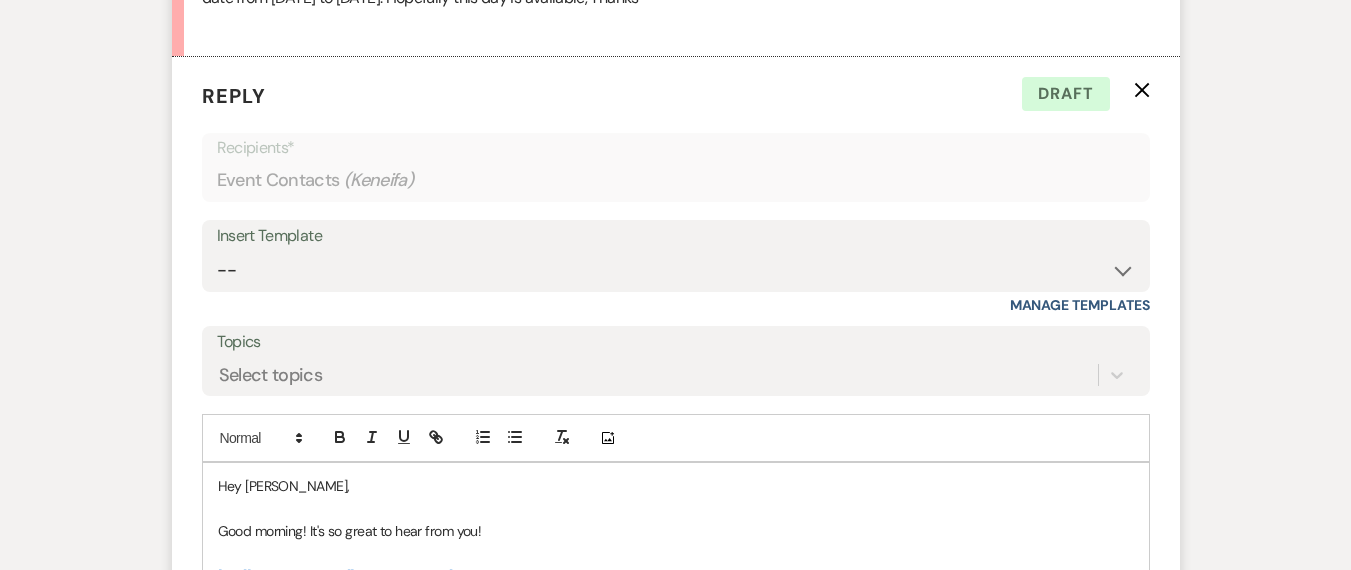 scroll, scrollTop: 1299, scrollLeft: 0, axis: vertical 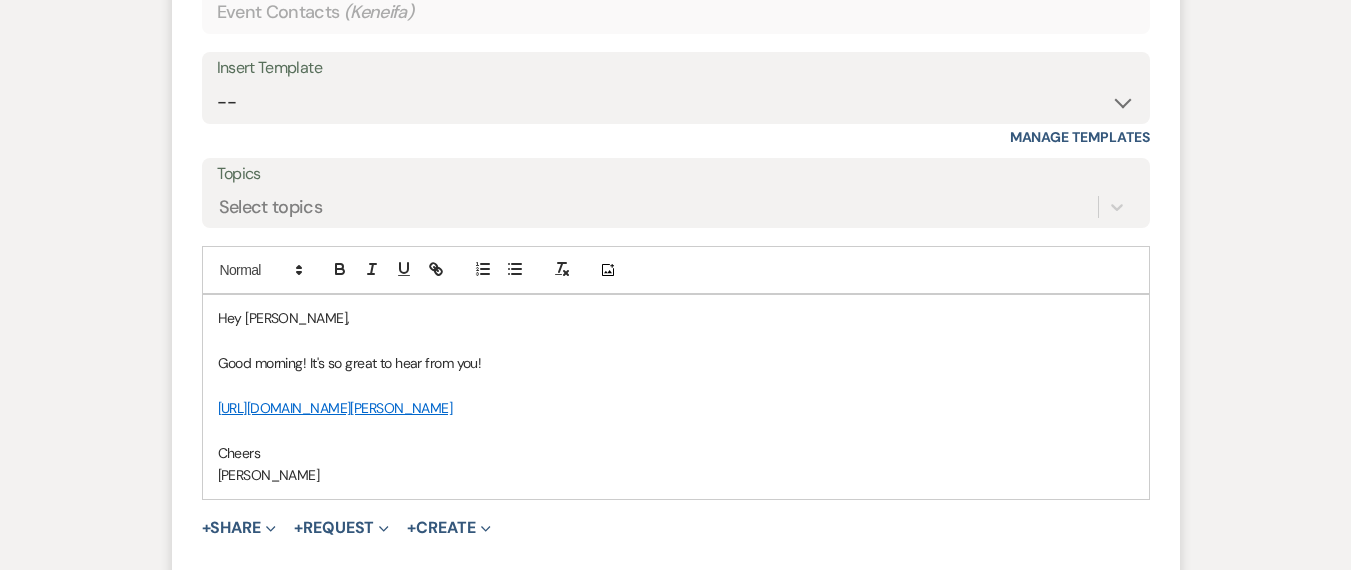 click on "Good morning! It's so great to hear from you!" at bounding box center [676, 363] 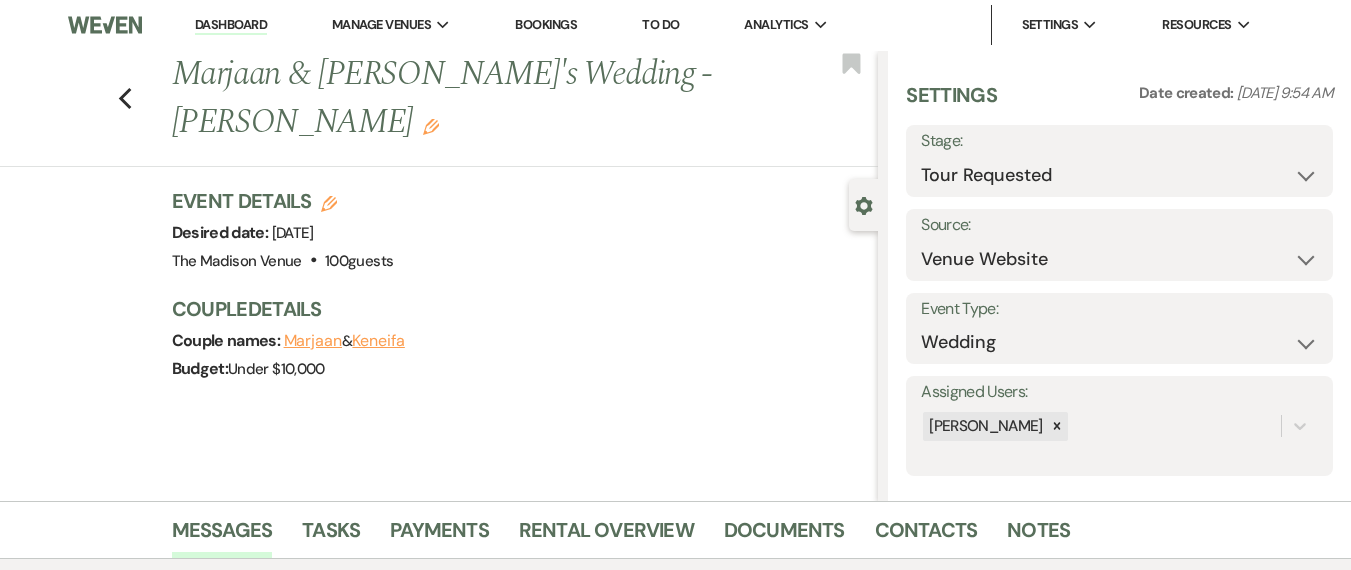 scroll, scrollTop: 0, scrollLeft: 0, axis: both 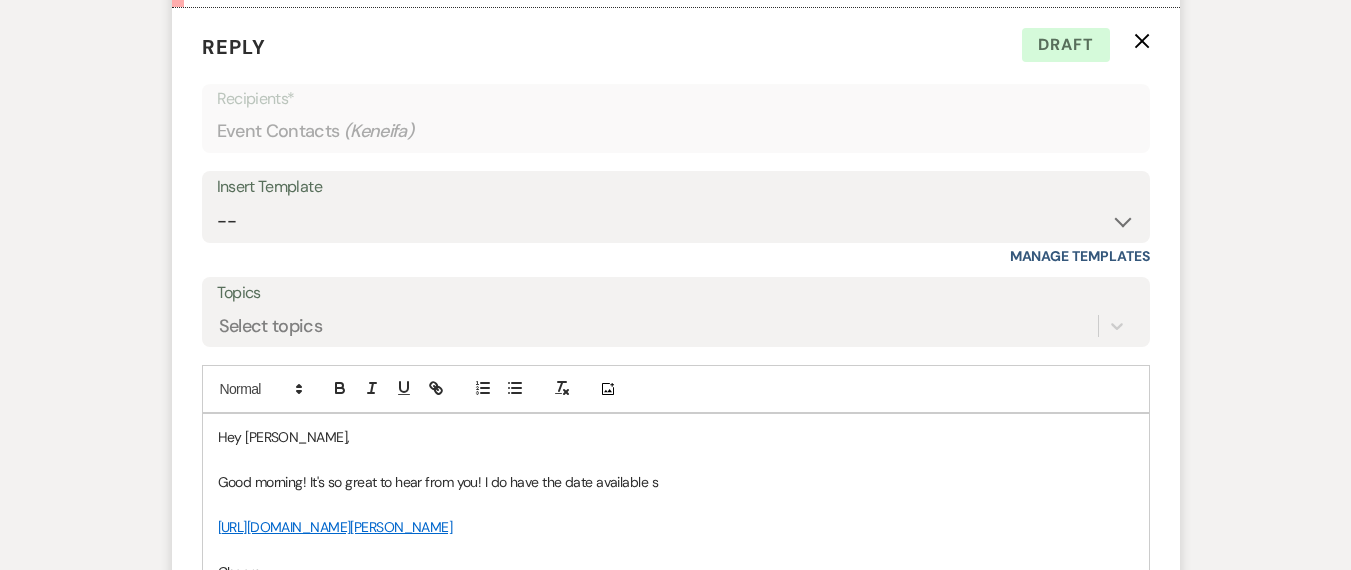click on "Good morning! It's so great to hear from you! I do have the date available s" at bounding box center (676, 482) 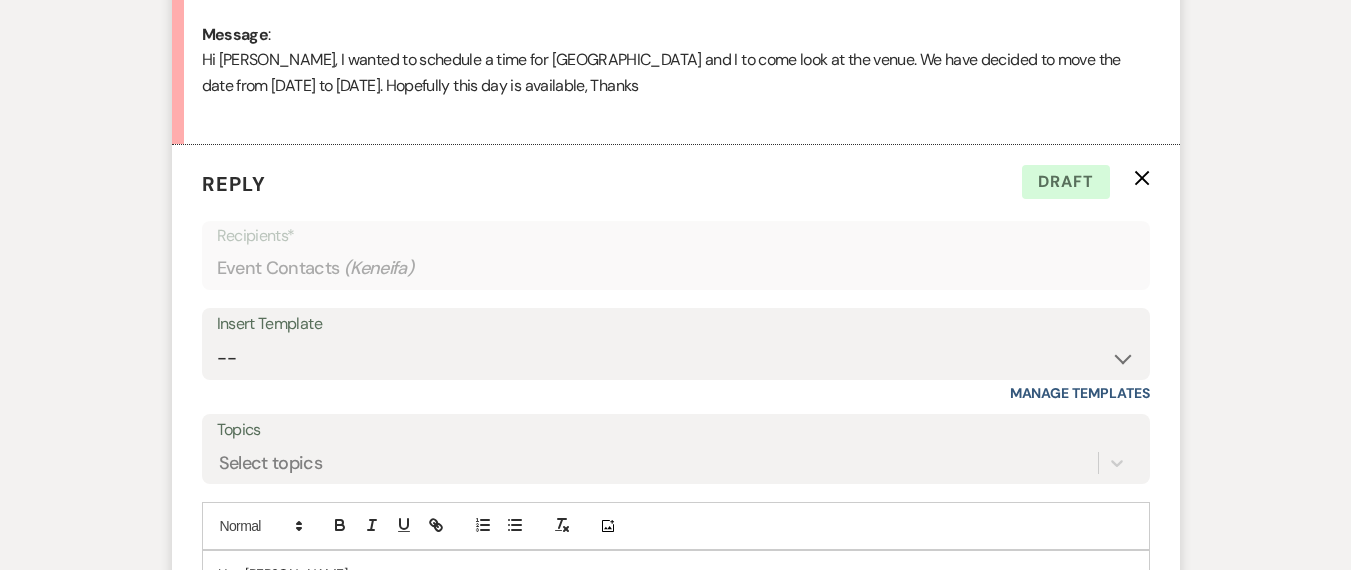 scroll, scrollTop: 1548, scrollLeft: 0, axis: vertical 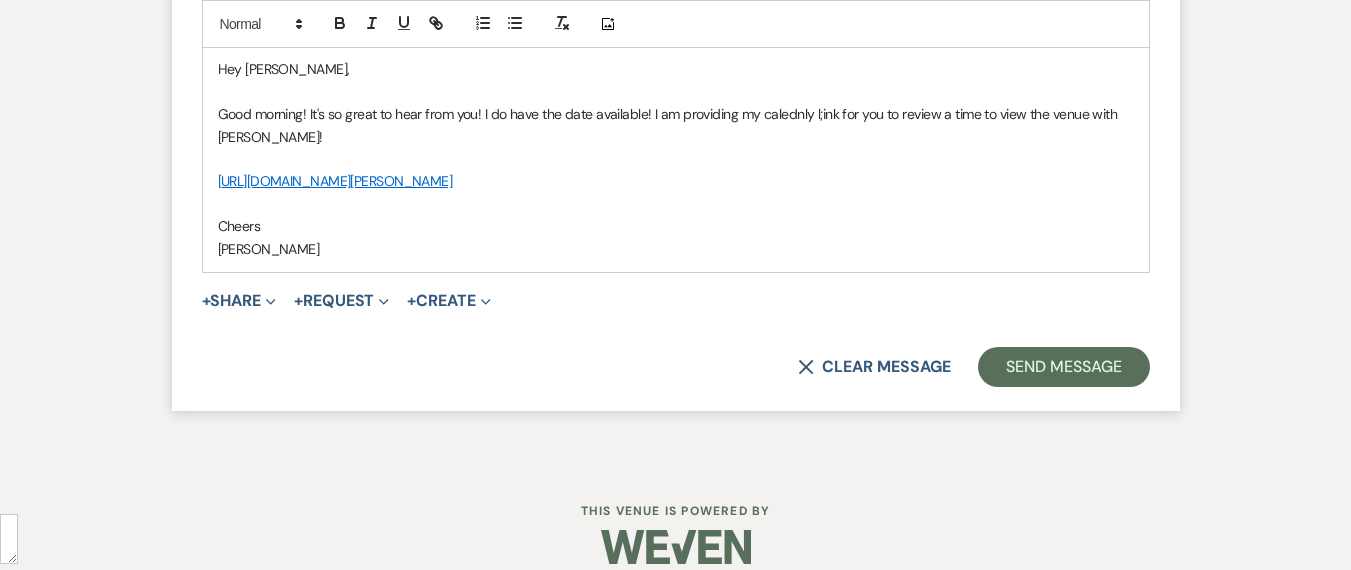 click on "Good morning! It's so great to hear from you! I do have the date available! I am providing my calednly l;ink for you to review a time to view the venue with Marjaan!" at bounding box center [676, 125] 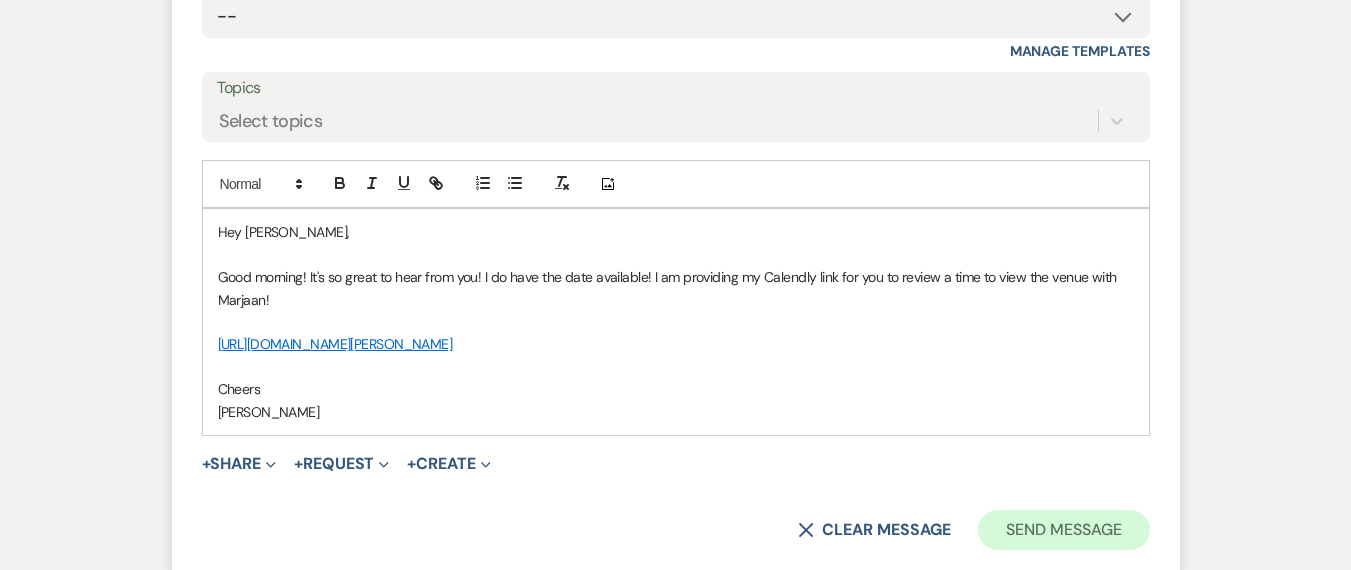 scroll, scrollTop: 1464, scrollLeft: 0, axis: vertical 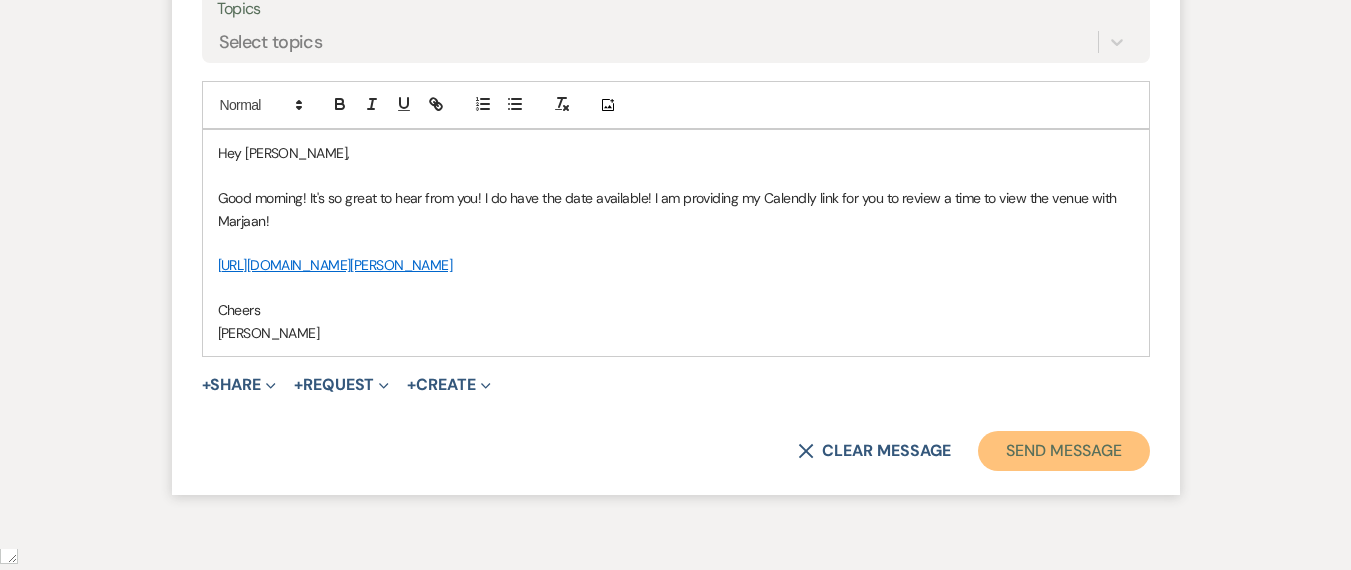 click on "Send Message" at bounding box center [1063, 451] 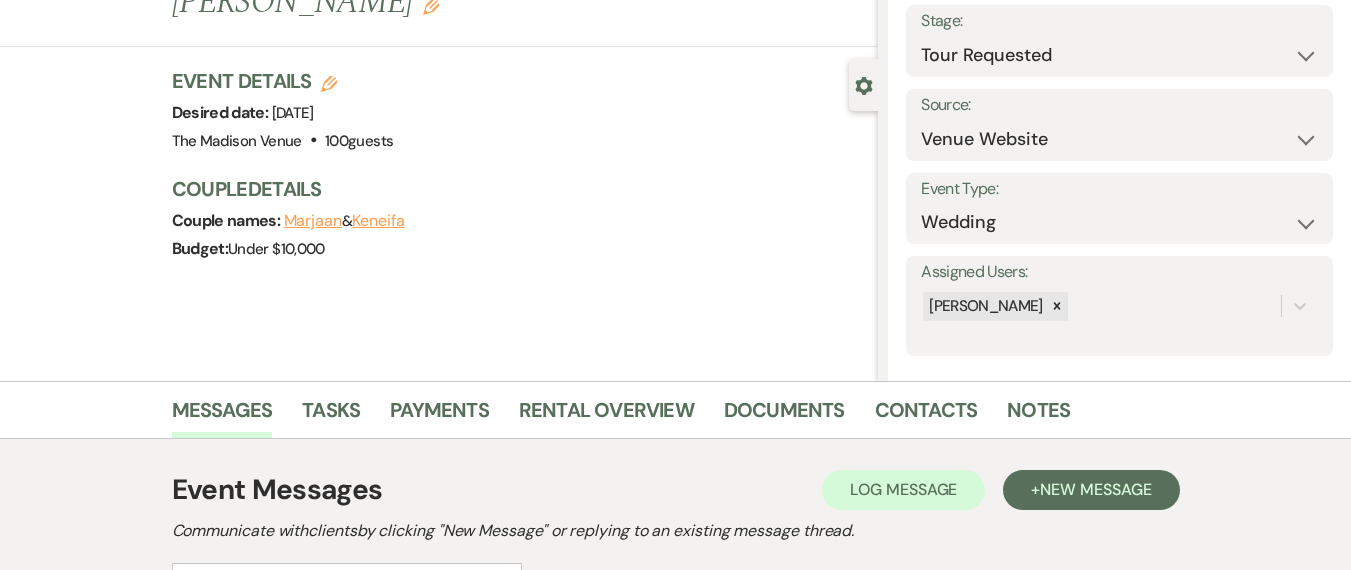 scroll, scrollTop: 0, scrollLeft: 0, axis: both 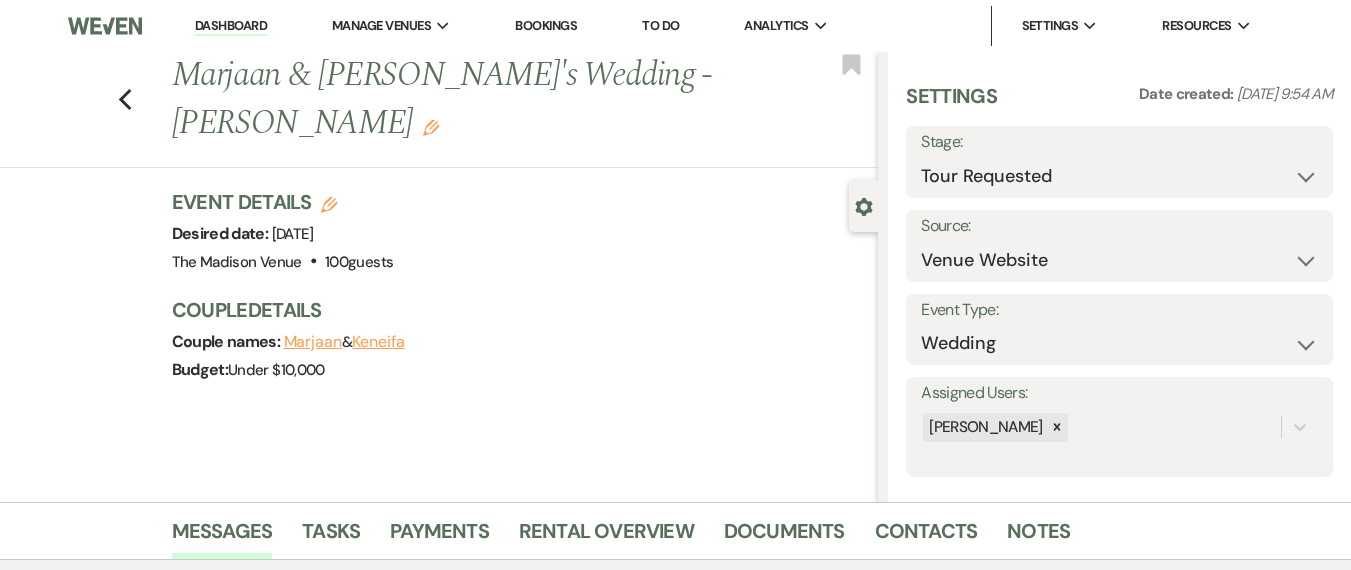 click on "Dashboard" at bounding box center [231, 26] 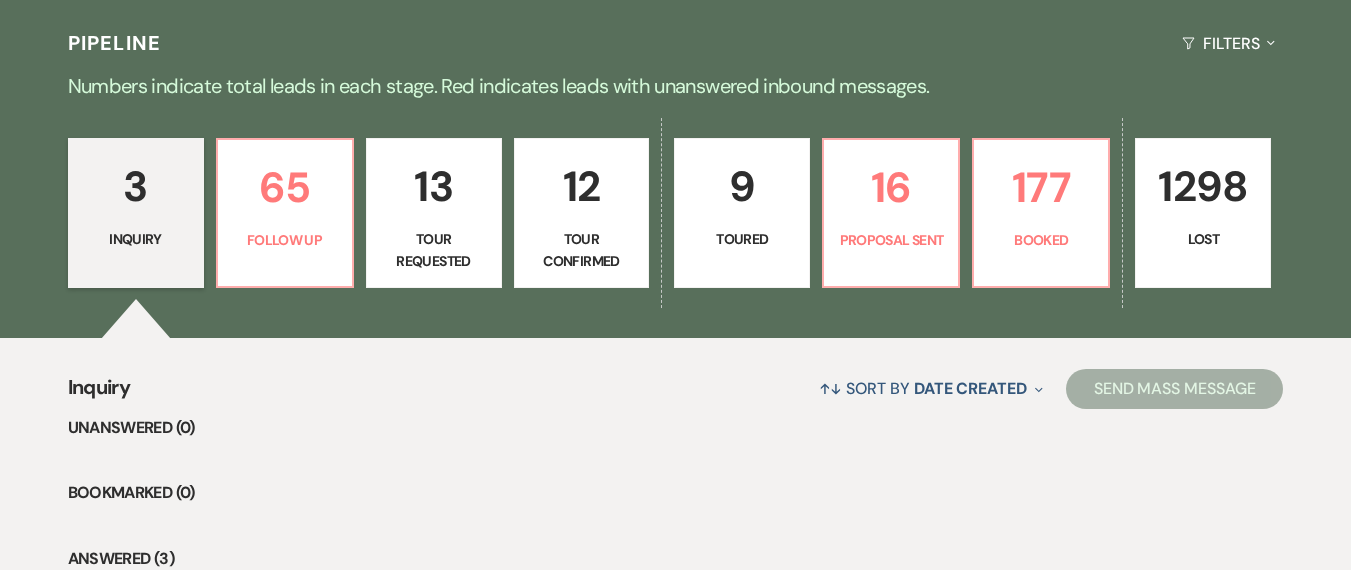 scroll, scrollTop: 686, scrollLeft: 0, axis: vertical 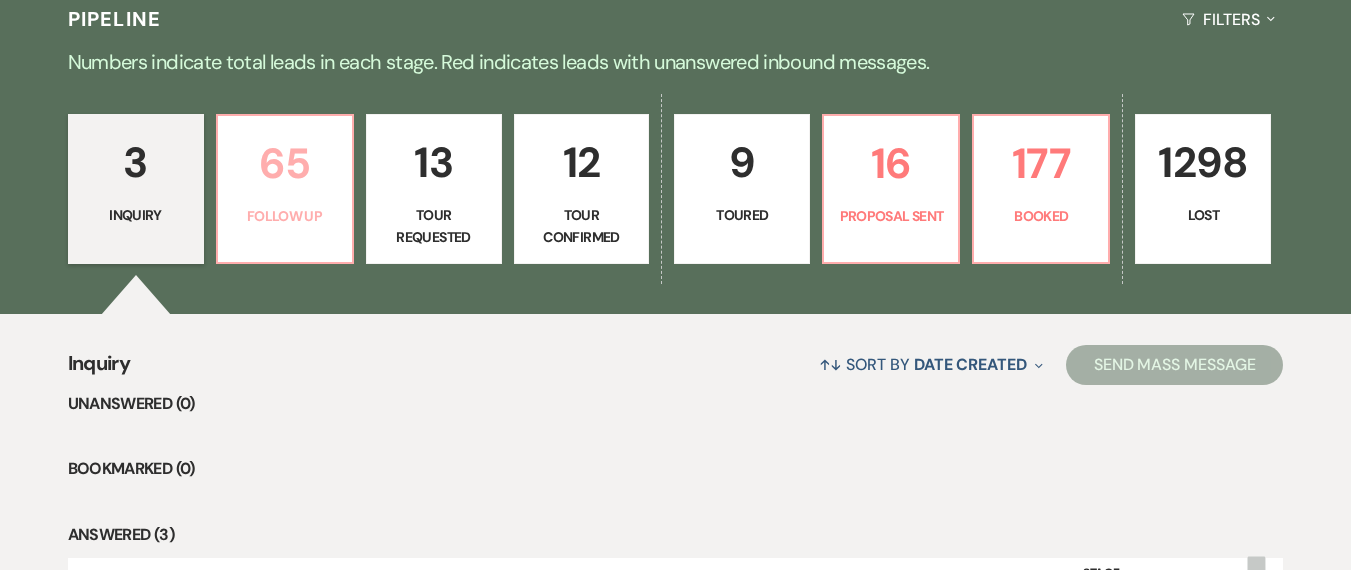 click on "65 Follow Up" at bounding box center (285, 189) 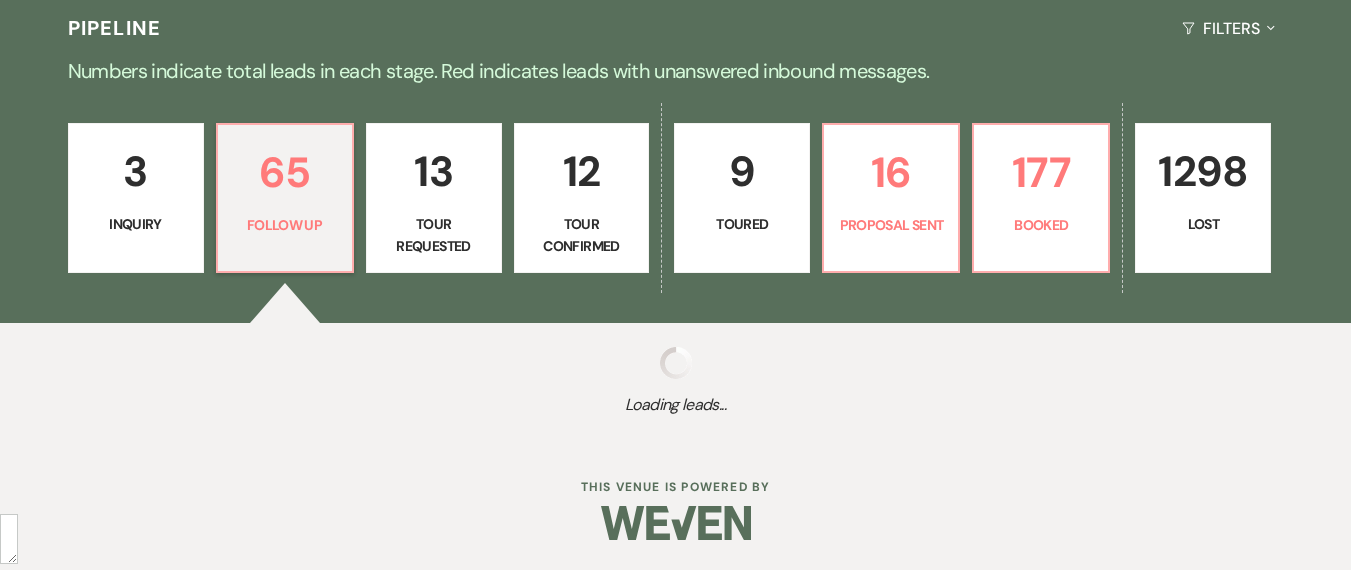 select on "9" 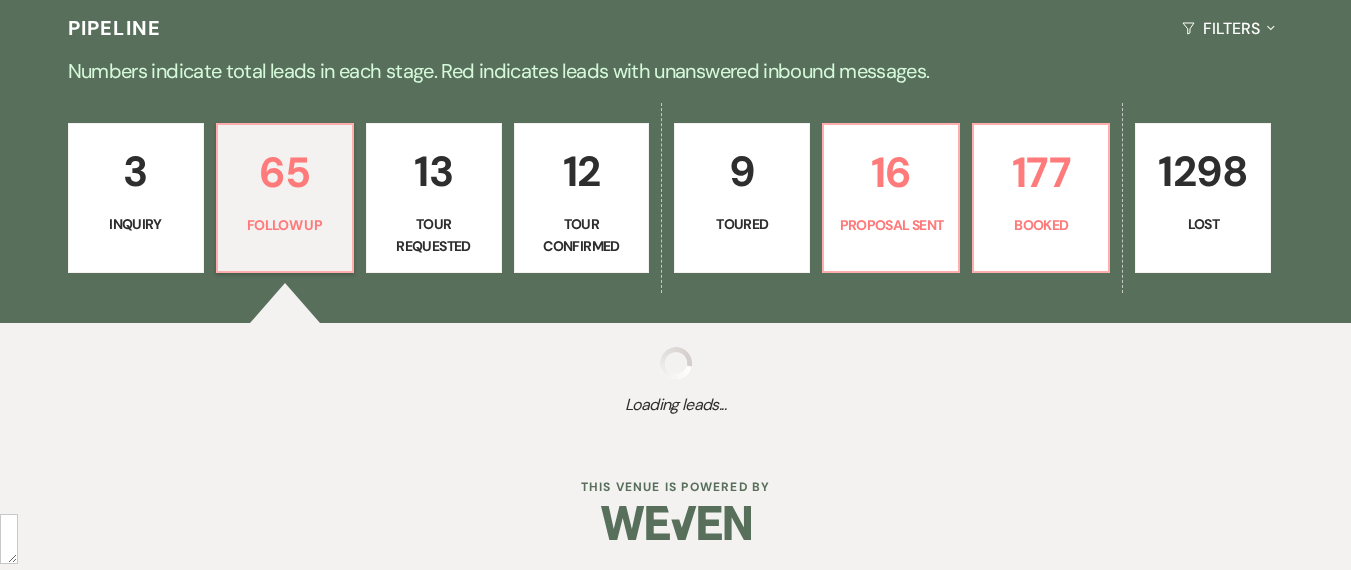 select on "9" 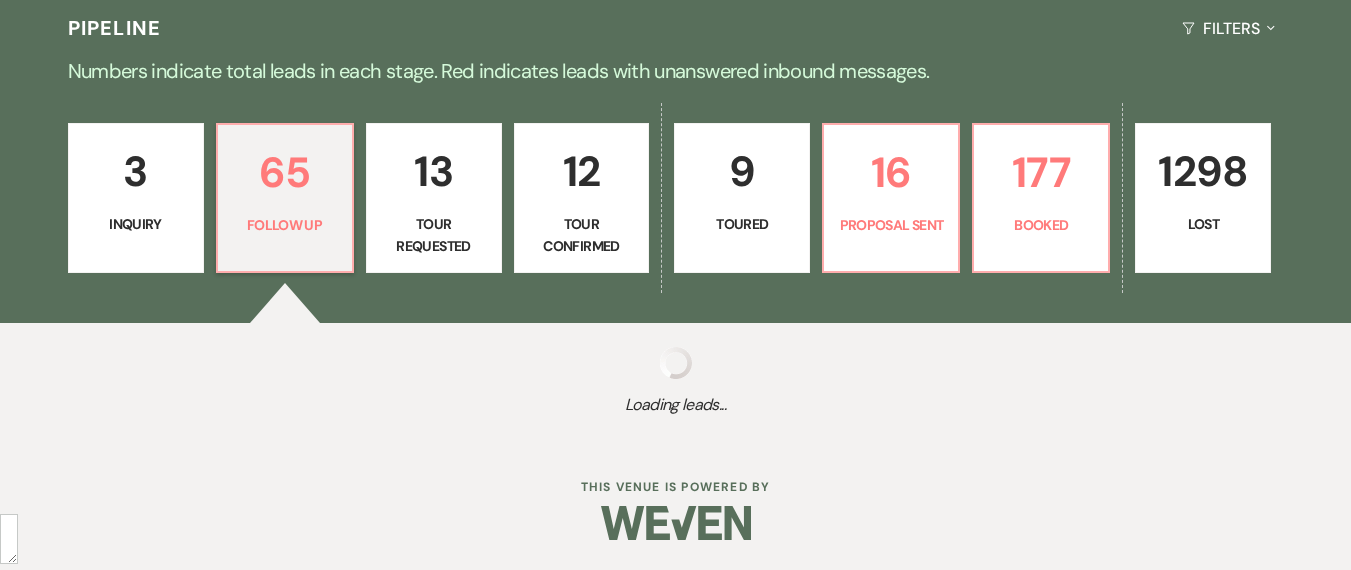 select on "9" 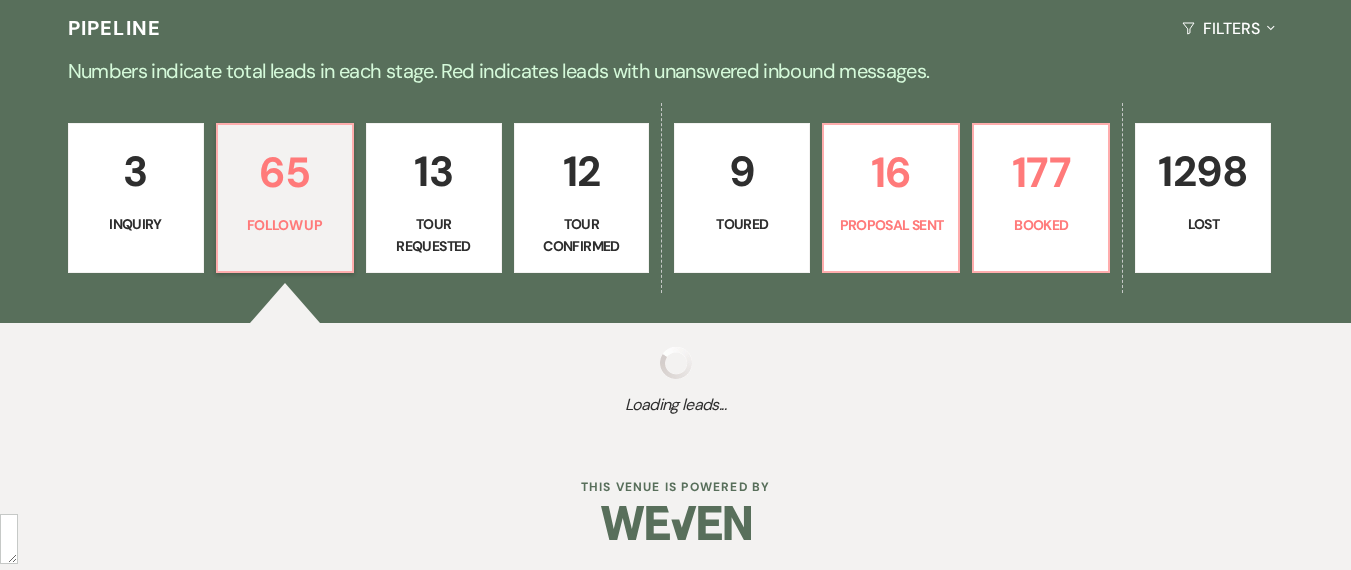 select on "9" 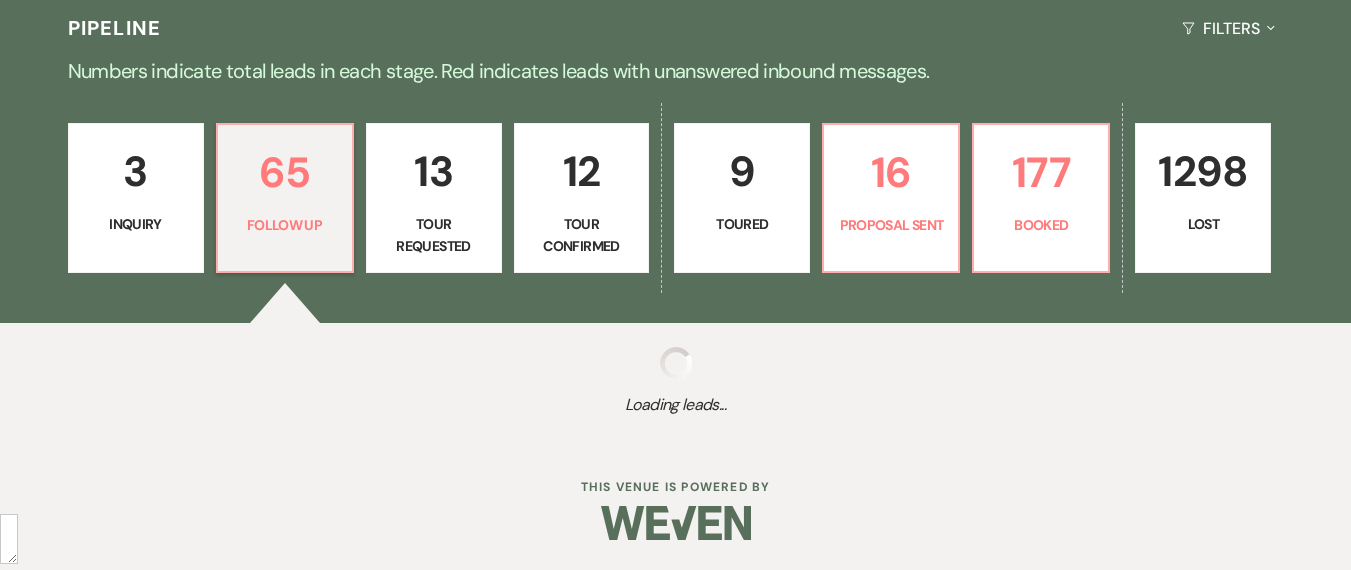 select on "9" 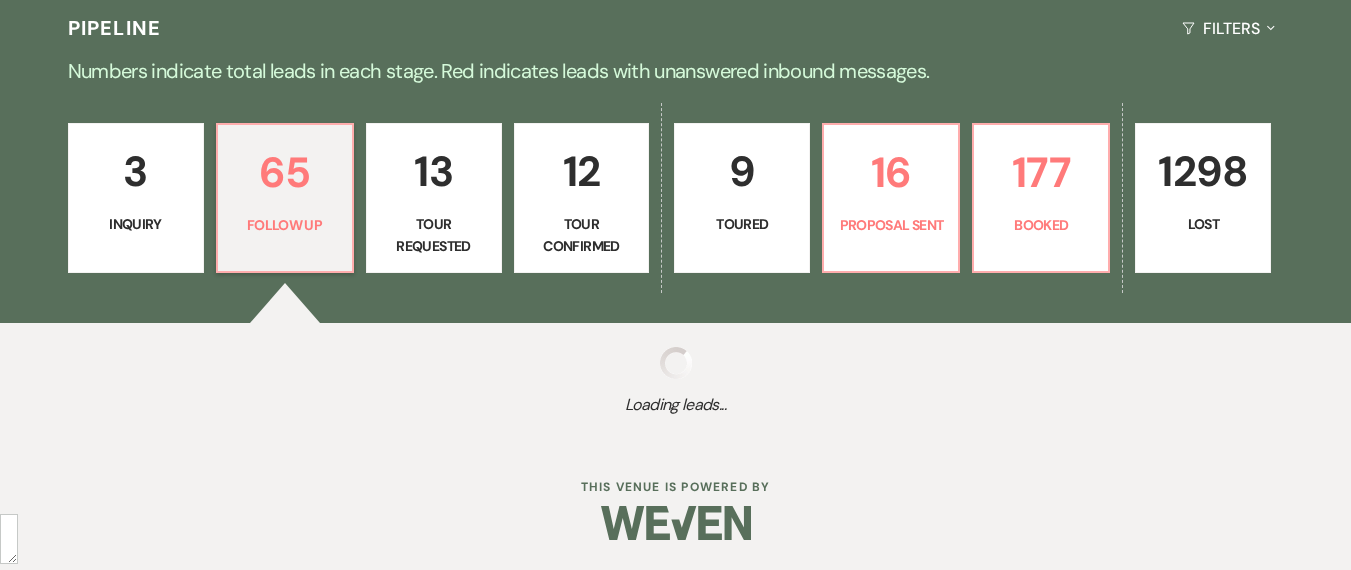 select on "9" 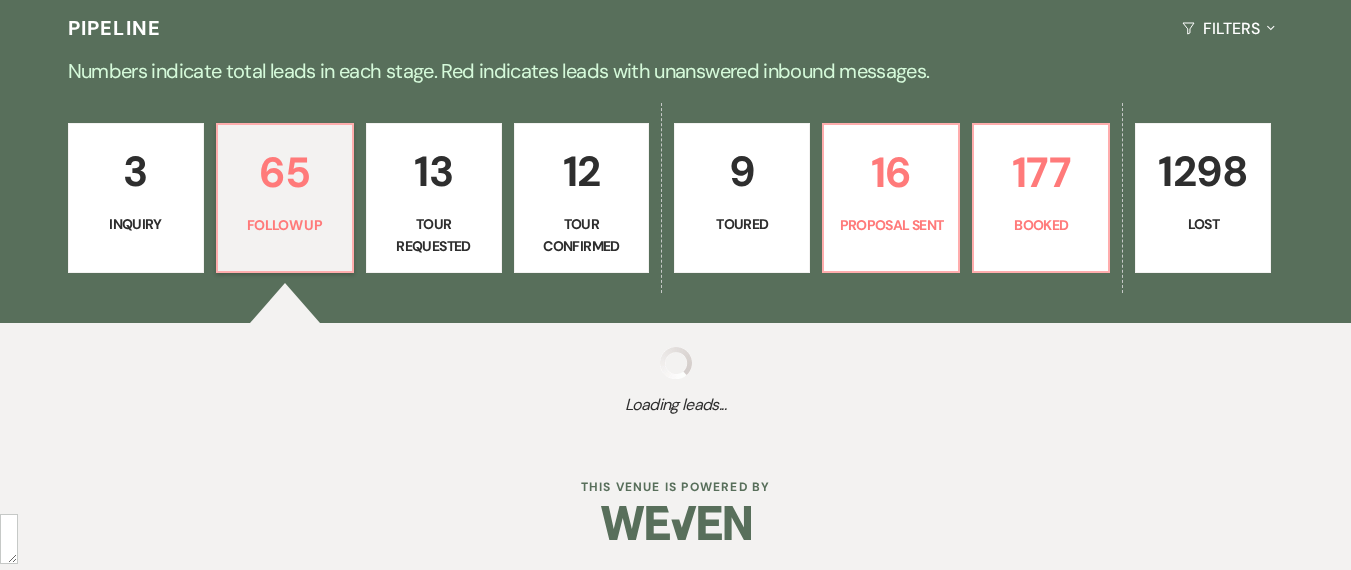 select on "9" 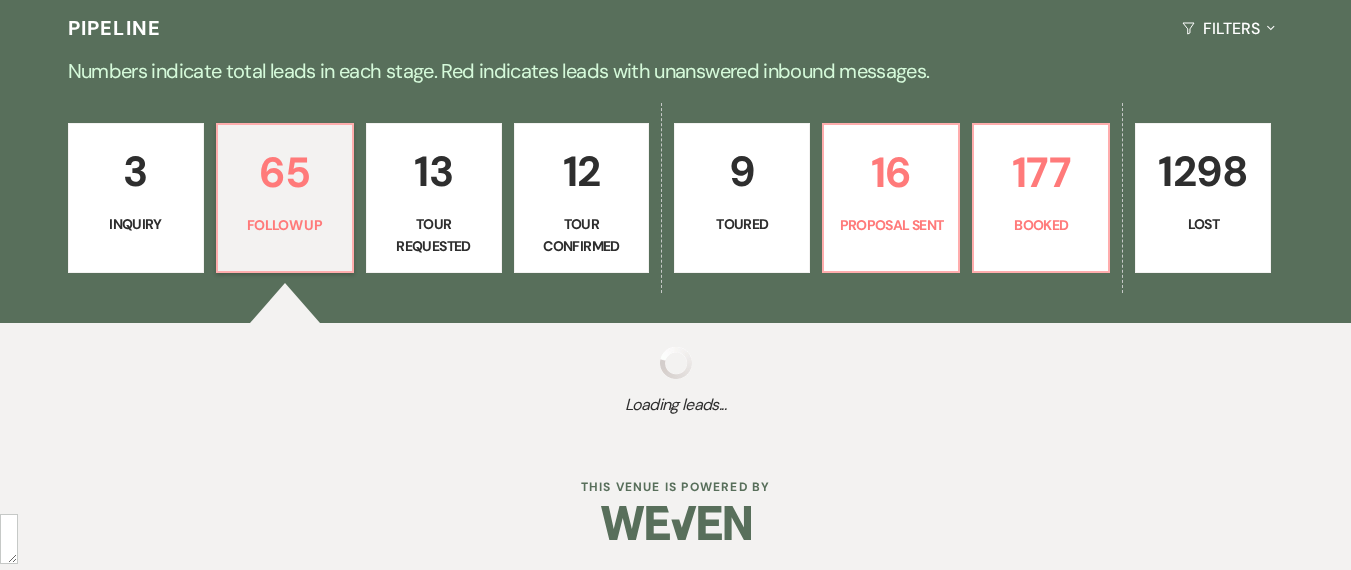 select on "9" 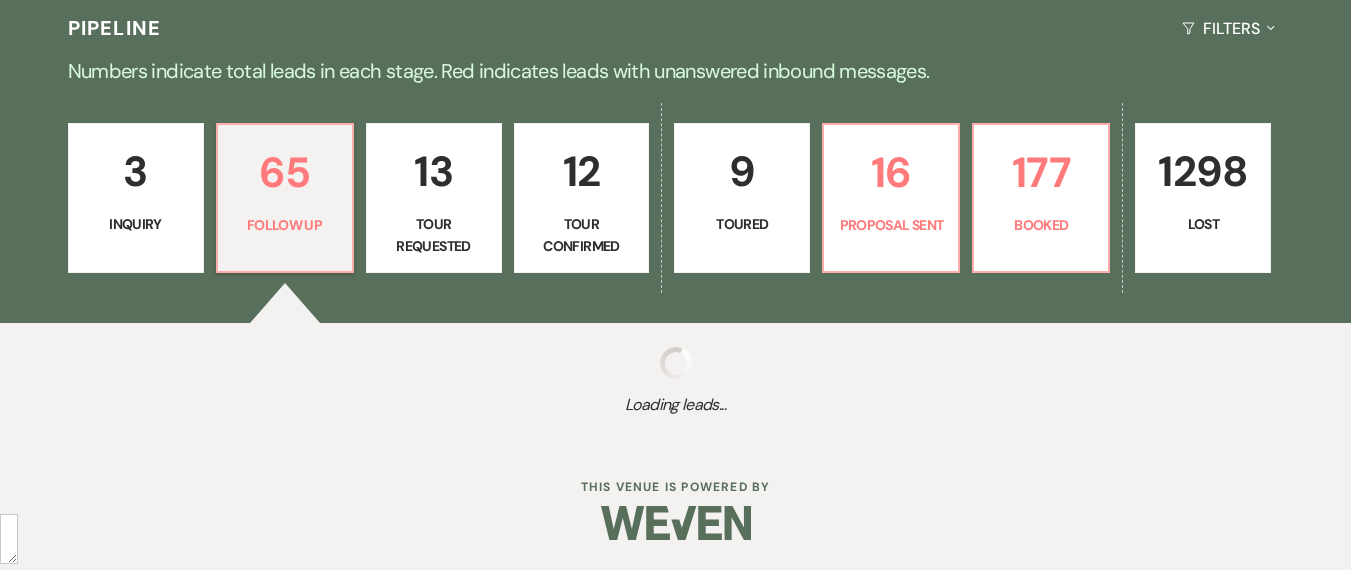 select on "9" 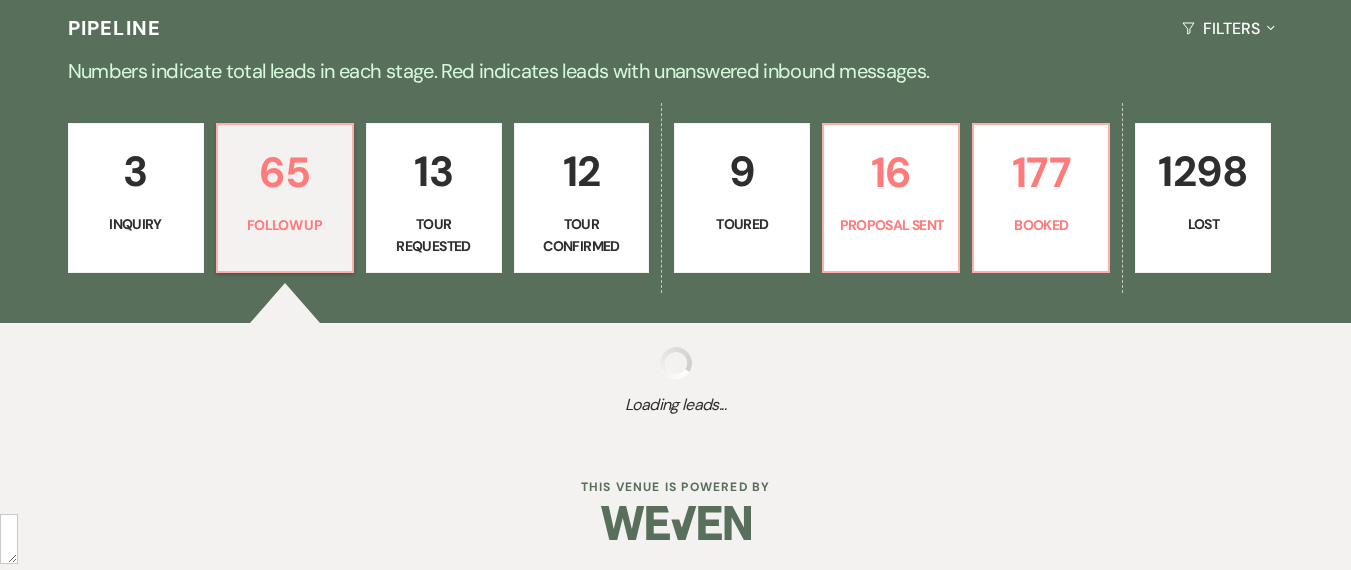 select on "9" 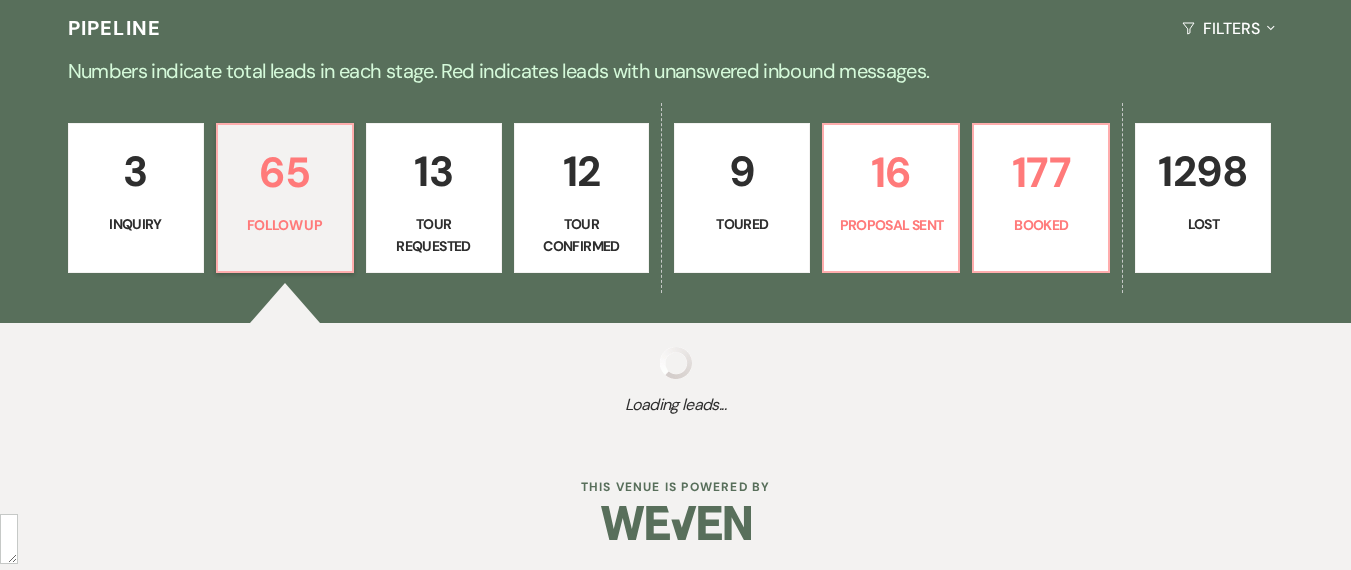 select on "9" 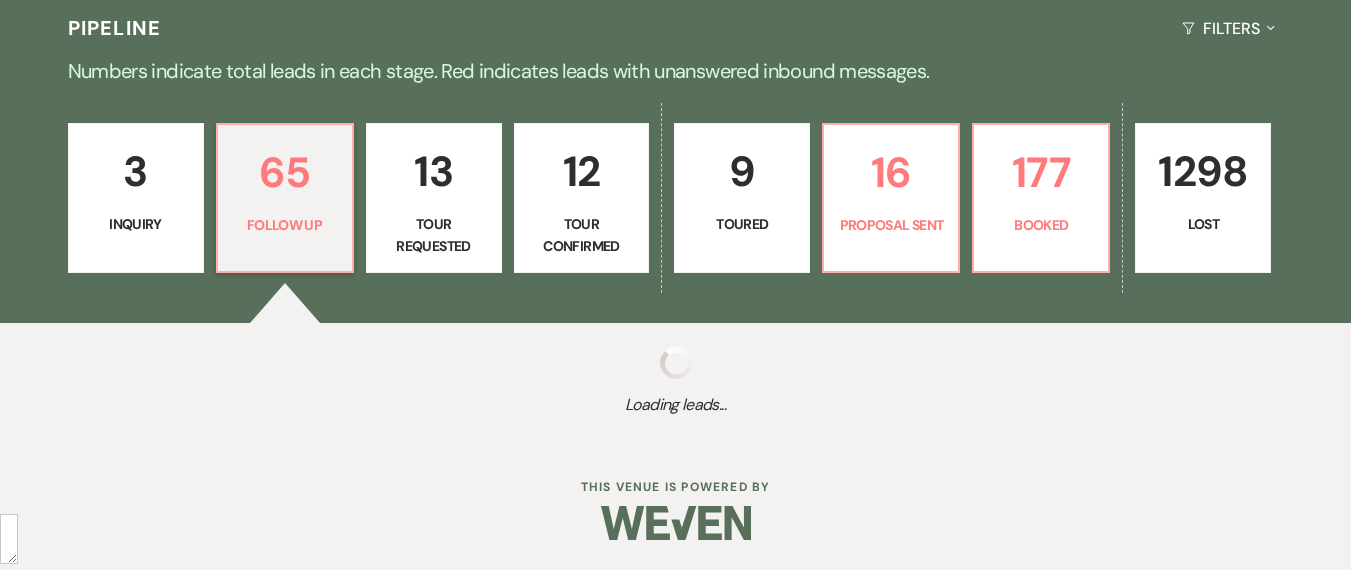 select on "9" 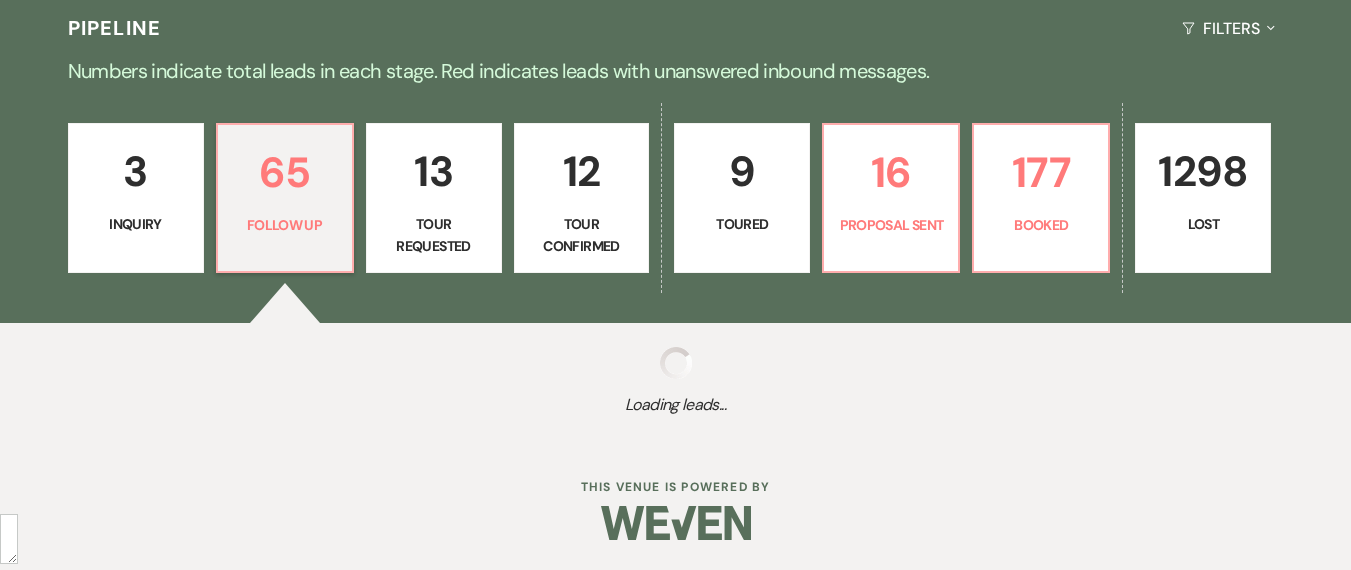 select on "9" 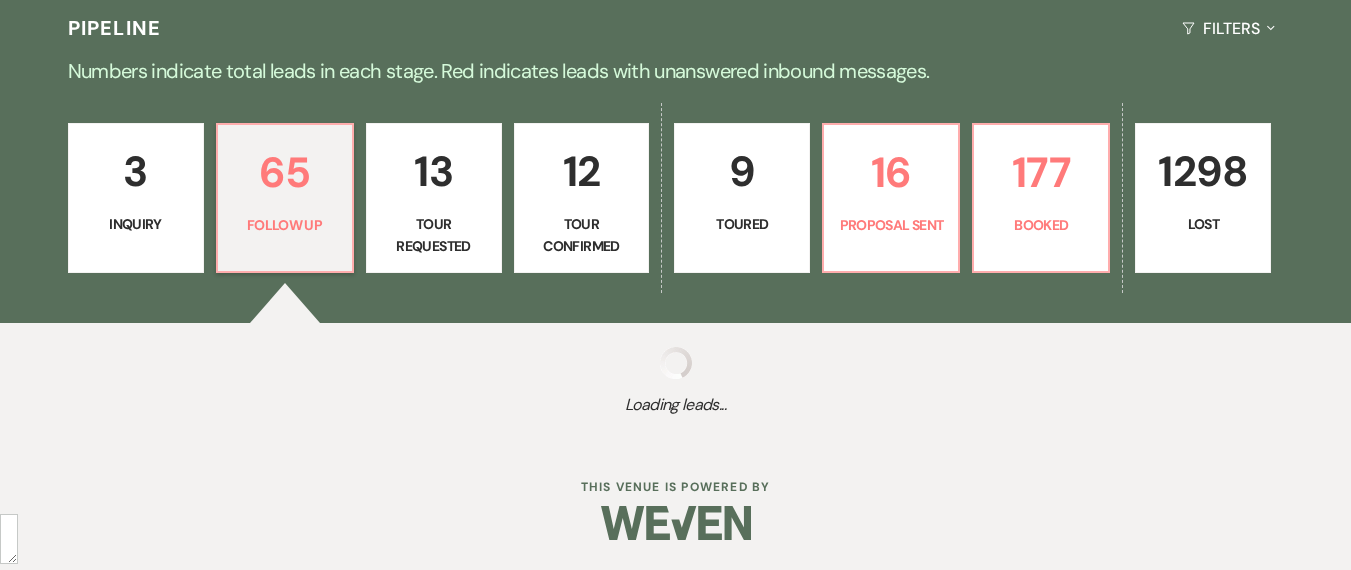 select on "9" 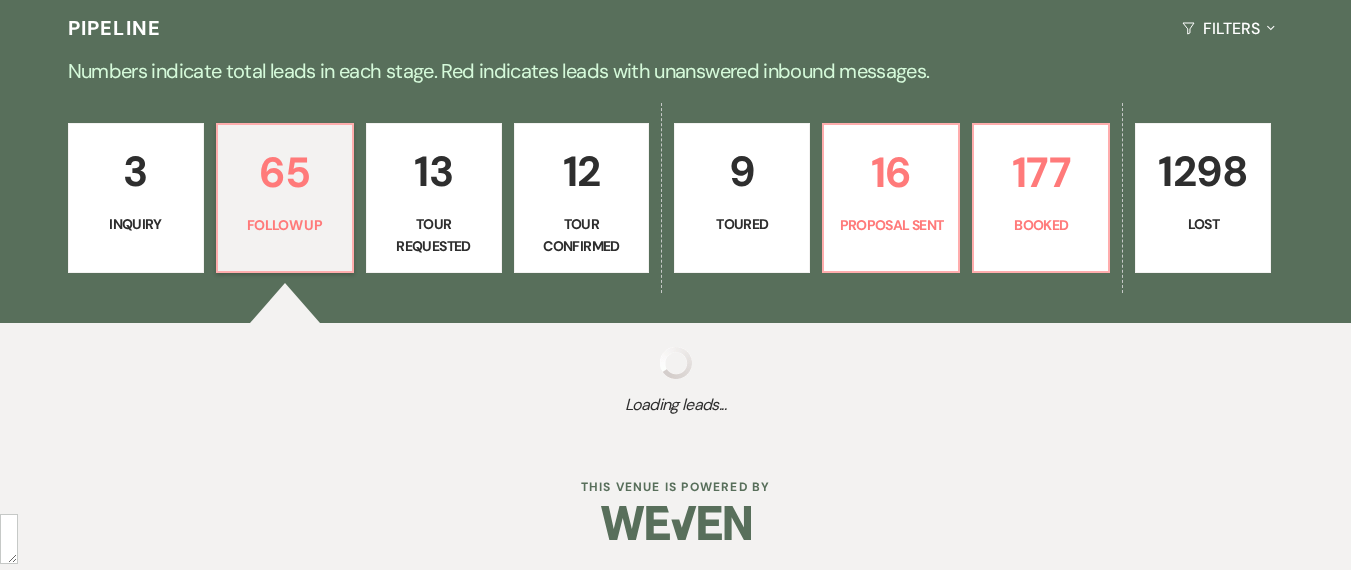 select on "9" 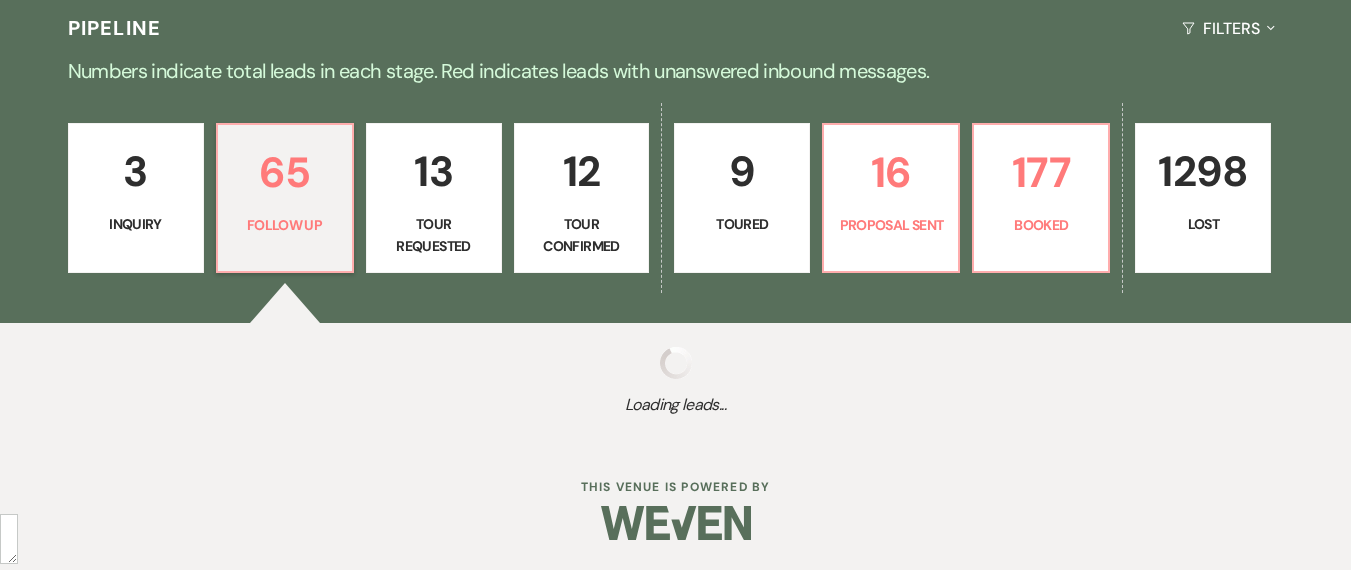 select on "9" 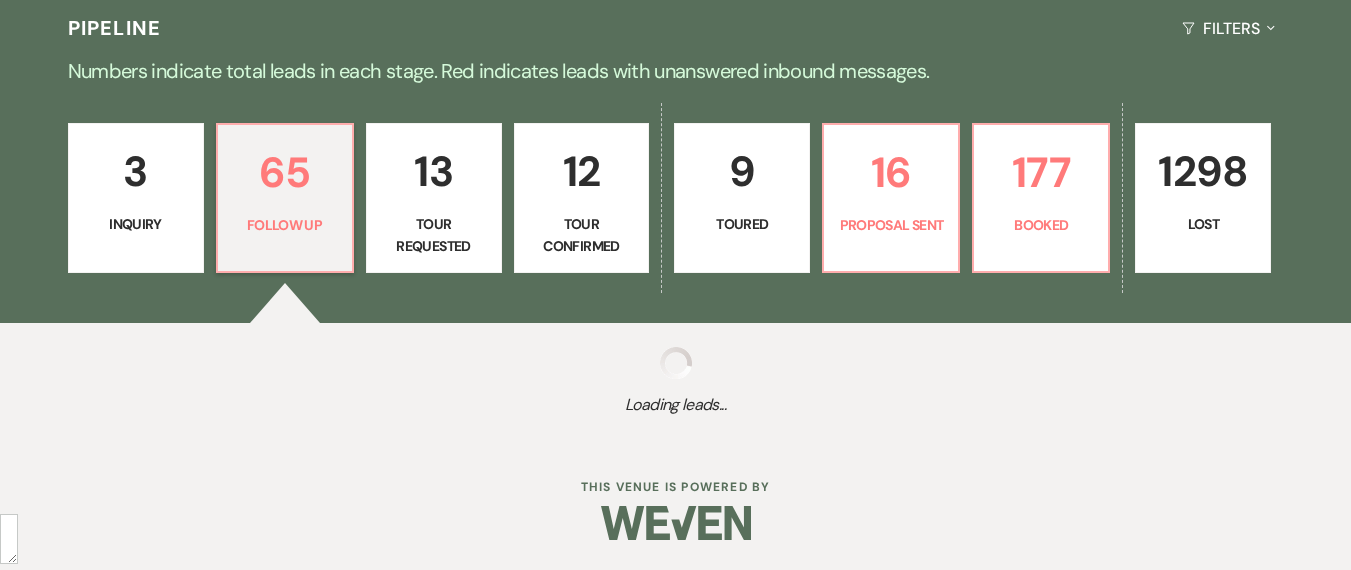 select on "9" 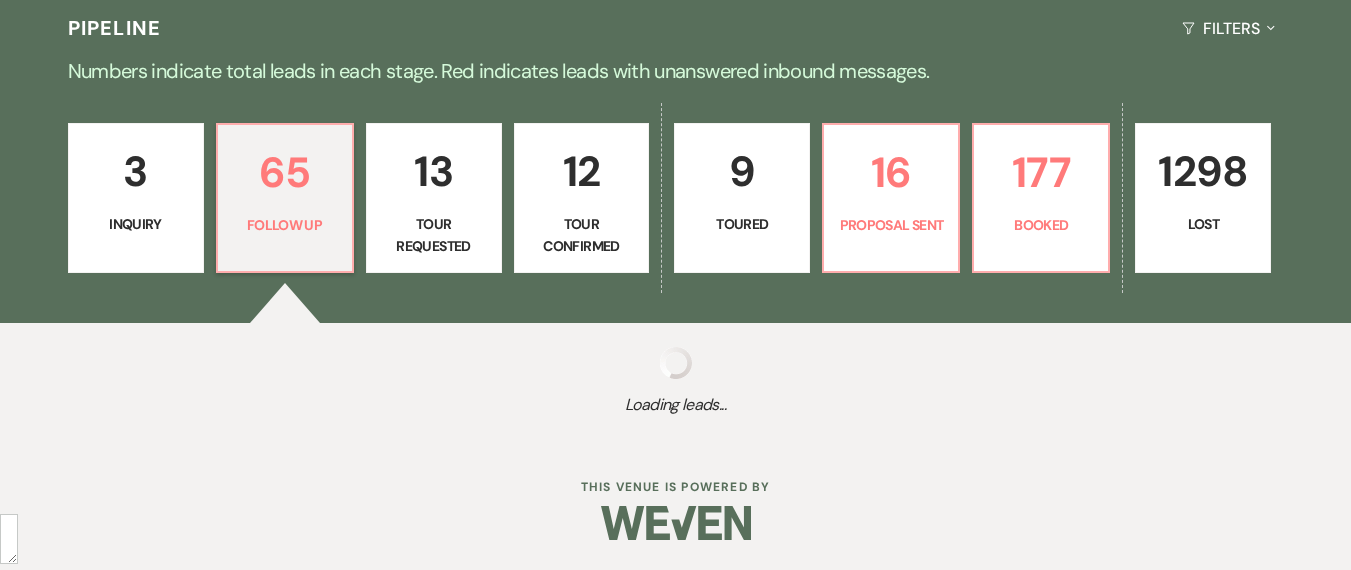 select on "9" 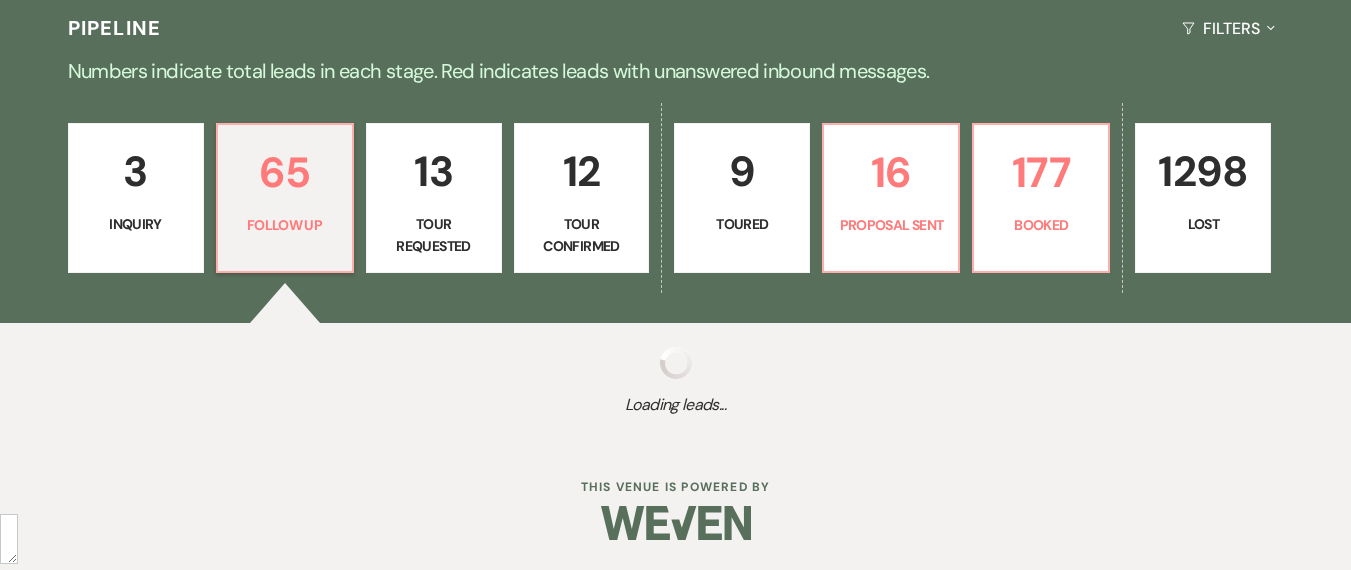 select on "9" 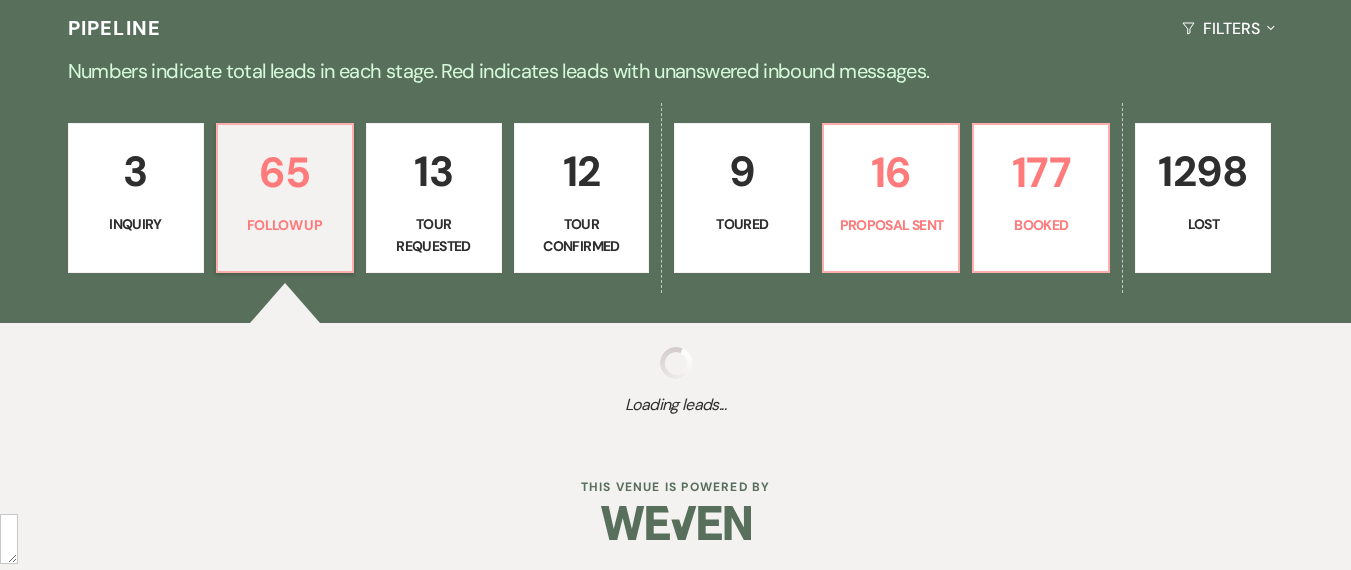 select on "9" 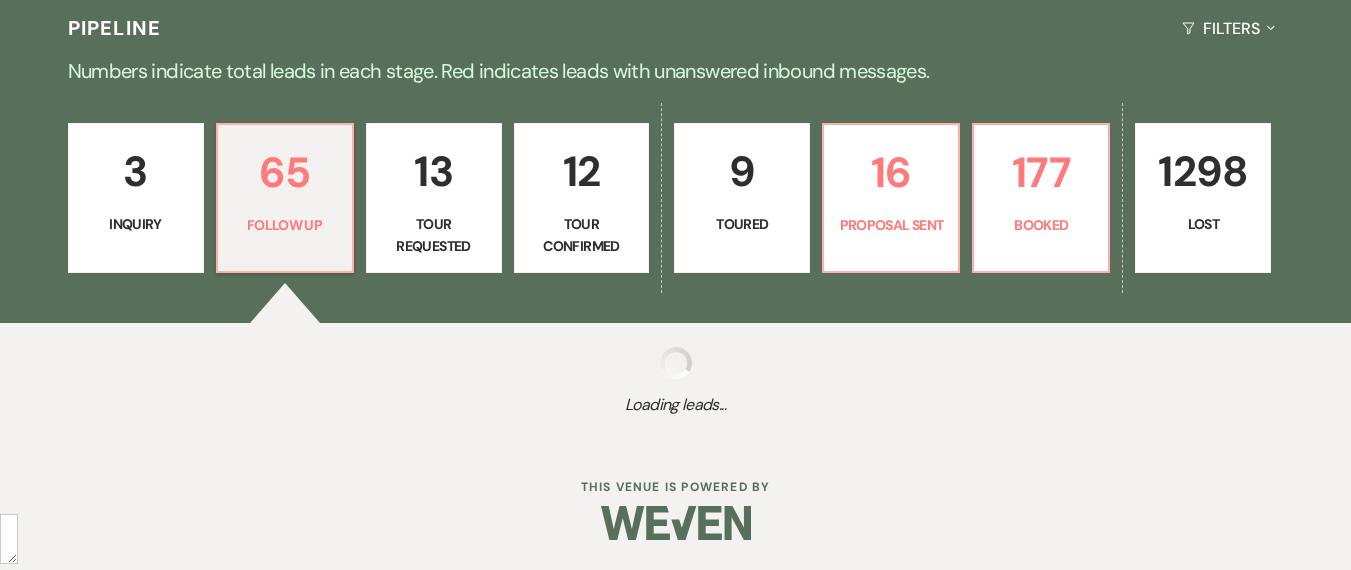select on "9" 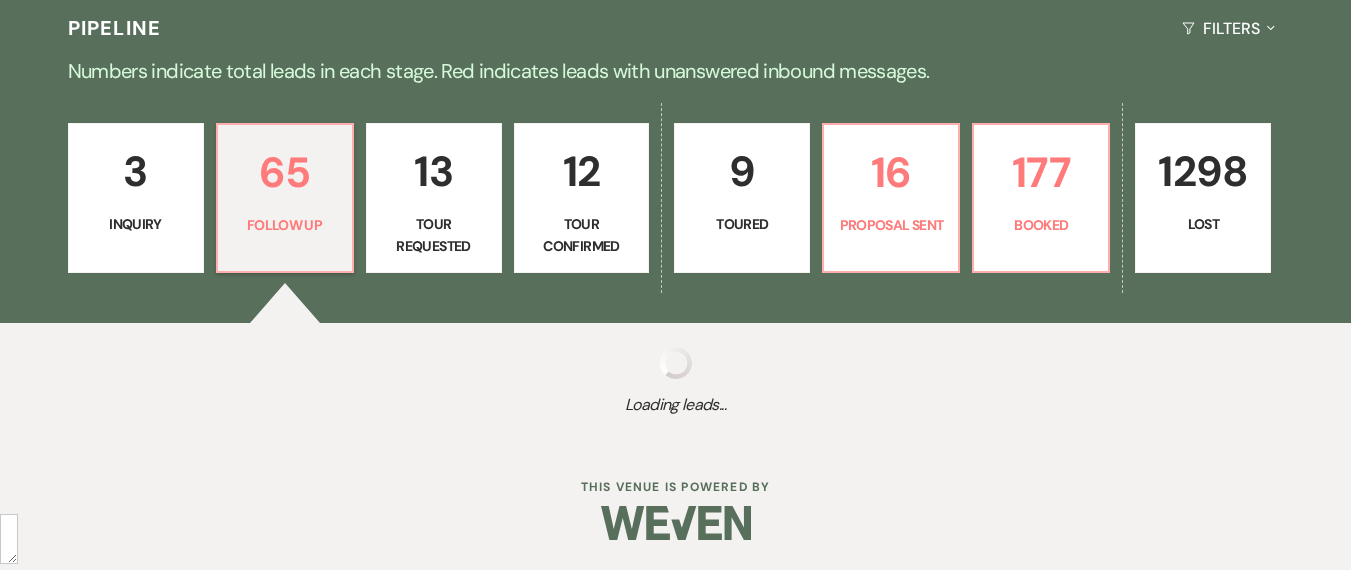 select on "9" 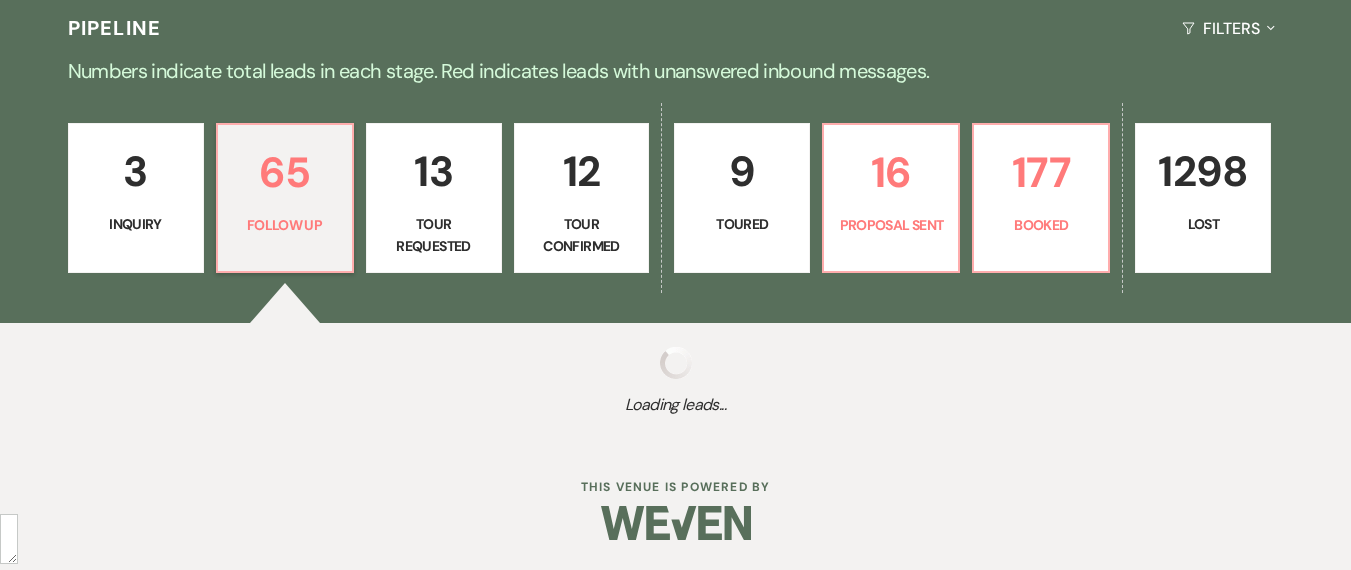 select on "9" 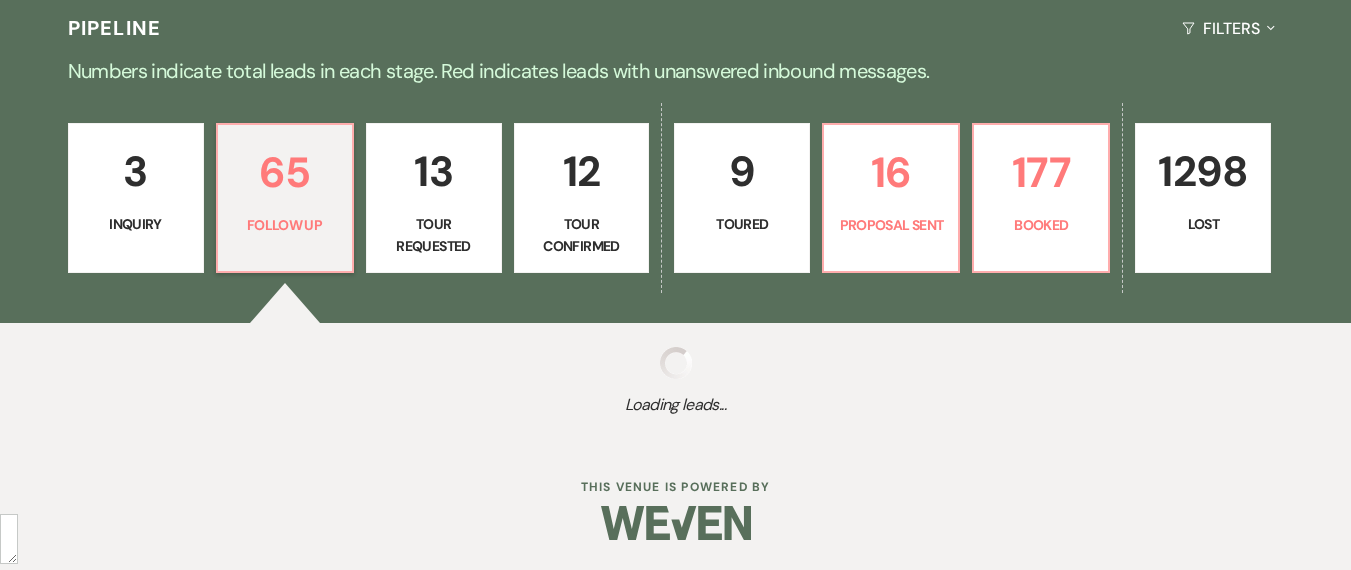select on "9" 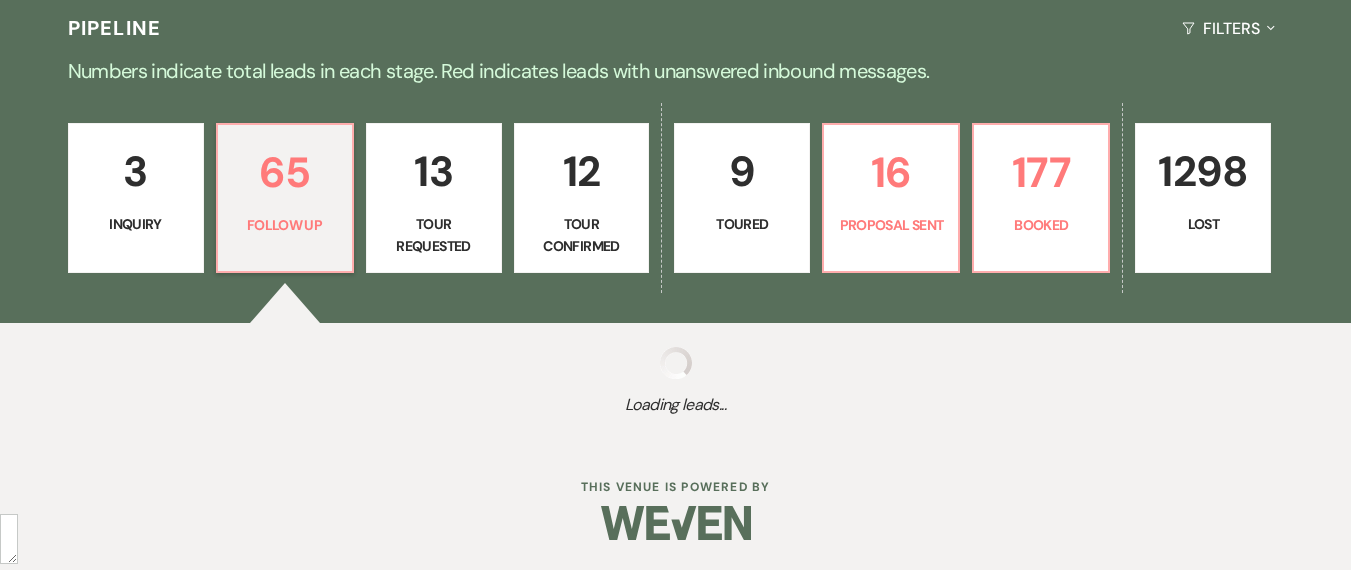 select on "9" 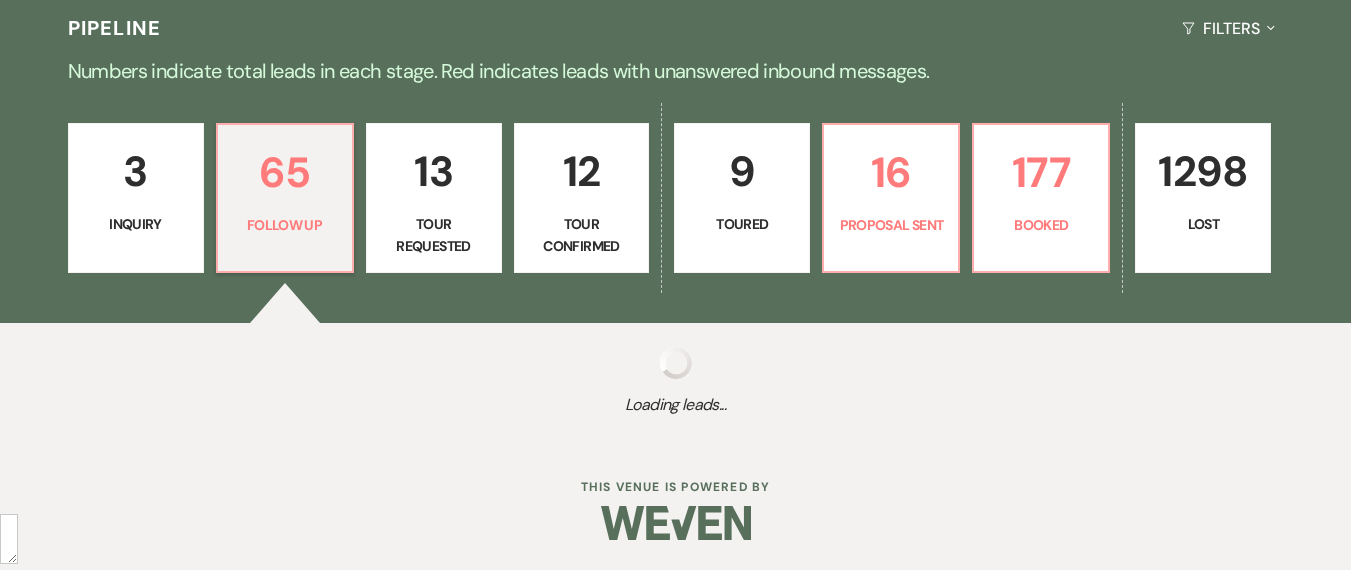 select on "9" 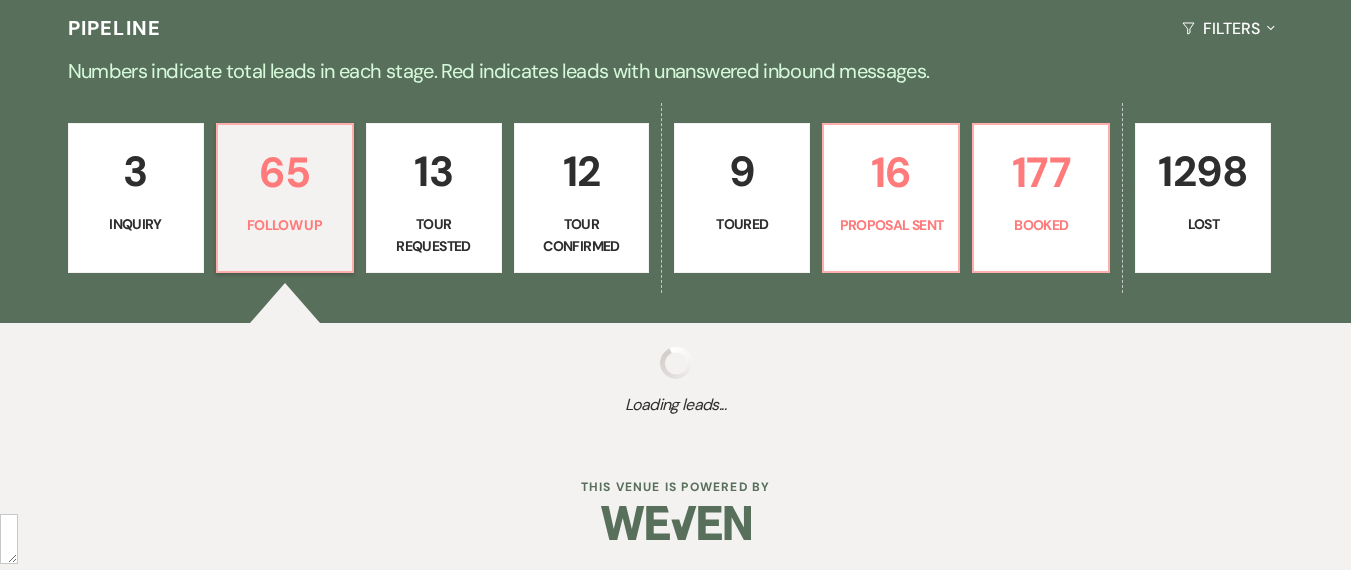 select on "9" 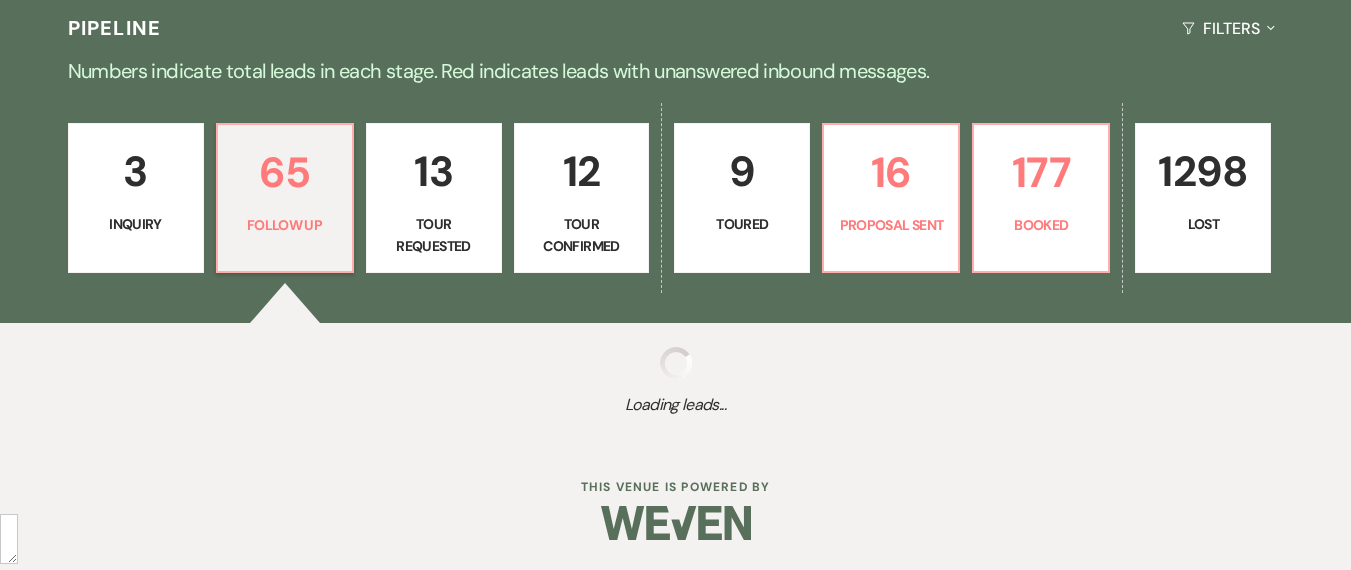 select on "9" 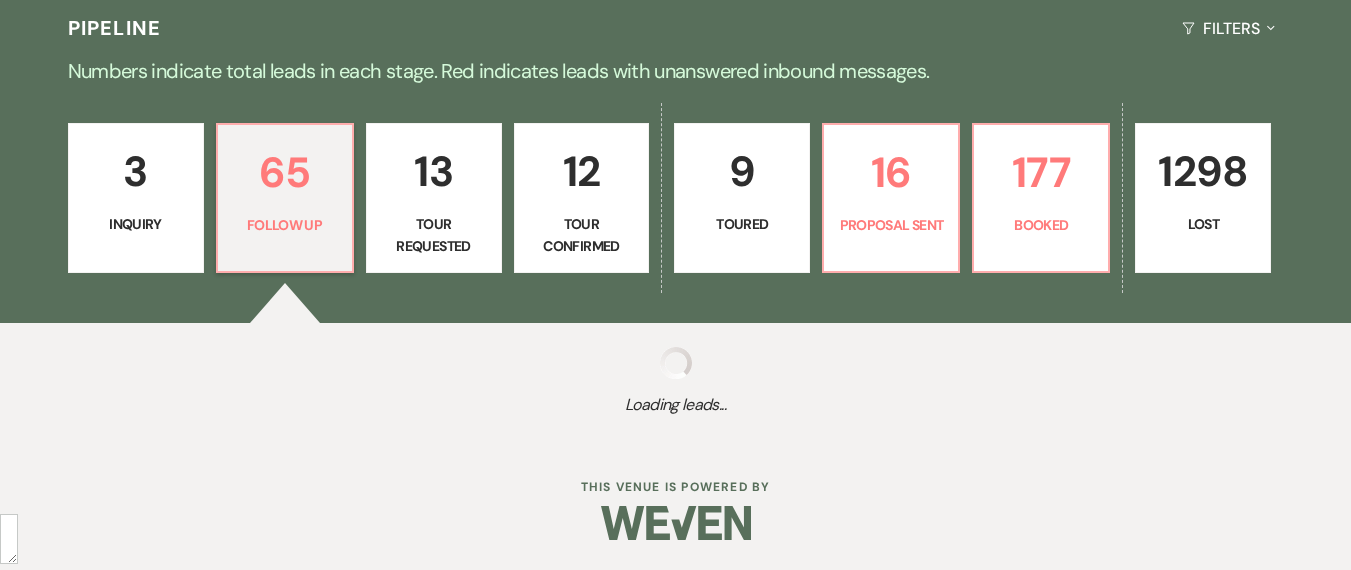 select on "9" 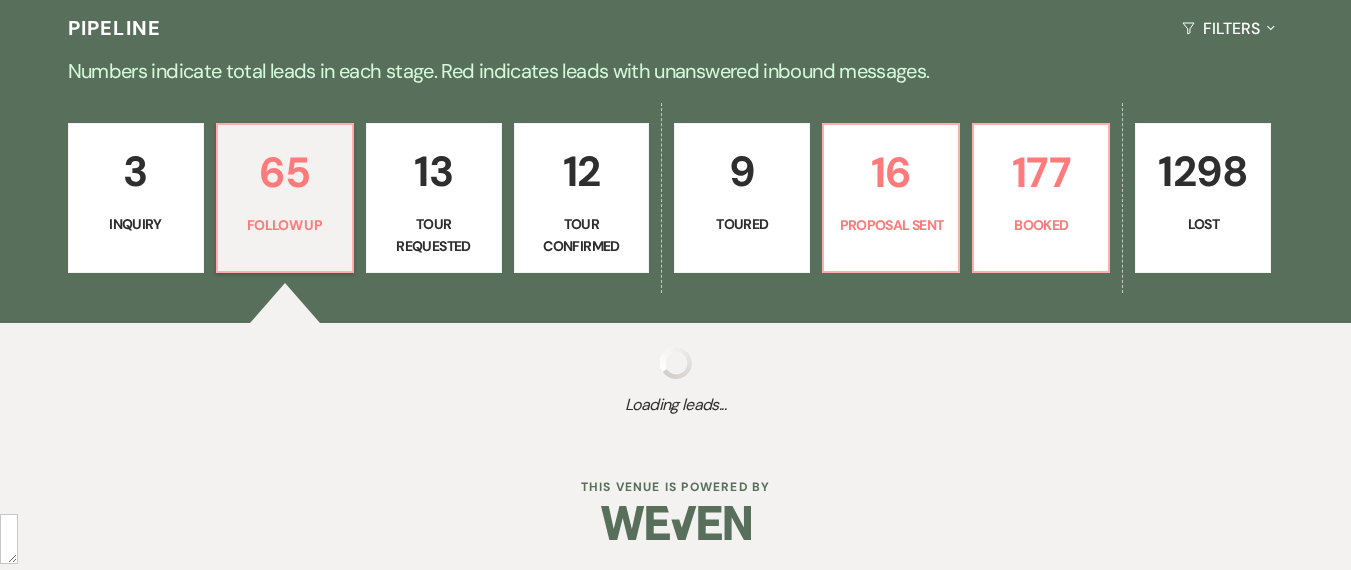 select on "9" 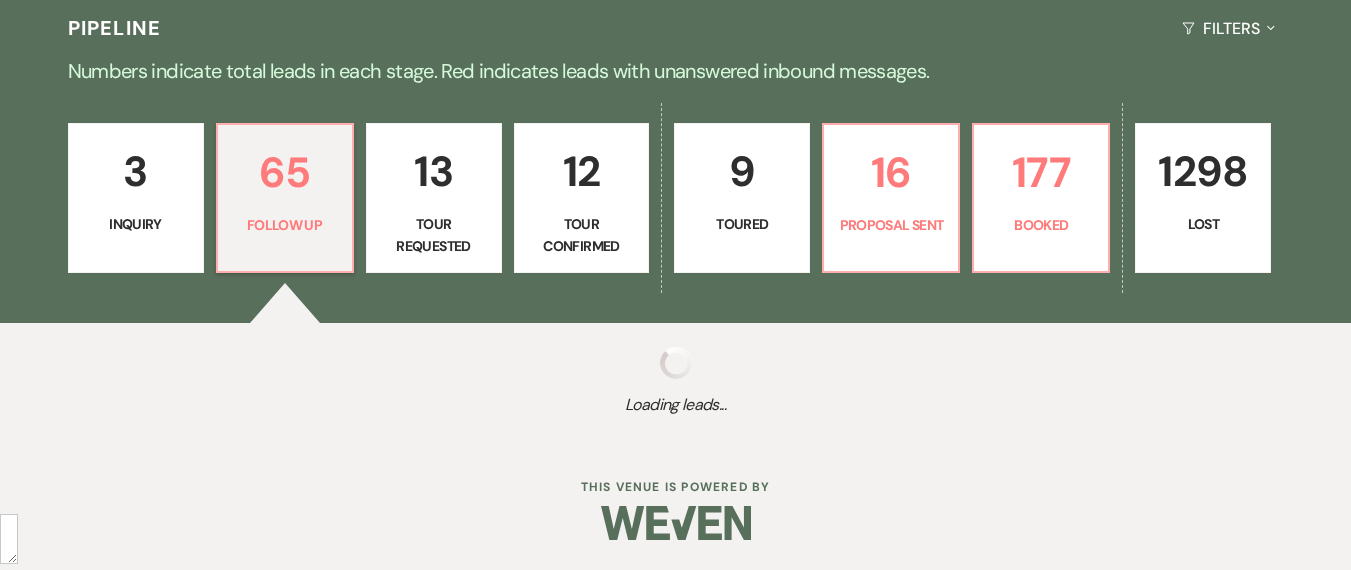 select on "9" 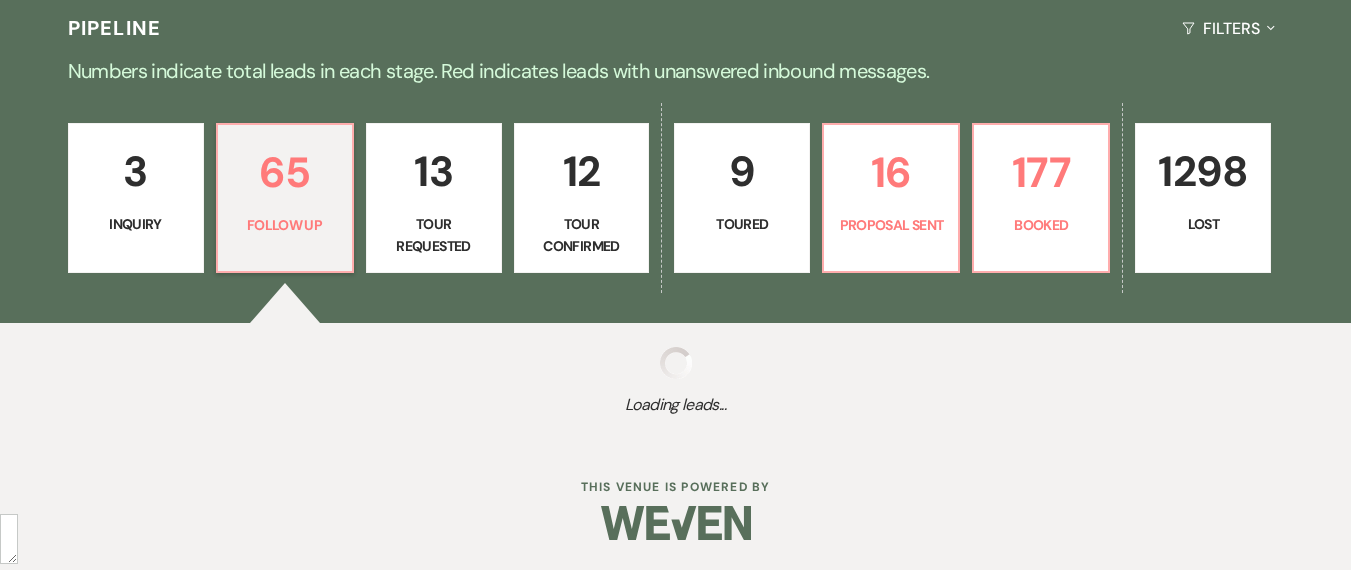 select on "9" 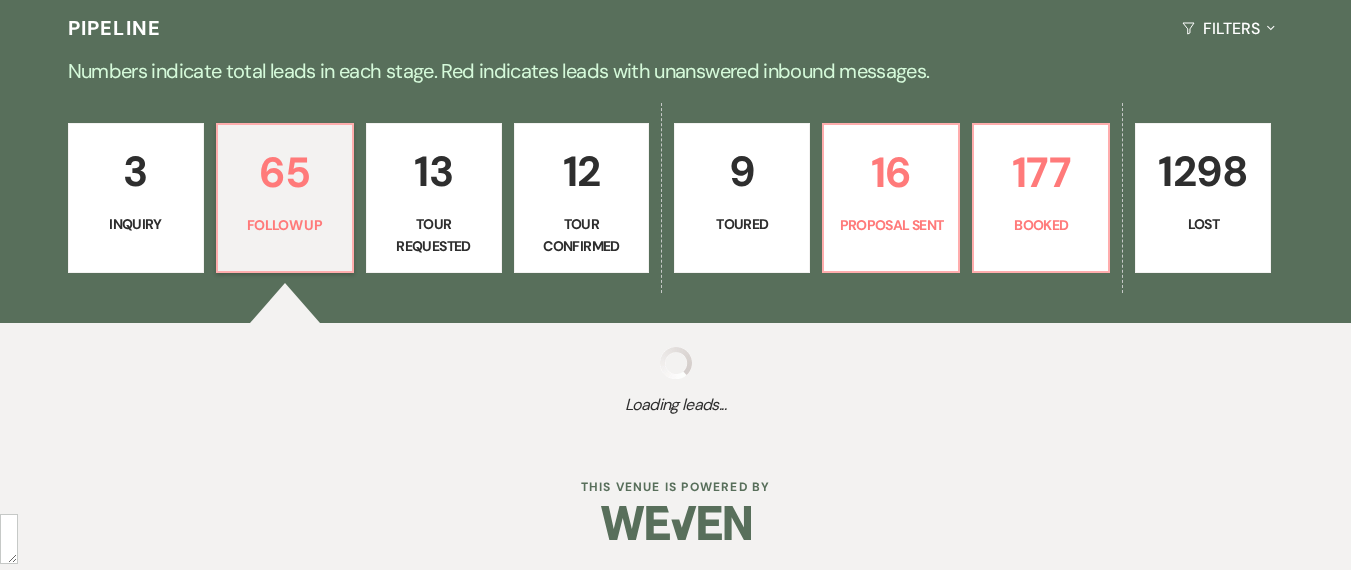 select on "9" 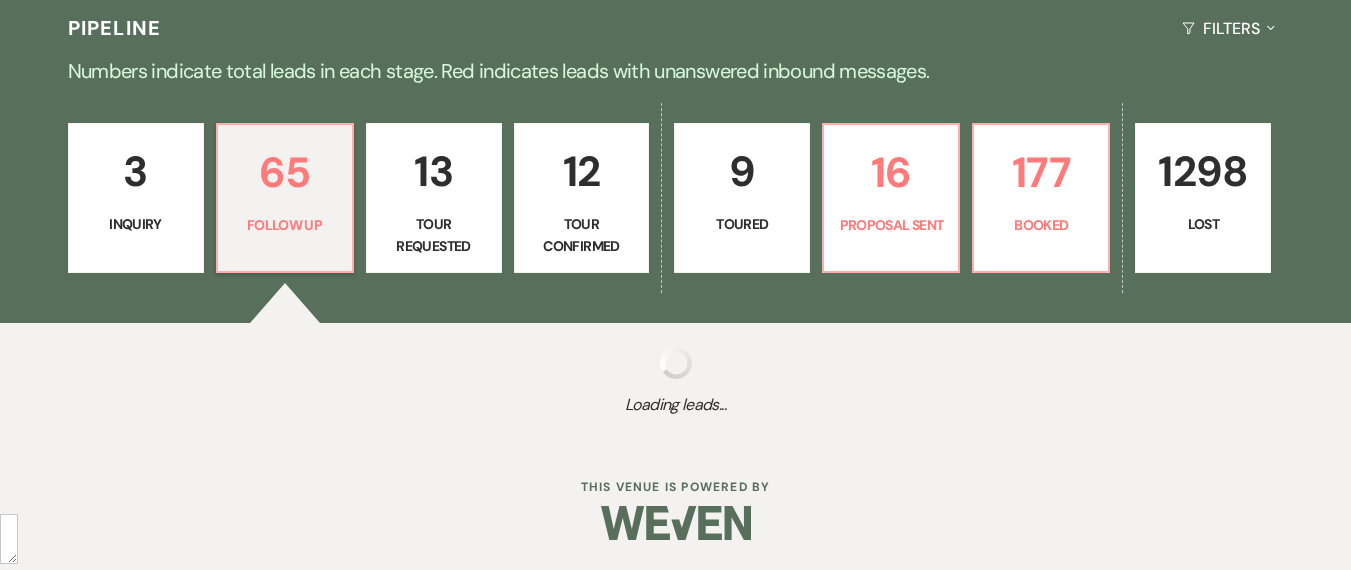 select on "9" 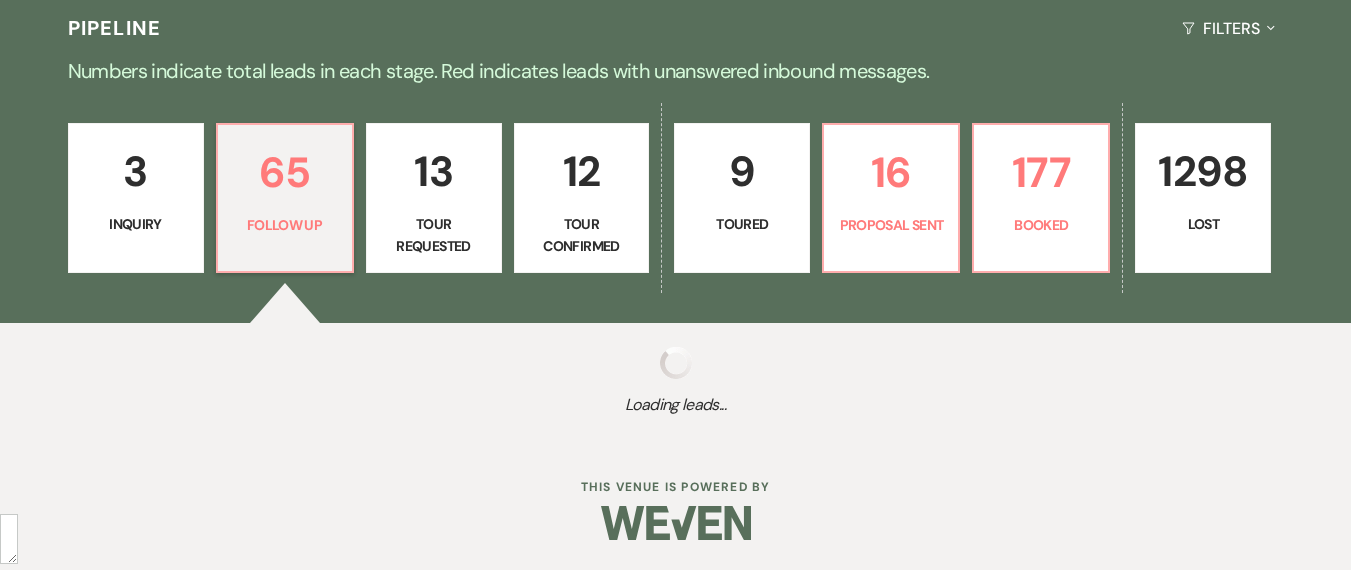 select on "9" 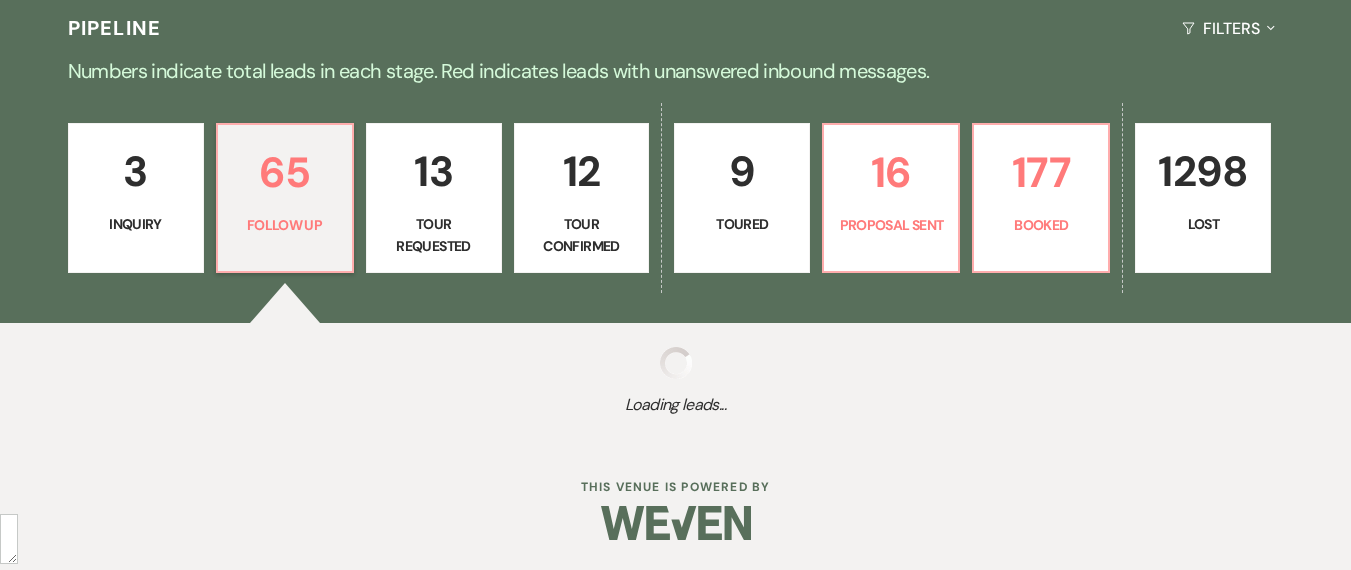select on "9" 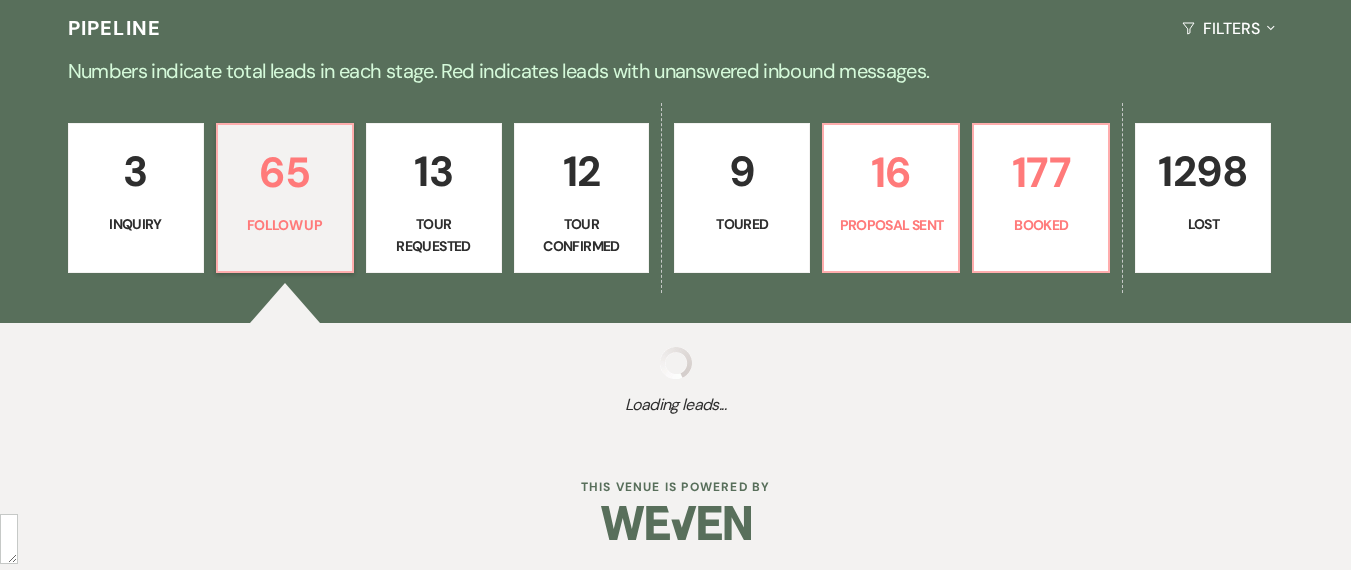 select on "9" 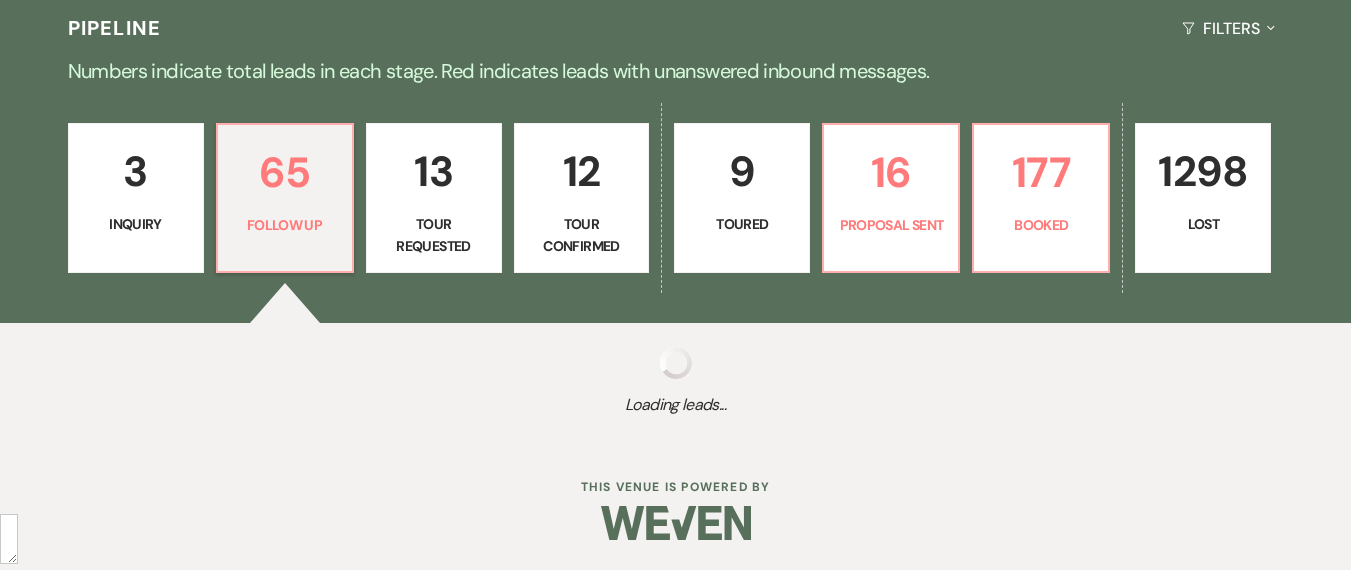 select on "9" 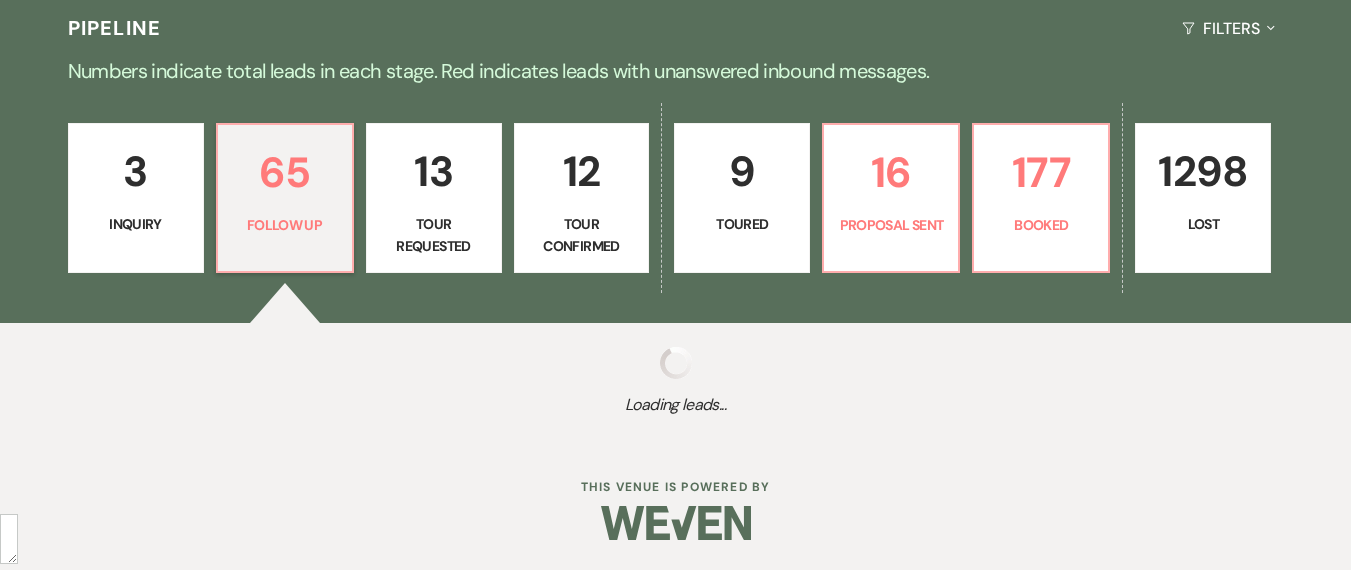 select on "9" 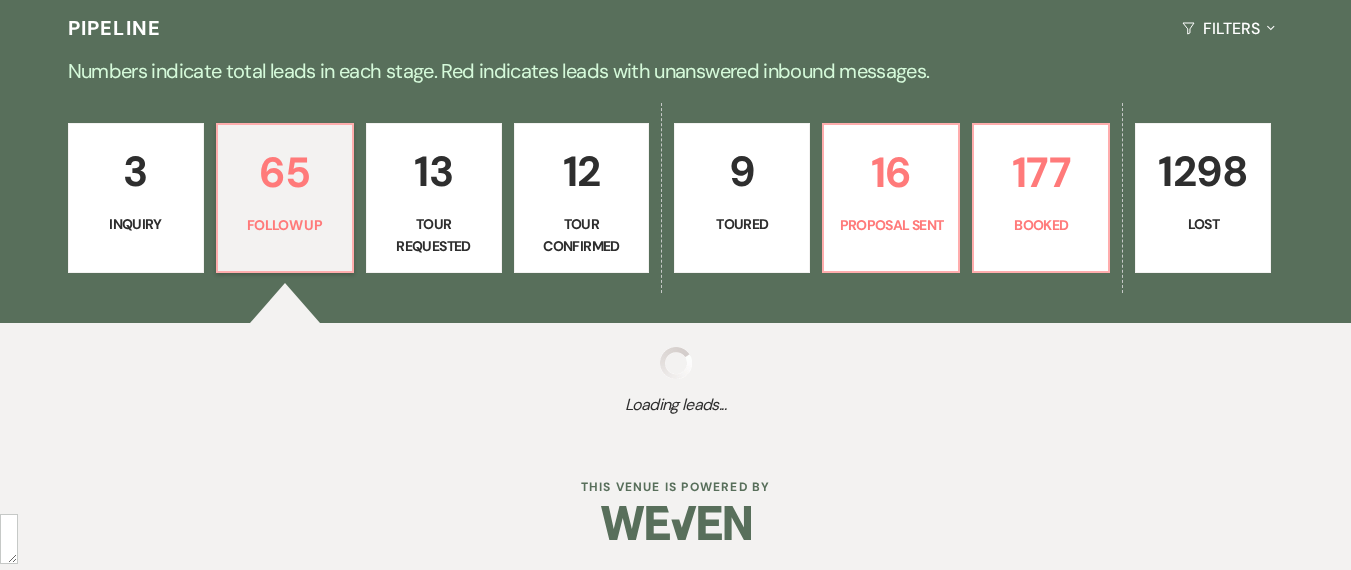 select on "9" 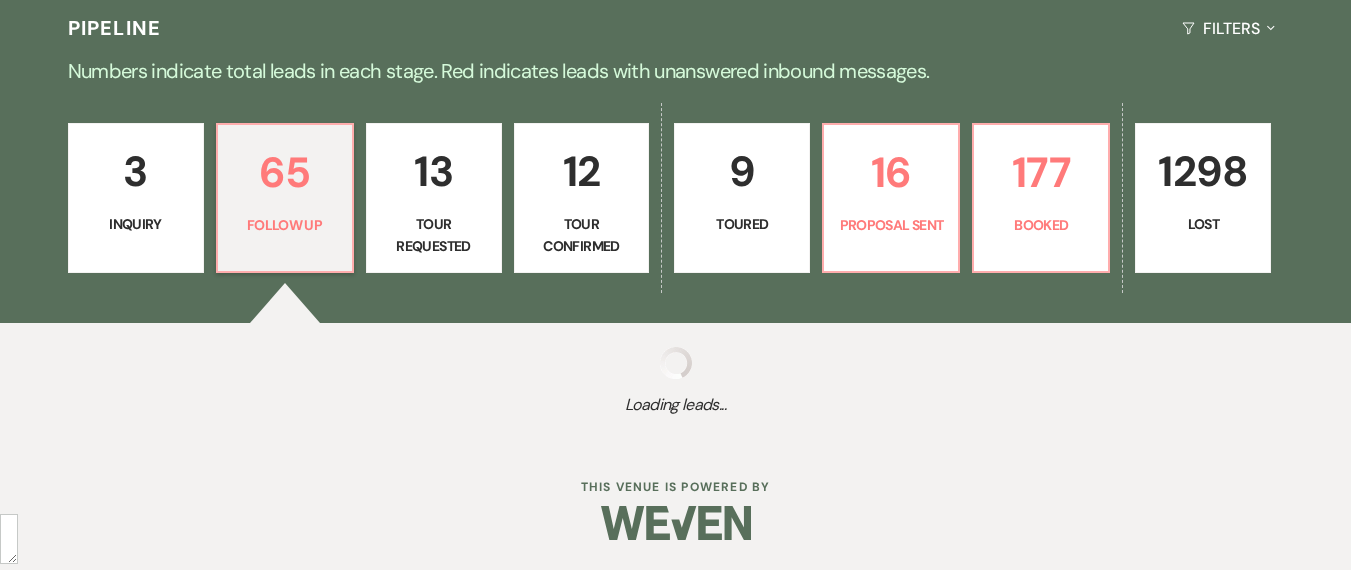 select on "9" 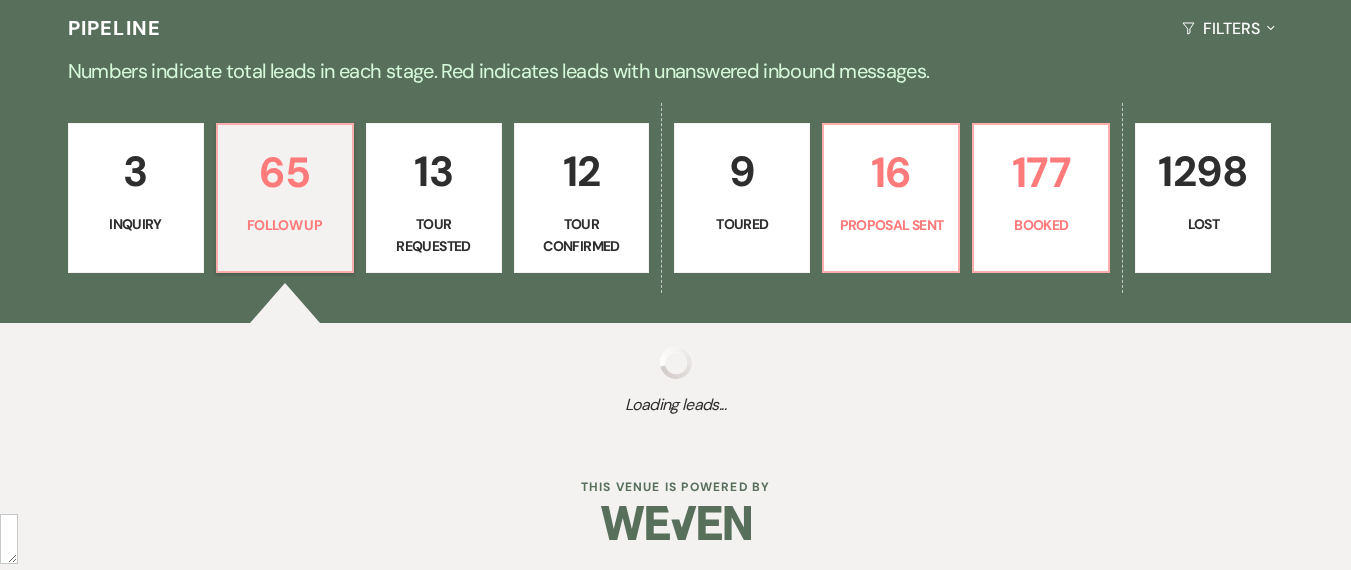 select on "9" 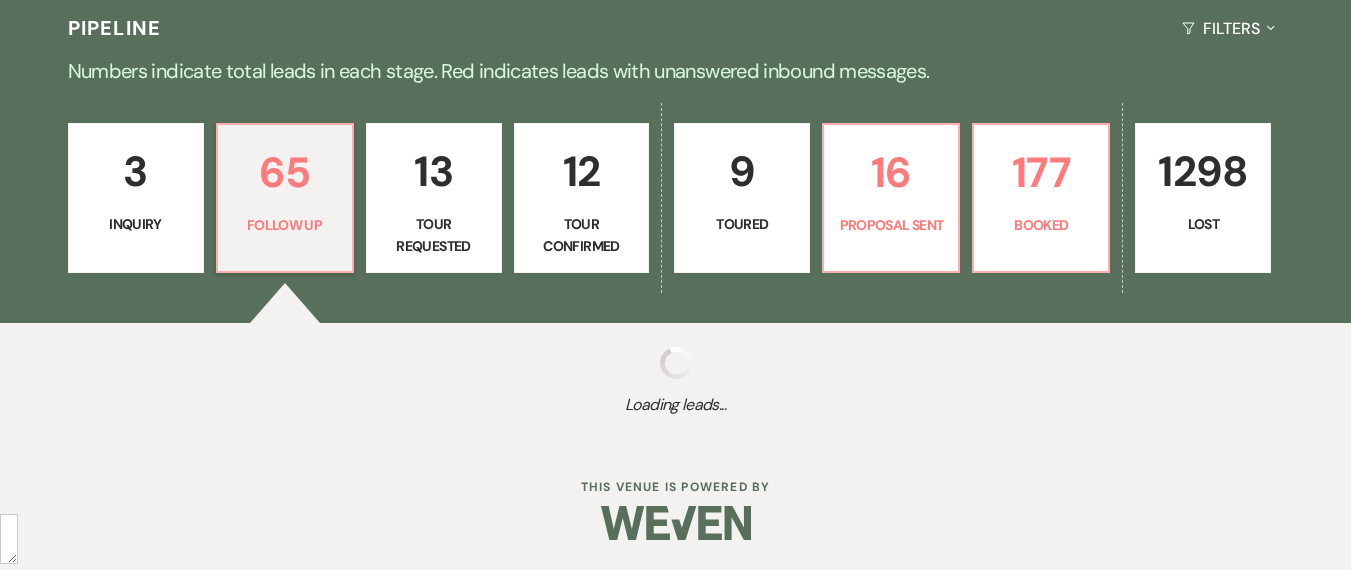 select on "9" 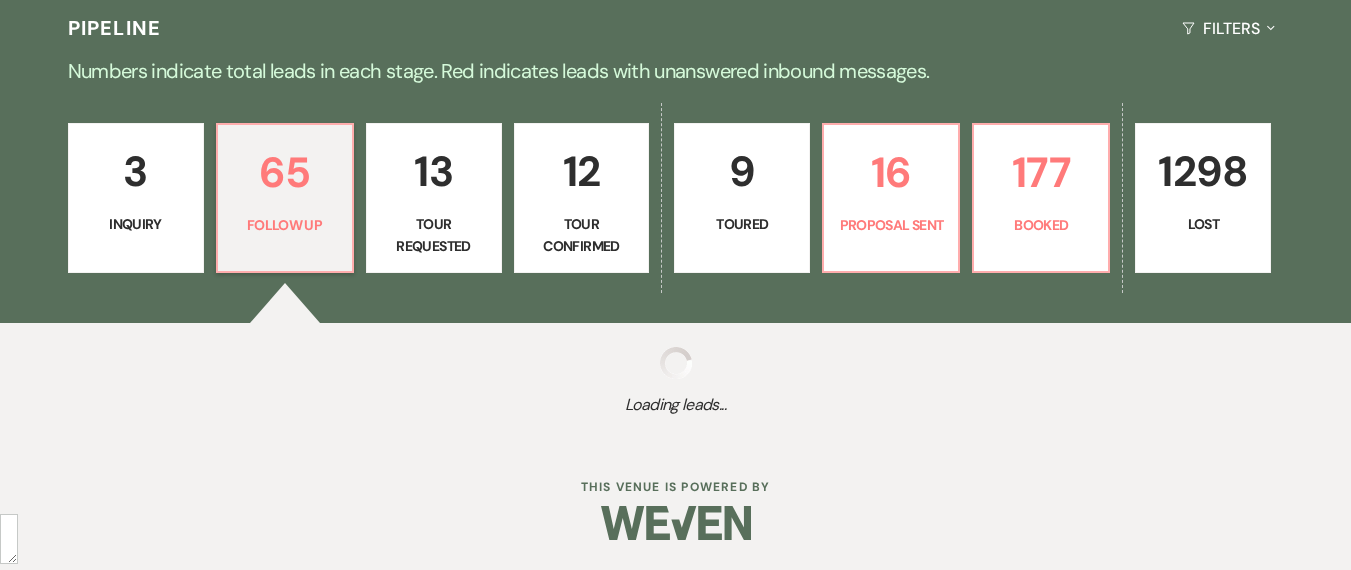 select on "9" 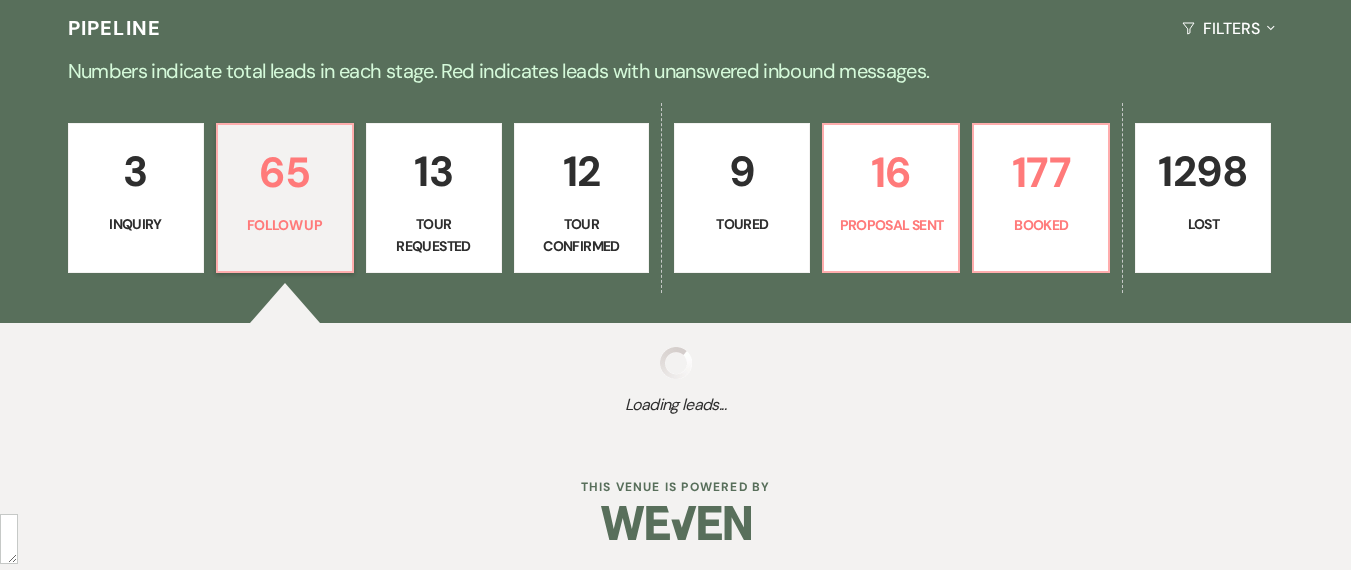select on "9" 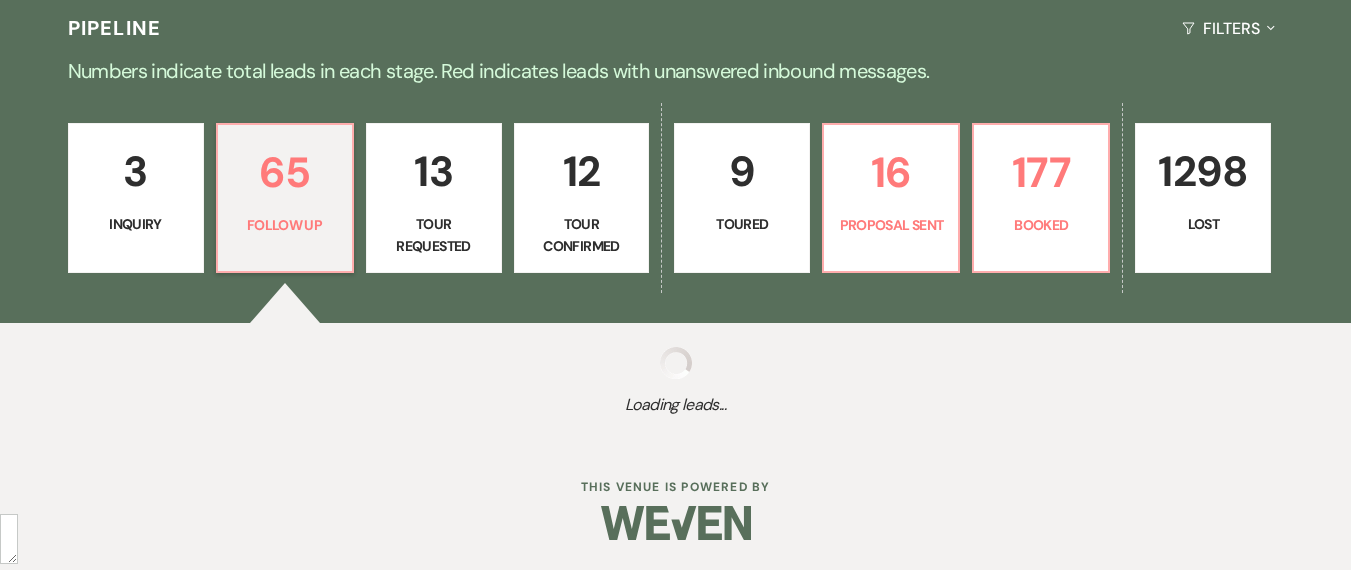 select on "9" 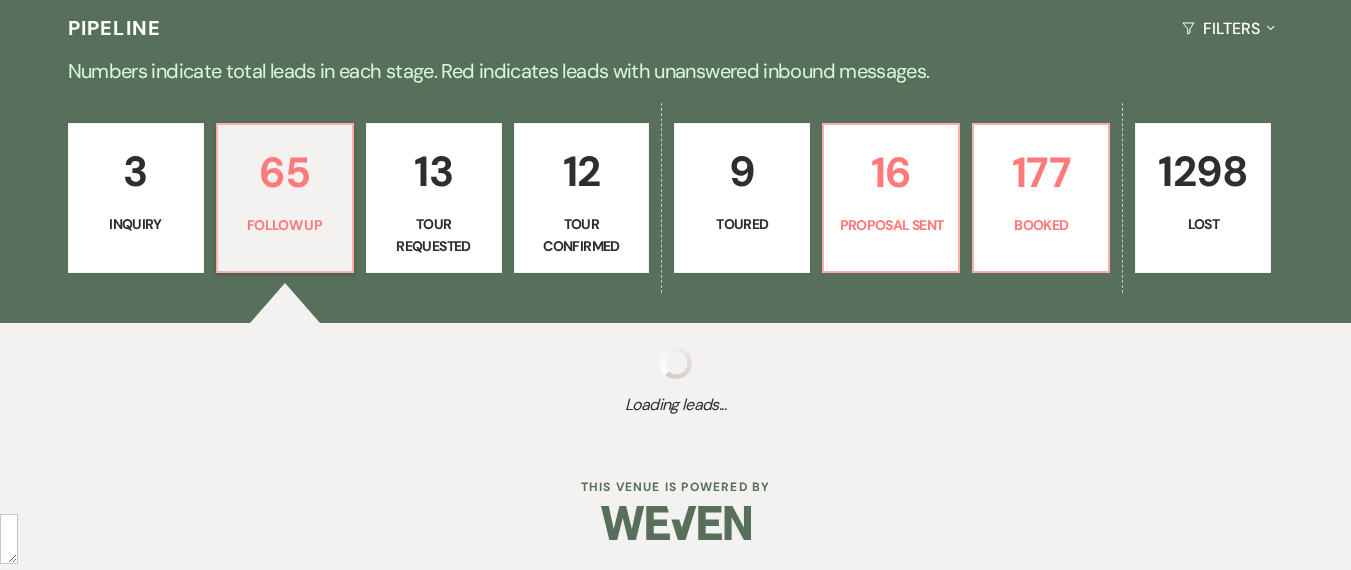 select on "9" 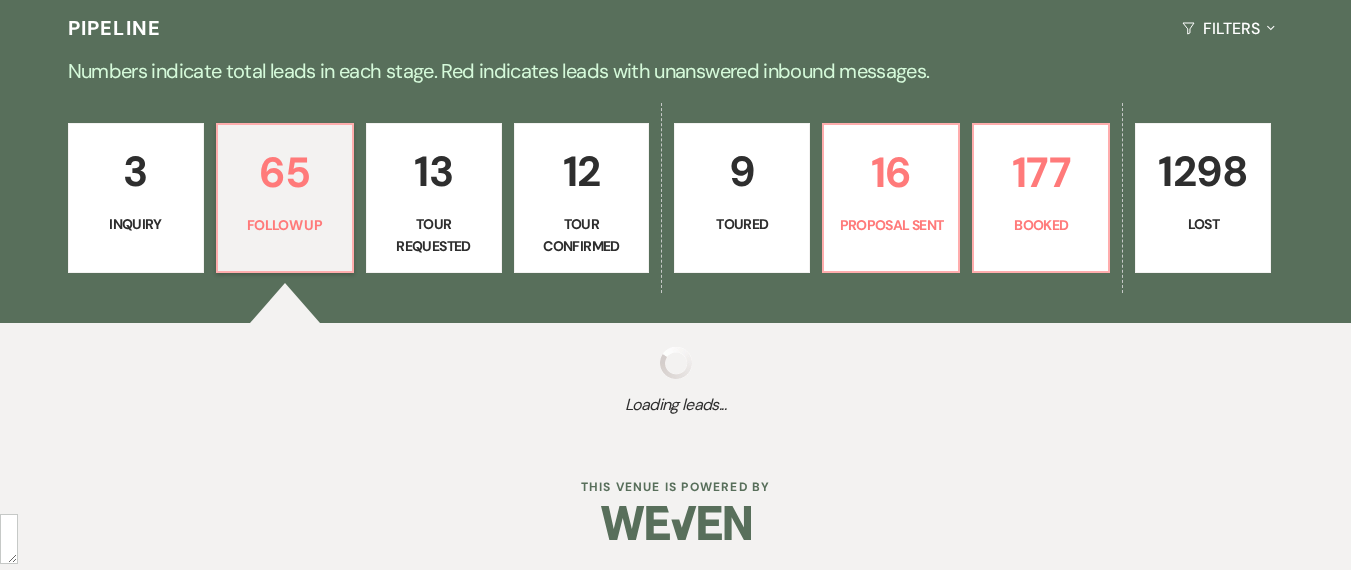 select on "9" 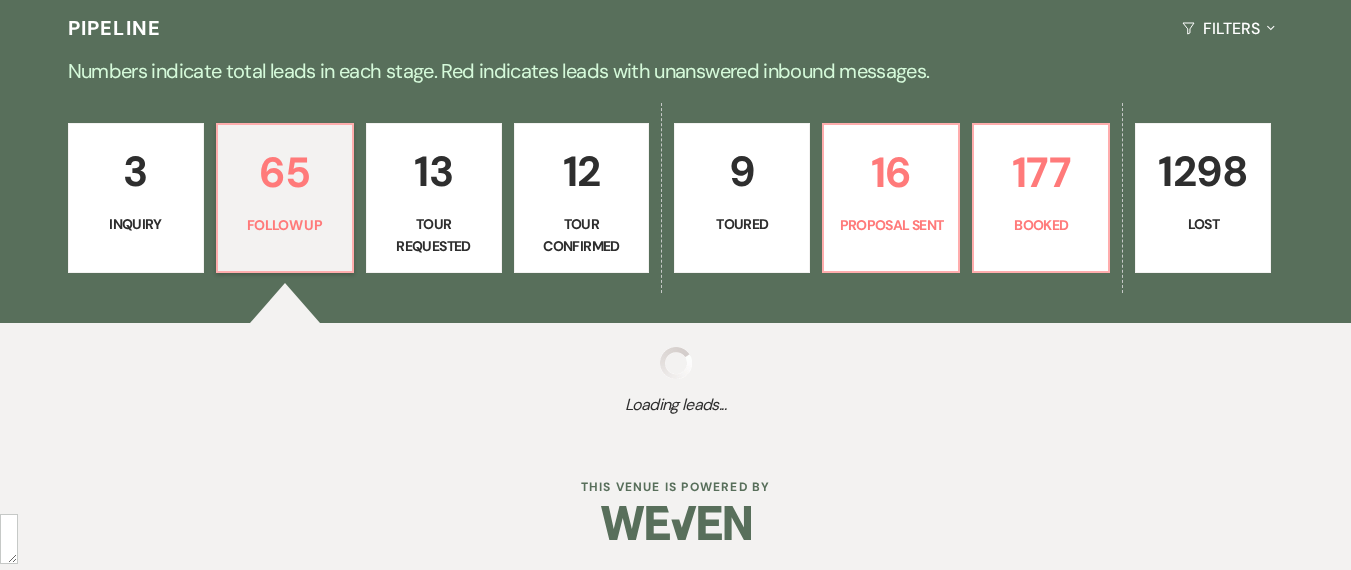 select on "9" 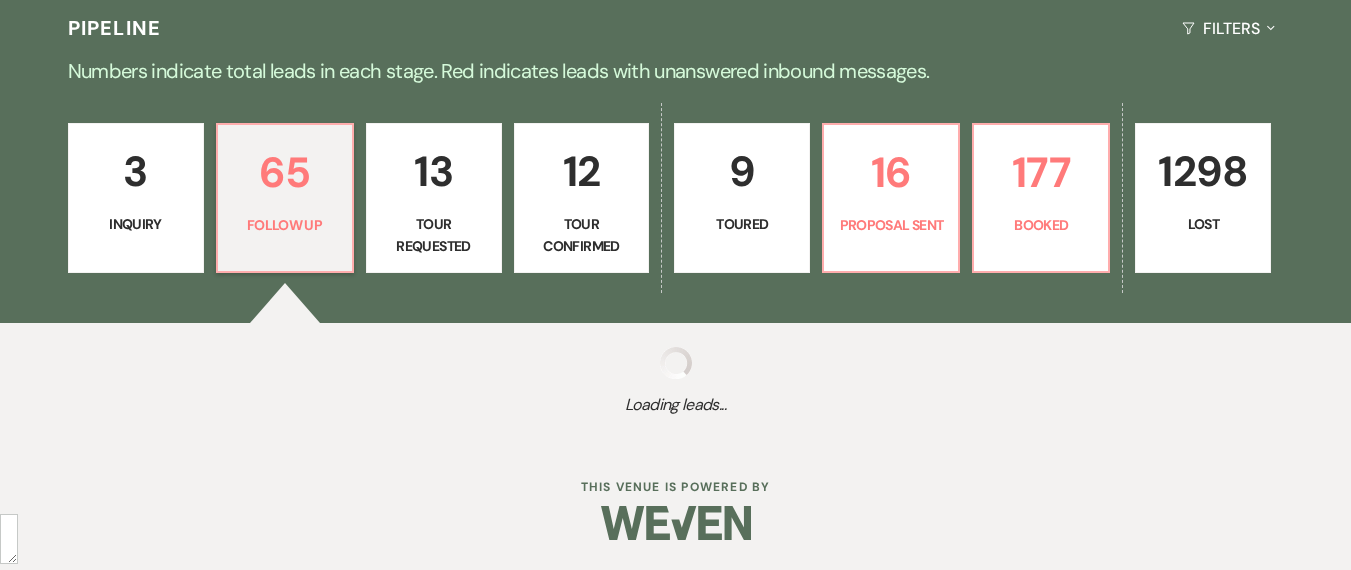 select on "9" 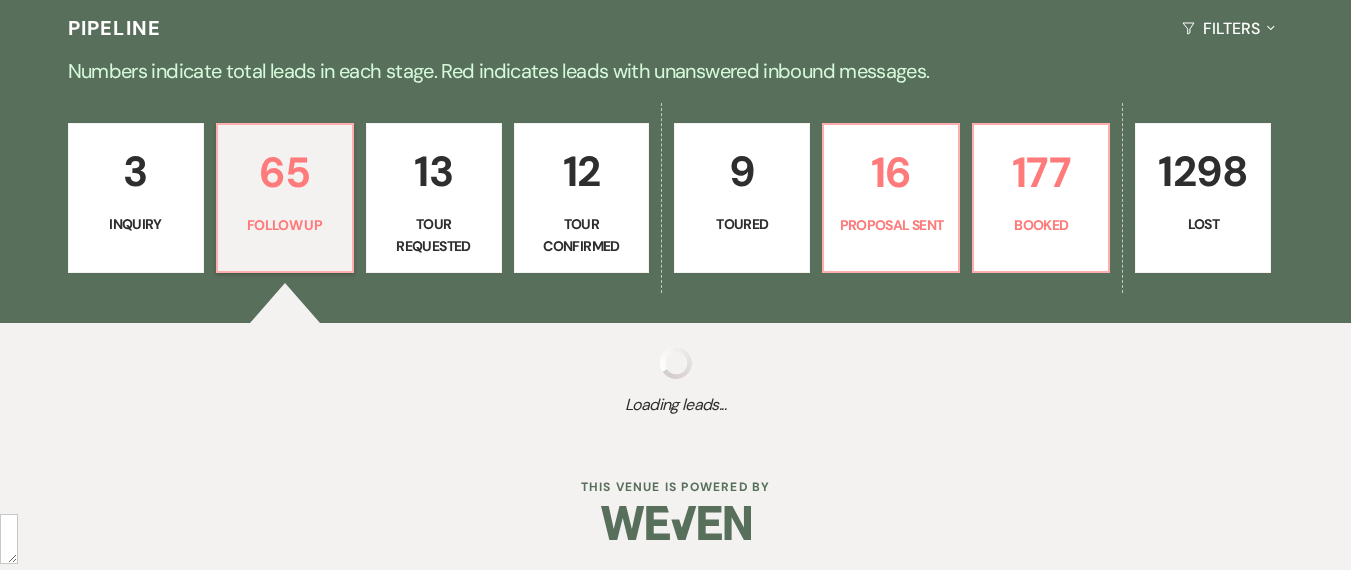select on "9" 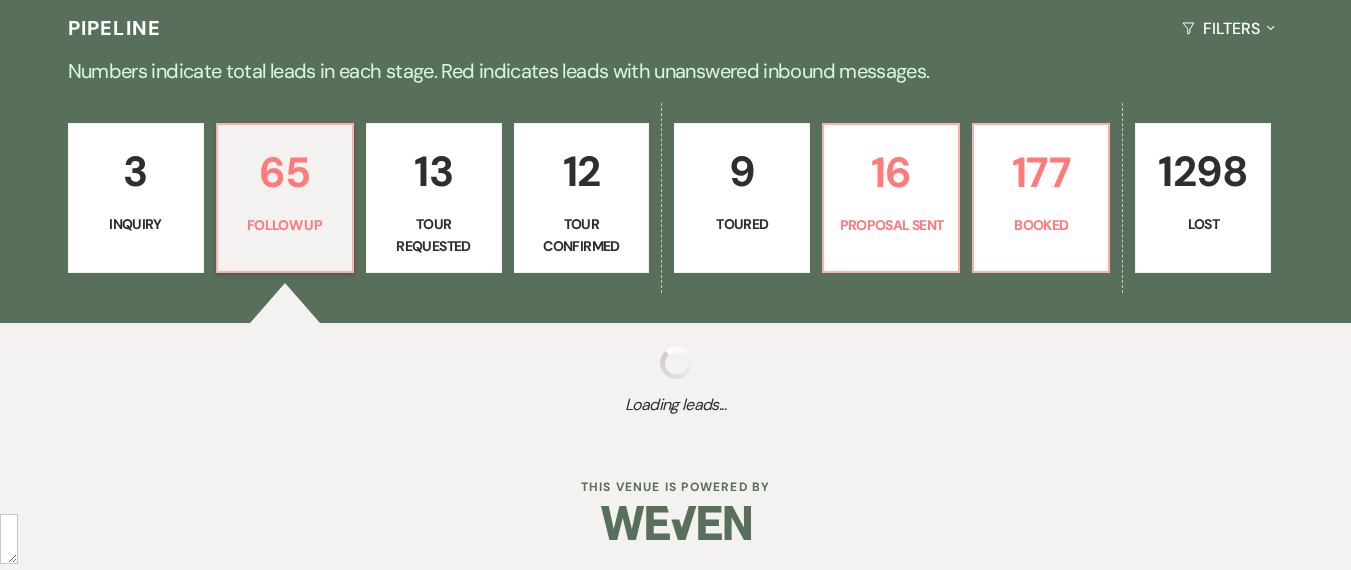 select on "9" 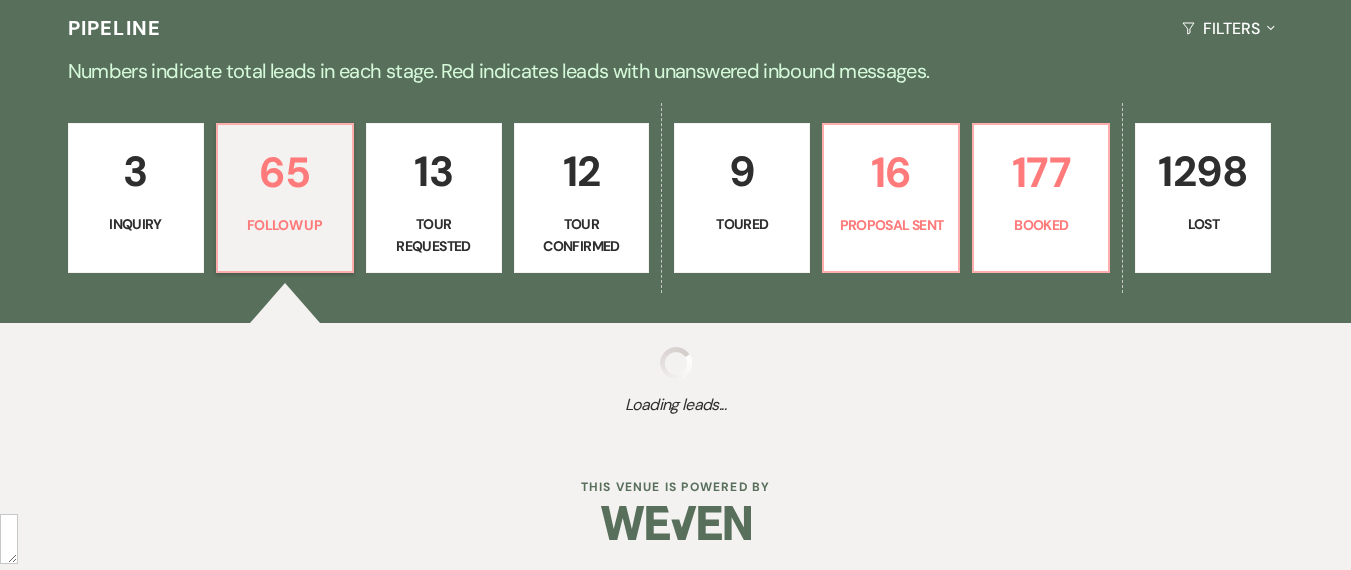 select on "9" 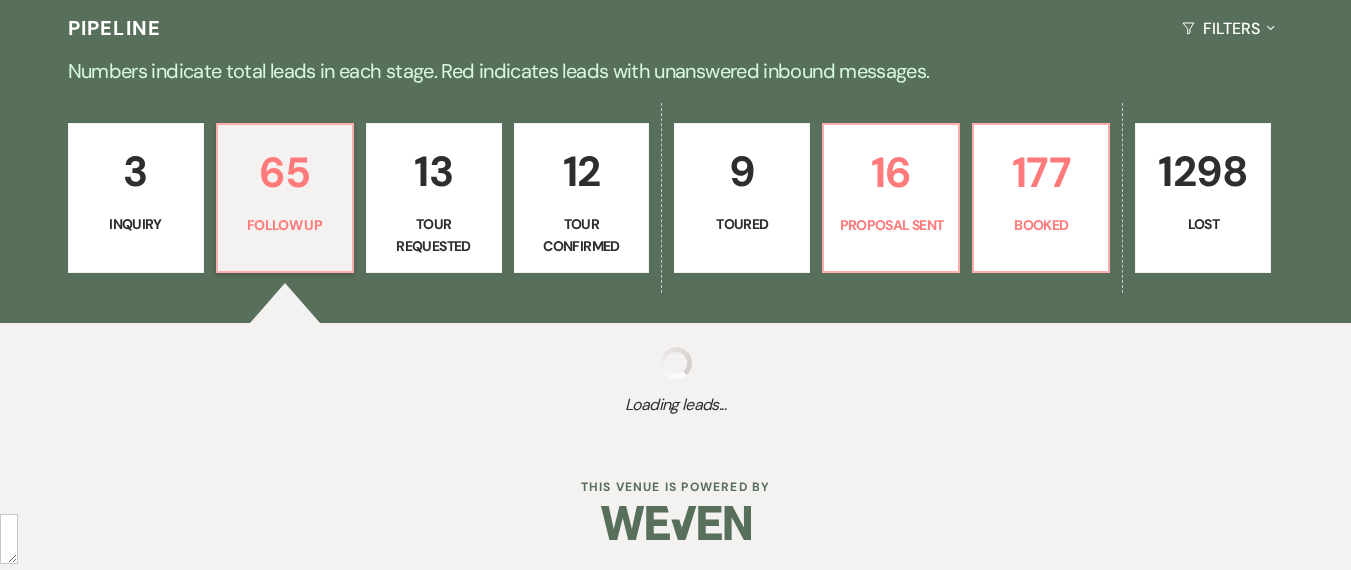 select on "9" 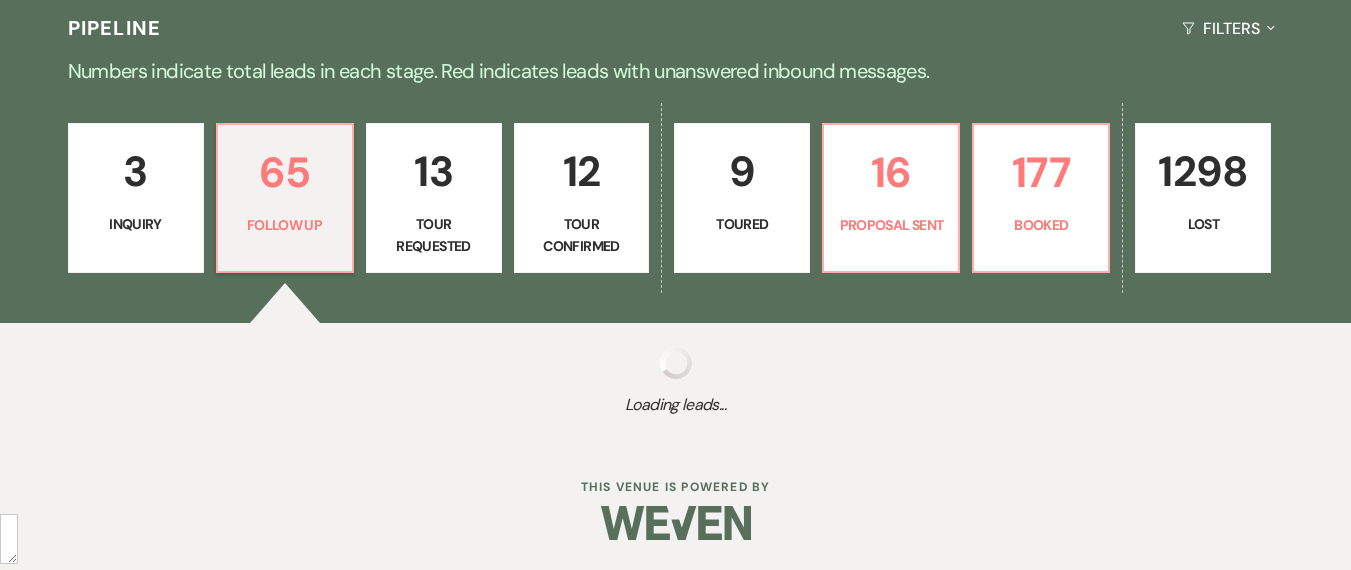 select on "9" 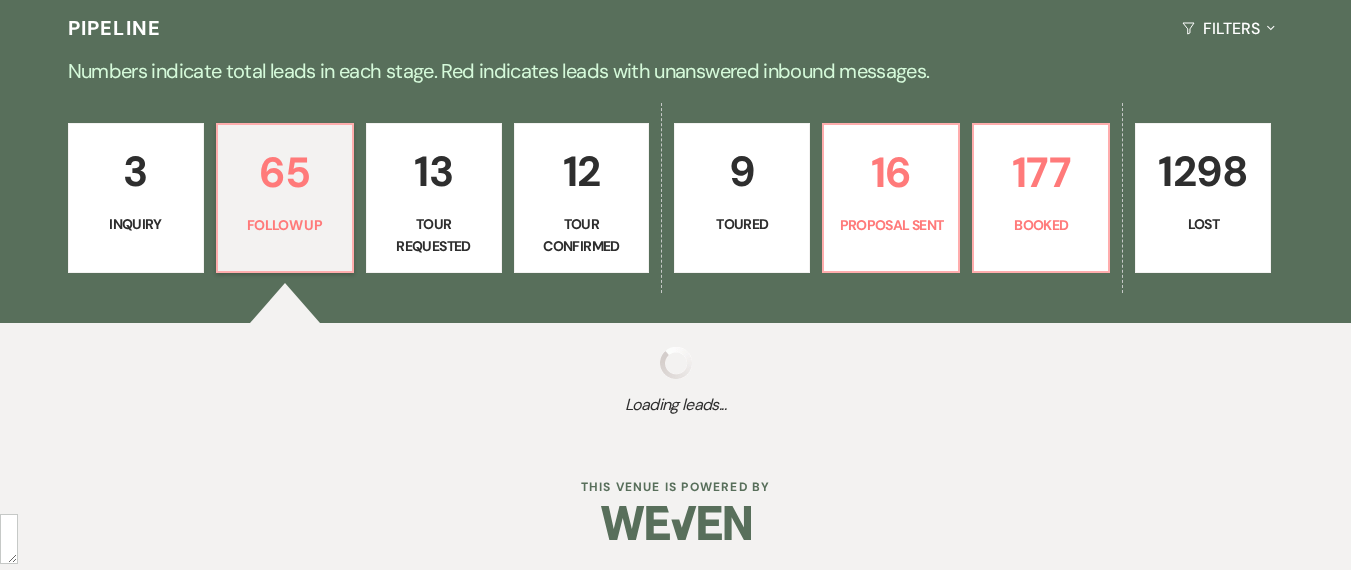 select on "9" 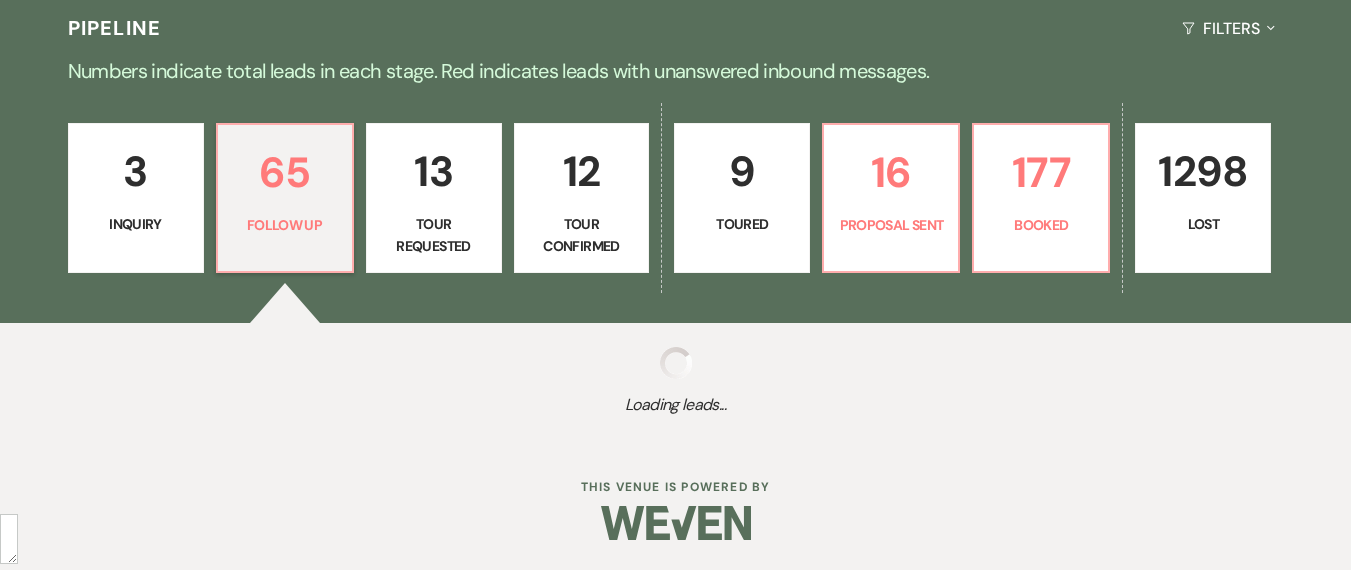select on "9" 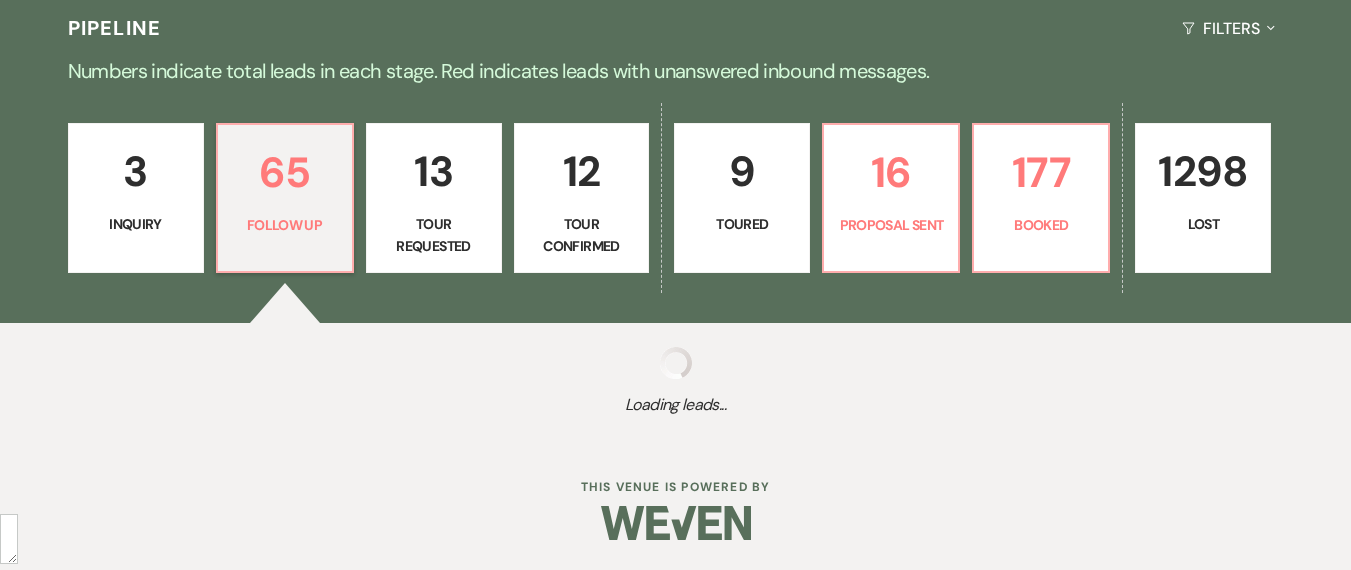 select on "9" 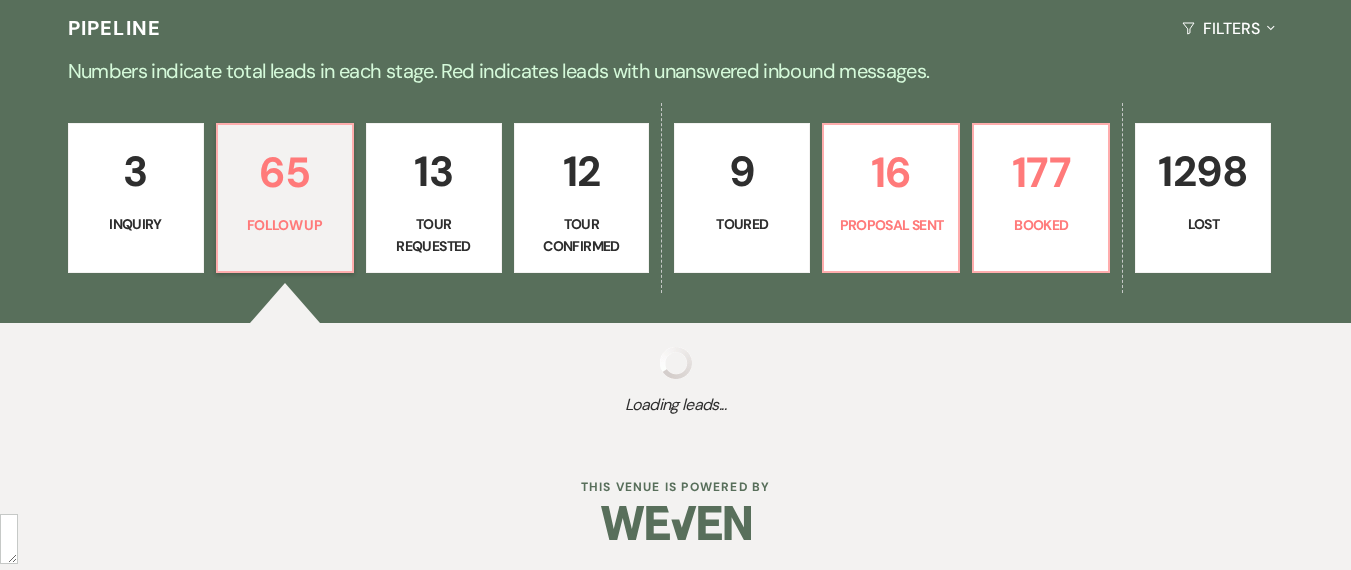 select on "9" 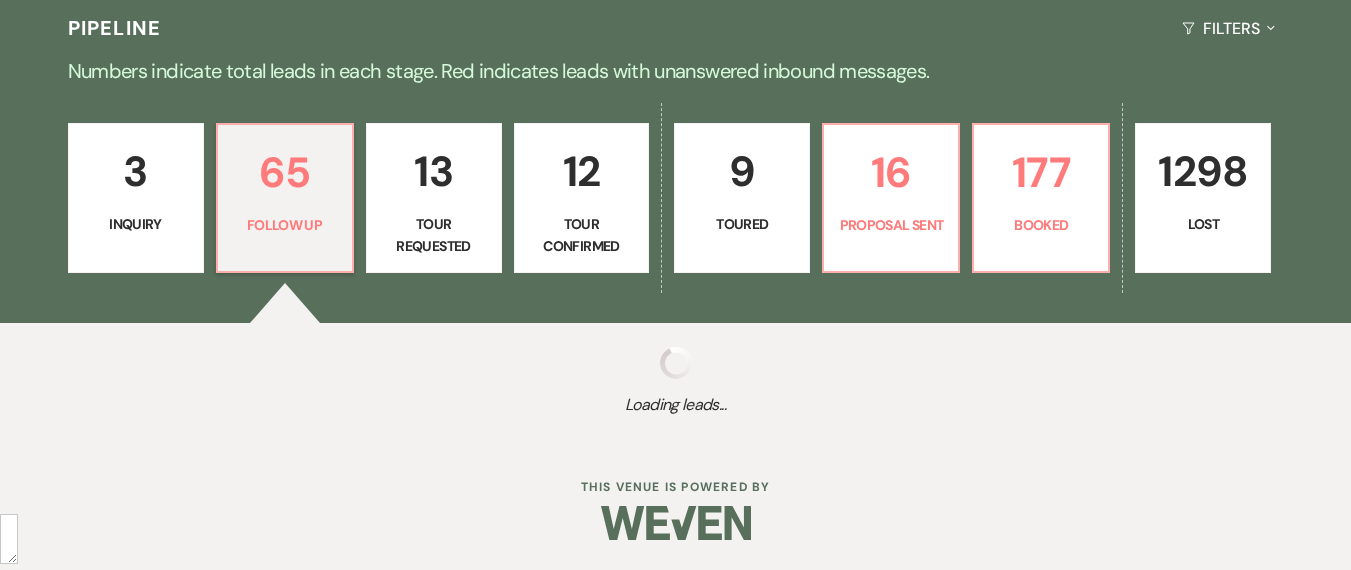 select on "9" 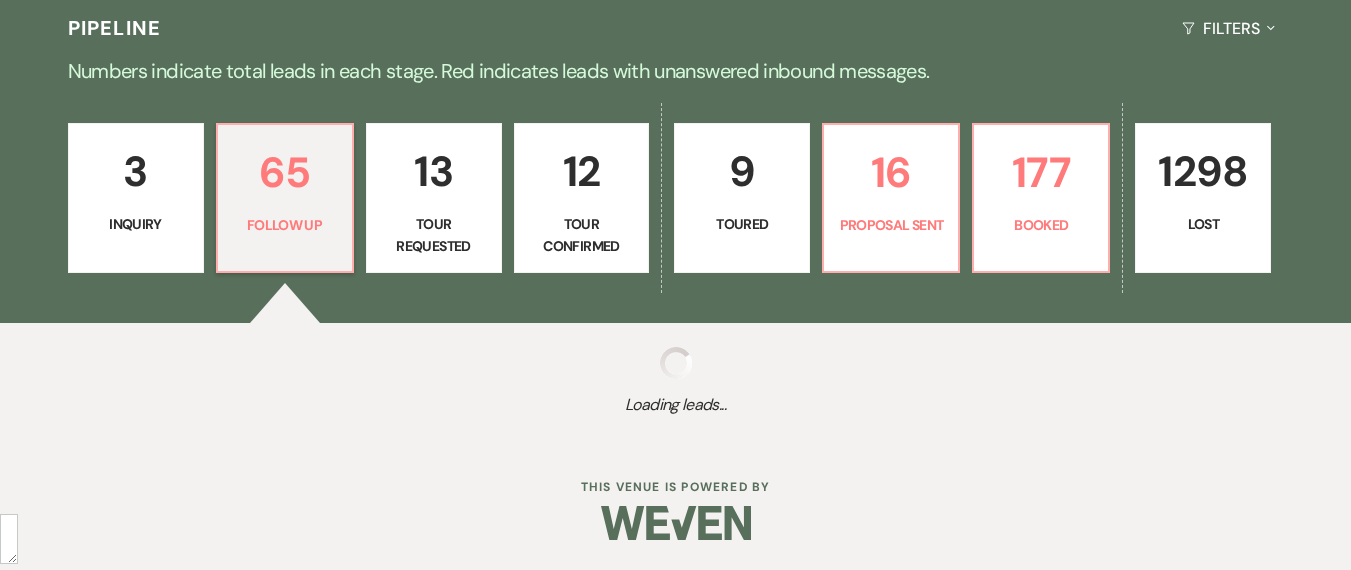 select on "9" 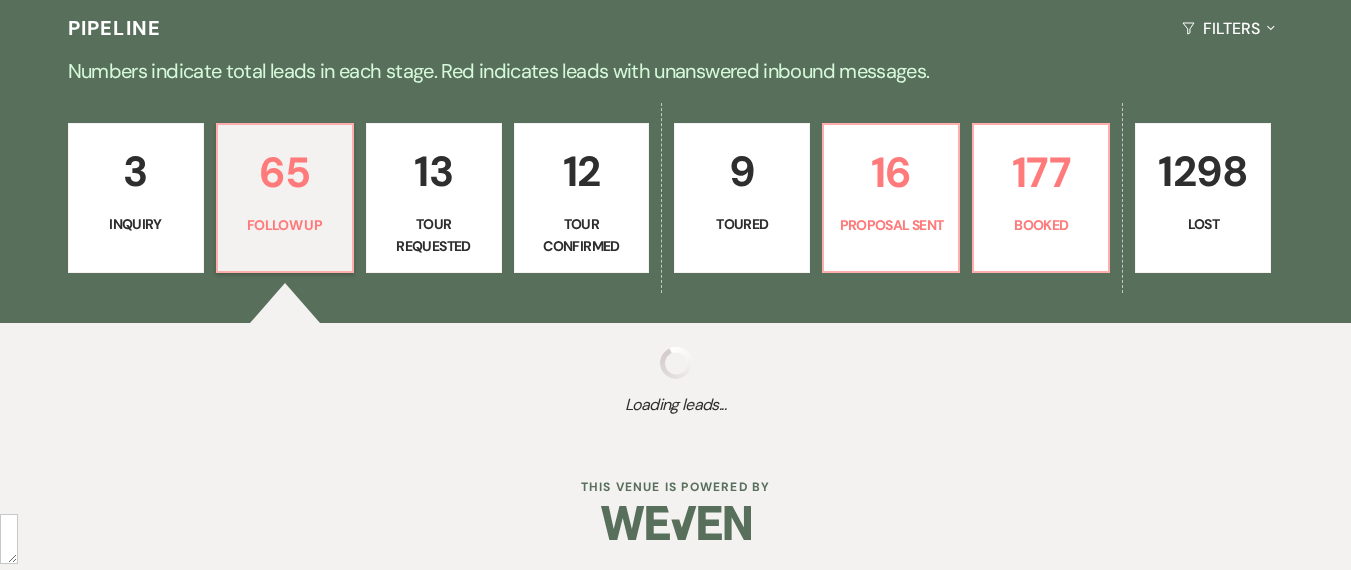 select on "9" 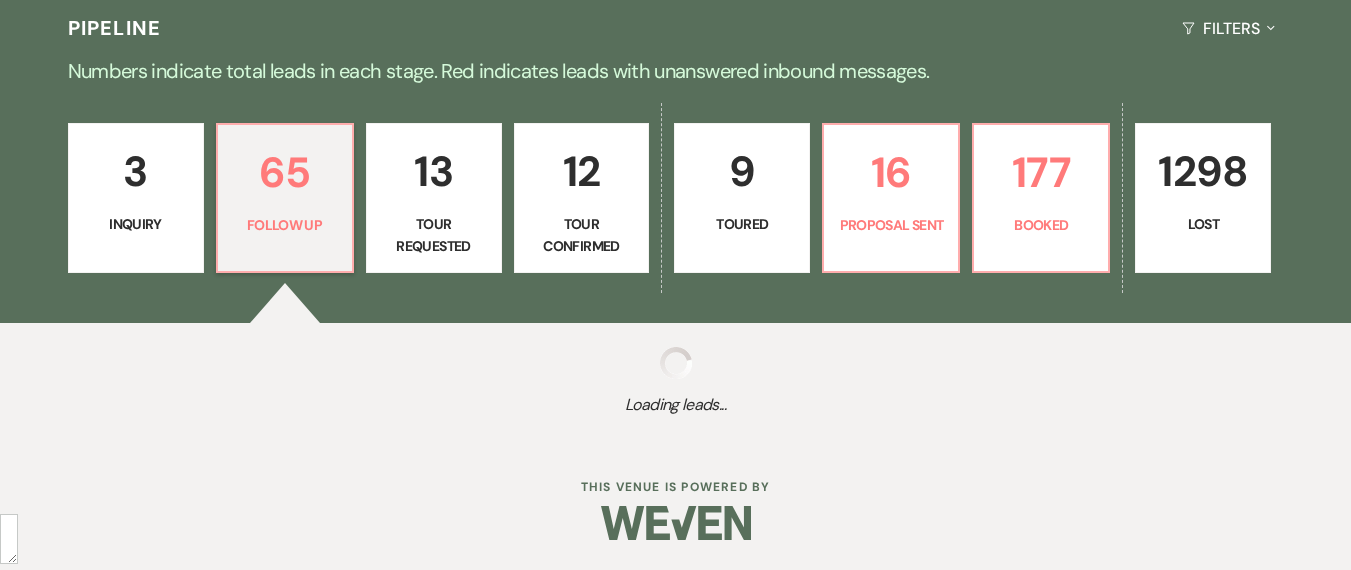 select on "9" 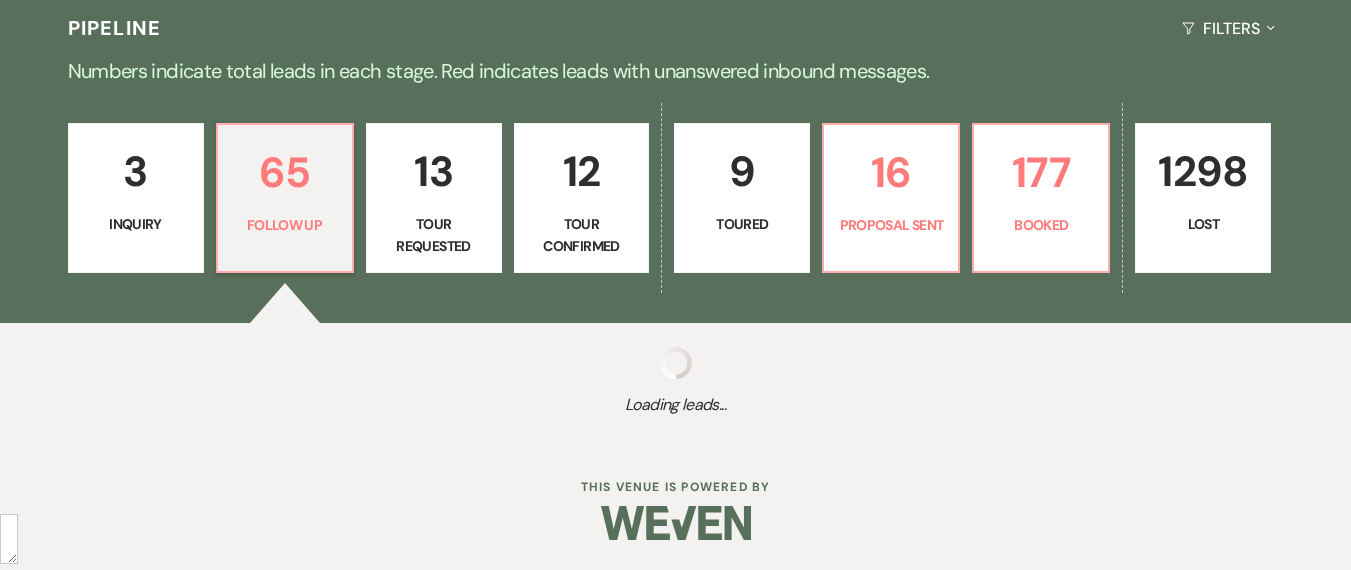 select on "9" 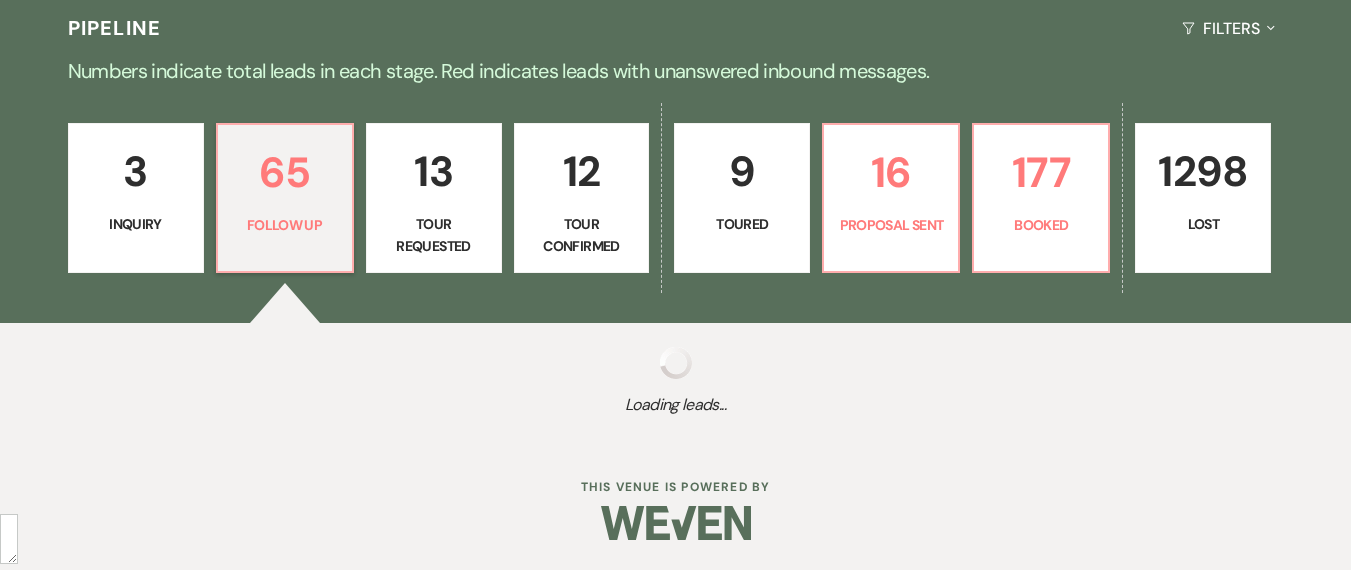 select on "9" 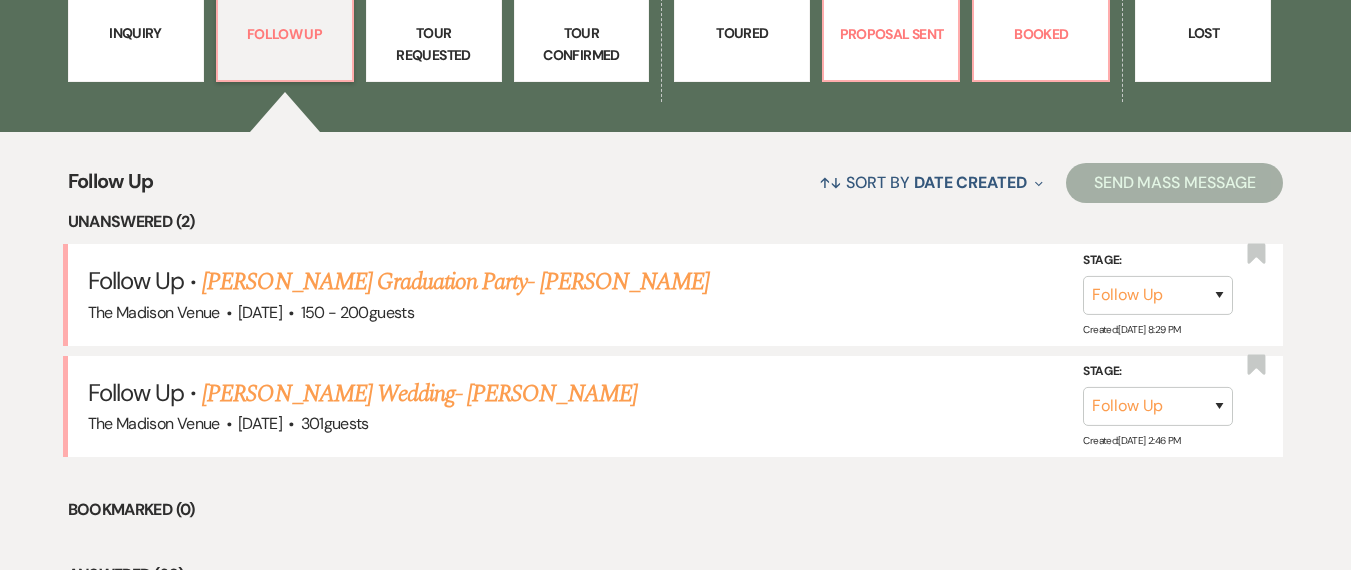 scroll, scrollTop: 651, scrollLeft: 0, axis: vertical 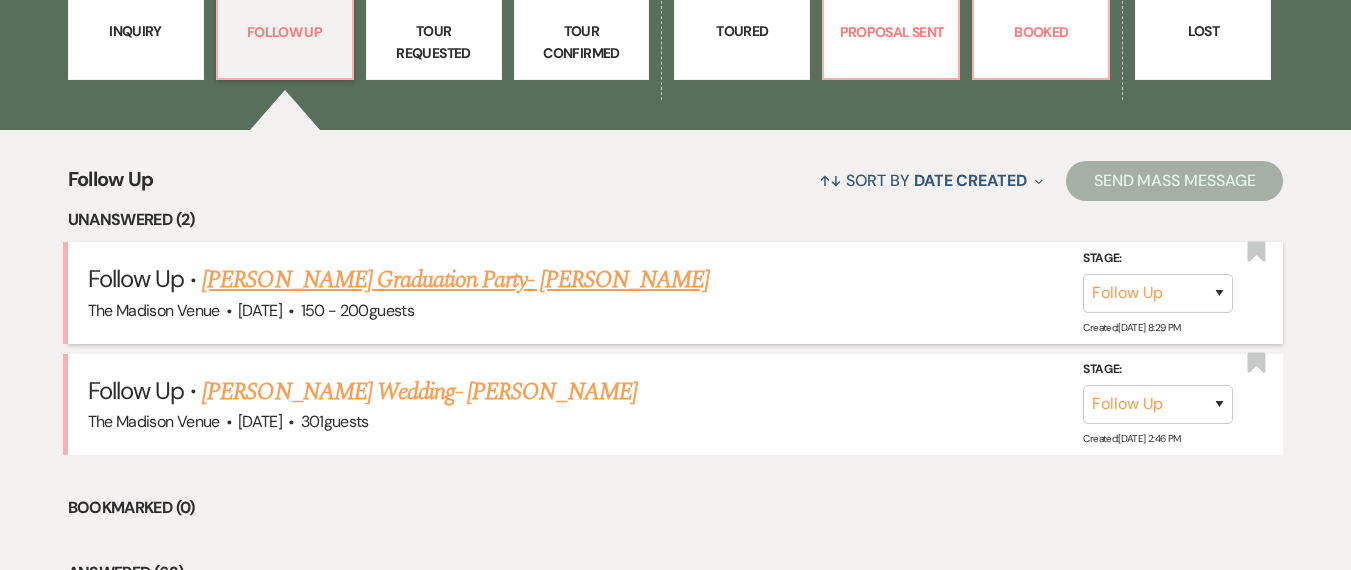 click on "Kalyn Sweeney's Graduation Party- Daryl" at bounding box center [455, 280] 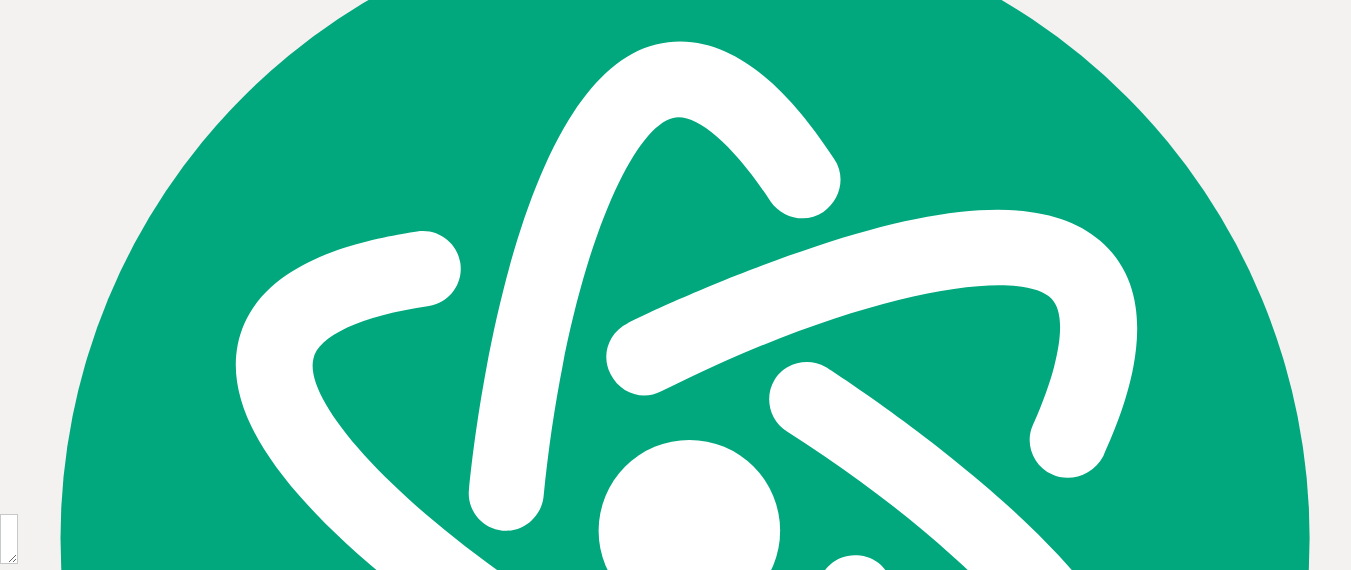 scroll, scrollTop: 0, scrollLeft: 0, axis: both 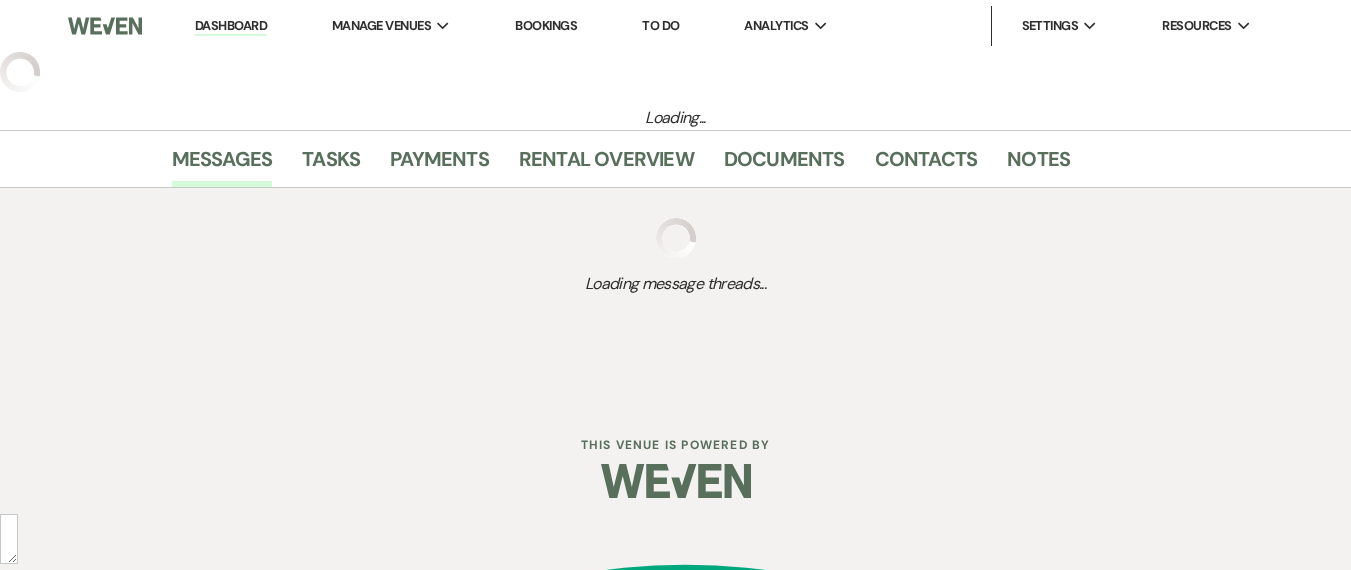 select on "9" 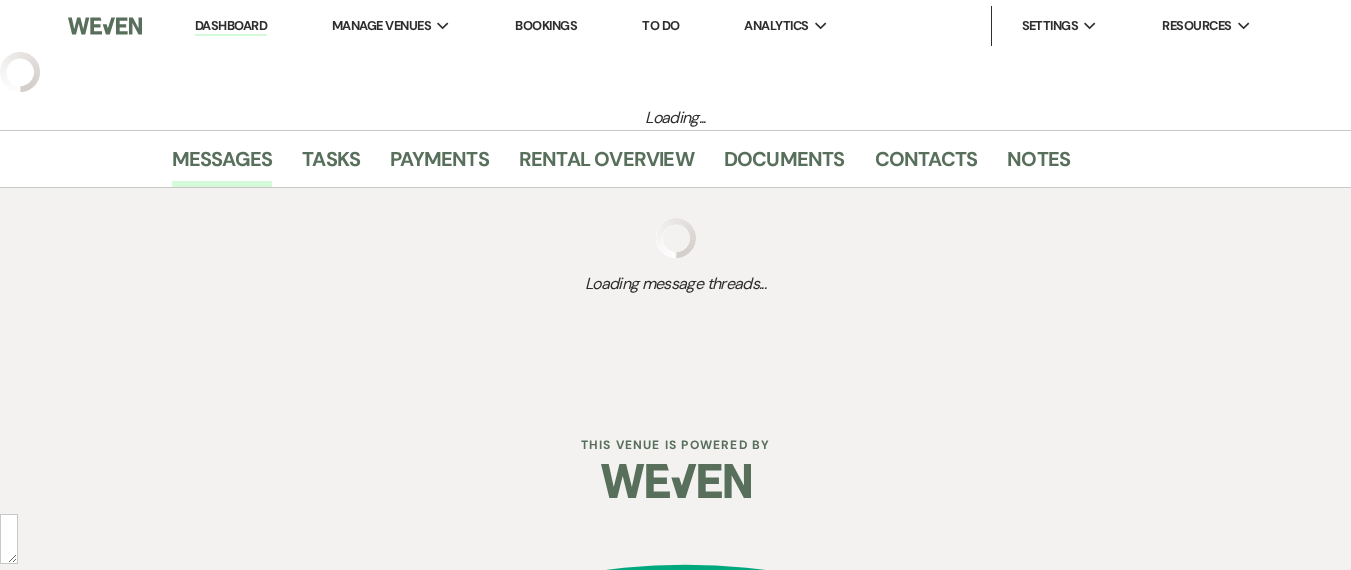 select on "5" 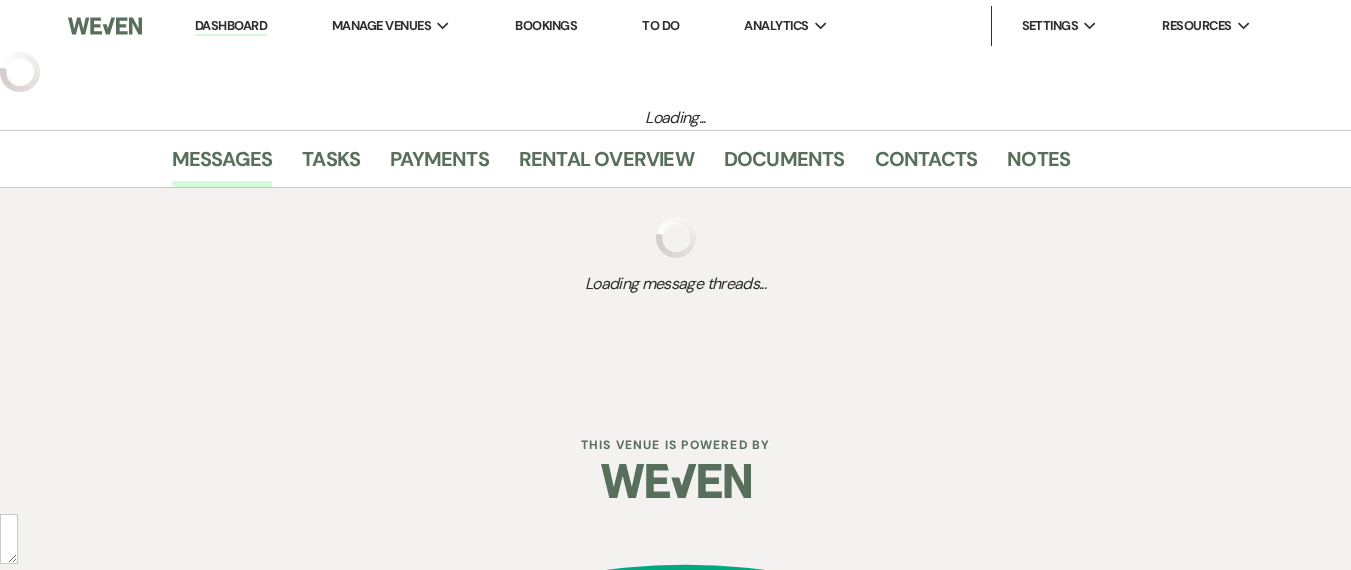 select on "19" 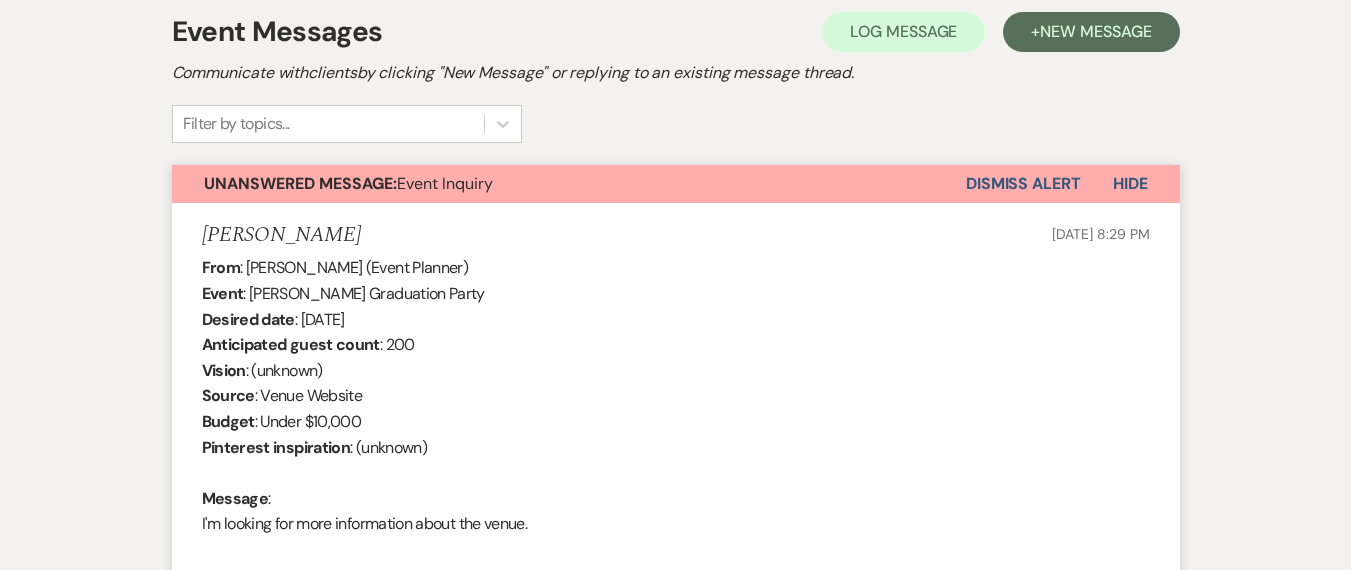 scroll, scrollTop: 575, scrollLeft: 0, axis: vertical 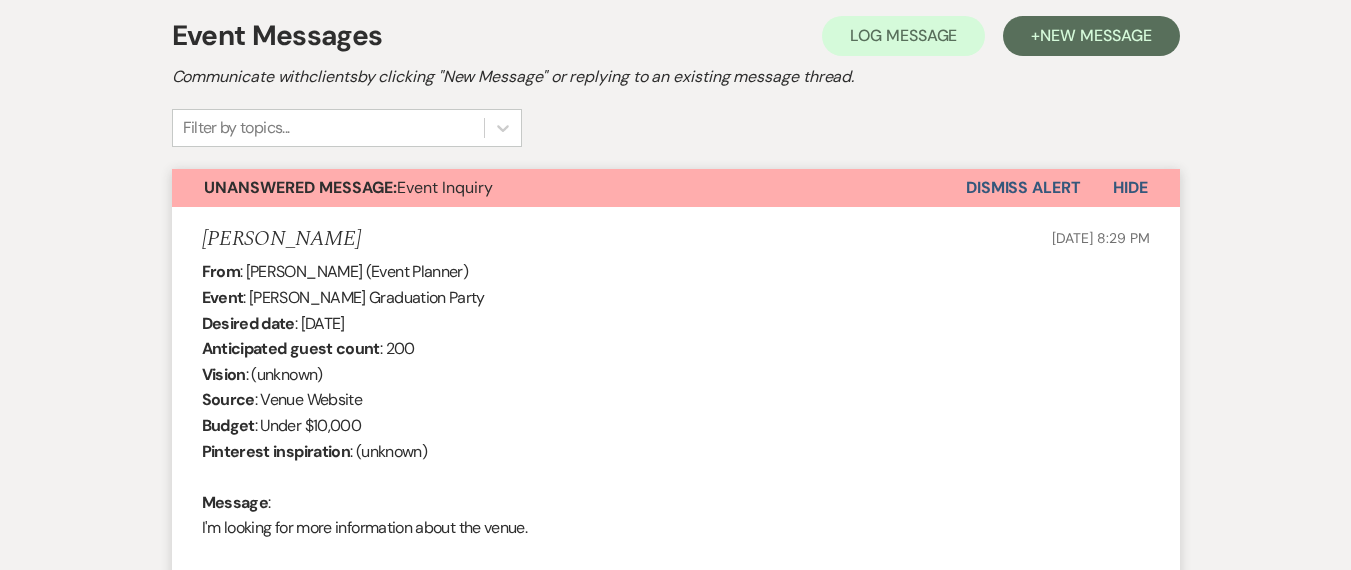 click on "Dismiss Alert" at bounding box center (1023, 188) 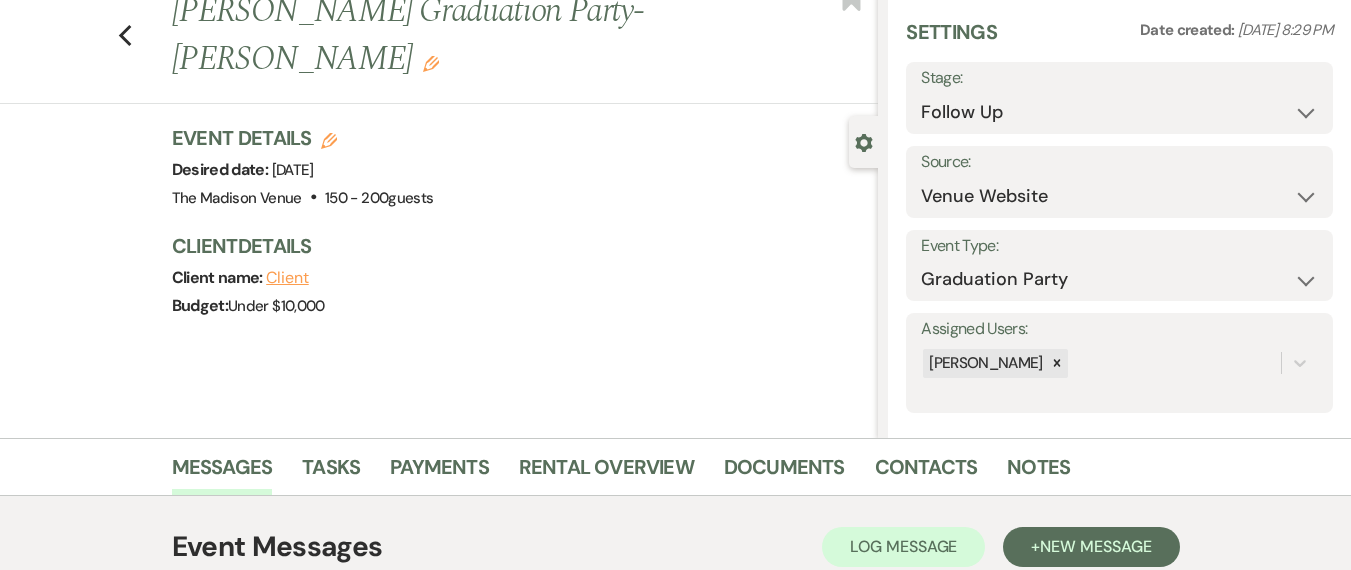 scroll, scrollTop: 0, scrollLeft: 0, axis: both 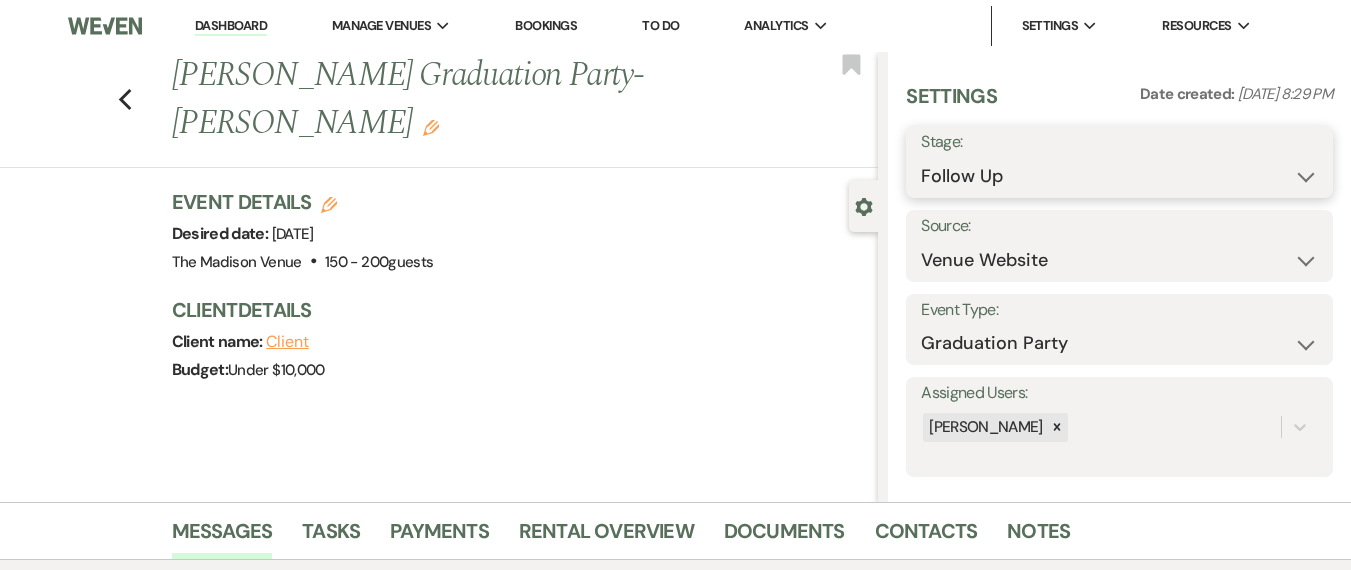 click on "Inquiry Follow Up Tour Requested Tour Confirmed Toured Proposal Sent Booked Lost" at bounding box center [1119, 176] 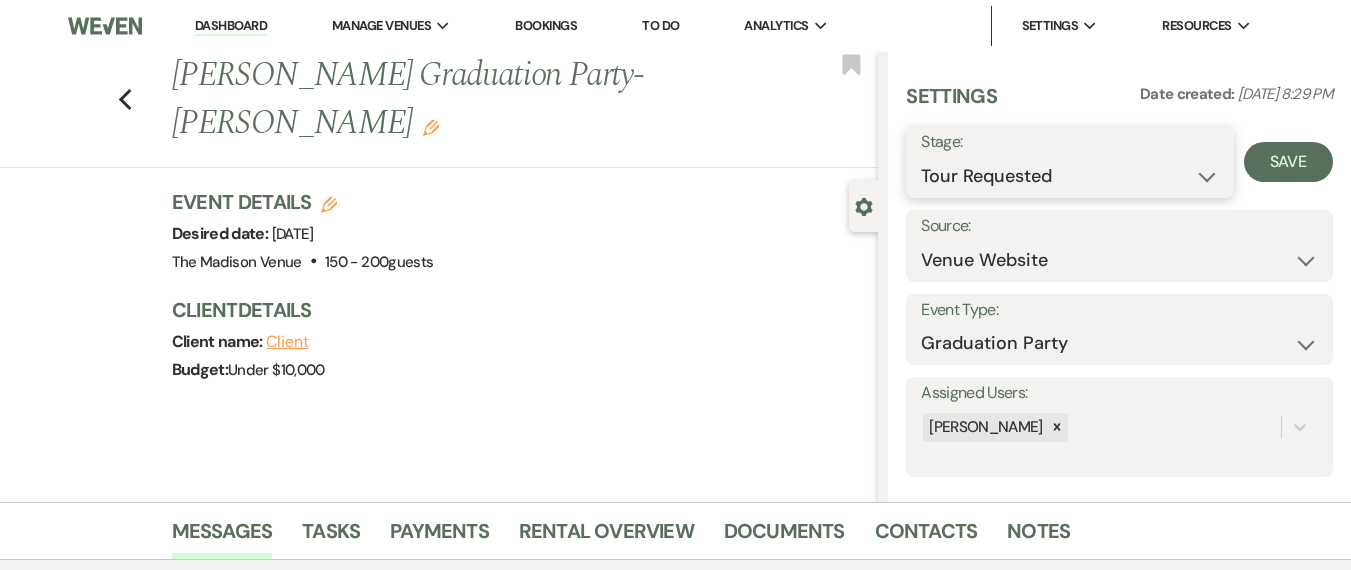 click on "Inquiry Follow Up Tour Requested Tour Confirmed Toured Proposal Sent Booked Lost" at bounding box center [1070, 176] 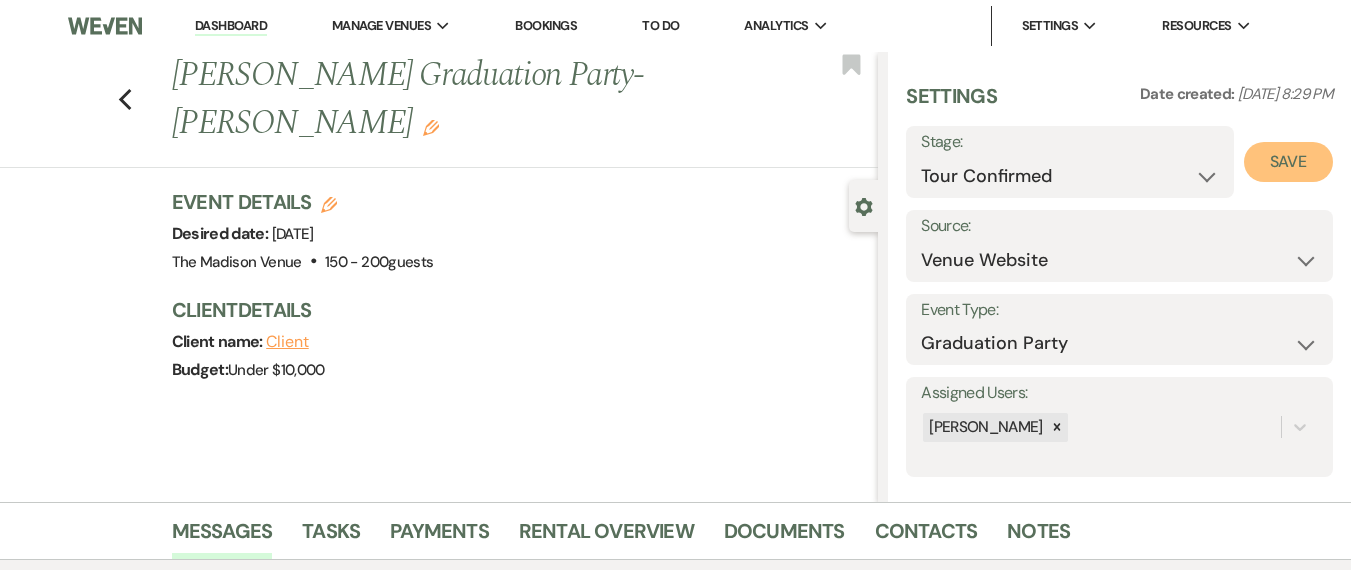 click on "Save" at bounding box center (1288, 162) 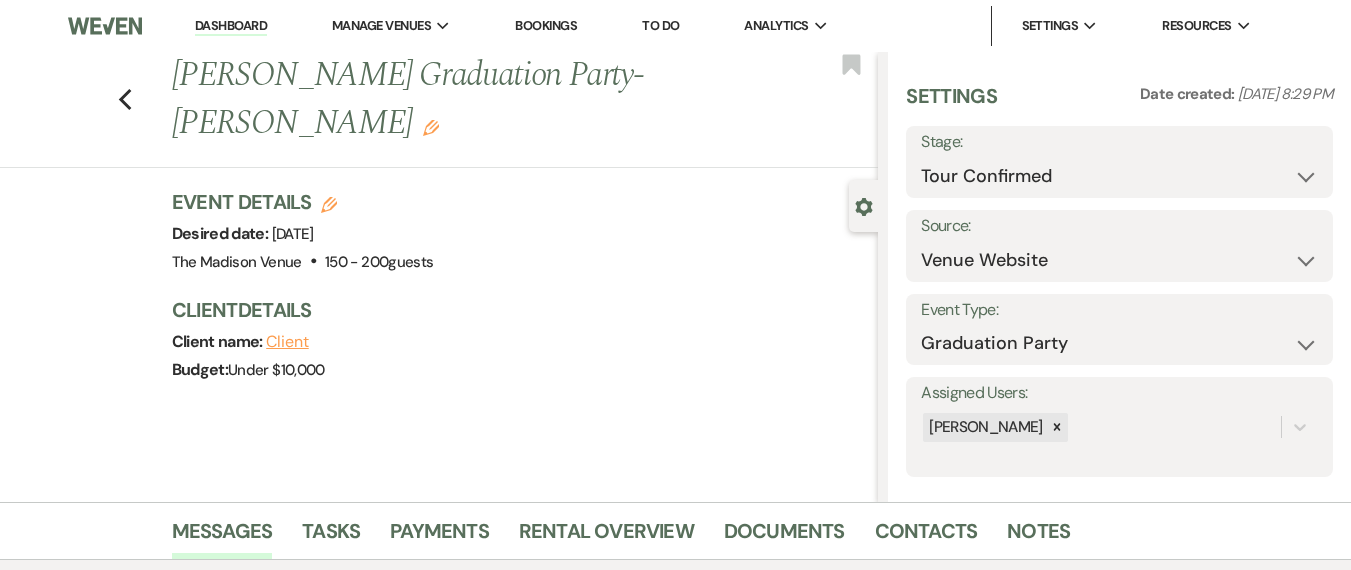 click on "Dashboard" at bounding box center [231, 26] 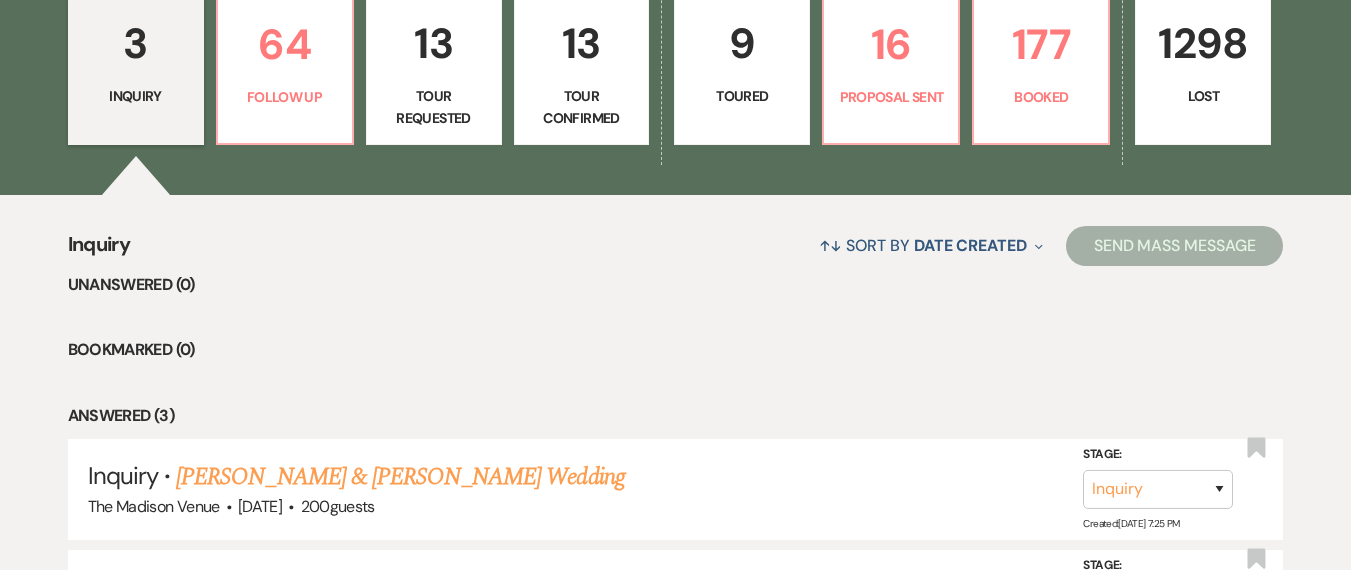 scroll, scrollTop: 372, scrollLeft: 0, axis: vertical 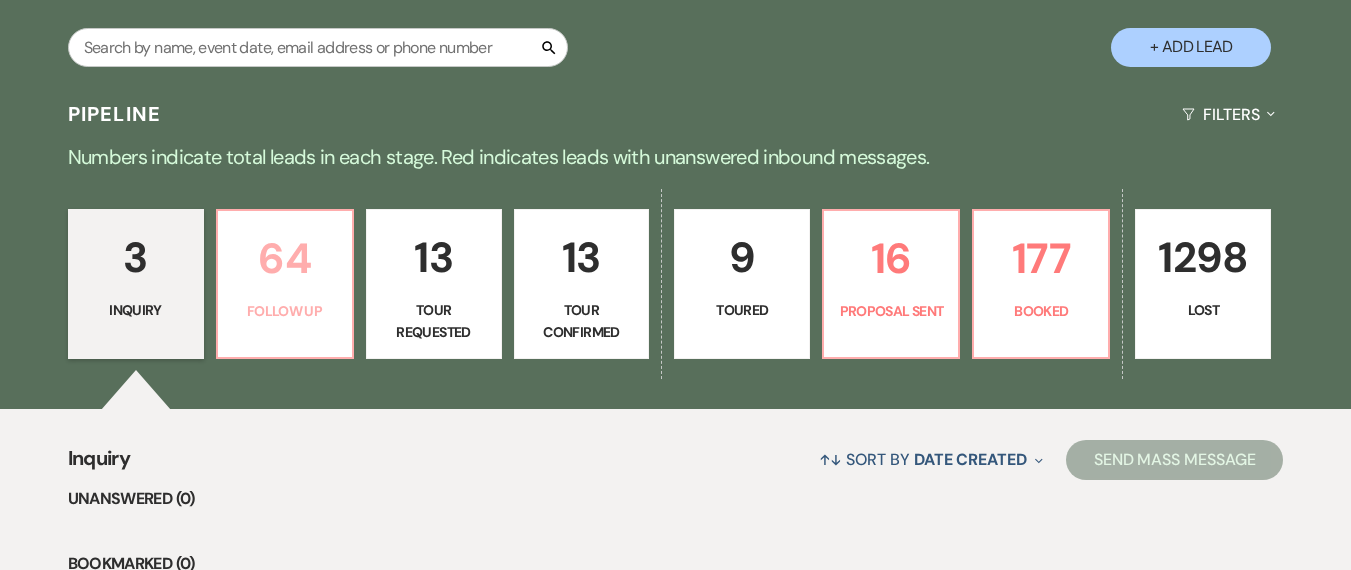 click on "Follow Up" at bounding box center [285, 311] 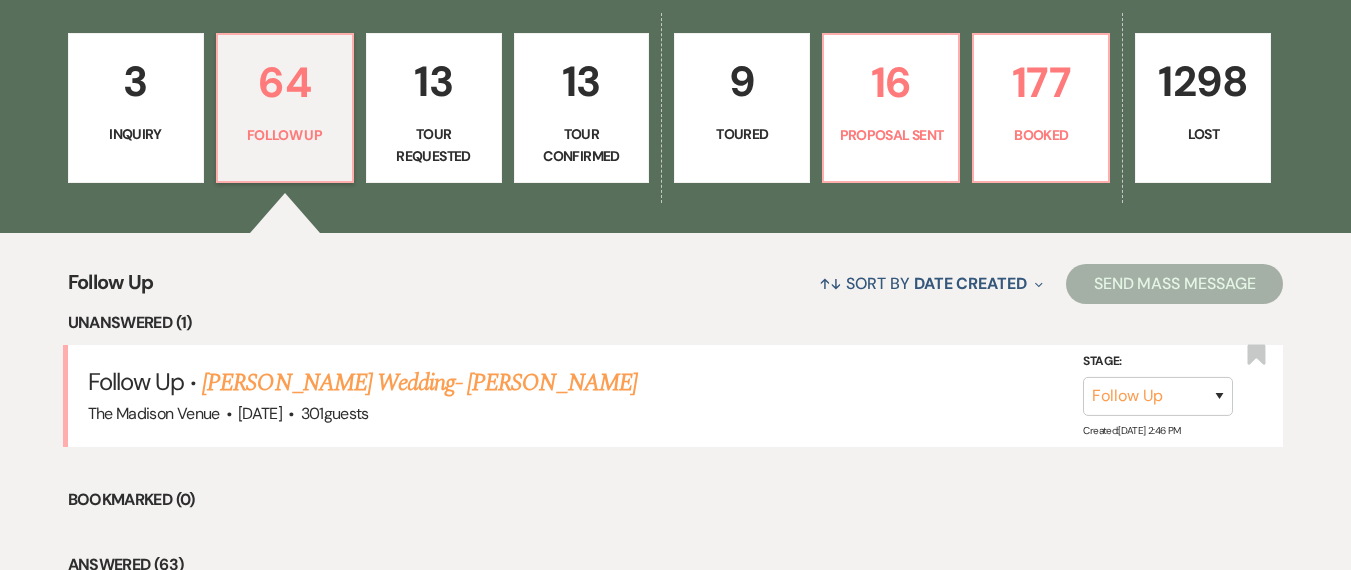 scroll, scrollTop: 550, scrollLeft: 0, axis: vertical 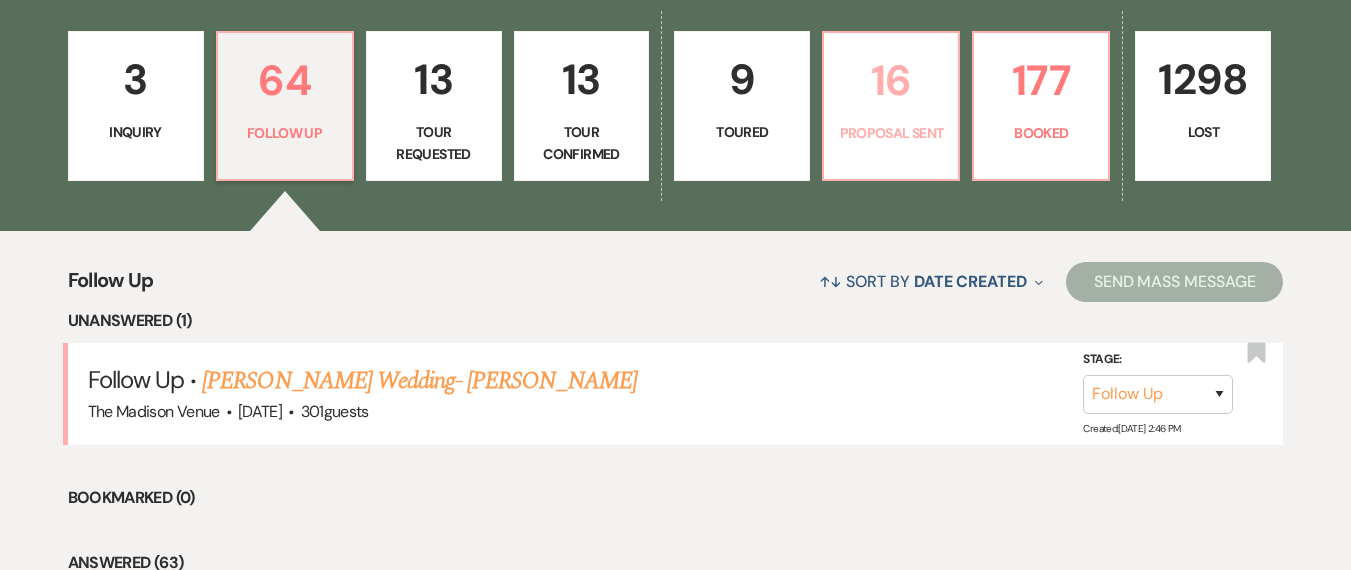 click on "16 Proposal Sent" at bounding box center [891, 106] 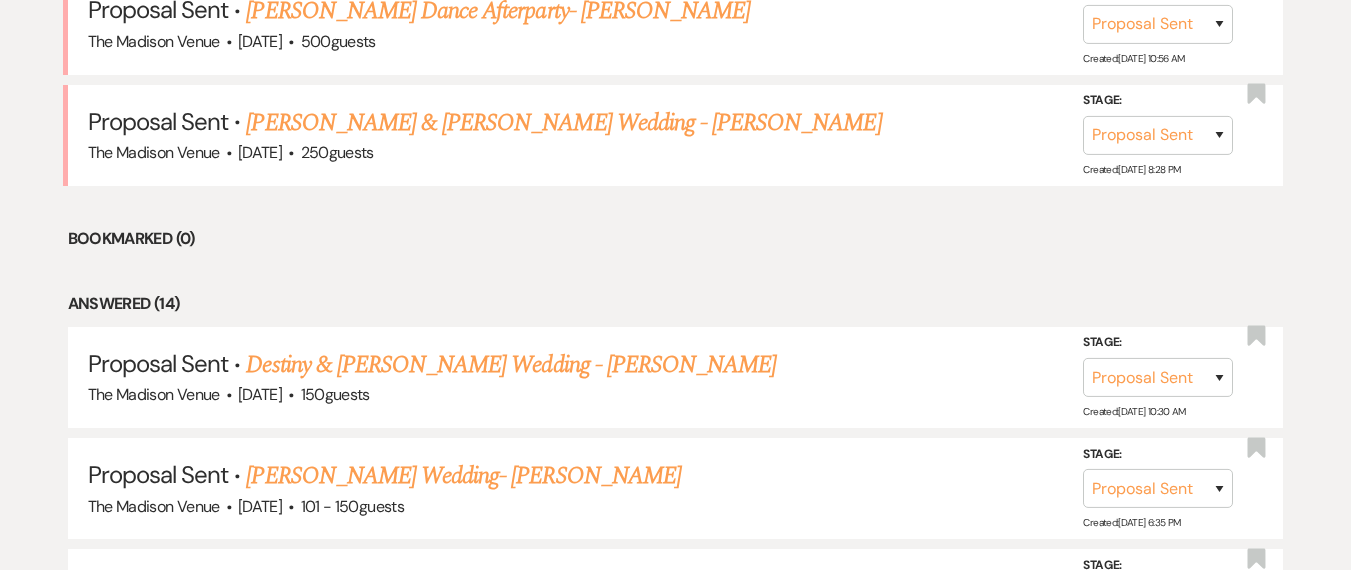 scroll, scrollTop: 921, scrollLeft: 0, axis: vertical 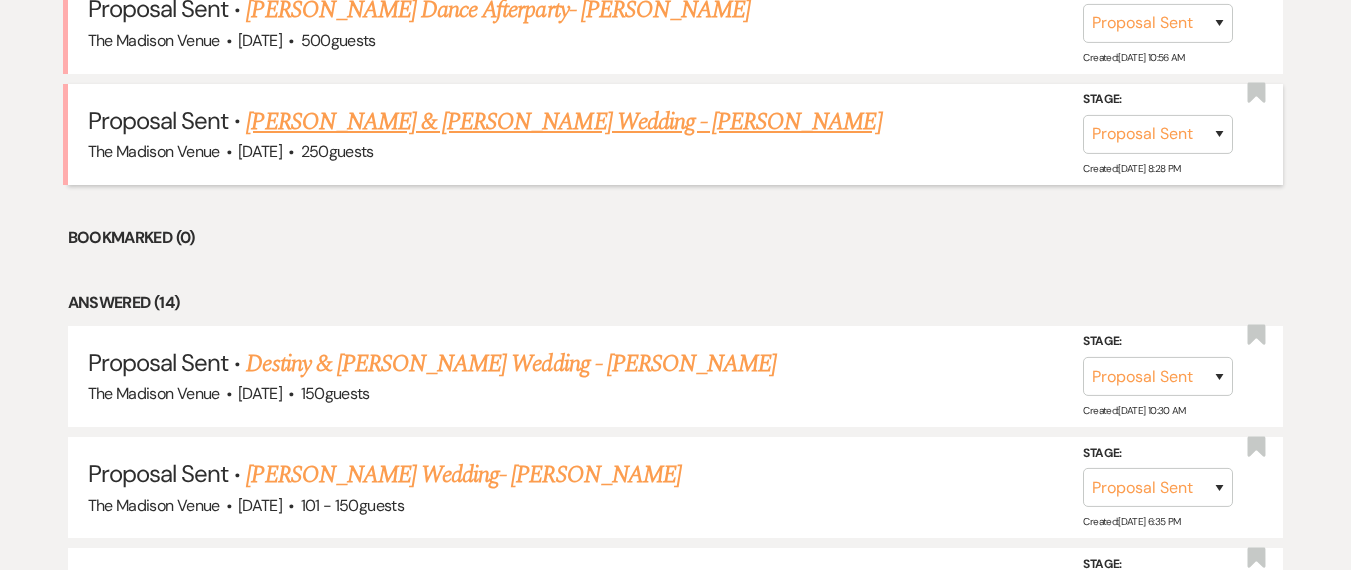 click on "Micah Tutstone & Jonathan Manning's Wedding - Daryl" at bounding box center [563, 122] 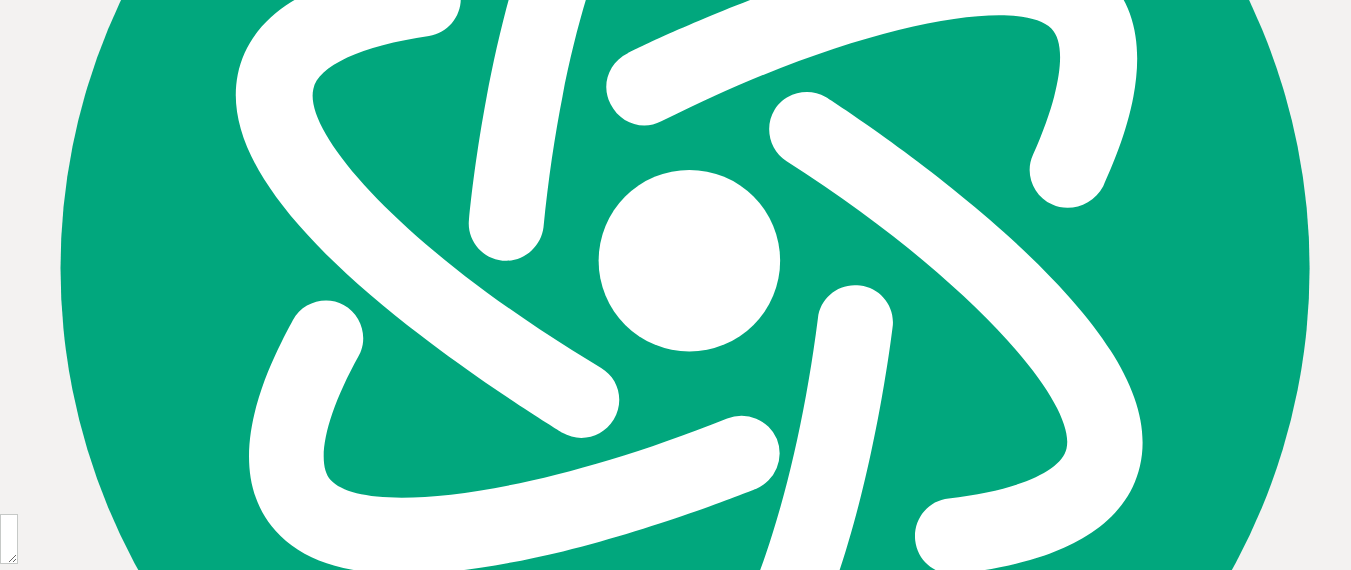 scroll, scrollTop: 0, scrollLeft: 0, axis: both 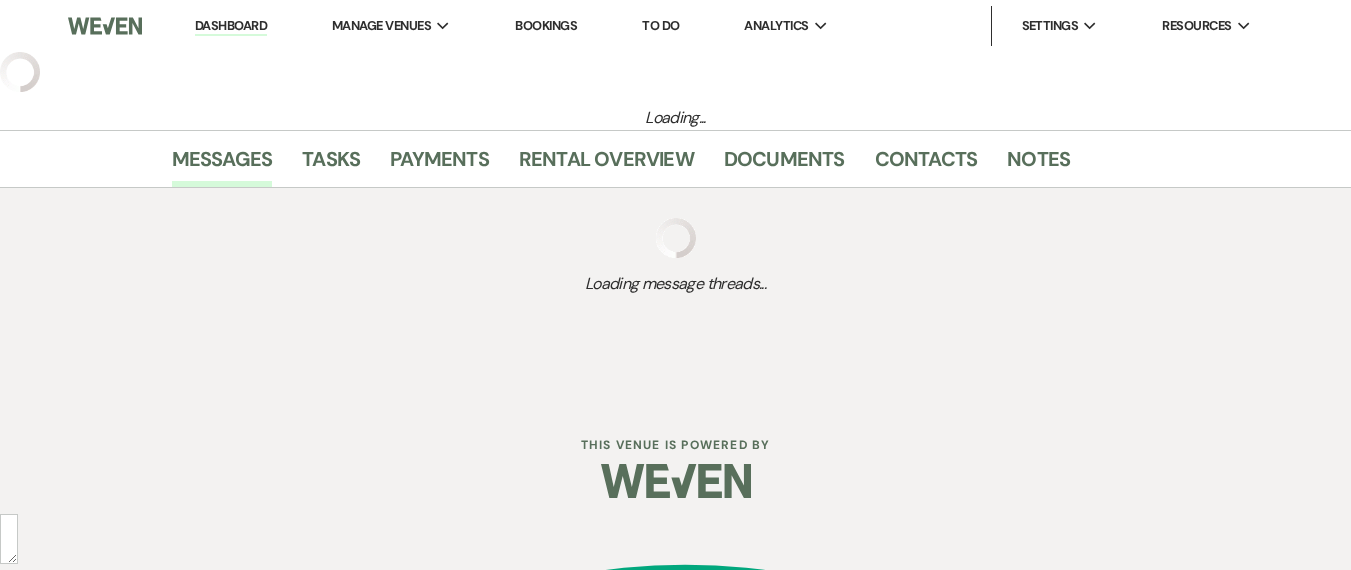select on "6" 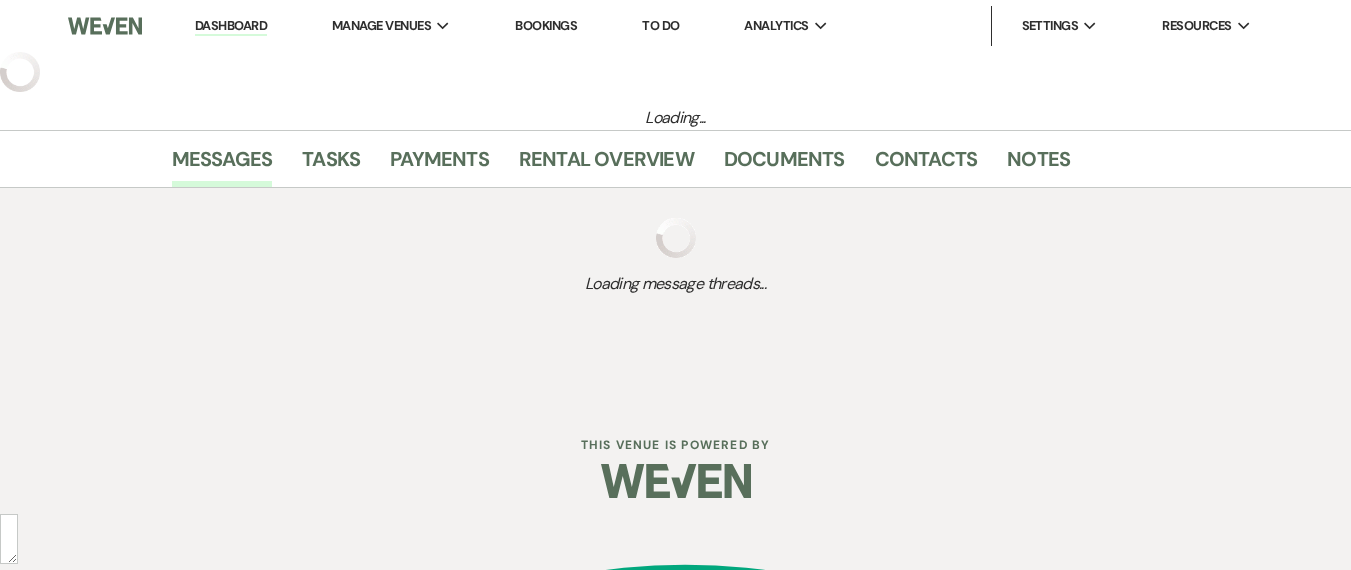 select on "5" 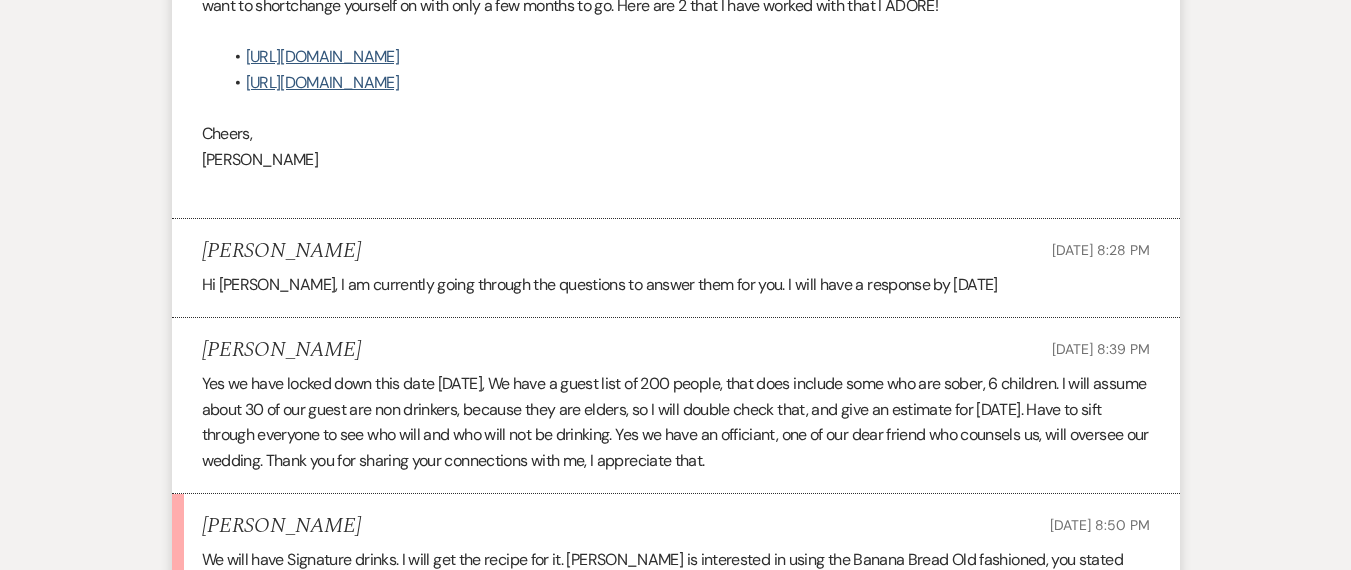 scroll, scrollTop: 5858, scrollLeft: 0, axis: vertical 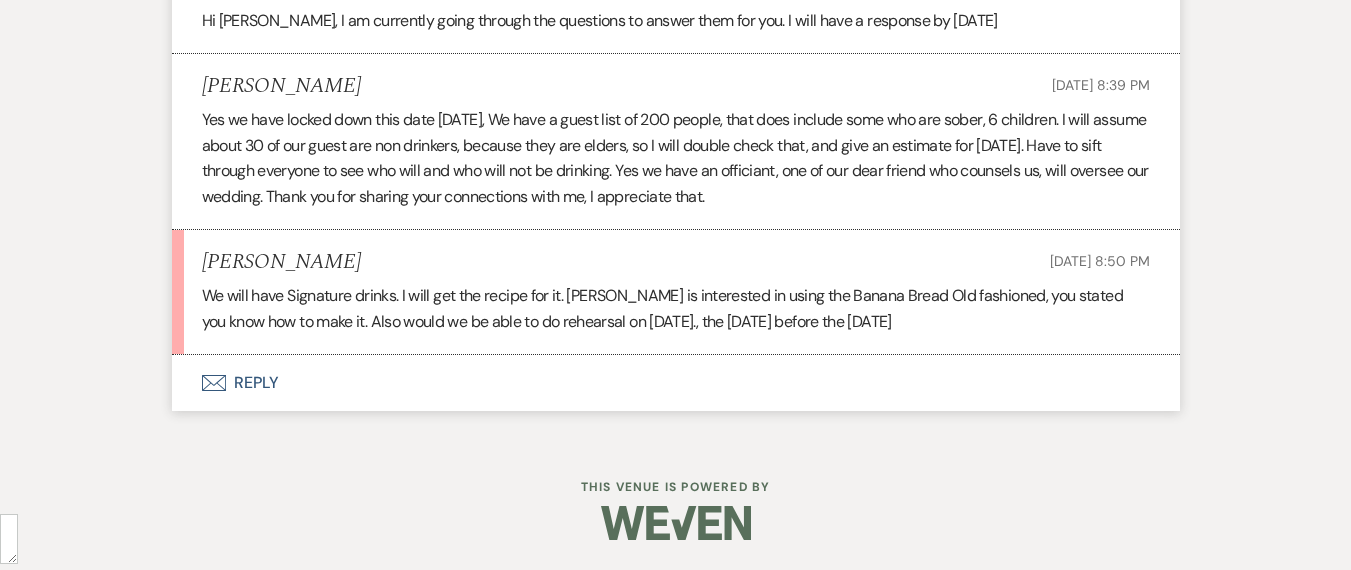 click on "Envelope Reply" at bounding box center [676, 383] 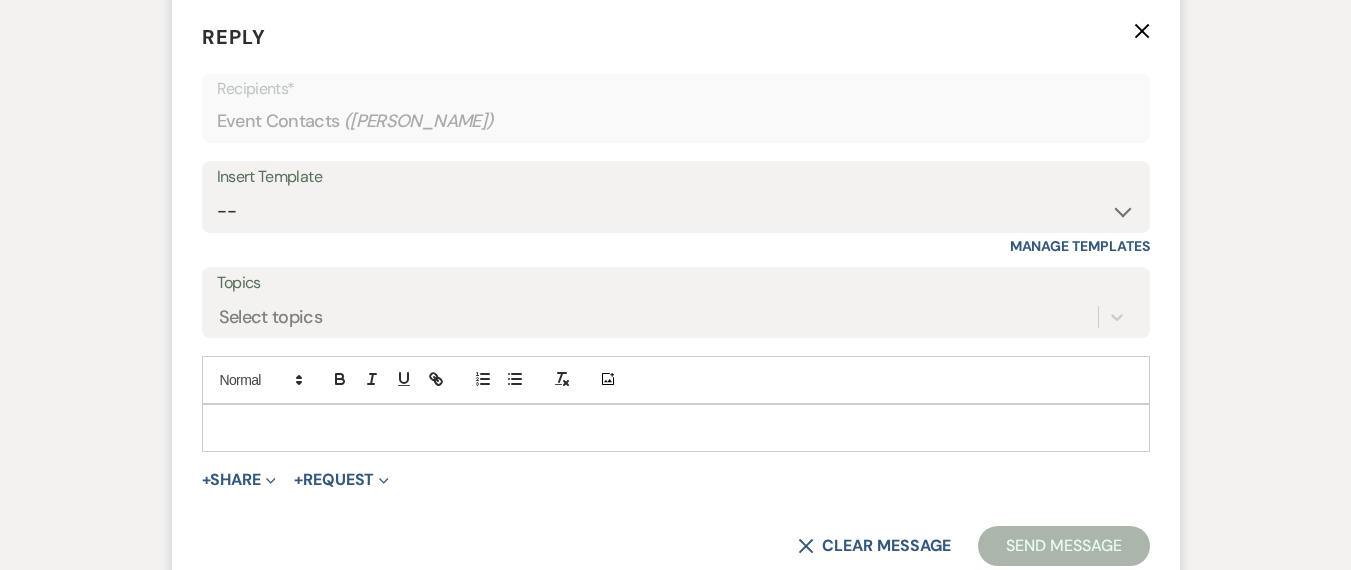 scroll, scrollTop: 6224, scrollLeft: 0, axis: vertical 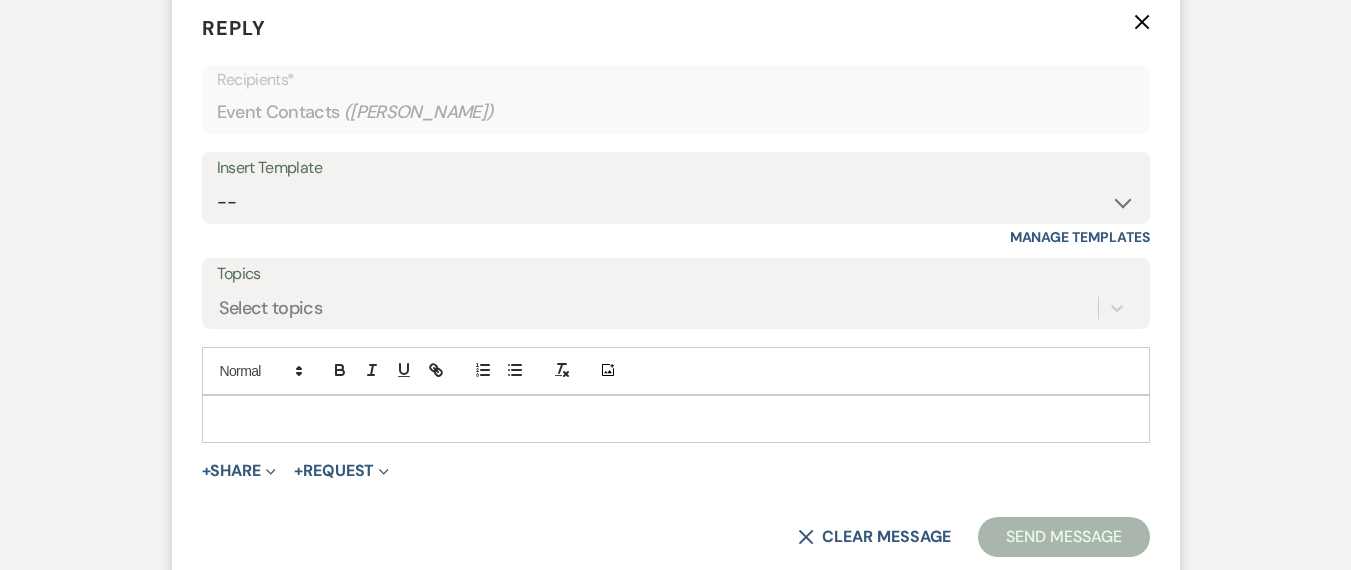 click at bounding box center [676, 419] 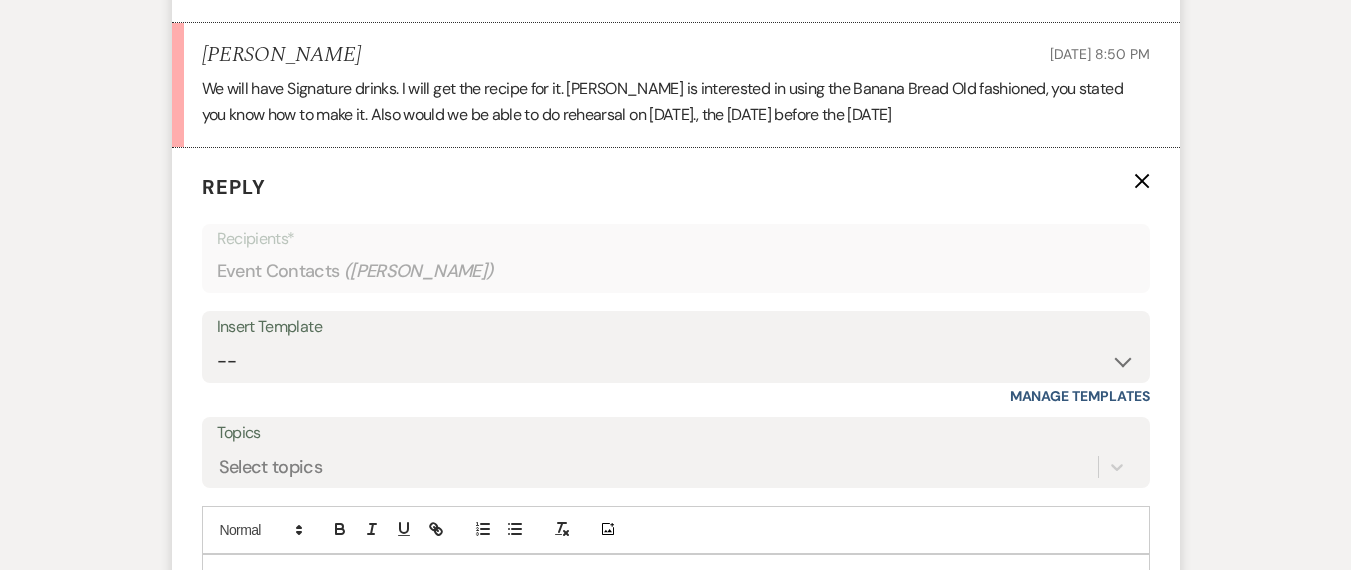 type 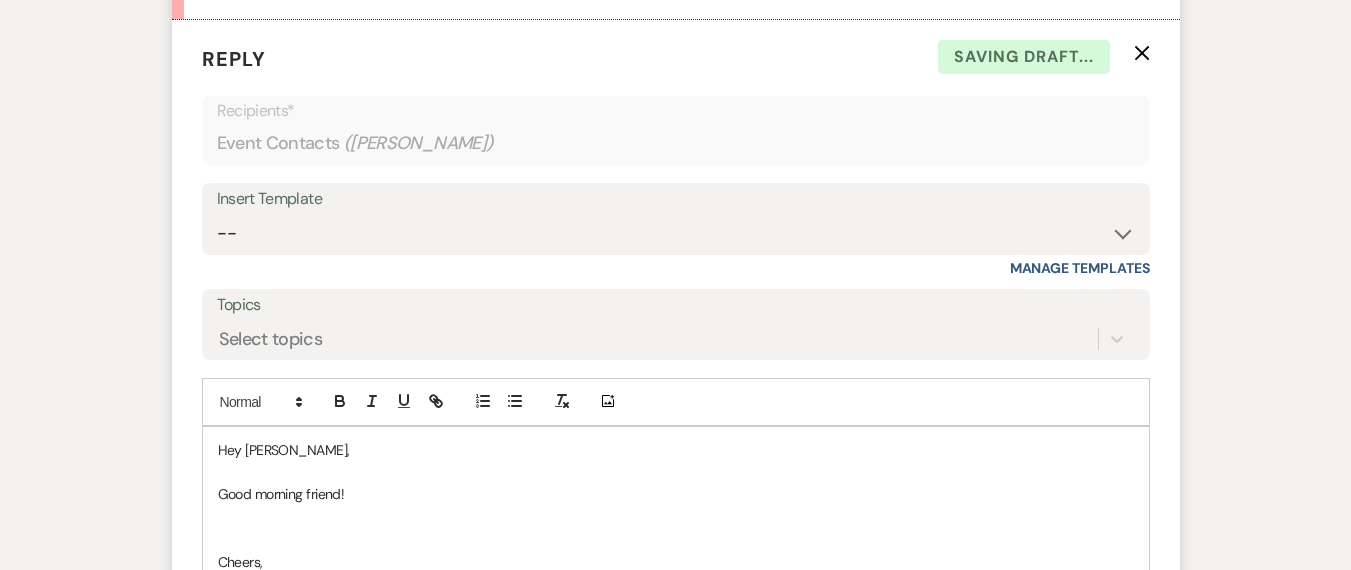 scroll, scrollTop: 6216, scrollLeft: 0, axis: vertical 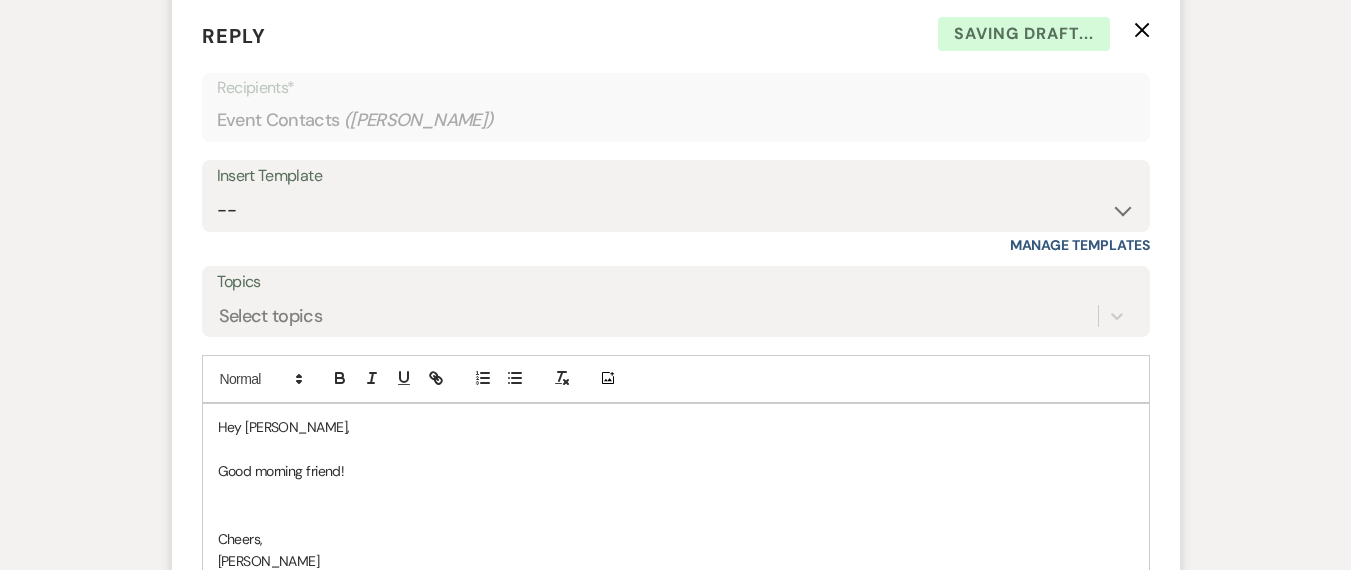 click on "Good morning friend!" at bounding box center [676, 471] 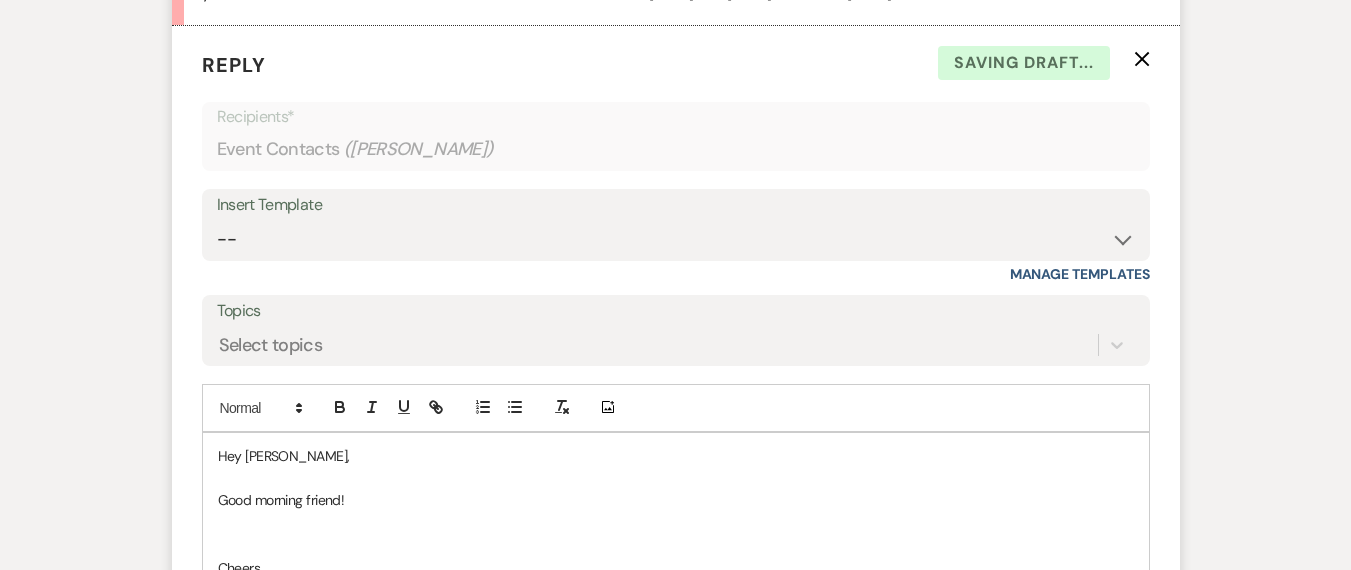 scroll, scrollTop: 6186, scrollLeft: 0, axis: vertical 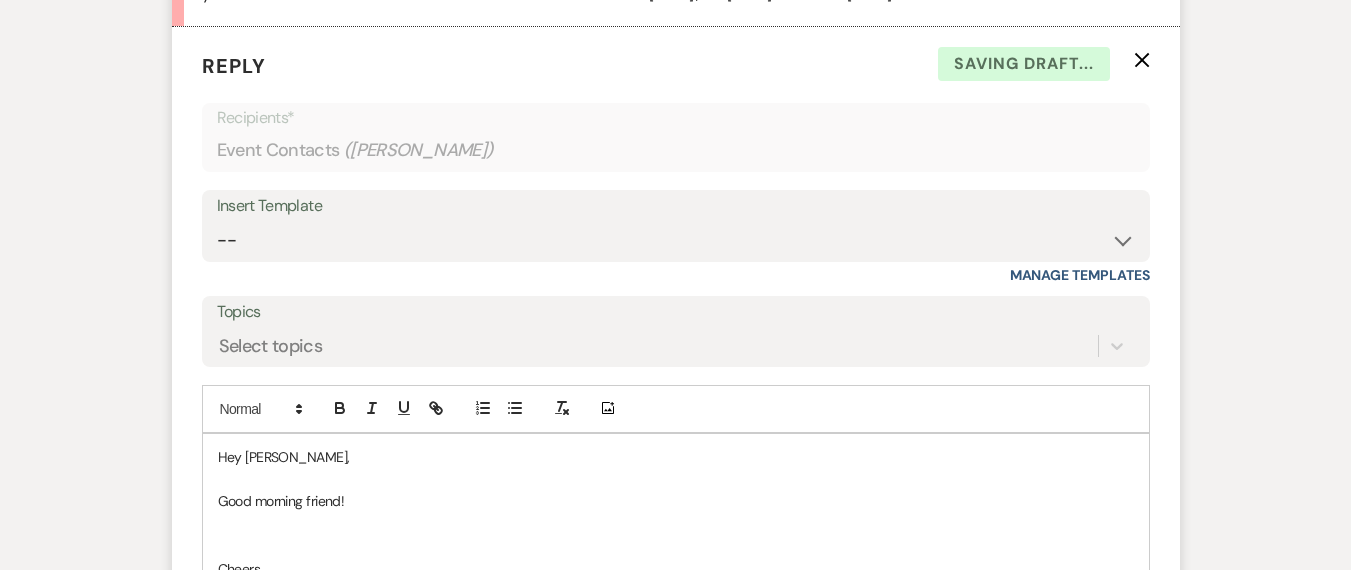 click on "Hey Micha," at bounding box center [676, 457] 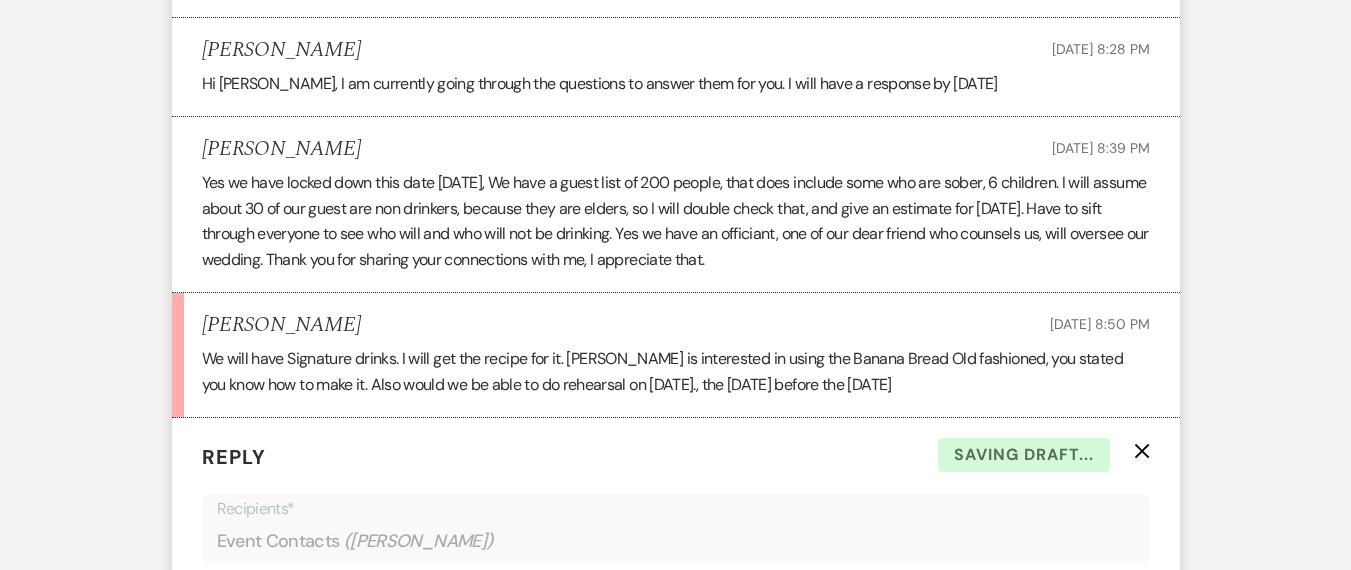 scroll, scrollTop: 5861, scrollLeft: 0, axis: vertical 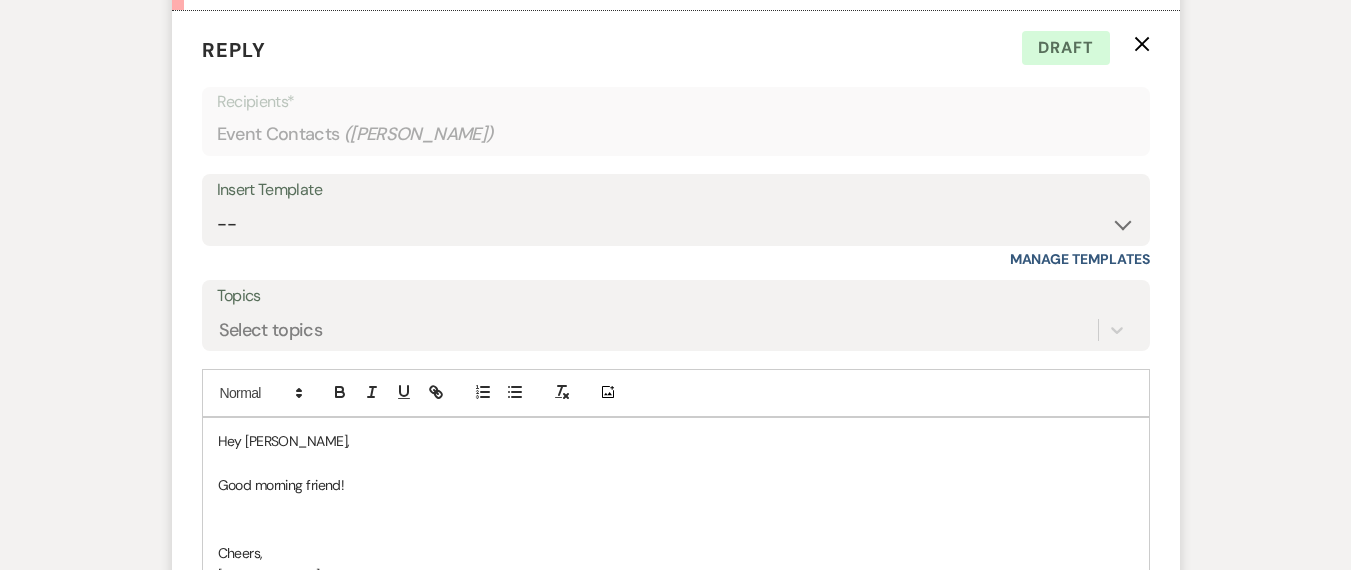click on "Good morning friend!" at bounding box center (676, 485) 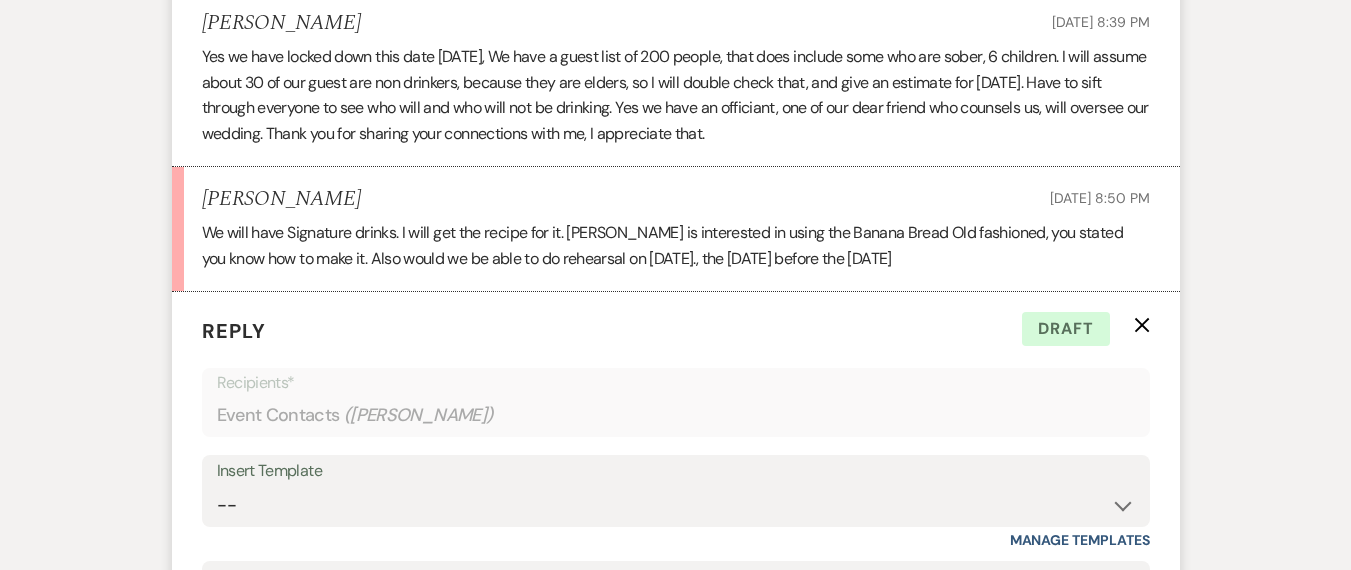 scroll, scrollTop: 6339, scrollLeft: 0, axis: vertical 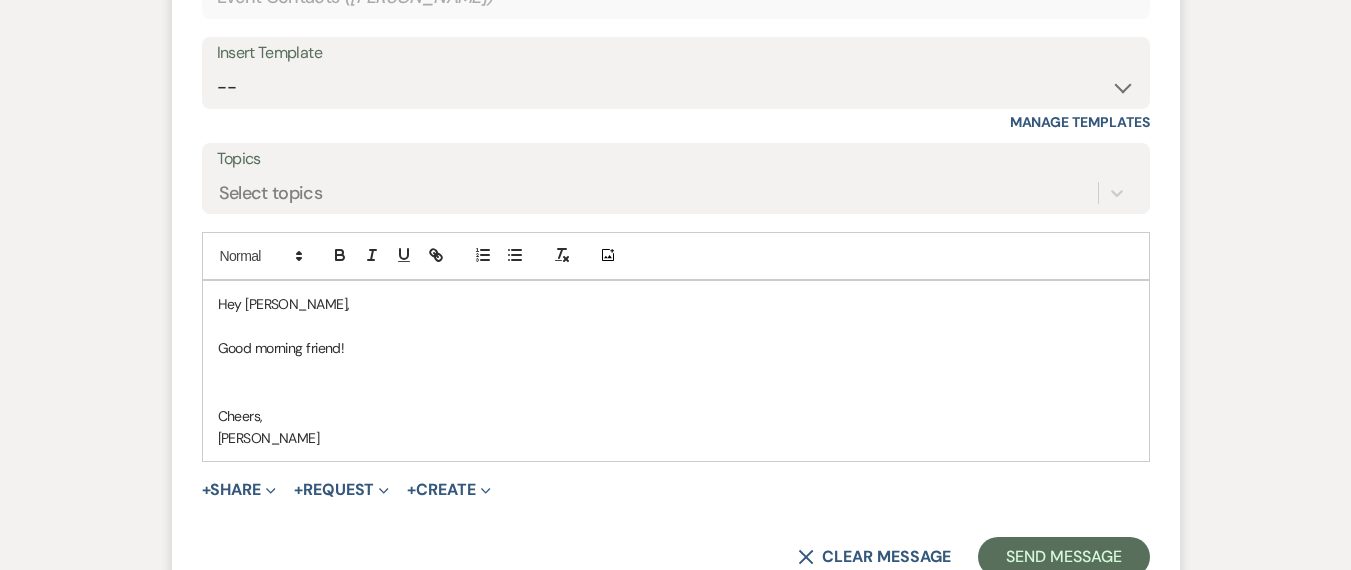 click at bounding box center [676, 371] 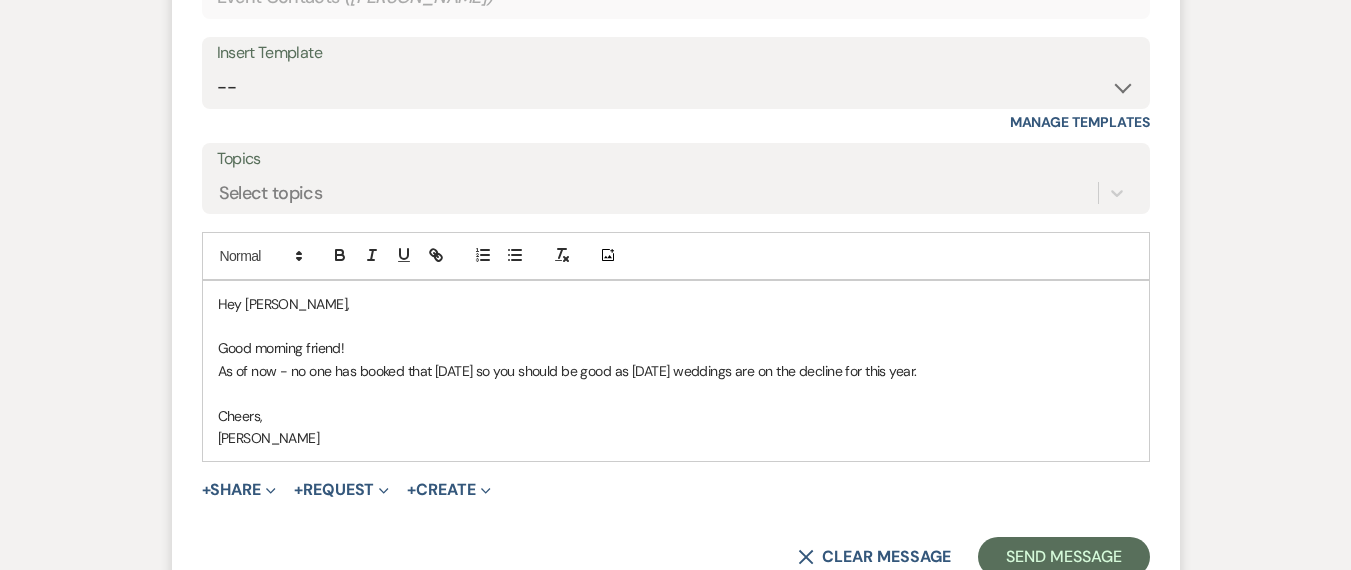 click on "As of now - no one has booked that Friday so you should be good as Friday weddings are on the decline for this year." at bounding box center [676, 371] 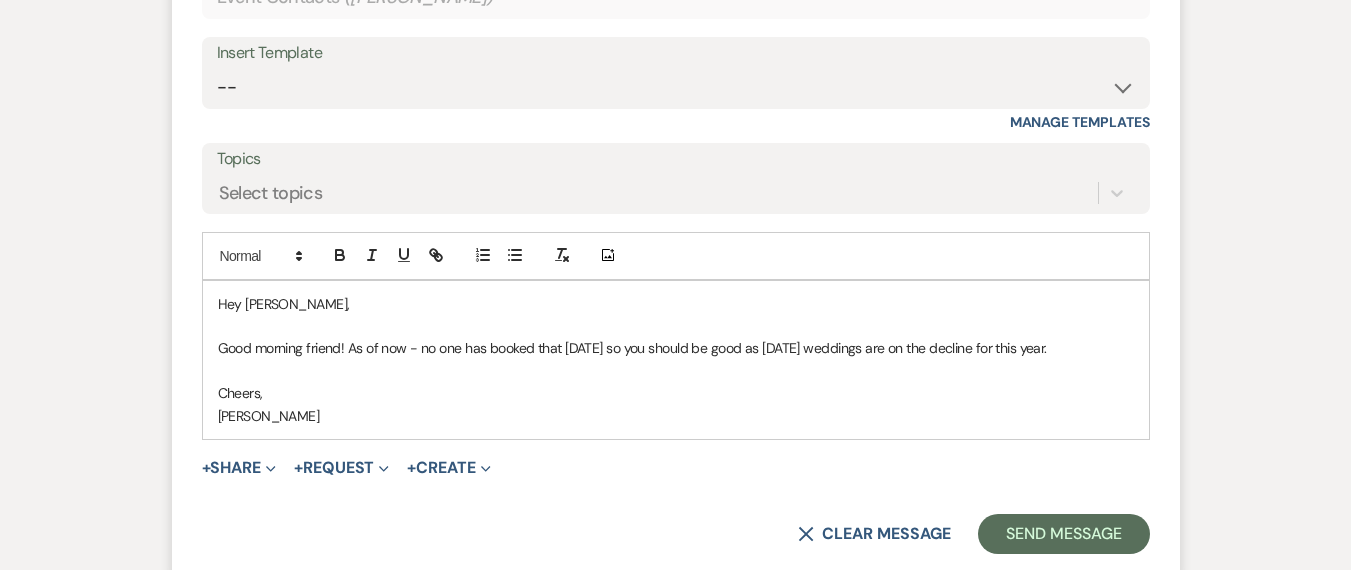 click on "Good morning friend! As of now - no one has booked that Friday so you should be good as Friday weddings are on the decline for this year." at bounding box center [676, 348] 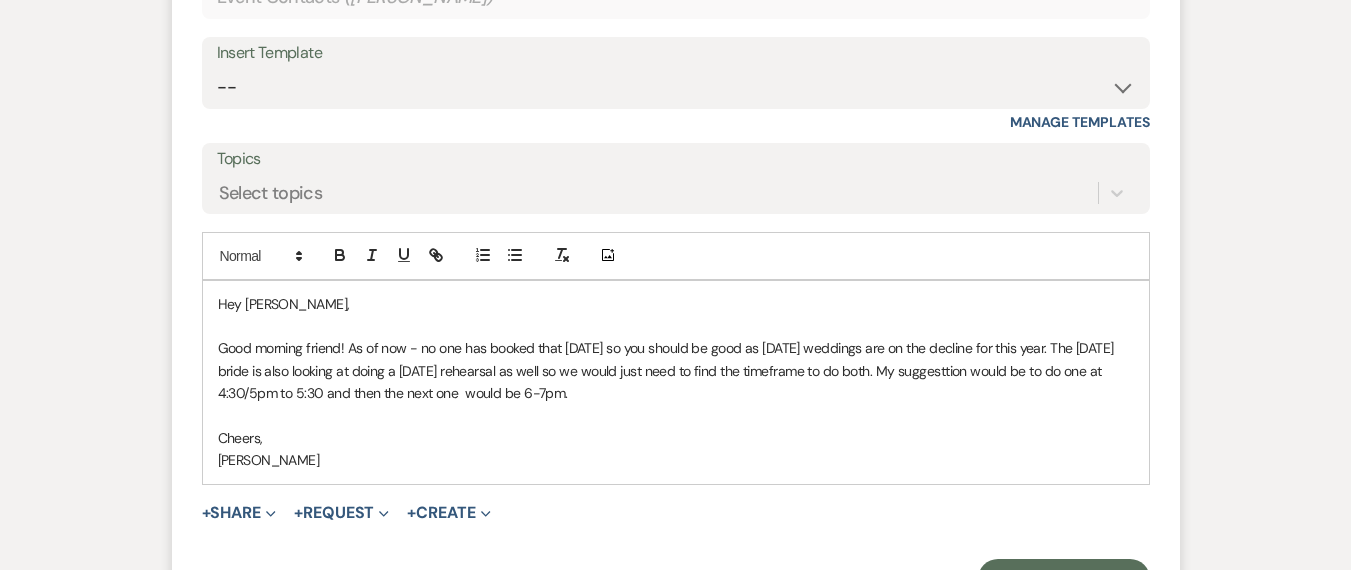 click on "Good morning friend! As of now - no one has booked that Friday so you should be good as Friday weddings are on the decline for this year. The Saturday bride is also looking at doing a Friday rehearsal as well so we would just need to find the timeframe to do both. My suggesttion would be to do one at 4:30/5pm to 5:30 and then the next one  would be 6-7pm." at bounding box center (676, 370) 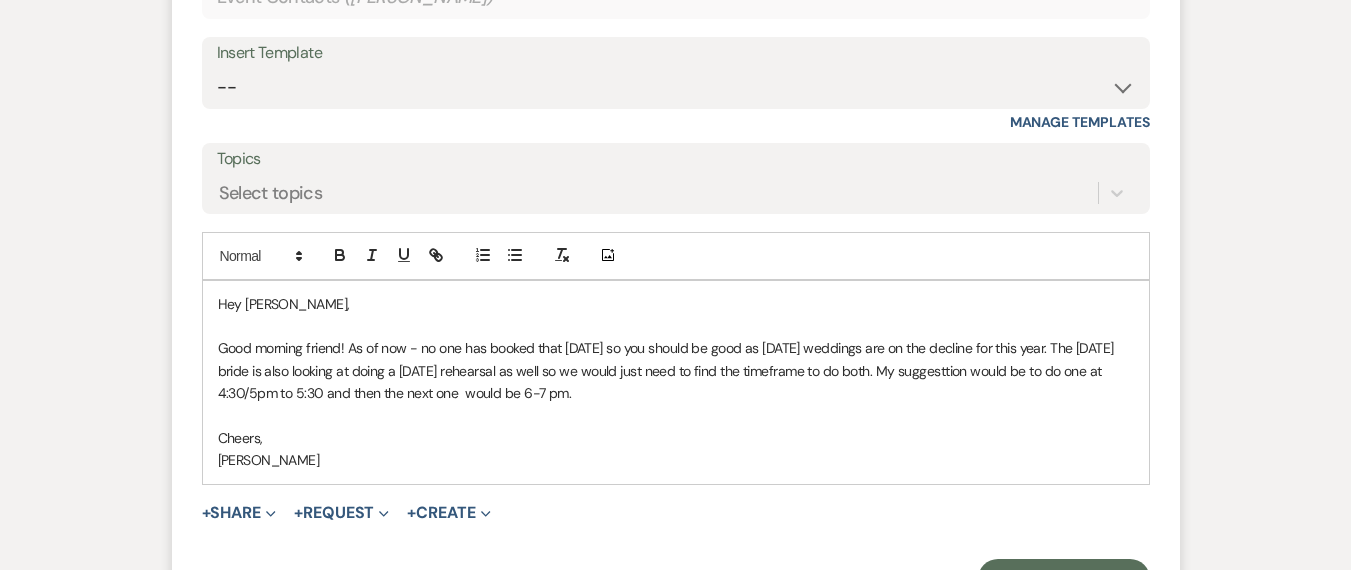 click on "Good morning friend! As of now - no one has booked that Friday so you should be good as Friday weddings are on the decline for this year. The Saturday bride is also looking at doing a Friday rehearsal as well so we would just need to find the timeframe to do both. My suggesttion would be to do one at 4:30/5pm to 5:30 and then the next one  would be 6-7 pm." at bounding box center [676, 370] 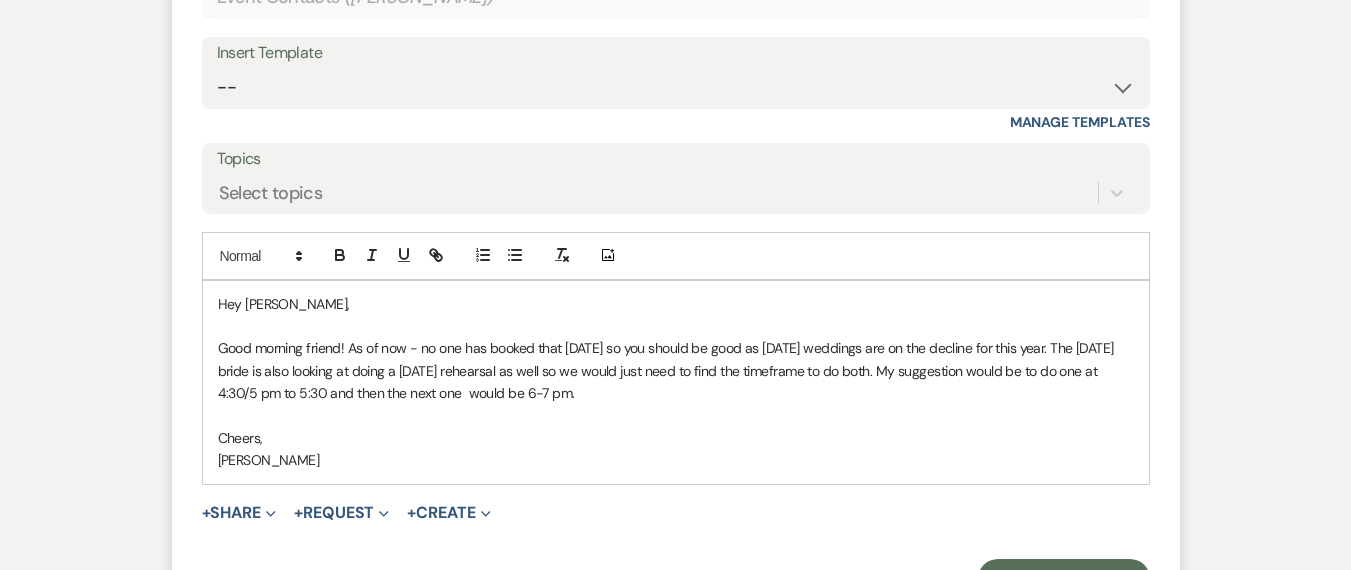 click on "Good morning friend! As of now - no one has booked that Friday so you should be good as Friday weddings are on the decline for this year. The Saturday bride is also looking at doing a Friday rehearsal as well so we would just need to find the timeframe to do both. My suggestion would be to do one at 4:30/5 pm to 5:30 and then the next one  would be 6-7 pm." at bounding box center [676, 370] 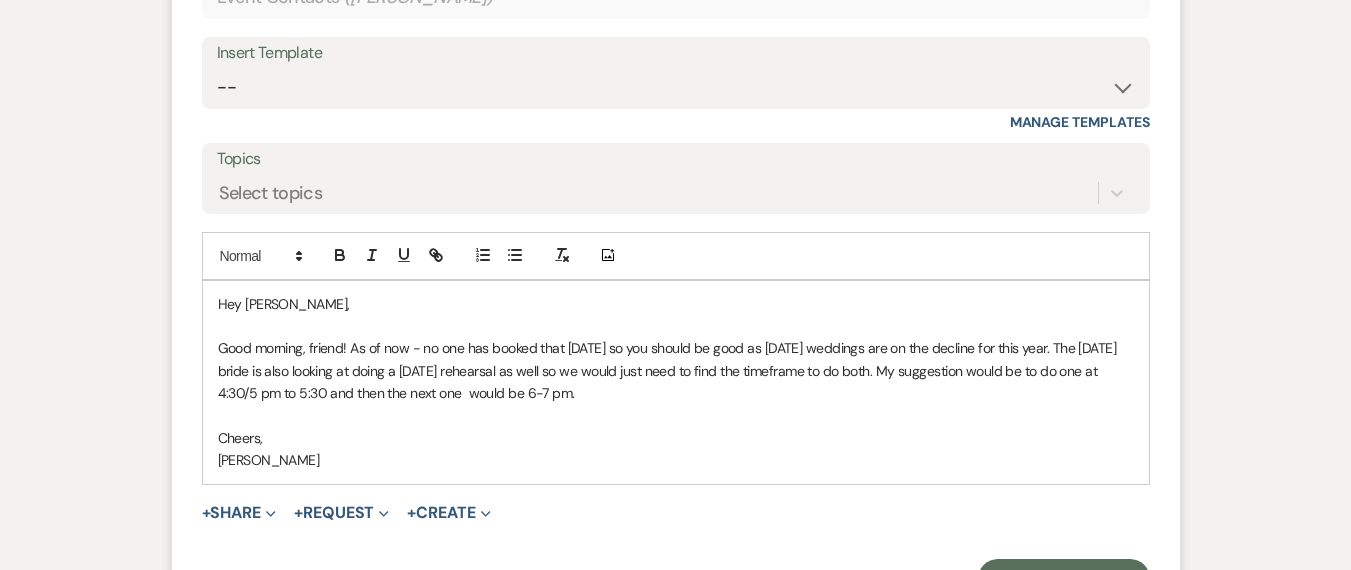 click on "Good morning, friend! As of now - no one has booked that Friday so you should be good as Friday weddings are on the decline for this year. The Saturday bride is also looking at doing a Friday rehearsal as well so we would just need to find the timeframe to do both. My suggestion would be to do one at 4:30/5 pm to 5:30 and then the next one  would be 6-7 pm." at bounding box center (676, 370) 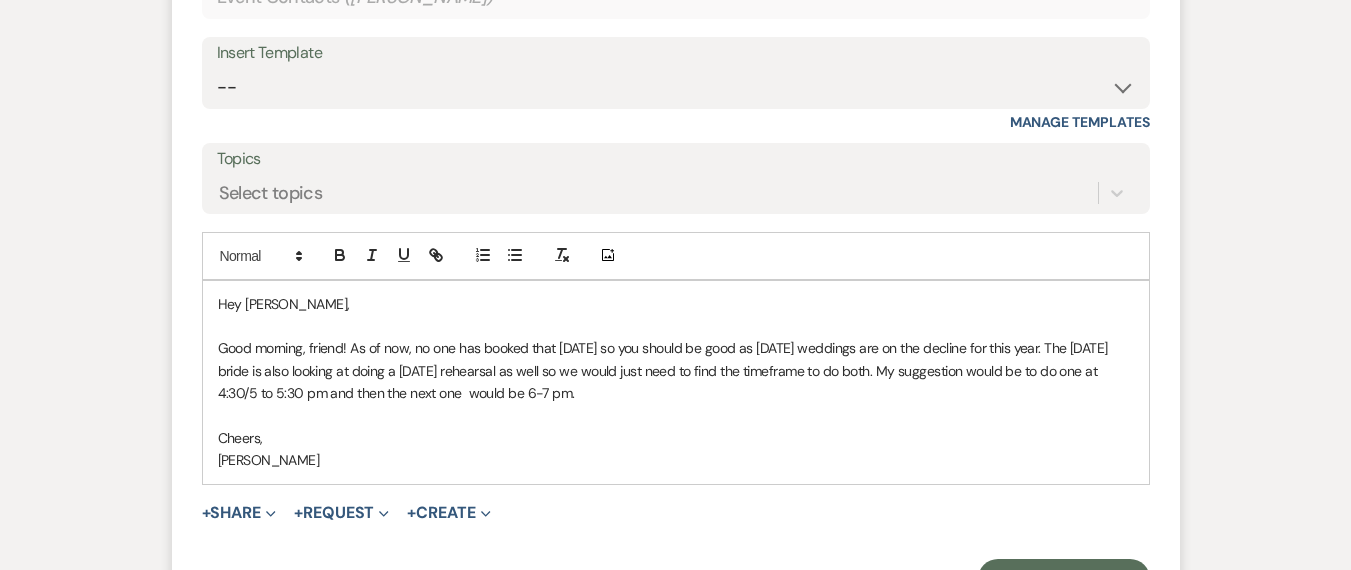 click on "Good morning, friend! As of now, no one has booked that Friday so you should be good as Friday weddings are on the decline for this year. The Saturday bride is also looking at doing a Friday rehearsal as well so we would just need to find the timeframe to do both. My suggestion would be to do one at 4:30/5 to 5:30 pm and then the next one  would be 6-7 pm." at bounding box center [676, 370] 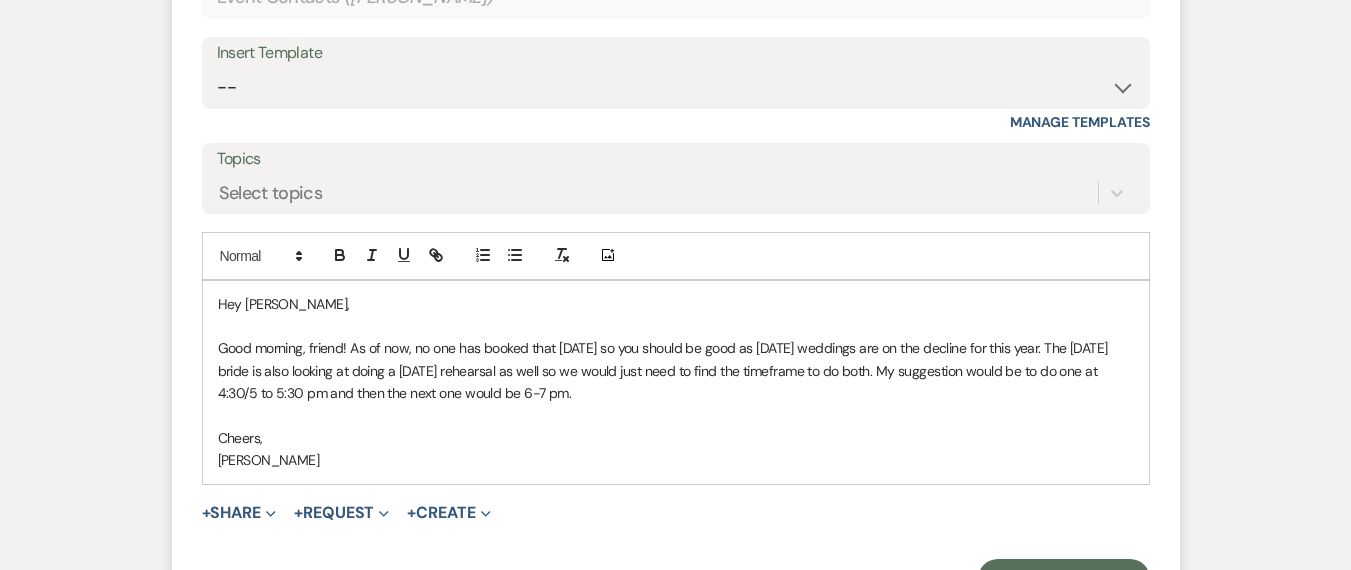 click on "Good morning, friend! As of now, no one has booked that Friday so you should be good as Friday weddings are on the decline for this year. The Saturday bride is also looking at doing a Friday rehearsal as well so we would just need to find the timeframe to do both. My suggestion would be to do one at 4:30/5 to 5:30 pm and then the next one would be 6-7 pm." at bounding box center [676, 370] 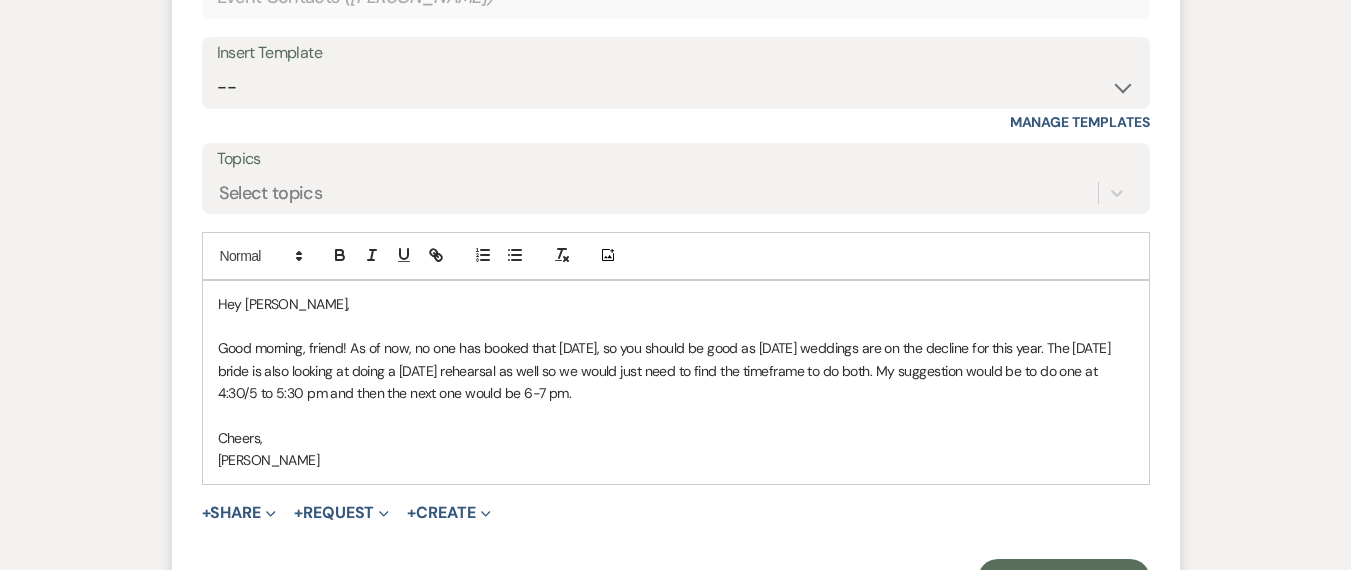 click on "Good morning, friend! As of now, no one has booked that Friday, so you should be good as Friday weddings are on the decline for this year. The Saturday bride is also looking at doing a Friday rehearsal as well so we would just need to find the timeframe to do both. My suggestion would be to do one at 4:30/5 to 5:30 pm and then the next one would be 6-7 pm." at bounding box center [676, 370] 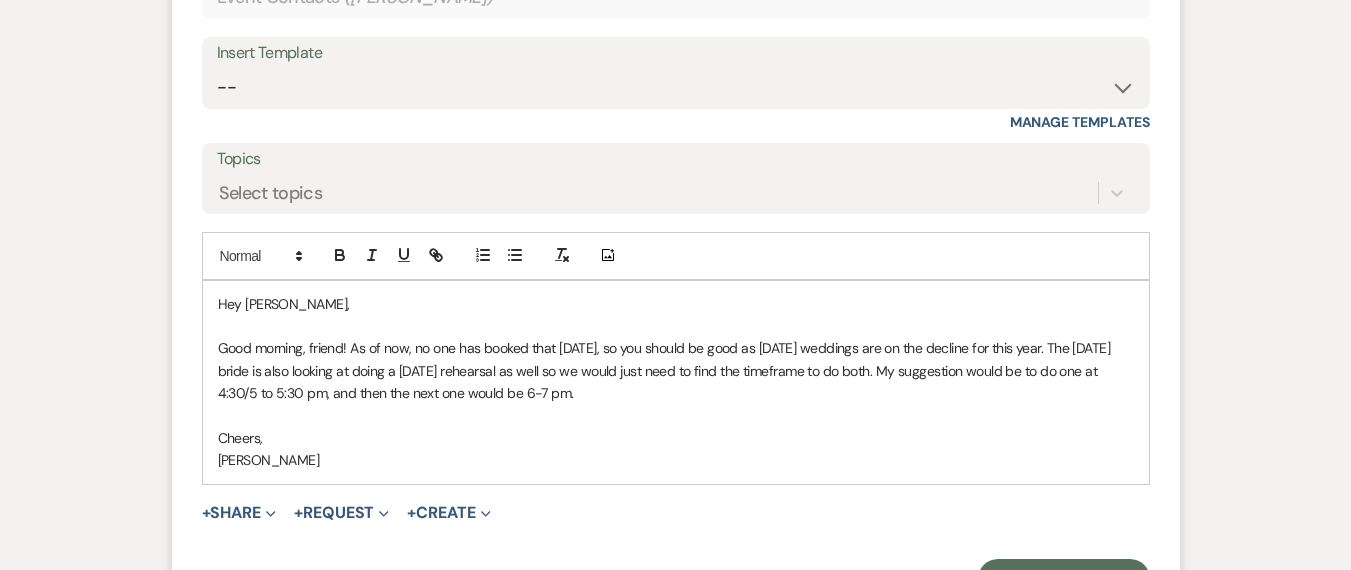 click on "Good morning, friend! As of now, no one has booked that Friday, so you should be good as Friday weddings are on the decline for this year. The Saturday bride is also looking at doing a Friday rehearsal as well so we would just need to find the timeframe to do both. My suggestion would be to do one at 4:30/5 to 5:30 pm, and then the next one would be 6-7 pm." at bounding box center [676, 370] 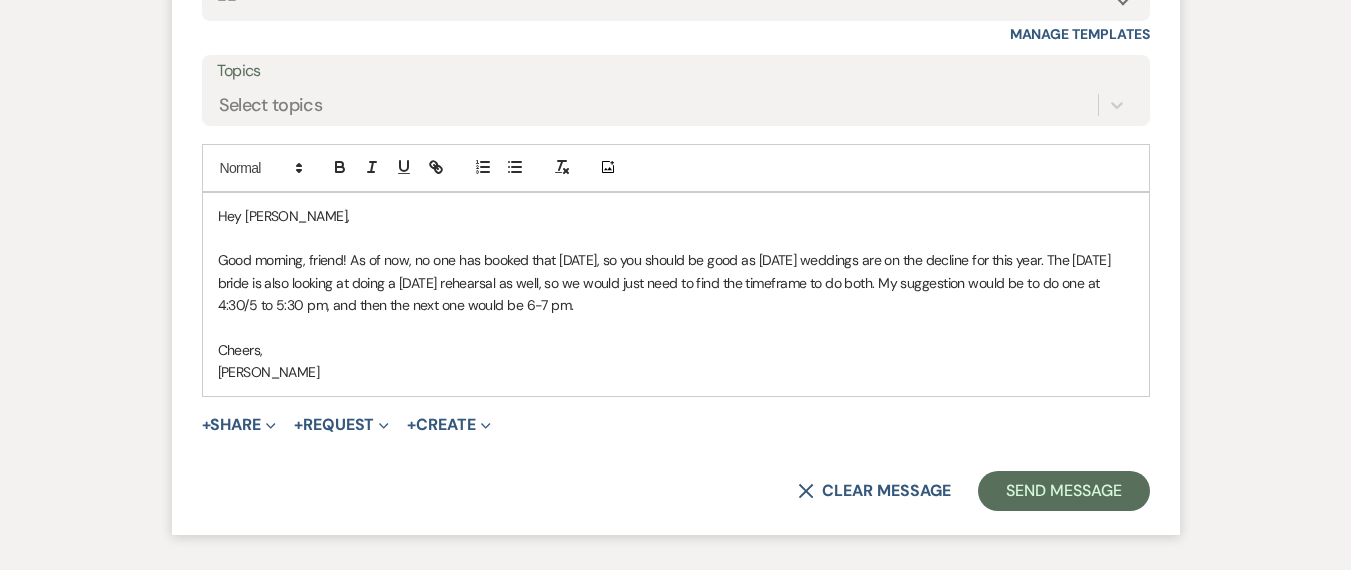 scroll, scrollTop: 6574, scrollLeft: 0, axis: vertical 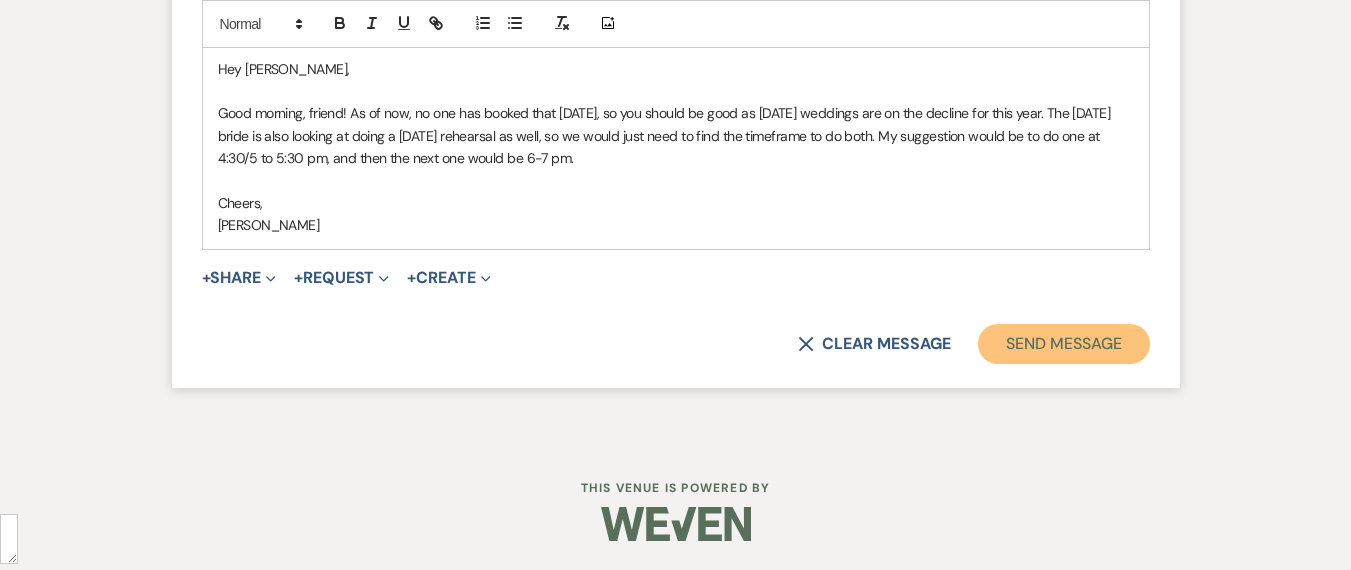 click on "Send Message" at bounding box center (1063, 344) 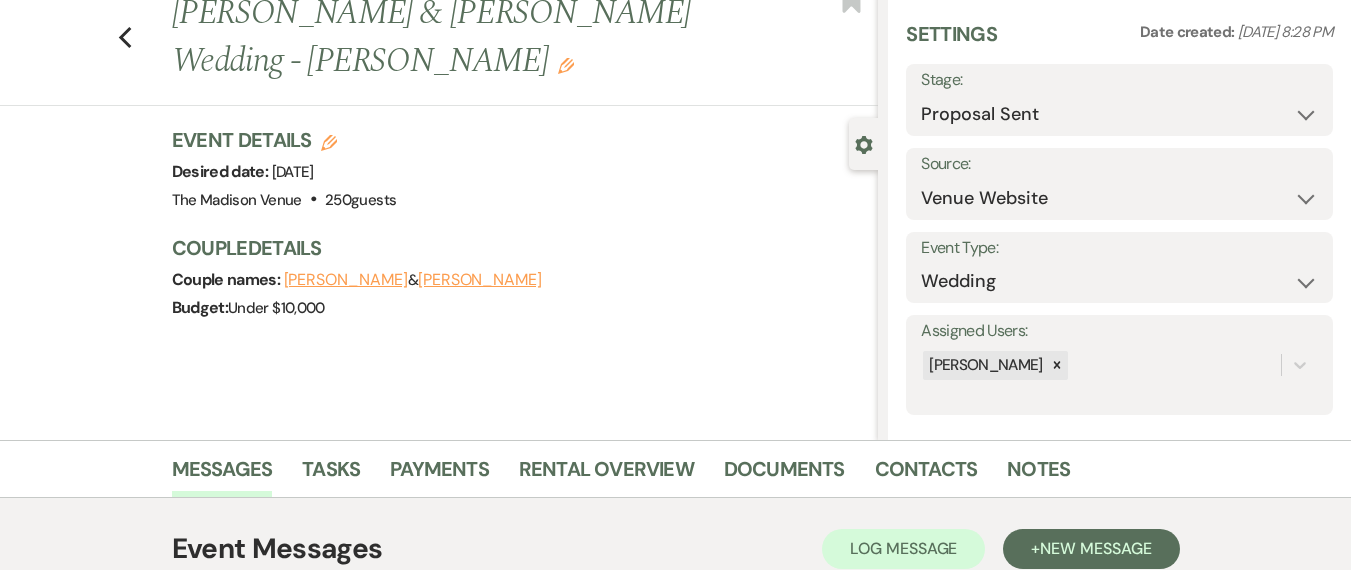 scroll, scrollTop: 0, scrollLeft: 0, axis: both 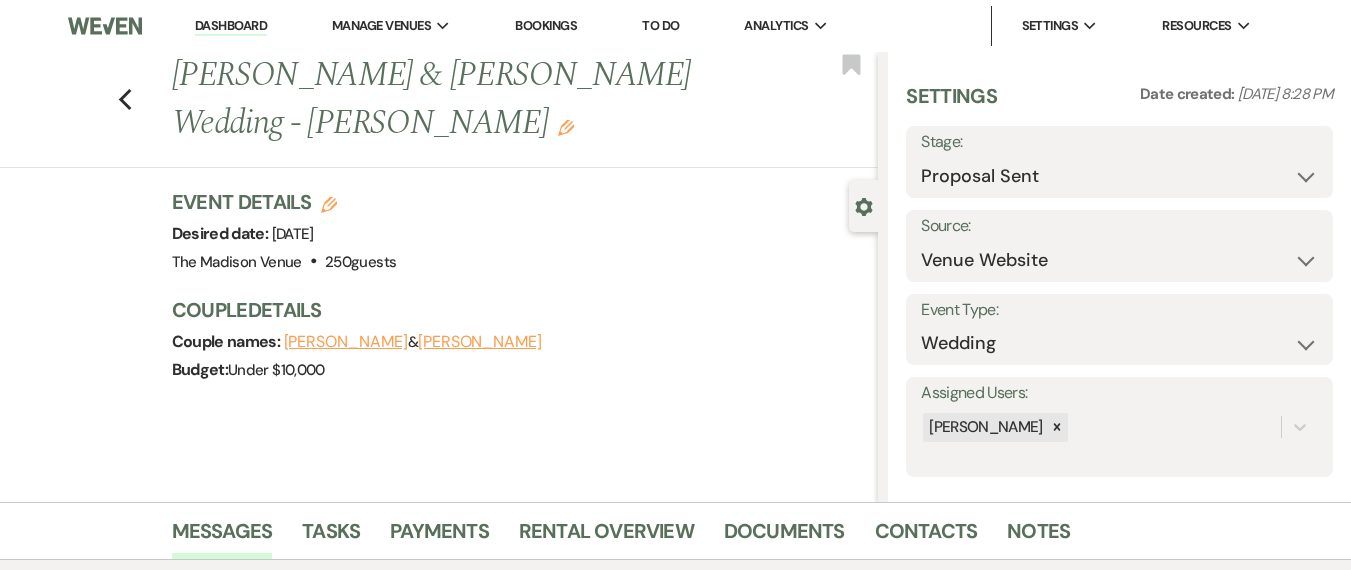 click on "Previous Micah Tutstone & Jonathan Manning's Wedding - Daryl Edit Bookmark" at bounding box center [434, 110] 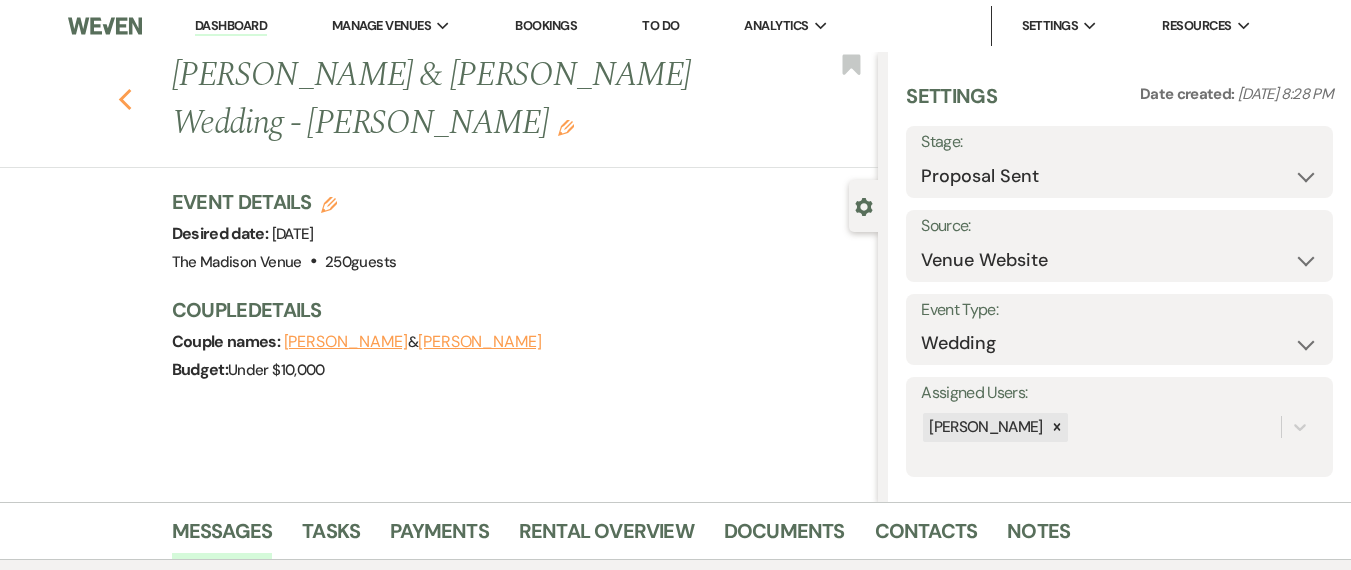 click on "Previous" 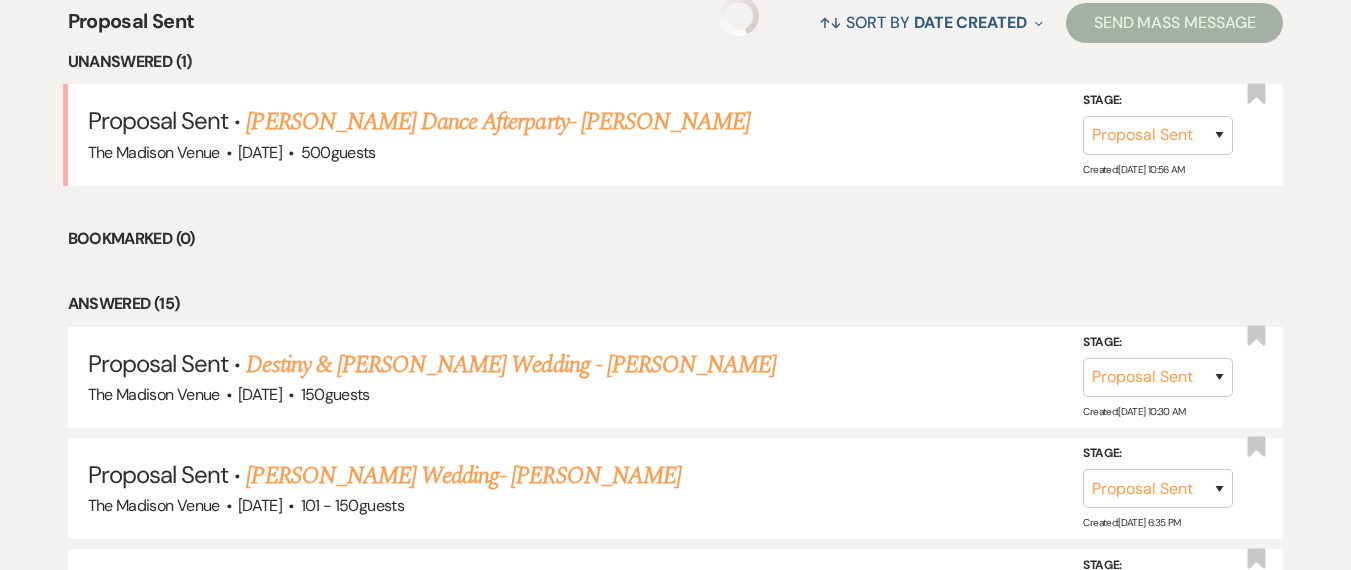 select on "6" 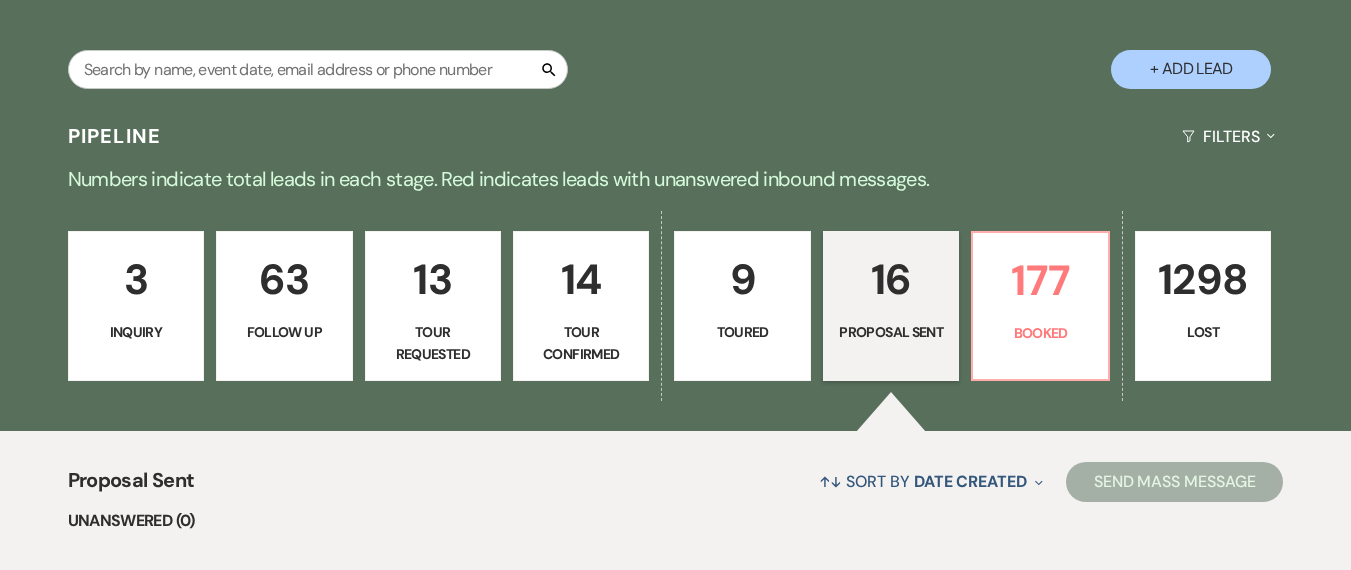 scroll, scrollTop: 472, scrollLeft: 0, axis: vertical 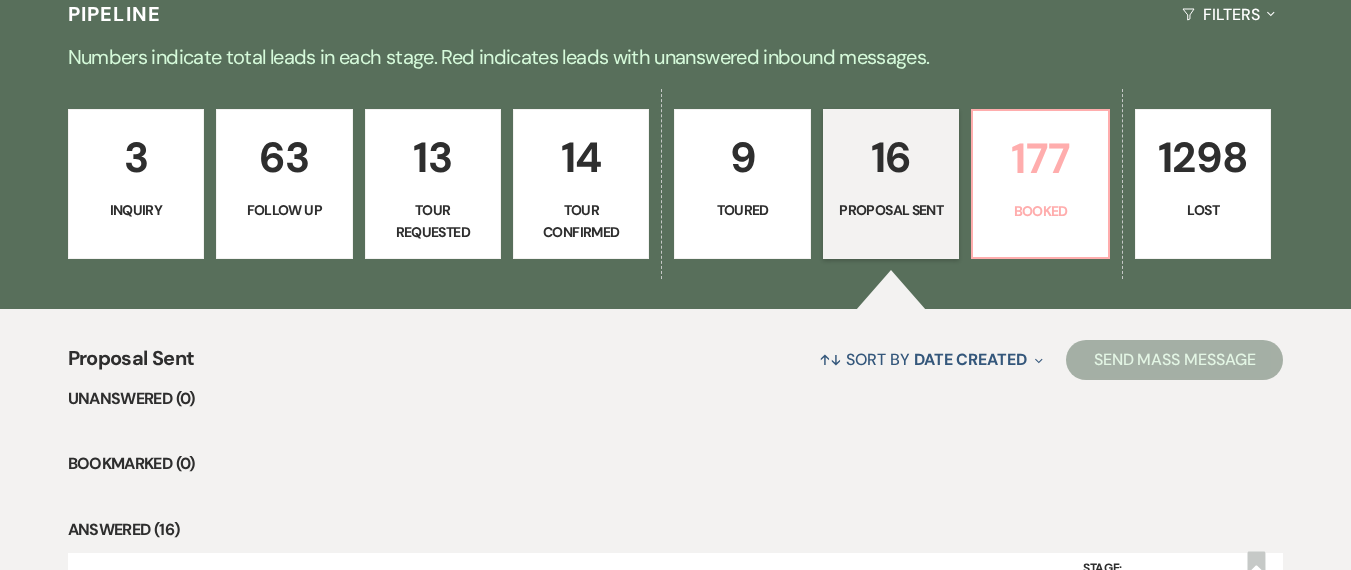 click on "177" at bounding box center (1040, 158) 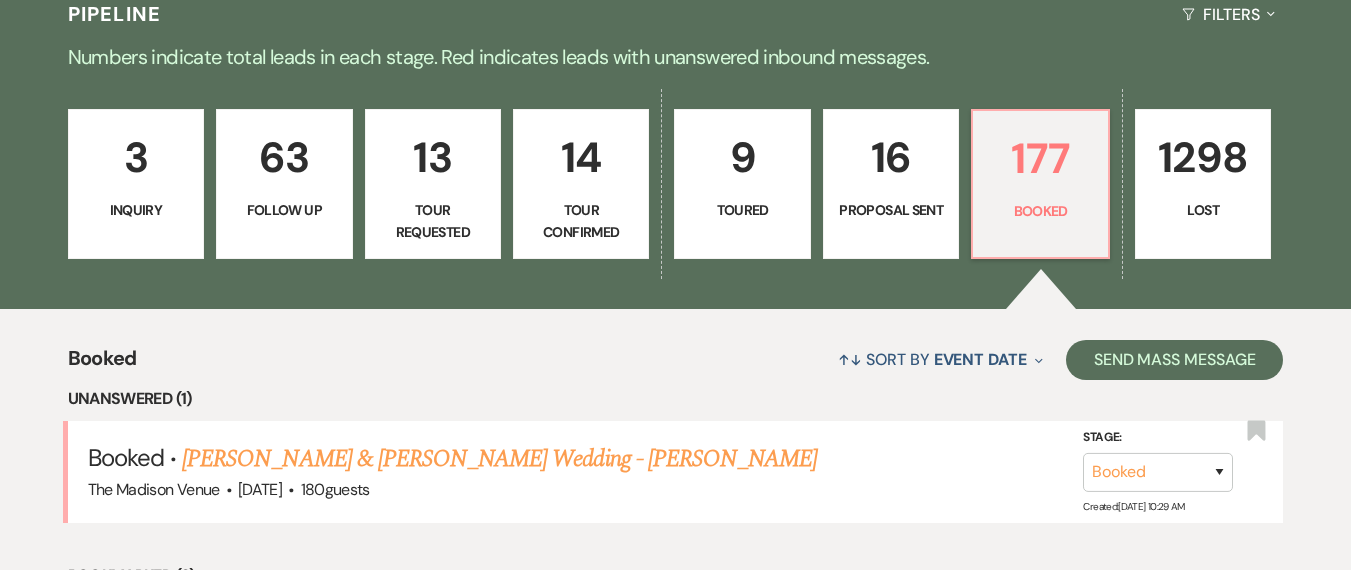 scroll, scrollTop: 650, scrollLeft: 0, axis: vertical 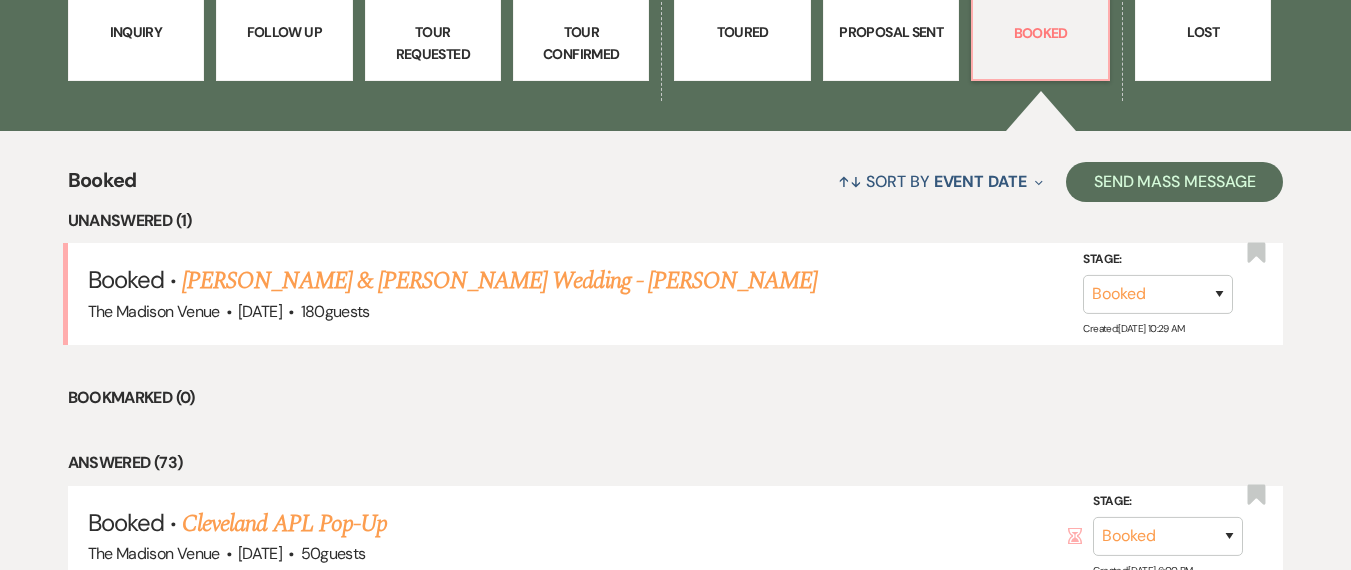 click on "Ben Grossi & Payton Palacios's Wedding - Daryl" at bounding box center (499, 281) 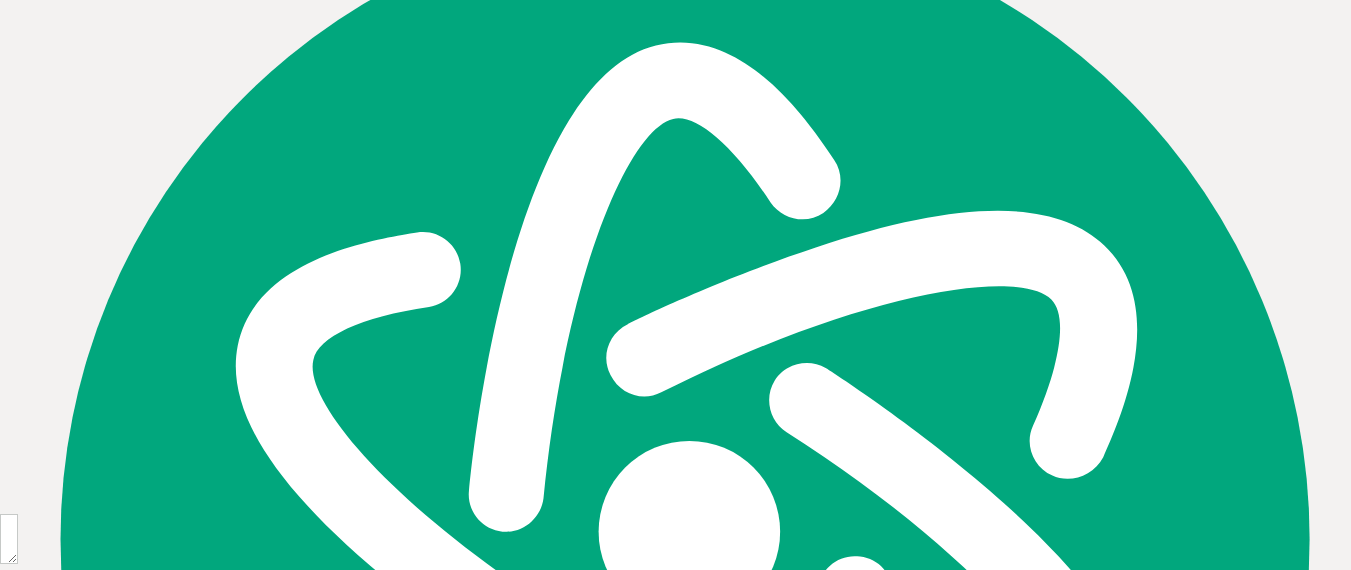 scroll, scrollTop: 0, scrollLeft: 0, axis: both 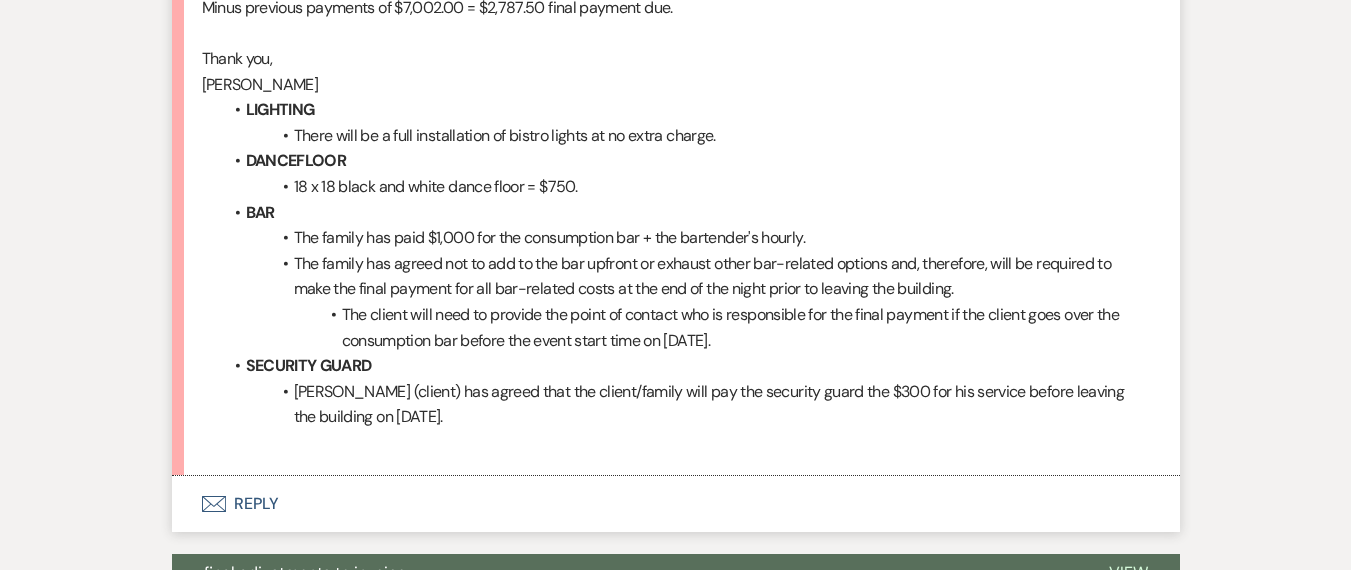 click on "Envelope Reply" at bounding box center (676, 504) 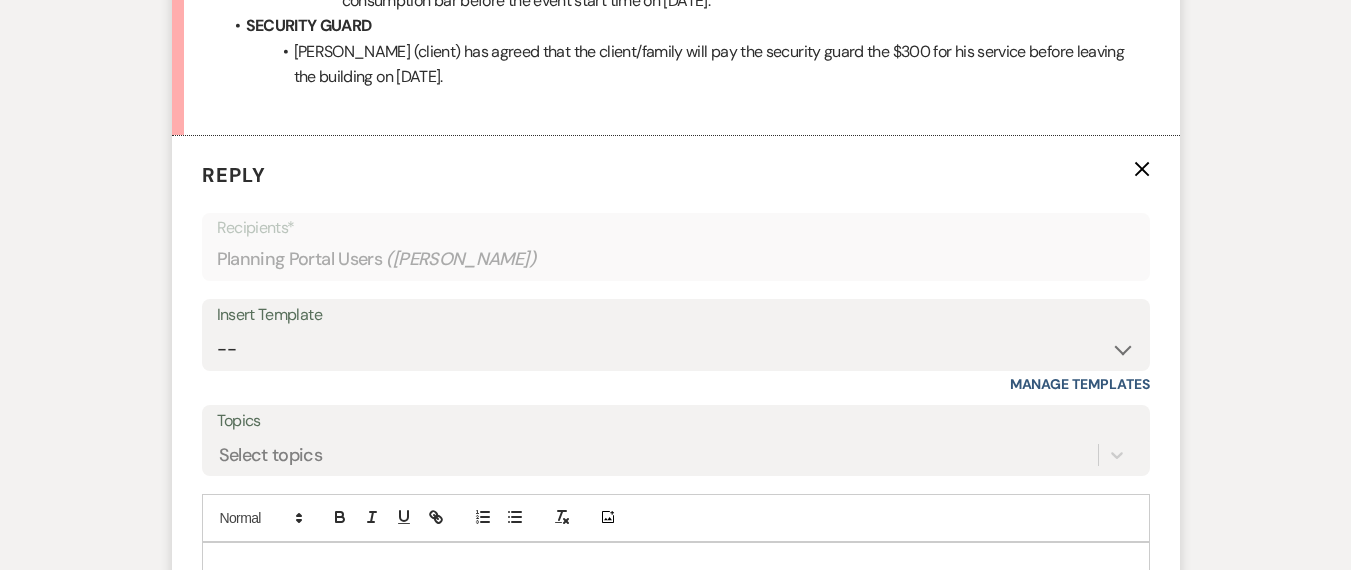 scroll, scrollTop: 1730, scrollLeft: 0, axis: vertical 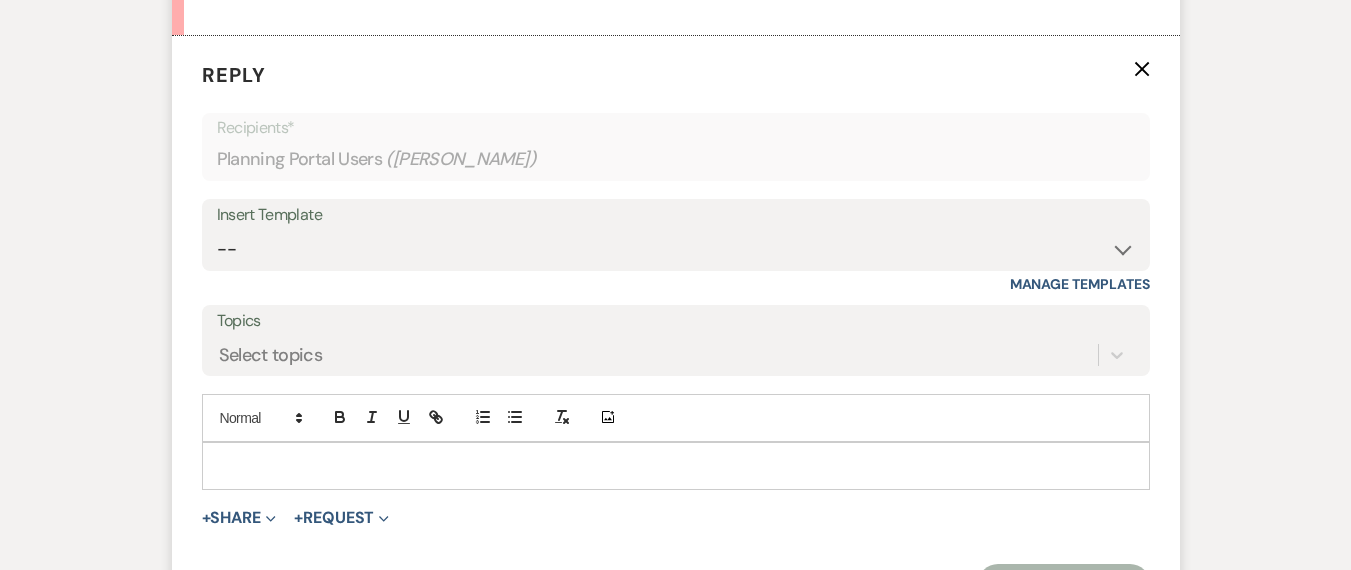 click at bounding box center [676, 466] 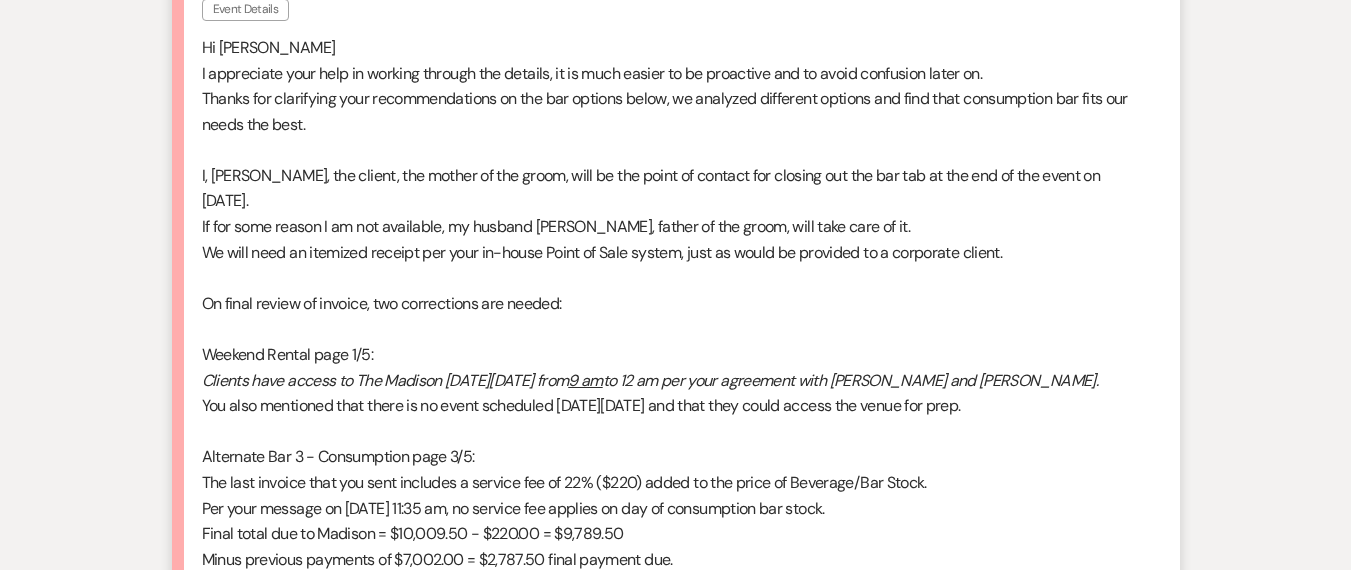 scroll, scrollTop: 19, scrollLeft: 0, axis: vertical 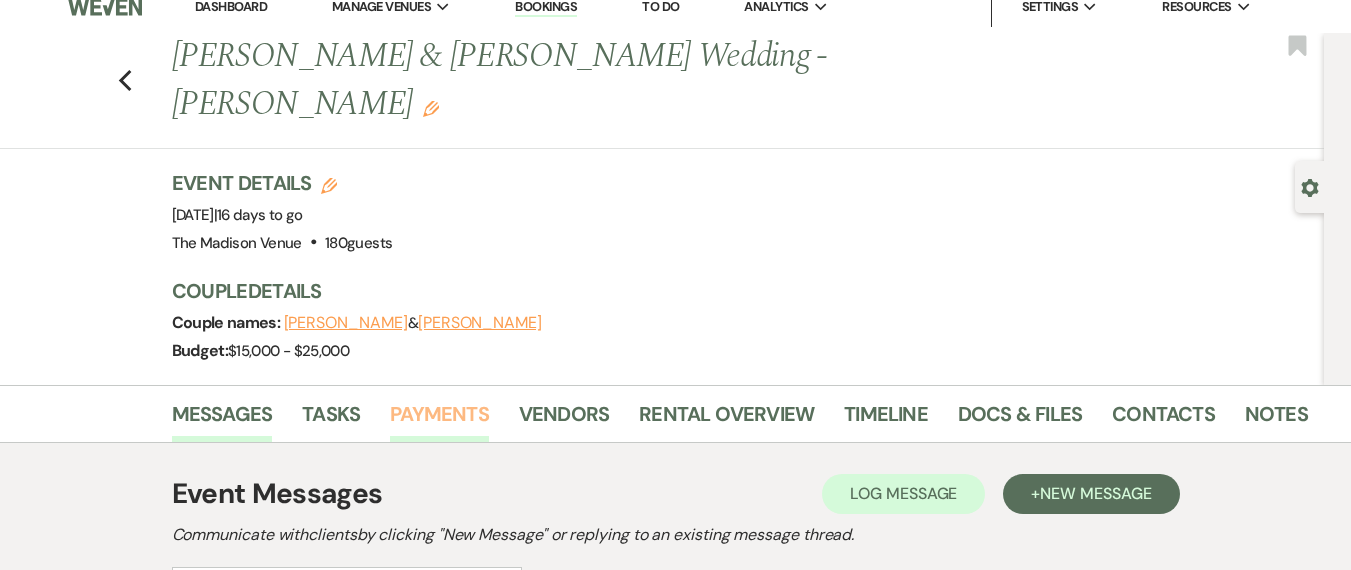 click on "Payments" at bounding box center [439, 420] 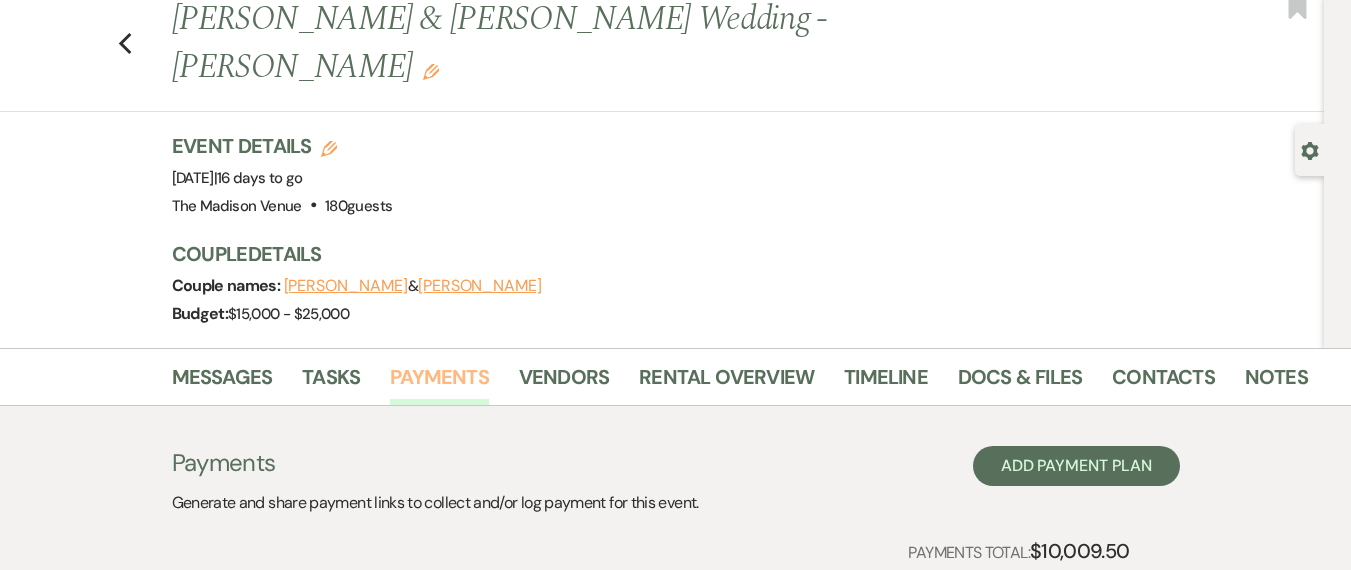 scroll, scrollTop: 445, scrollLeft: 0, axis: vertical 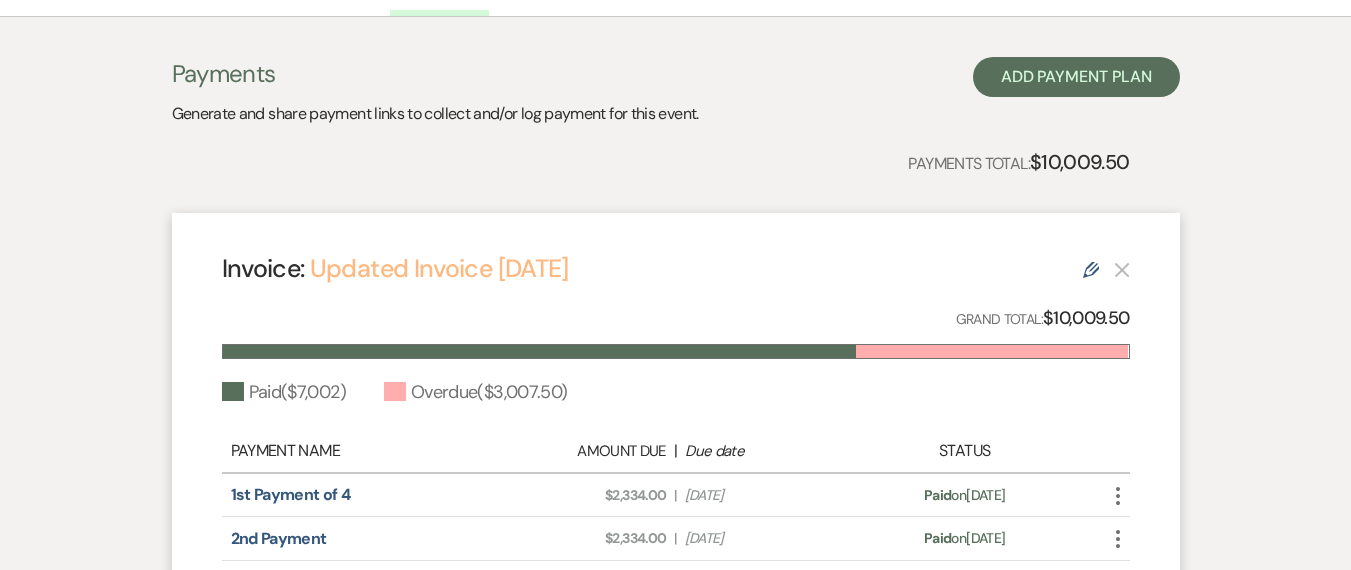 click on "Updated Invoice 7-15-2025" at bounding box center [439, 268] 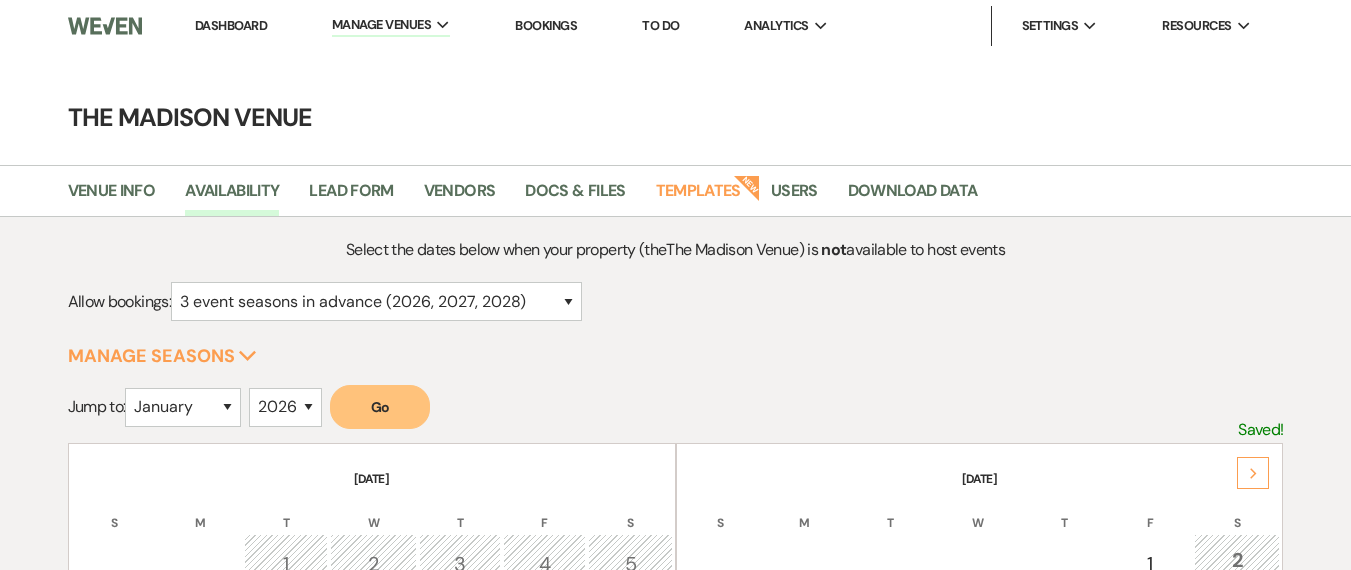 select on "3" 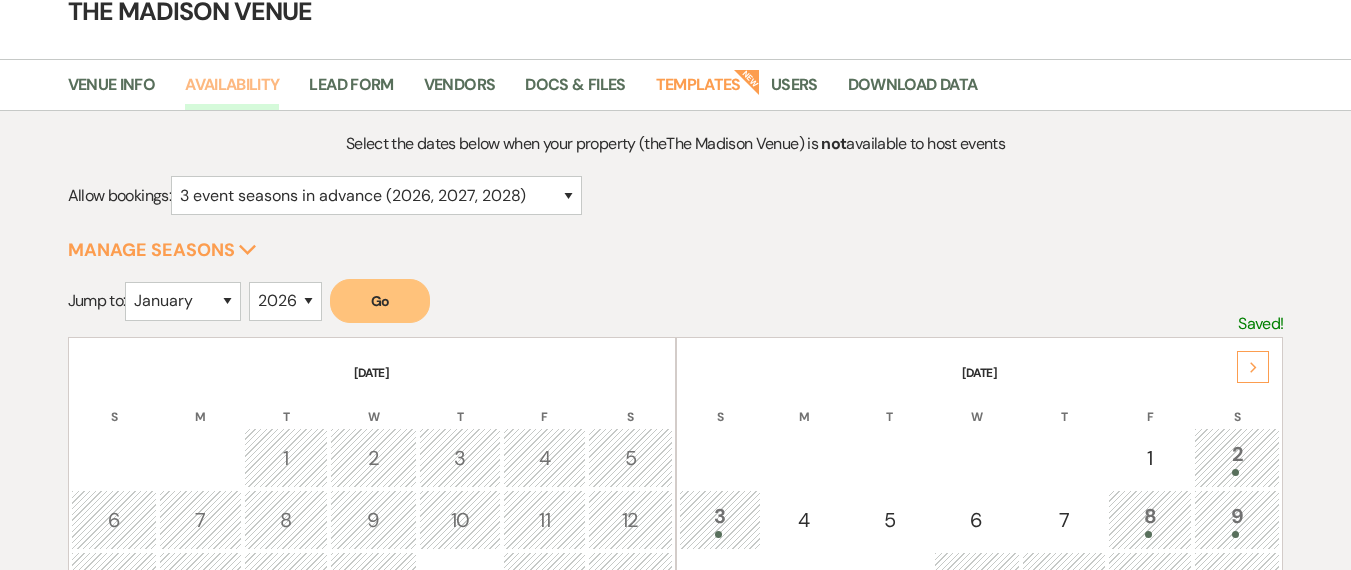 scroll, scrollTop: 423, scrollLeft: 0, axis: vertical 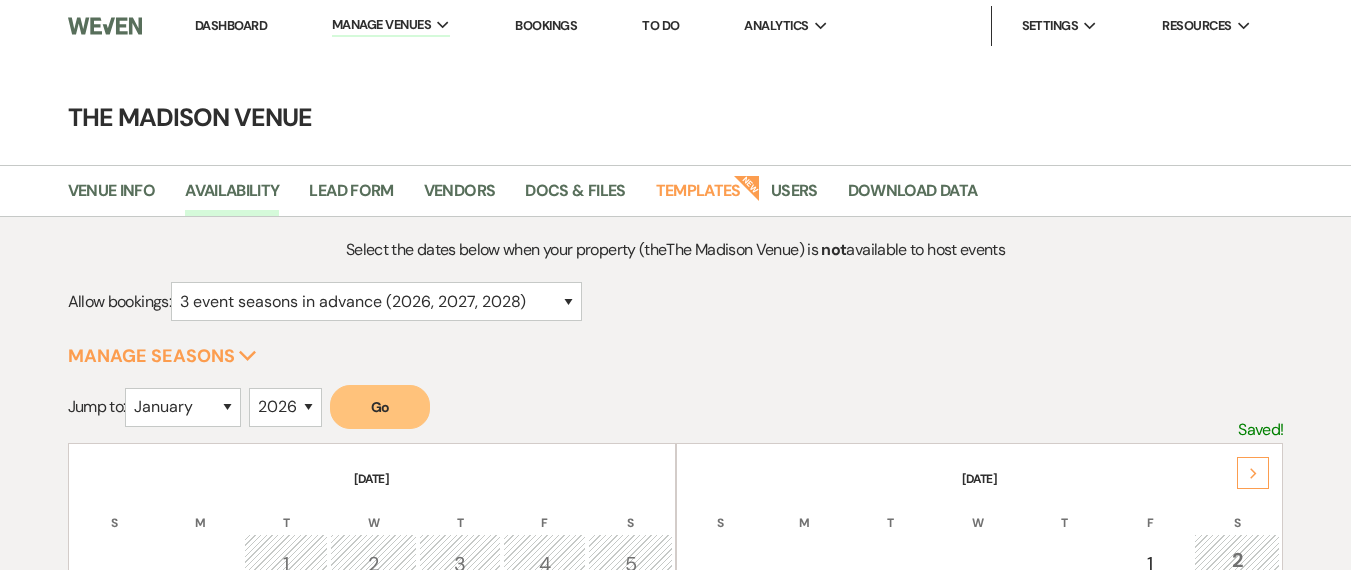 select on "3" 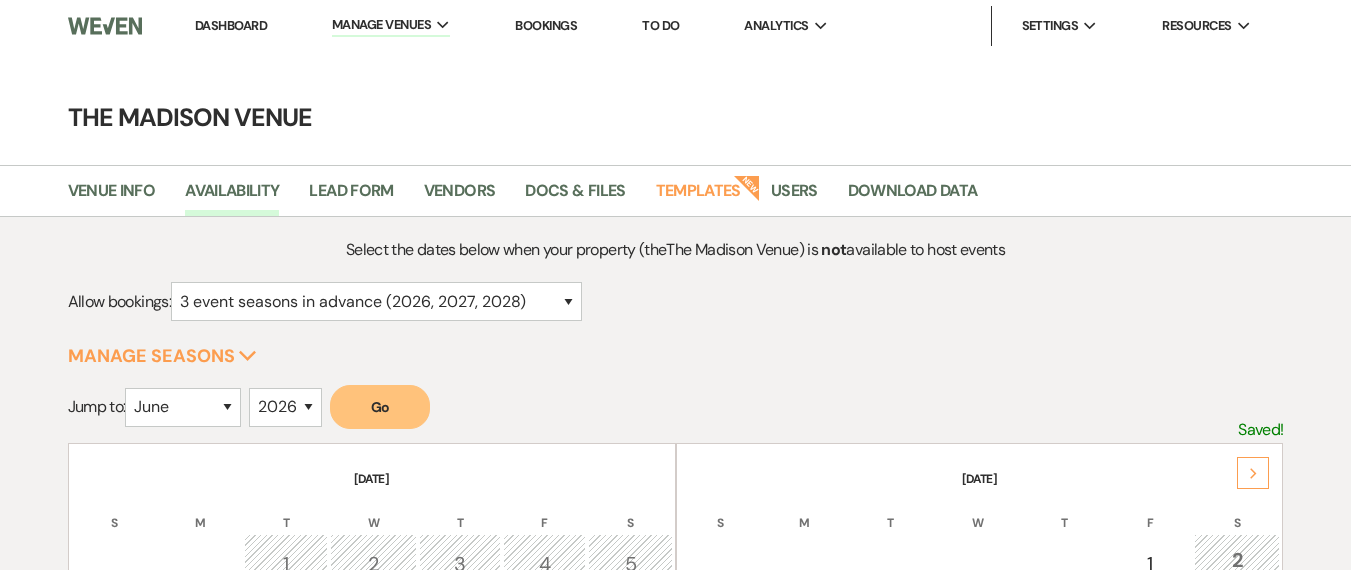 click on "Go" at bounding box center [380, 407] 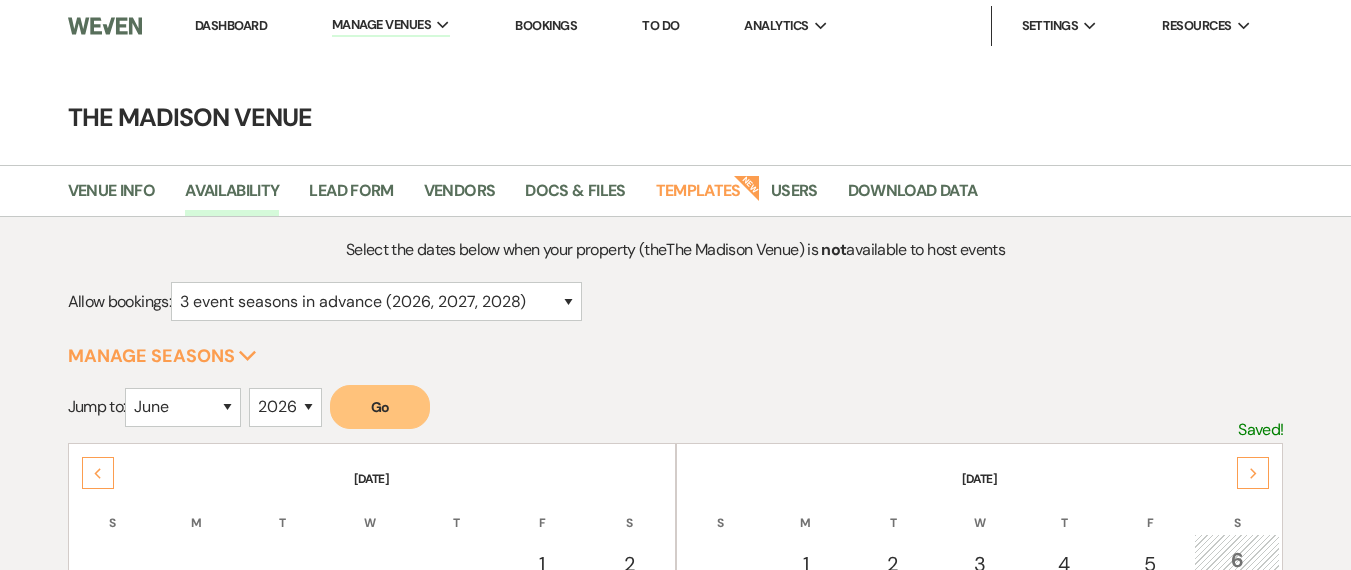 scroll, scrollTop: 195, scrollLeft: 0, axis: vertical 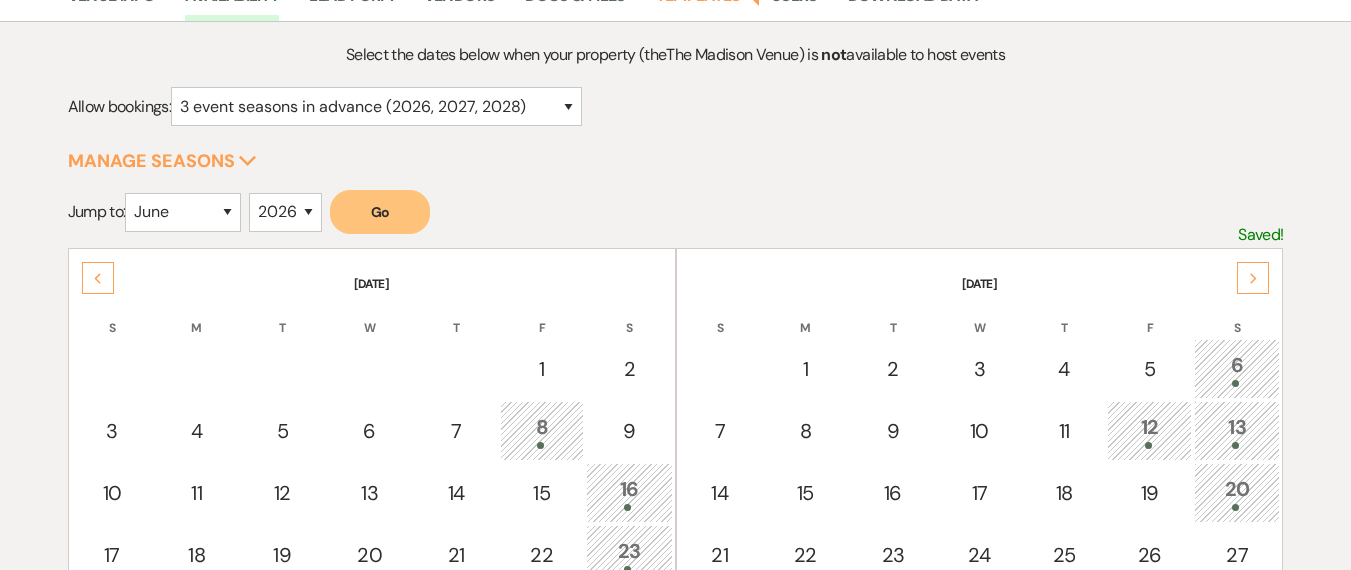 click on "12" at bounding box center [1149, 430] 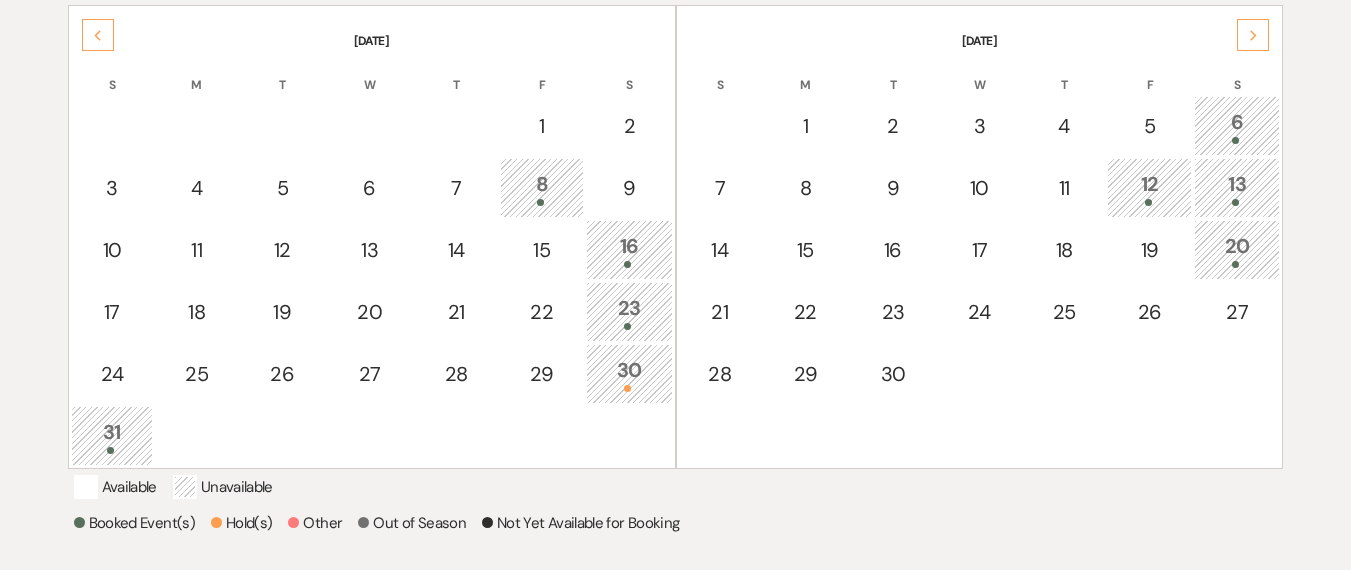 scroll, scrollTop: 674, scrollLeft: 0, axis: vertical 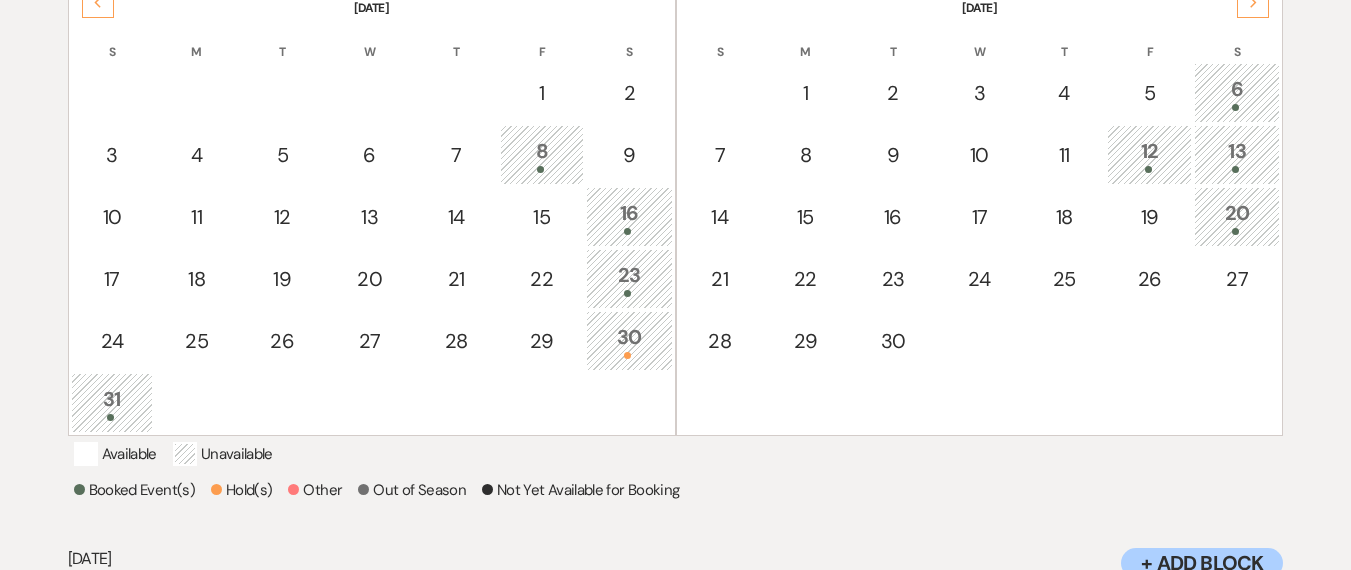 click on "13" at bounding box center (1237, 154) 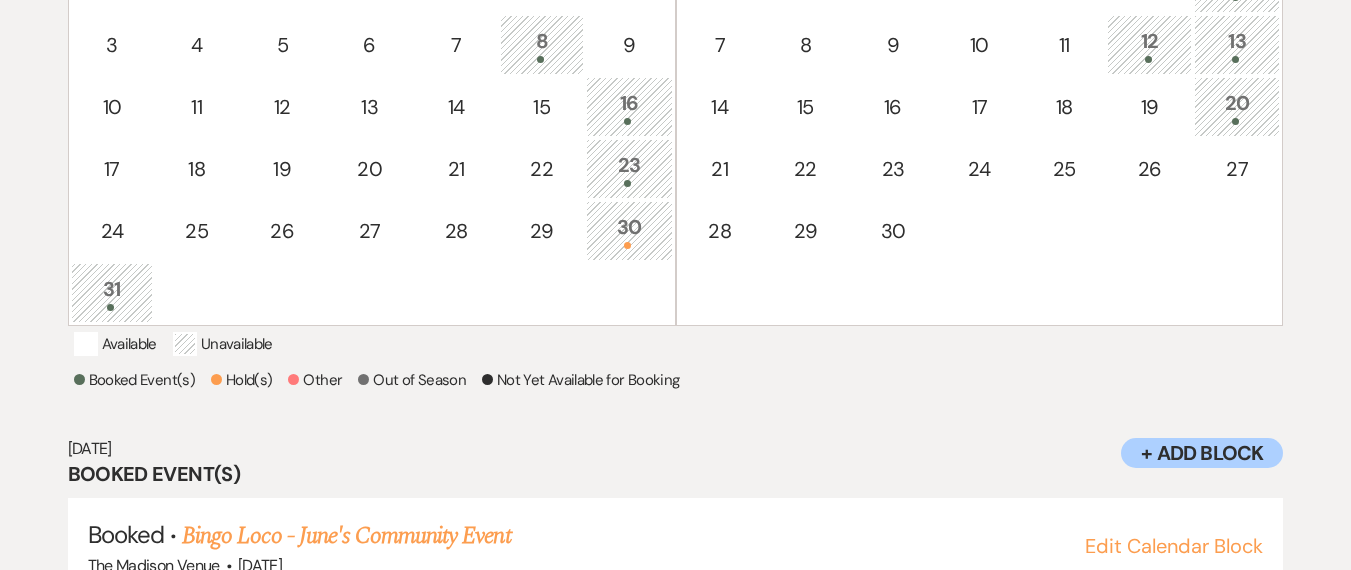 scroll, scrollTop: 449, scrollLeft: 0, axis: vertical 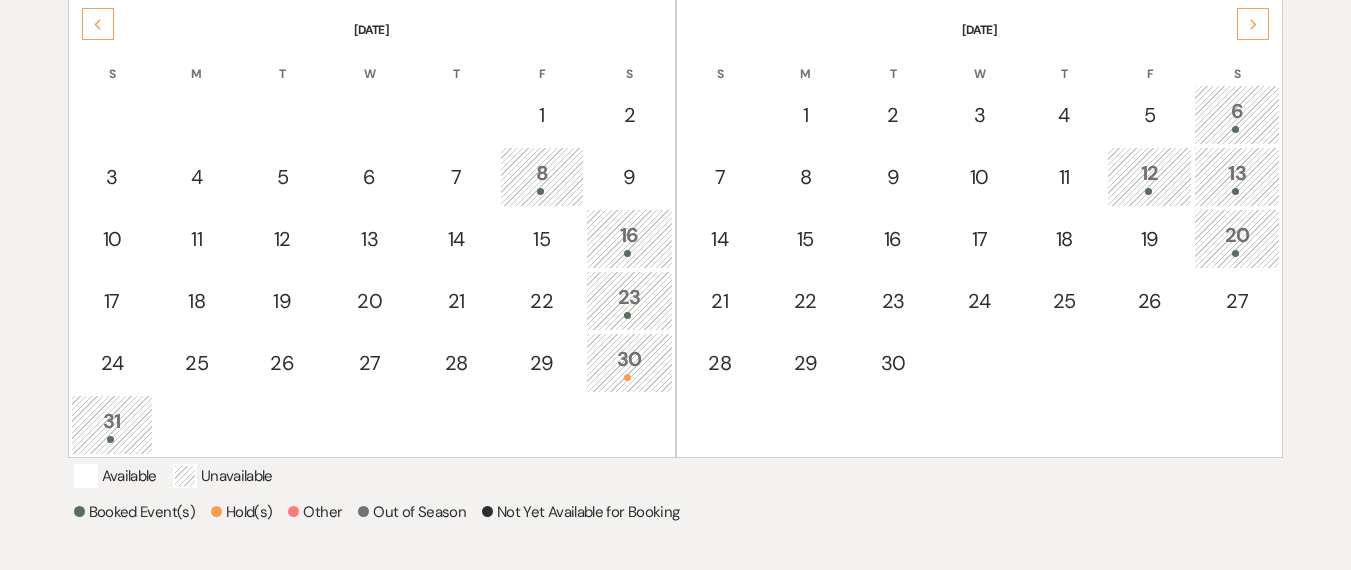 click at bounding box center (629, 377) 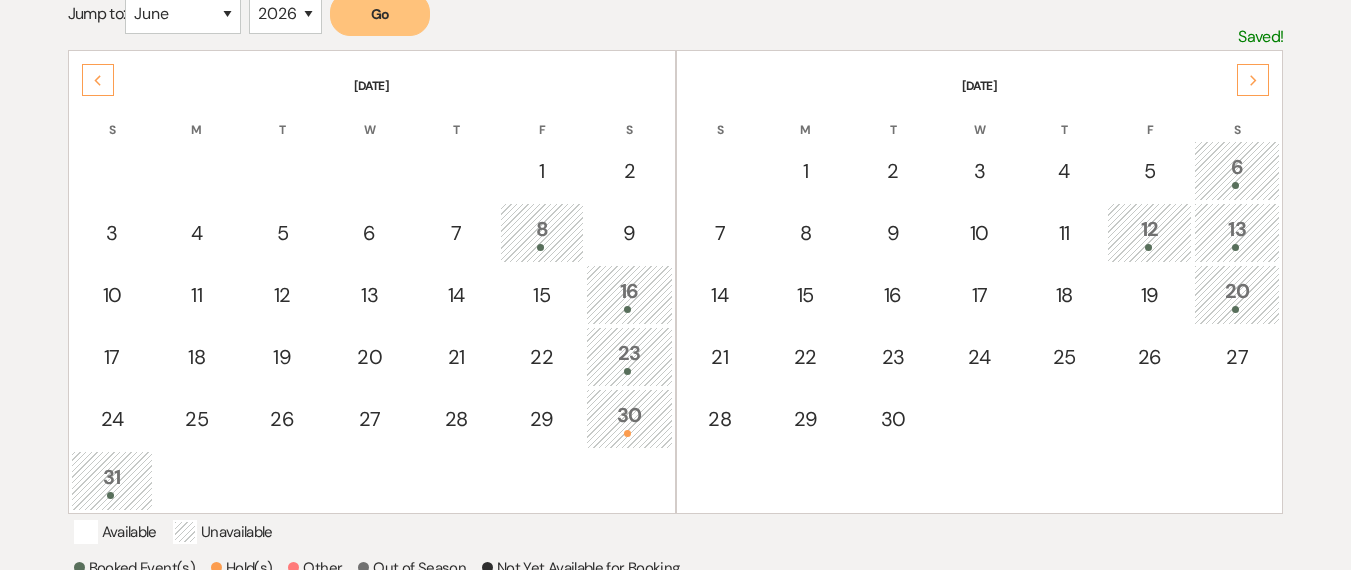 scroll, scrollTop: 305, scrollLeft: 0, axis: vertical 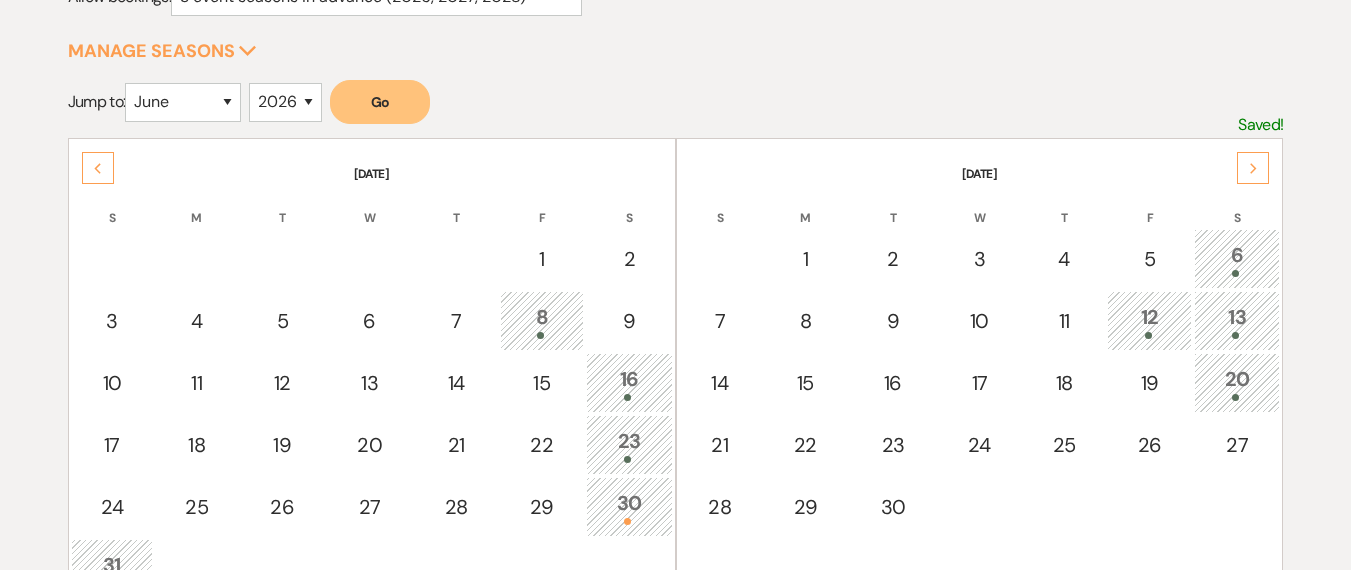 click on "Next" 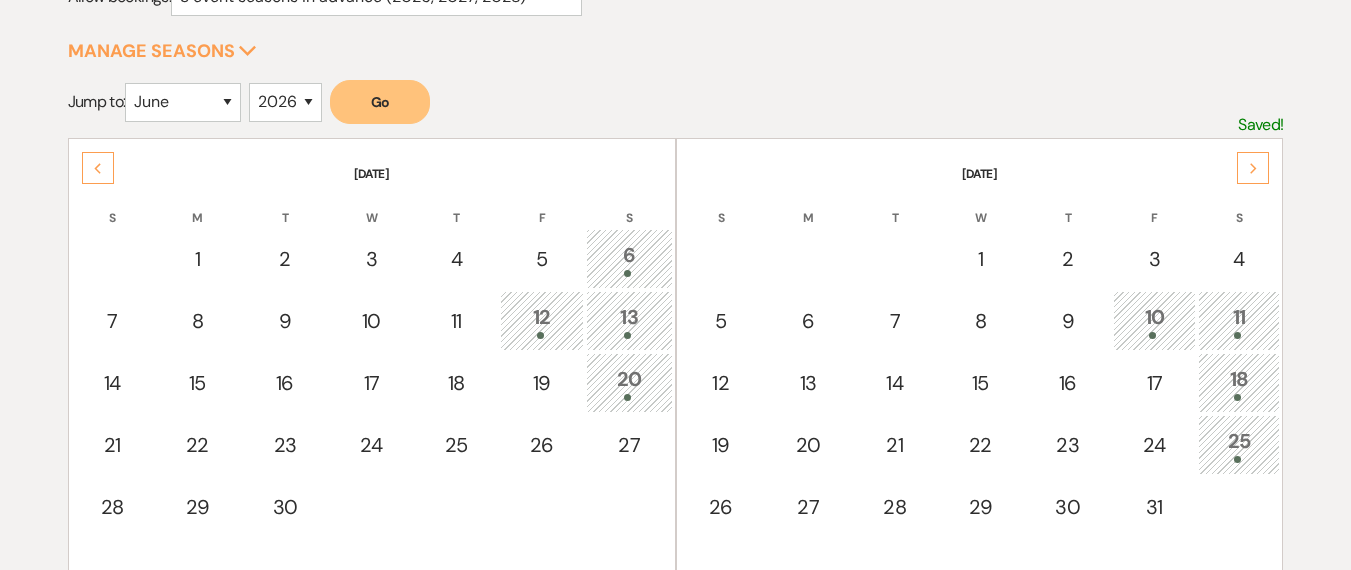 click on "10" at bounding box center [1154, 320] 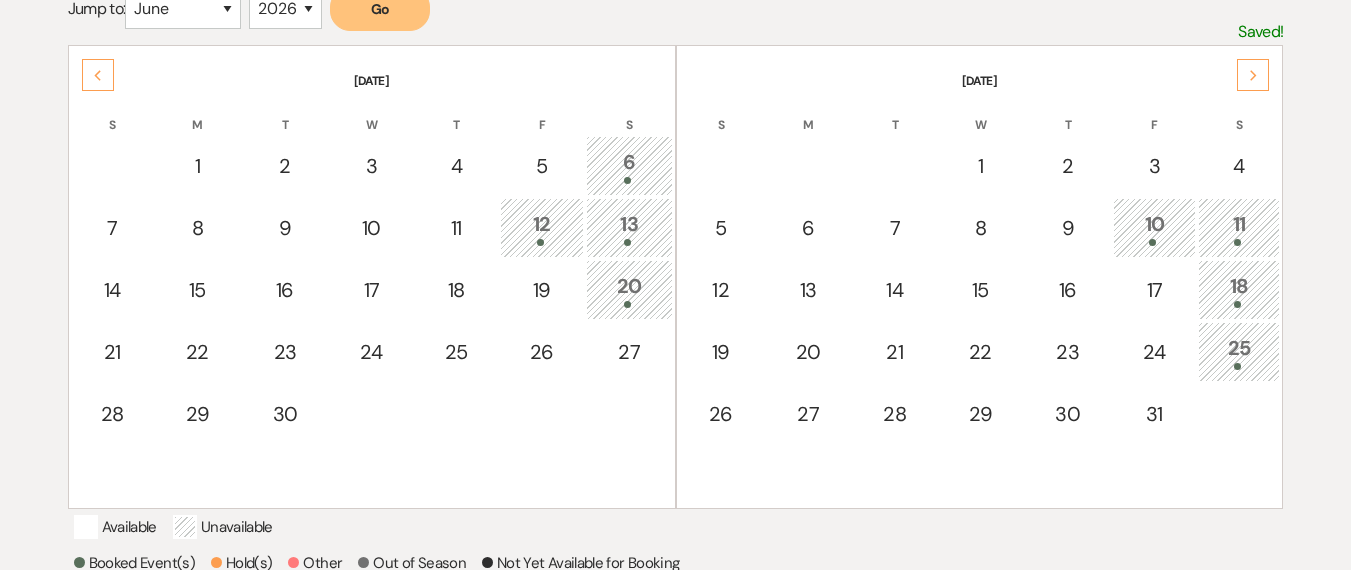 scroll, scrollTop: 372, scrollLeft: 0, axis: vertical 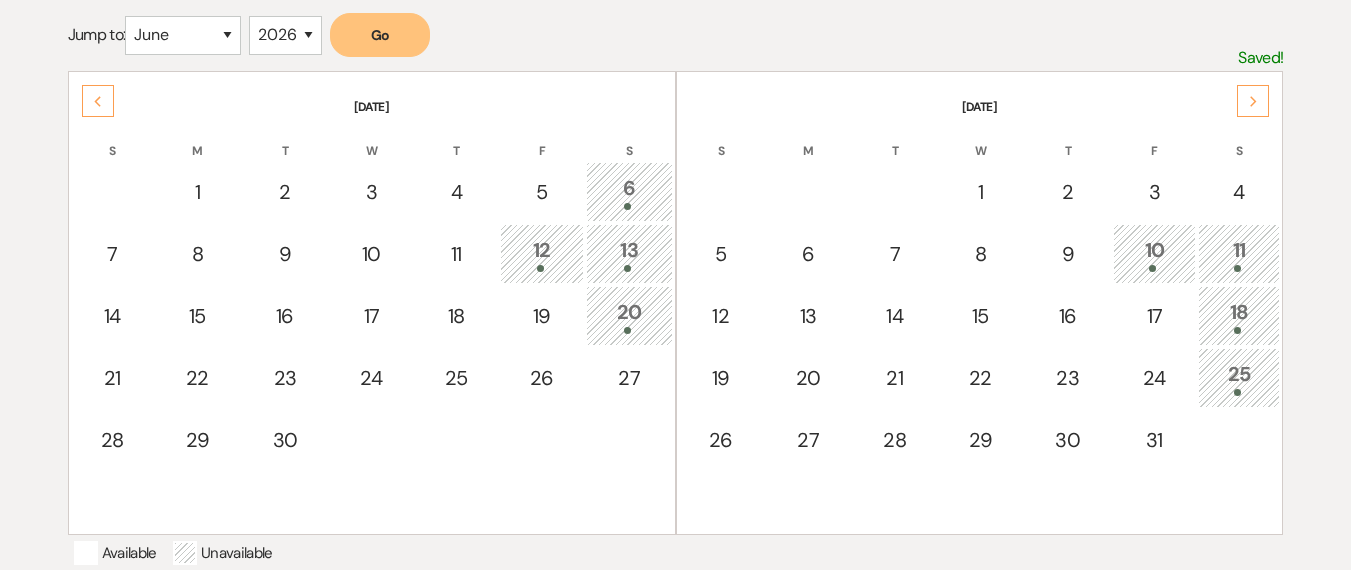 click on "Next" 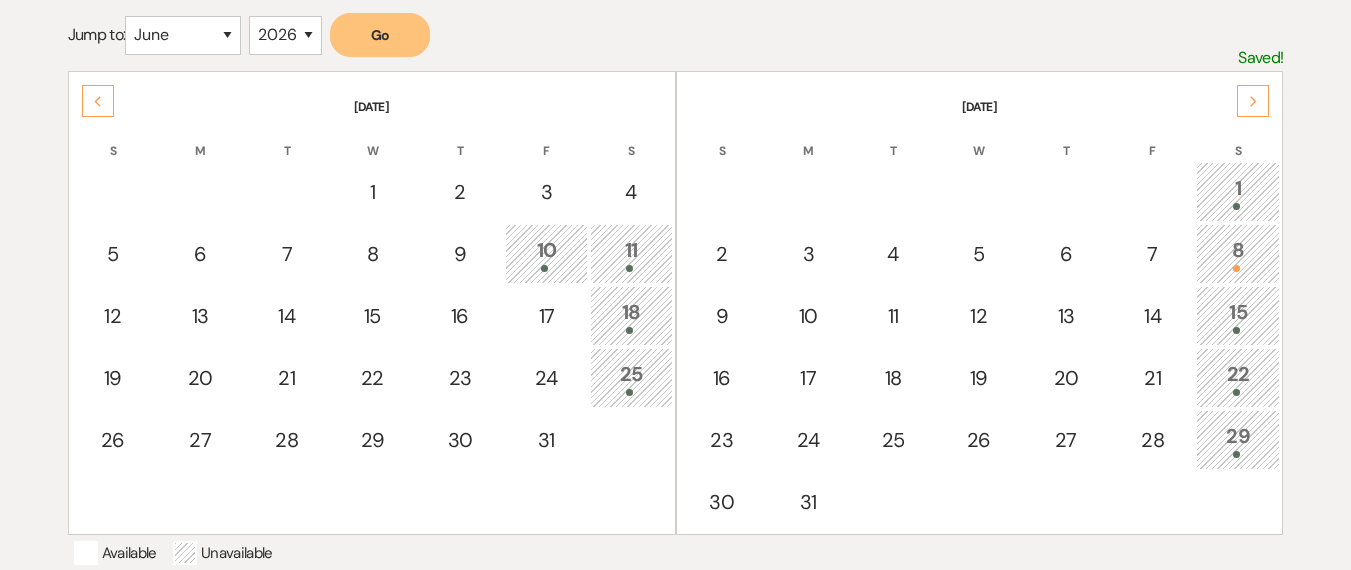click at bounding box center [1238, 268] 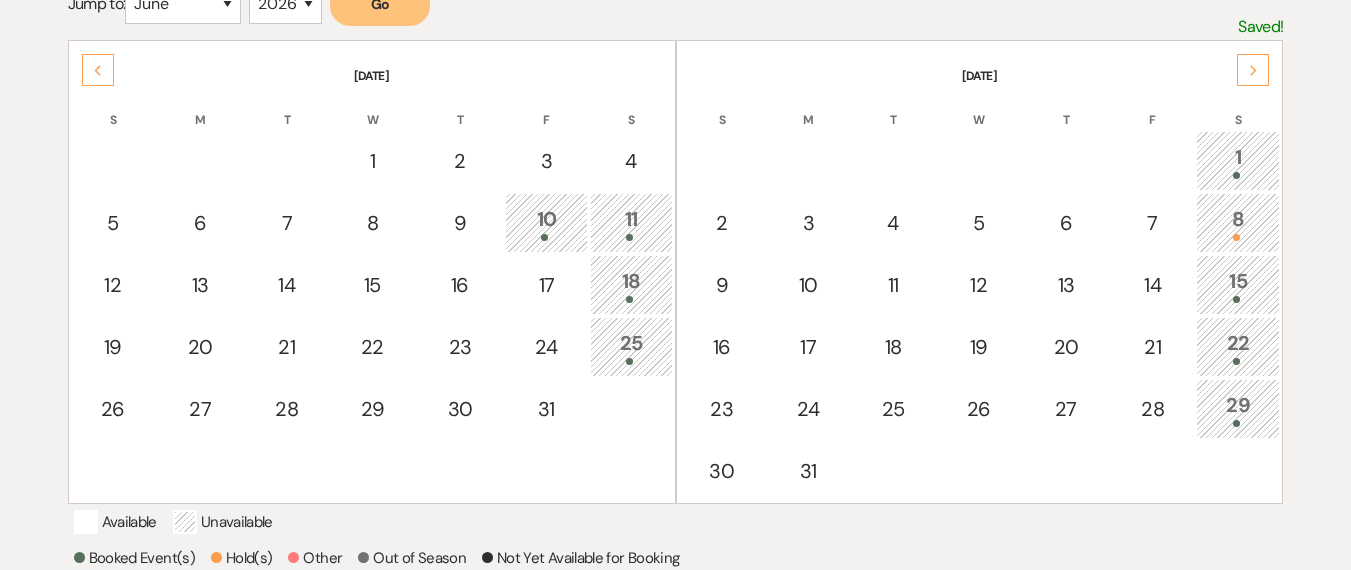 scroll, scrollTop: 313, scrollLeft: 0, axis: vertical 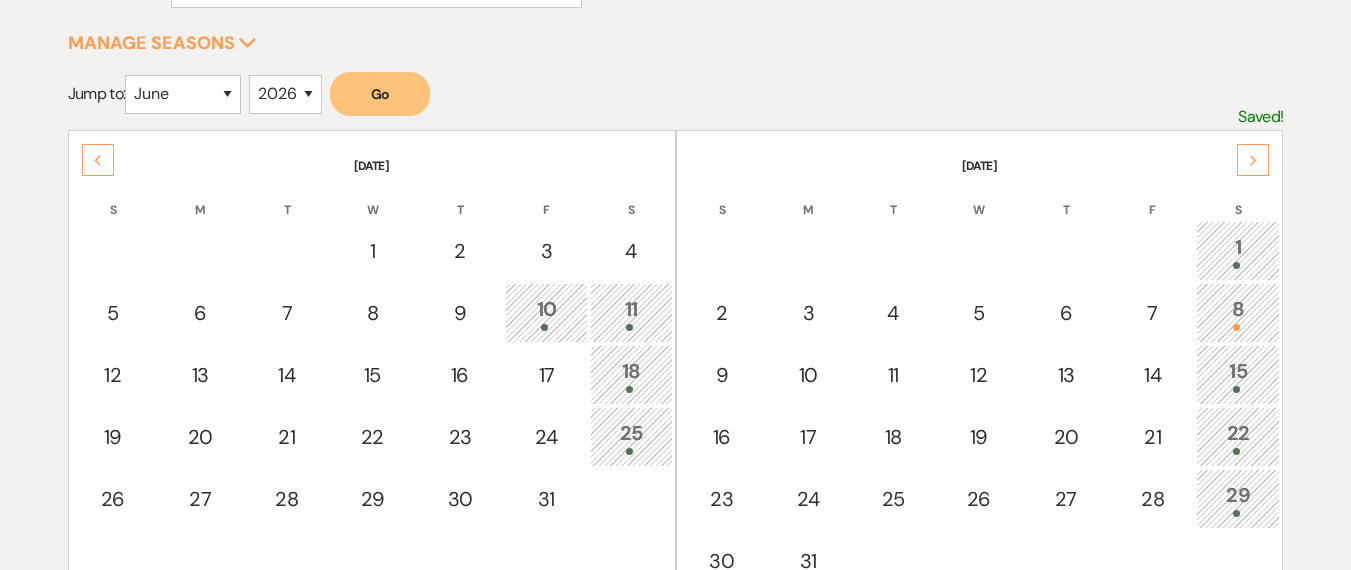 click on "Next" 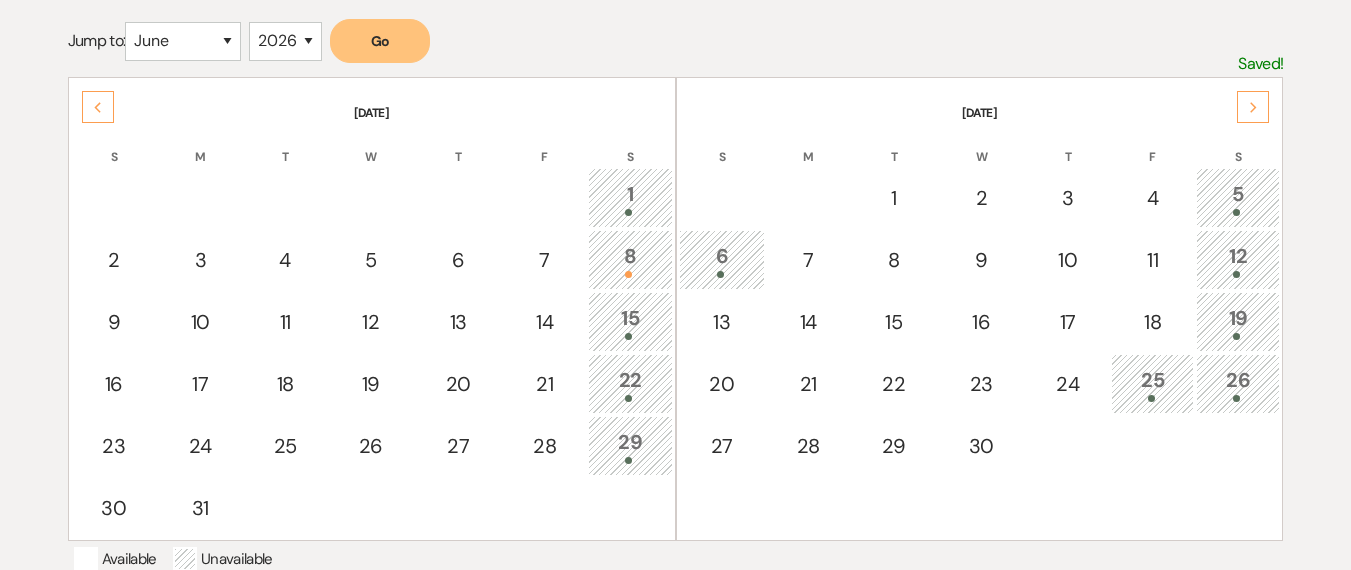 scroll, scrollTop: 71, scrollLeft: 0, axis: vertical 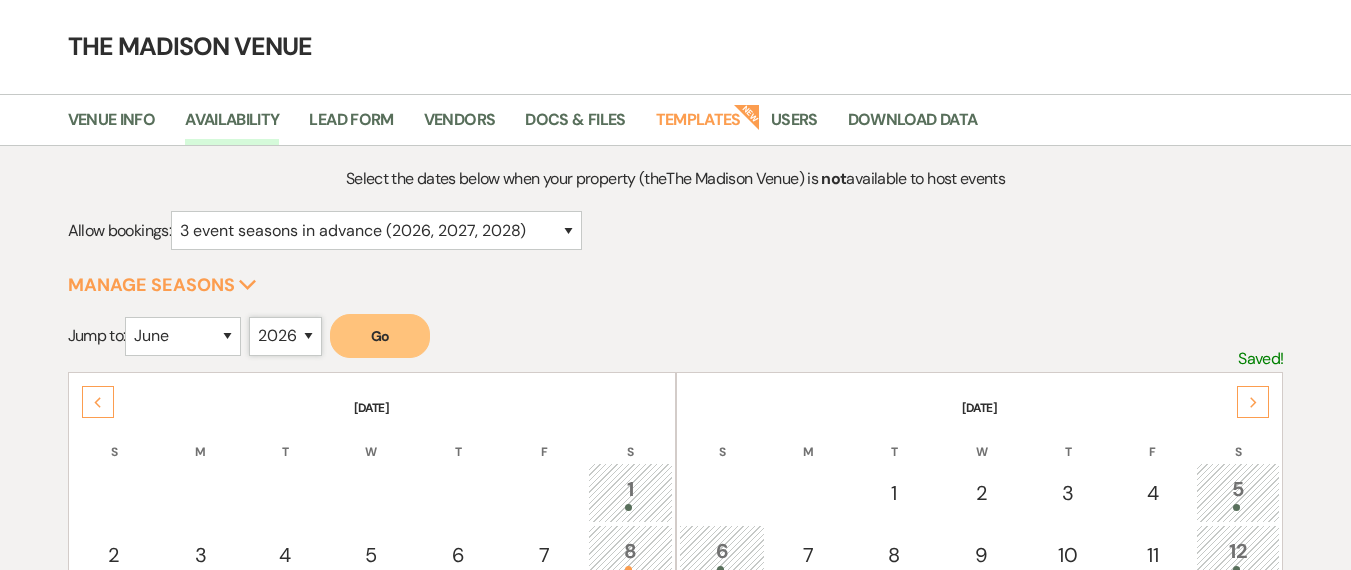 click on "2025 2026 2027 2028 2029" at bounding box center [285, 336] 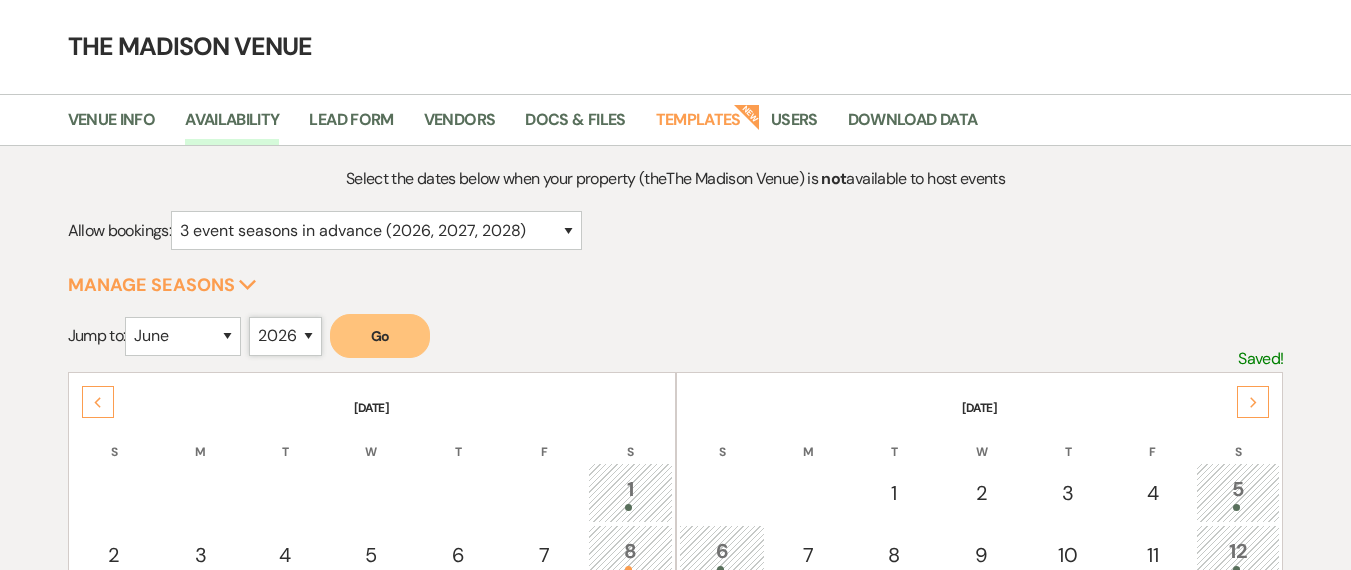 select on "2025" 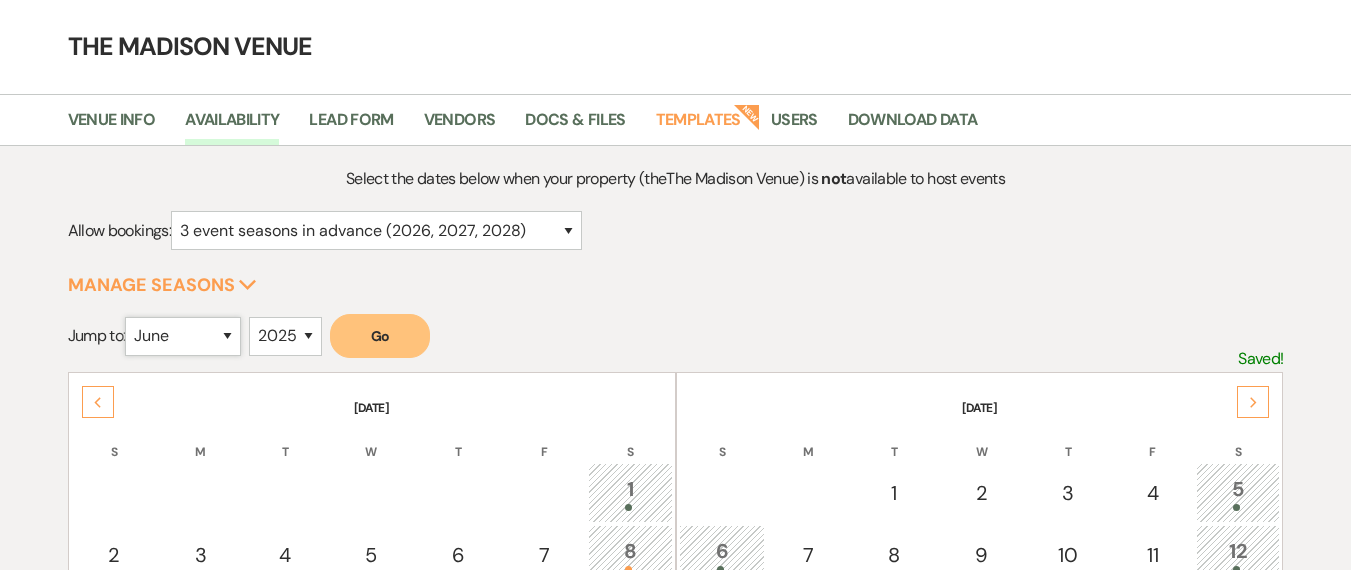 click on "January February March April May June July August September October November December" at bounding box center (183, 336) 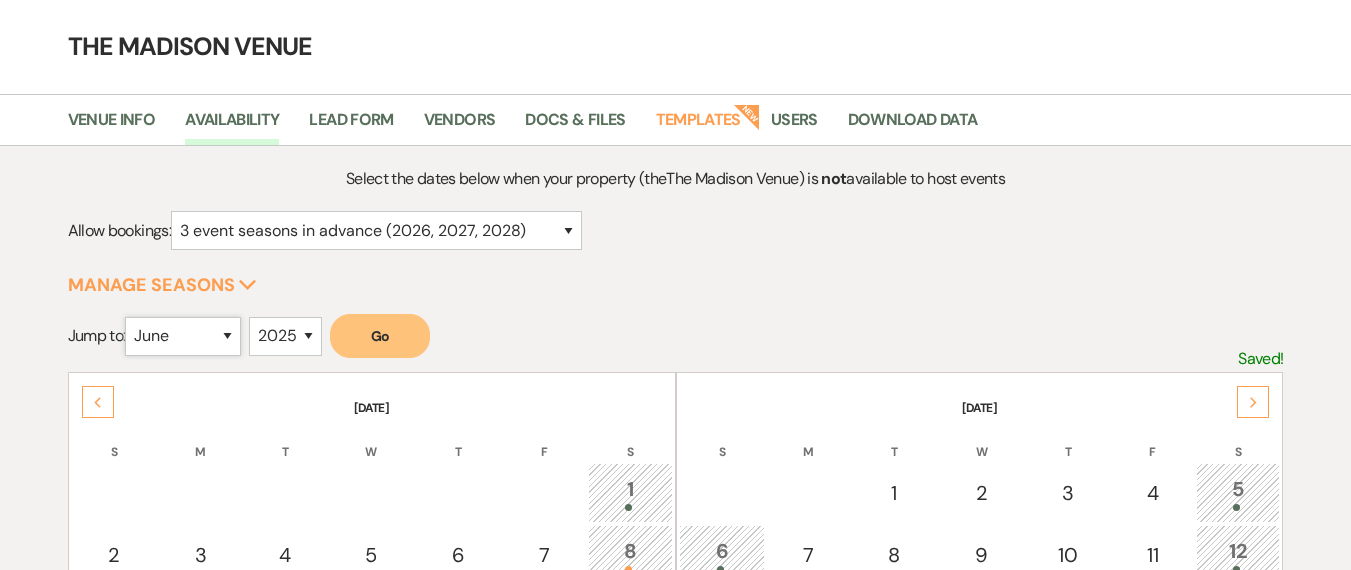select on "10" 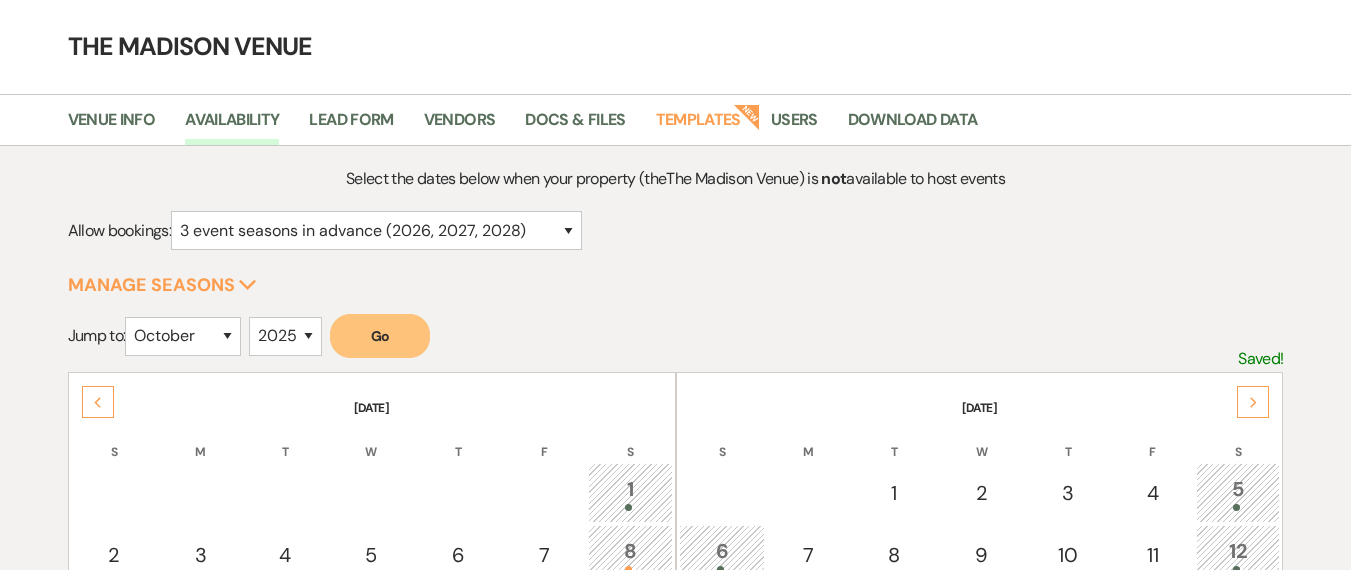 click on "Go" at bounding box center [380, 336] 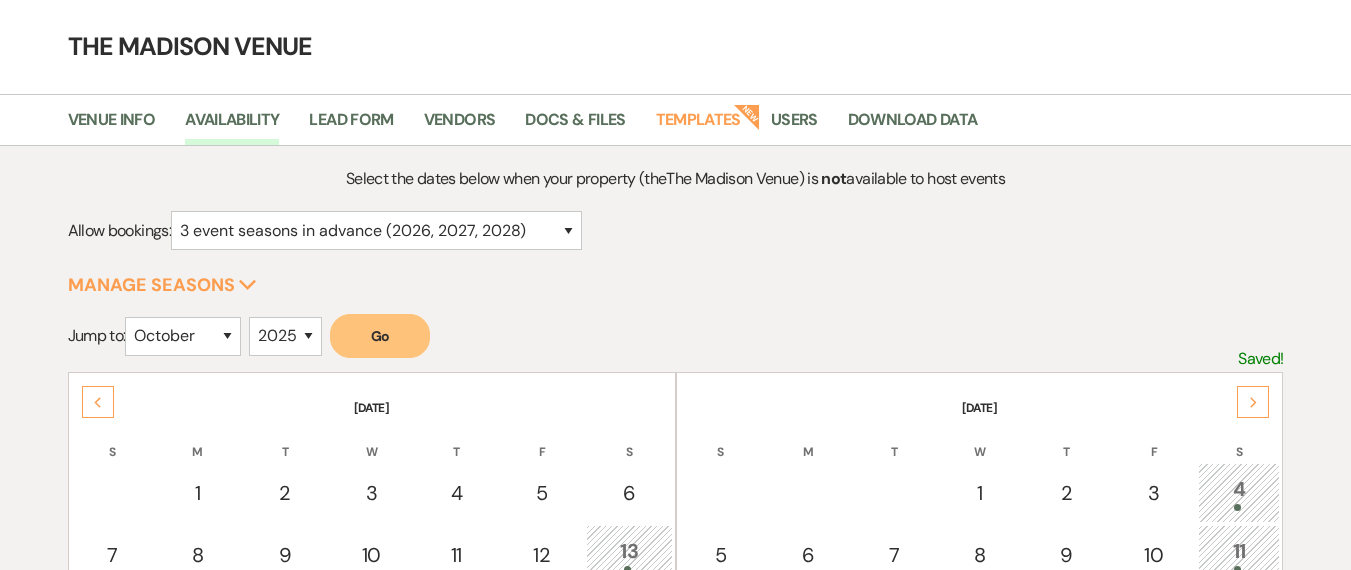 click on "Go" at bounding box center [380, 336] 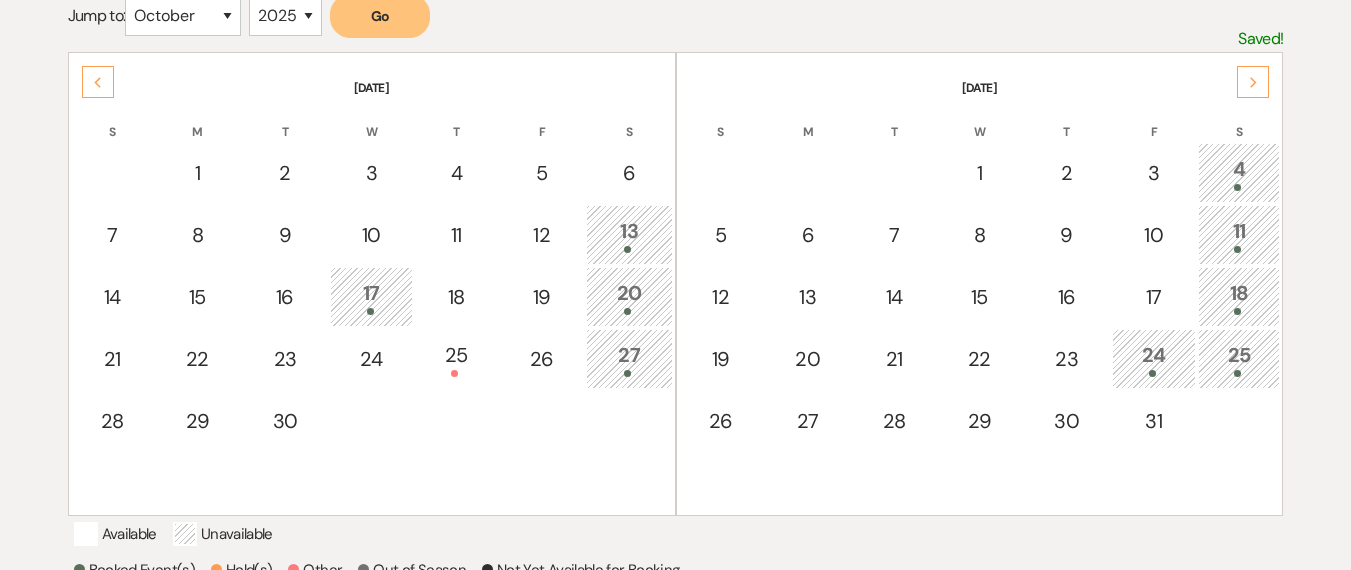 scroll, scrollTop: 358, scrollLeft: 0, axis: vertical 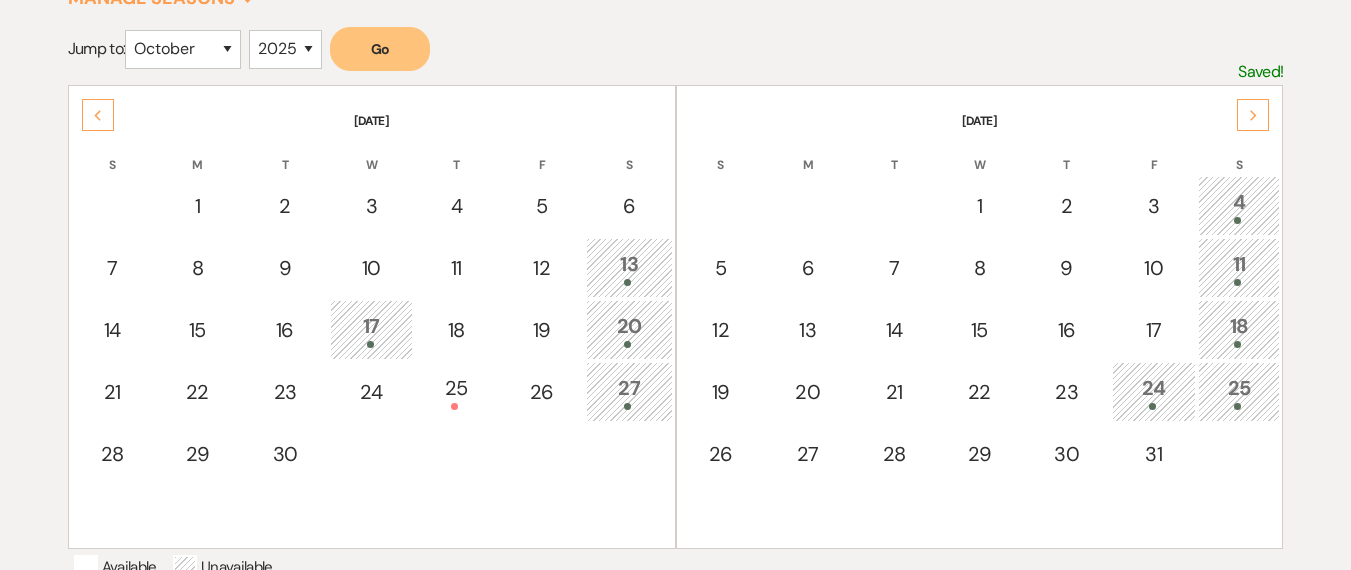 click on "11" at bounding box center [1239, 267] 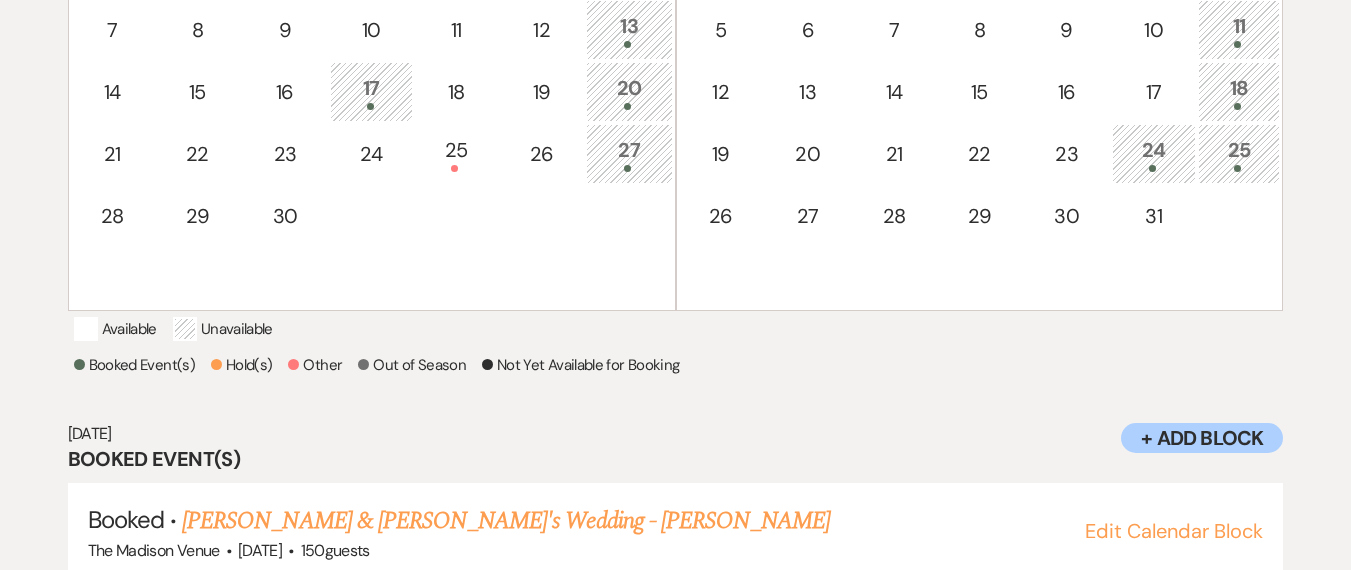 scroll, scrollTop: 509, scrollLeft: 0, axis: vertical 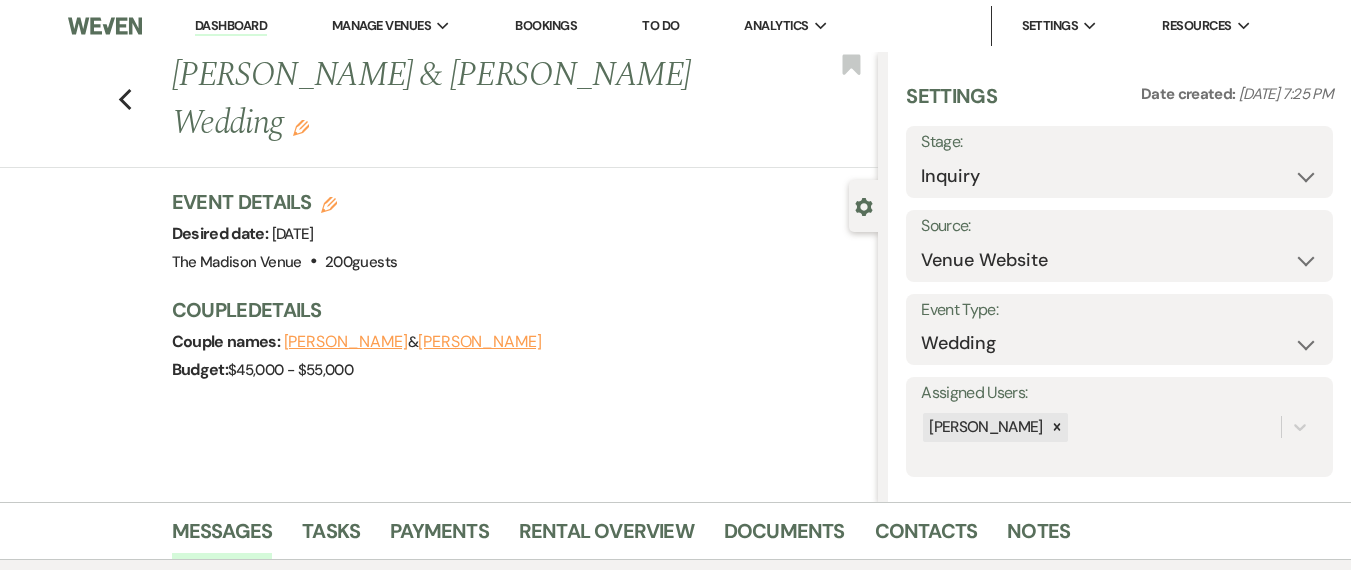 select on "5" 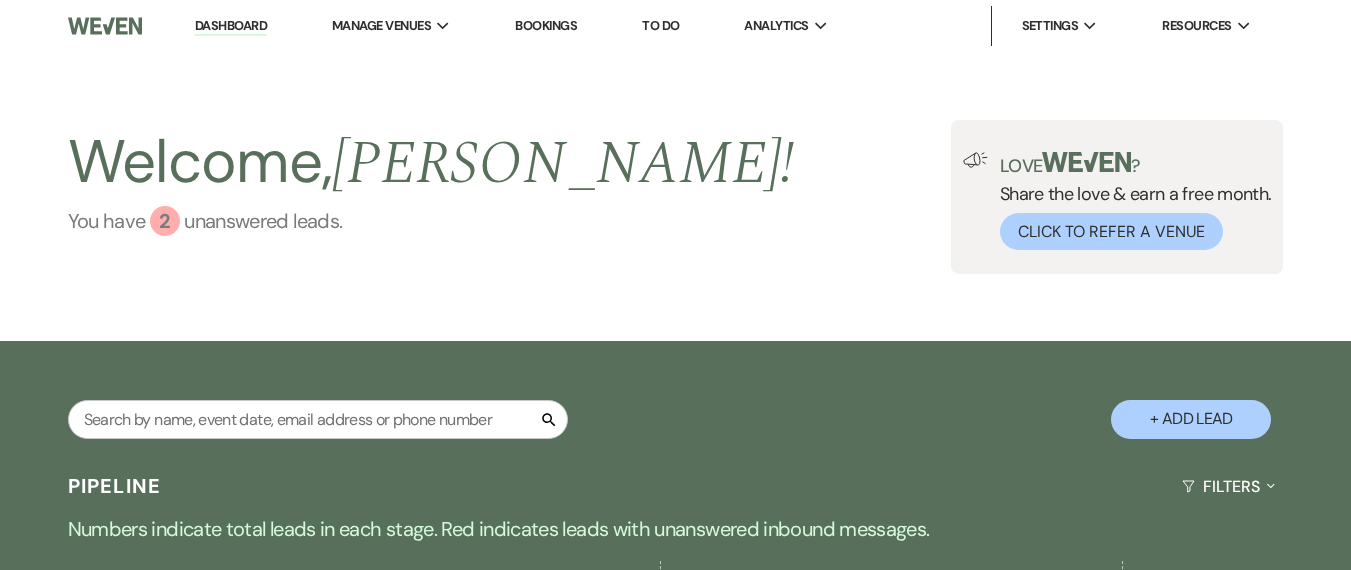 click on "You have   2   unanswered lead s ." at bounding box center (431, 221) 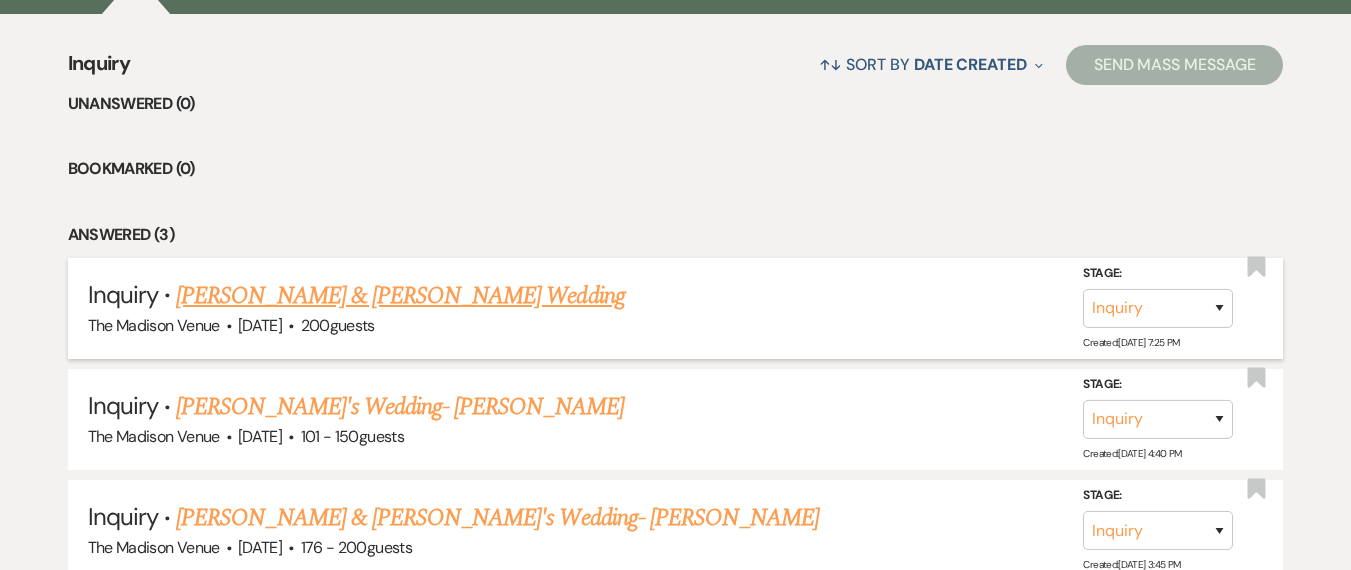 scroll, scrollTop: 941, scrollLeft: 0, axis: vertical 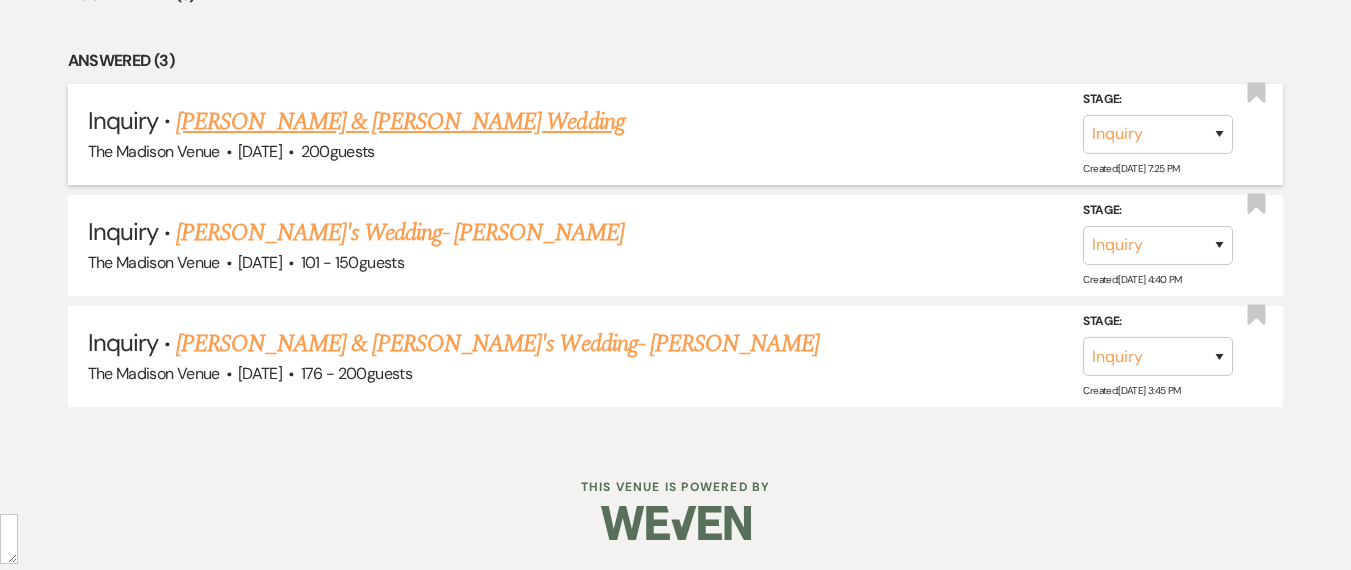click on "[PERSON_NAME] & [PERSON_NAME] Wedding" at bounding box center (400, 122) 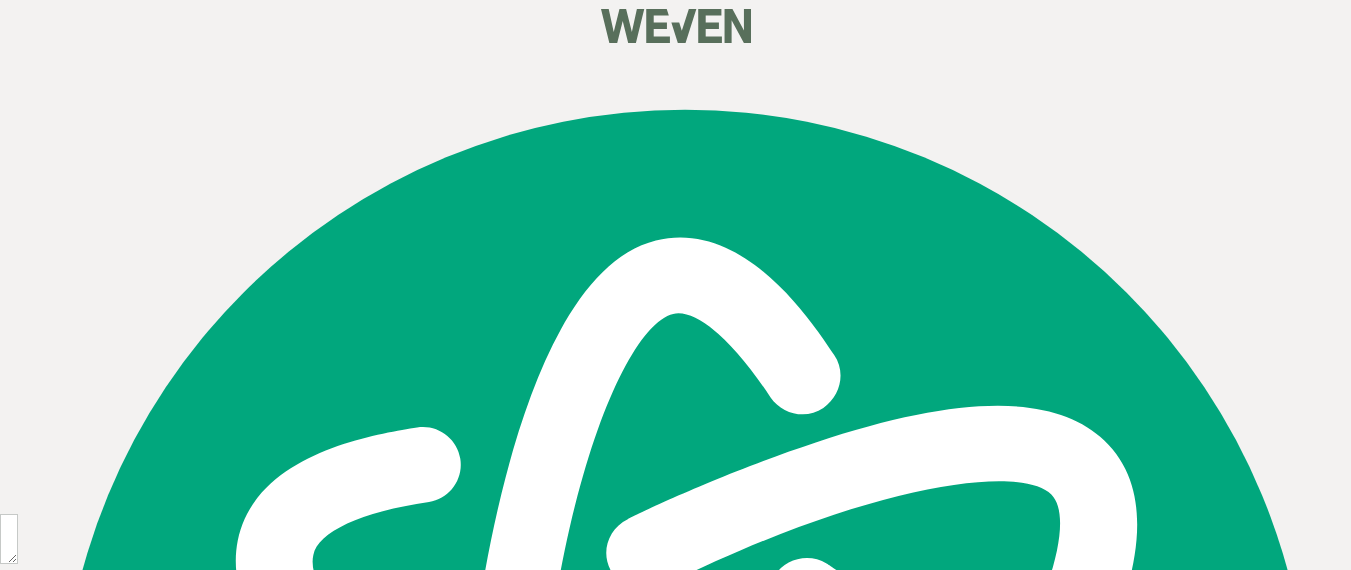 scroll, scrollTop: 404, scrollLeft: 0, axis: vertical 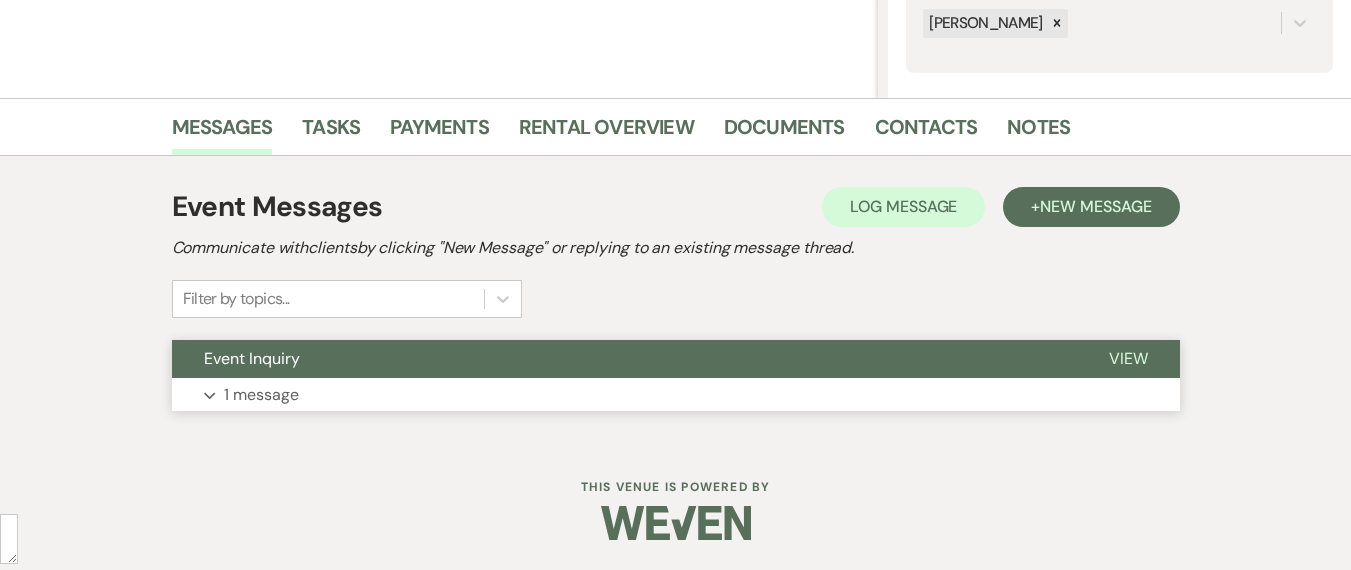 click on "Event Inquiry" at bounding box center (624, 359) 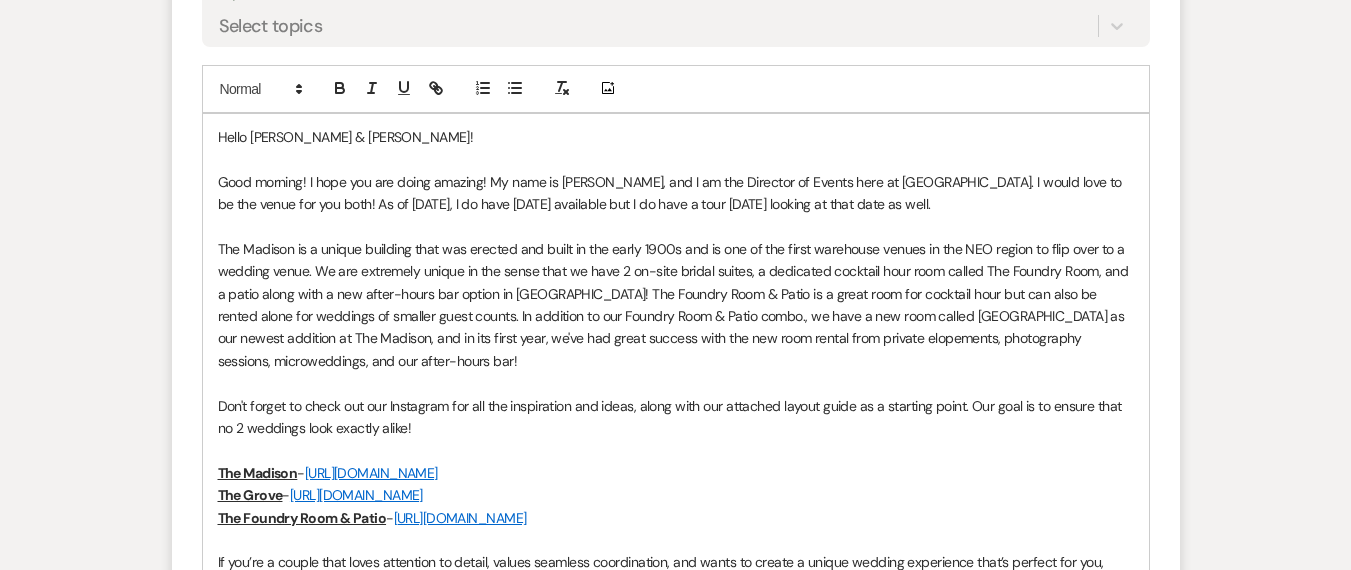 scroll, scrollTop: 1451, scrollLeft: 0, axis: vertical 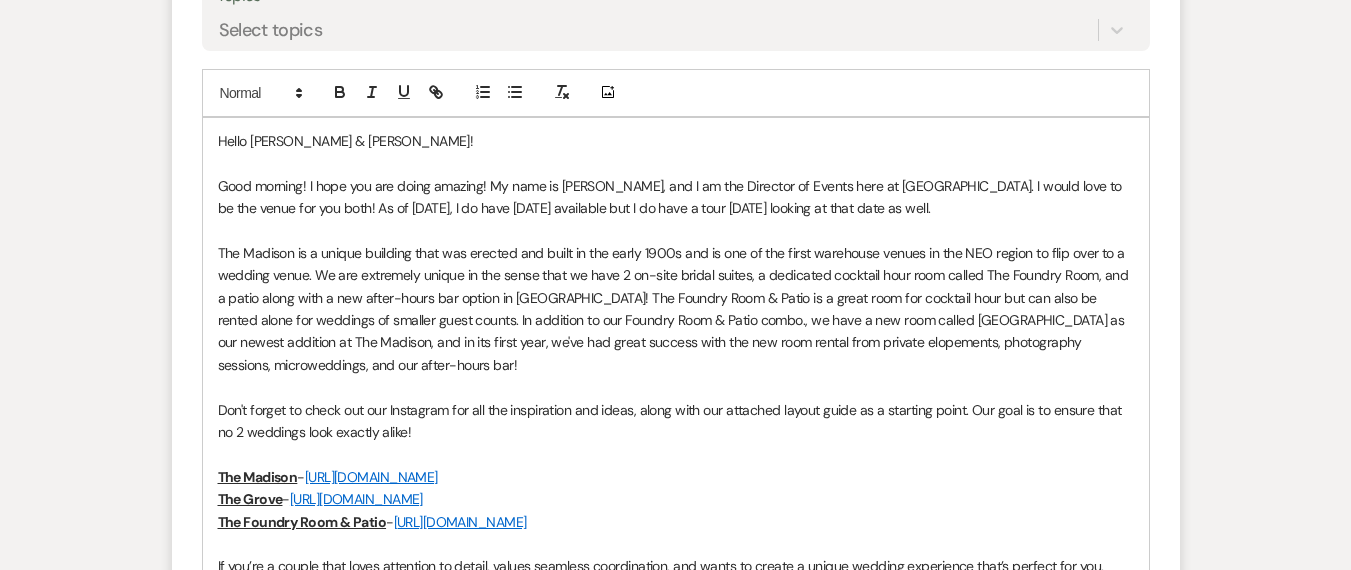 click on "Good morning! I hope you are doing amazing! My name is [PERSON_NAME], and I am the Director of Events here at [GEOGRAPHIC_DATA]. I would love to be the venue for you both! As of [DATE], I do have [DATE] available but I do have a tour [DATE] looking at that date as well." at bounding box center (676, 197) 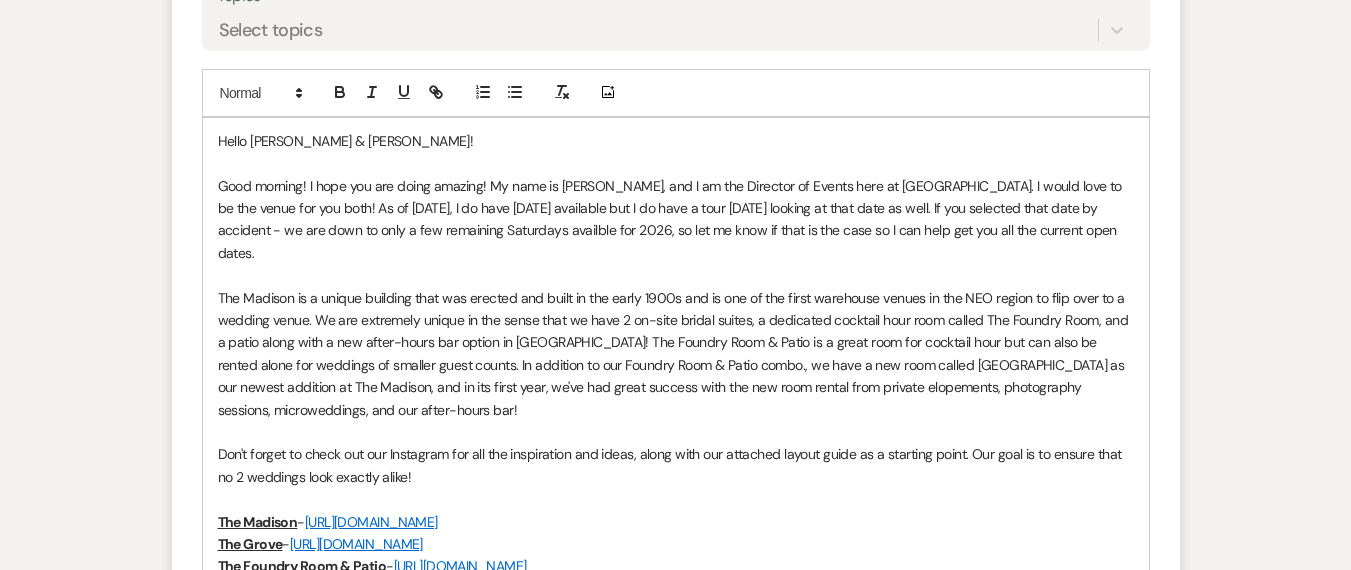 click on "Good morning! I hope you are doing amazing! My name is [PERSON_NAME], and I am the Director of Events here at [GEOGRAPHIC_DATA]. I would love to be the venue for you both! As of [DATE], I do have [DATE] available but I do have a tour [DATE] looking at that date as well. If you selected that date by accident - we are down to only a few remaining Saturdays availble for 2026, so let me know if that is the case so I can help get you all the current open dates." at bounding box center (676, 220) 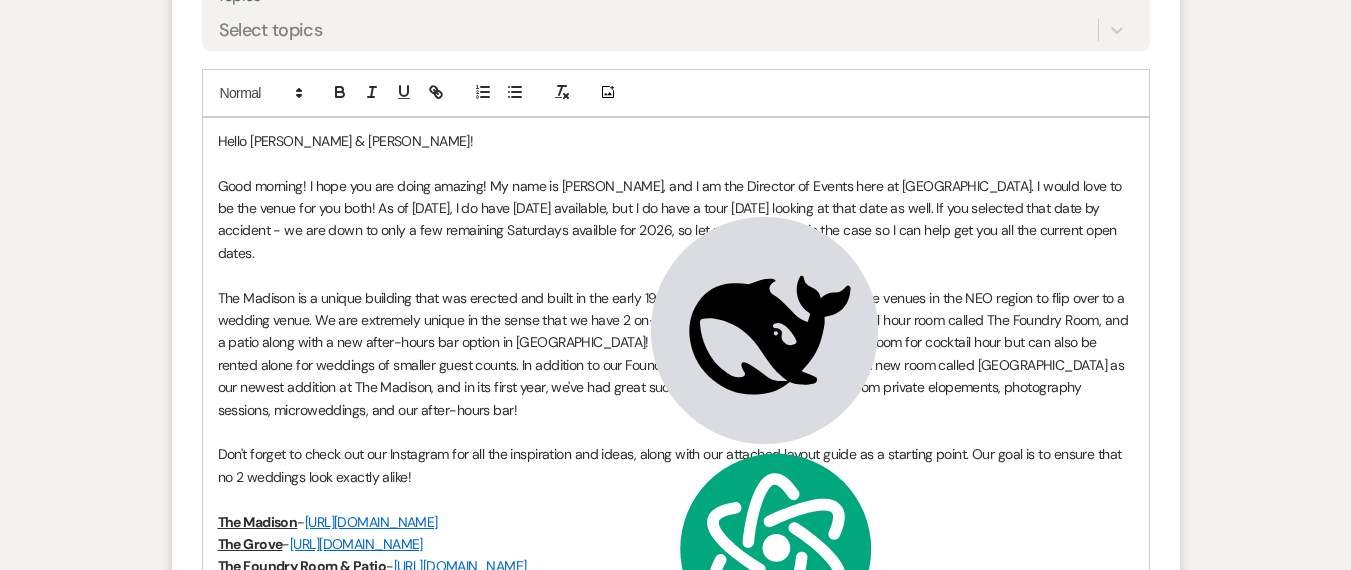 click on "Good morning! I hope you are doing amazing! My name is [PERSON_NAME], and I am the Director of Events here at [GEOGRAPHIC_DATA]. I would love to be the venue for you both! As of [DATE], I do have [DATE] available, but I do have a tour [DATE] looking at that date as well. If you selected that date by accident - we are down to only a few remaining Saturdays availble for 2026, so let me know if that is the case so I can help get you all the current open dates." at bounding box center [676, 220] 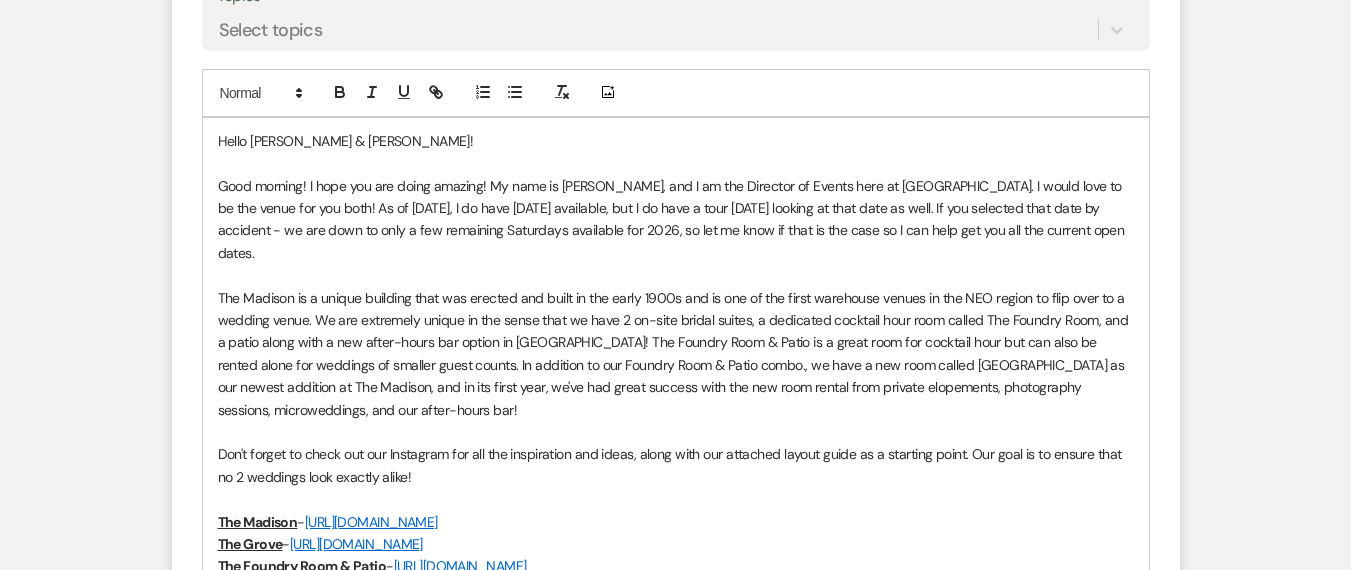 click on "Good morning! I hope you are doing amazing! My name is [PERSON_NAME], and I am the Director of Events here at [GEOGRAPHIC_DATA]. I would love to be the venue for you both! As of [DATE], I do have [DATE] available, but I do have a tour [DATE] looking at that date as well. If you selected that date by accident - we are down to only a few remaining Saturdays available for 2026, so let me know if that is the case so I can help get you all the current open dates." at bounding box center [676, 220] 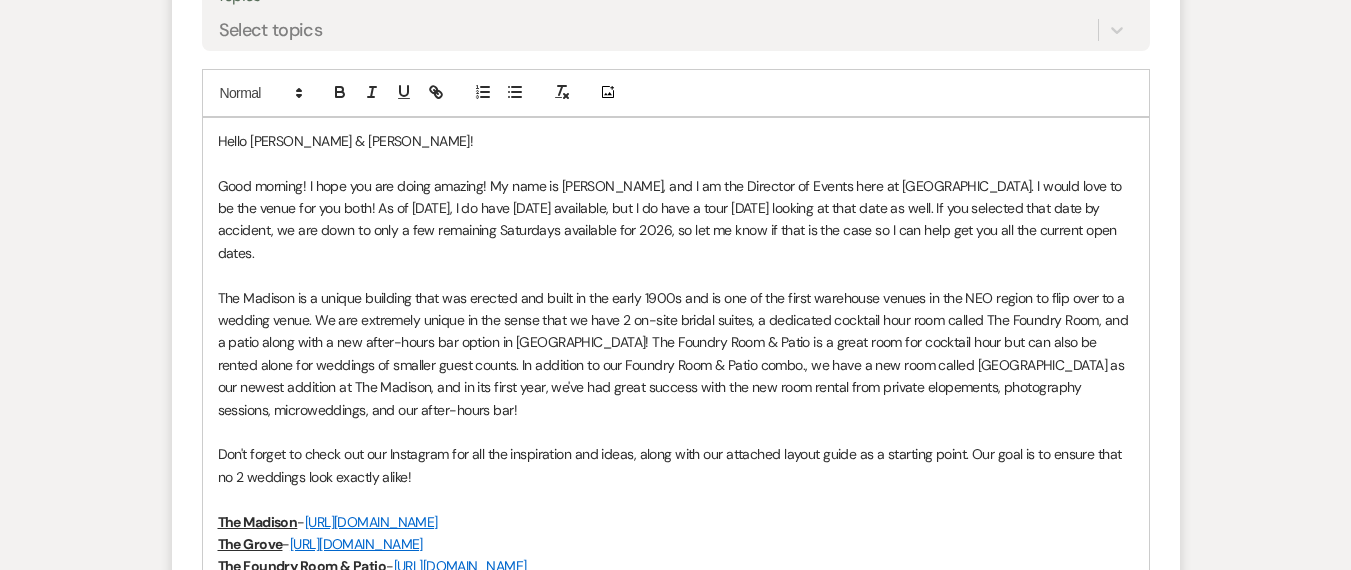 click on "Good morning! I hope you are doing amazing! My name is [PERSON_NAME], and I am the Director of Events here at [GEOGRAPHIC_DATA]. I would love to be the venue for you both! As of [DATE], I do have [DATE] available, but I do have a tour [DATE] looking at that date as well. If you selected that date by accident, we are down to only a few remaining Saturdays available for 2026, so let me know if that is the case so I can help get you all the current open dates." at bounding box center [676, 220] 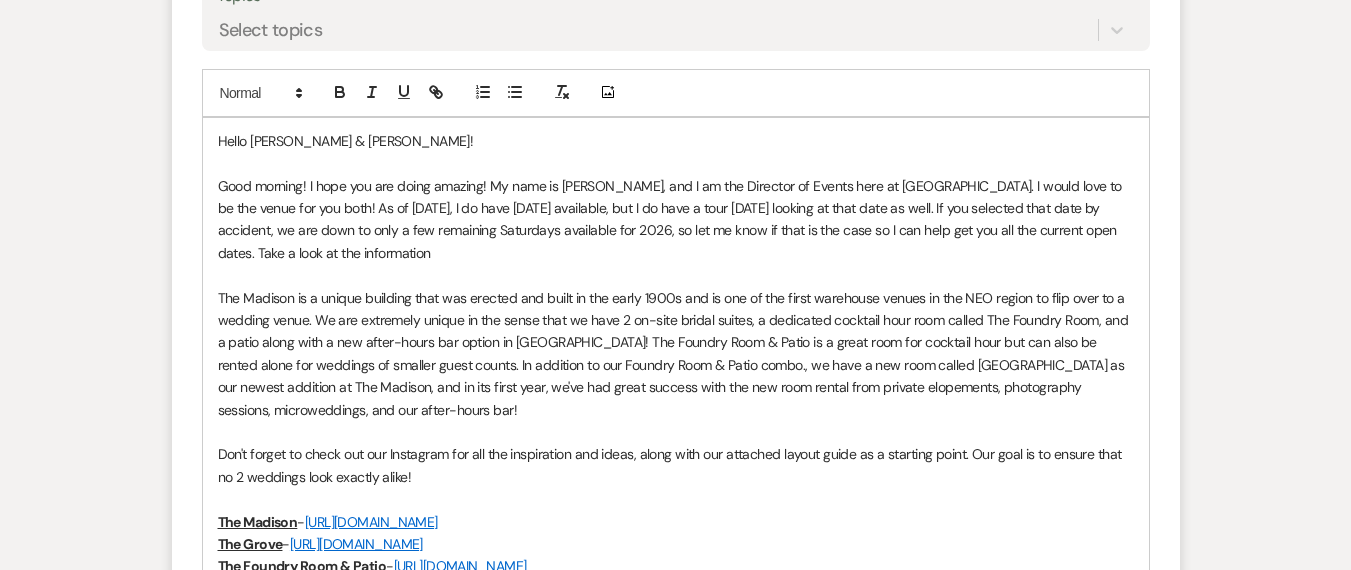 click on "The Madison is a unique building that was erected and built in the early 1900s and is one of the first warehouse venues in the NEO region to flip over to a wedding venue. We are extremely unique in the sense that we have 2 on-site bridal suites, a dedicated cocktail hour room called The Foundry Room, and a patio along with a new after-hours bar option in [GEOGRAPHIC_DATA]! The Foundry Room & Patio is a great room for cocktail hour but can also be rented alone for weddings of smaller guest counts. In addition to our Foundry Room & Patio combo., we have a new room called [GEOGRAPHIC_DATA] as our newest addition at The Madison, and in its first year, we've had great success with the new room rental from private elopements, photography sessions, microweddings, and our after-hours bar!" at bounding box center [676, 354] 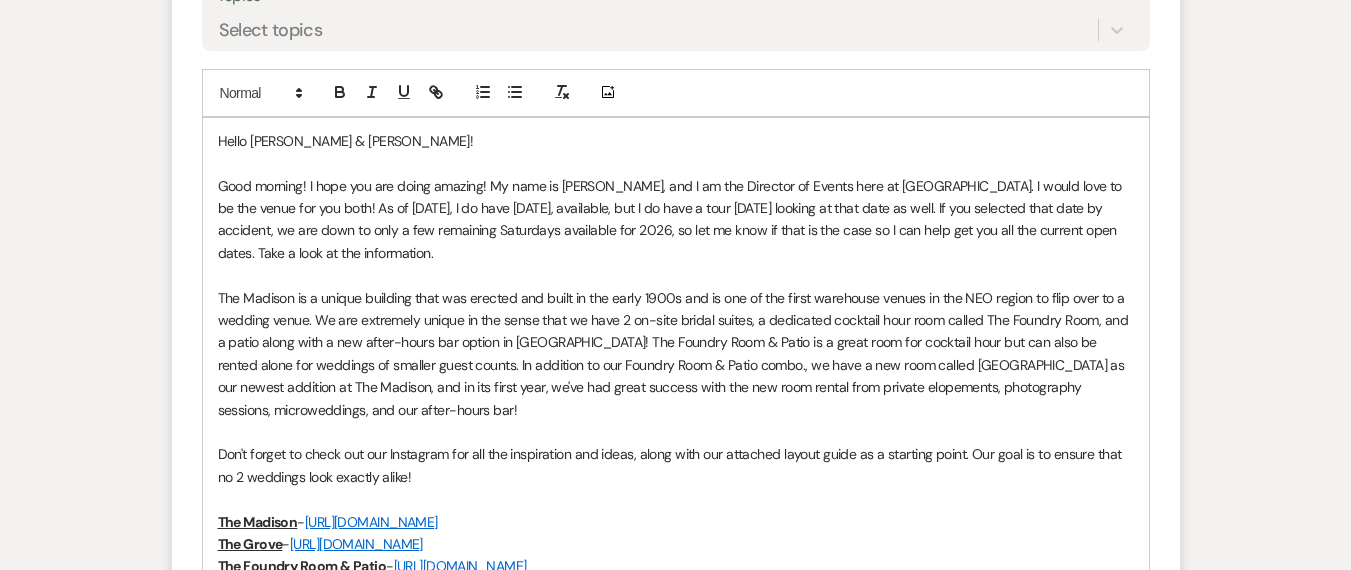 click at bounding box center (676, 275) 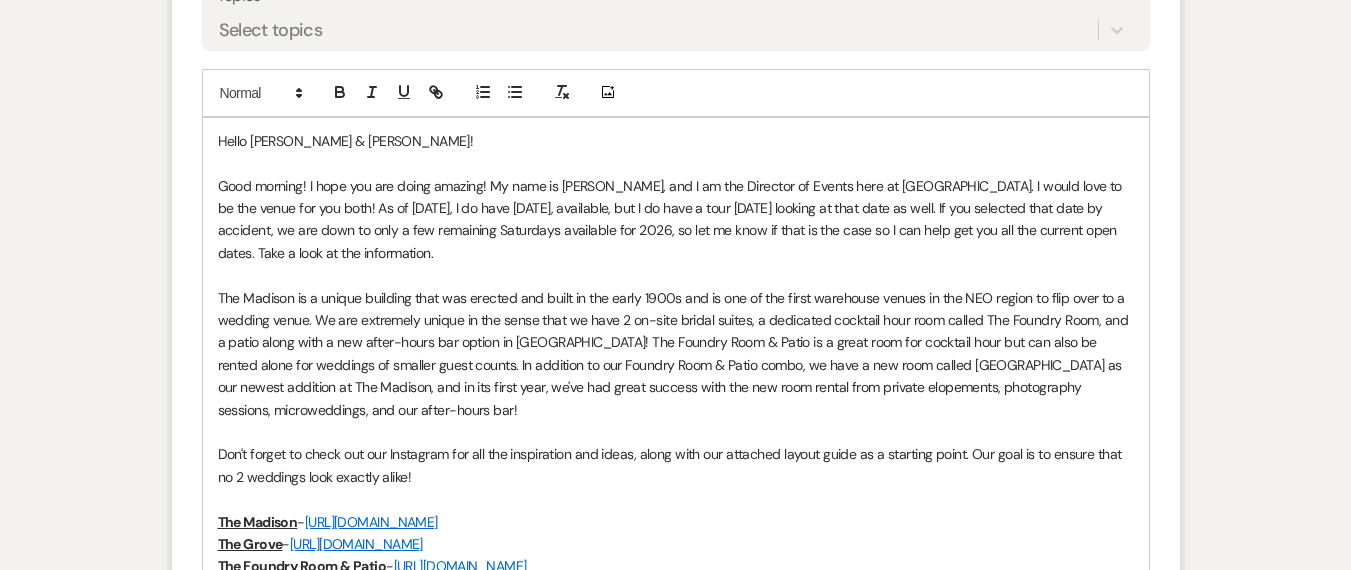 click on "Hello [PERSON_NAME] & [PERSON_NAME]!" at bounding box center (676, 141) 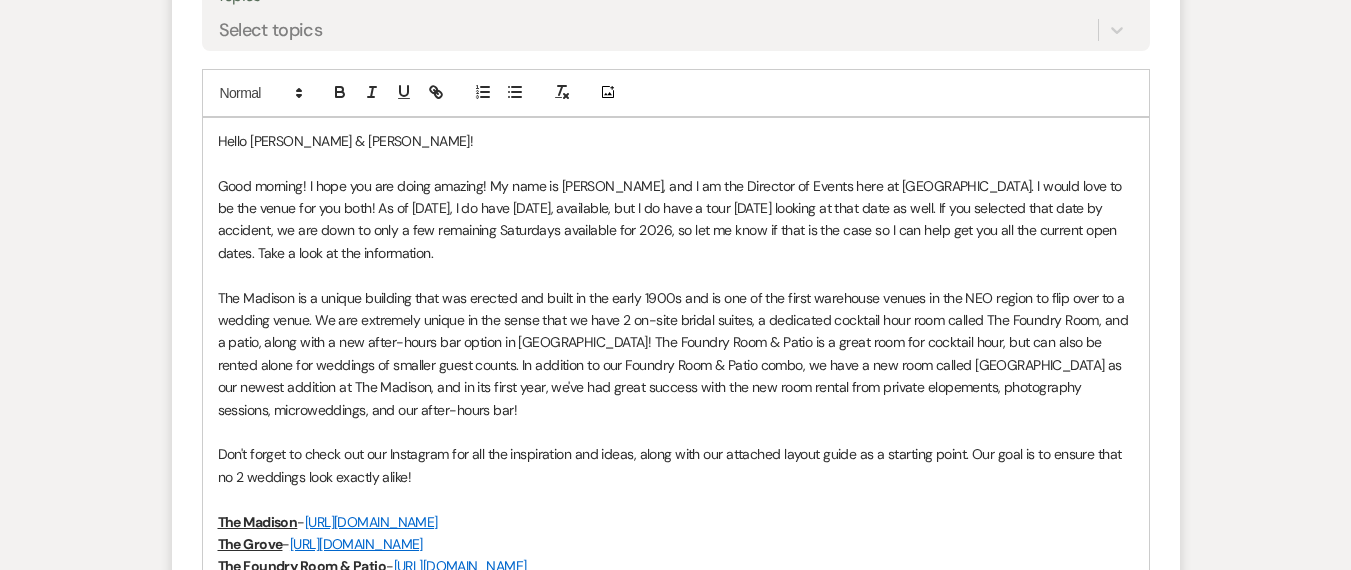 click on "The Madison is a unique building that was erected and built in the early 1900s and is one of the first warehouse venues in the NEO region to flip over to a wedding venue. We are extremely unique in the sense that we have 2 on-site bridal suites, a dedicated cocktail hour room called The Foundry Room, and a patio, along with a new after-hours bar option in [GEOGRAPHIC_DATA]! The Foundry Room & Patio is a great room for cocktail hour, but can also be rented alone for weddings of smaller guest counts. In addition to our Foundry Room & Patio combo, we have a new room called [GEOGRAPHIC_DATA] as our newest addition at The Madison, and in its first year, we've had great success with the new room rental from private elopements, photography sessions, microweddings, and our after-hours bar!" at bounding box center (676, 354) 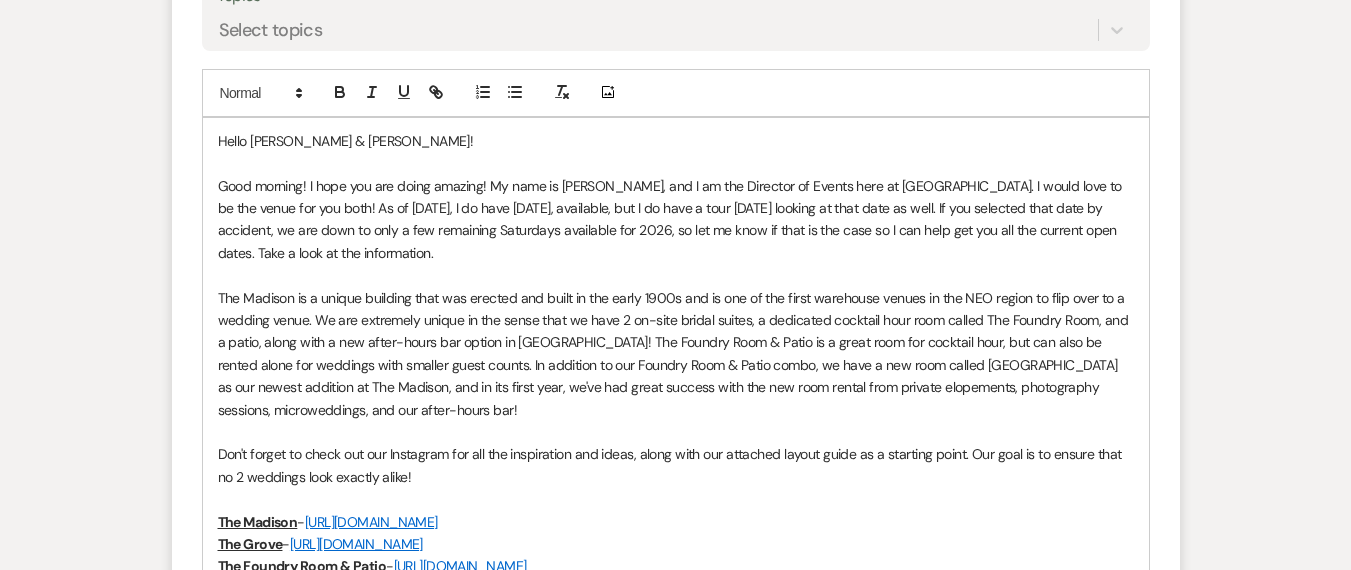 click on "The Madison is a unique building that was erected and built in the early 1900s and is one of the first warehouse venues in the NEO region to flip over to a wedding venue. We are extremely unique in the sense that we have 2 on-site bridal suites, a dedicated cocktail hour room called The Foundry Room, and a patio, along with a new after-hours bar option in [GEOGRAPHIC_DATA]! The Foundry Room & Patio is a great room for cocktail hour, but can also be rented alone for weddings with smaller guest counts. In addition to our Foundry Room & Patio combo, we have a new room called [GEOGRAPHIC_DATA] as our newest addition at The Madison, and in its first year, we've had great success with the new room rental from private elopements, photography sessions, microweddings, and our after-hours bar!" at bounding box center (676, 354) 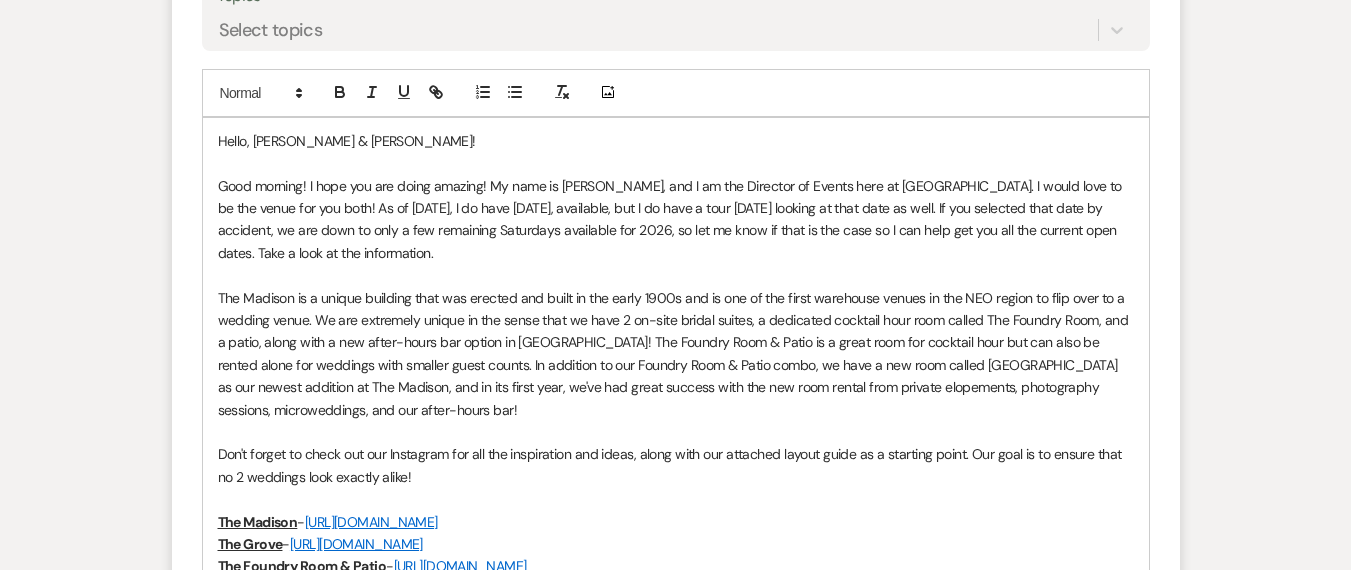 click on "Good morning! I hope you are doing amazing! My name is [PERSON_NAME], and I am the Director of Events here at [GEOGRAPHIC_DATA]. I would love to be the venue for you both! As of [DATE], I do have [DATE], available, but I do have a tour [DATE] looking at that date as well. If you selected that date by accident, we are down to only a few remaining Saturdays available for 2026, so let me know if that is the case so I can help get you all the current open dates. Take a look at the information." at bounding box center (676, 220) 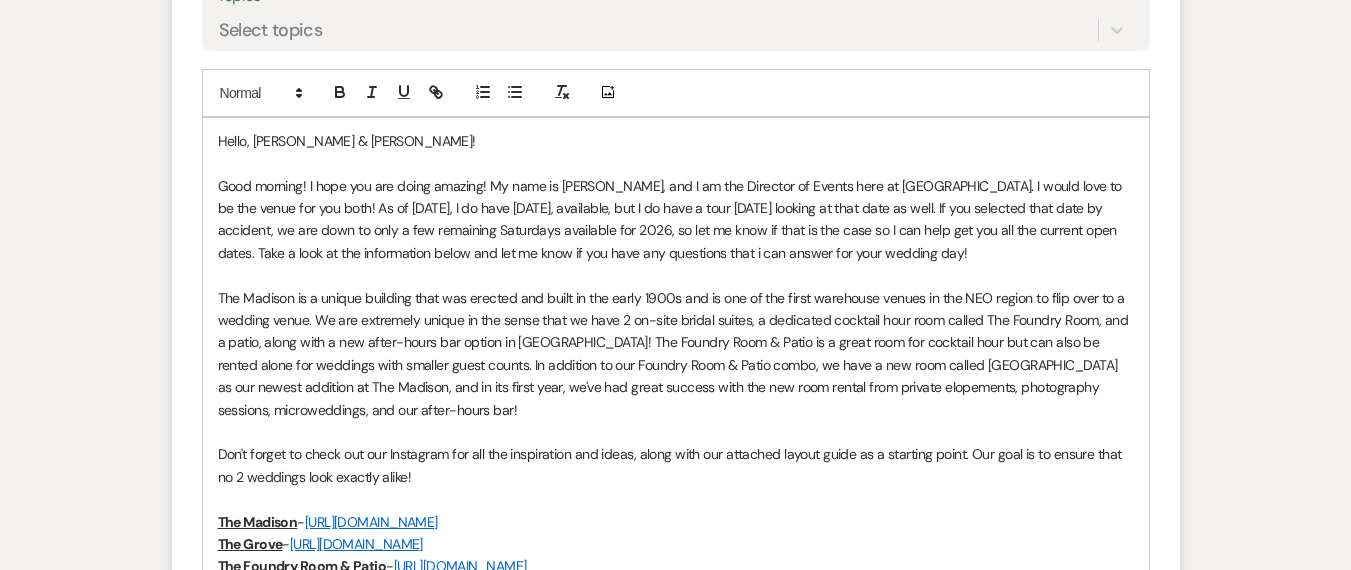click on "Good morning! I hope you are doing amazing! My name is [PERSON_NAME], and I am the Director of Events here at [GEOGRAPHIC_DATA]. I would love to be the venue for you both! As of [DATE], I do have [DATE], available, but I do have a tour [DATE] looking at that date as well. If you selected that date by accident, we are down to only a few remaining Saturdays available for 2026, so let me know if that is the case so I can help get you all the current open dates. Take a look at the information below and let me know if you have any questions that i can answer for your wedding day!" at bounding box center [676, 220] 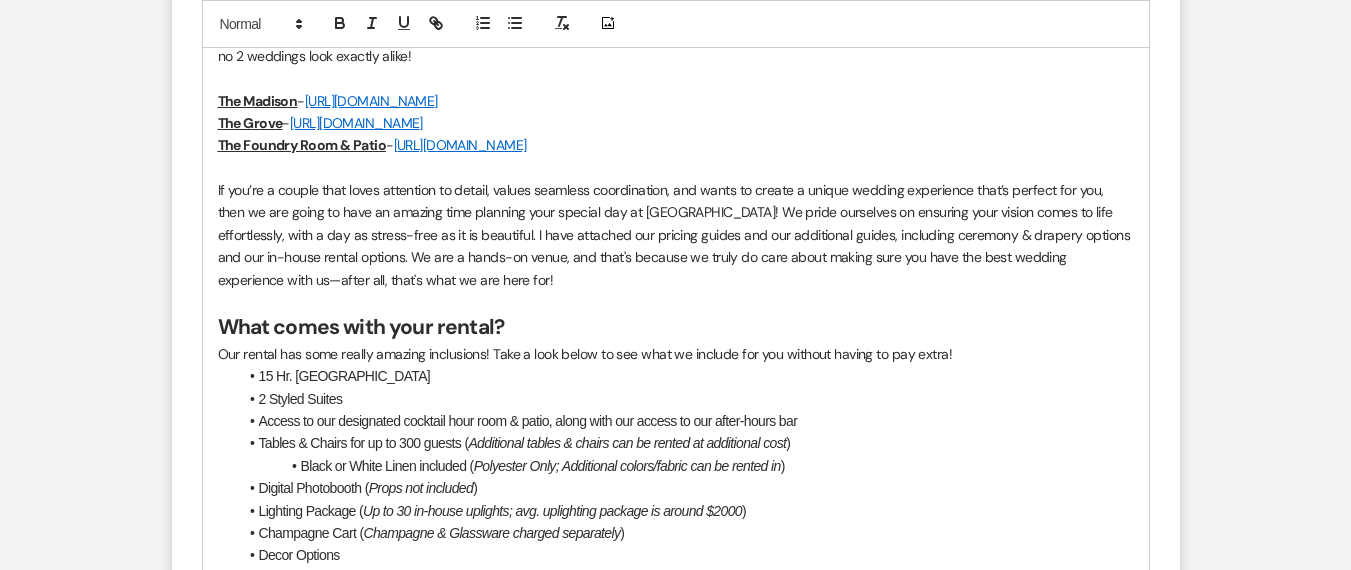 scroll, scrollTop: 2864, scrollLeft: 0, axis: vertical 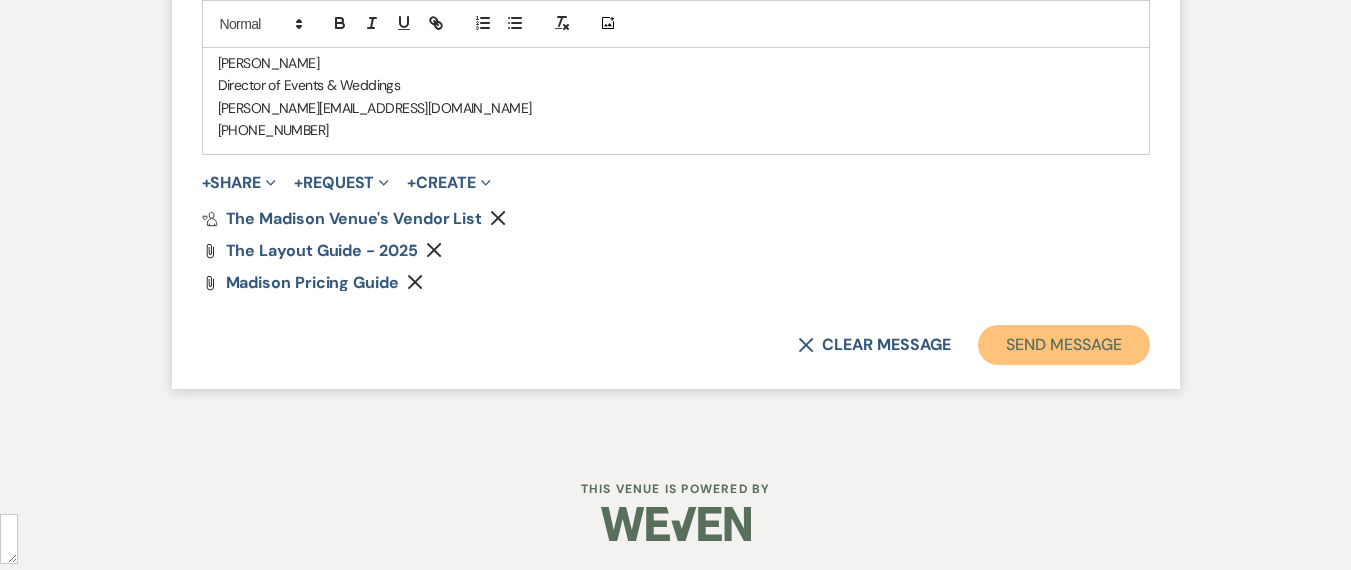 click on "Send Message" at bounding box center (1063, 345) 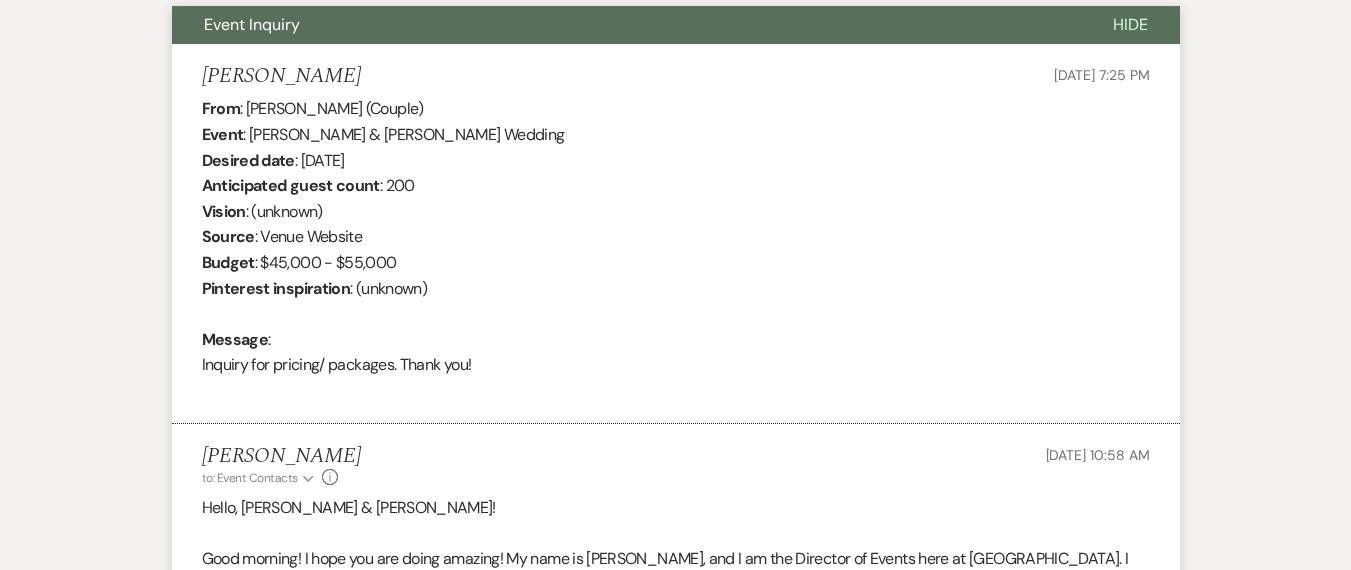 scroll, scrollTop: 0, scrollLeft: 0, axis: both 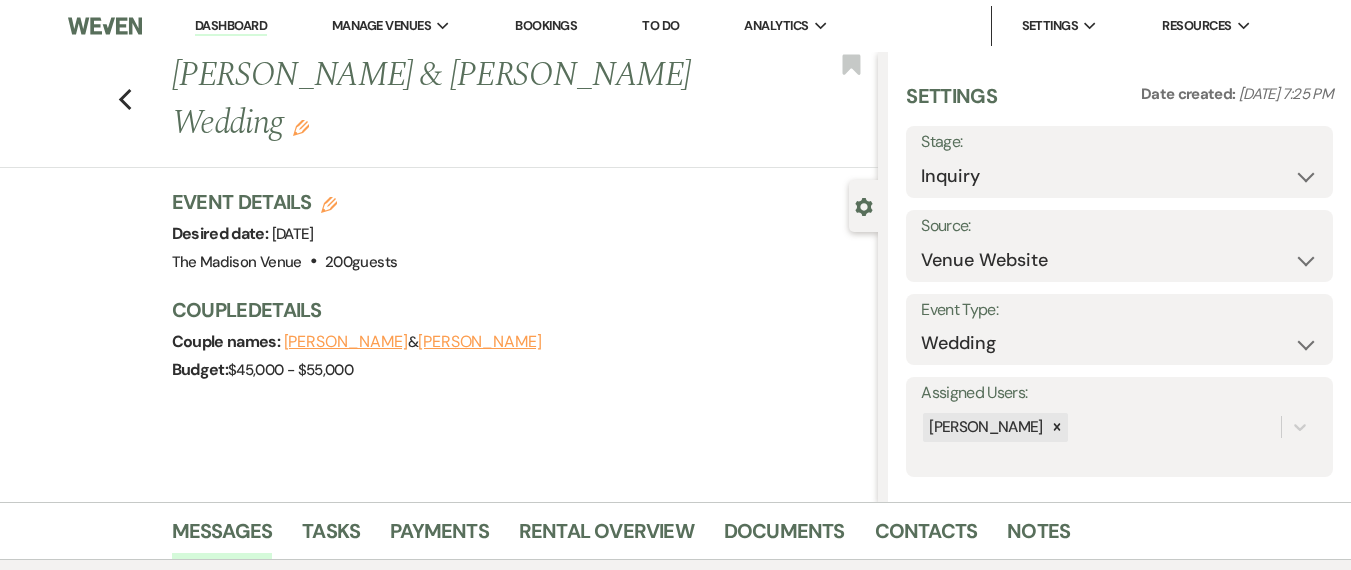 click on "Dashboard" at bounding box center (231, 26) 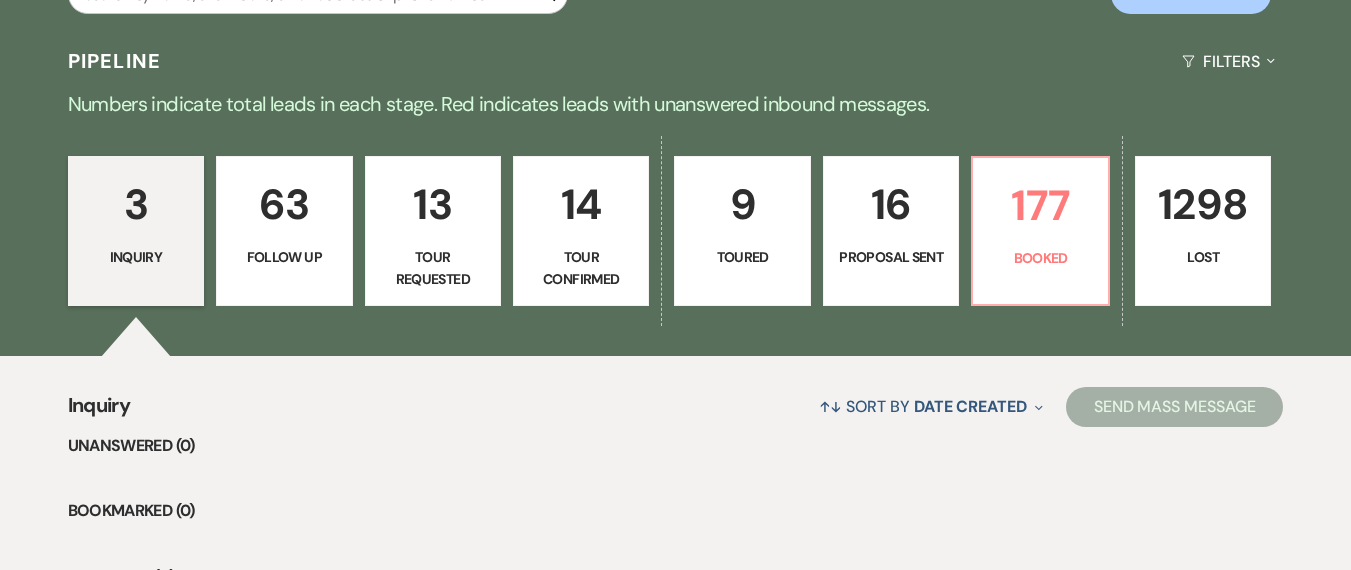 scroll, scrollTop: 265, scrollLeft: 0, axis: vertical 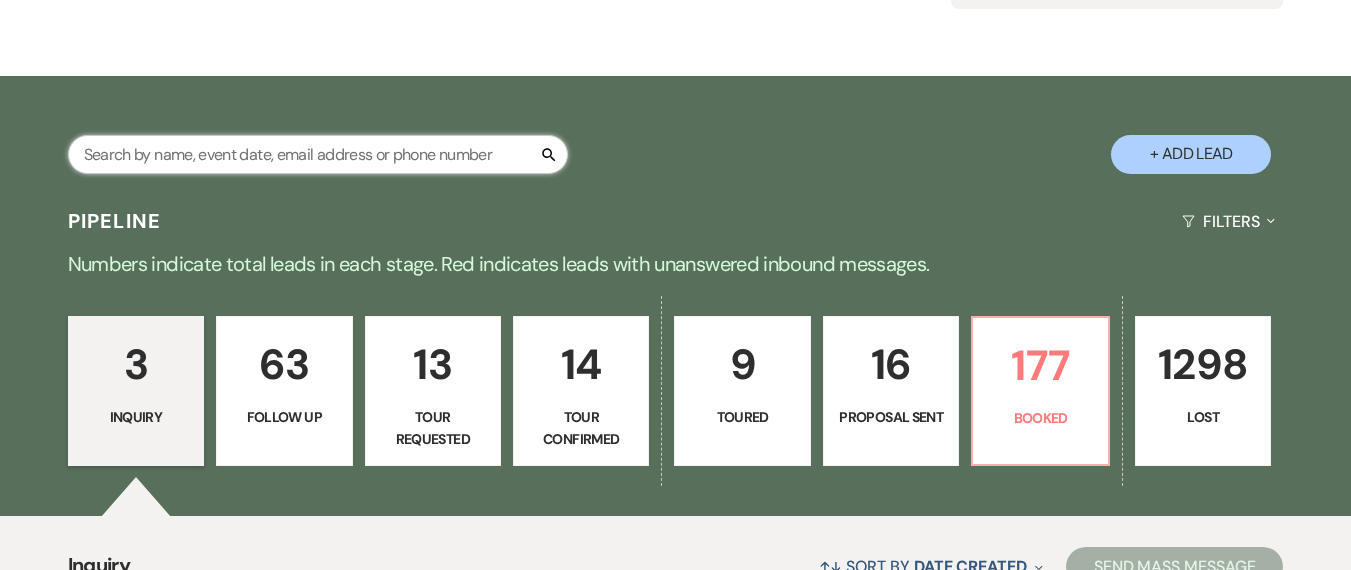 click at bounding box center [318, 154] 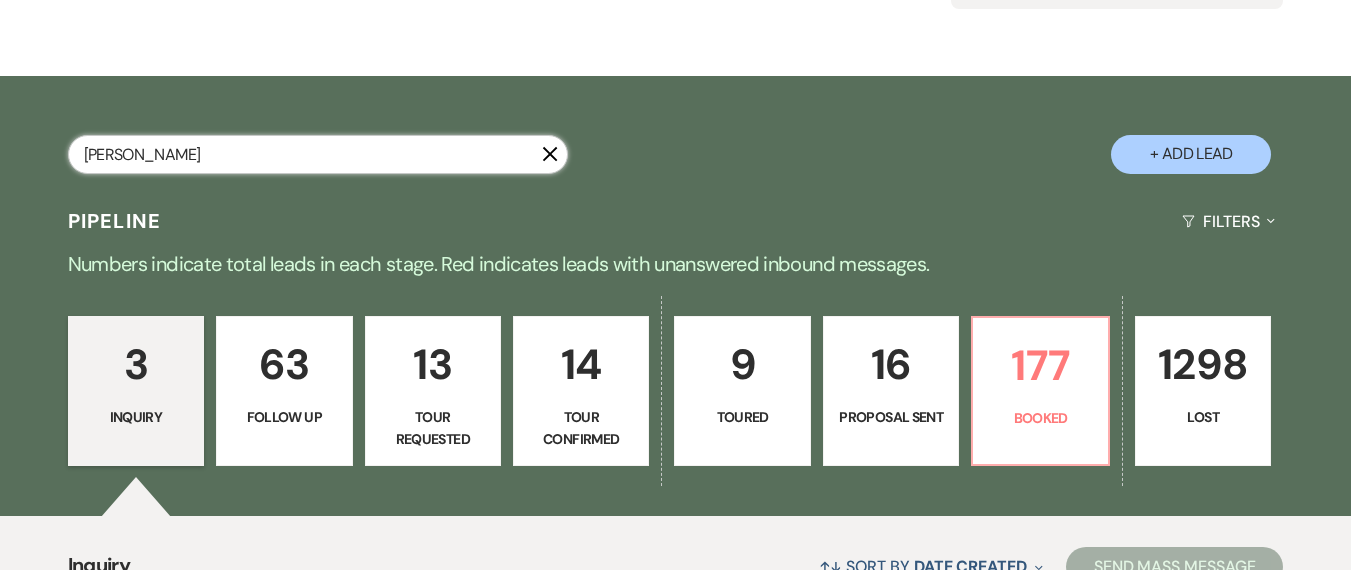type on "grossi" 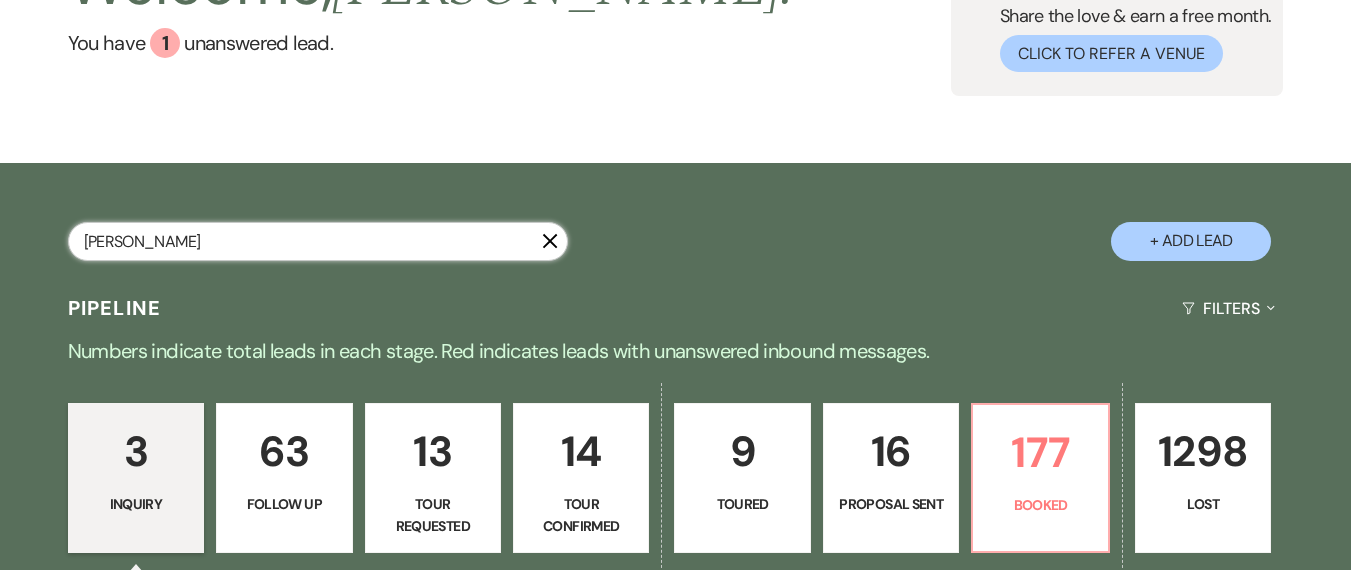 select on "8" 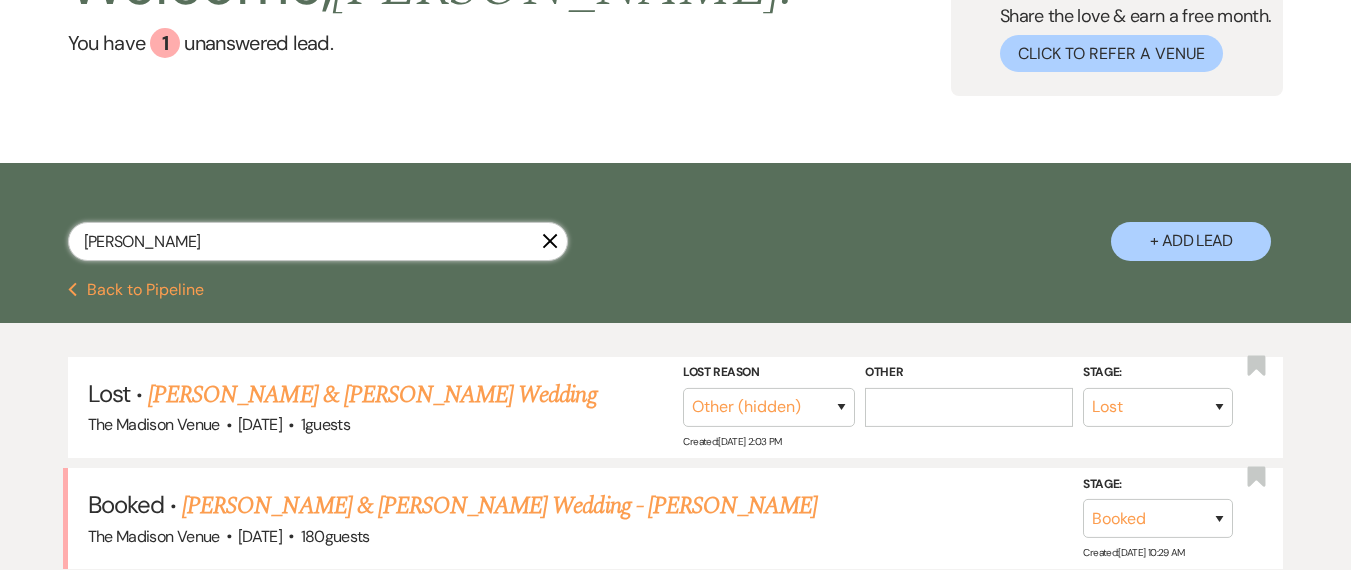 scroll, scrollTop: 265, scrollLeft: 0, axis: vertical 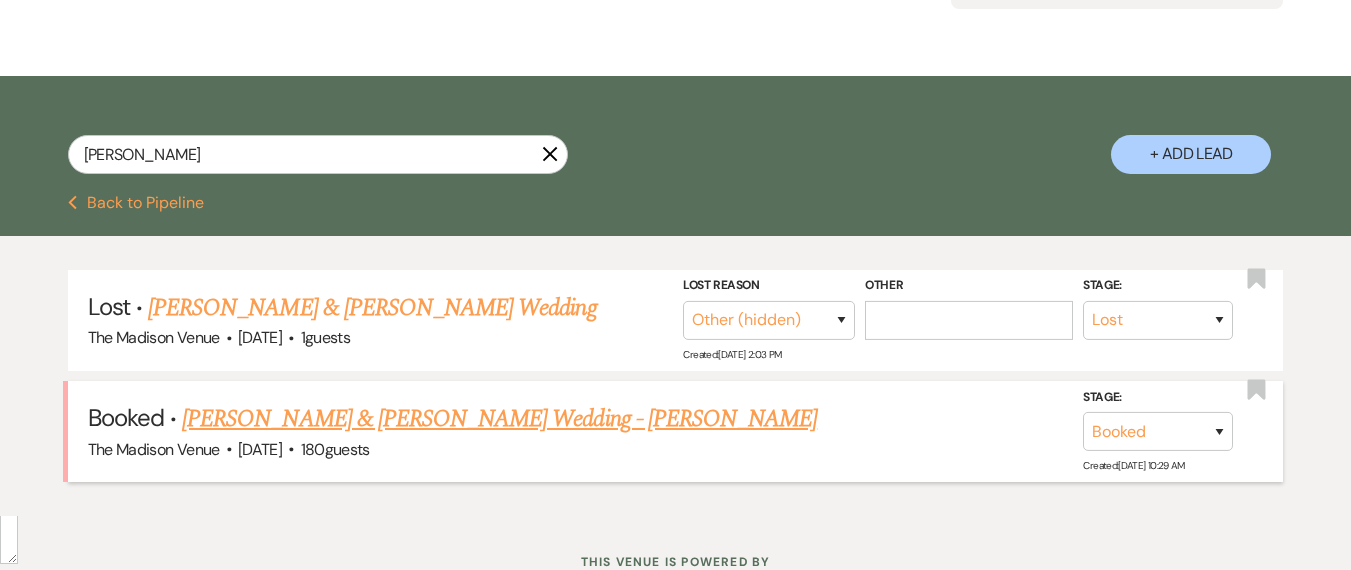 click on "Ben Grossi & Payton Palacios's Wedding - Daryl" at bounding box center [499, 419] 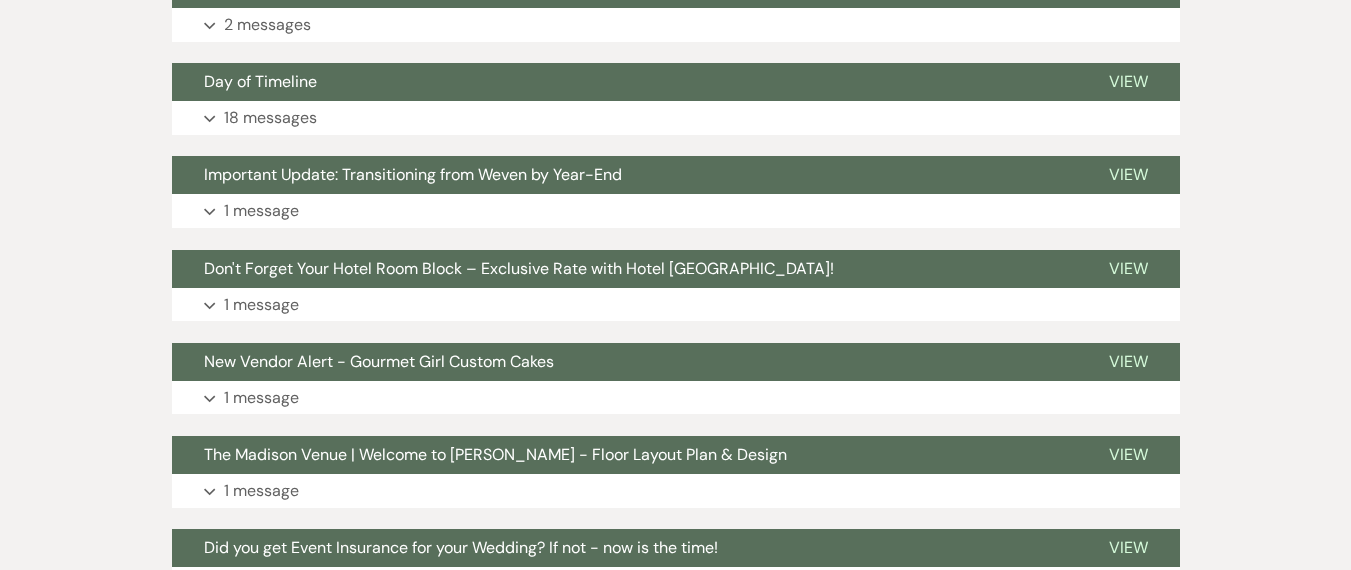scroll, scrollTop: 3192, scrollLeft: 0, axis: vertical 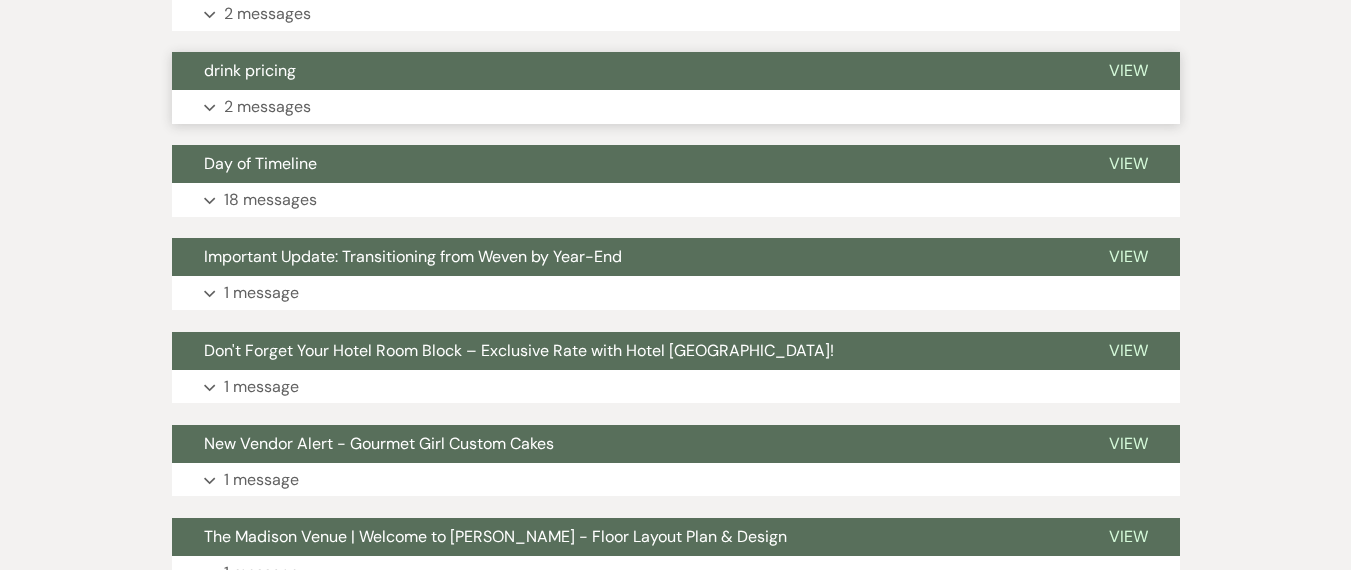 click on "2 messages" at bounding box center [267, 107] 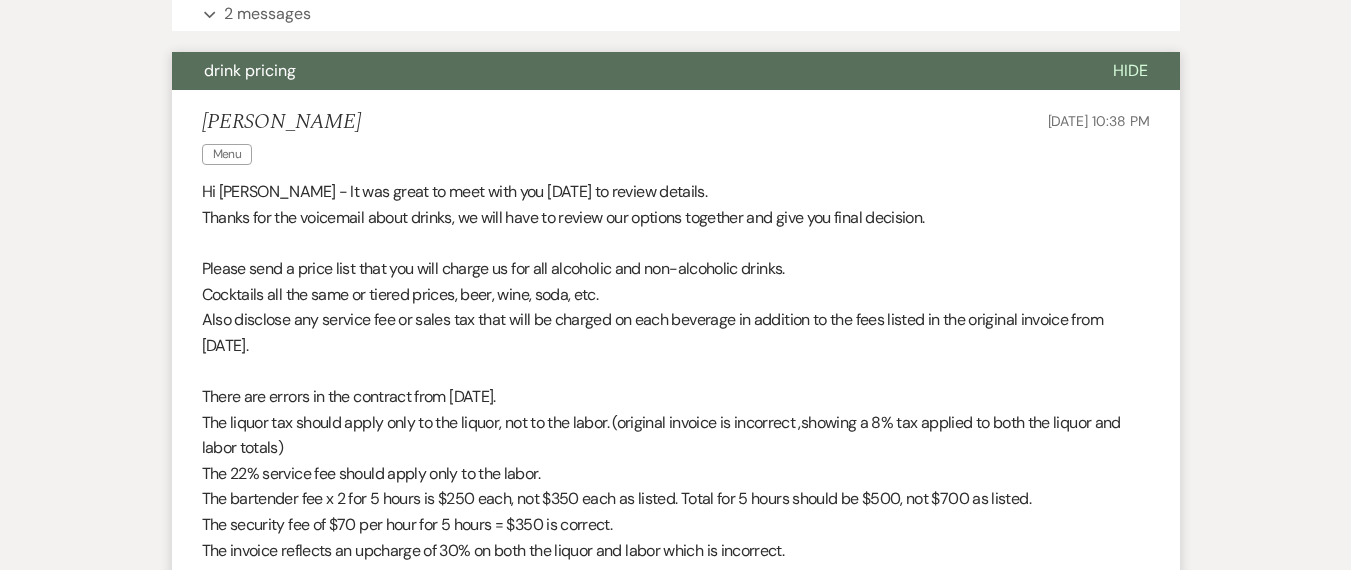 scroll, scrollTop: 3882, scrollLeft: 0, axis: vertical 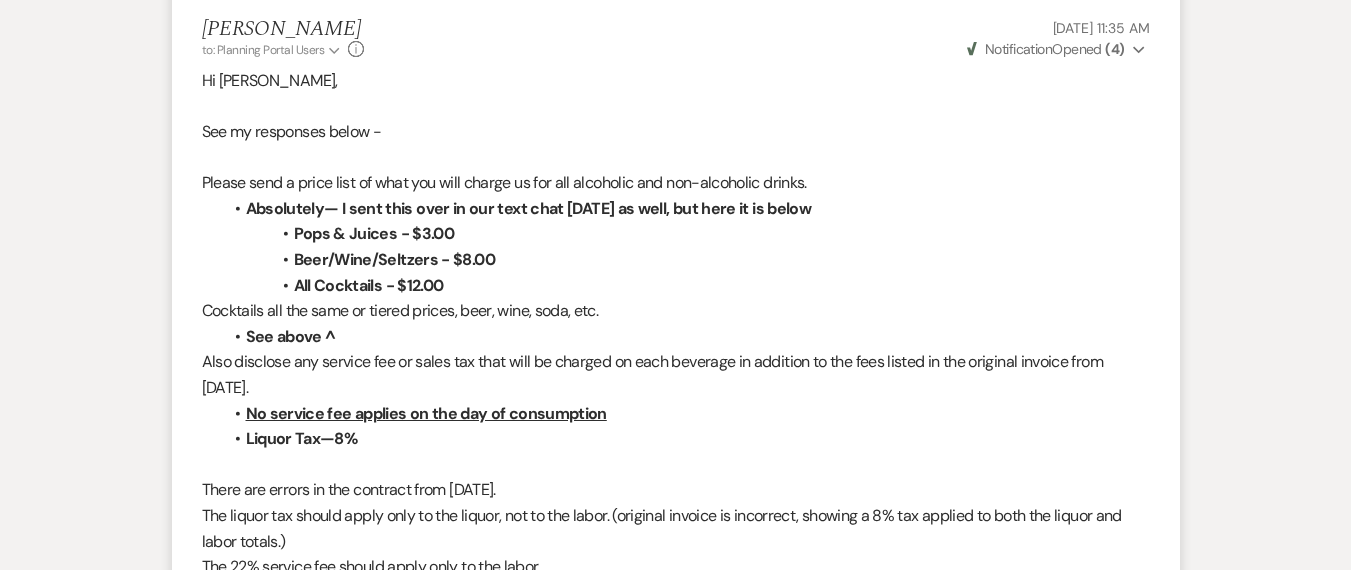 click on "No service fee applies on the day of consumption" at bounding box center (426, 413) 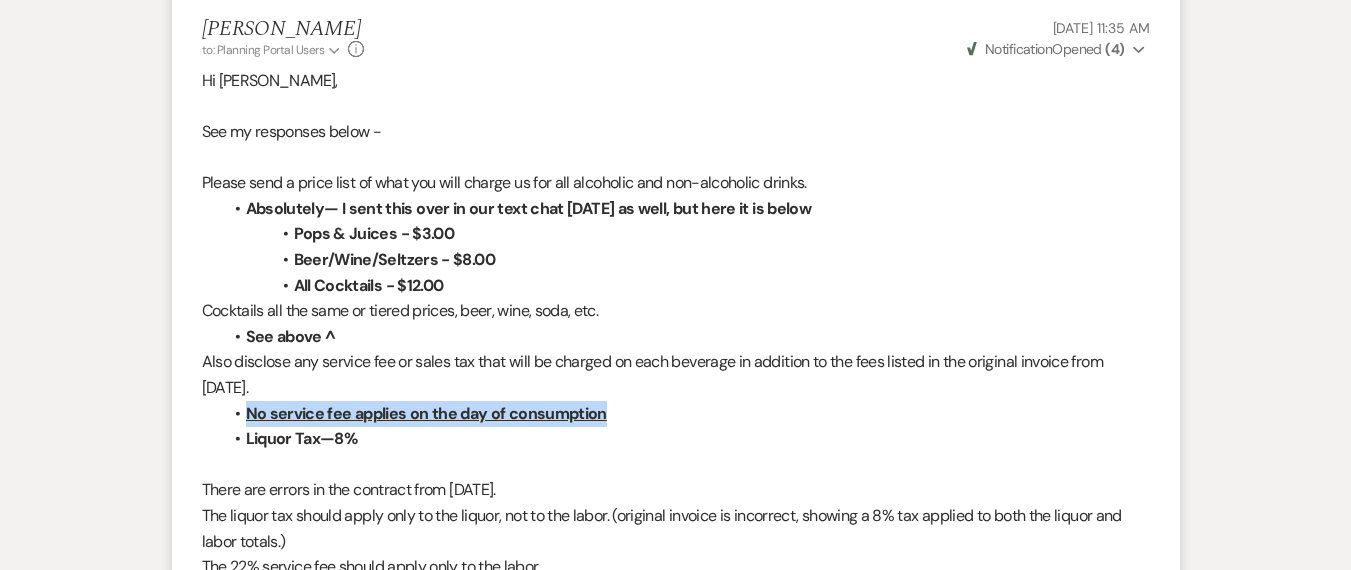 drag, startPoint x: 617, startPoint y: 370, endPoint x: 238, endPoint y: 362, distance: 379.0844 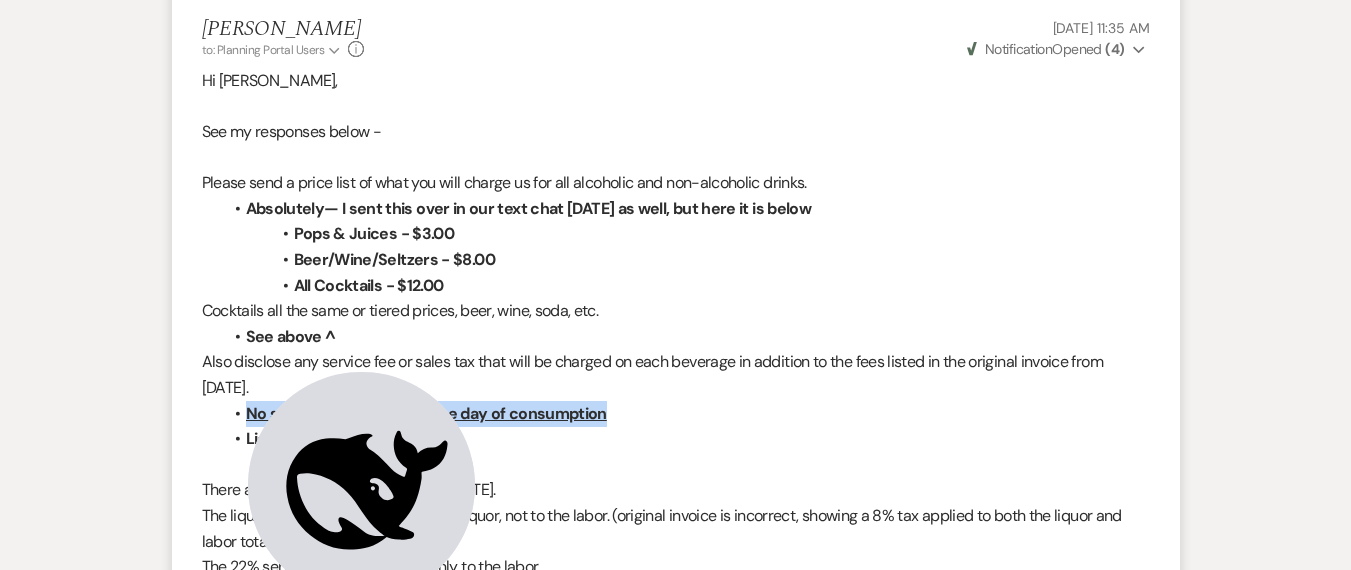 copy on "No service fee applies on the day of consumption" 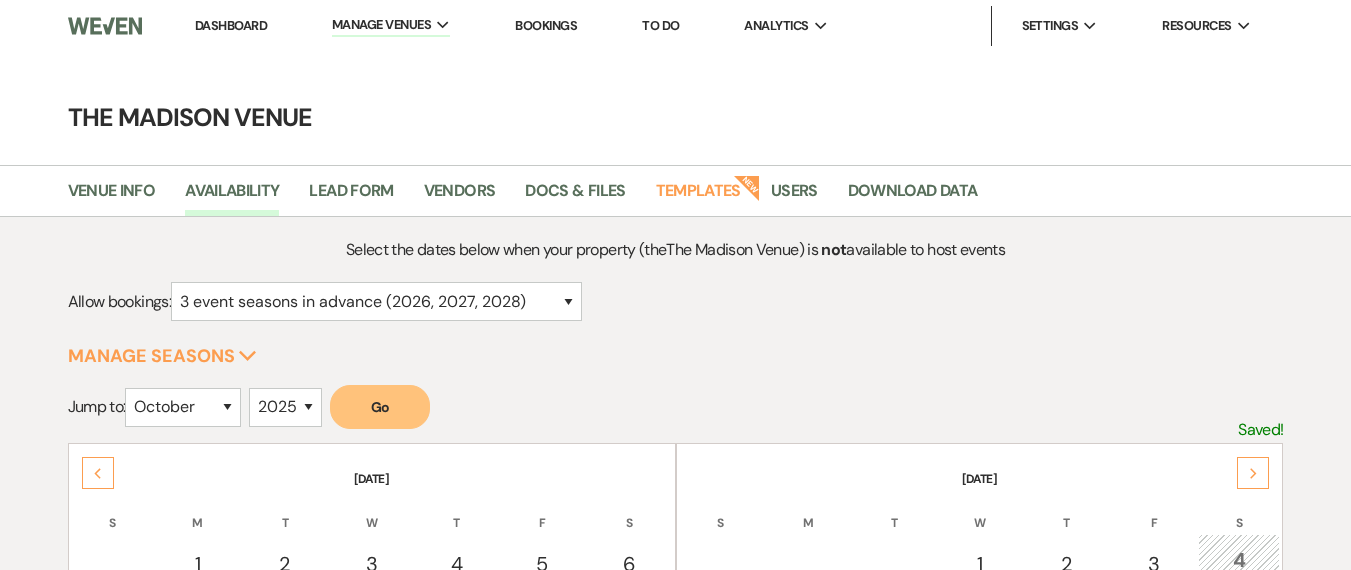 select on "3" 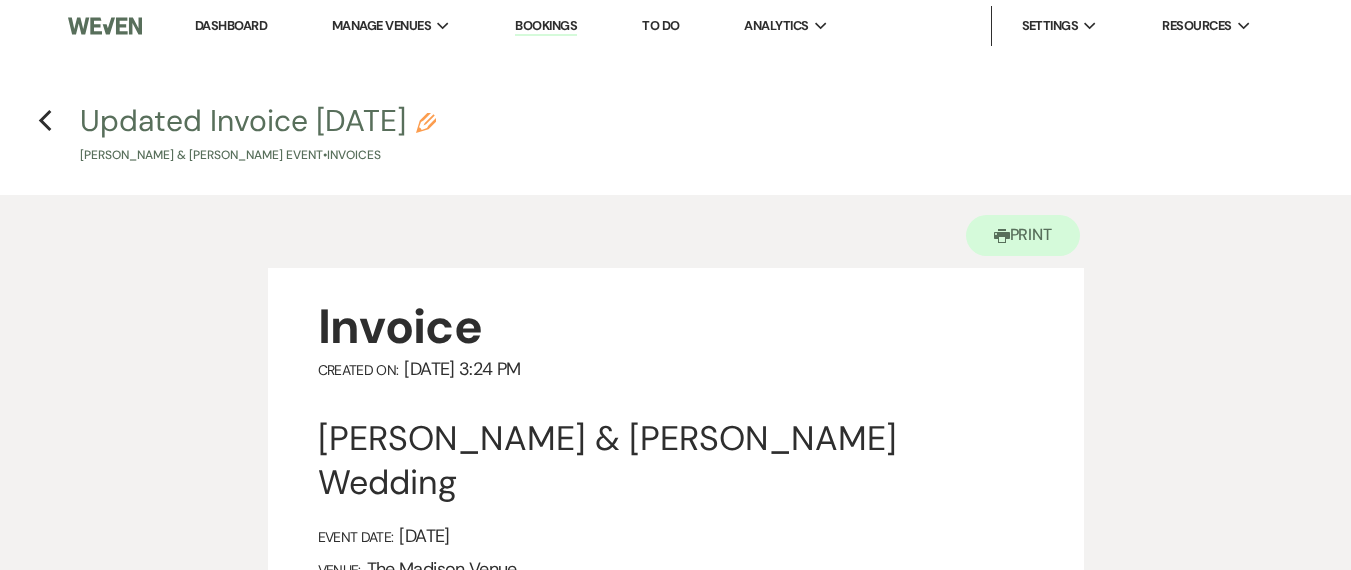 scroll, scrollTop: 2499, scrollLeft: 0, axis: vertical 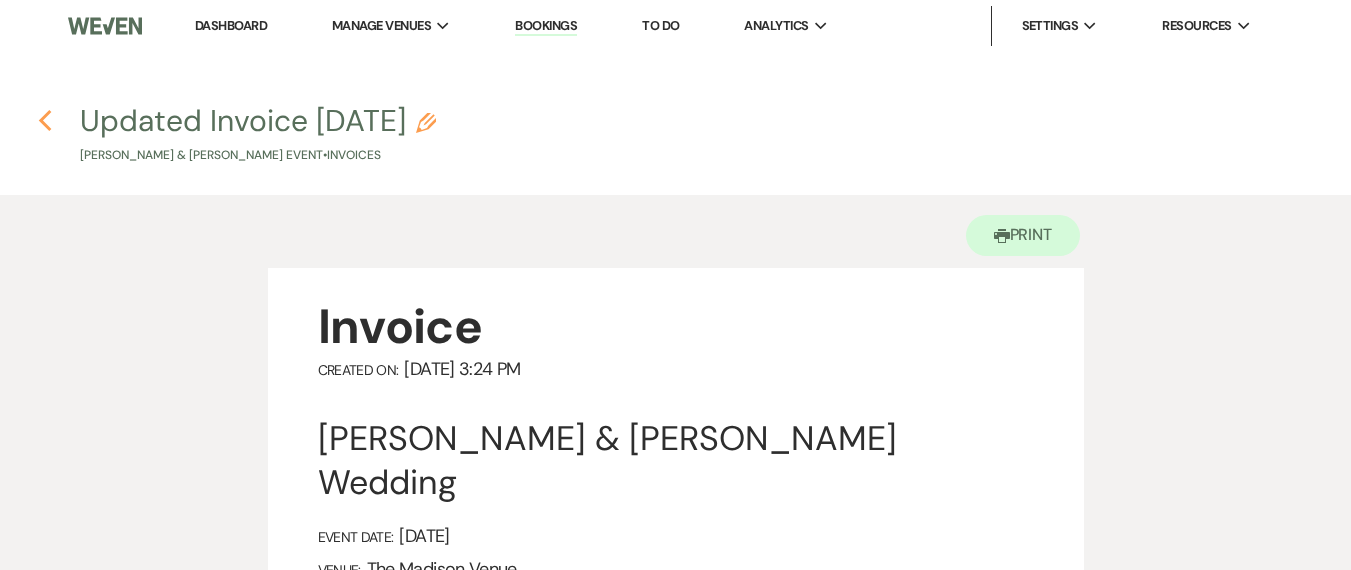 click 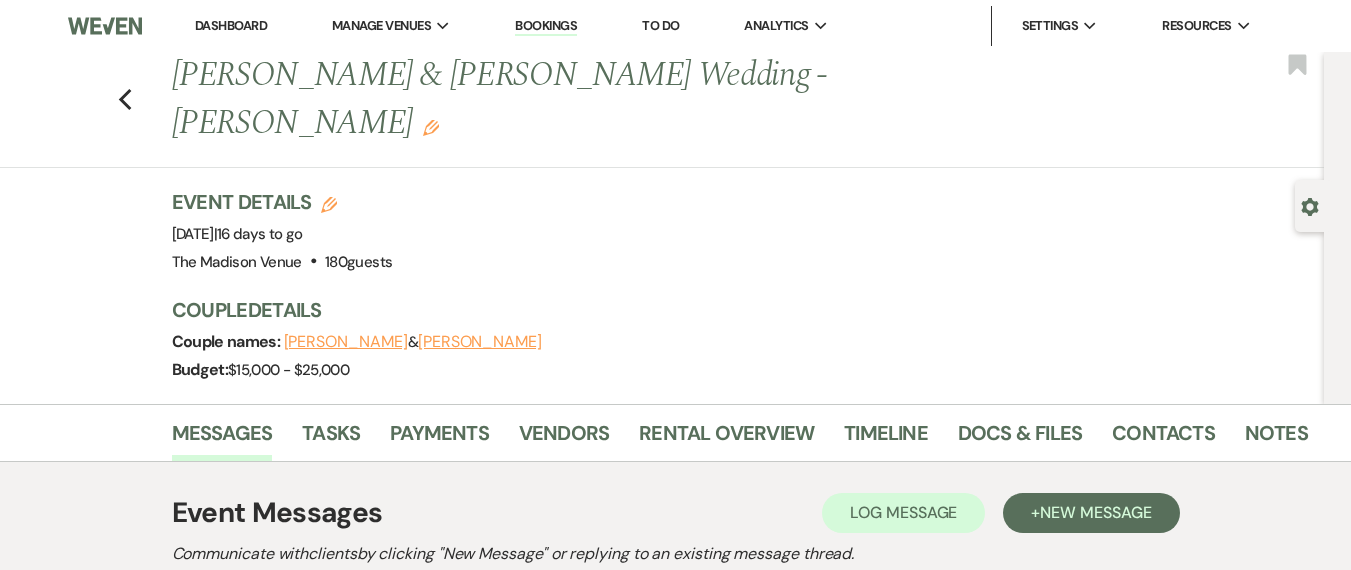 scroll, scrollTop: 1620, scrollLeft: 0, axis: vertical 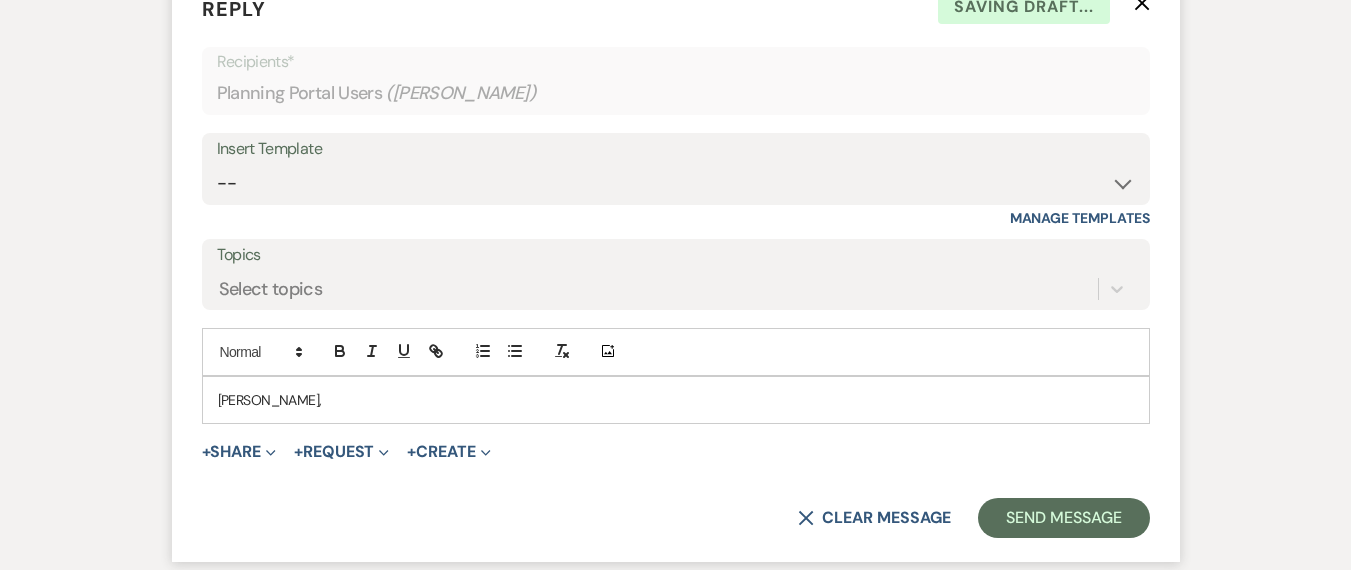 click on "[PERSON_NAME]," at bounding box center [676, 400] 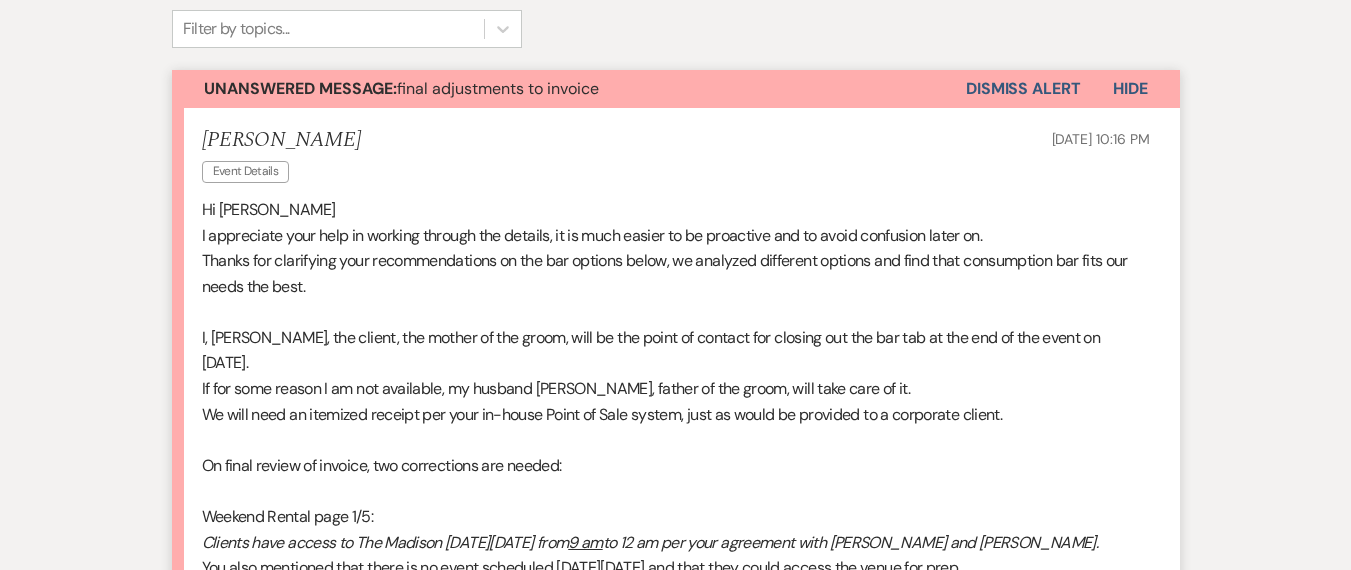 scroll, scrollTop: 728, scrollLeft: 0, axis: vertical 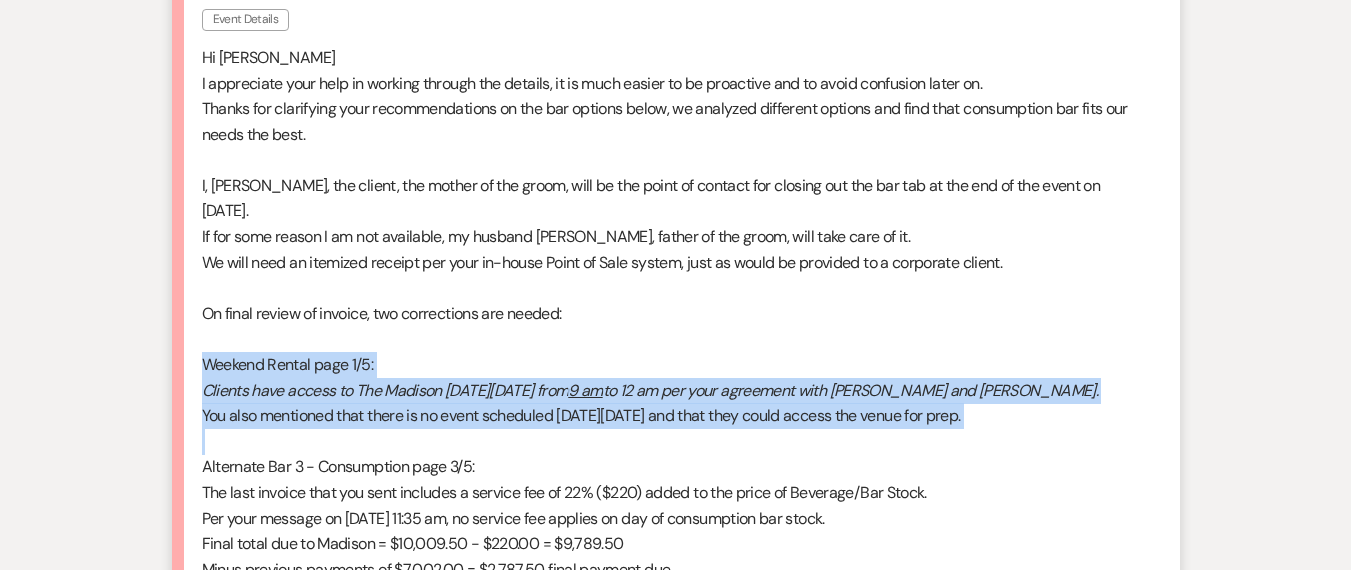 drag, startPoint x: 206, startPoint y: 311, endPoint x: 404, endPoint y: 392, distance: 213.92755 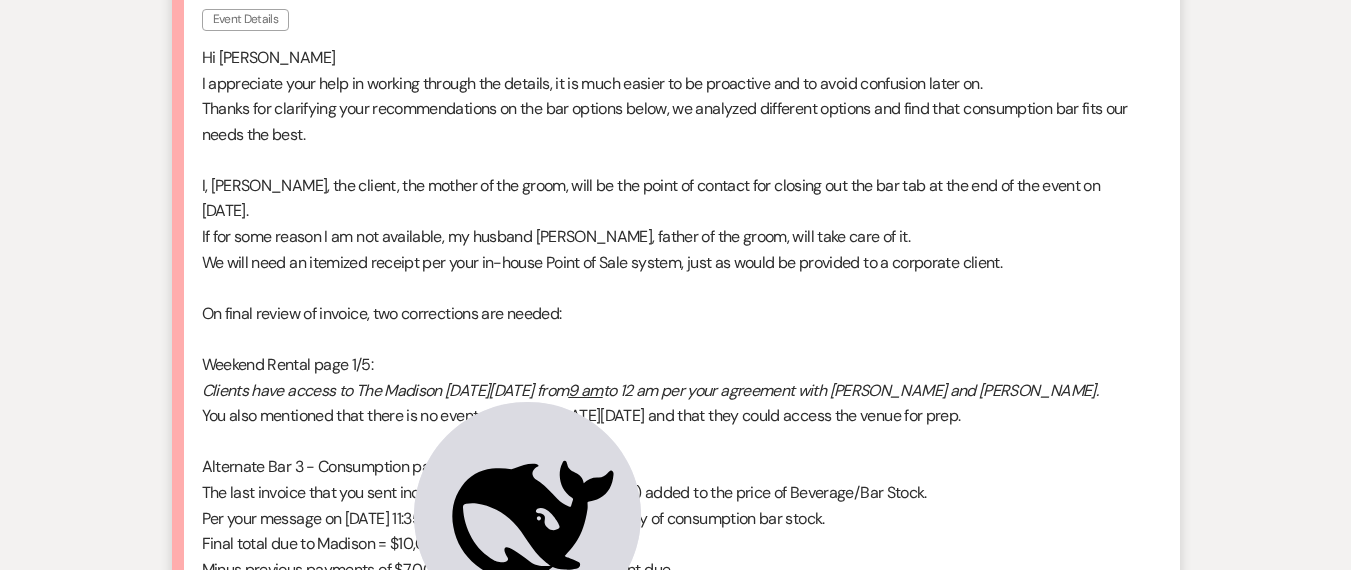 click at bounding box center (676, 339) 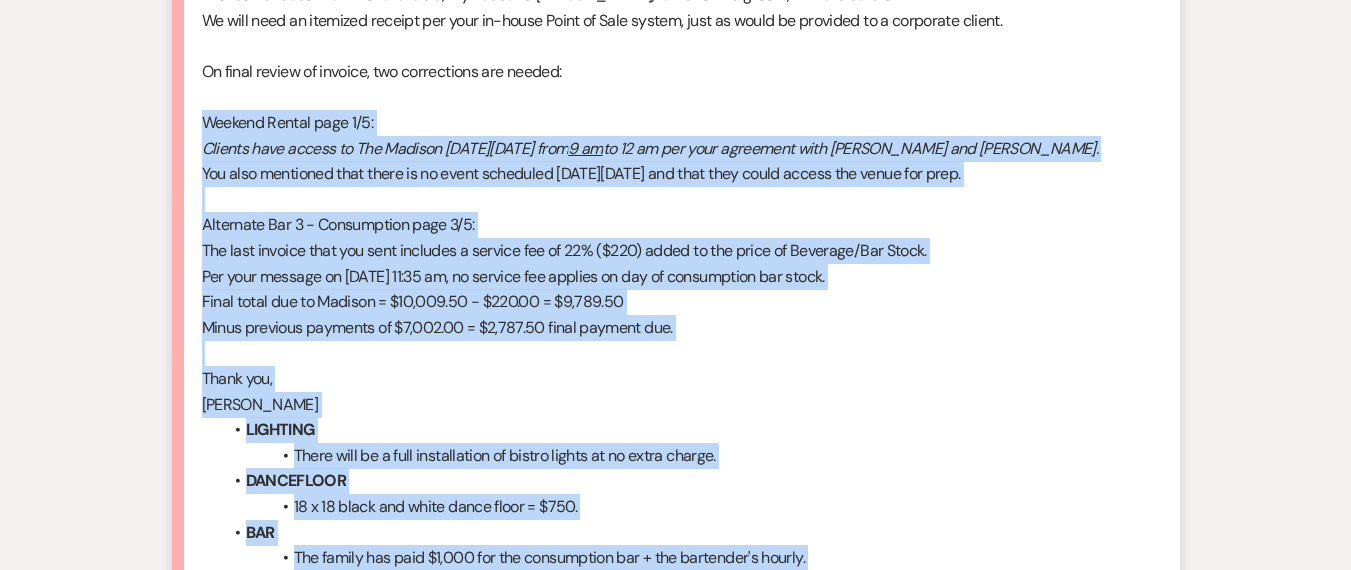 scroll, scrollTop: 1040, scrollLeft: 0, axis: vertical 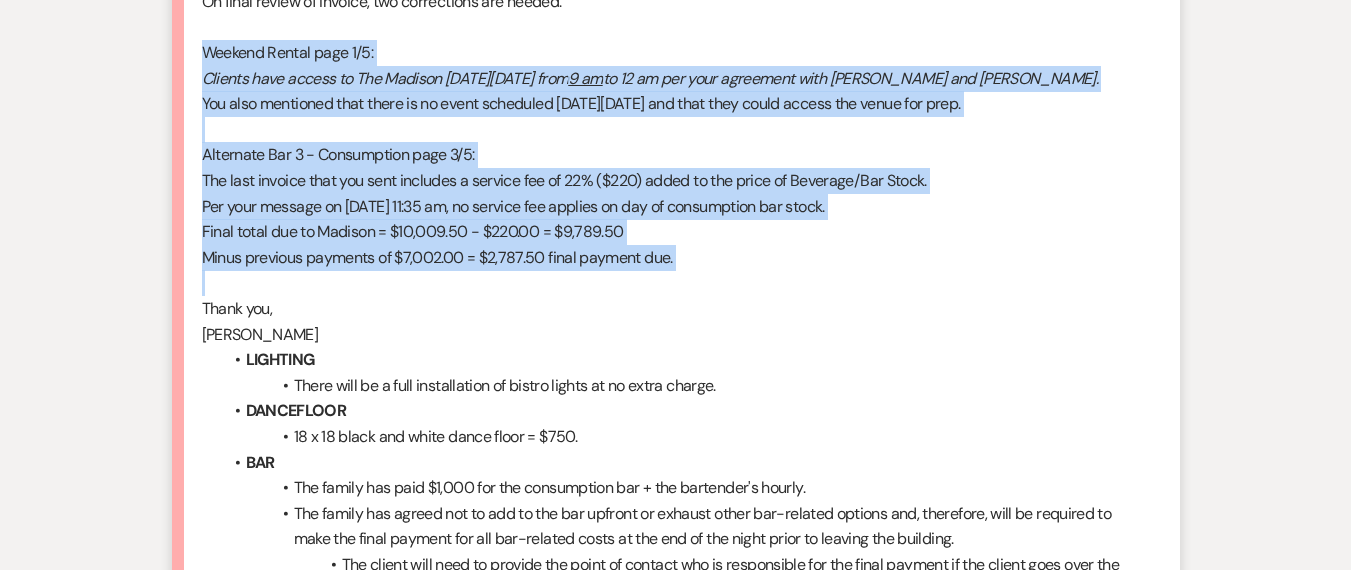 drag, startPoint x: 193, startPoint y: 311, endPoint x: 719, endPoint y: 231, distance: 532.0489 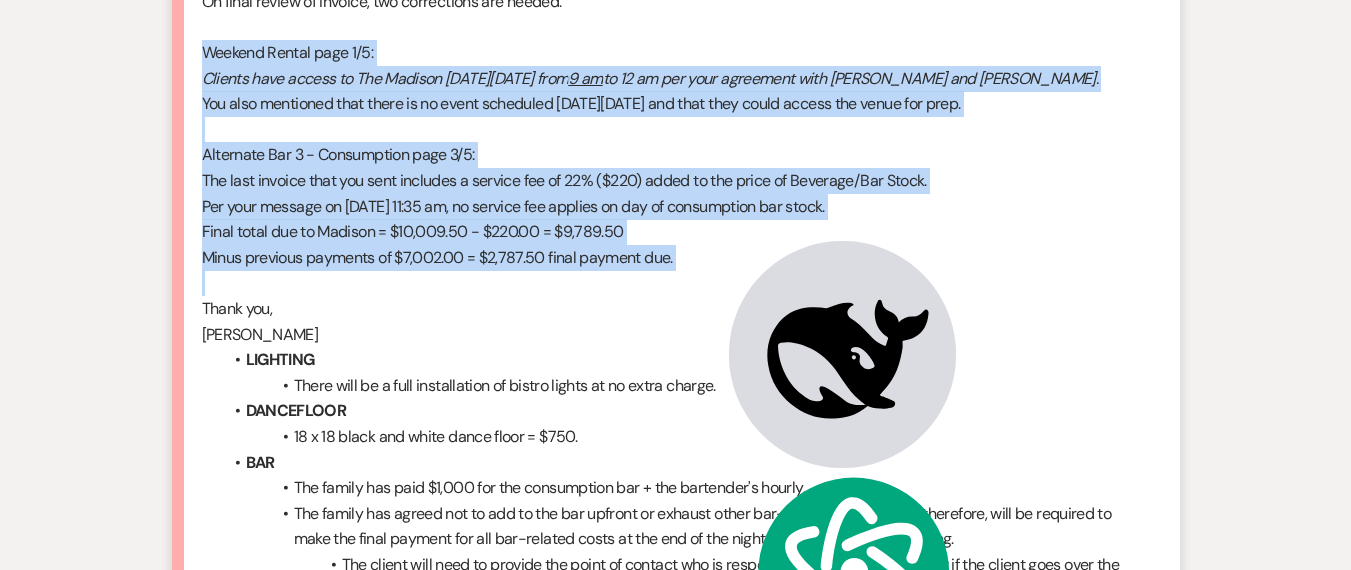 copy on "Weekend Rental page 1/5: Clients have access to The Madison on Saturday August 2 from  9 am  to 12 am per your agreement with Ben and Payton. You also mentioned that there is no event scheduled on Friday, August 1 and that they could access the venue for prep. Alternate Bar 3 - Consumption page 3/5: The last invoice that you sent includes a service fee of 22% ($220) added to the price of Beverage/Bar Stock. Per your message on 7/11/2025 at 11:35 am, no service fee applies on day of consumption bar stock. Final total due to Madison = $10,009.50 - $220.00 = $9,789.50 Minus previous payments of $7,002.00 = $2,787.50 final payment due." 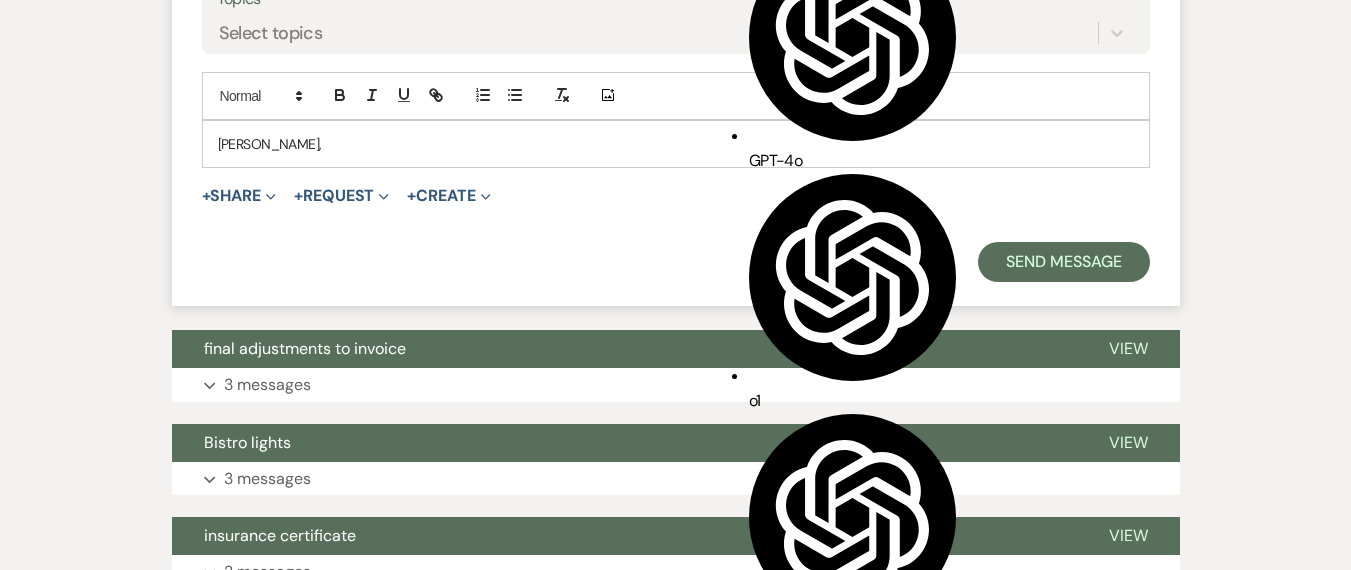 scroll, scrollTop: 2013, scrollLeft: 0, axis: vertical 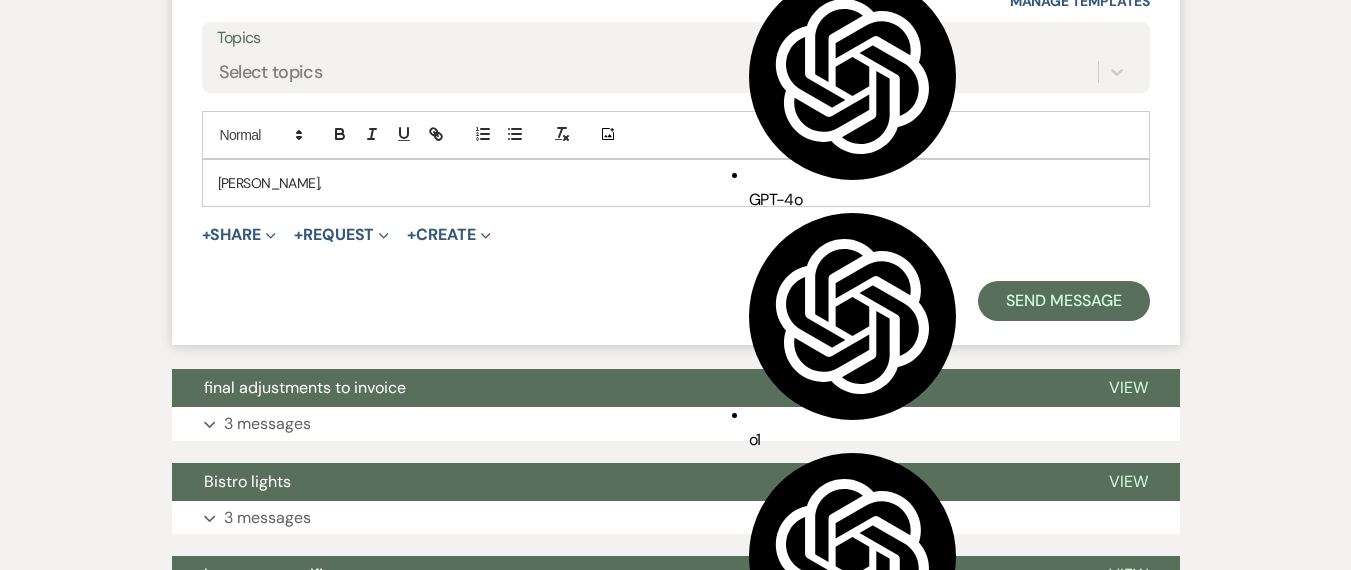 click on "[PERSON_NAME]," at bounding box center [676, 183] 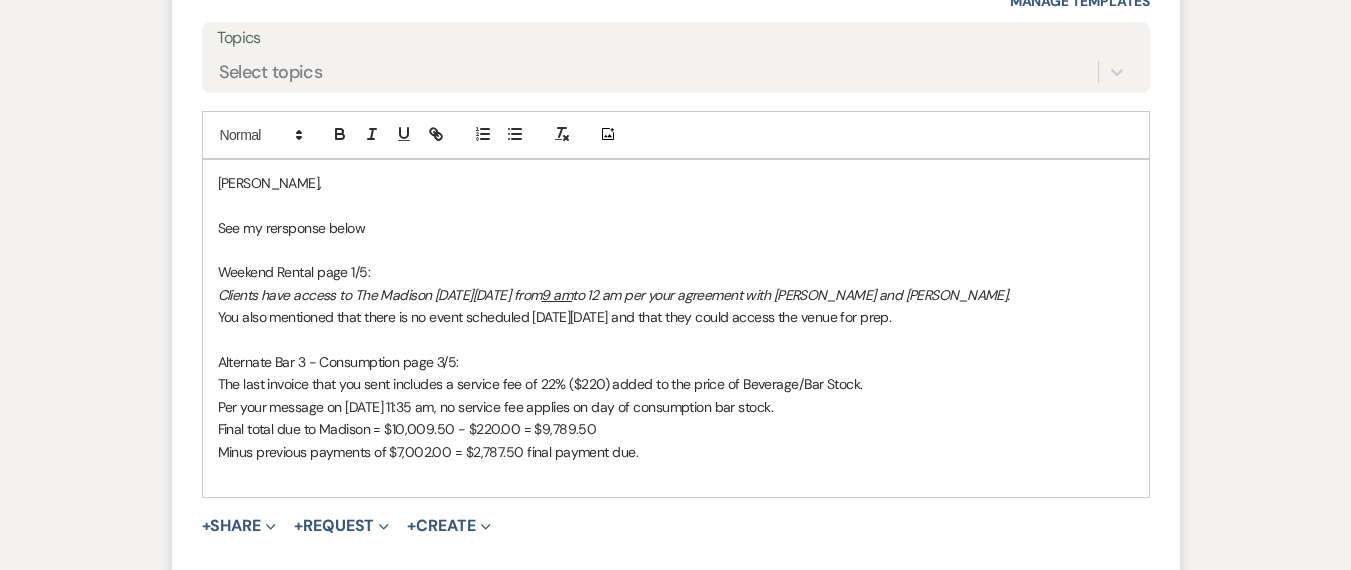 click on "Alternate Bar 3 - Consumption page 3/5:" at bounding box center [676, 362] 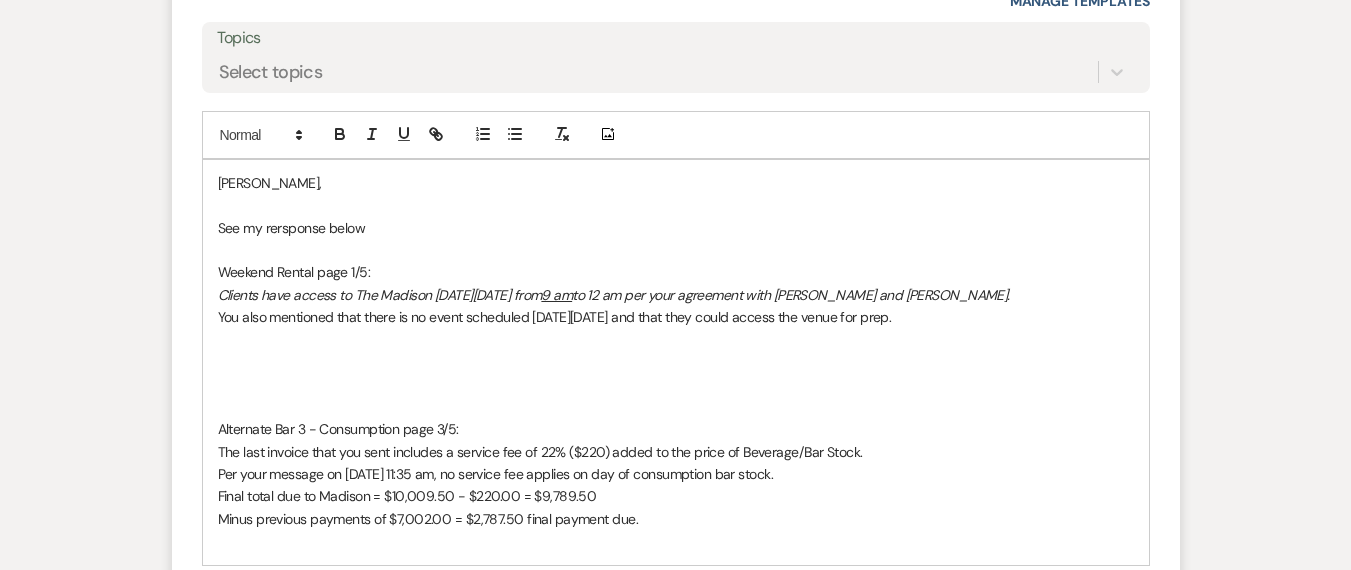 drag, startPoint x: 365, startPoint y: 309, endPoint x: 368, endPoint y: 299, distance: 10.440307 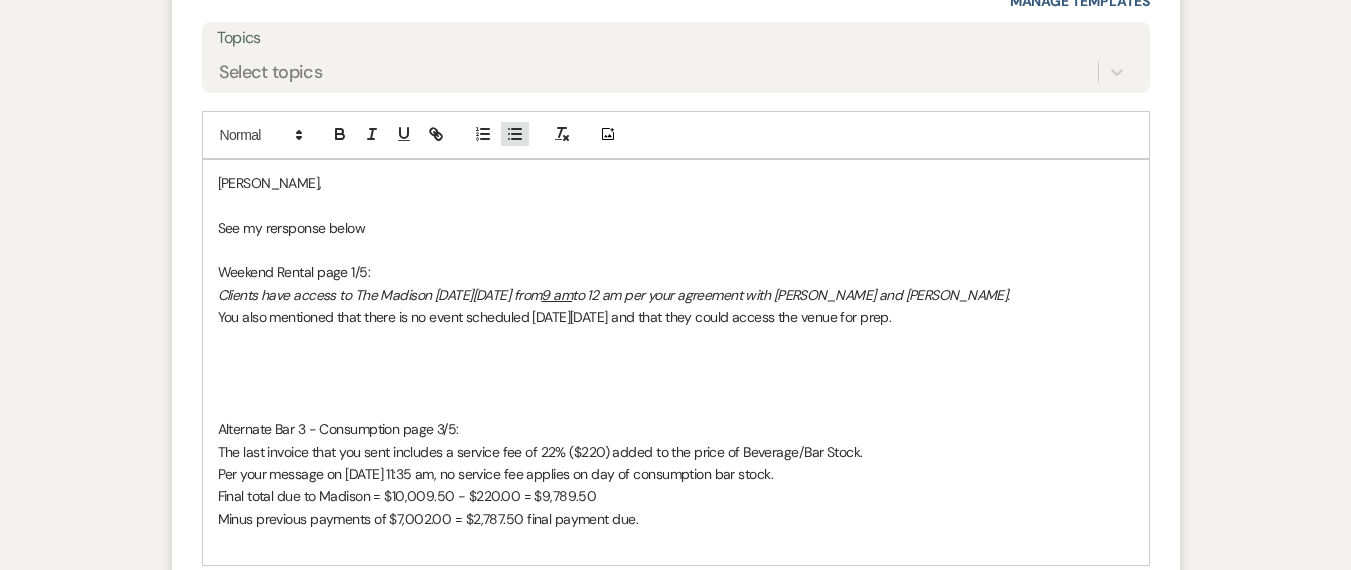 click 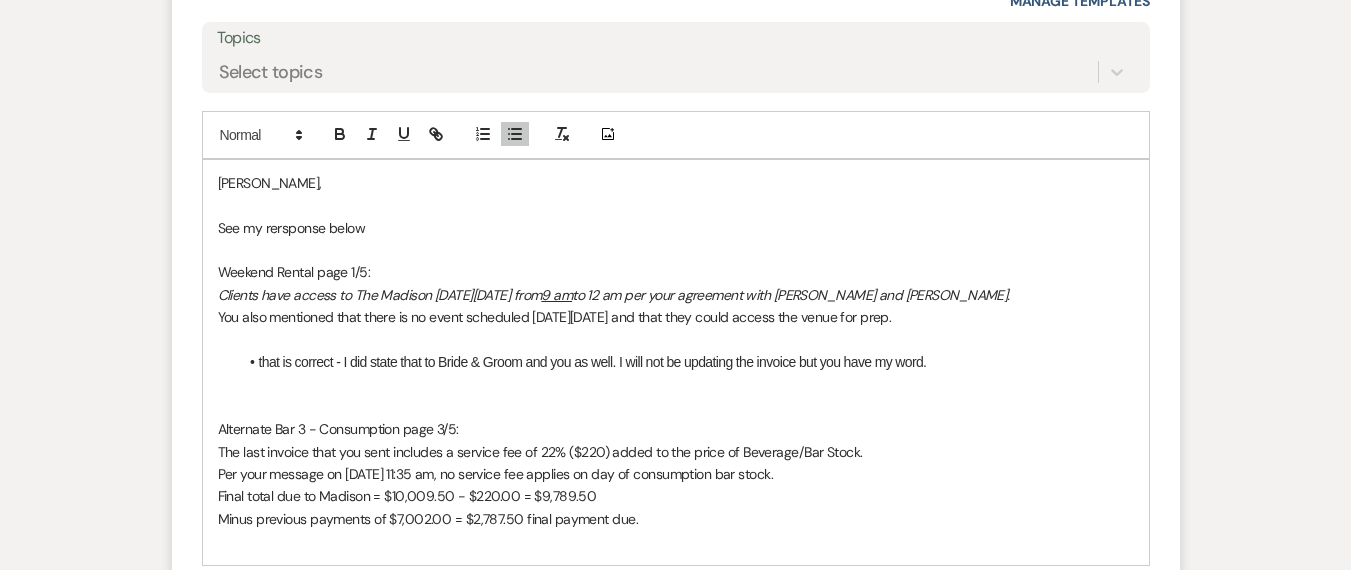 click at bounding box center (676, 384) 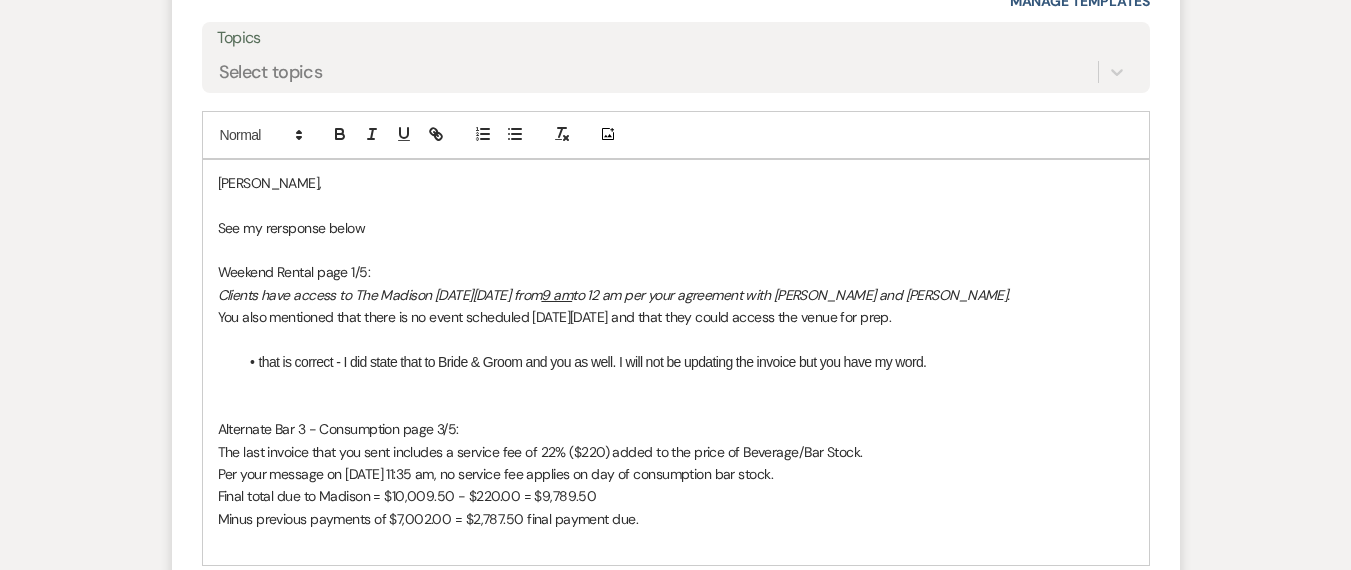 click on "that is correct - I did state that to Bride & Groom and you as well. I will not be updating the invoice but you have my word." at bounding box center (686, 362) 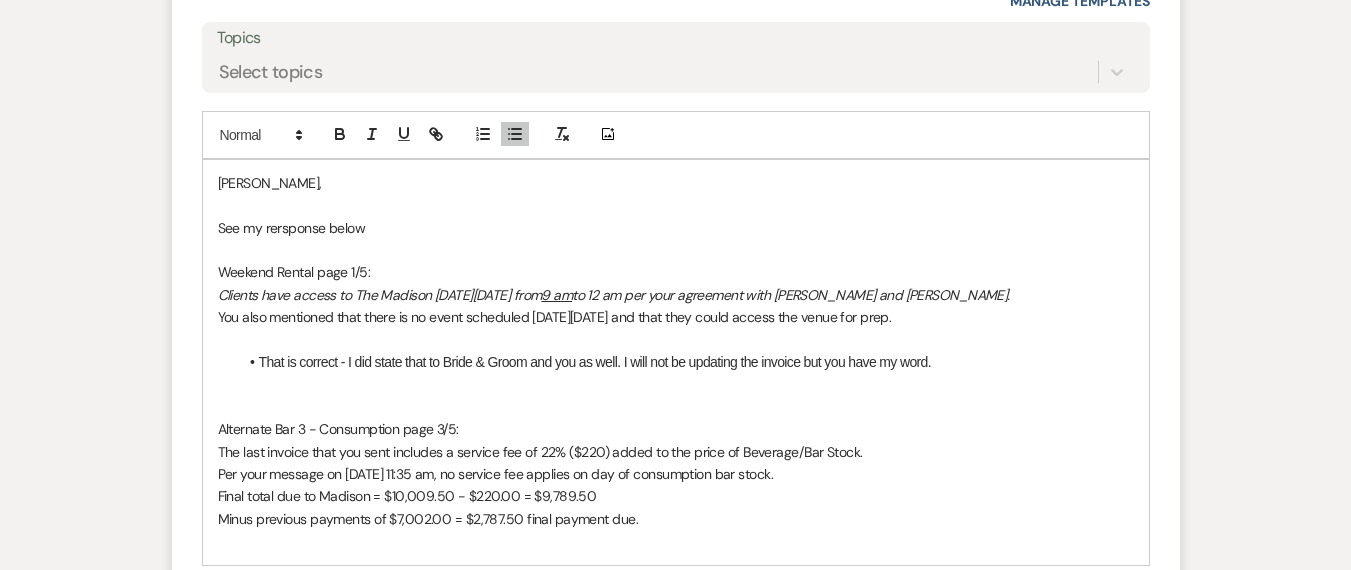 click on "That is correct - I did state that to Bride & Groom and you as well. I will not be updating the invoice but you have my word." at bounding box center [686, 362] 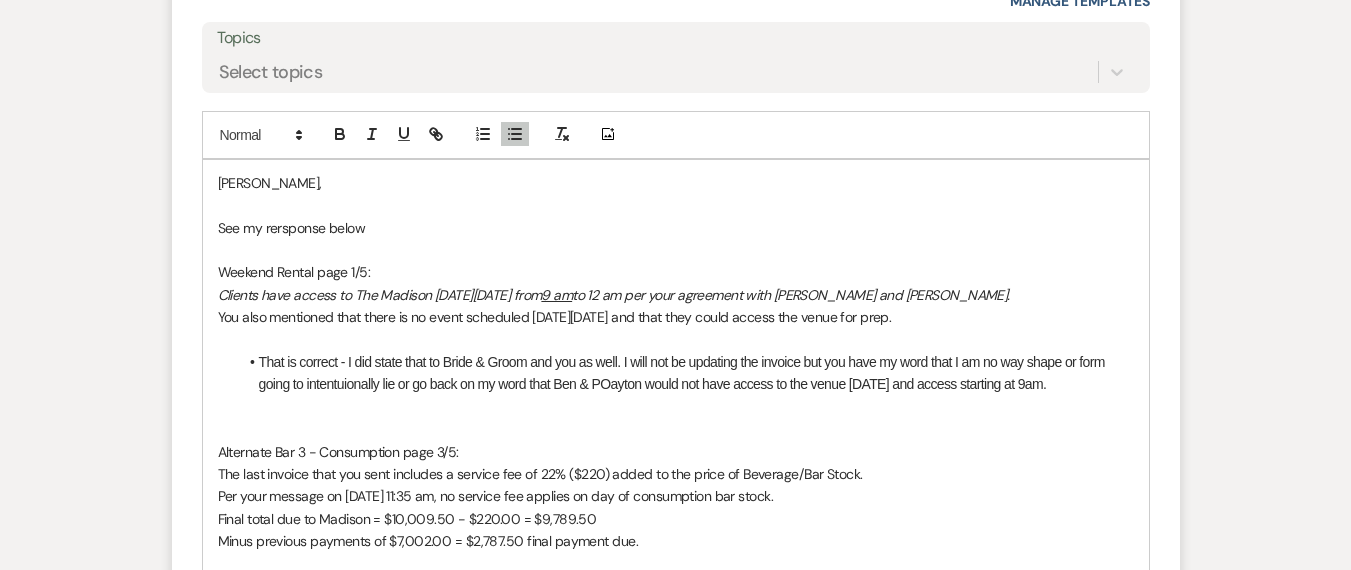 click on "That is correct - I did state that to Bride & Groom and you as well. I will not be updating the invoice but you have my word that I am no way shape or form going to intentuionally lie or go back on my word that Ben & POayton would not have access to the venue on Friday and access starting at 9am." at bounding box center [686, 373] 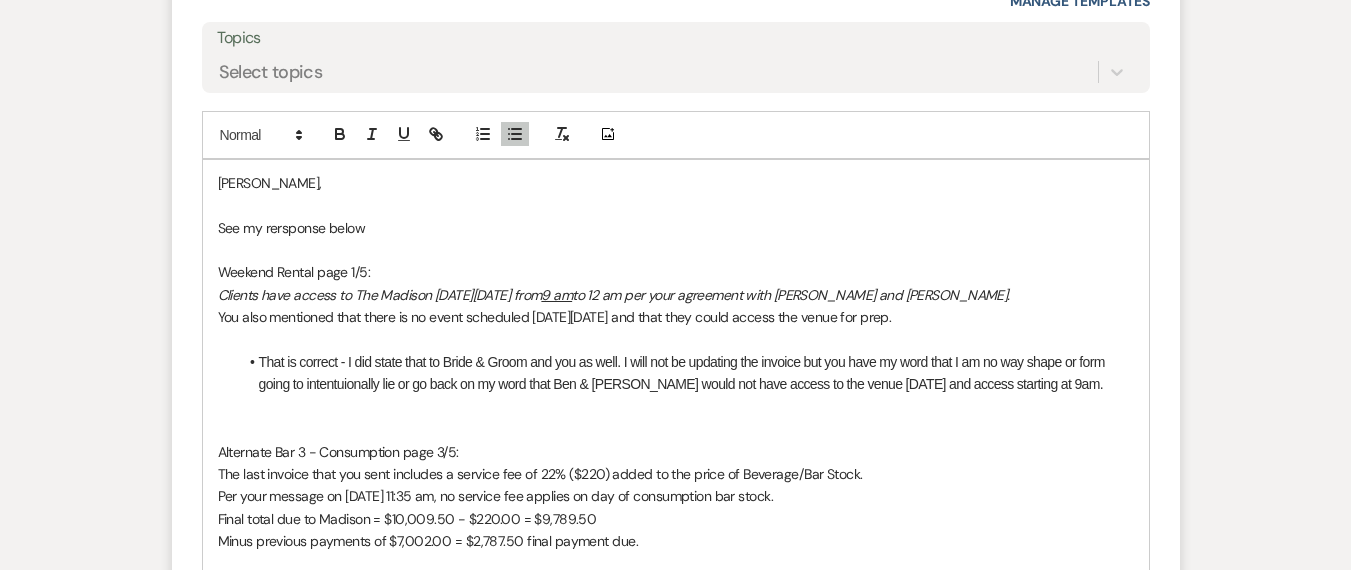 click on "That is correct - I did state that to Bride & Groom and you as well. I will not be updating the invoice but you have my word that I am no way shape or form going to intentuionally lie or go back on my word that Ben & Payton would not have access to the venue on Friday and access starting at 9am." at bounding box center (686, 373) 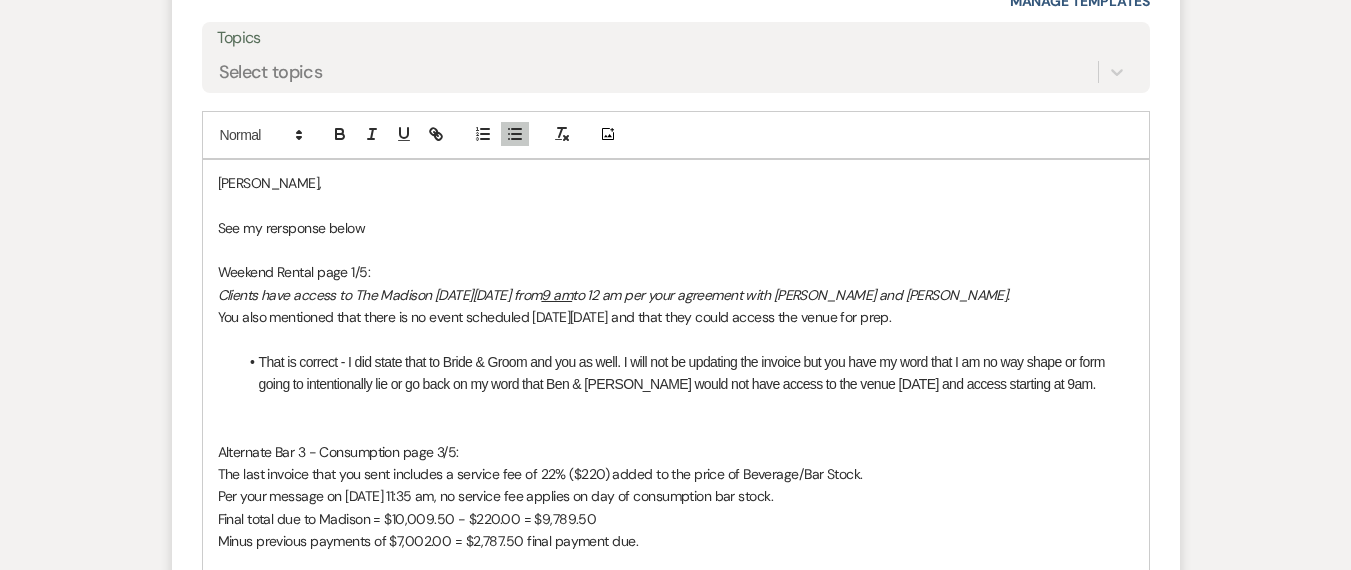 click at bounding box center (676, 564) 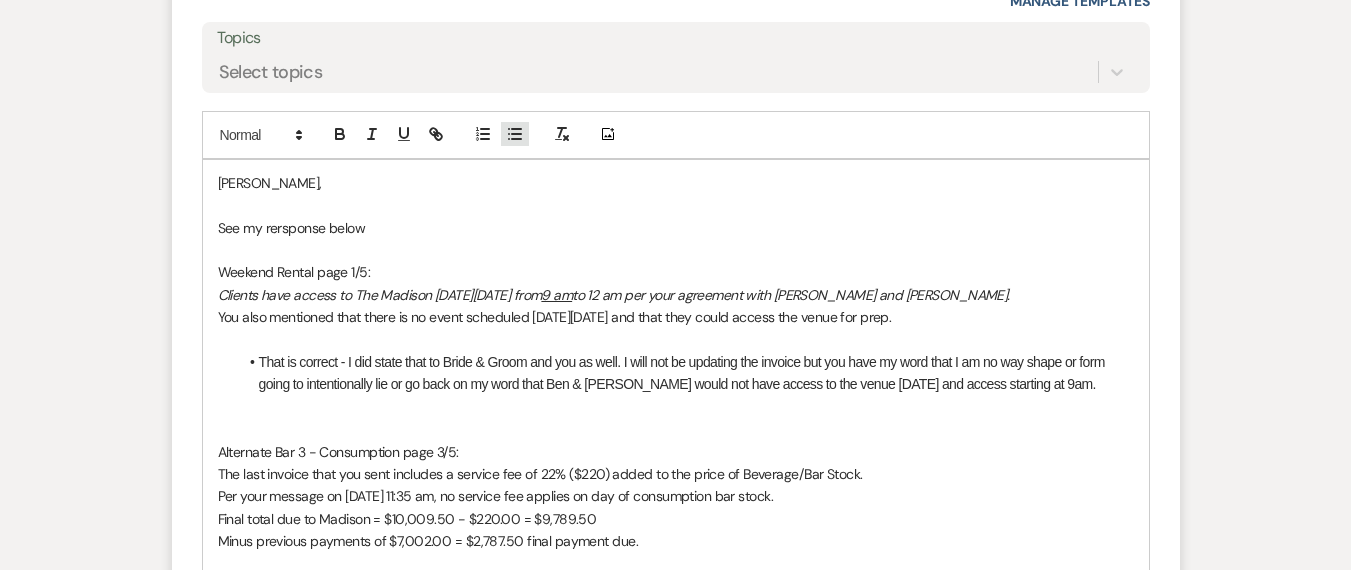 click 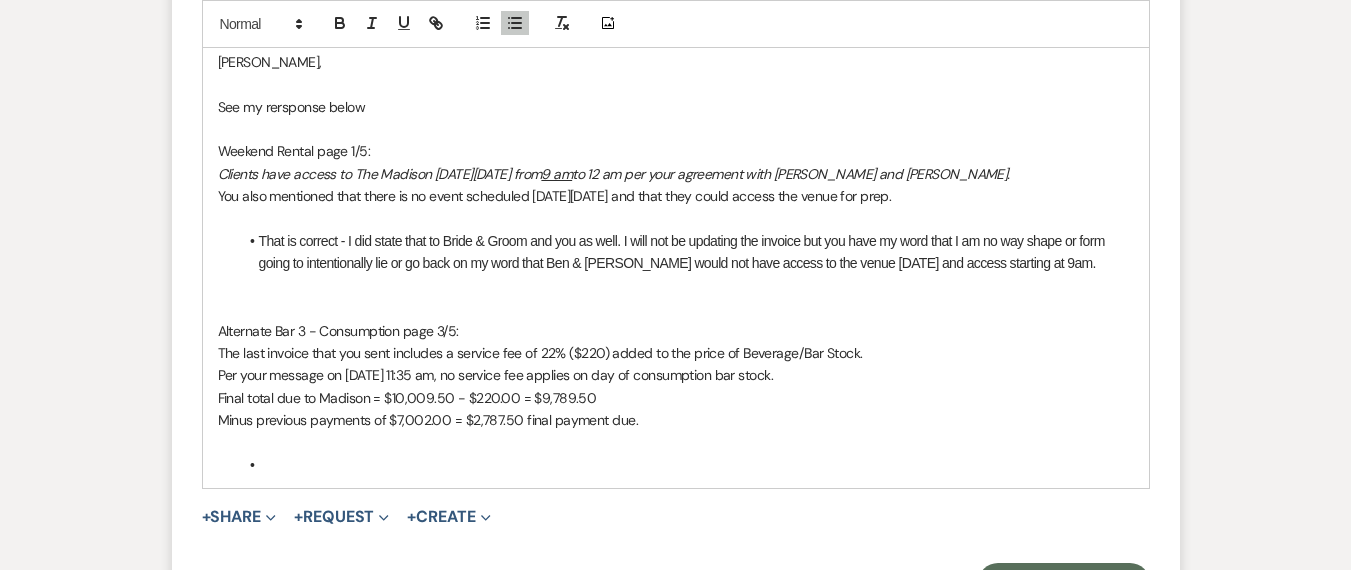 scroll, scrollTop: 2139, scrollLeft: 0, axis: vertical 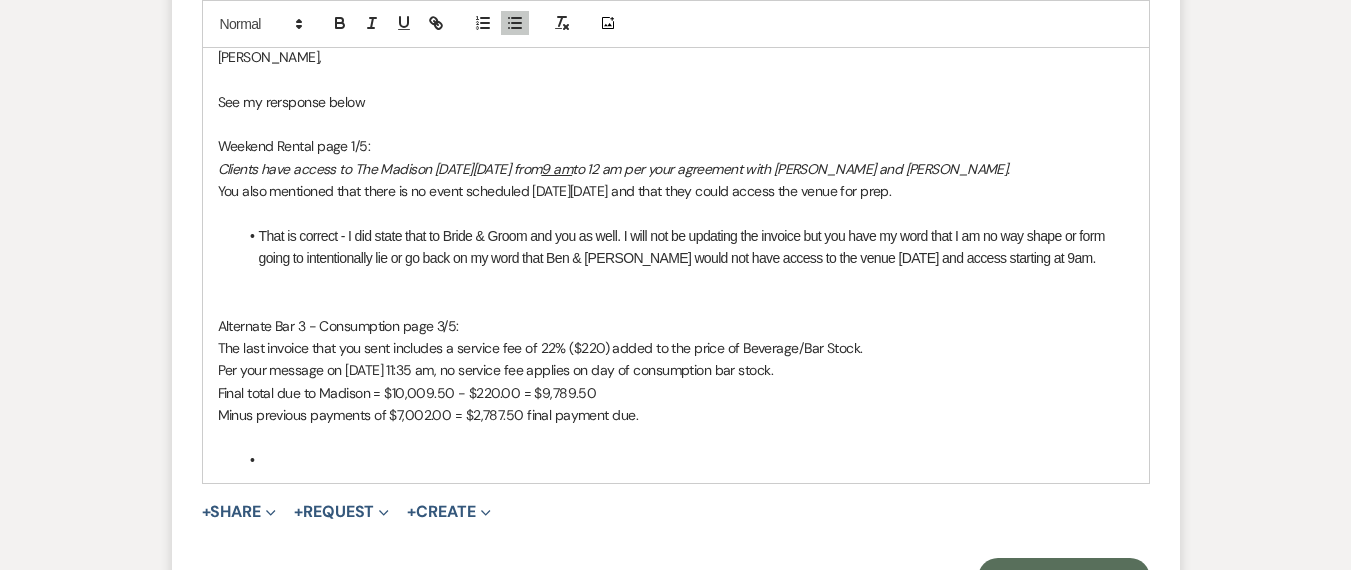 click on "Sharon, See my rersponse below Weekend Rental page 1/5: Clients have access to The Madison on Saturday August 2 from  9 am  to 12 am per your agreement with Ben and Payton. You also mentioned that there is no event scheduled on Friday, August 1 and that they could access the venue for prep. That is correct - I did state that to Bride & Groom and you as well. I will not be updating the invoice but you have my word that I am no way shape or form going to intentionally lie or go back on my word that Ben & Payton would not have access to the venue on Friday and access starting at 9am. Alternate Bar 3 - Consumption page 3/5: The last invoice that you sent includes a service fee of 22% ($220) added to the price of Beverage/Bar Stock. Per your message on 7/11/2025 at 11:35 am, no service fee applies on day of consumption bar stock. Final total due to Madison = $10,009.50 - $220.00 = $9,789.50 Minus previous payments of $7,002.00 = $2,787.50 final payment due." at bounding box center (676, 258) 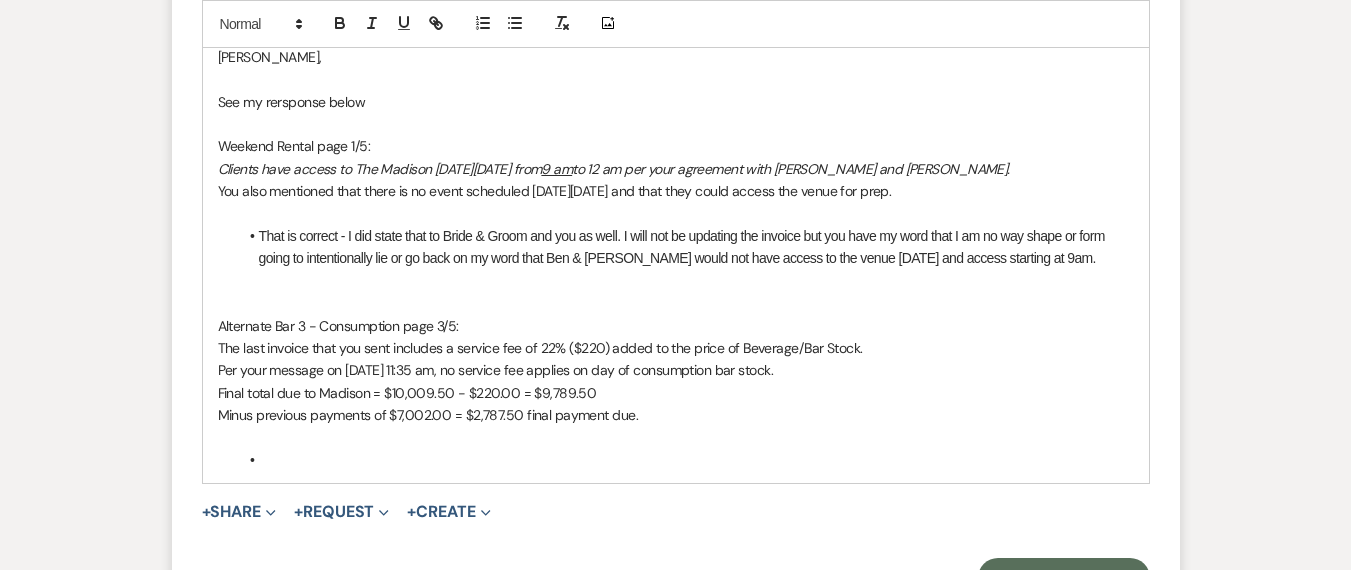 click at bounding box center (686, 460) 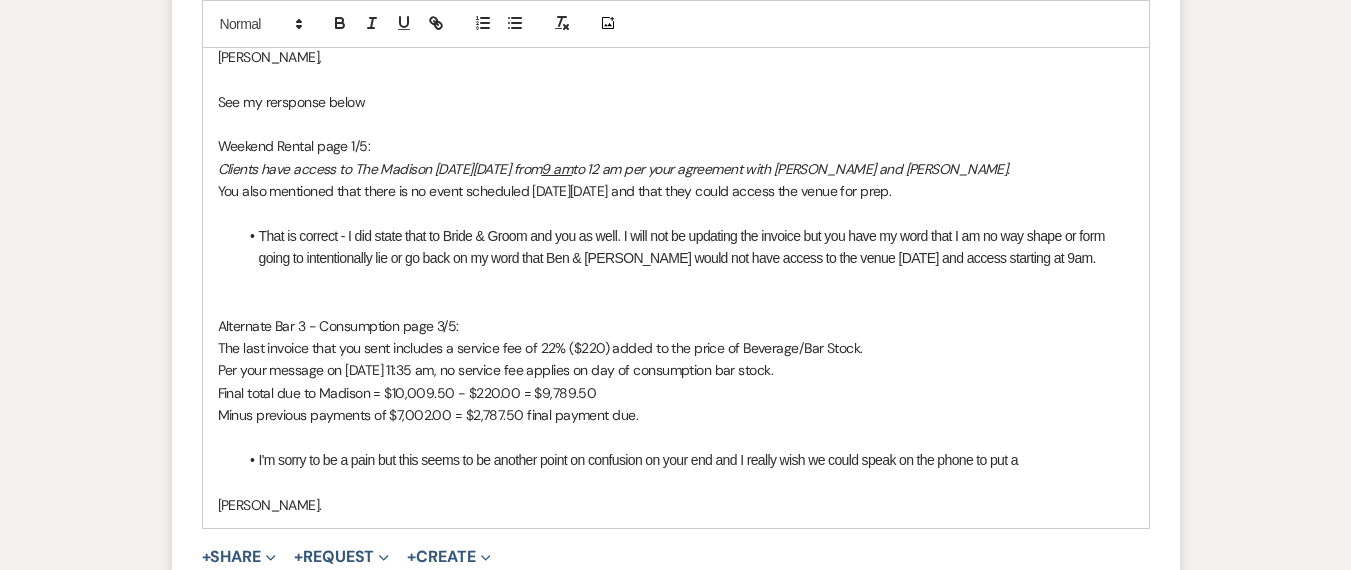 click on "Add Punctuation pain ," at bounding box center (0, 0) 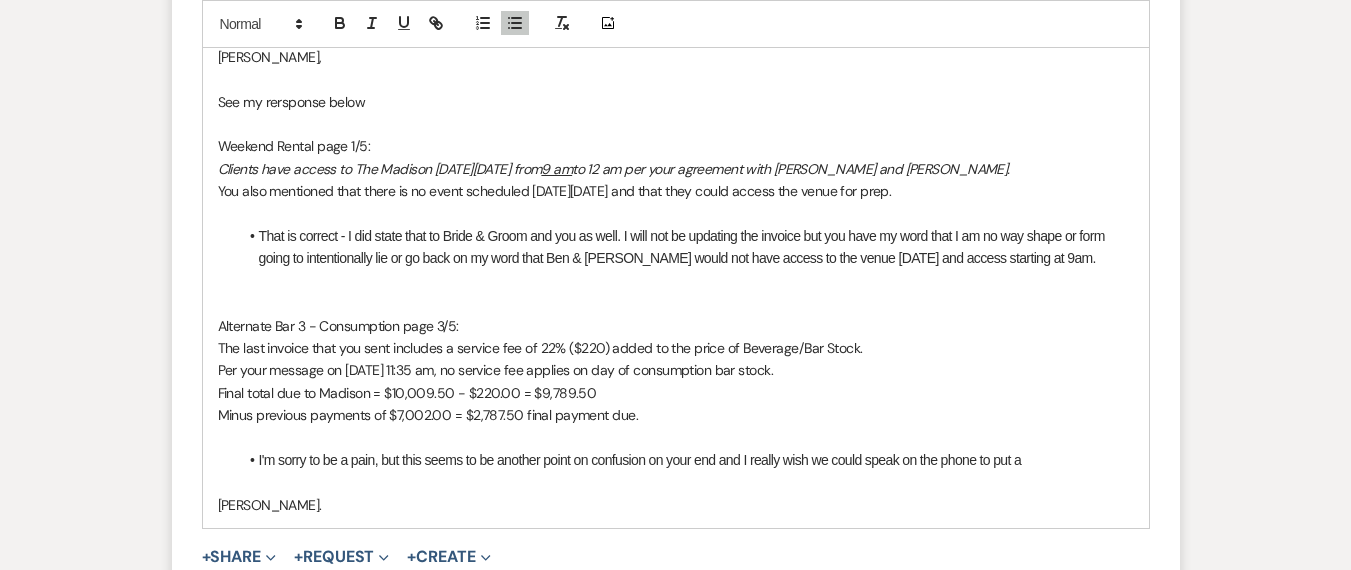 drag, startPoint x: 1073, startPoint y: 412, endPoint x: 1024, endPoint y: 413, distance: 49.010204 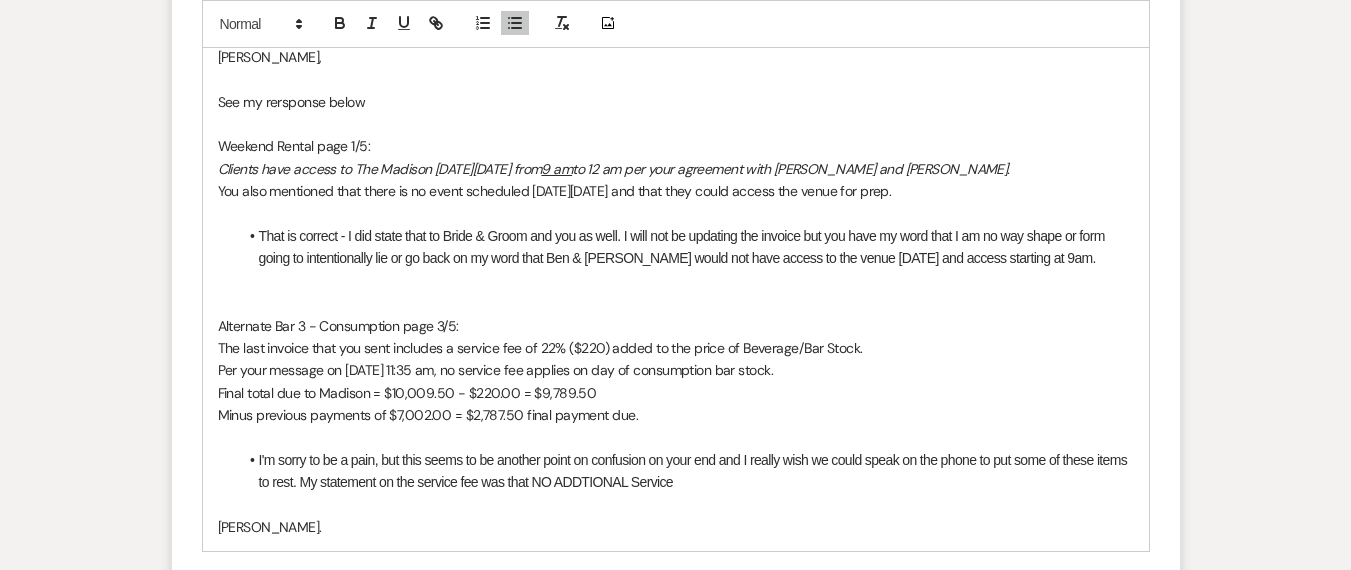 click on "Daryl." at bounding box center (676, 527) 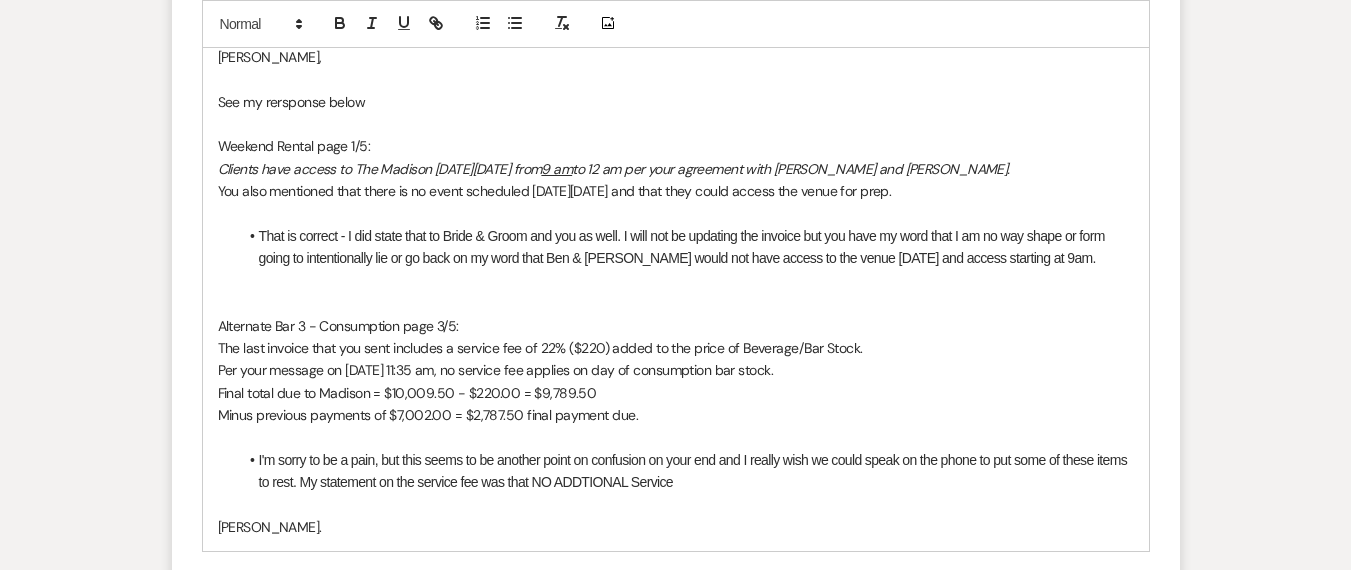 drag, startPoint x: 722, startPoint y: 437, endPoint x: 573, endPoint y: 434, distance: 149.0302 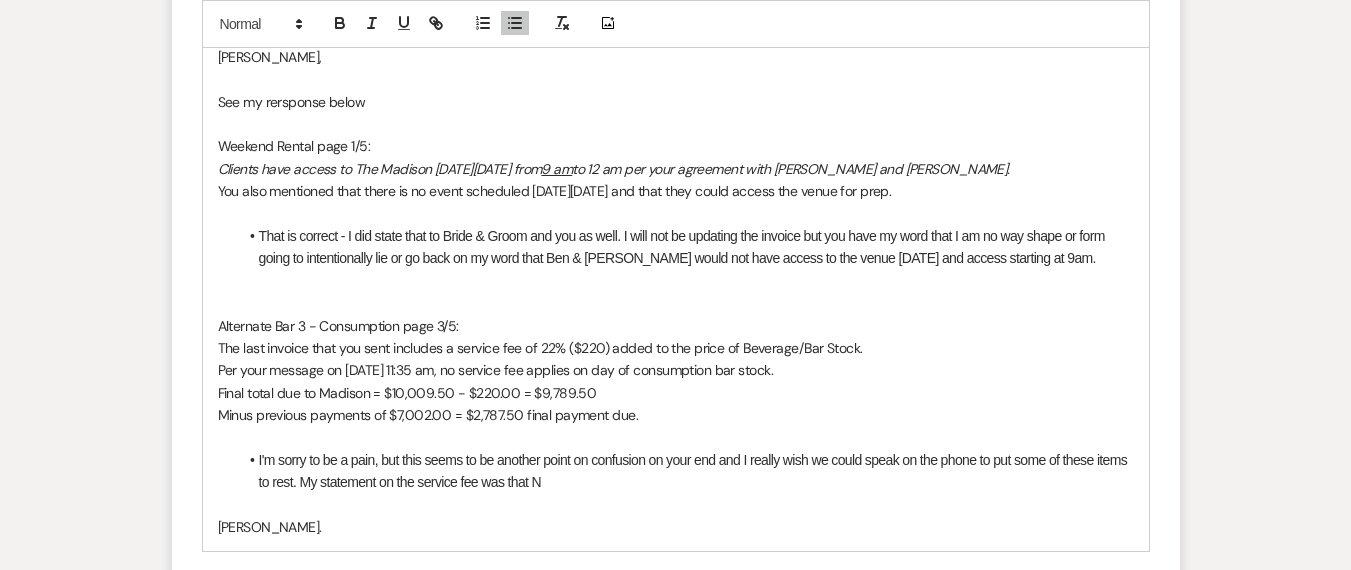 click on "I'm sorry to be a pain, but this seems to be another point on confusion on your end and I really wish we could speak on the phone to put some of these items to rest. My statement on the service fee was that N" at bounding box center (686, 471) 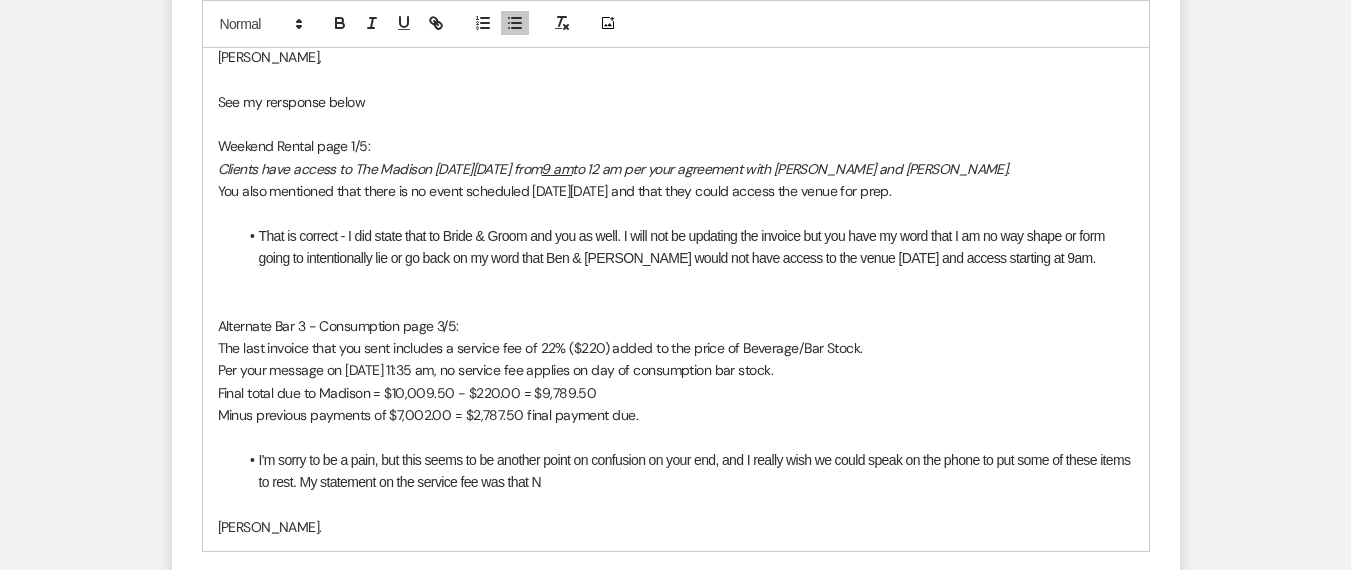 click on "I'm sorry to be a pain, but this seems to be another point on confusion on your end, and I really wish we could speak on the phone to put some of these items to rest. My statement on the service fee was that N" at bounding box center [686, 471] 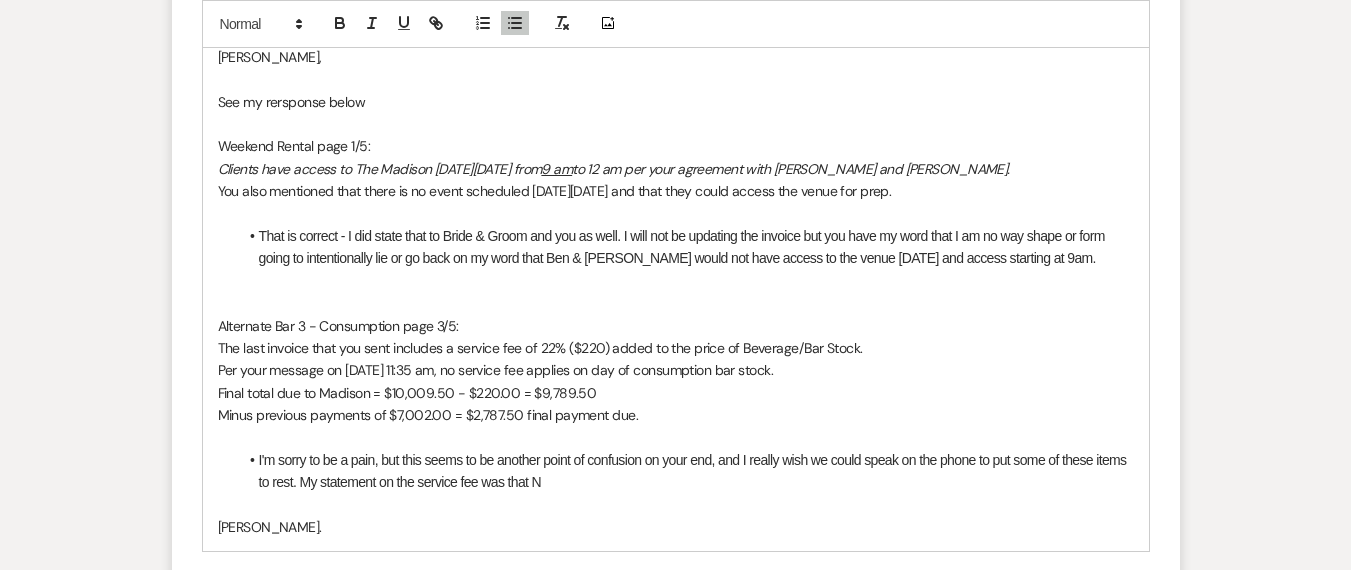 click on "I'm sorry to be a pain, but this seems to be another point of confusion on your end, and I really wish we could speak on the phone to put some of these items to rest. My statement on the service fee was that N" at bounding box center [686, 471] 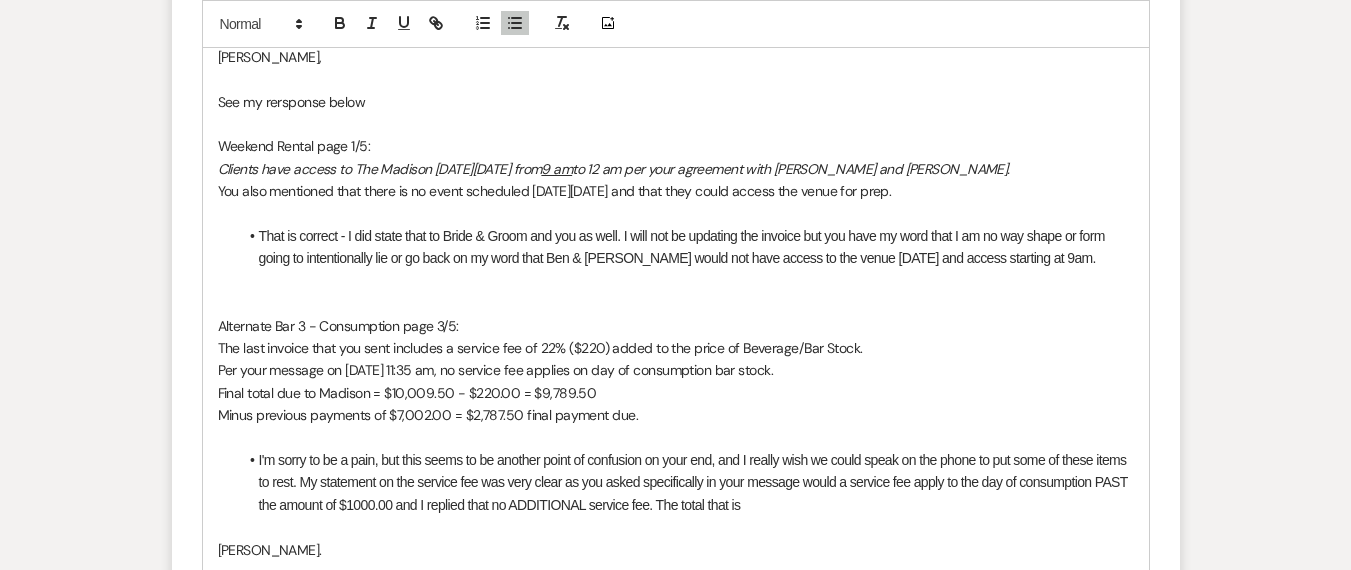 click on "I'm sorry to be a pain, but this seems to be another point of confusion on your end, and I really wish we could speak on the phone to put some of these items to rest. My statement on the service fee was very clear as you asked specifically in your message would a service fee apply to the day of consumption PAST the amount of $1000.00 and I replied that no ADDITIONAL service fee. The total that is" at bounding box center [686, 482] 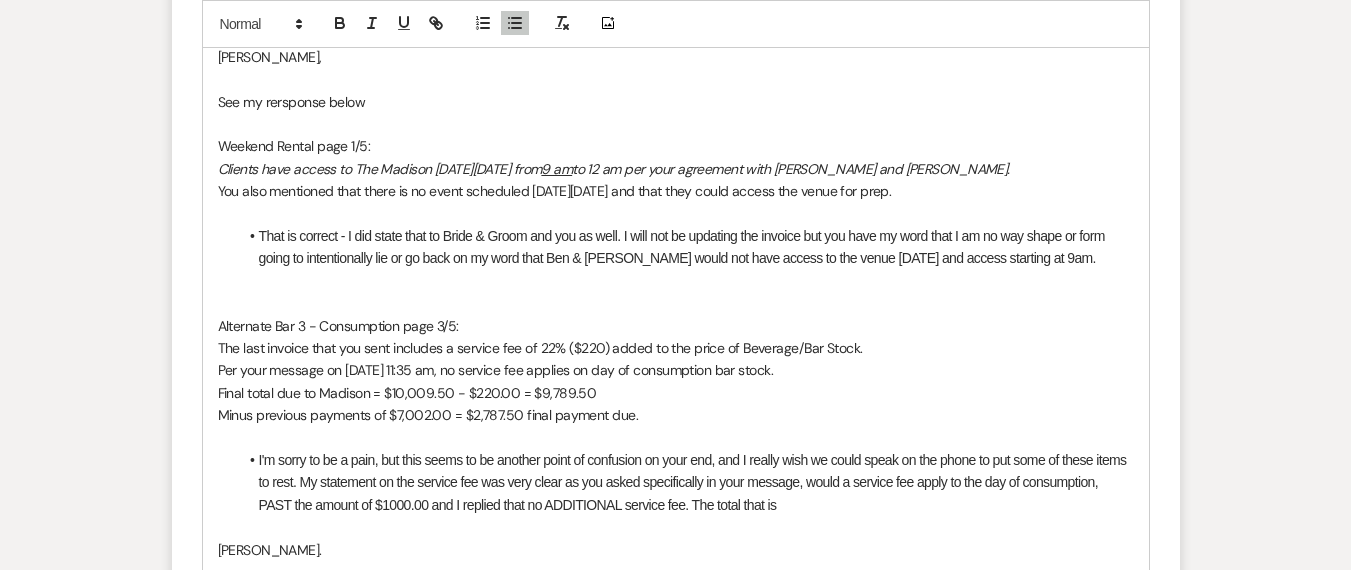 click on "I'm sorry to be a pain, but this seems to be another point of confusion on your end, and I really wish we could speak on the phone to put some of these items to rest. My statement on the service fee was very clear as you asked specifically in your message, would a service fee apply to the day of consumption, PAST the amount of $1000.00 and I replied that no ADDITIONAL service fee. The total that is" at bounding box center (686, 482) 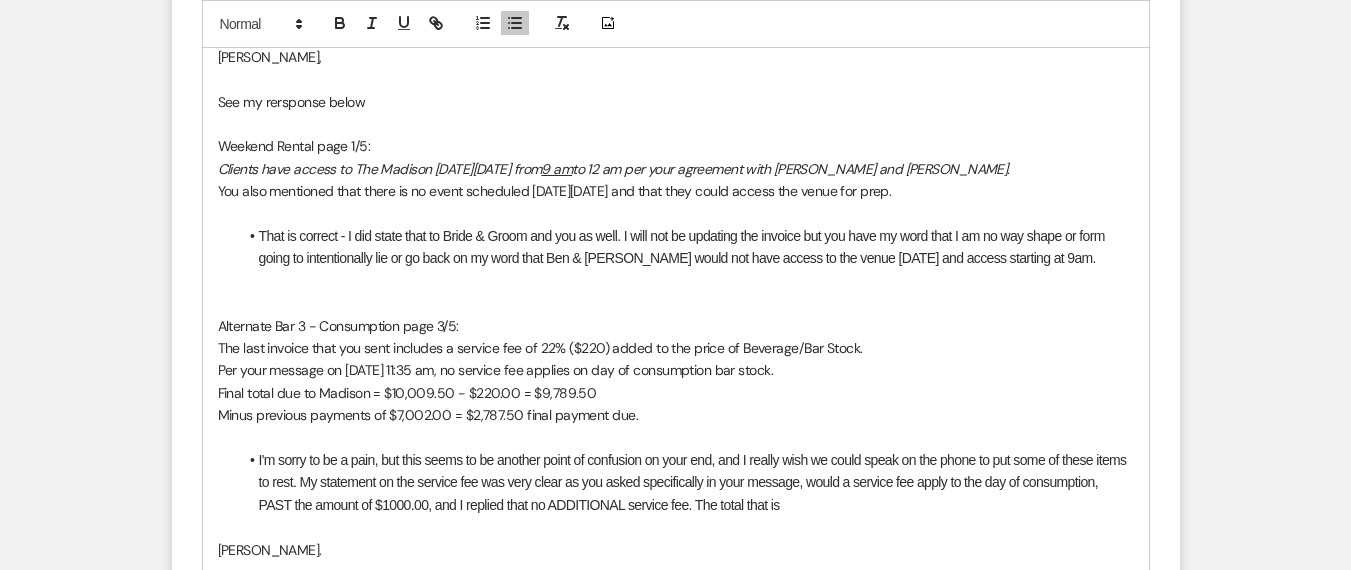 click on "I'm sorry to be a pain, but this seems to be another point of confusion on your end, and I really wish we could speak on the phone to put some of these items to rest. My statement on the service fee was very clear as you asked specifically in your message, would a service fee apply to the day of consumption, PAST the amount of $1000.00, and I replied that no ADDITIONAL service fee. The total that is" at bounding box center [686, 482] 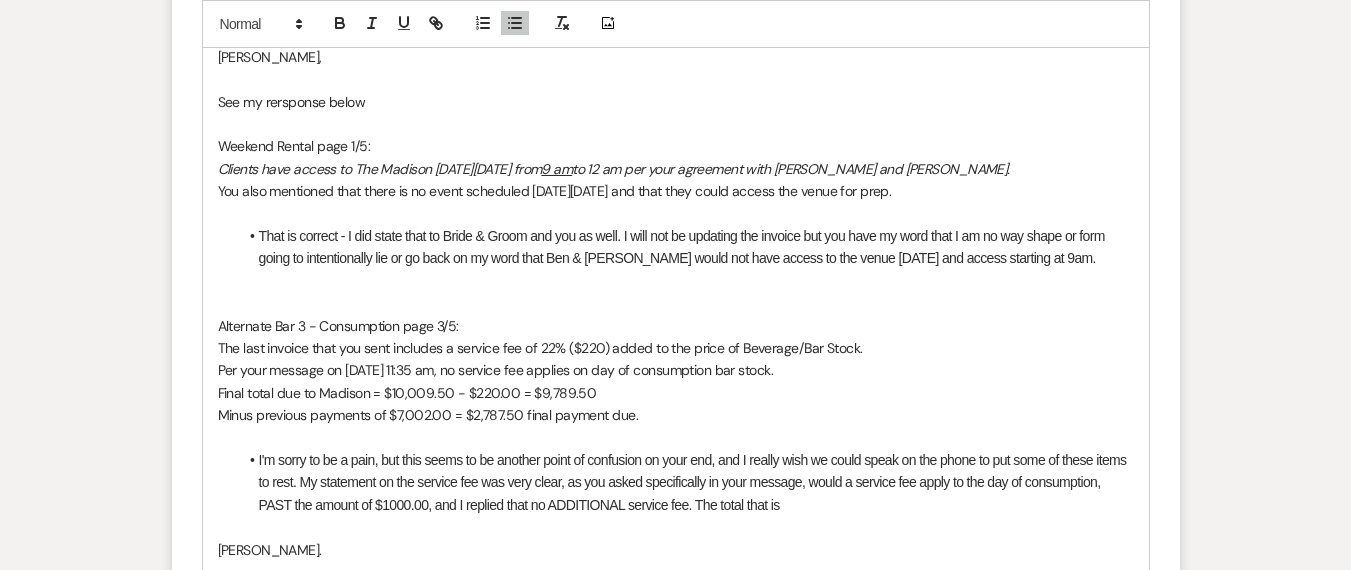 click on "I'm sorry to be a pain, but this seems to be another point of confusion on your end, and I really wish we could speak on the phone to put some of these items to rest. My statement on the service fee was very clear, as you asked specifically in your message, would a service fee apply to the day of consumption, PAST the amount of $1000.00, and I replied that no ADDITIONAL service fee. The total that is" at bounding box center [686, 482] 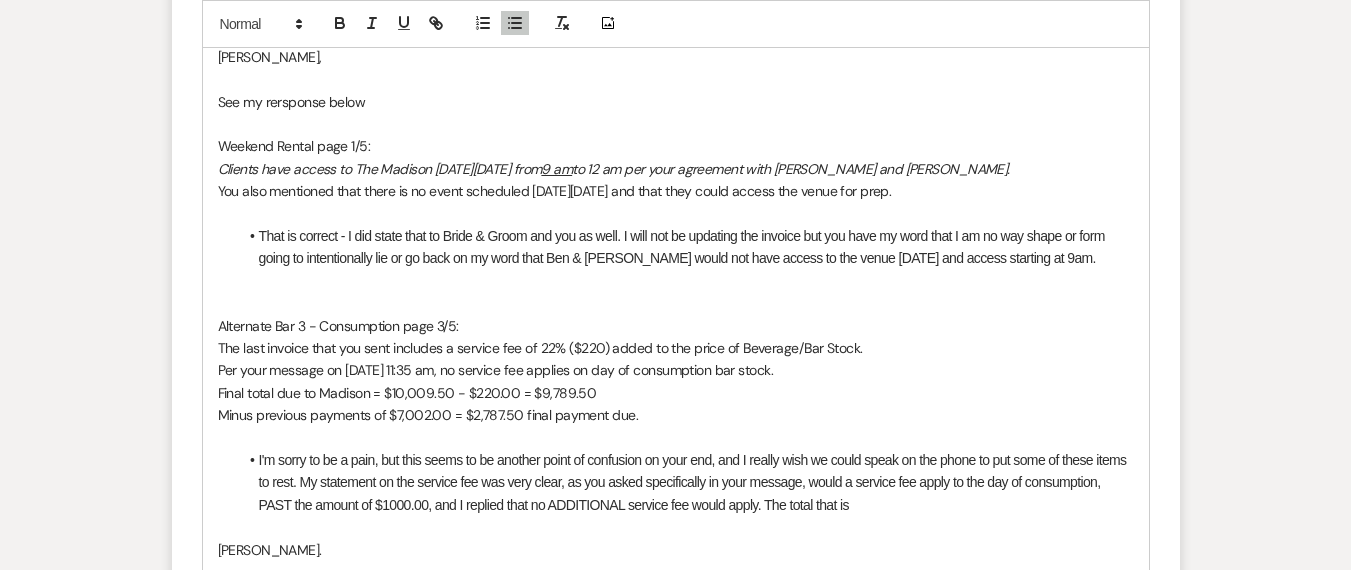 click on "I'm sorry to be a pain, but this seems to be another point of confusion on your end, and I really wish we could speak on the phone to put some of these items to rest. My statement on the service fee was very clear, as you asked specifically in your message, would a service fee apply to the day of consumption, PAST the amount of $1000.00, and I replied that no ADDITIONAL service fee would apply. The total that is" at bounding box center [686, 482] 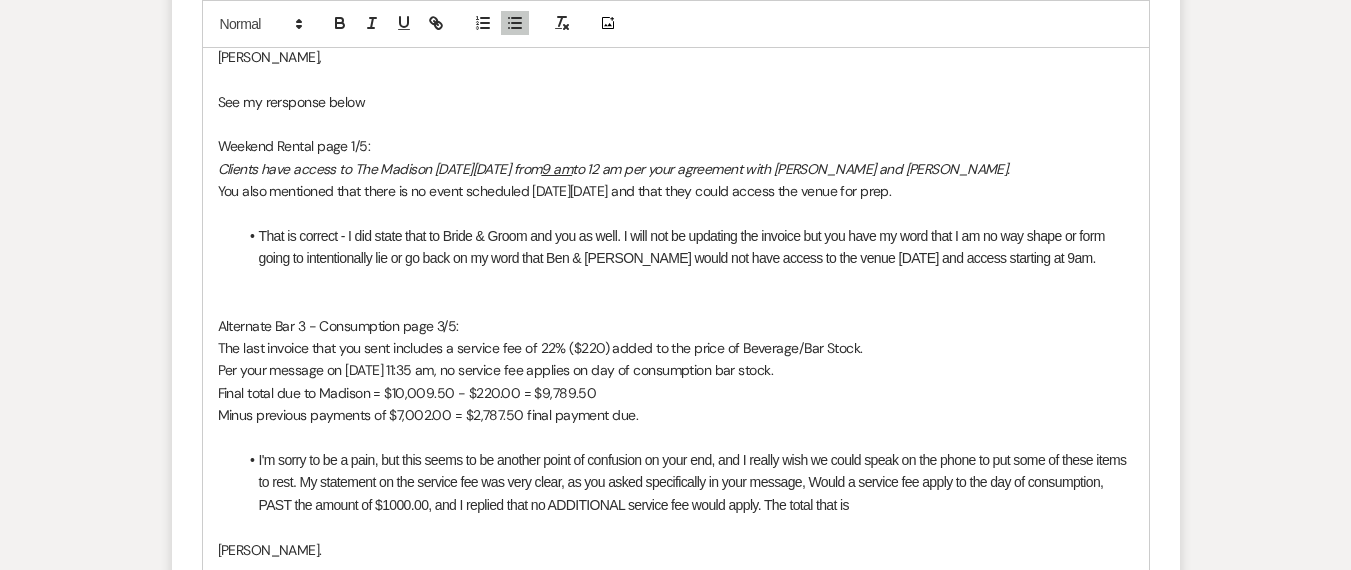 click on "Add Punctuation clear ," at bounding box center [0, 0] 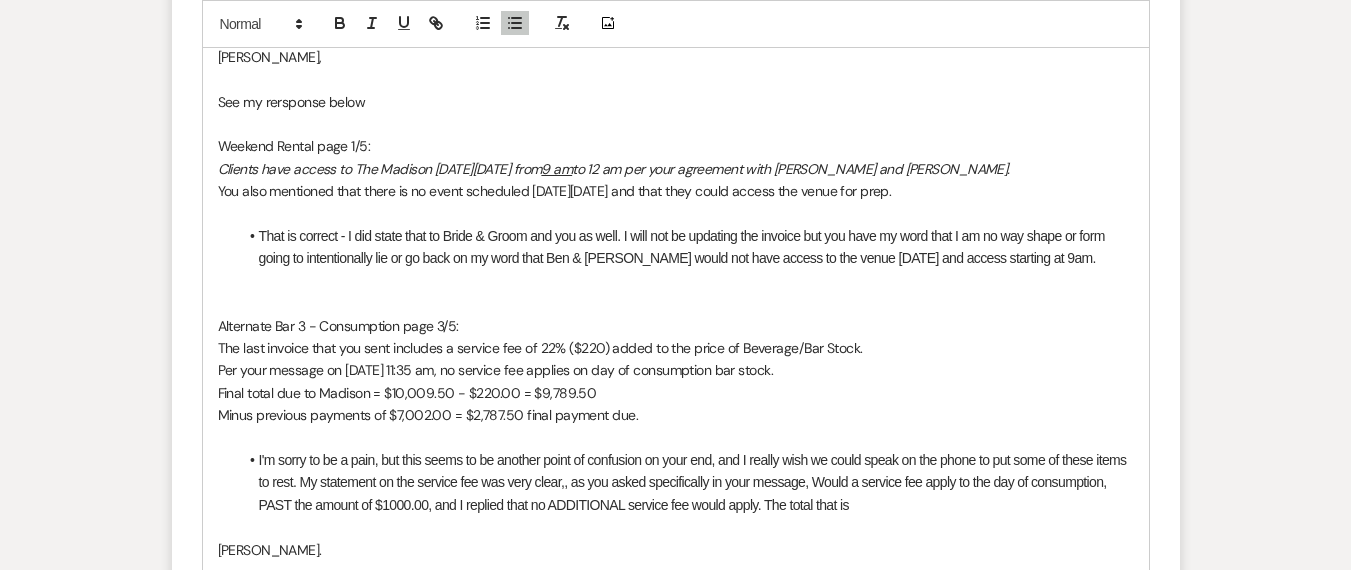 click at bounding box center [676, 527] 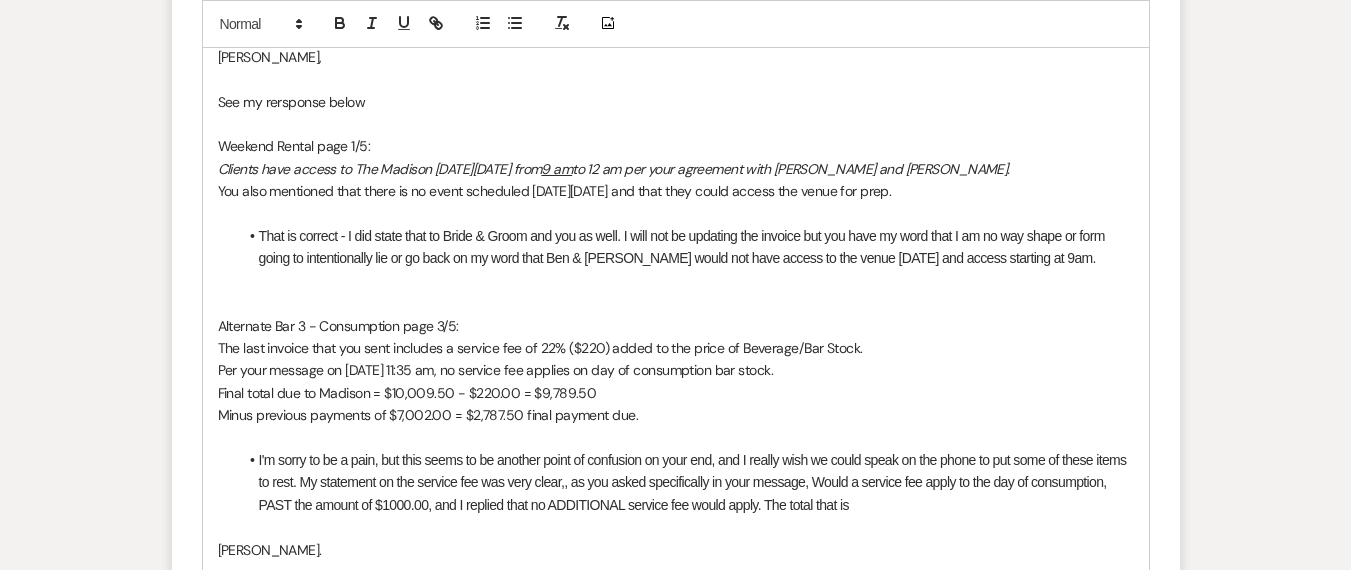 click on "I'm sorry to be a pain, but this seems to be another point of confusion on your end, and I really wish we could speak on the phone to put some of these items to rest. My statement on the service fee was very clear,, as you asked specifically in your message, Would a service fee apply to the day of consumption, PAST the amount of $1000.00, and I replied that no ADDITIONAL service fee would apply. The total that is" at bounding box center (686, 482) 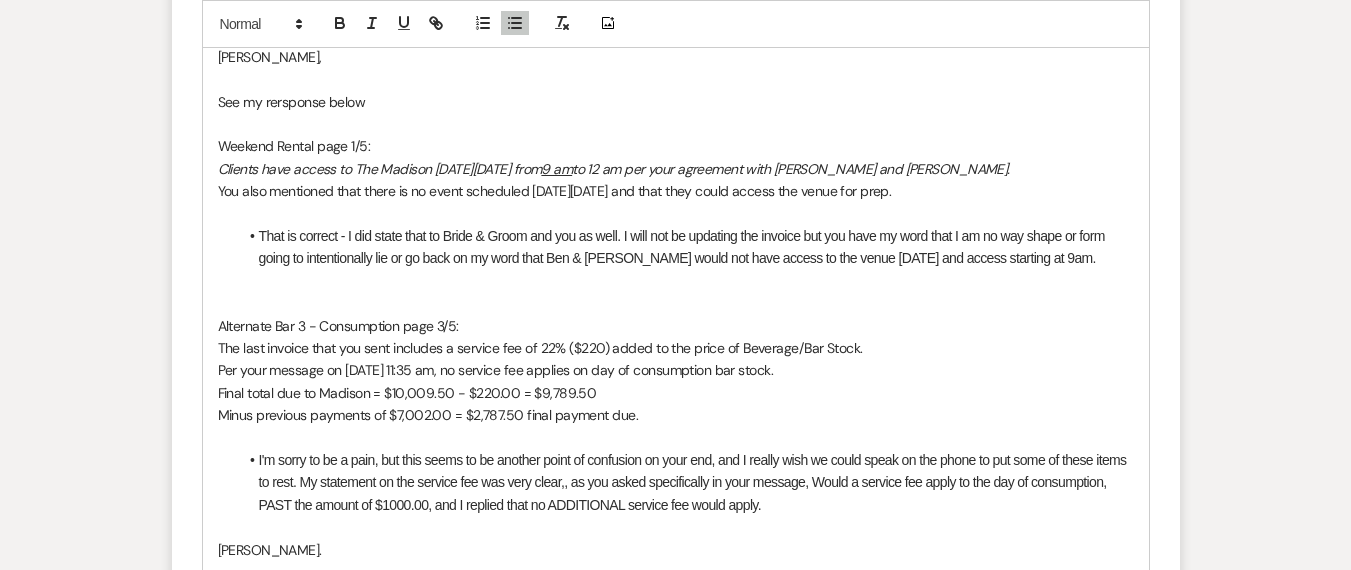 click on "Reply   X Draft saved! Recipients* Planning Portal Users   ( Payton Palacios )   Insert Template   -- Weven Planning Portal Introduction (Booked Events) Corporate Lead Follow Up #1 - No tour scheduled Follow Up #2 Post Tour Follow Up Closing Wedding Lead - No response Event Proposal Introduction to Merri - Layout & Design Application Upcoming Payment Past-Due Payment Alert 1st Desposit 2nd Deposit 3rd Deposit  Final Deposit Thank You Review Follow up: Floor Plan Layout's Follow Up: Check out our Patio Follow up: The Grove Bar Follow-Up Ceremonies on Site Follow-up Bridal Suites 30 days post Inquiry - No tour/Response Are you still Interested? (Wedding response) 6-Month Wedding Walkthrough - Daryl 6-Month Wedding Walkthrough - Anthony 6-Month Wedding Walkthrough - Cher 1-Month Wedding Walkthrough - Daryl 1-Month Wedding Walkthrough - Anthony 1-Month Wedding Walkthrough - Cher Introduction & Book a Tour with Daryl Introduction & Book a Tour with Anthony Introduction & Book a Tour with Cher Champagne & Shots" at bounding box center (676, 169) 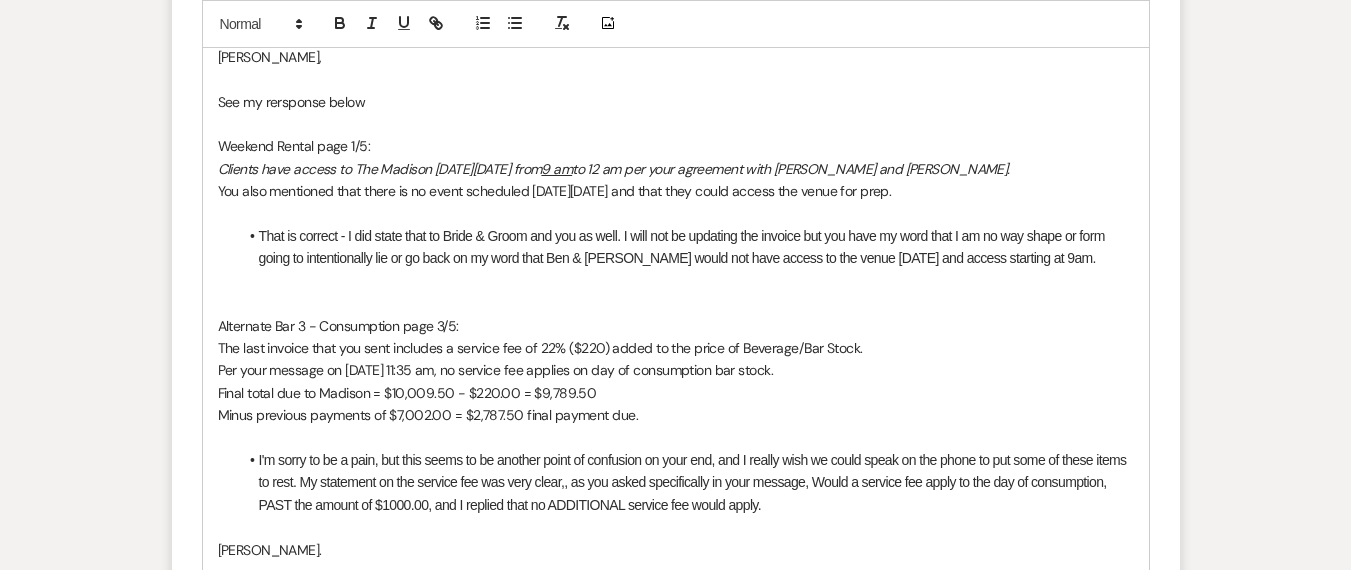 click on "I'm sorry to be a pain, but this seems to be another point of confusion on your end, and I really wish we could speak on the phone to put some of these items to rest. My statement on the service fee was very clear,, as you asked specifically in your message, Would a service fee apply to the day of consumption, PAST the amount of $1000.00, and I replied that no ADDITIONAL service fee would apply." at bounding box center (686, 482) 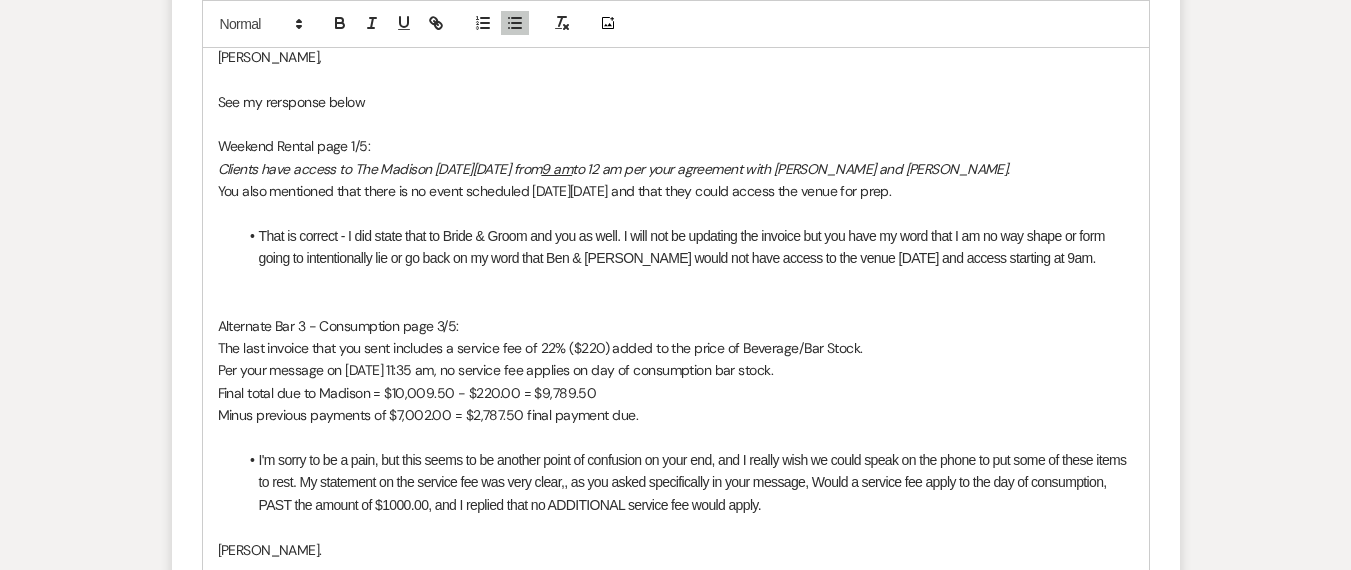 scroll, scrollTop: 2849, scrollLeft: 0, axis: vertical 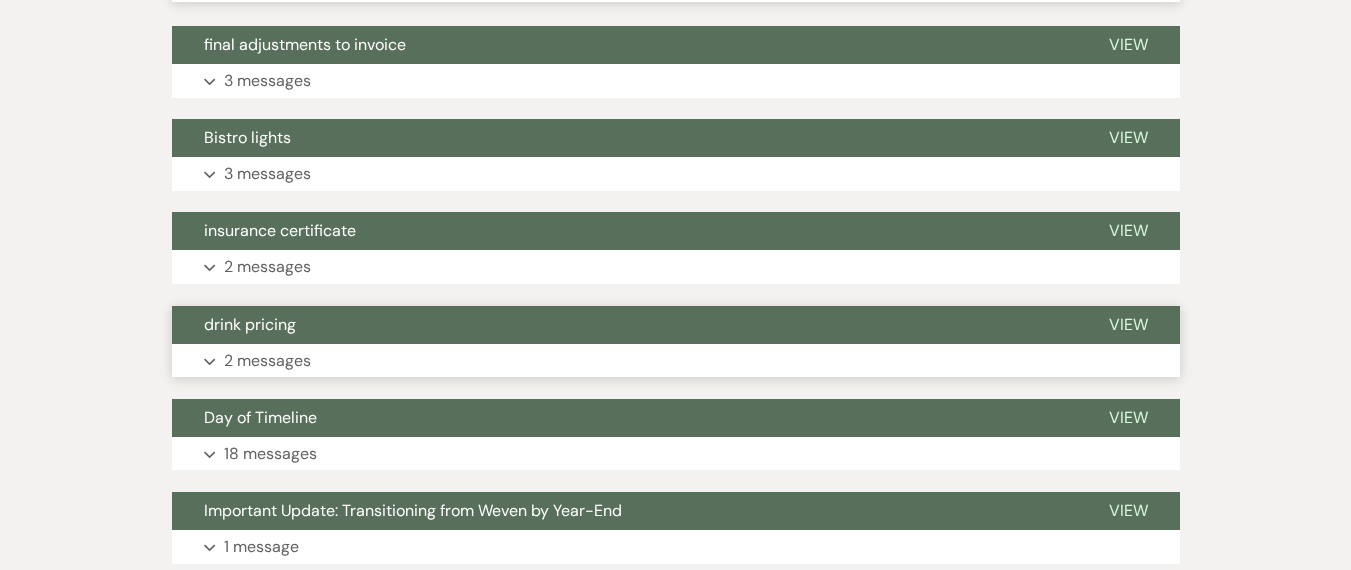 click on "Expand 2 messages" at bounding box center (676, 361) 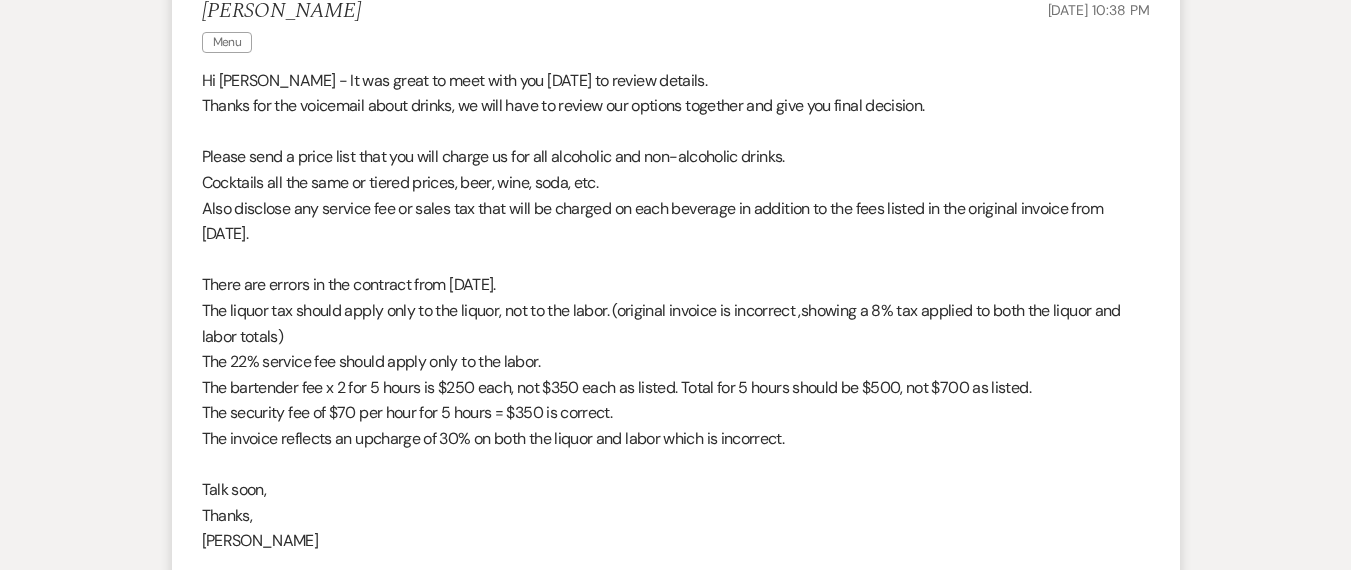 scroll, scrollTop: 3213, scrollLeft: 0, axis: vertical 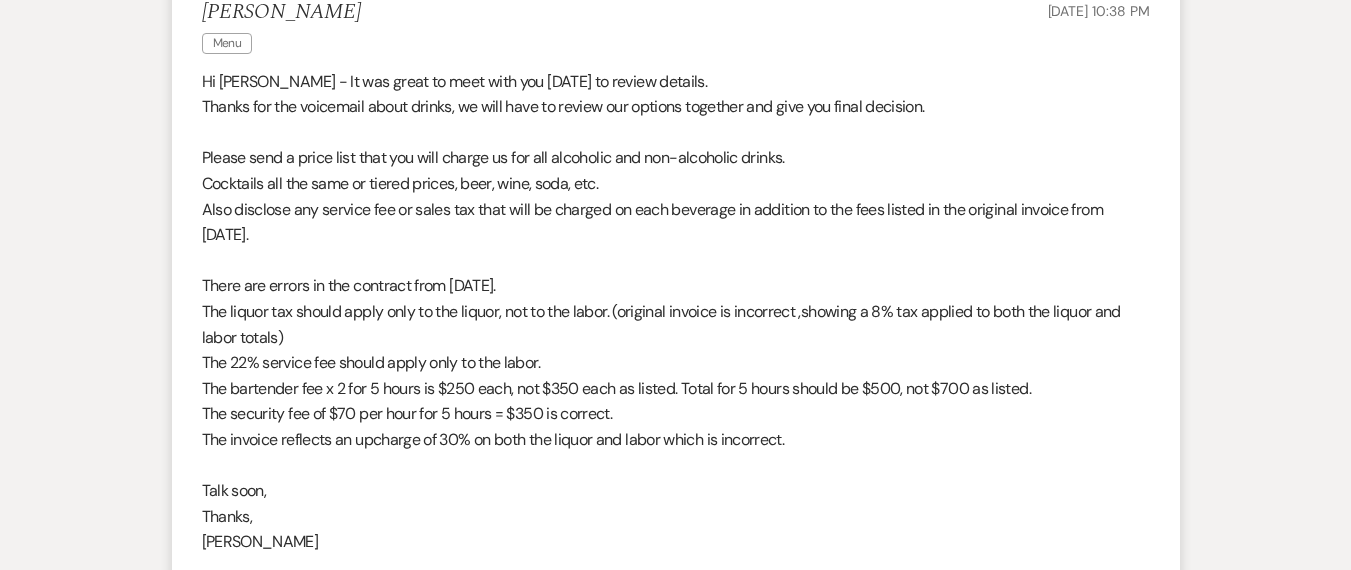drag, startPoint x: 399, startPoint y: 186, endPoint x: 201, endPoint y: 166, distance: 199.00754 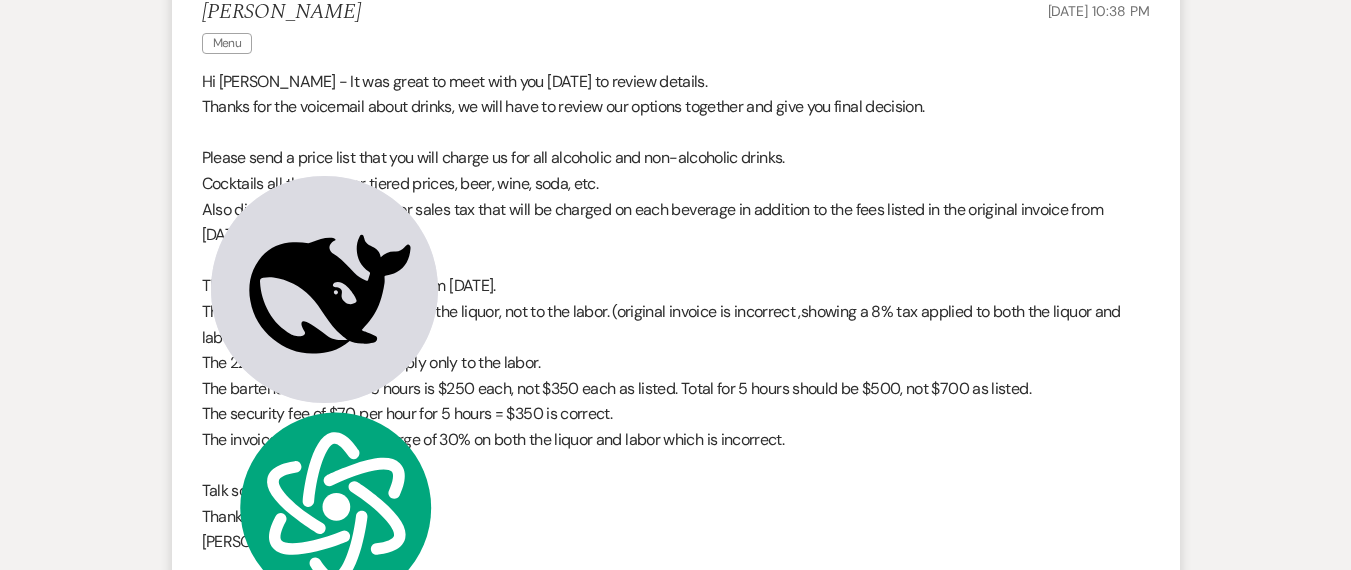 copy on "Also disclose any service fee or sales tax that will be charged on each beverage in addition to the fees listed in the original invoice from July 30, 2024." 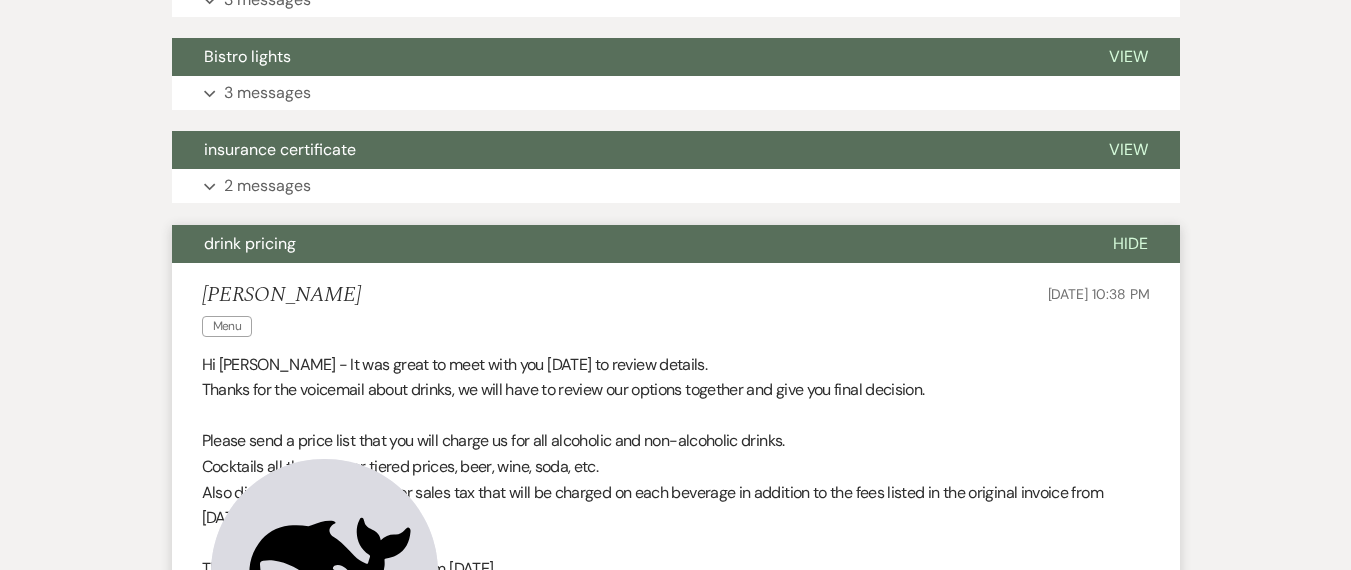 scroll, scrollTop: 2240, scrollLeft: 0, axis: vertical 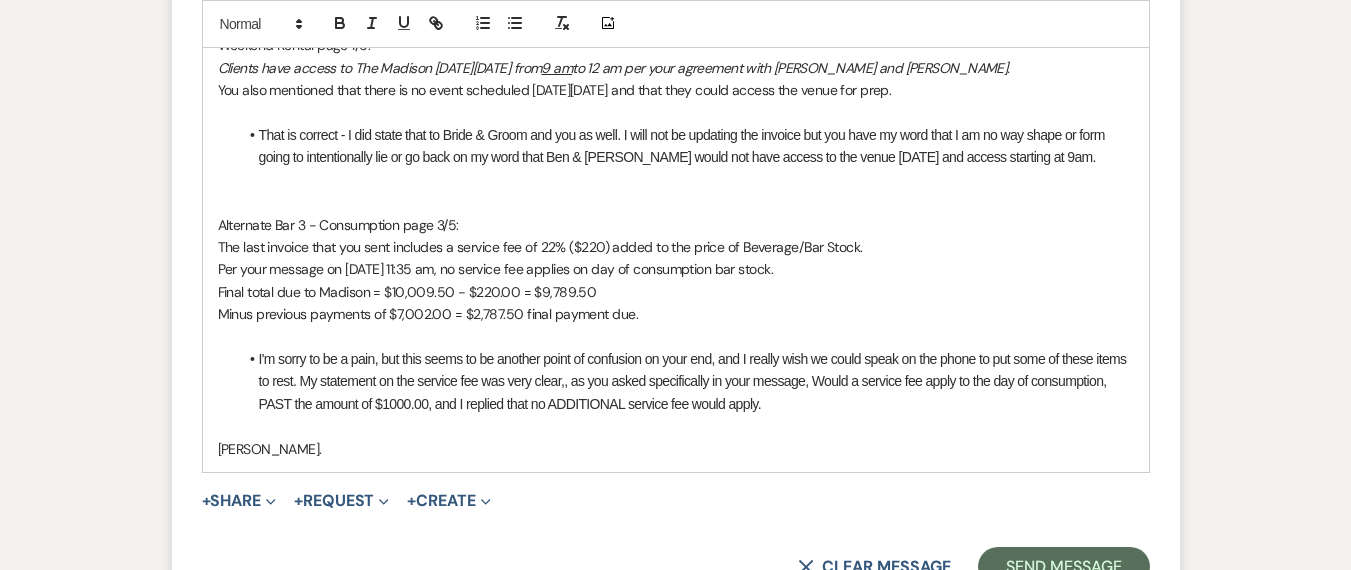click on "I'm sorry to be a pain, but this seems to be another point of confusion on your end, and I really wish we could speak on the phone to put some of these items to rest. My statement on the service fee was very clear,, as you asked specifically in your message, Would a service fee apply to the day of consumption, PAST the amount of $1000.00, and I replied that no ADDITIONAL service fee would apply." at bounding box center (686, 381) 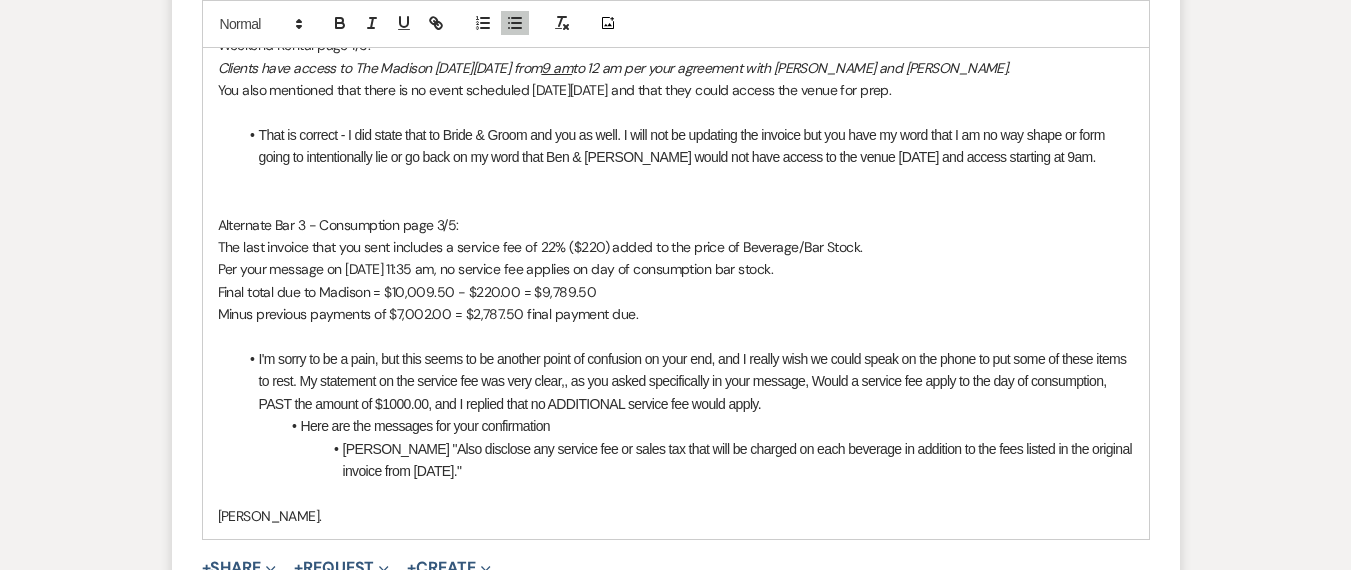 click on "Sharon " Also disclose any service fee or sales tax that will be charged on each beverage in addition to the fees listed in the original invoice from July 30, 2024."" at bounding box center (686, 460) 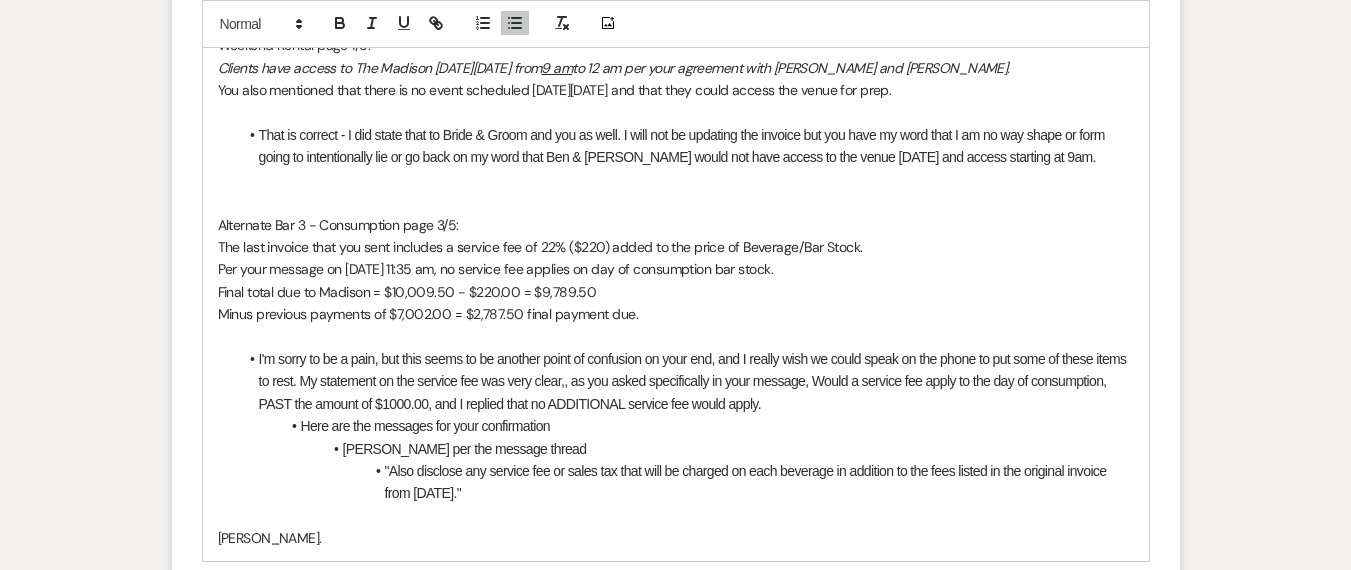 click on "Sharon per the message thread" at bounding box center (686, 449) 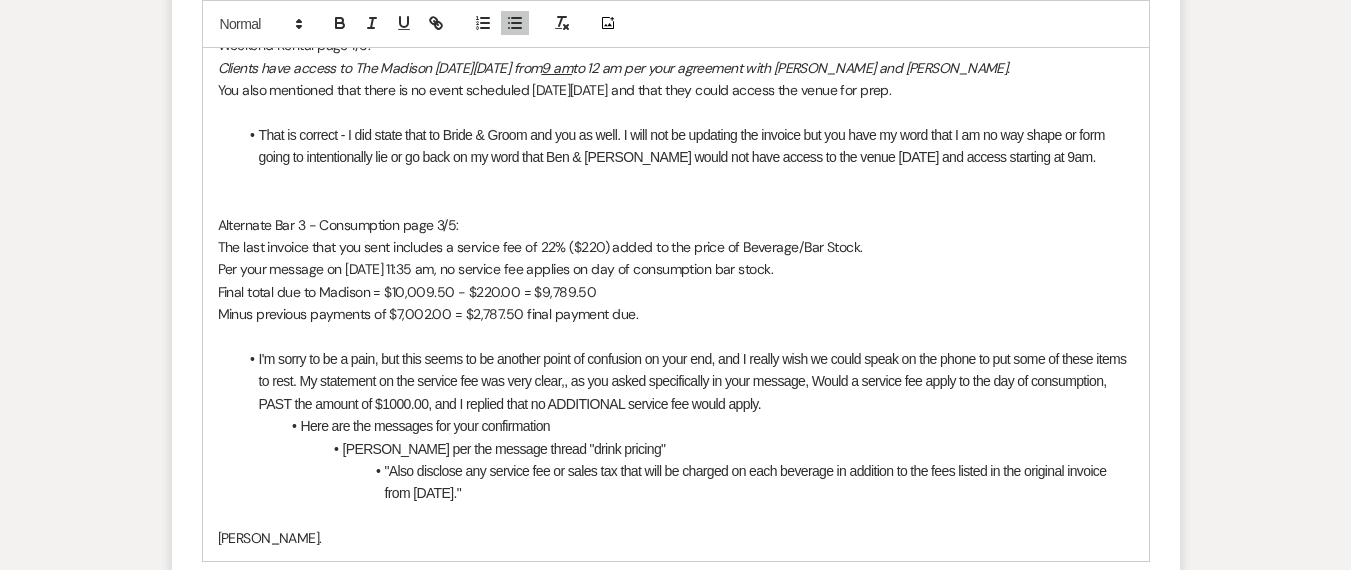 click on "" Also disclose any service fee or sales tax that will be charged on each beverage in addition to the fees listed in the original invoice from July 30, 2024."" at bounding box center [686, 482] 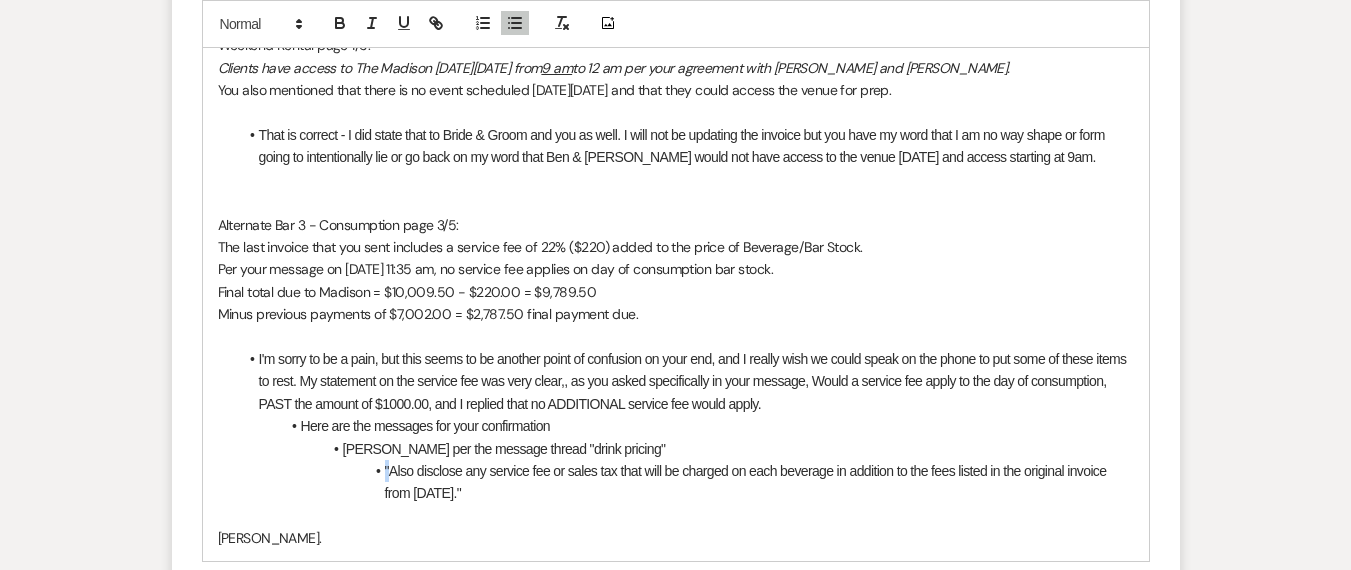 click on "" Also disclose any service fee or sales tax that will be charged on each beverage in addition to the fees listed in the original invoice from July 30, 2024."" at bounding box center (686, 482) 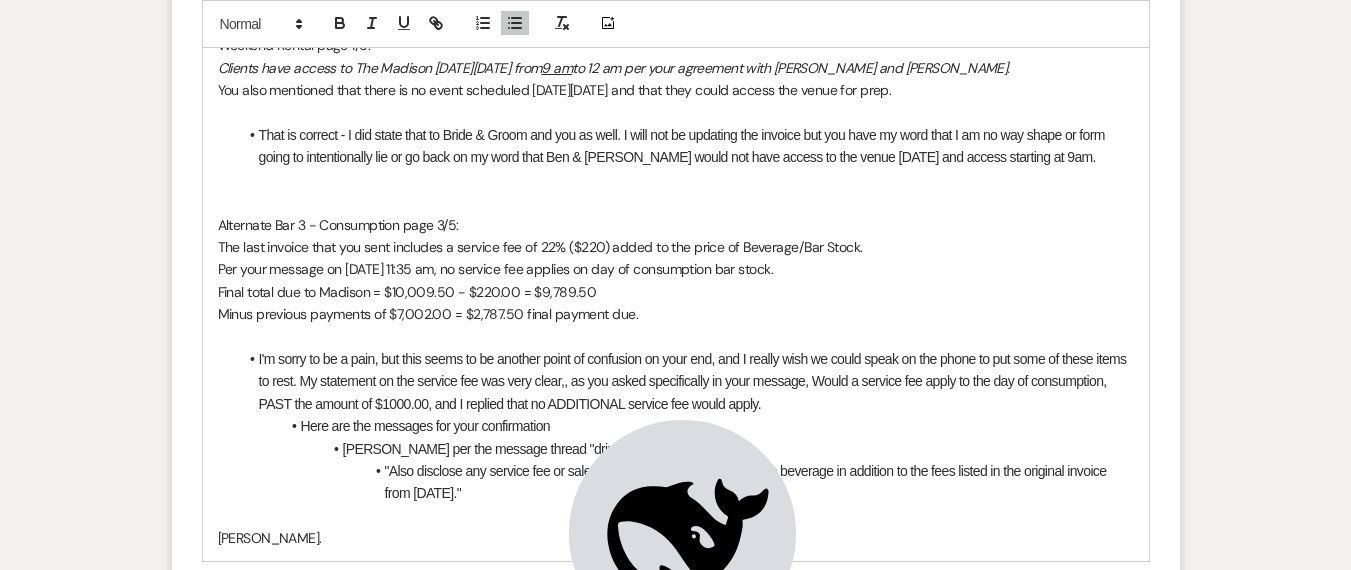 click on "Sharon per the message thread "drink pricing"" at bounding box center [686, 449] 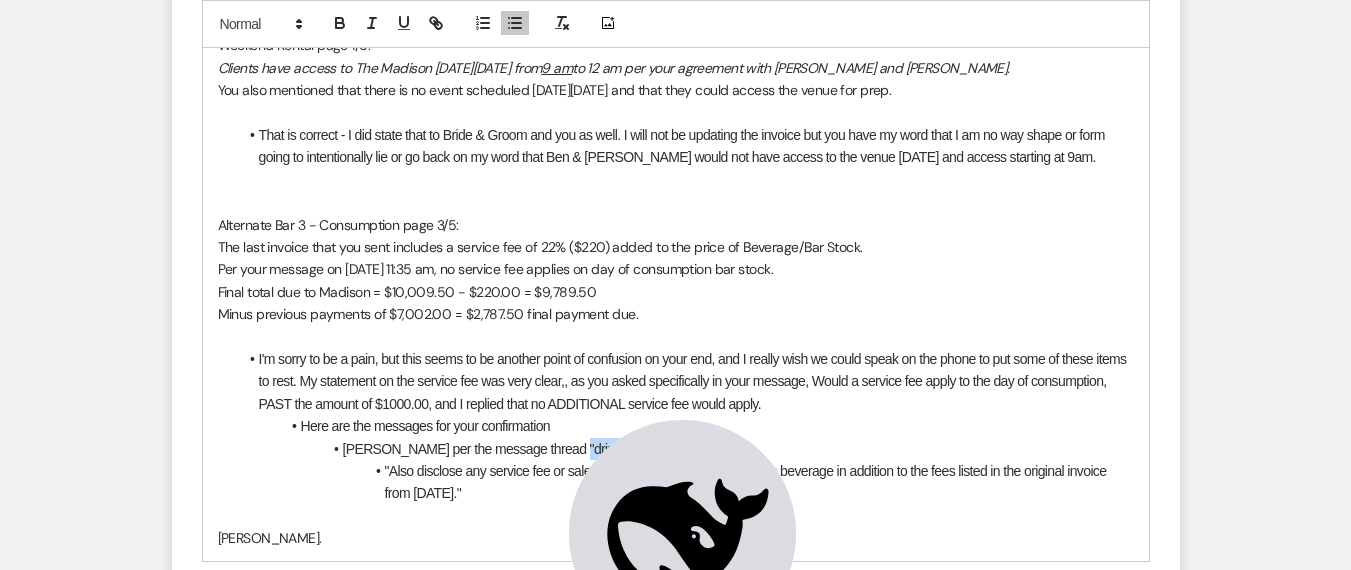 click on "Sharon per the message thread "drink pricing"" at bounding box center [686, 449] 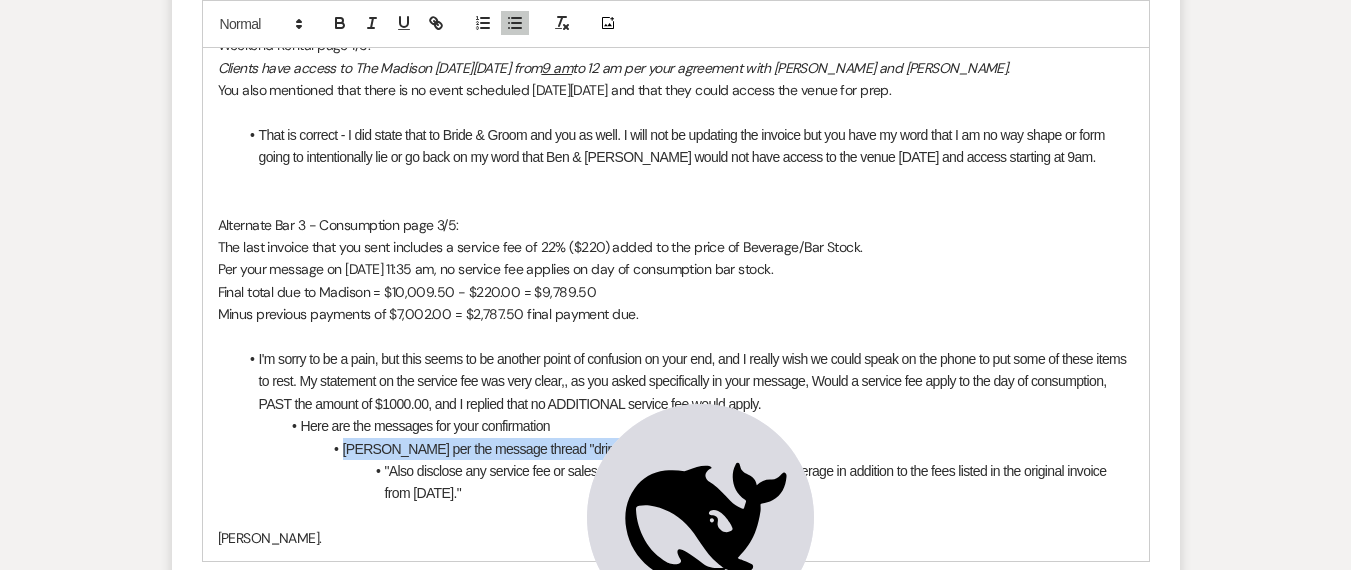 click on "Sharon per the message thread "drink pricing"" at bounding box center (686, 449) 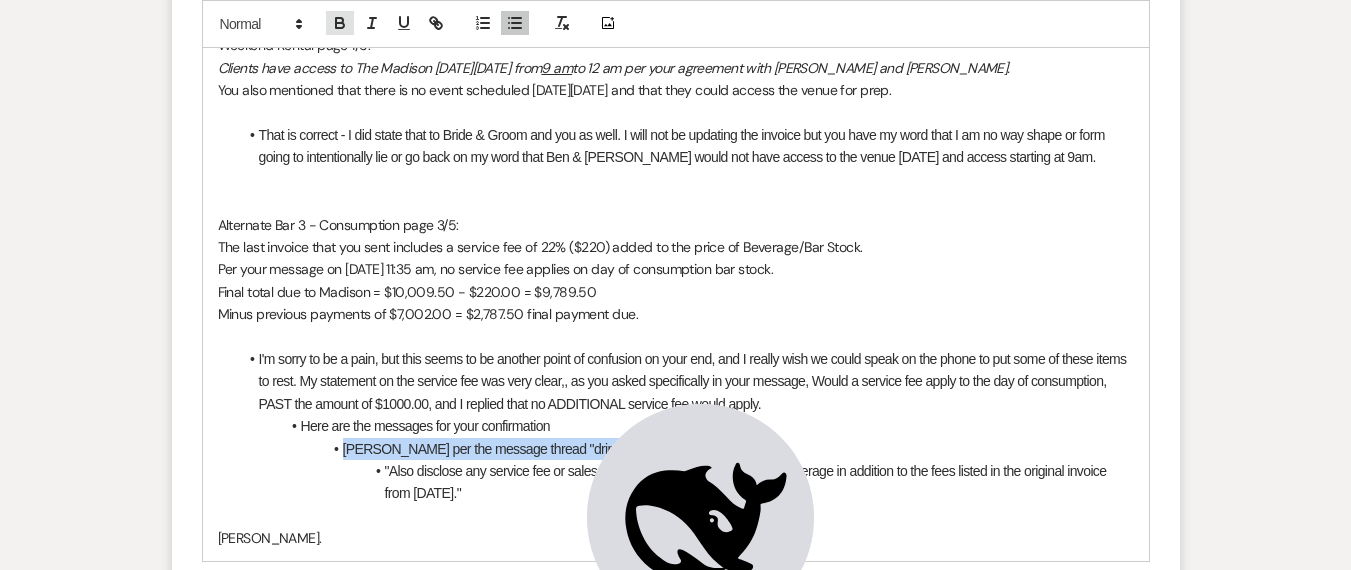 click 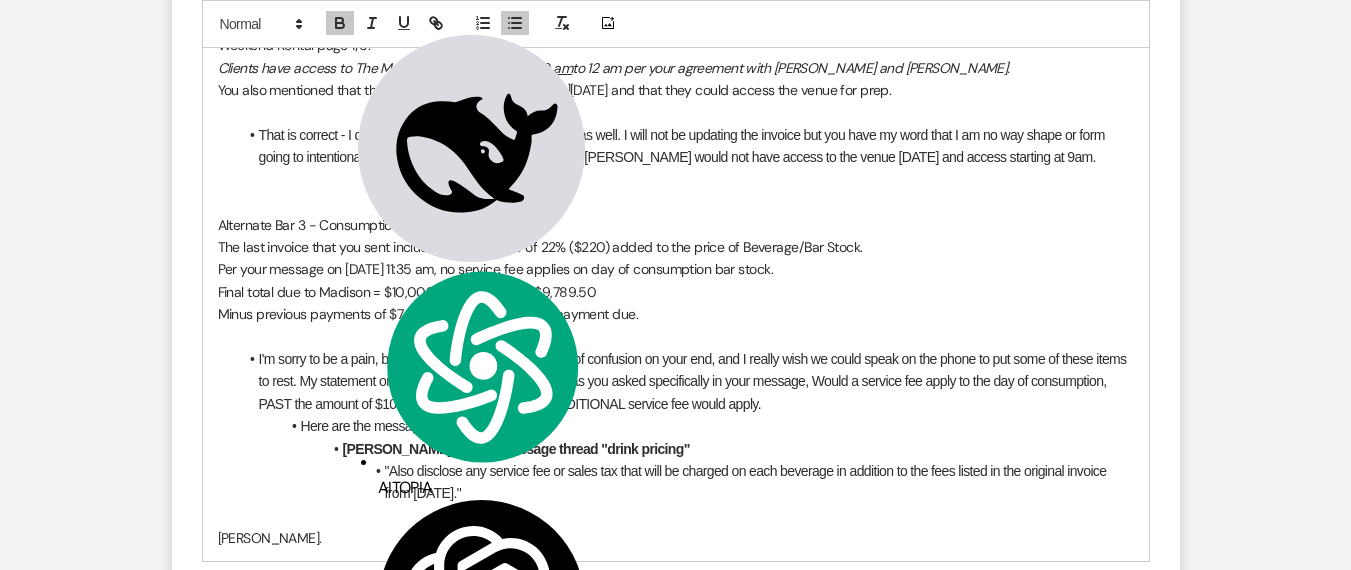 click at bounding box center [676, 516] 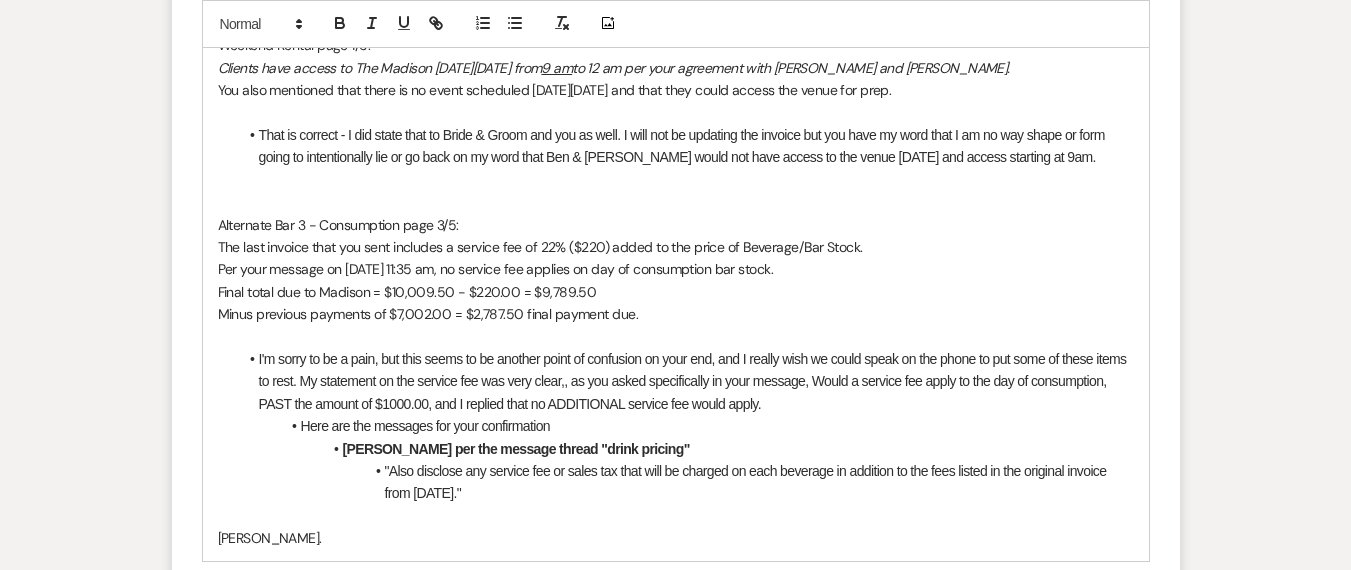 click on "" Also disclose any service fee or sales tax that will be charged on each beverage in addition to the fees listed in the original invoice from July 30, 2024."" at bounding box center [686, 482] 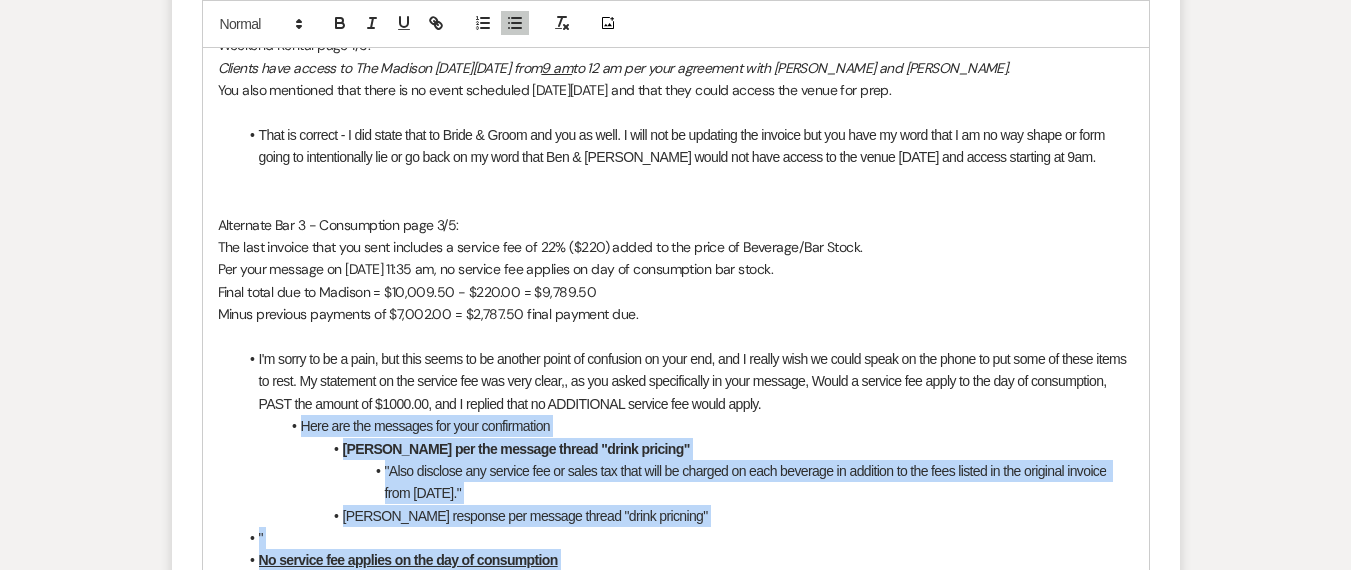 drag, startPoint x: 463, startPoint y: 537, endPoint x: 282, endPoint y: 376, distance: 242.24368 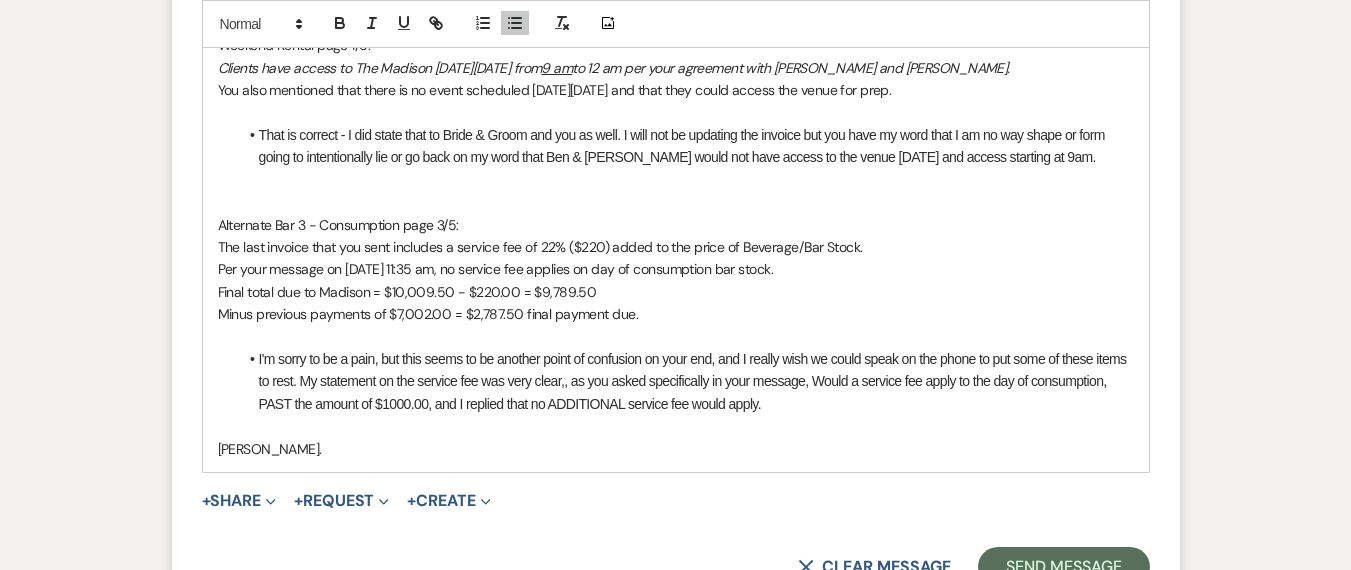 drag, startPoint x: 916, startPoint y: 353, endPoint x: 607, endPoint y: 342, distance: 309.19574 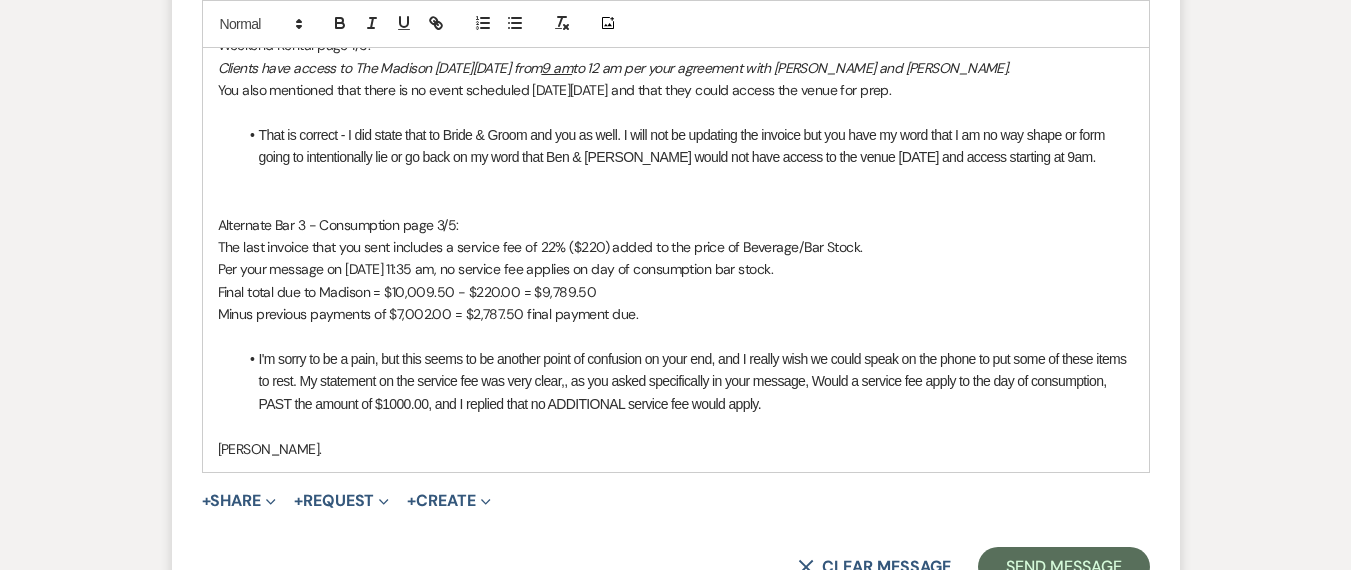 click on "I'm sorry to be a pain, but this seems to be another point of confusion on your end, and I really wish we could speak on the phone to put some of these items to rest. My statement on the service fee was very clear,, as you asked specifically in your message, Would a service fee apply to the day of consumption, PAST the amount of $1000.00, and I replied that no ADDITIONAL service fee would apply." at bounding box center (686, 381) 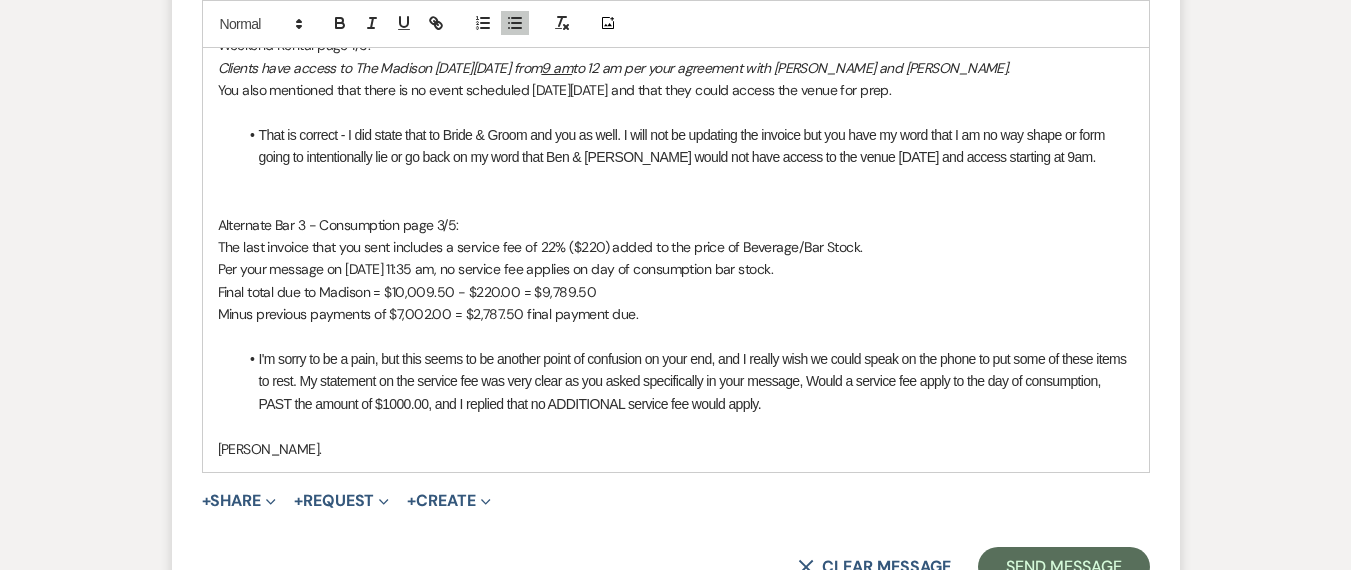 drag, startPoint x: 850, startPoint y: 357, endPoint x: 829, endPoint y: 348, distance: 22.847319 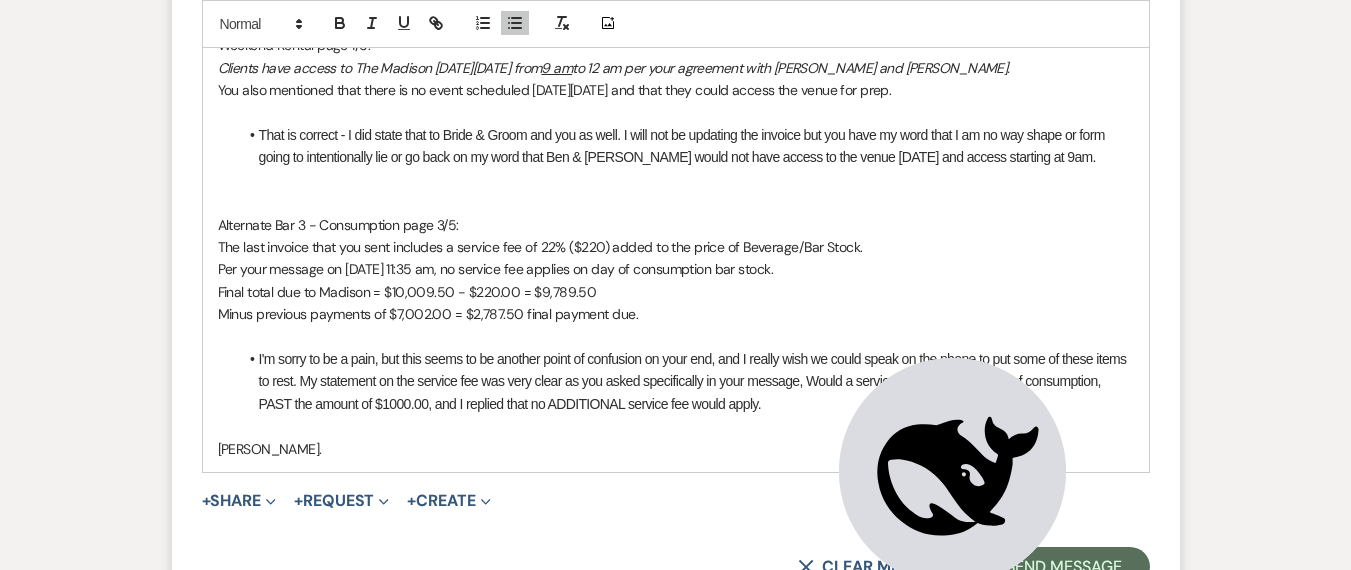 click on "I'm sorry to be a pain, but this seems to be another point of confusion on your end, and I really wish we could speak on the phone to put some of these items to rest. My statement on the service fee was very clear as you asked specifically in your message, Would a service fee apply to the day of consumption, PAST the amount of $1000.00, and I replied that no ADDITIONAL service fee would apply." at bounding box center (686, 381) 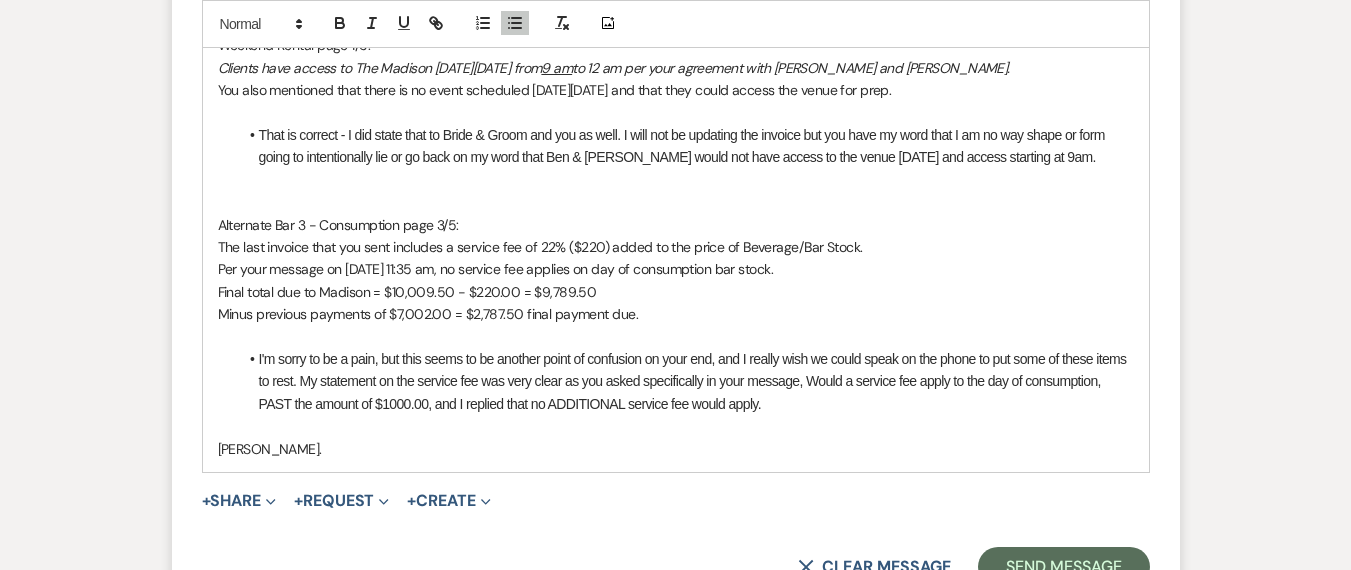drag, startPoint x: 911, startPoint y: 355, endPoint x: 336, endPoint y: 330, distance: 575.5432 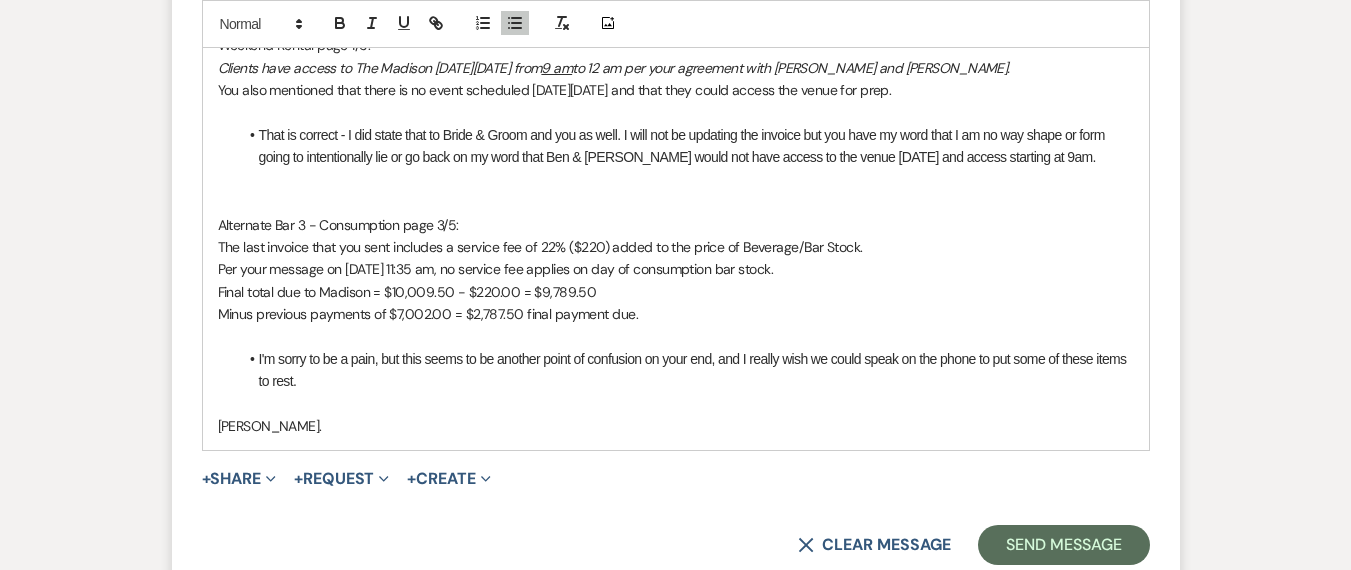 click on "That is correct - I did state that to Bride & Groom and you as well. I will not be updating the invoice but you have my word that I am no way shape or form going to intentionally lie or go back on my word that Ben & Payton would not have access to the venue on Friday and access starting at 9am." at bounding box center (686, 146) 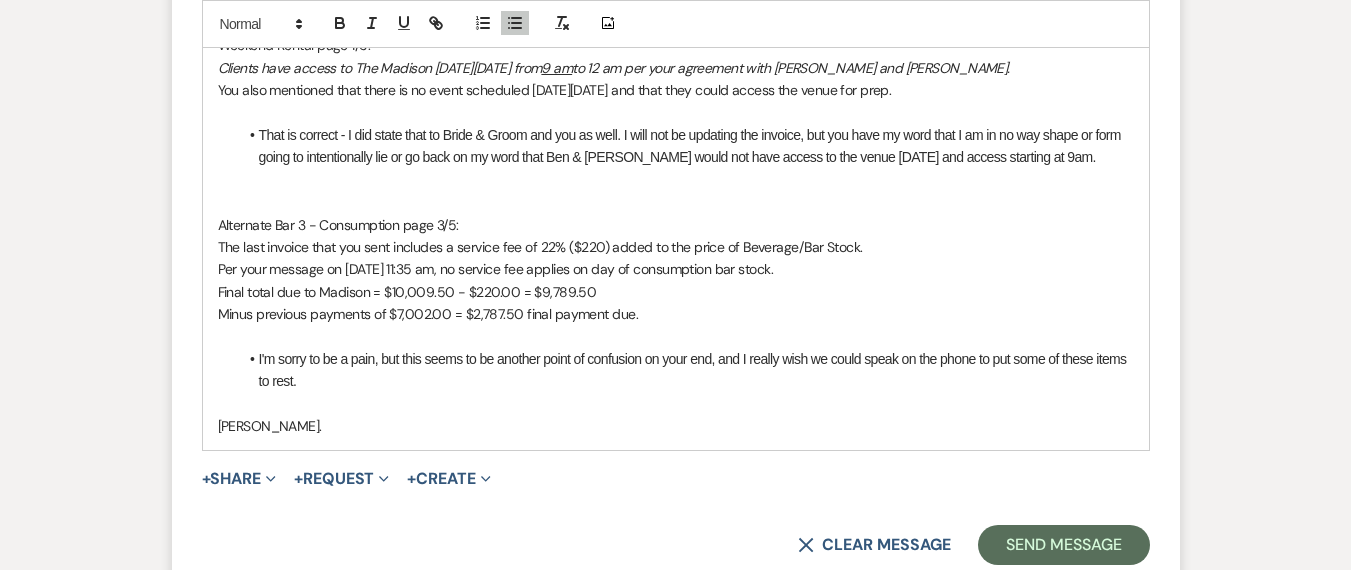 click on "That is correct - I did state that to Bride & Groom and you as well. I will not be updating the invoice, but you have my word that I am in no way shape or form going to intentionally lie or go back on my word that Ben & Payton would not have access to the venue on Friday and access starting at 9am." at bounding box center (686, 146) 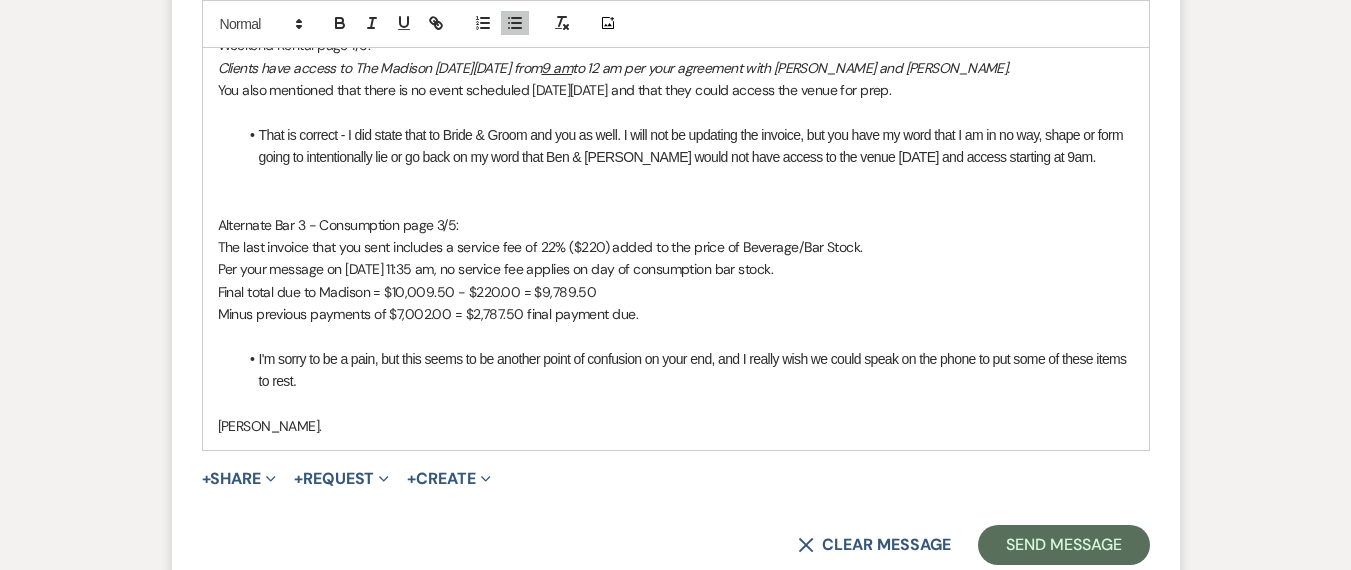 click on "That is correct - I did state that to Bride & Groom and you as well. I will not be updating the invoice, but you have my word that I am in no way, shape or form going to intentionally lie or go back on my word that Ben & Payton would not have access to the venue on Friday and access starting at 9am." at bounding box center (686, 146) 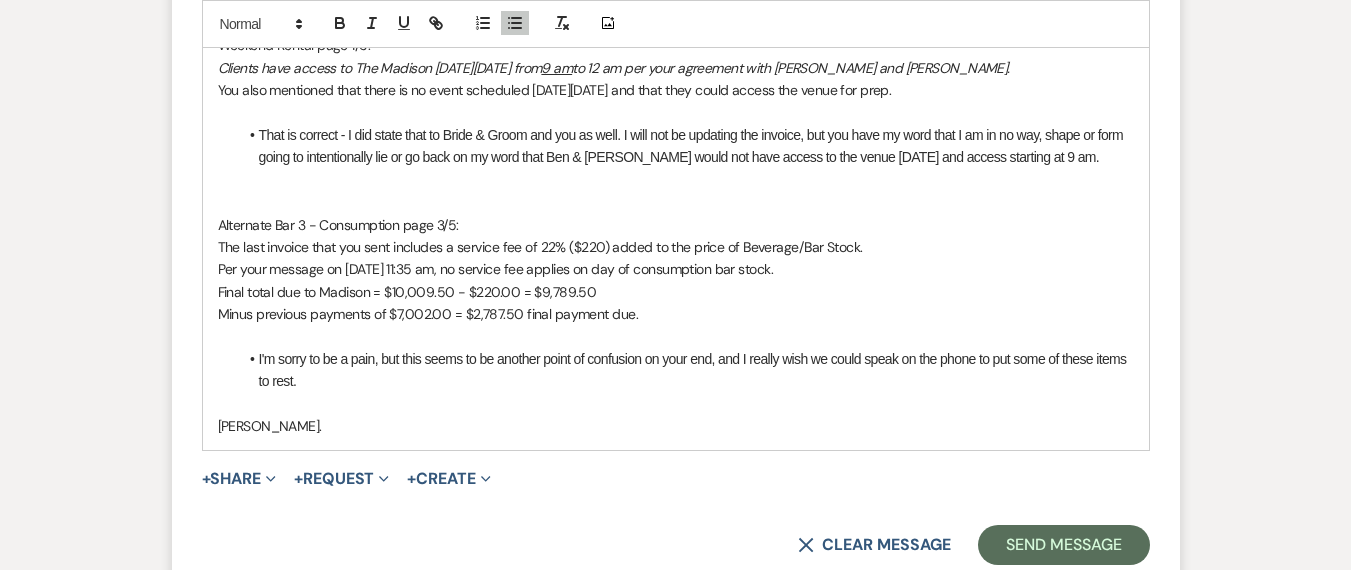 click on "Per your message on 7/11/2025 at 11:35 am, no service fee applies on day of consumption bar stock." at bounding box center (676, 269) 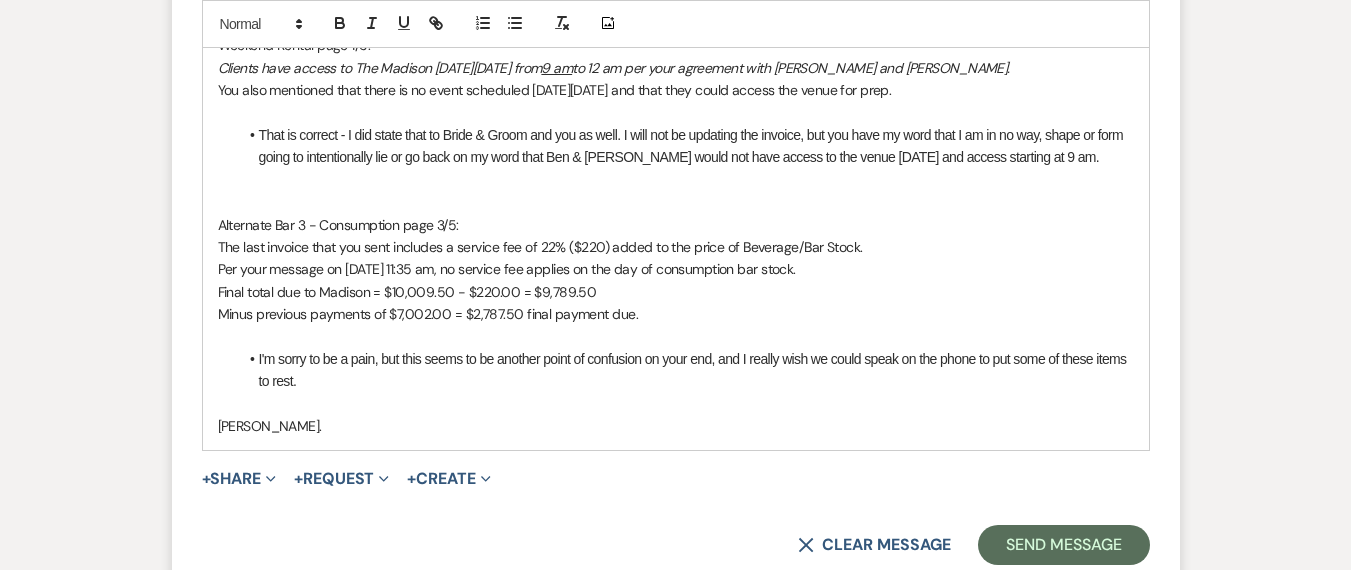 click on "Per your message on 7/11/2025 at 11:35 am, no service fee applies on the day of consumption bar stock." at bounding box center [676, 269] 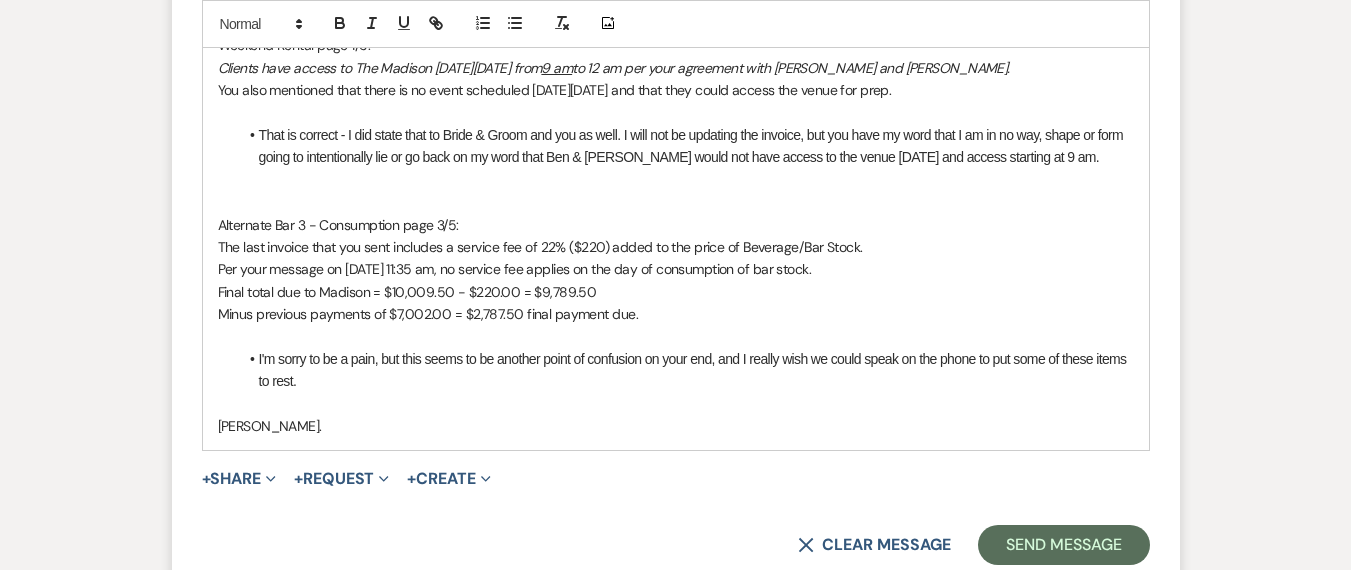 click on "The last invoice that you sent includes a service fee of 22% ($220) added to the price of Beverage/Bar Stock." at bounding box center (676, 247) 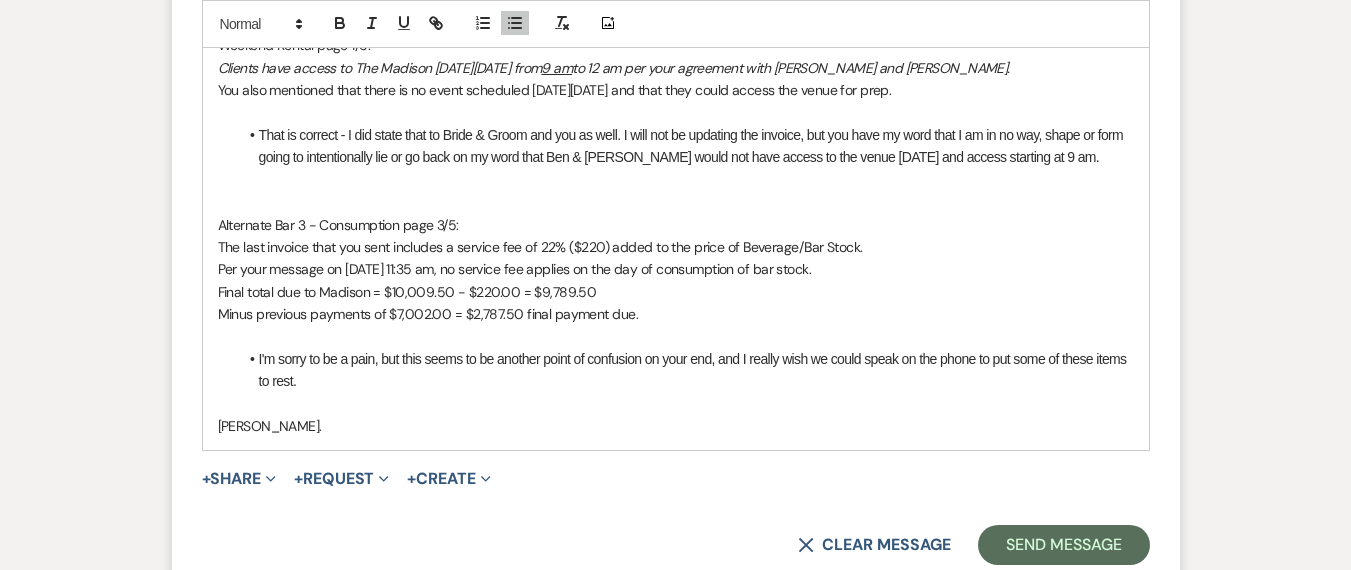 click on "I'm sorry to be a pain, but this seems to be another point of confusion on your end, and I really wish we could speak on the phone to put some of these items to rest." at bounding box center (686, 370) 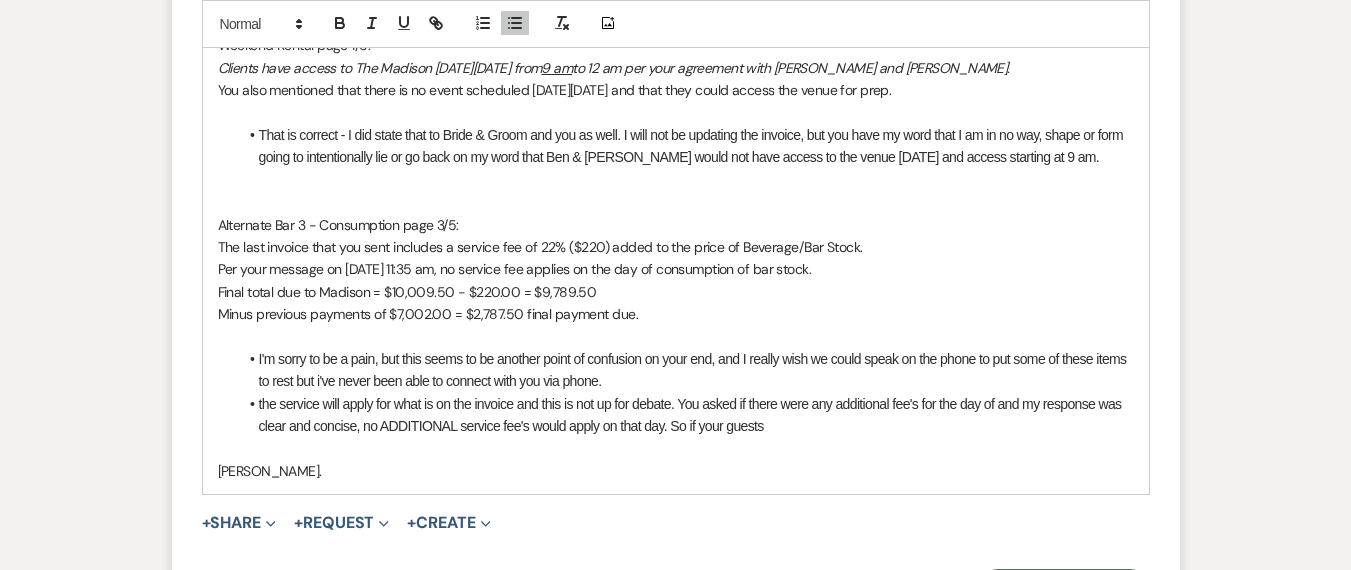 click on "the service will apply for what is on the invoice and this is not up for debate. You asked if there were any additional fee's for the day of and my response was clear and concise, no ADDITIONAL service fee's would apply on that day. So if your guests" at bounding box center (686, 415) 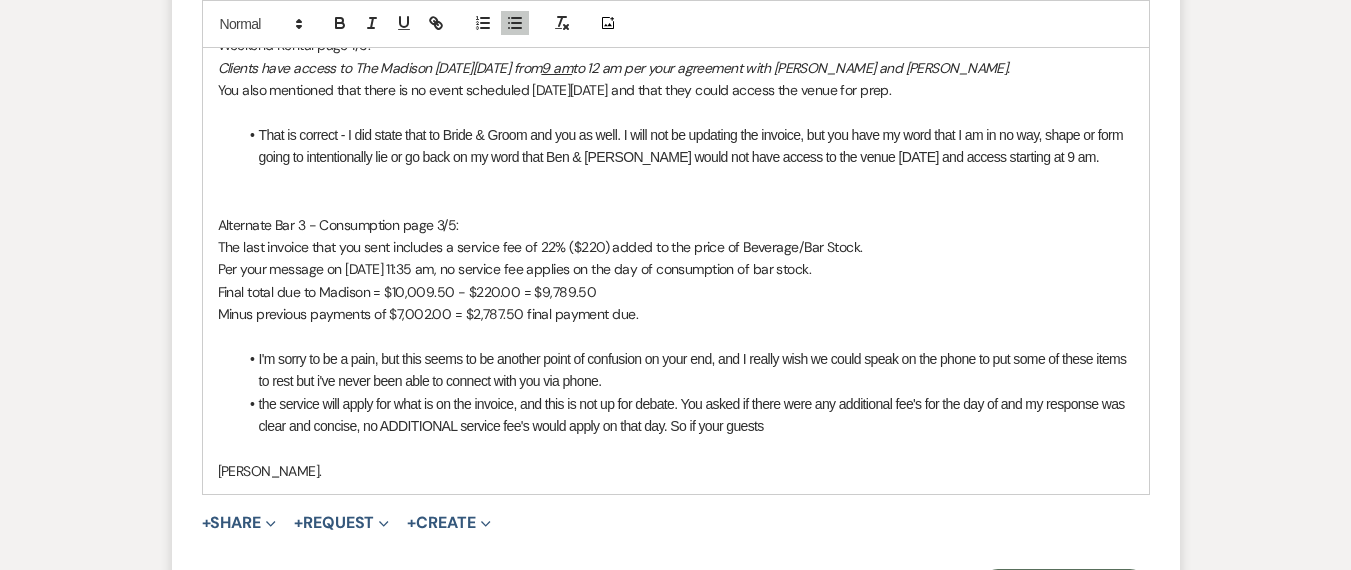 click on "the service will apply for what is on the invoice, and this is not up for debate. You asked if there were any additional fee's for the day of and my response was clear and concise, no ADDITIONAL service fee's would apply on that day. So if your guests" at bounding box center (686, 415) 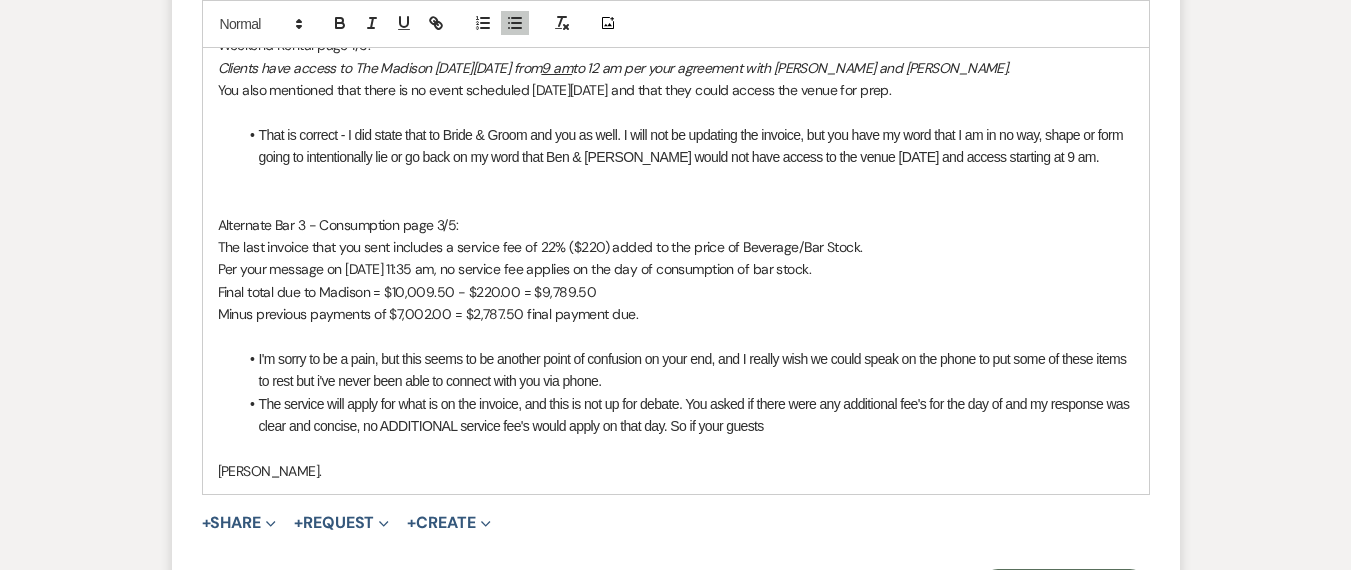 click on "I'm sorry to be a pain, but this seems to be another point of confusion on your end, and I really wish we could speak on the phone to put some of these items to rest but i've never been able to connect with you via phone." at bounding box center (686, 370) 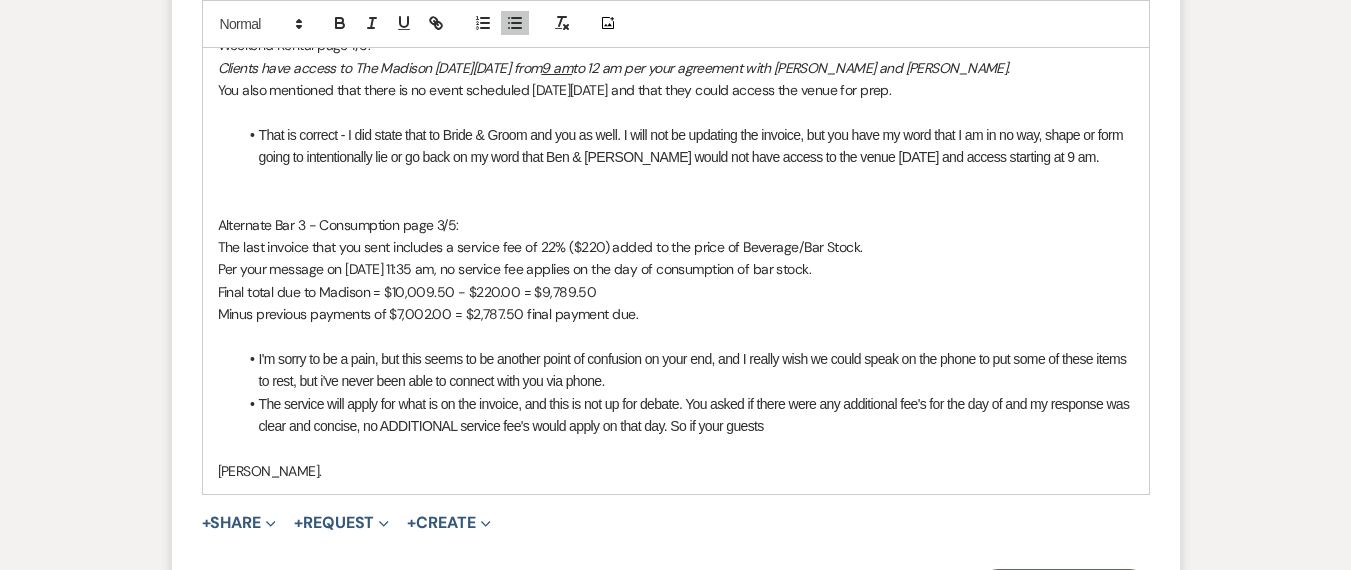 click on "I'm sorry to be a pain, but this seems to be another point of confusion on your end, and I really wish we could speak on the phone to put some of these items to rest, but i've never been able to connect with you via phone." at bounding box center (686, 370) 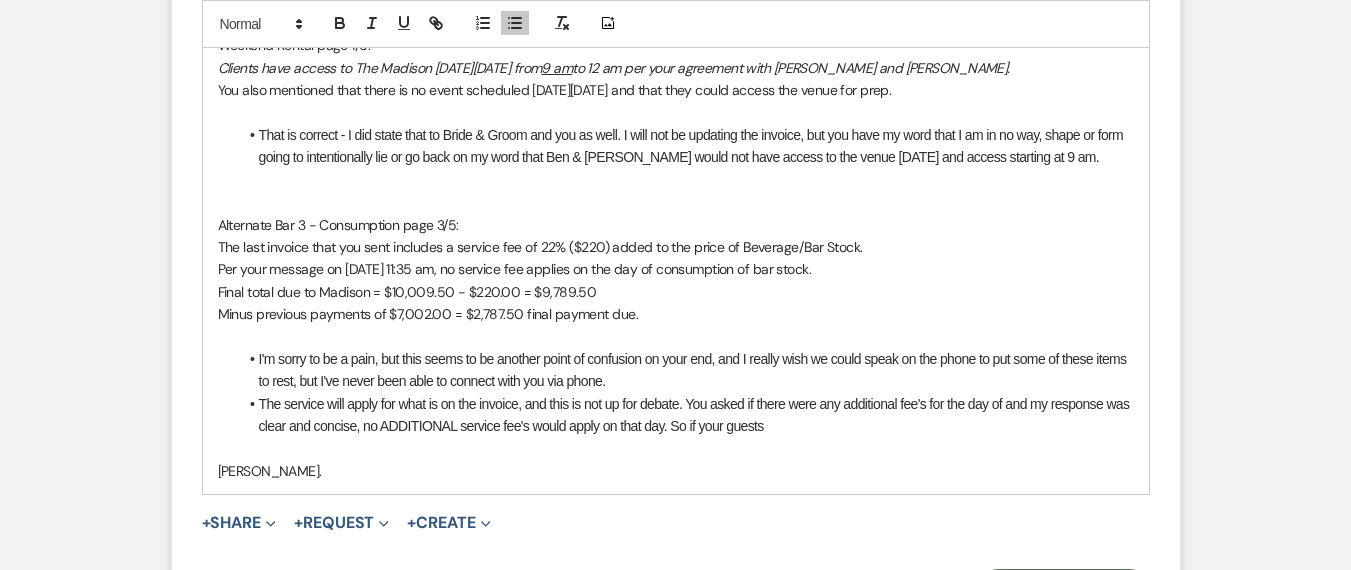 click on "The service will apply for what is on the invoice, and this is not up for debate. You asked if there were any additional fee's for the day of and my response was clear and concise, no ADDITIONAL service fee's would apply on that day. So if your guests" at bounding box center [686, 415] 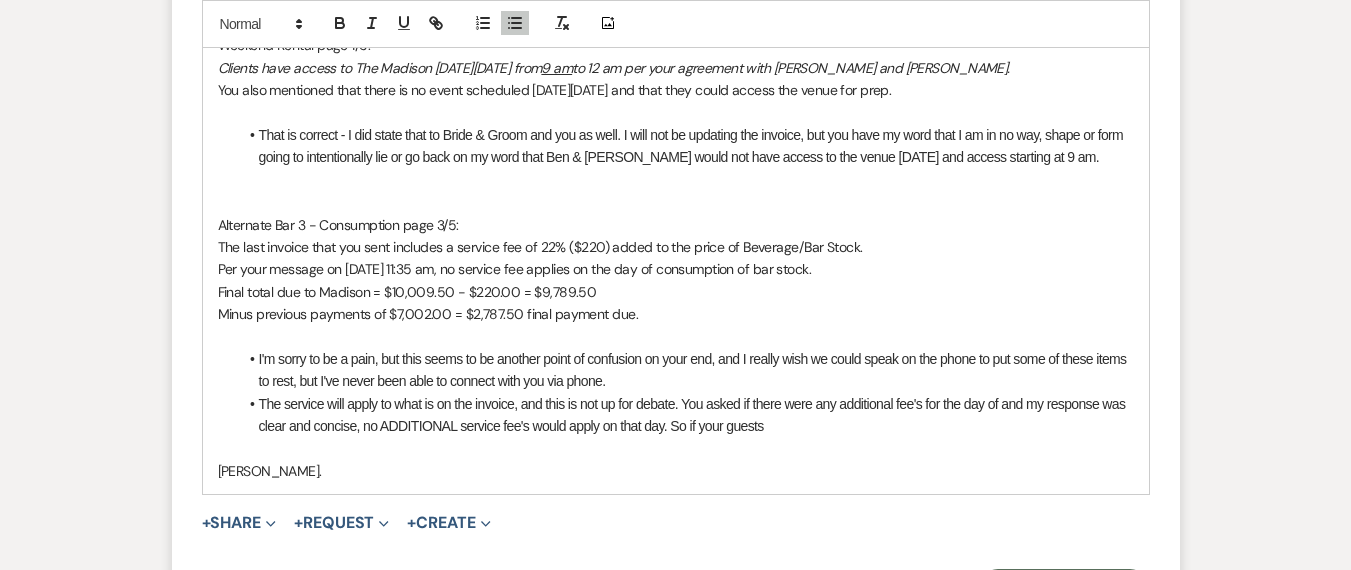 click on "The service will apply to what is on the invoice, and this is not up for debate. You asked if there were any additional fee's for the day of and my response was clear and concise, no ADDITIONAL service fee's would apply on that day. So if your guests" at bounding box center [686, 415] 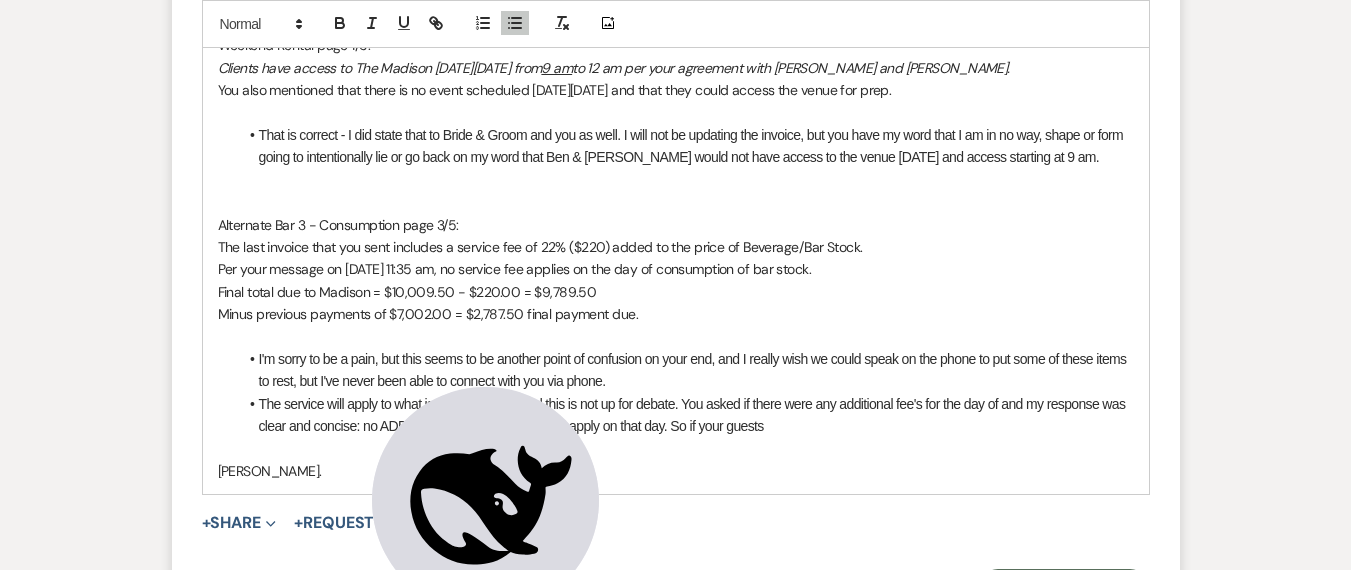click on "The service will apply to what is on the invoice, and this is not up for debate. You asked if there were any additional fee's for the day of and my response was clear and concise: no ADDITIONAL service fee's would apply on that day. So if your guests" at bounding box center [686, 415] 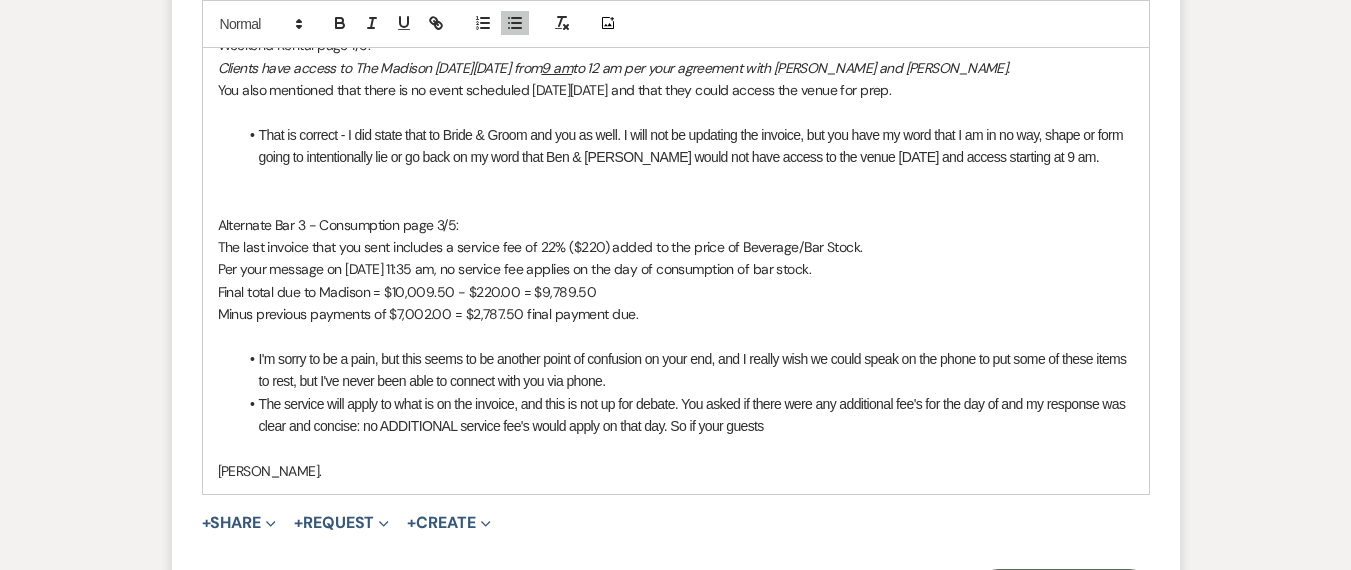 click on "fees" at bounding box center (0, 0) 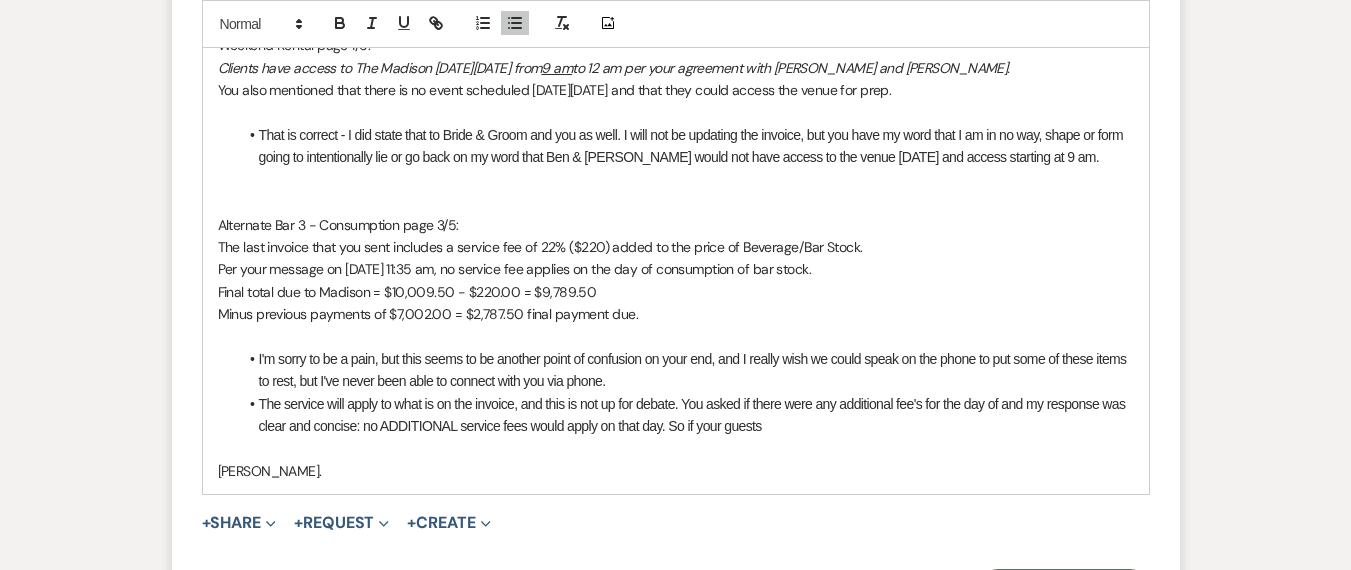click on "The service will apply to what is on the invoice, and this is not up for debate. You asked if there were any additional fee's for the day of and my response was clear and concise: no ADDITIONAL service fees would apply on that day. So if your guests" at bounding box center [686, 415] 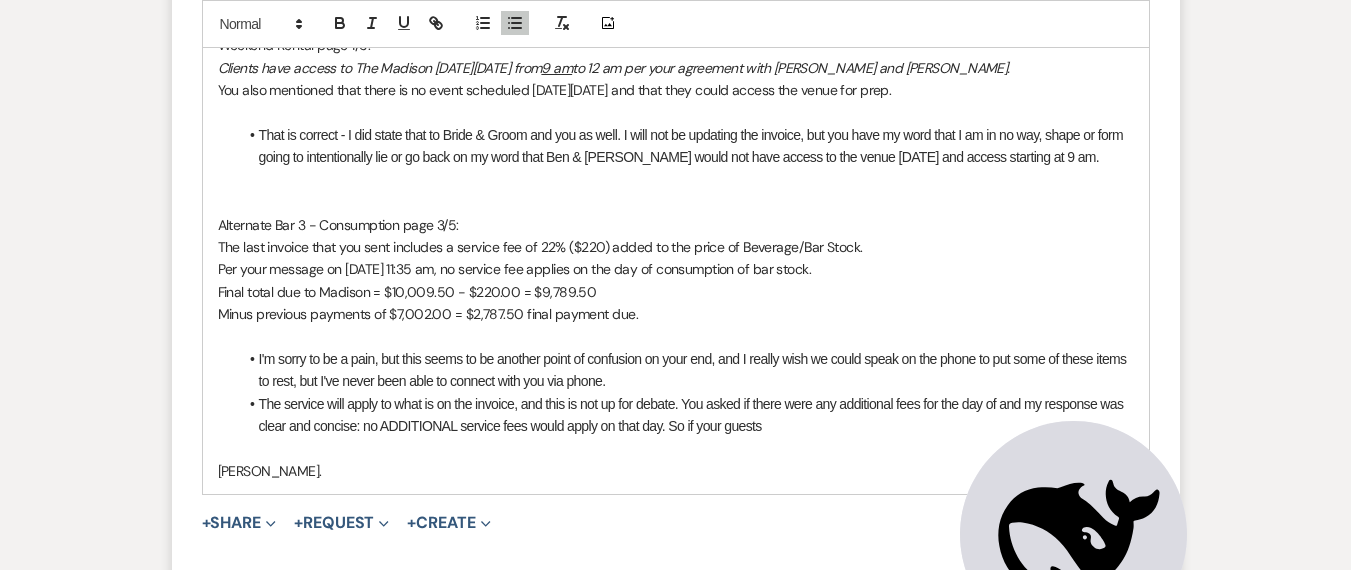 click on "The service will apply to what is on the invoice, and this is not up for debate. You asked if there were any additional fees for the day of and my response was clear and concise: no ADDITIONAL service fees would apply on that day. So if your guests" at bounding box center (686, 415) 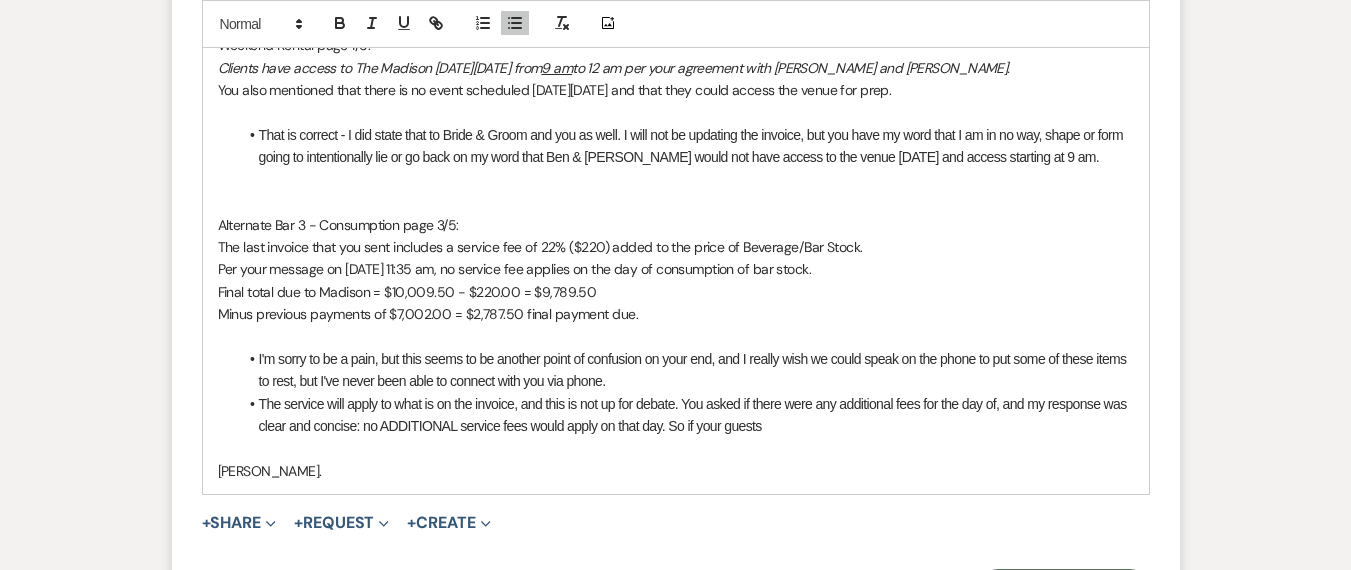 click on "The service will apply to what is on the invoice, and this is not up for debate. You asked if there were any additional fees for the day of, and my response was clear and concise: no ADDITIONAL service fees would apply on that day. So if your guests" at bounding box center [686, 415] 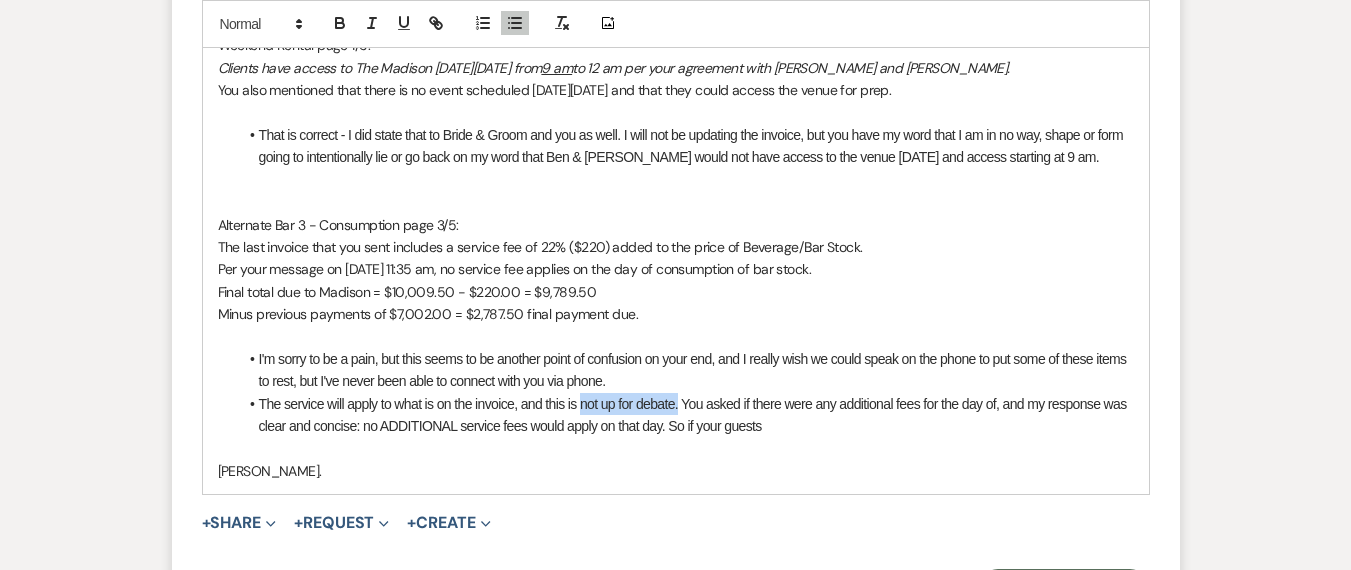 drag, startPoint x: 681, startPoint y: 357, endPoint x: 581, endPoint y: 360, distance: 100.04499 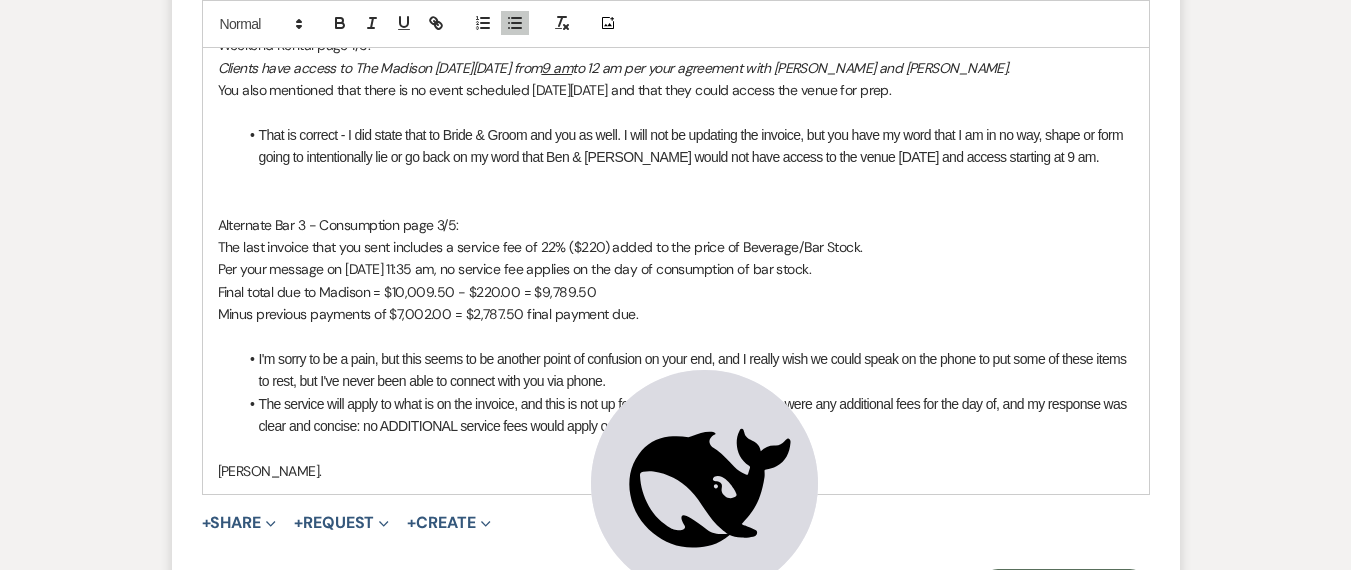 click on "The service will apply to what is on the invoice, and this is not up for debate. You asked if there were any additional fees for the day of, and my response was clear and concise: no ADDITIONAL service fees would apply on that day. So if your guests" at bounding box center [686, 415] 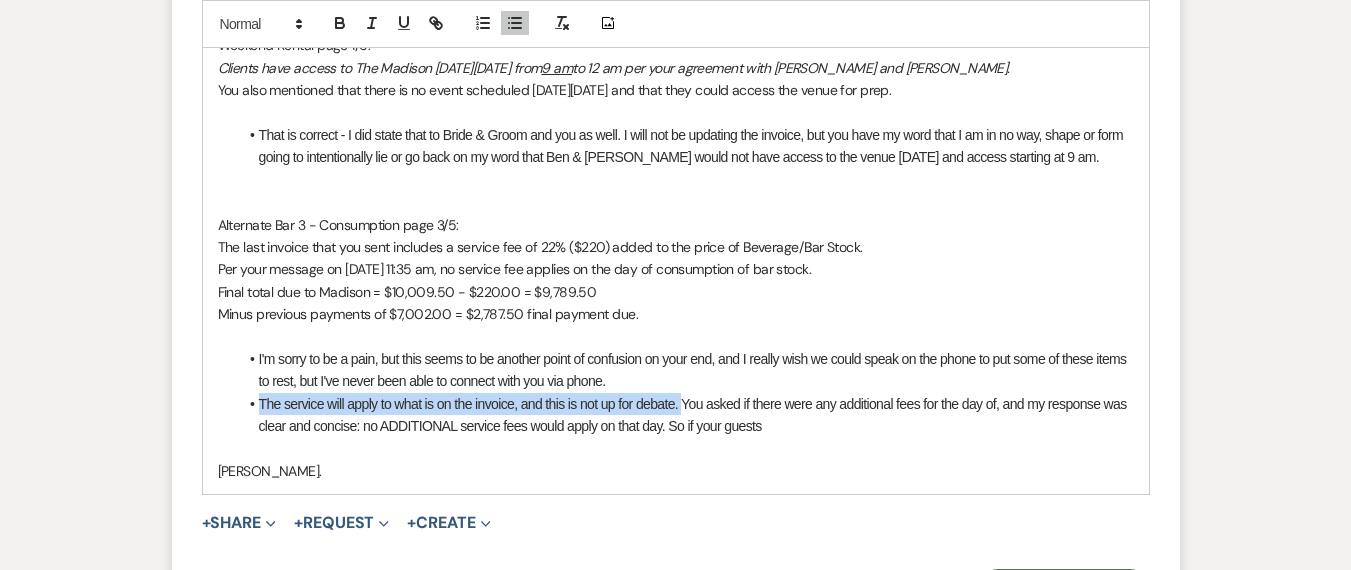 drag, startPoint x: 685, startPoint y: 354, endPoint x: 251, endPoint y: 349, distance: 434.0288 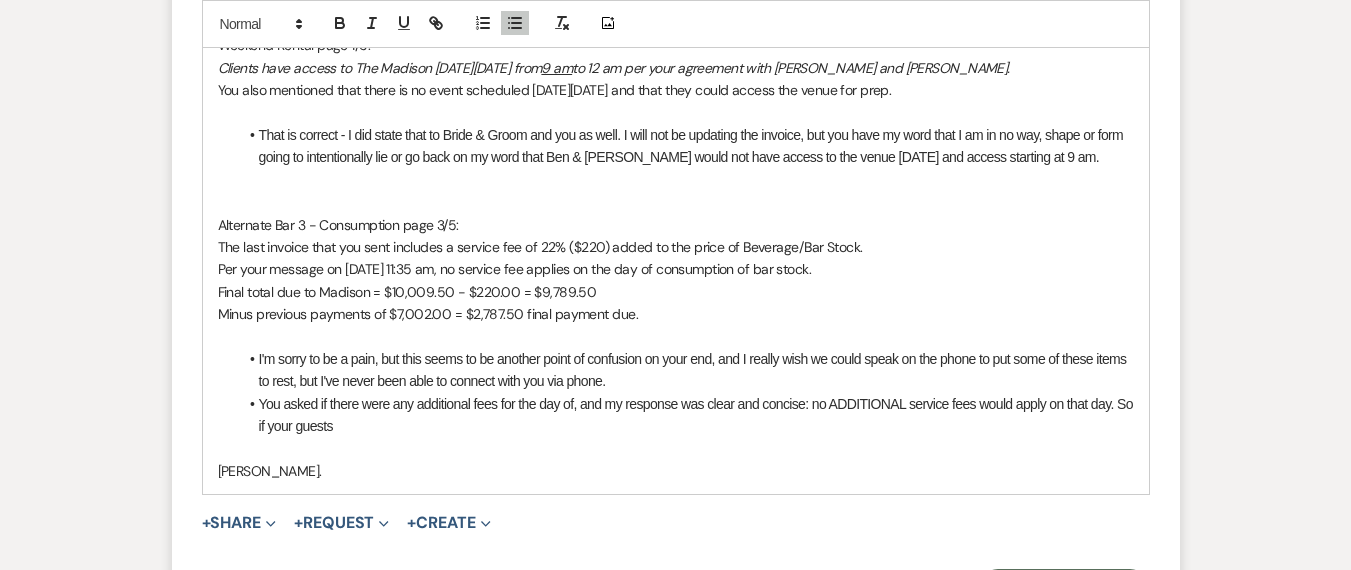 click at bounding box center (676, 449) 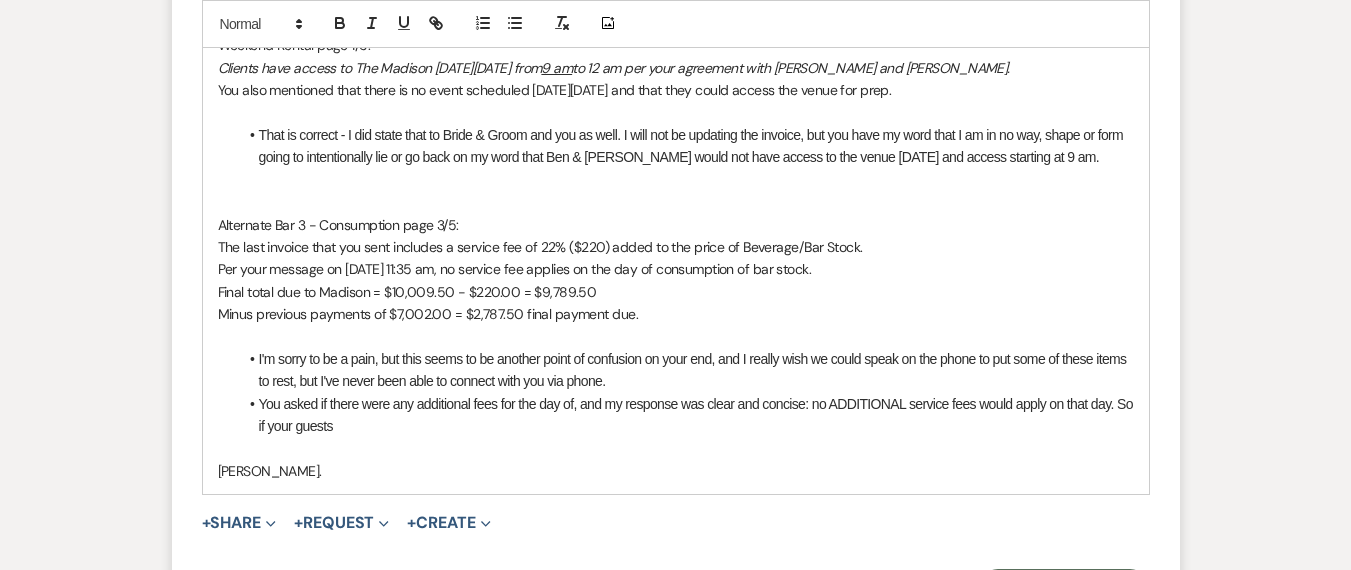 click on "You asked if there were any additional fees for the day of, and my response was clear and concise: no ADDITIONAL service fees would apply on that day. So if your guests" at bounding box center [686, 415] 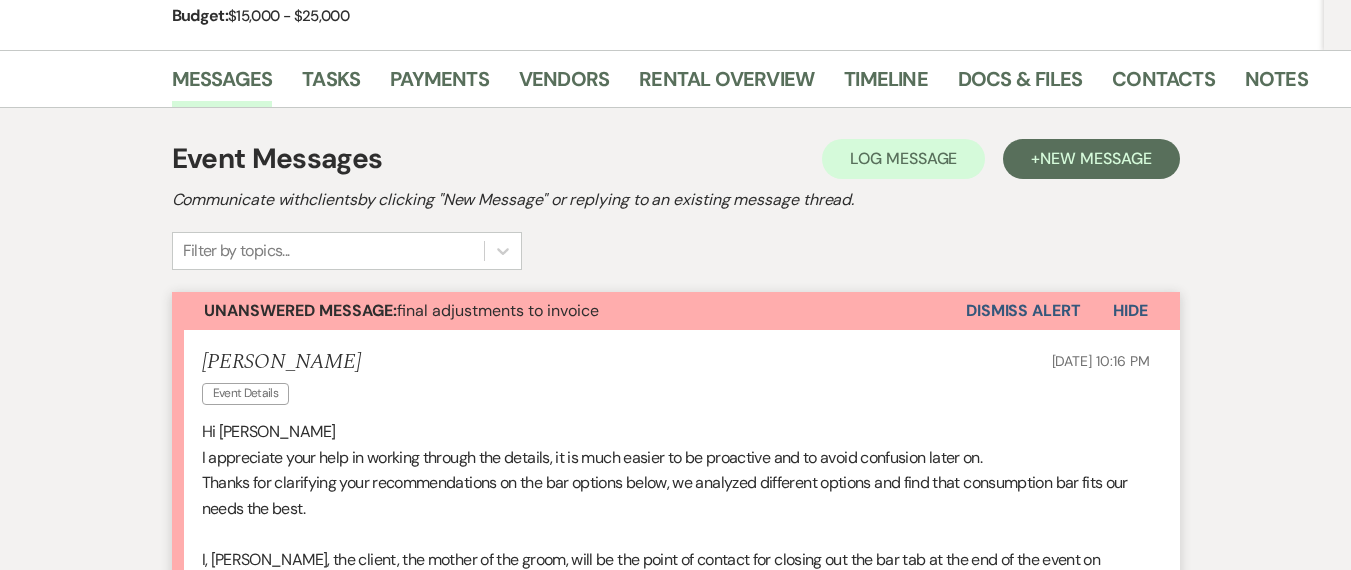 scroll, scrollTop: 0, scrollLeft: 0, axis: both 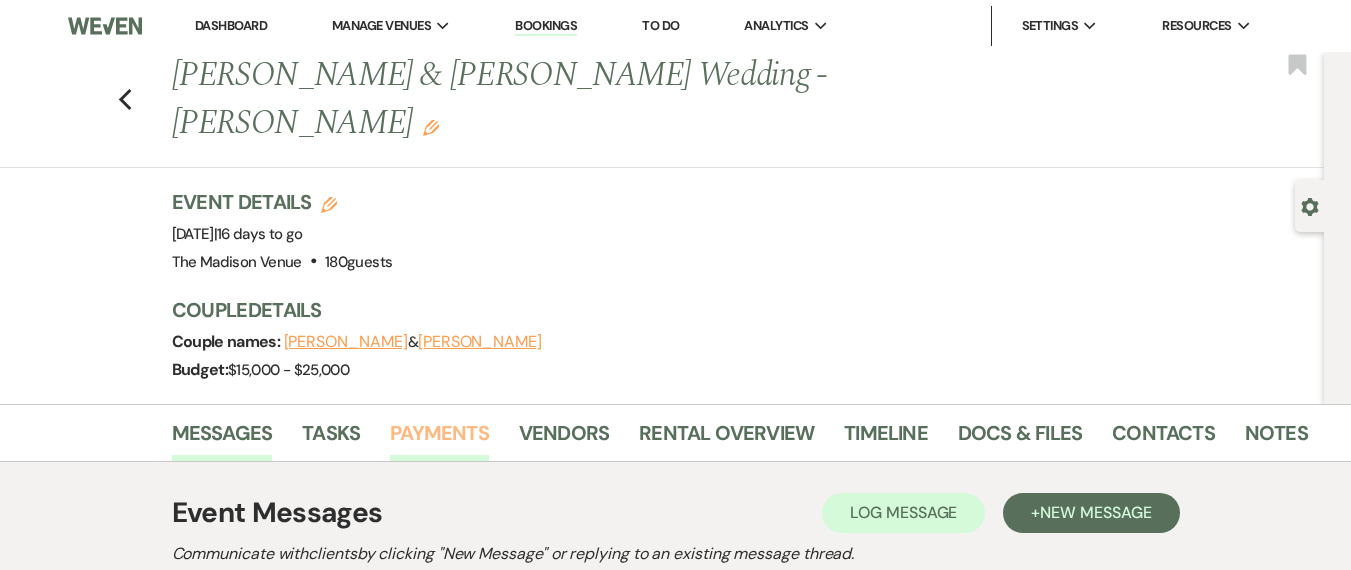 click on "Payments" at bounding box center [439, 439] 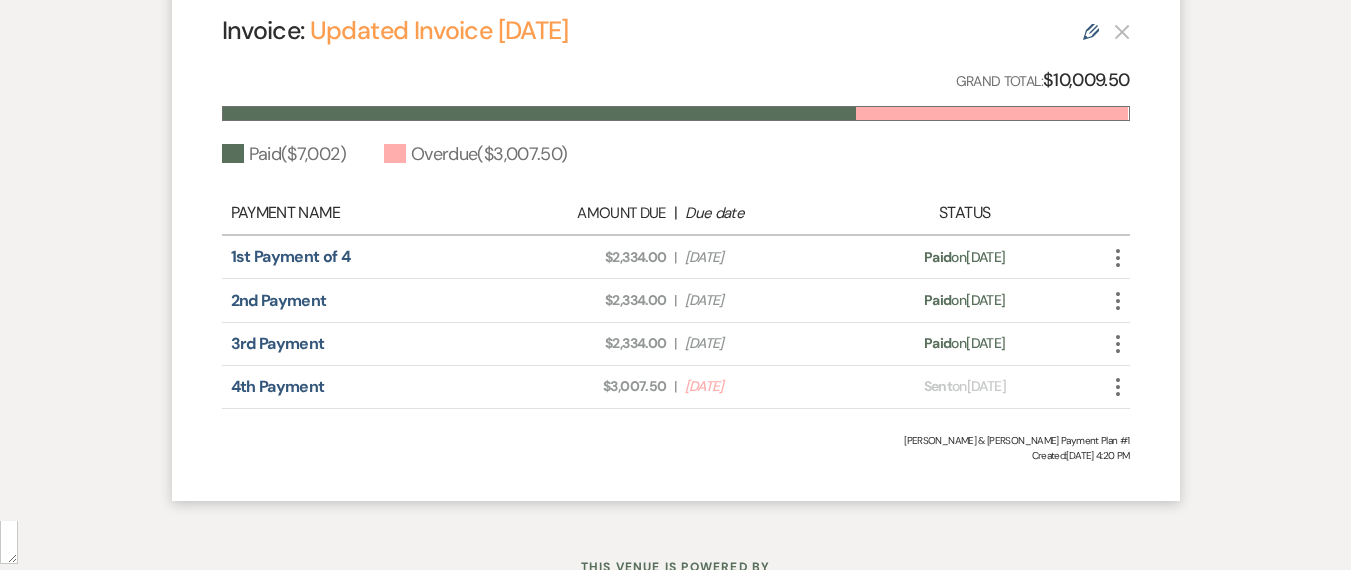 scroll, scrollTop: 671, scrollLeft: 0, axis: vertical 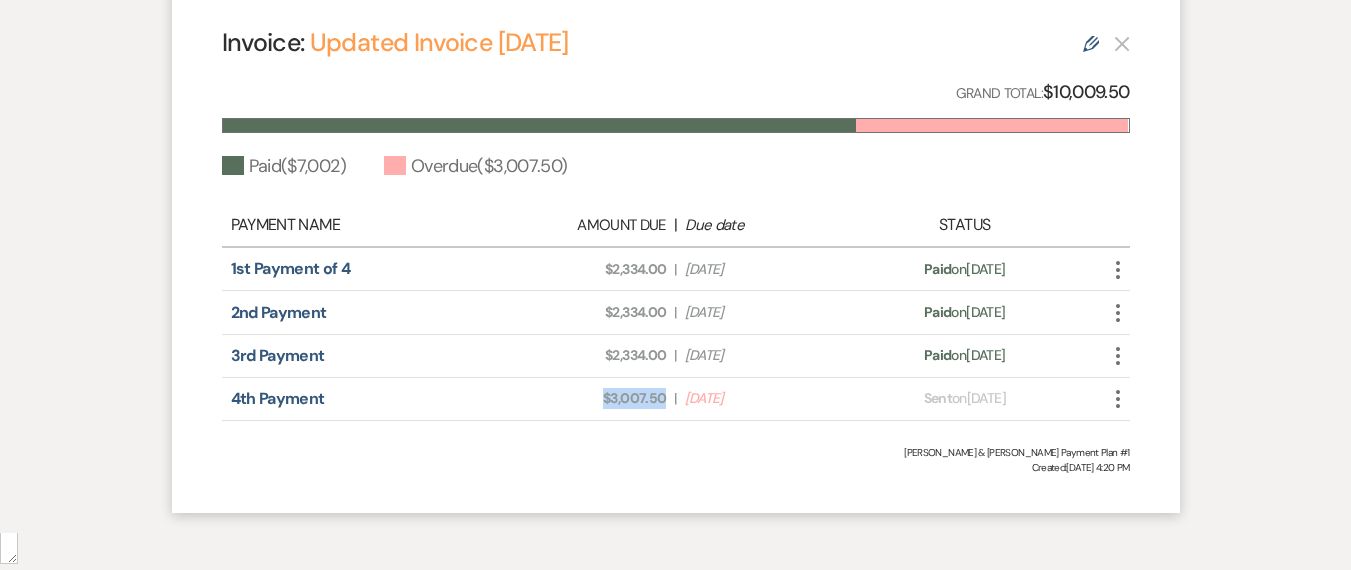 drag, startPoint x: 604, startPoint y: 352, endPoint x: 666, endPoint y: 348, distance: 62.1289 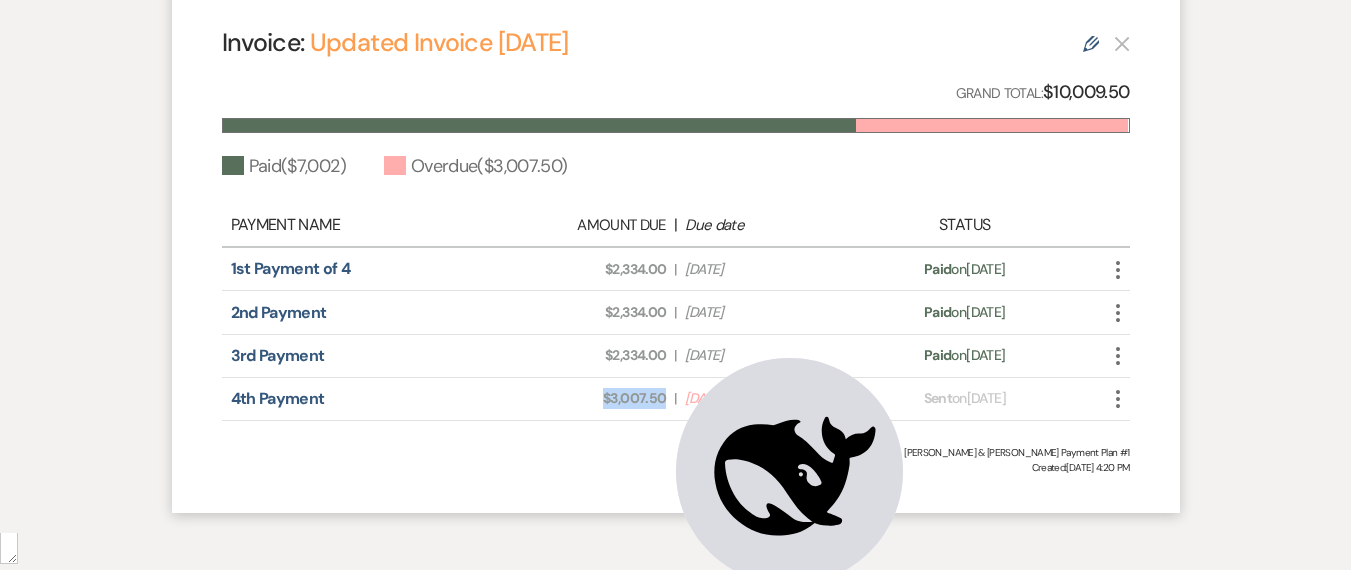 copy on "$3,007.50" 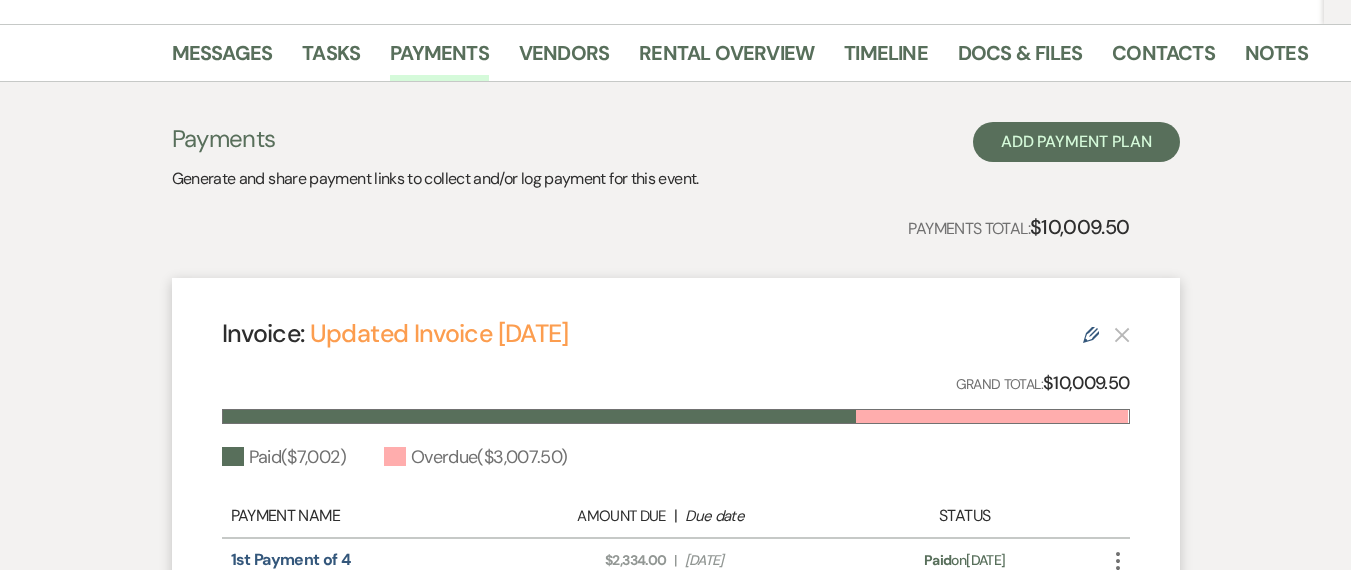 scroll, scrollTop: 95, scrollLeft: 0, axis: vertical 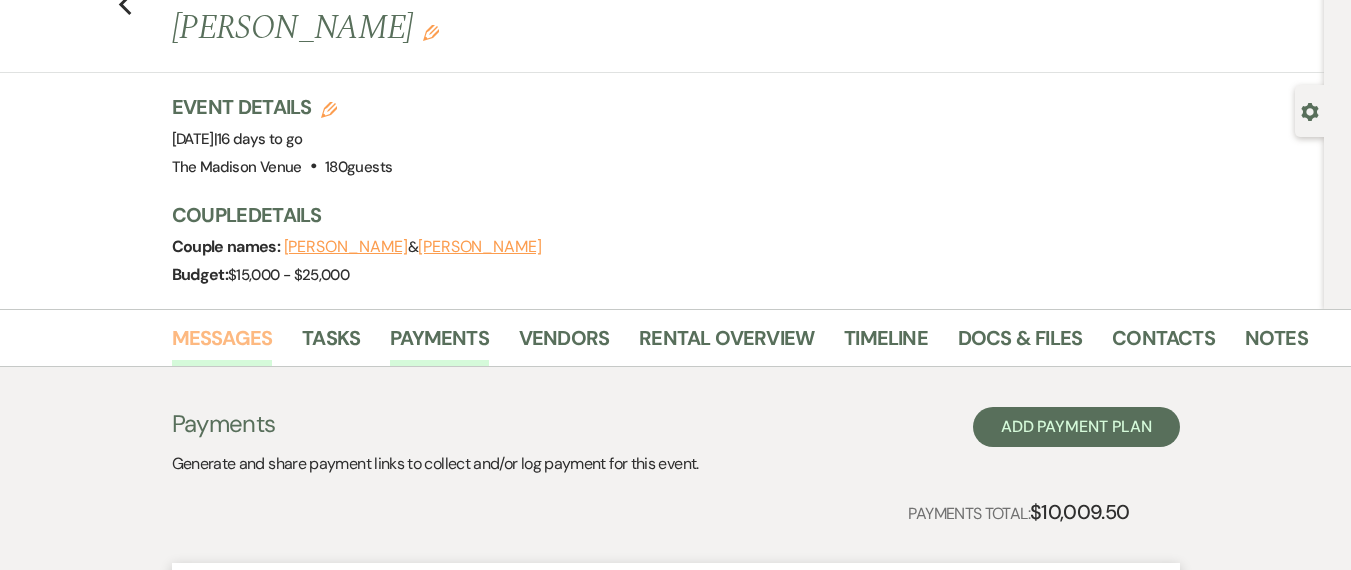 click on "Messages" at bounding box center (222, 344) 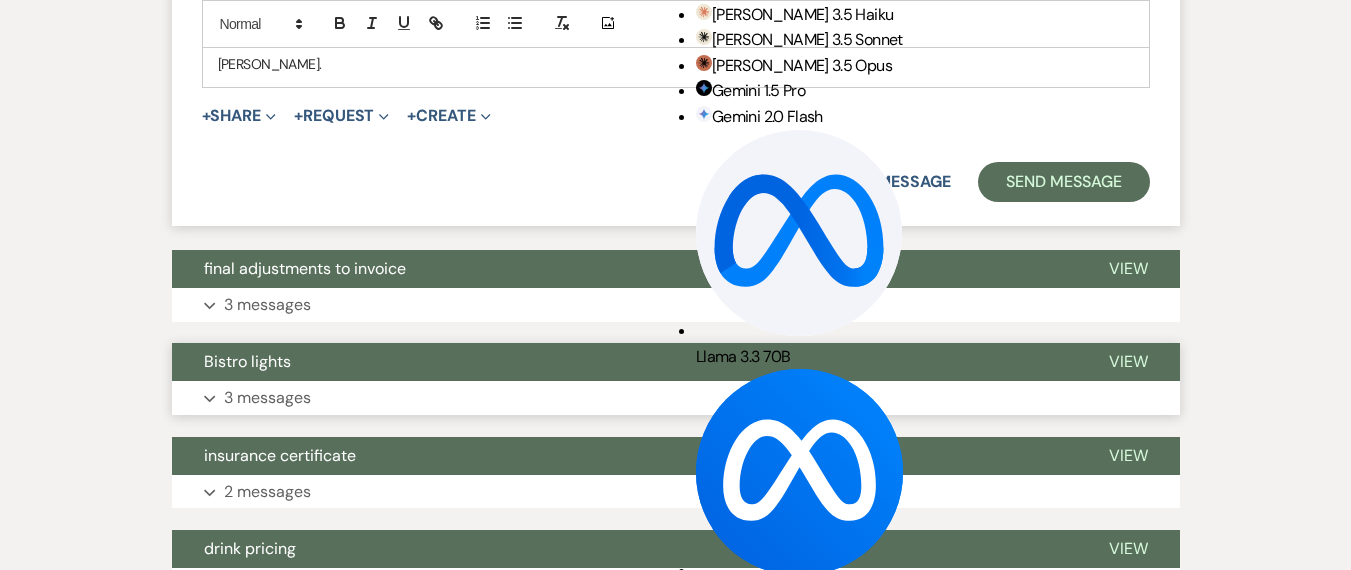 scroll, scrollTop: 2319, scrollLeft: 0, axis: vertical 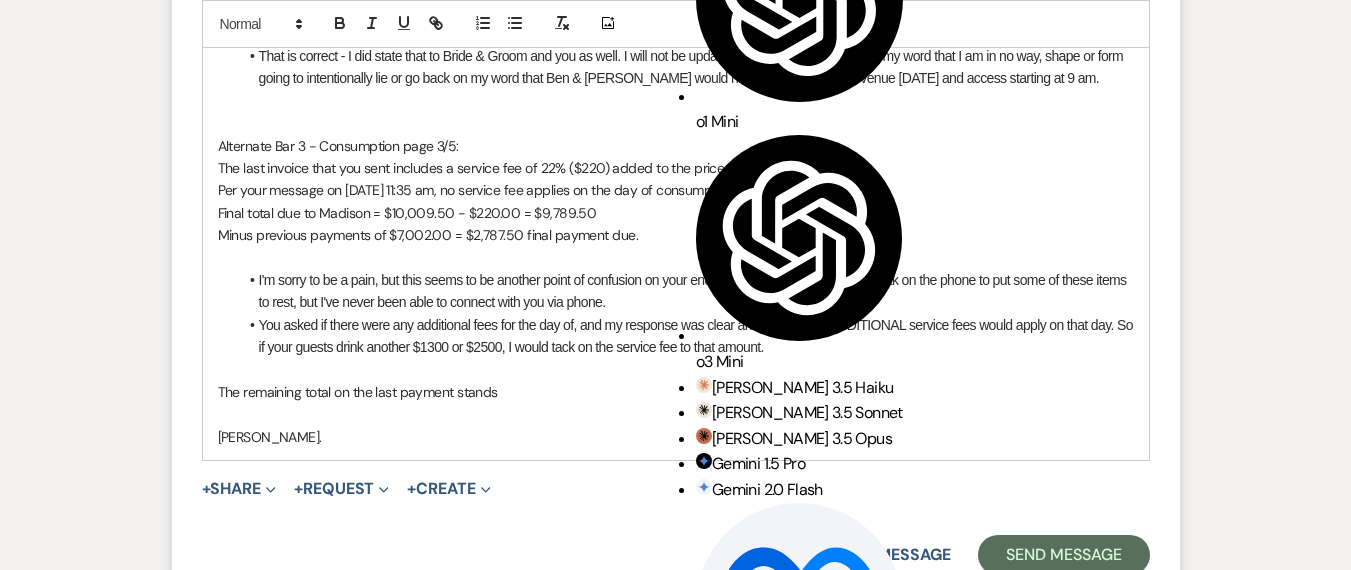 click on "The remaining total on the last payment stands" at bounding box center (676, 392) 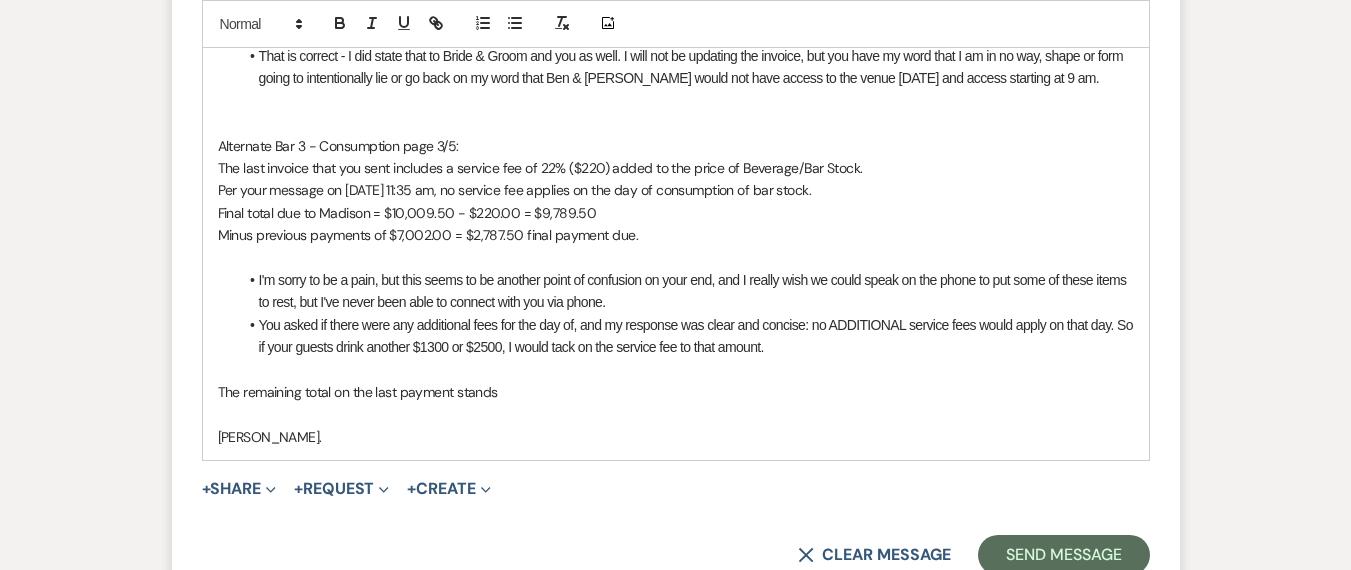 type 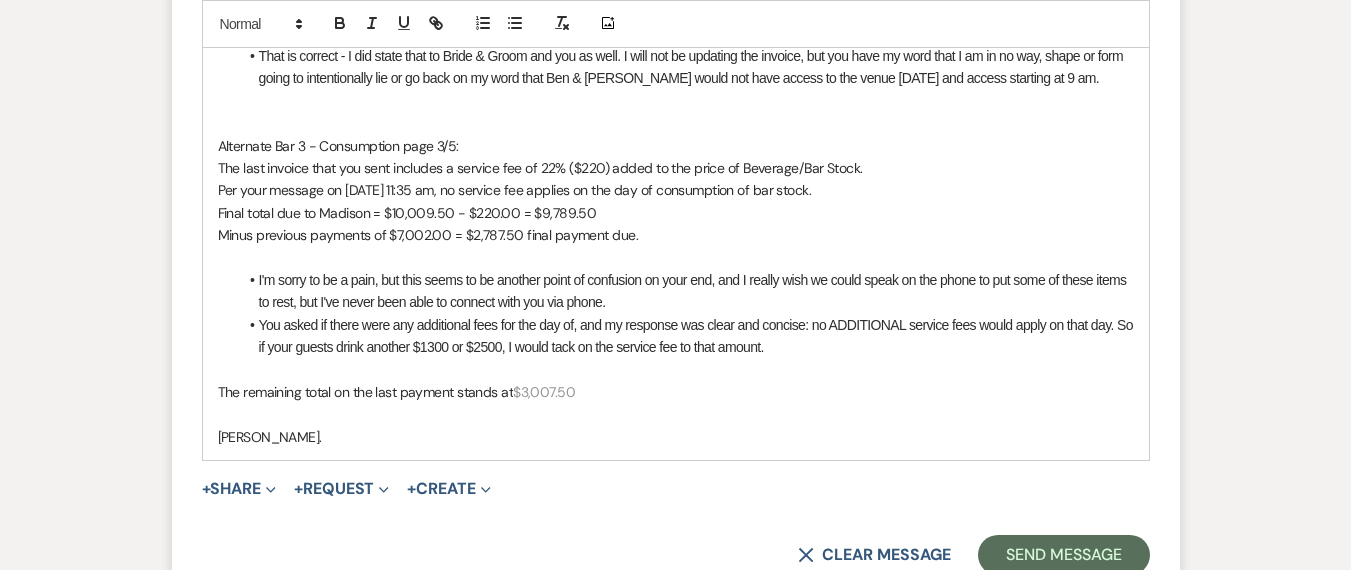 click on "$3,007.50" at bounding box center (544, 392) 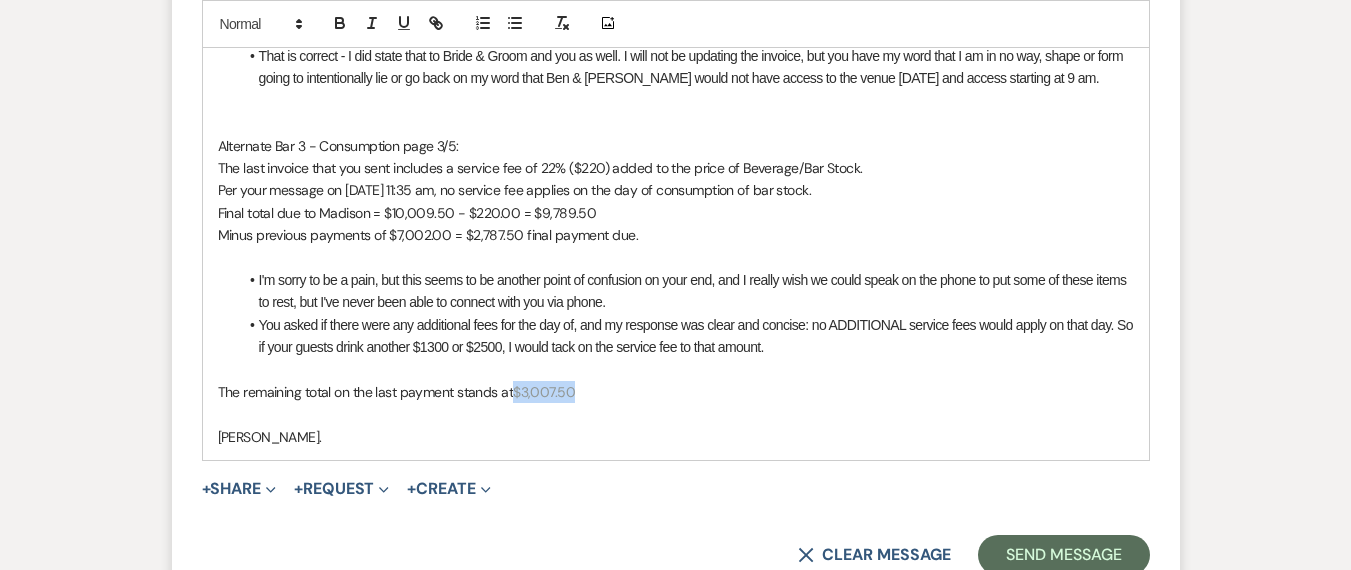 drag, startPoint x: 579, startPoint y: 347, endPoint x: 516, endPoint y: 349, distance: 63.03174 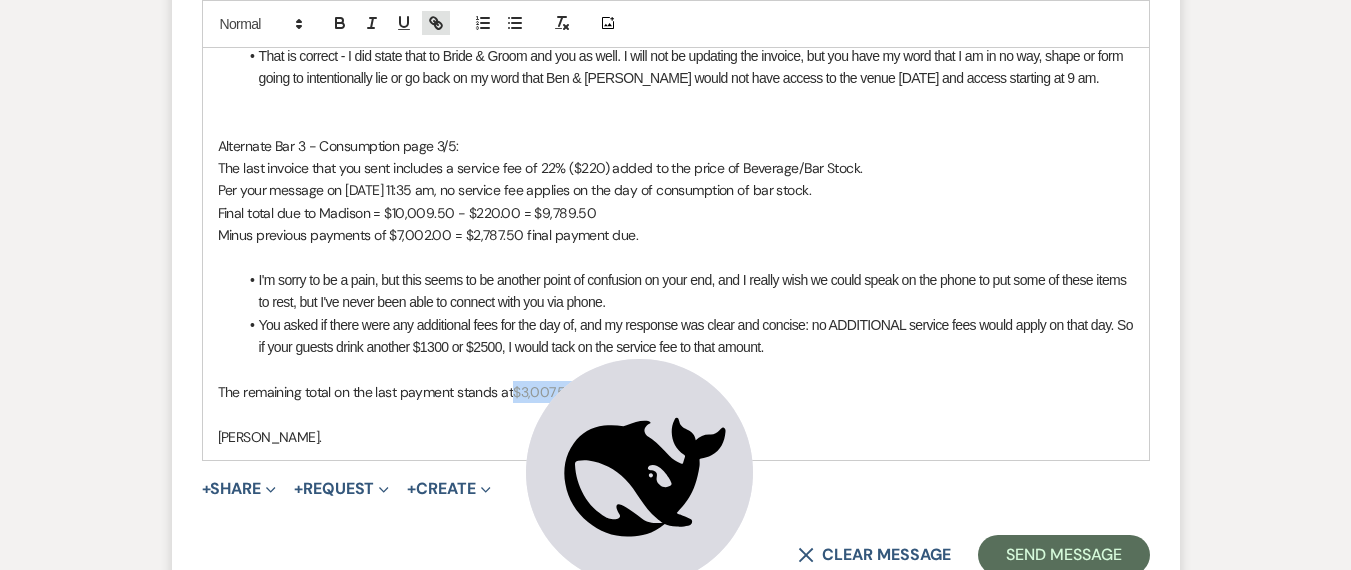 click 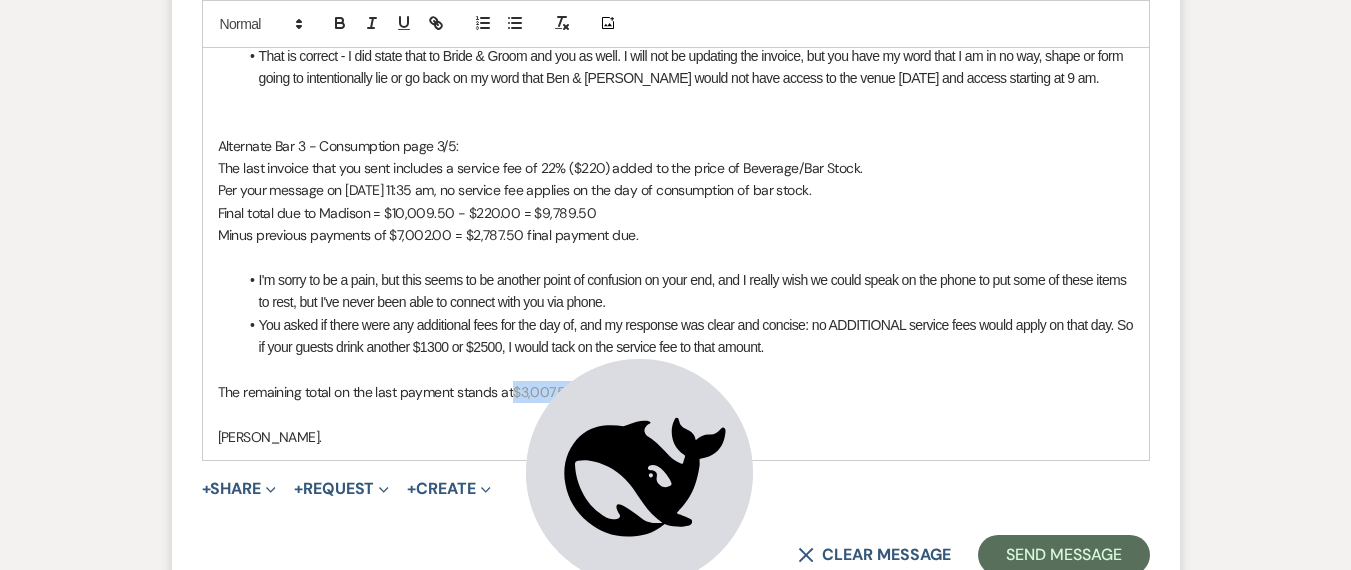 type on "$3,007.50" 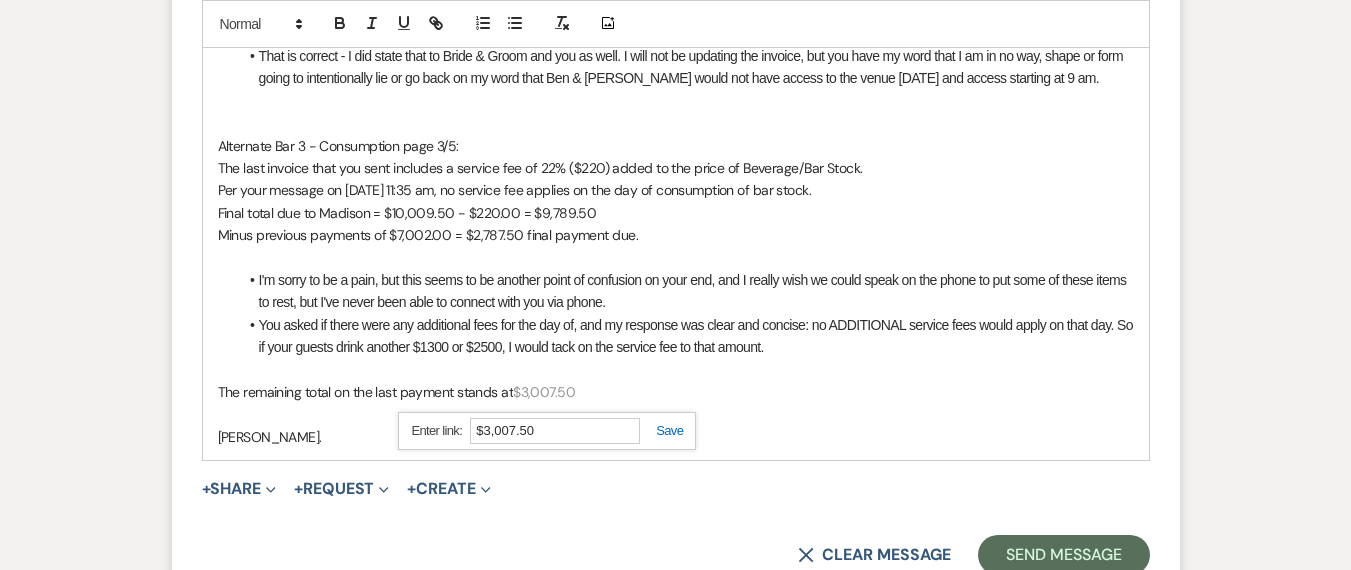 click at bounding box center (676, 370) 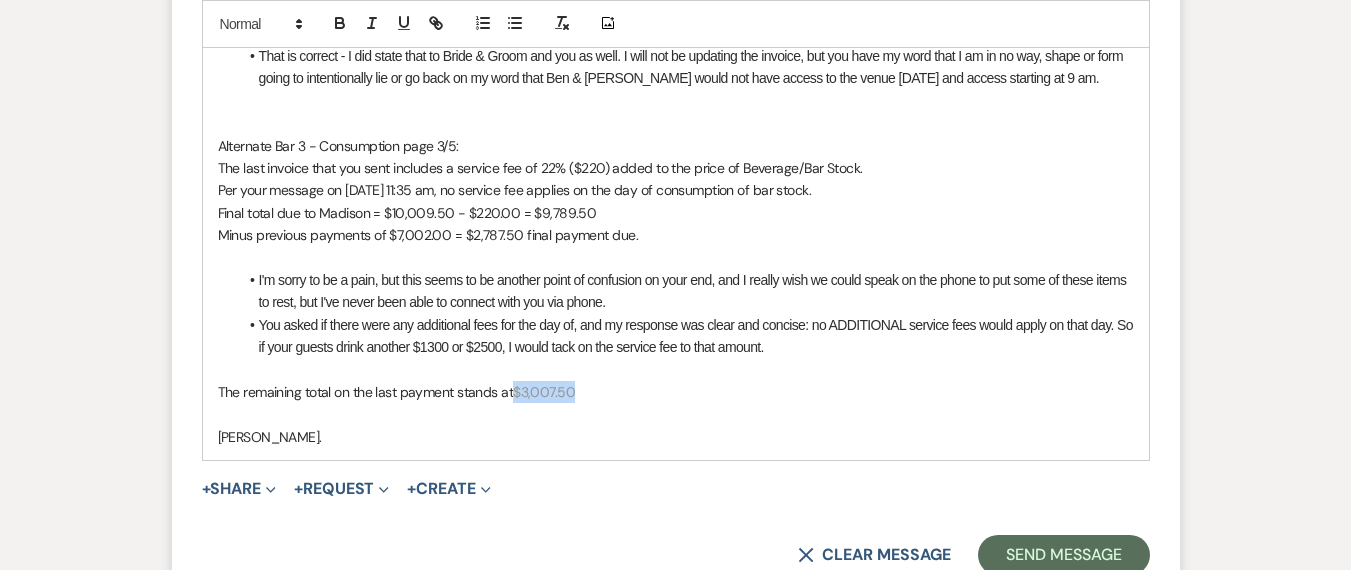 drag, startPoint x: 588, startPoint y: 347, endPoint x: 518, endPoint y: 349, distance: 70.028564 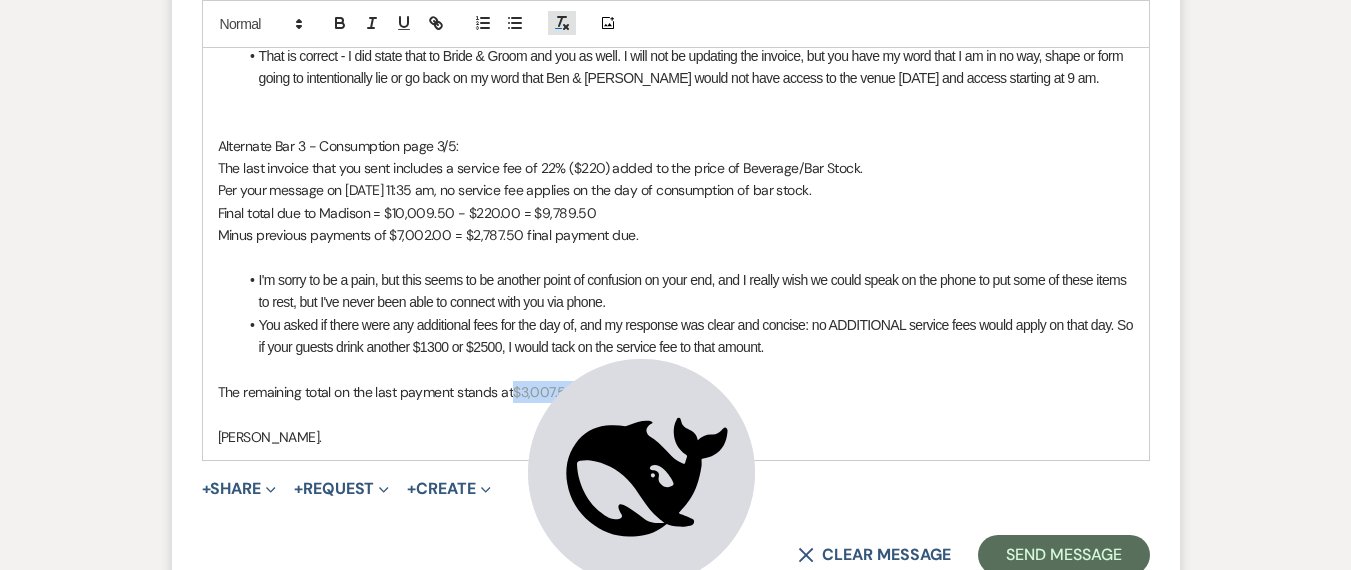click 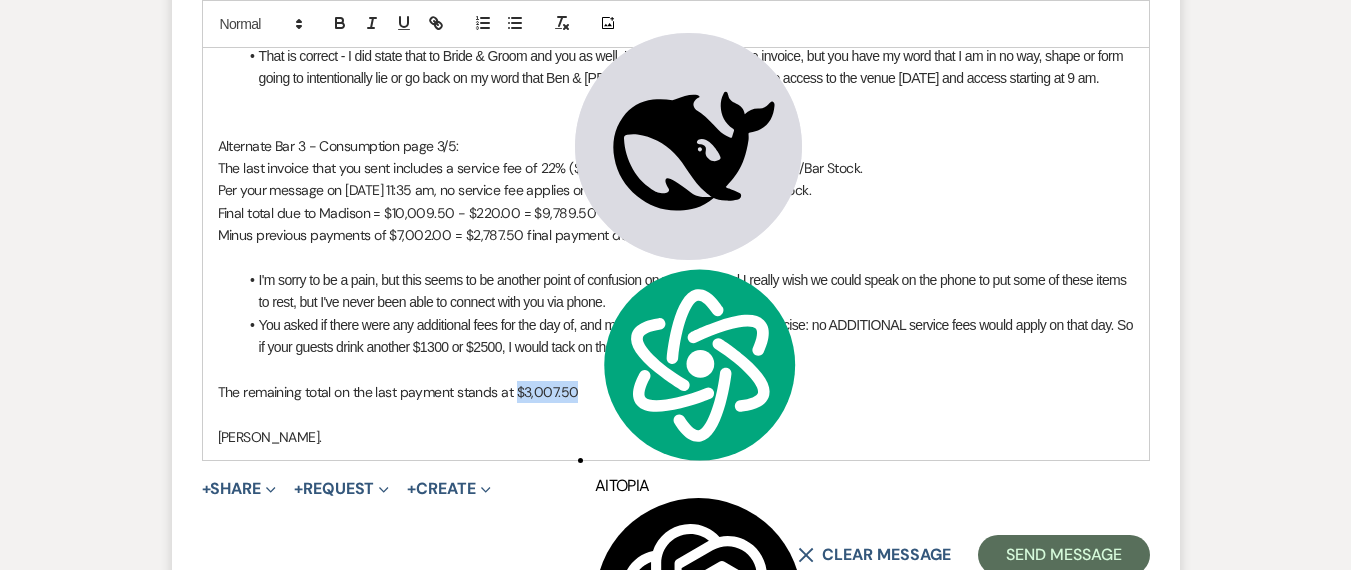 click on "The remaining total on the last payment stands at $3,007.50" at bounding box center (676, 392) 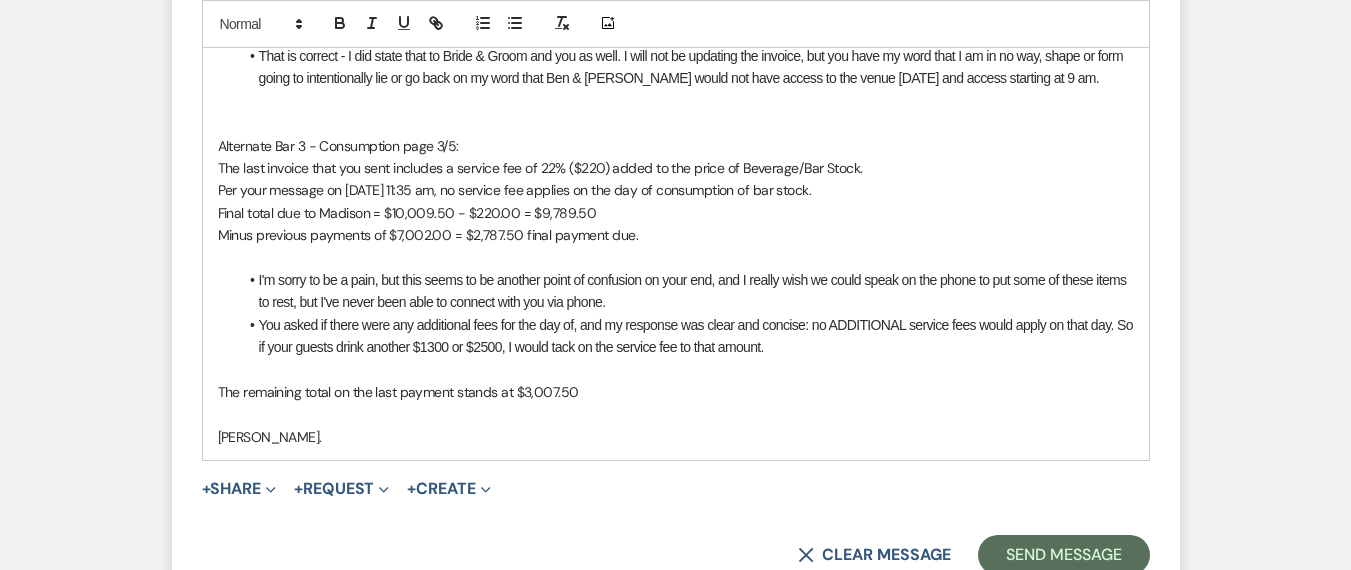 click on "The remaining total on the last payment stands at $3,007.50" at bounding box center (676, 392) 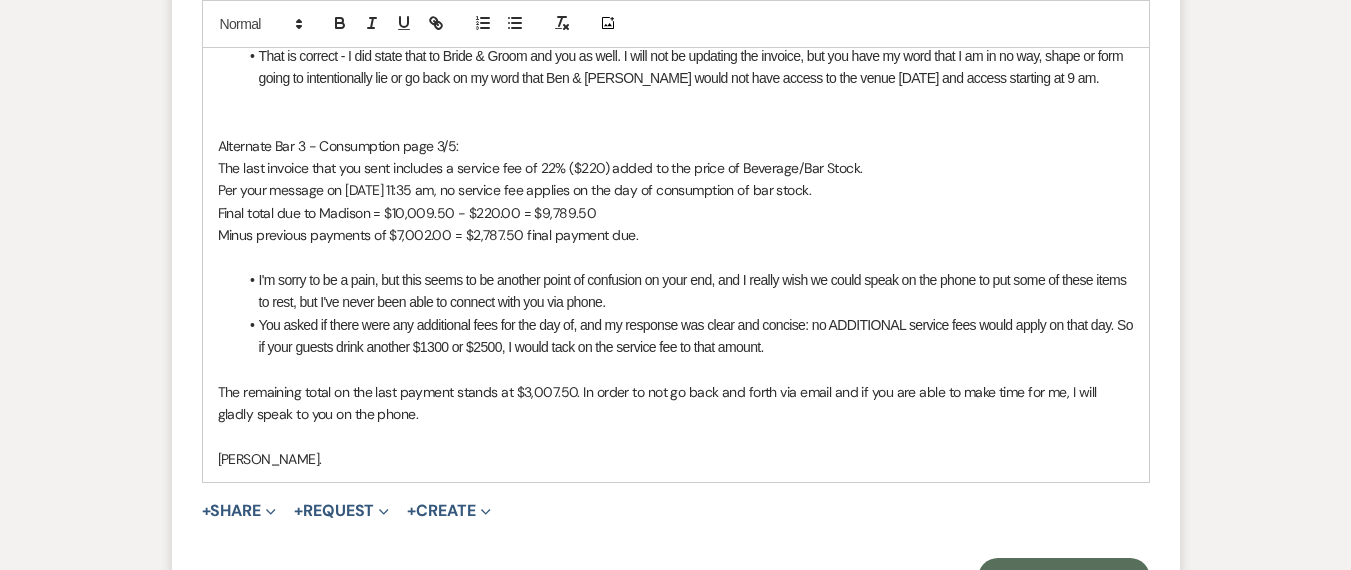 click at bounding box center (676, 437) 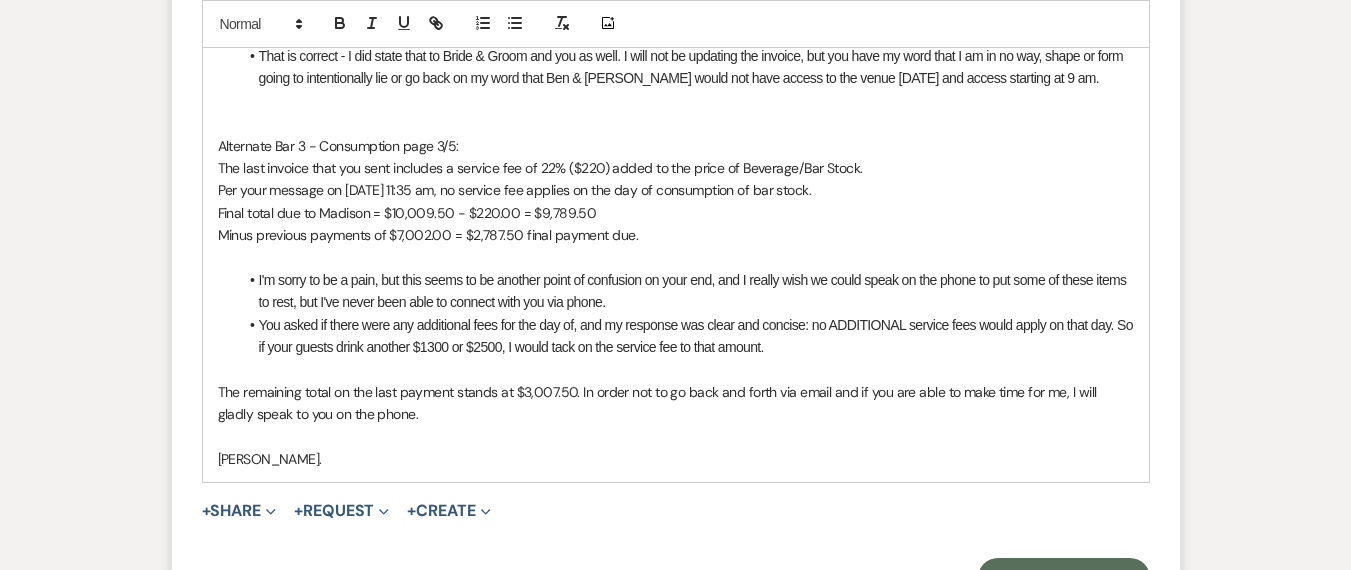 click on "The remaining total on the last payment stands at $3,007.50. In order not to go back and forth via email and if you are able to make time for me, I will gladly speak to you on the phone." at bounding box center [676, 403] 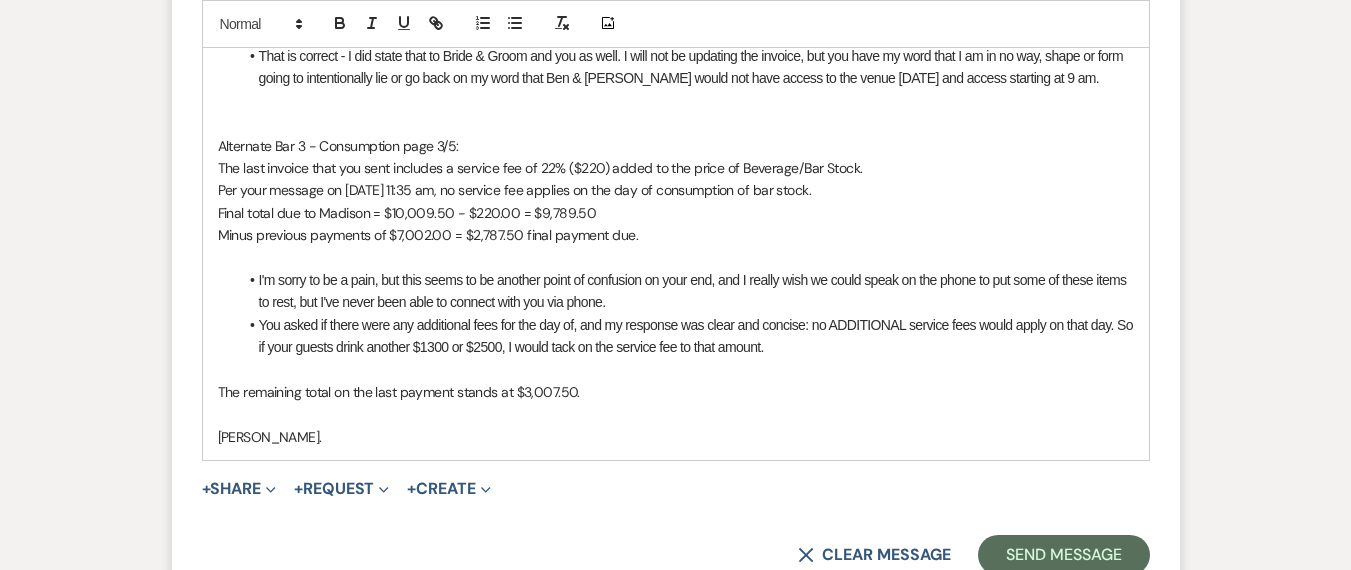 click on "I'm sorry to be a pain, but this seems to be another point of confusion on your end, and I really wish we could speak on the phone to put some of these items to rest, but I've never been able to connect with you via phone." at bounding box center [686, 291] 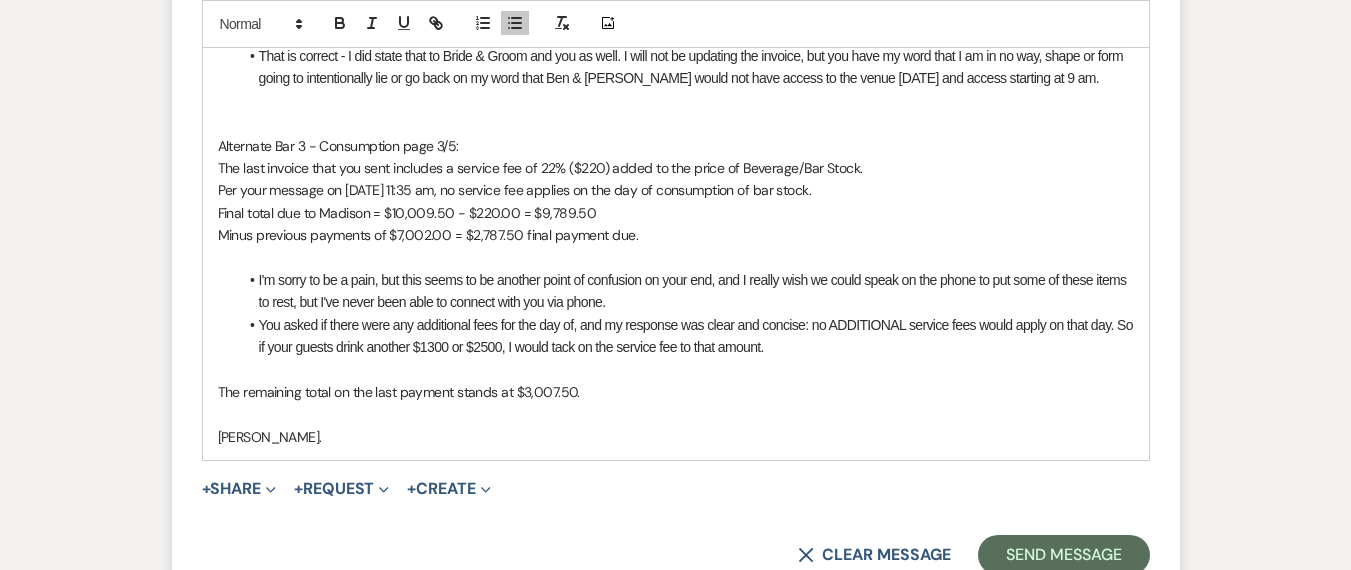 click on "I'm sorry to be a pain, but this seems to be another point of confusion on your end, and I really wish we could speak on the phone to put some of these items to rest, but I've never been able to connect with you via phone." at bounding box center (686, 291) 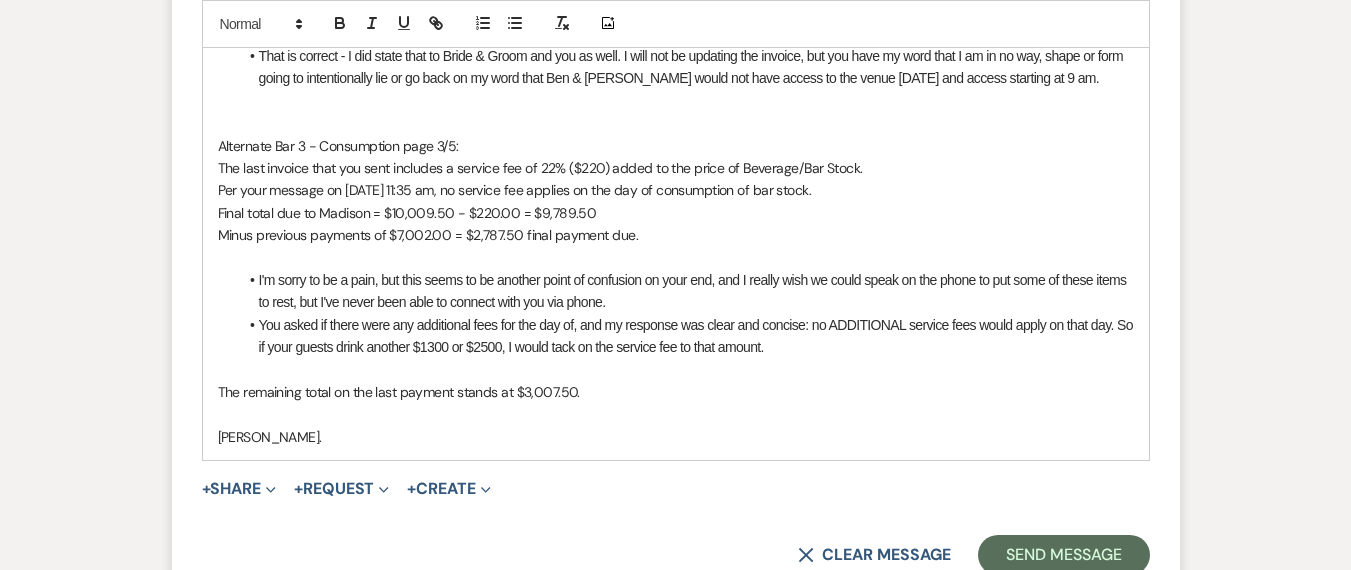 click on "You asked if there were any additional fees for the day of, and my response was clear and concise: no ADDITIONAL service fees would apply on that day. So if your guests drink another $1300 or $2500, I would tack on the service fee to that amount." at bounding box center (686, 336) 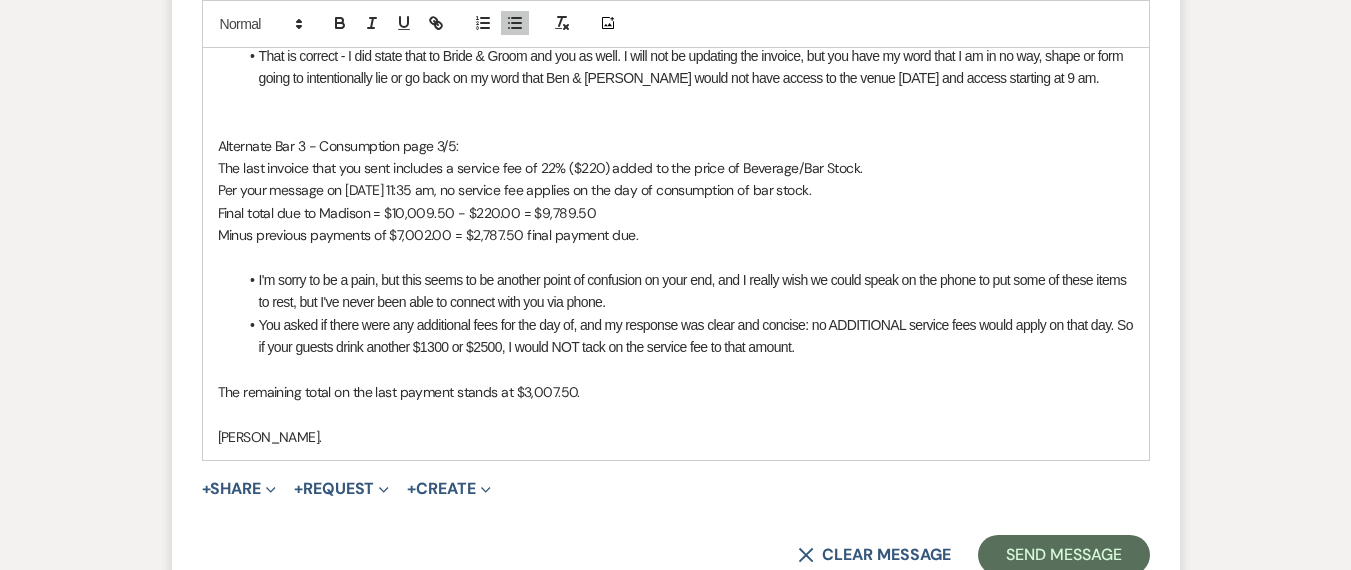click on "You asked if there were any additional fees for the day of, and my response was clear and concise: no ADDITIONAL service fees would apply on that day. So if your guests drink another $1300 or $2500, I would NOT tack on the service fee to that amount." at bounding box center (686, 336) 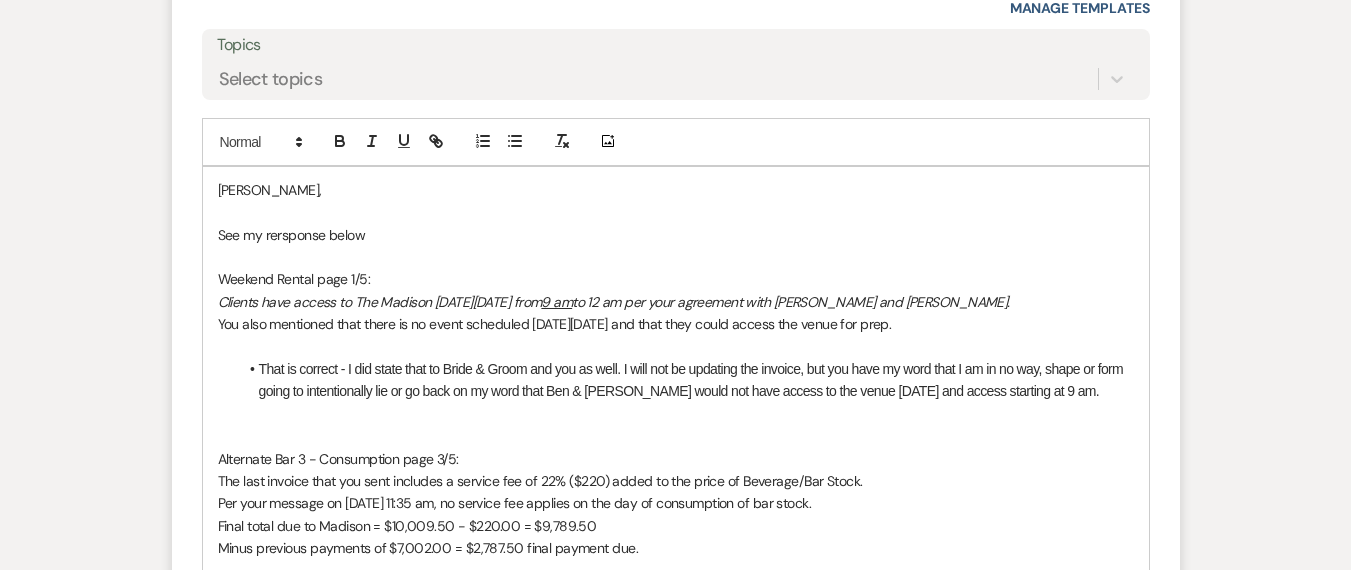 scroll, scrollTop: 1865, scrollLeft: 0, axis: vertical 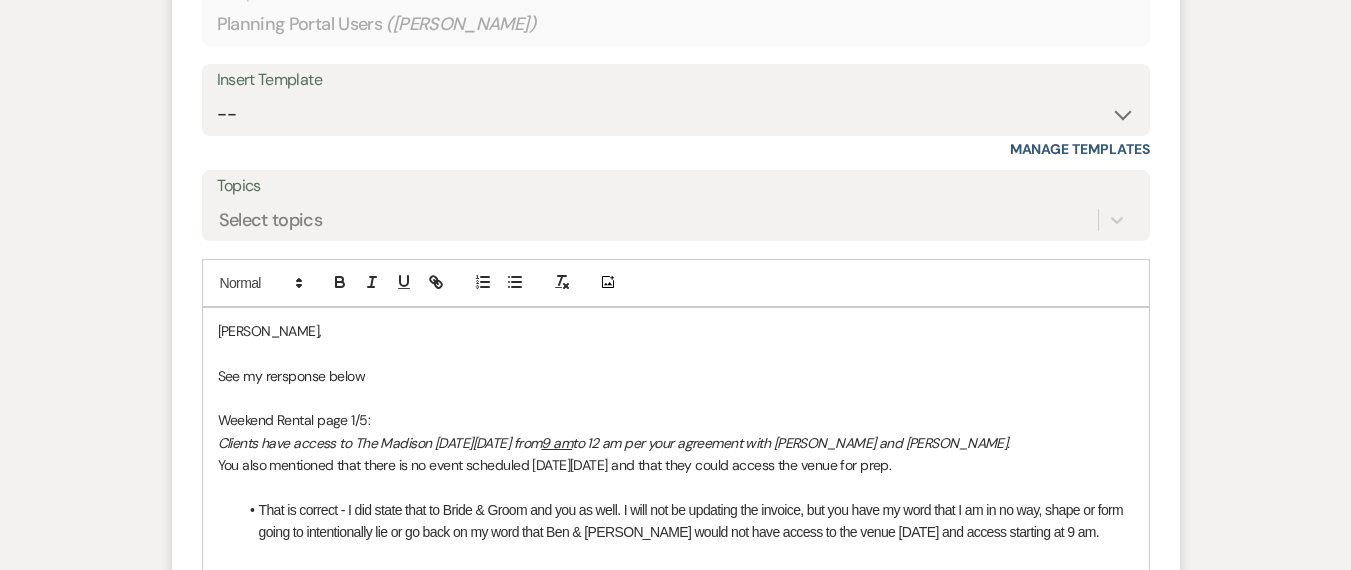click on "See my rersponse below" at bounding box center (676, 376) 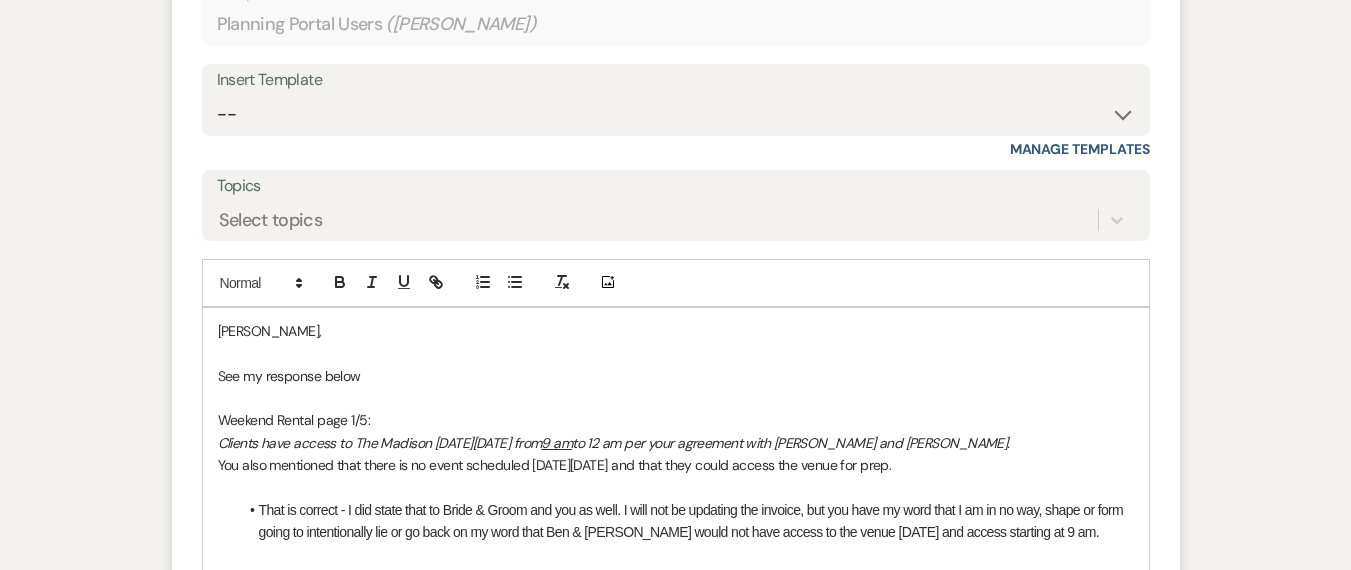 click at bounding box center (676, 555) 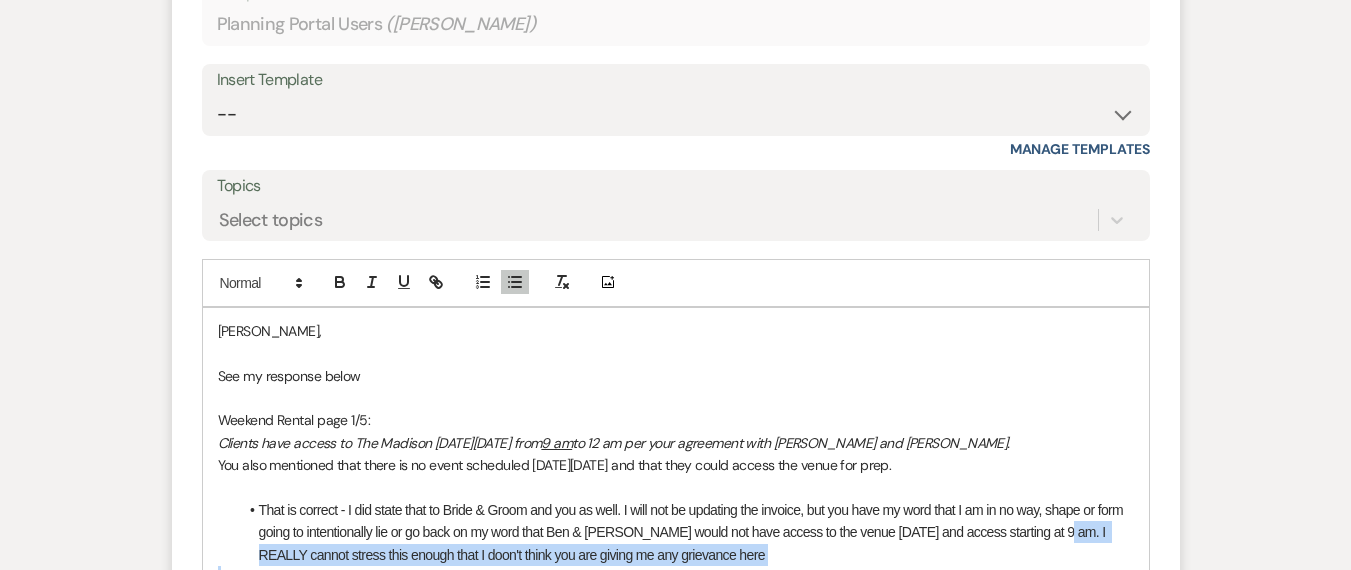 drag, startPoint x: 813, startPoint y: 519, endPoint x: 1053, endPoint y: 487, distance: 242.12393 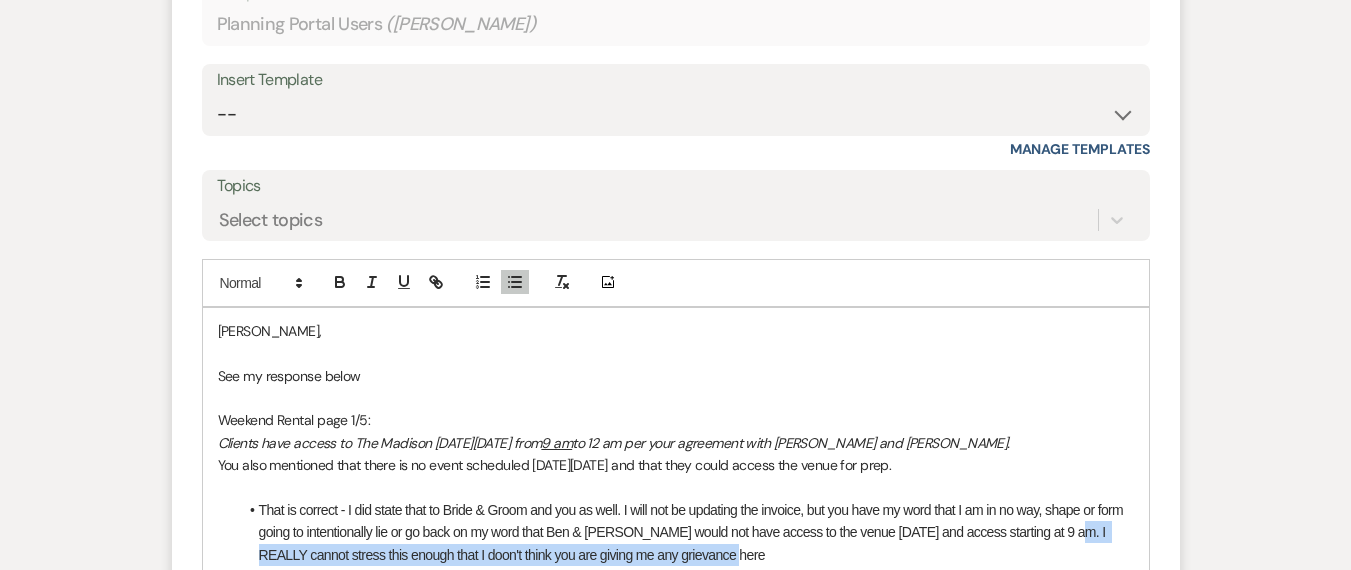 drag, startPoint x: 777, startPoint y: 499, endPoint x: 1058, endPoint y: 483, distance: 281.45514 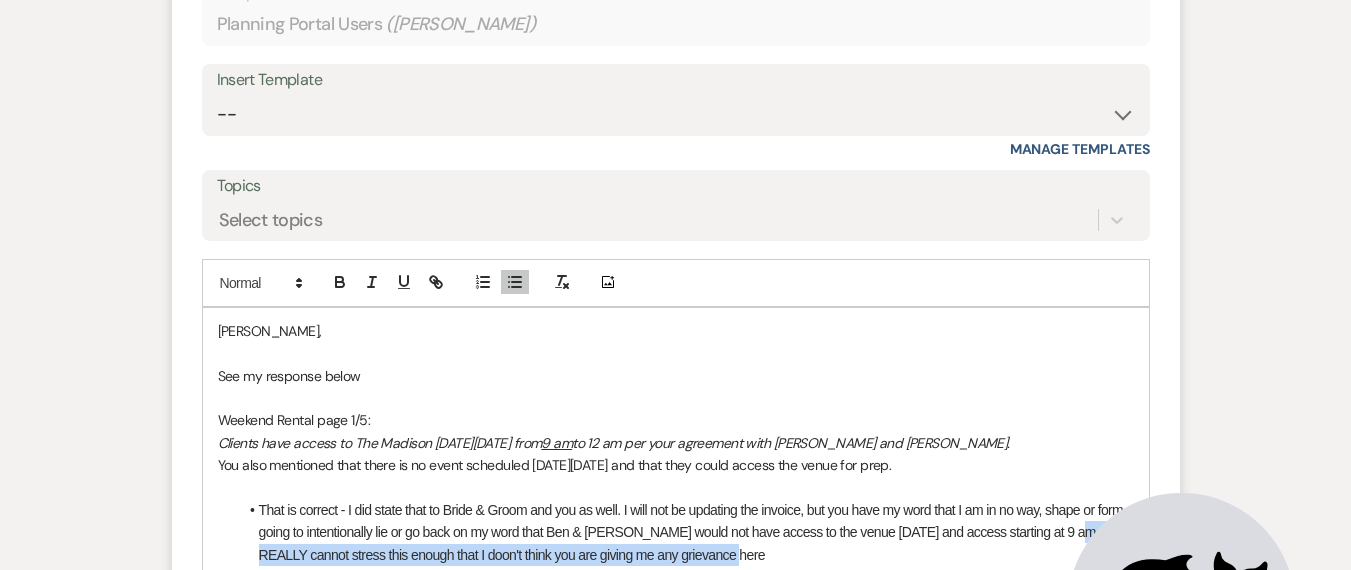 click on "That is correct - I did state that to Bride & Groom and you as well. I will not be updating the invoice, but you have my word that I am in no way, shape or form going to intentionally lie or go back on my word that Ben & Payton would not have access to the venue on Friday and access starting at 9 am. I REALLY cannot stress this enough that I doon't think you are giving me any grievance here" at bounding box center [686, 532] 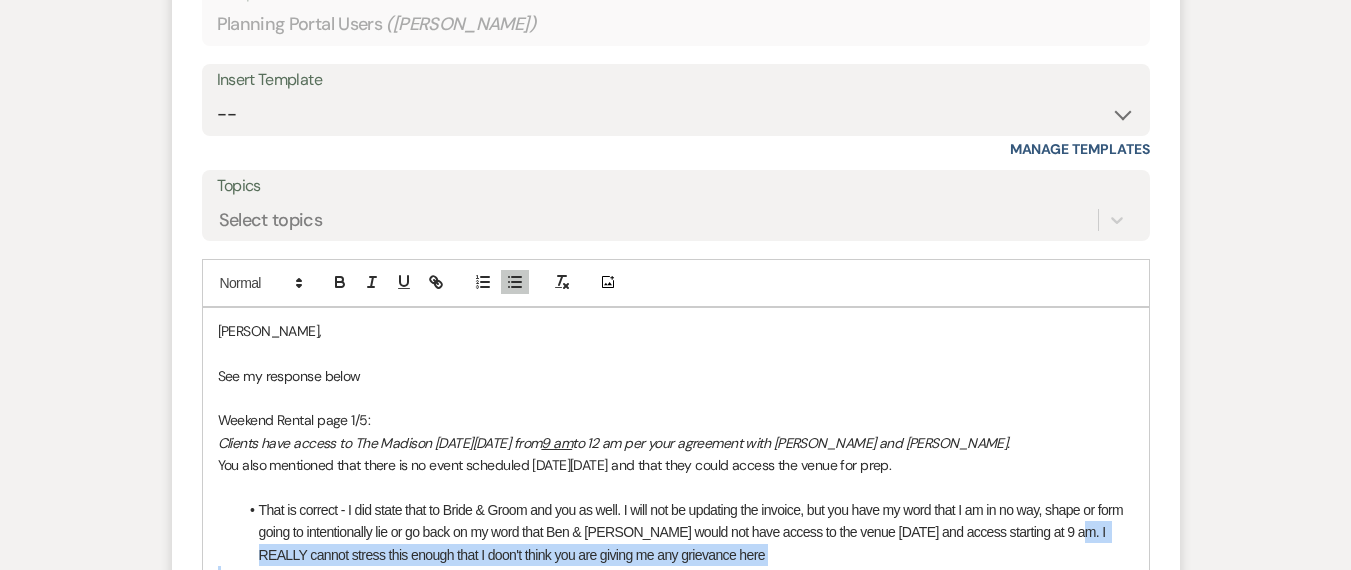 drag, startPoint x: 790, startPoint y: 521, endPoint x: 1060, endPoint y: 491, distance: 271.66156 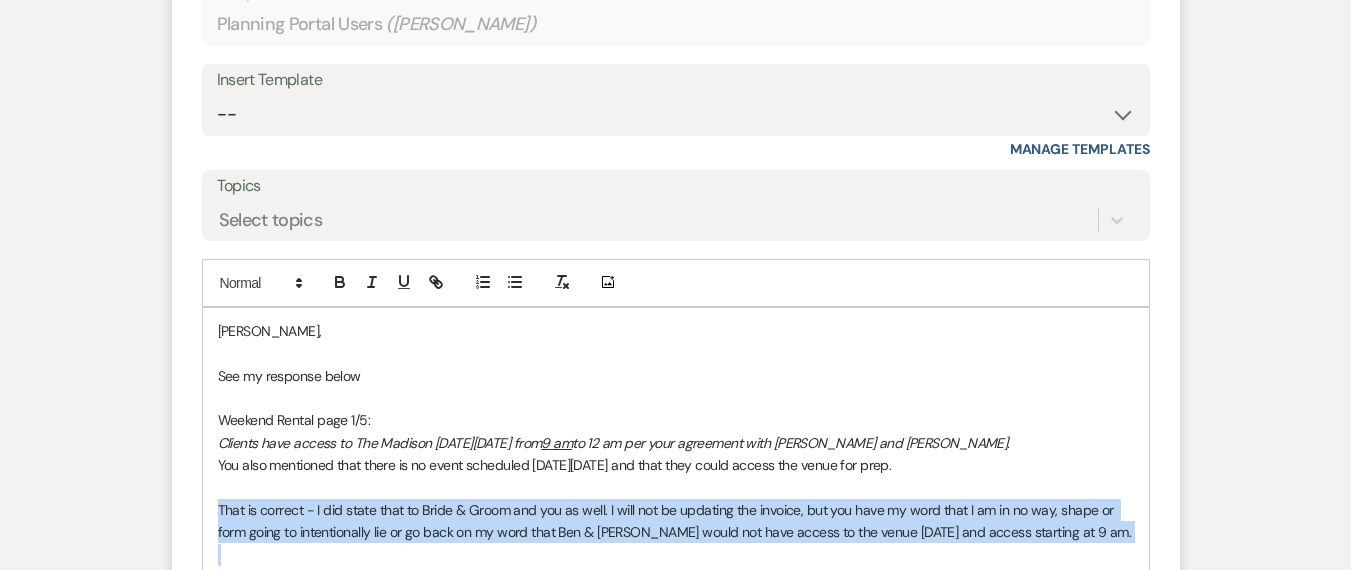 drag, startPoint x: 217, startPoint y: 463, endPoint x: 1118, endPoint y: 503, distance: 901.88745 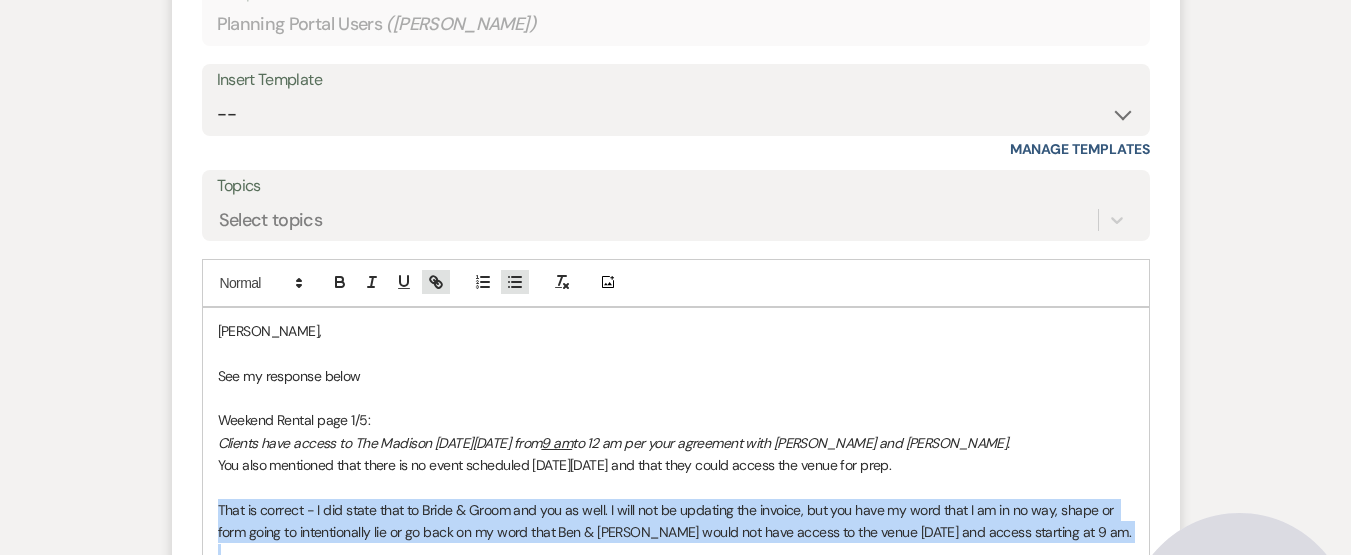 drag, startPoint x: 427, startPoint y: 229, endPoint x: 517, endPoint y: 240, distance: 90.66973 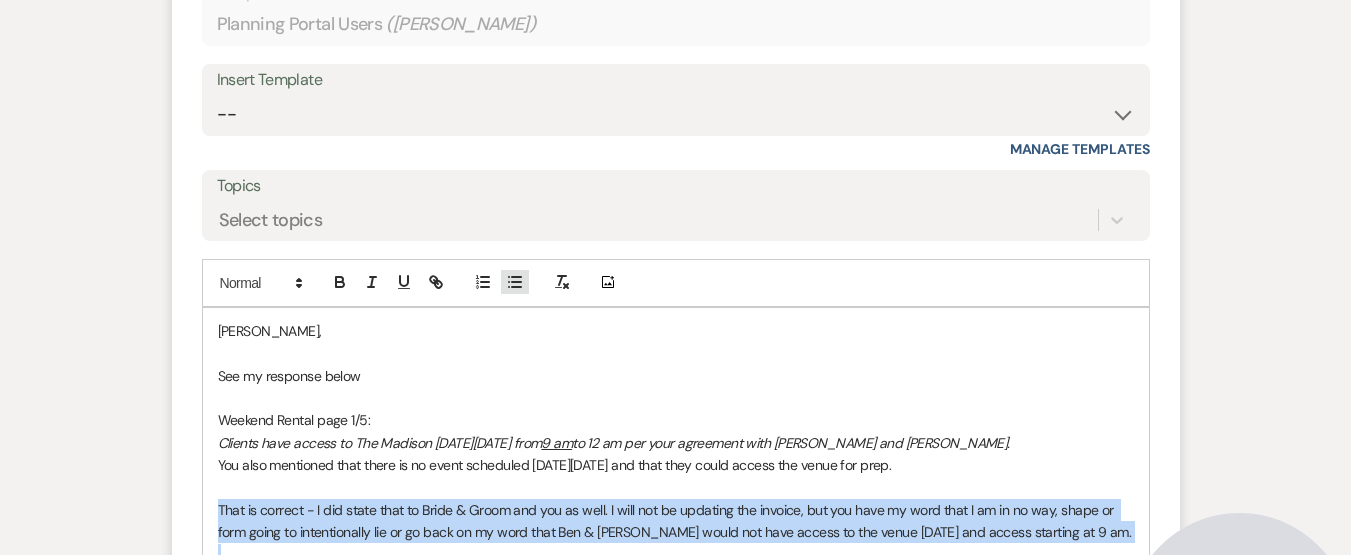 click 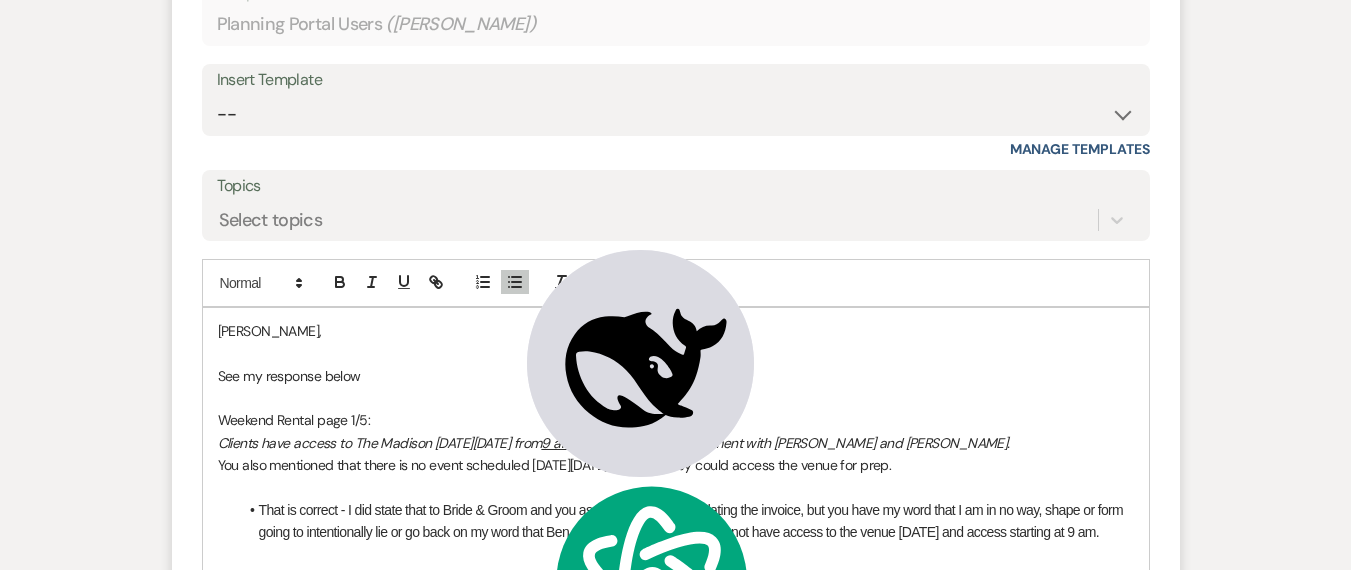 click at bounding box center [676, 488] 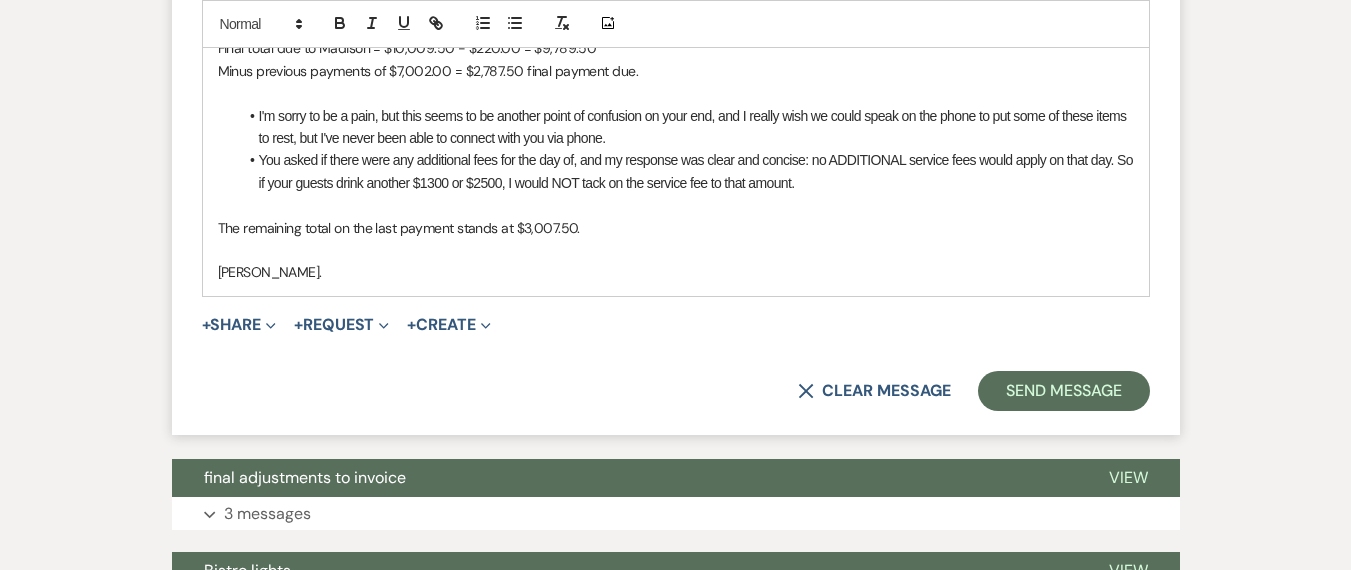scroll, scrollTop: 2320, scrollLeft: 0, axis: vertical 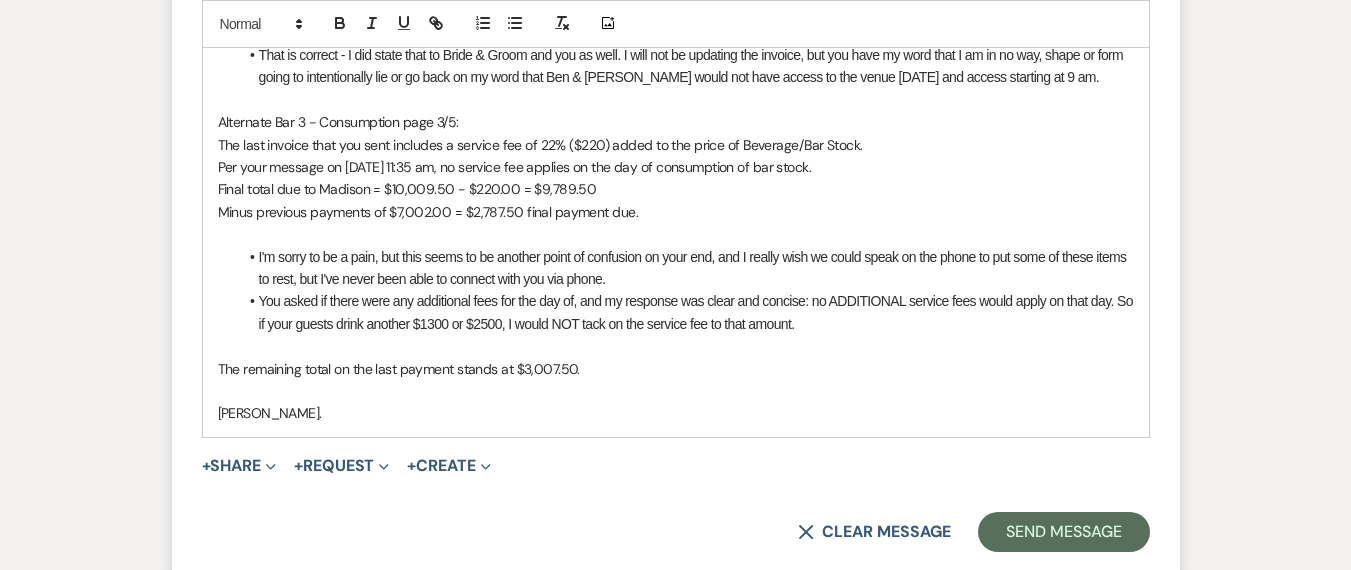 click on "The remaining total on the last payment stands at $3,007.50." at bounding box center [676, 369] 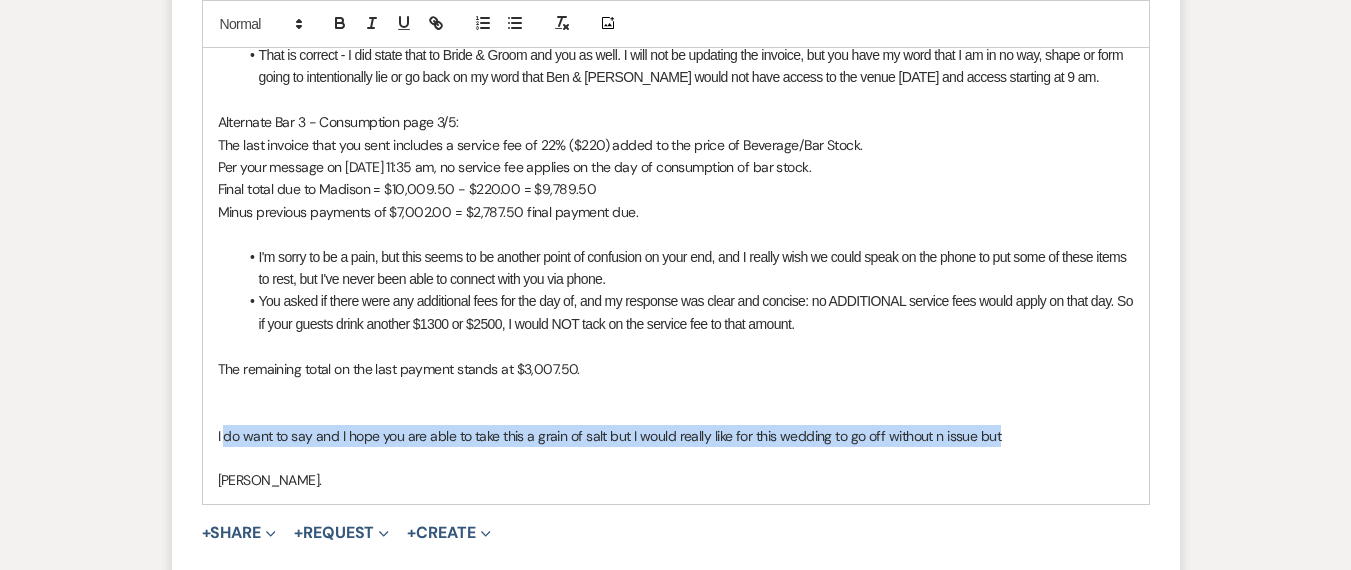 drag, startPoint x: 1007, startPoint y: 383, endPoint x: 224, endPoint y: 393, distance: 783.06384 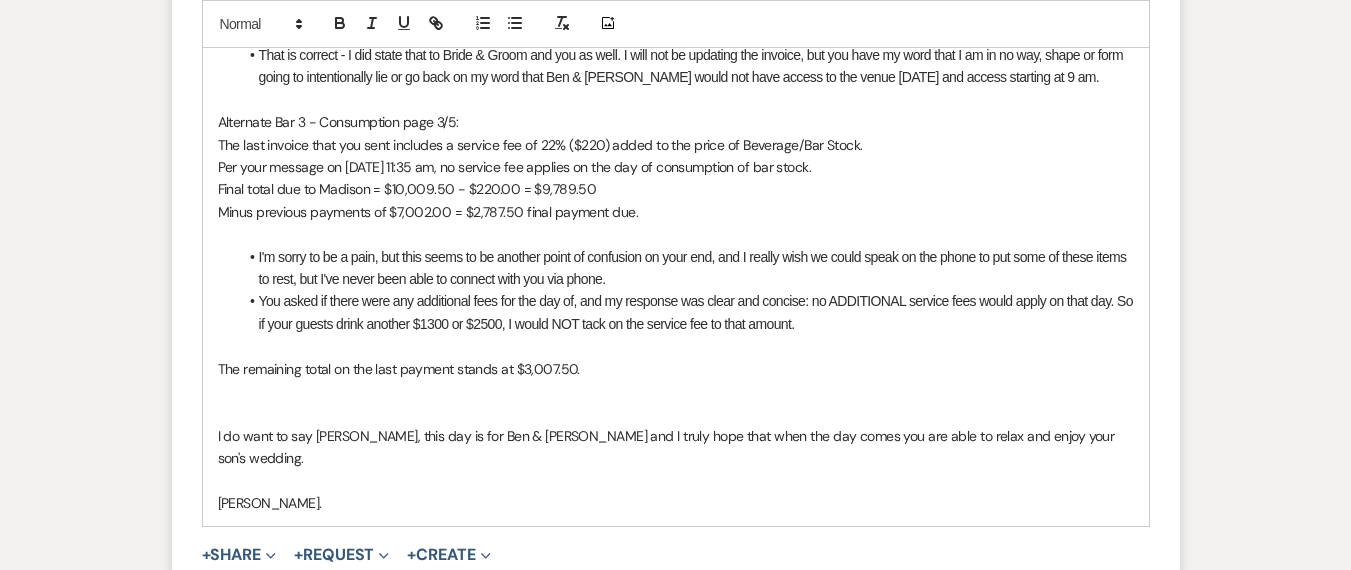 click on "Payton" at bounding box center [0, 0] 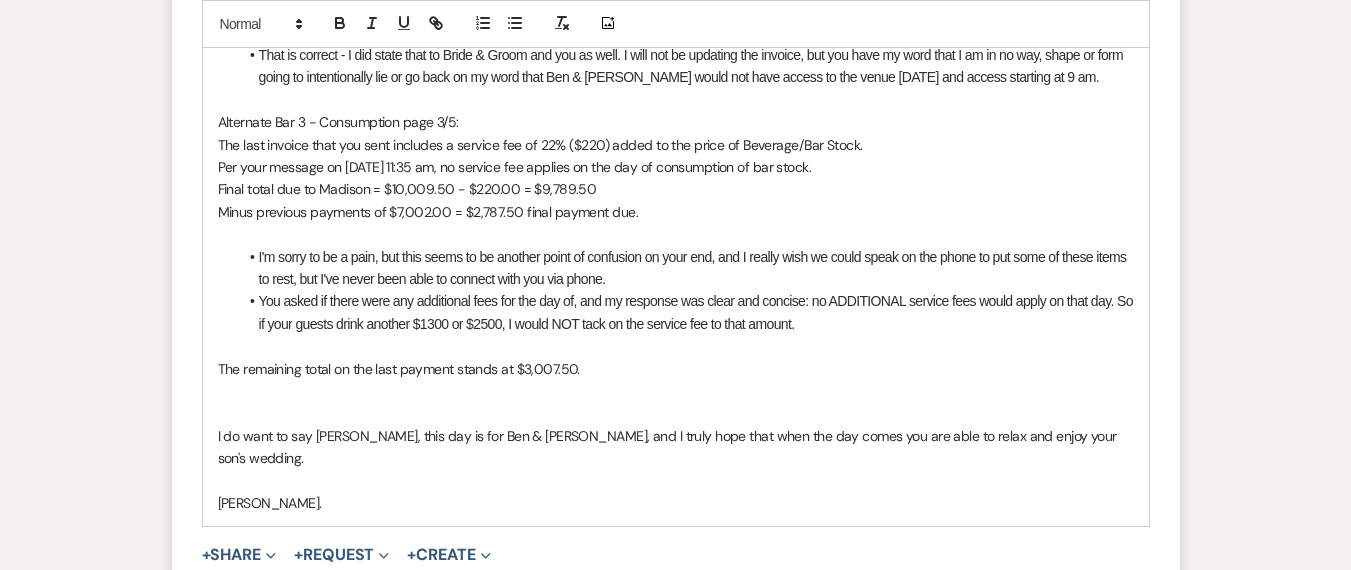 click on "I do want to say Sharon, this day is for Ben & Payton, and I truly hope that when the day comes you are able to relax and enjoy your son's wedding." at bounding box center [676, 447] 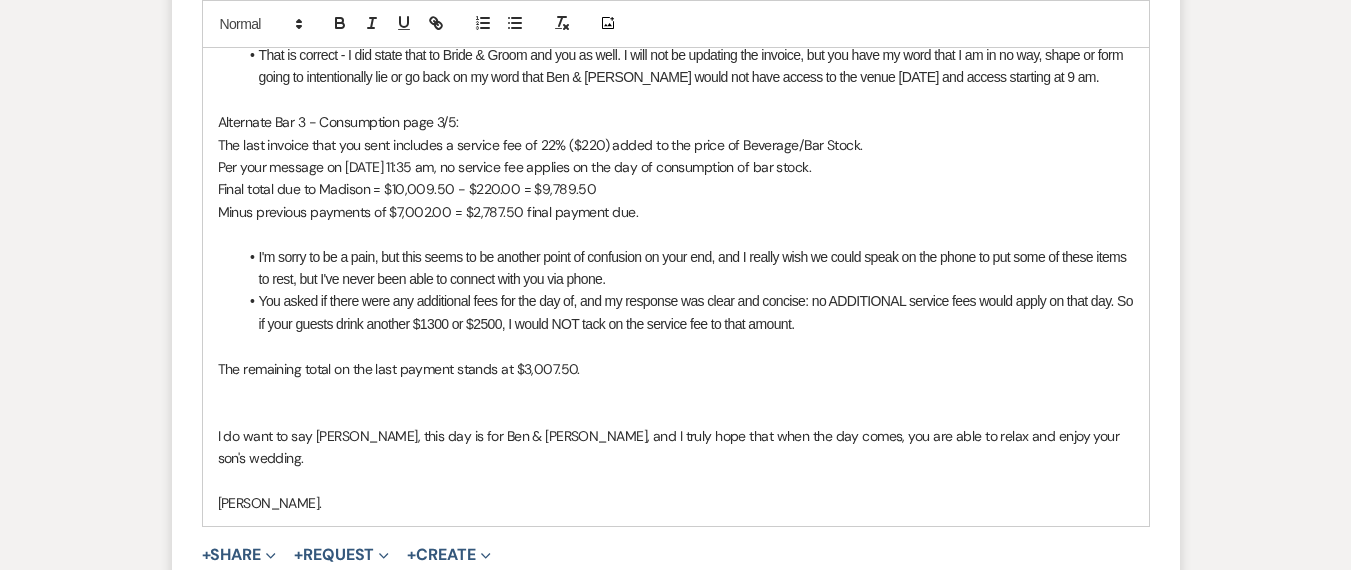 click on "I do want to say Sharon, this day is for Ben & Payton, and I truly hope that when the day comes, you are able to relax and enjoy your son's wedding." at bounding box center [676, 447] 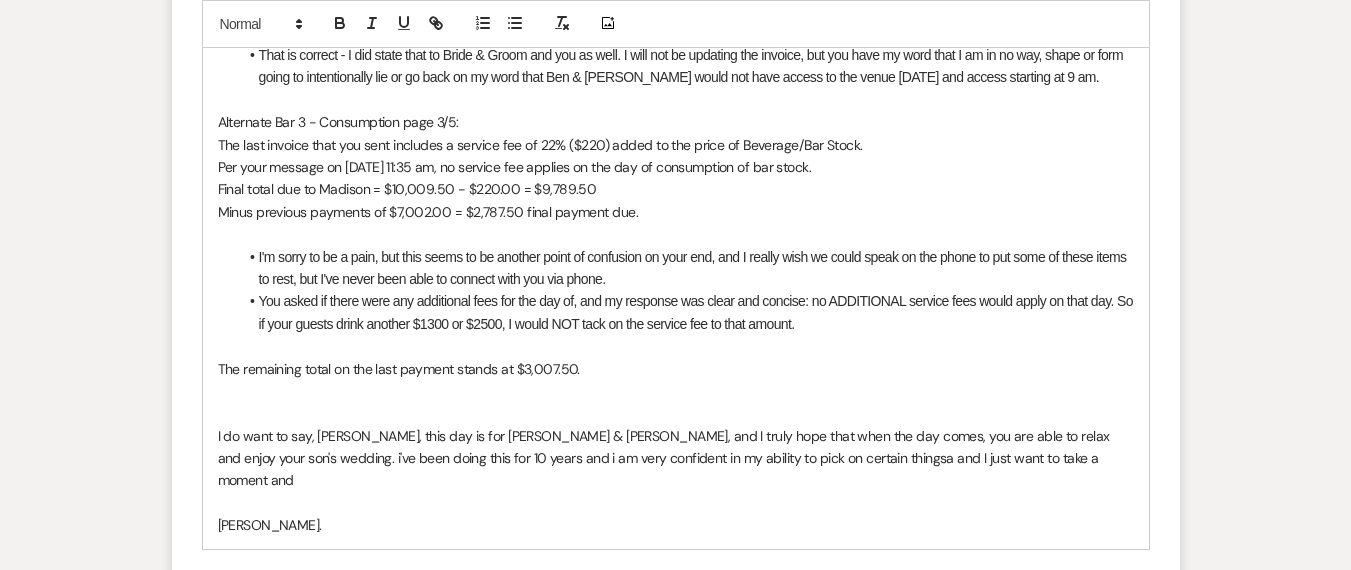 click on "I do want to say, Sharon, this day is for Ben & Payton, and I truly hope that when the day comes, you are able to relax and enjoy your son's wedding. i've been doing this for 10 years and i am very confident in my ability to pick on certain thingsa and I just want to take a moment and" at bounding box center (676, 458) 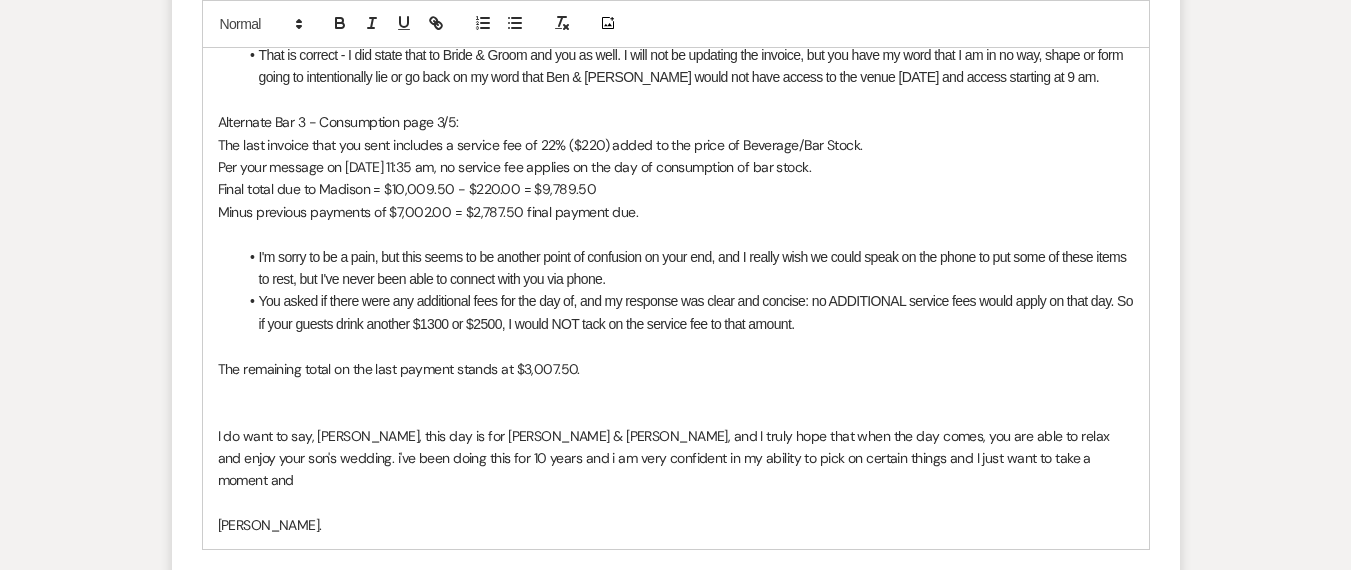 click on "I do want to say, Sharon, this day is for Ben & Payton, and I truly hope that when the day comes, you are able to relax and enjoy your son's wedding. i've been doing this for 10 years and i am very confident in my ability to pick on certain things and I just want to take a moment and" at bounding box center (676, 458) 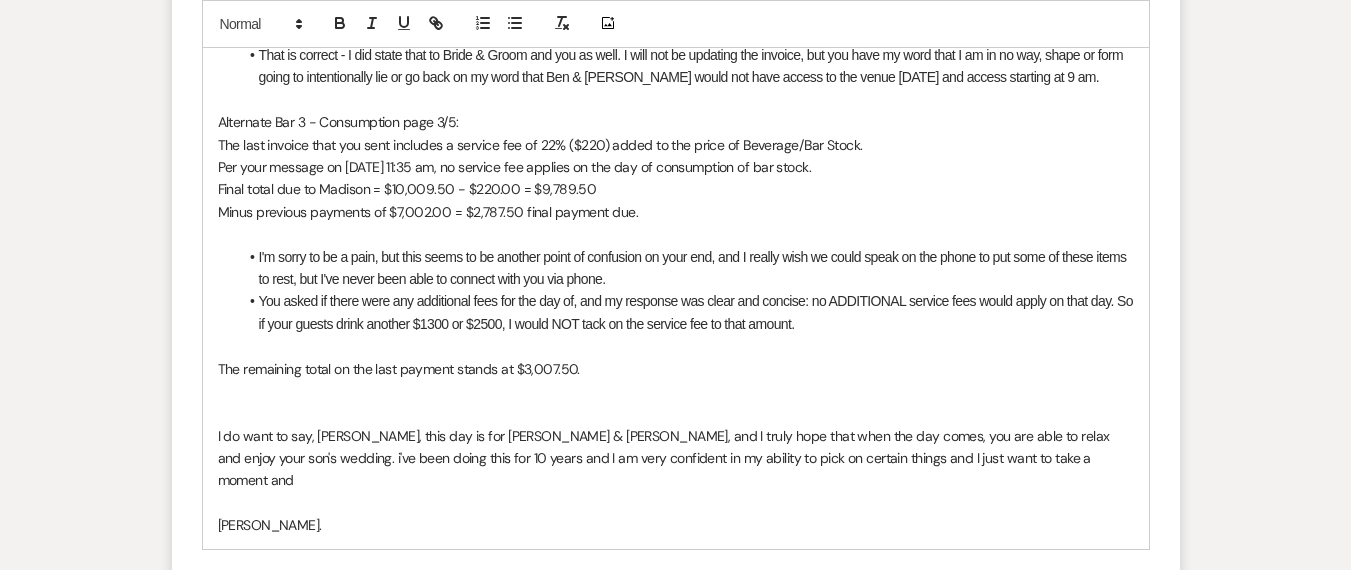click on "I do want to say, Sharon, this day is for Ben & Payton, and I truly hope that when the day comes, you are able to relax and enjoy your son's wedding. i've been doing this for 10 years and I am very confident in my ability to pick on certain things and I just want to take a moment and" at bounding box center (676, 458) 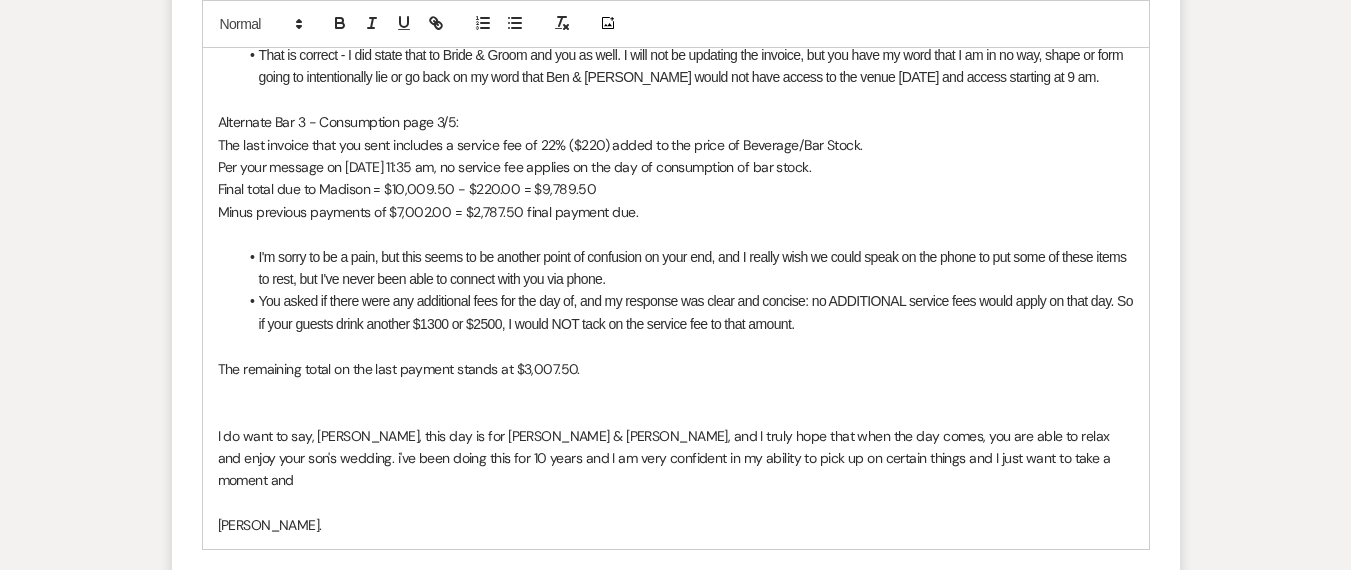 click at bounding box center [676, 503] 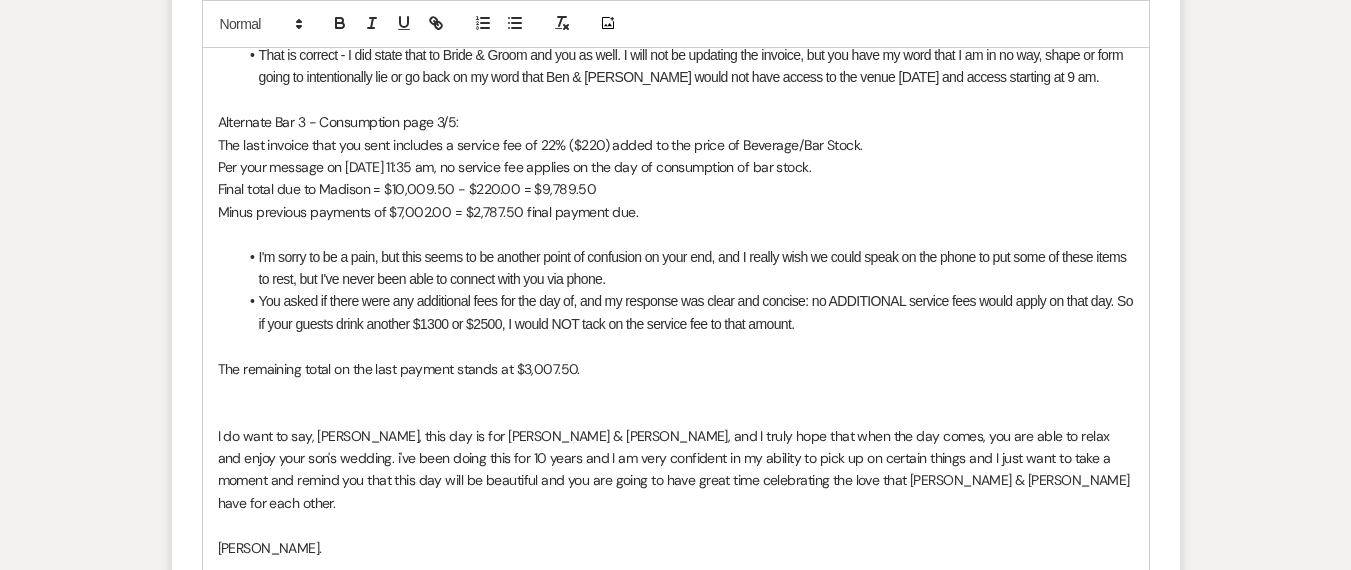 click on "I do want to say, Sharon, this day is for Ben & Payton, and I truly hope that when the day comes, you are able to relax and enjoy your son's wedding. i've been doing this for 10 years and I am very confident in my ability to pick up on certain things and I just want to take a moment and remind you that this day will be beautiful and you are going to have great time celebrating the love that Ben & Payton have for each other." at bounding box center [676, 470] 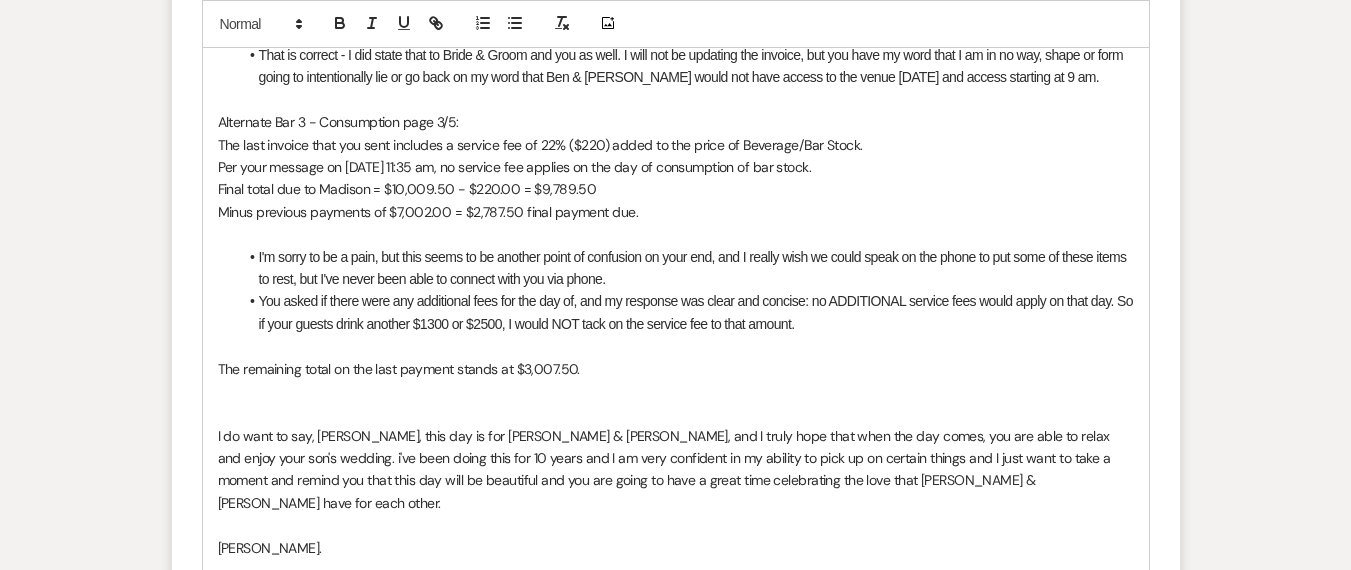 click on "I do want to say, Sharon, this day is for Ben & Payton, and I truly hope that when the day comes, you are able to relax and enjoy your son's wedding. i've been doing this for 10 years and I am very confident in my ability to pick up on certain things and I just want to take a moment and remind you that this day will be beautiful and you are going to have a great time celebrating the love that Ben & Payton have for each other." at bounding box center [676, 470] 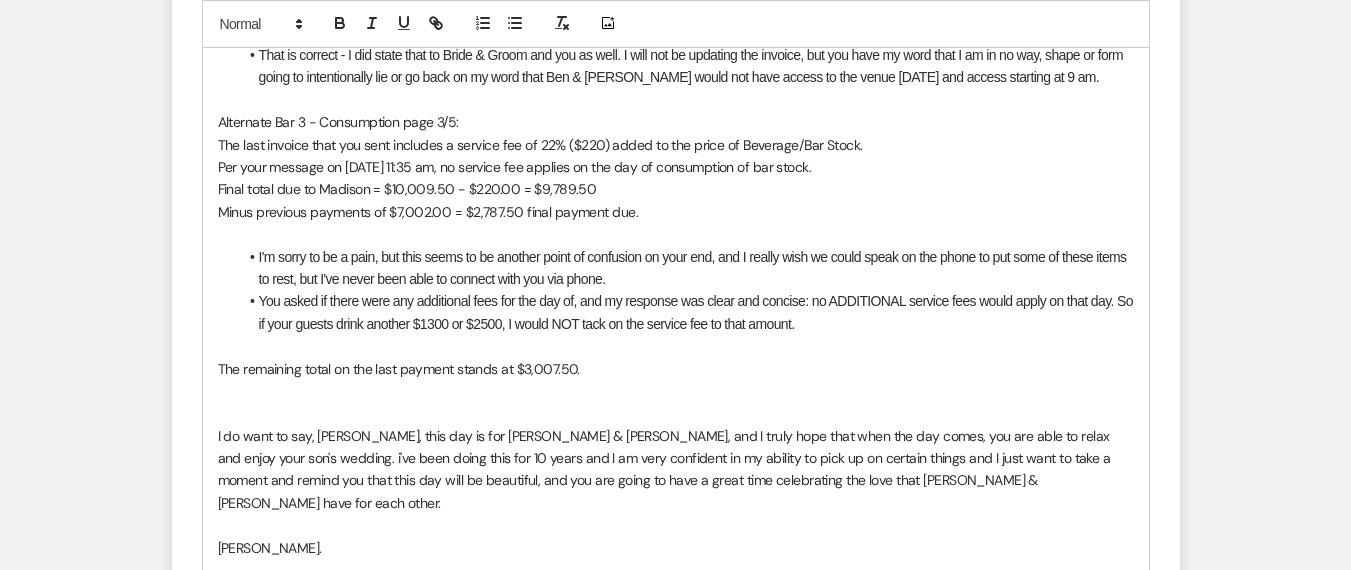 click on "I do want to say, Sharon, this day is for Ben & Payton, and I truly hope that when the day comes, you are able to relax and enjoy your son's wedding. i've been doing this for 10 years and I am very confident in my ability to pick up on certain things and I just want to take a moment and remind you that this day will be beautiful, and you are going to have a great time celebrating the love that Ben & Payton have for each other." at bounding box center (676, 470) 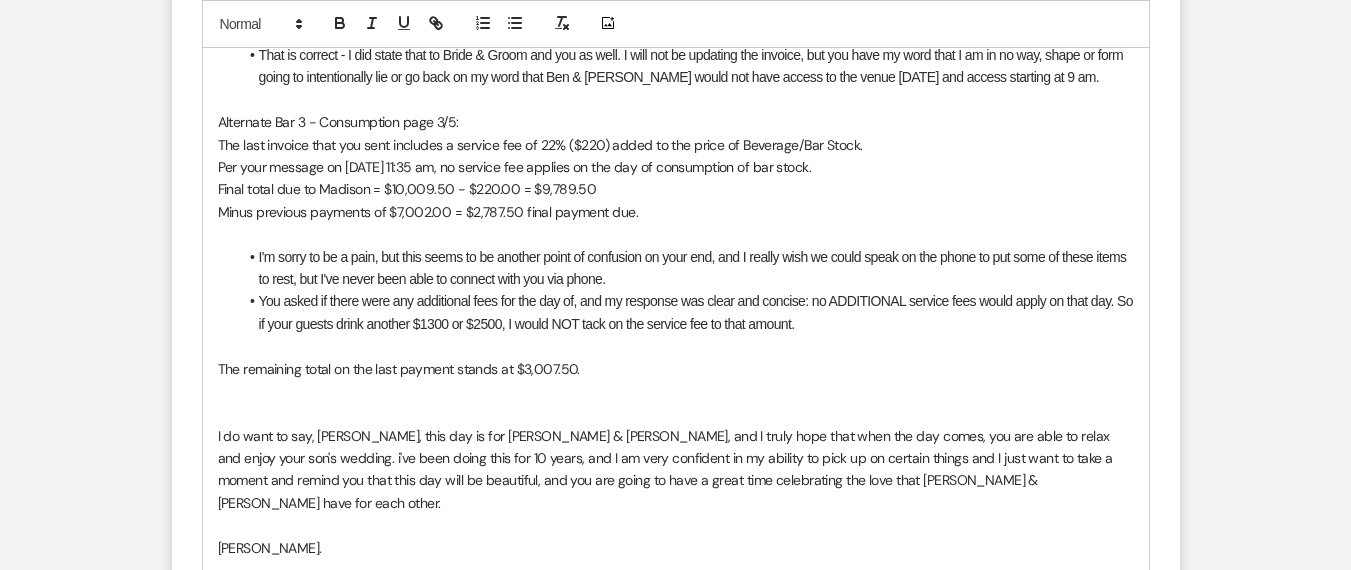 click on "I do want to say, Sharon, this day is for Ben & Payton, and I truly hope that when the day comes, you are able to relax and enjoy your son's wedding. i've been doing this for 10 years, and I am very confident in my ability to pick up on certain things and I just want to take a moment and remind you that this day will be beautiful, and you are going to have a great time celebrating the love that Ben & Payton have for each other." at bounding box center [676, 470] 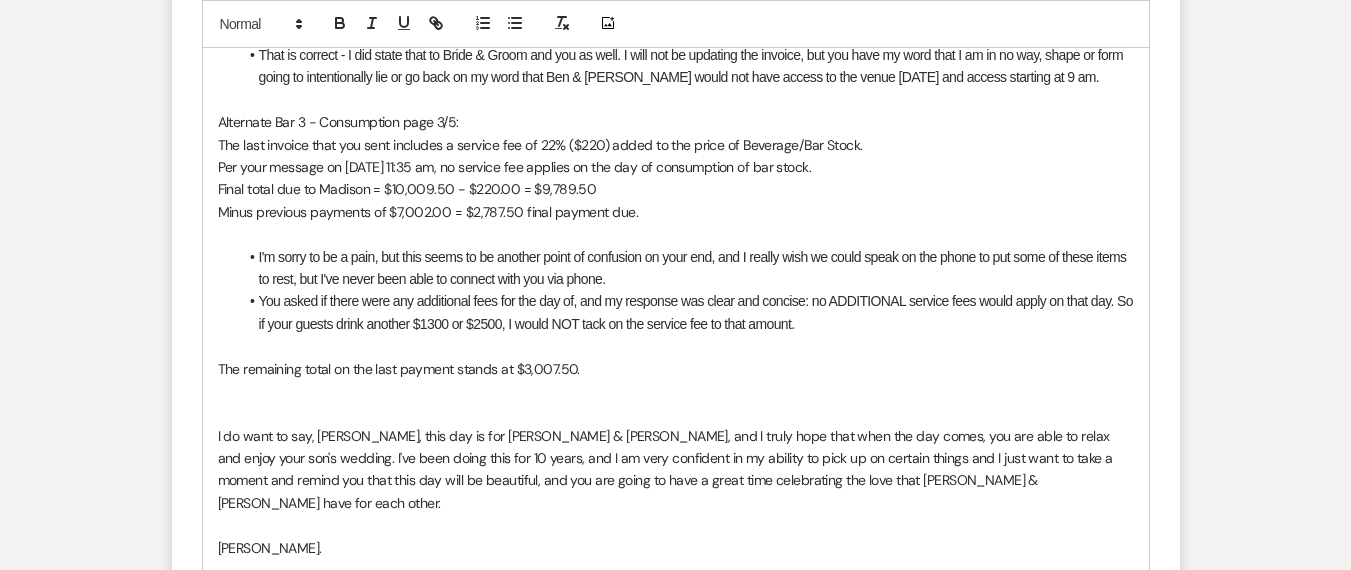 click on "I do want to say, Sharon, this day is for Ben & Payton, and I truly hope that when the day comes, you are able to relax and enjoy your son's wedding. I've been doing this for 10 years, and I am very confident in my ability to pick up on certain things and I just want to take a moment and remind you that this day will be beautiful, and you are going to have a great time celebrating the love that Ben & Payton have for each other." at bounding box center (676, 470) 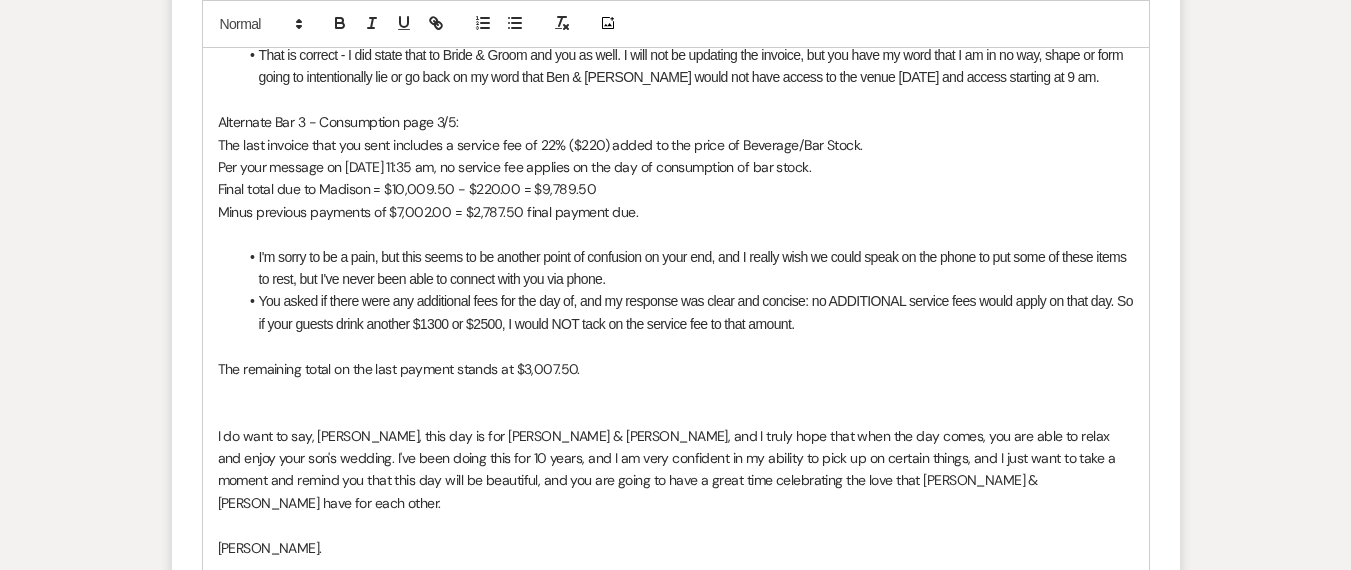 click on "Daryl." at bounding box center (676, 548) 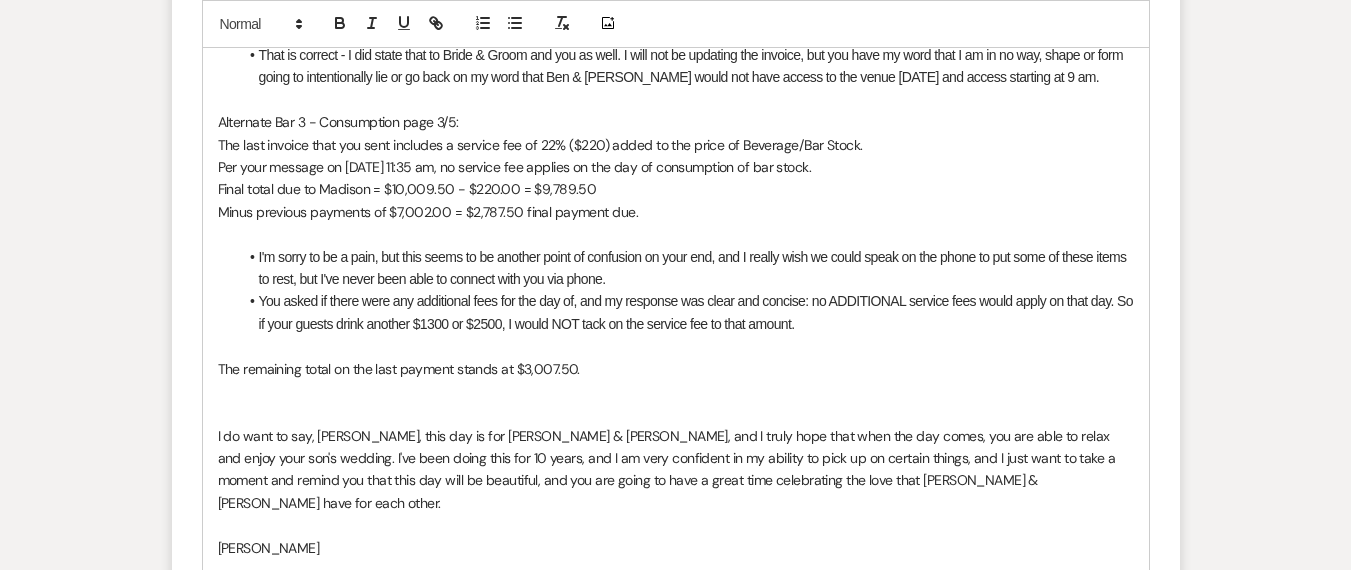 click on "I do want to say, Sharon, this day is for Ben & Payton, and I truly hope that when the day comes, you are able to relax and enjoy your son's wedding. I've been doing this for 10 years, and I am very confident in my ability to pick up on certain things, and I just want to take a moment and remind you that this day will be beautiful, and you are going to have a great time celebrating the love that Ben & Payton have for each other." at bounding box center [676, 470] 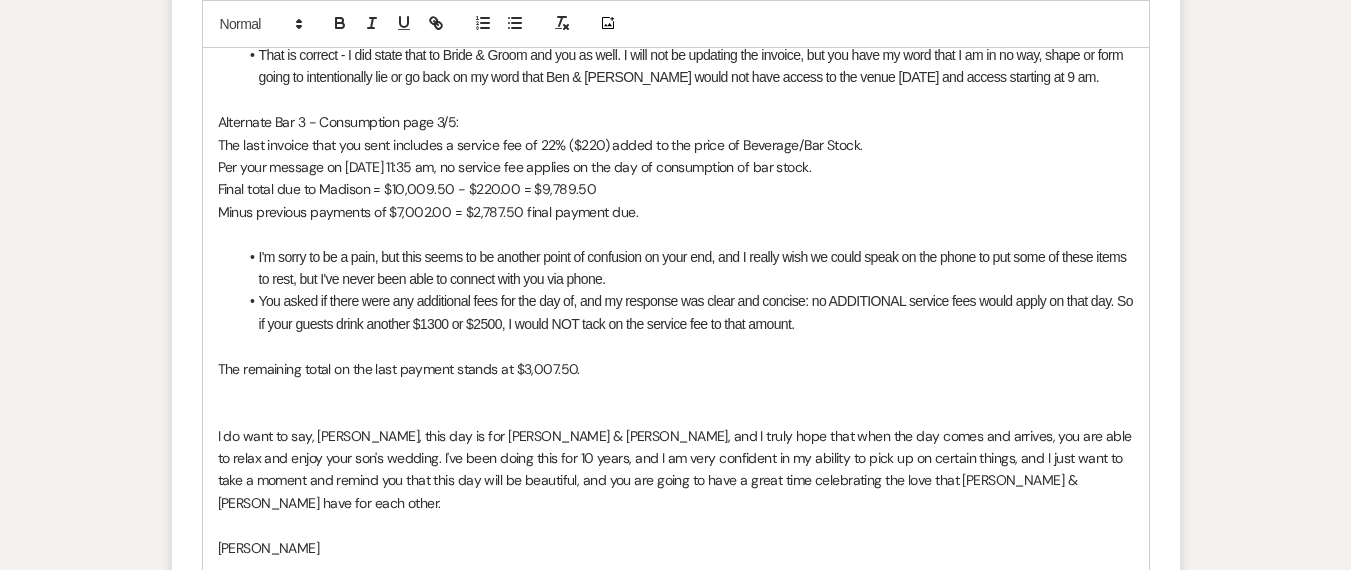 click on "I do want to say, Sharon, this day is for Ben & Payton, and I truly hope that when the day comes and arrives, you are able to relax and enjoy your son's wedding. I've been doing this for 10 years, and I am very confident in my ability to pick up on certain things, and I just want to take a moment and remind you that this day will be beautiful, and you are going to have a great time celebrating the love that Ben & Payton have for each other." at bounding box center (676, 470) 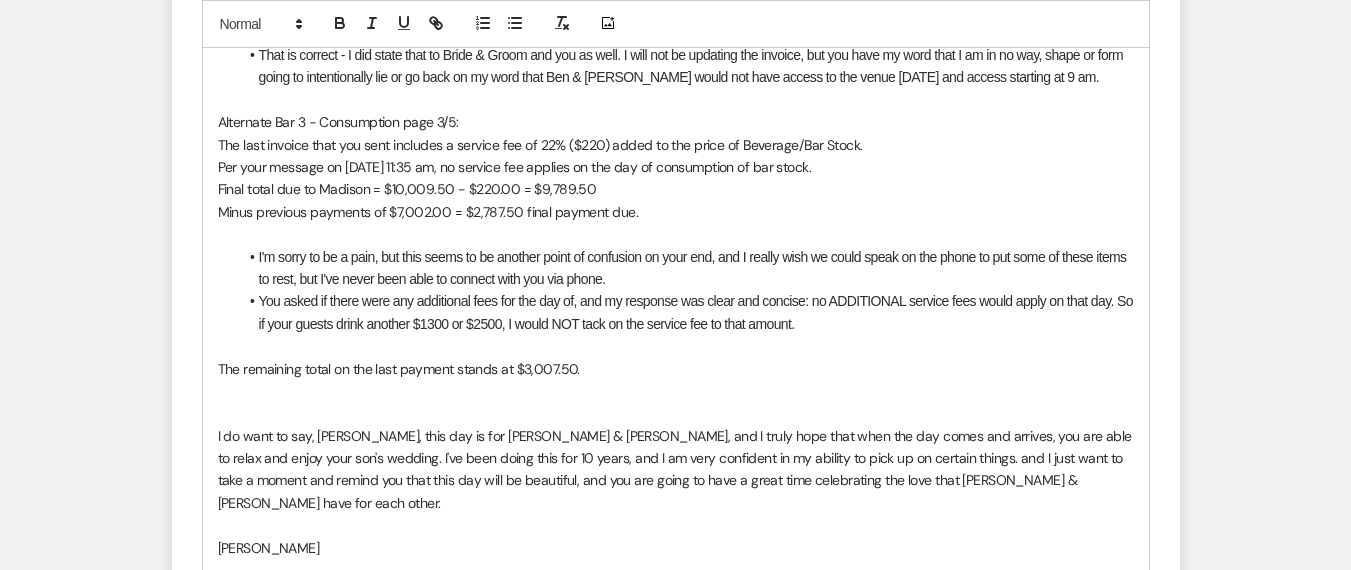 click on "I do want to say, Sharon, this day is for Ben & Payton, and I truly hope that when the day comes and arrives, you are able to relax and enjoy your son's wedding. I've been doing this for 10 years, and I am very confident in my ability to pick up on certain things. and I just want to take a moment and remind you that this day will be beautiful, and you are going to have a great time celebrating the love that Ben & Payton have for each other." at bounding box center (676, 470) 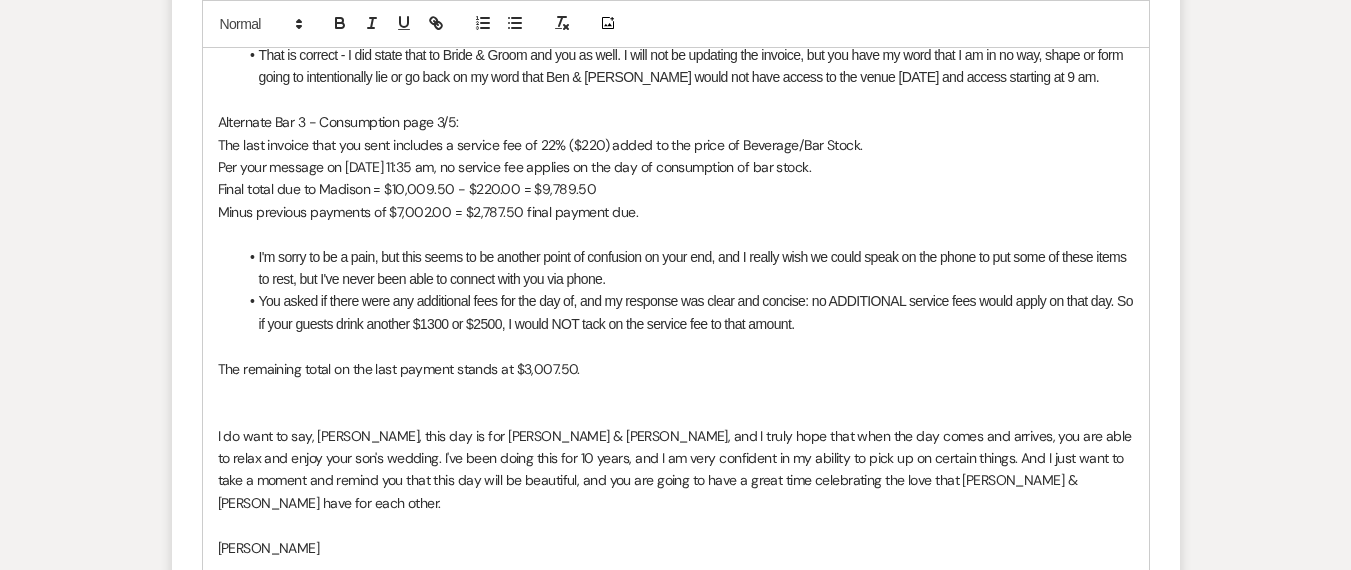 click on "I do want to say, Sharon, this day is for Ben & Payton, and I truly hope that when the day comes and arrives, you are able to relax and enjoy your son's wedding. I've been doing this for 10 years, and I am very confident in my ability to pick up on certain things. And I just want to take a moment and remind you that this day will be beautiful, and you are going to have a great time celebrating the love that Ben & Payton have for each other." at bounding box center [676, 470] 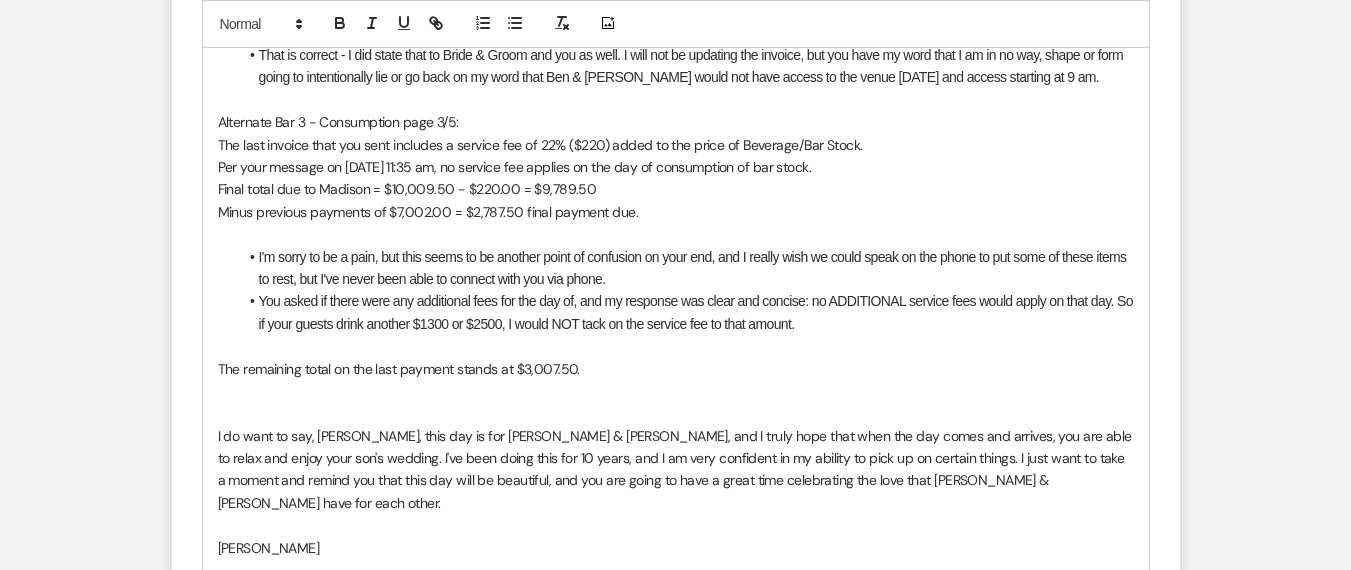 click on "[PERSON_NAME]" at bounding box center (676, 548) 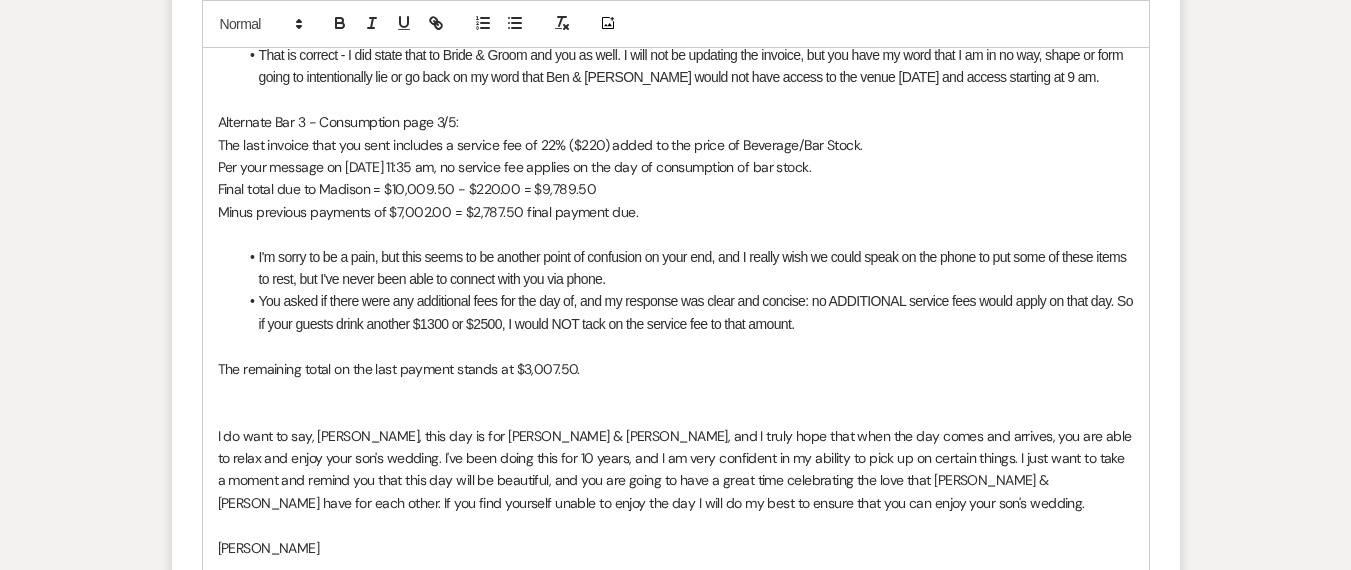 click on "I do want to say, Sharon, this day is for Ben & Payton, and I truly hope that when the day comes and arrives, you are able to relax and enjoy your son's wedding. I've been doing this for 10 years, and I am very confident in my ability to pick up on certain things. I just want to take a moment and remind you that this day will be beautiful, and you are going to have a great time celebrating the love that Ben & Payton have for each other. If you find yourself unable to enjoy the day I will do my best to ensure that you can enjoy your son's wedding." at bounding box center [676, 470] 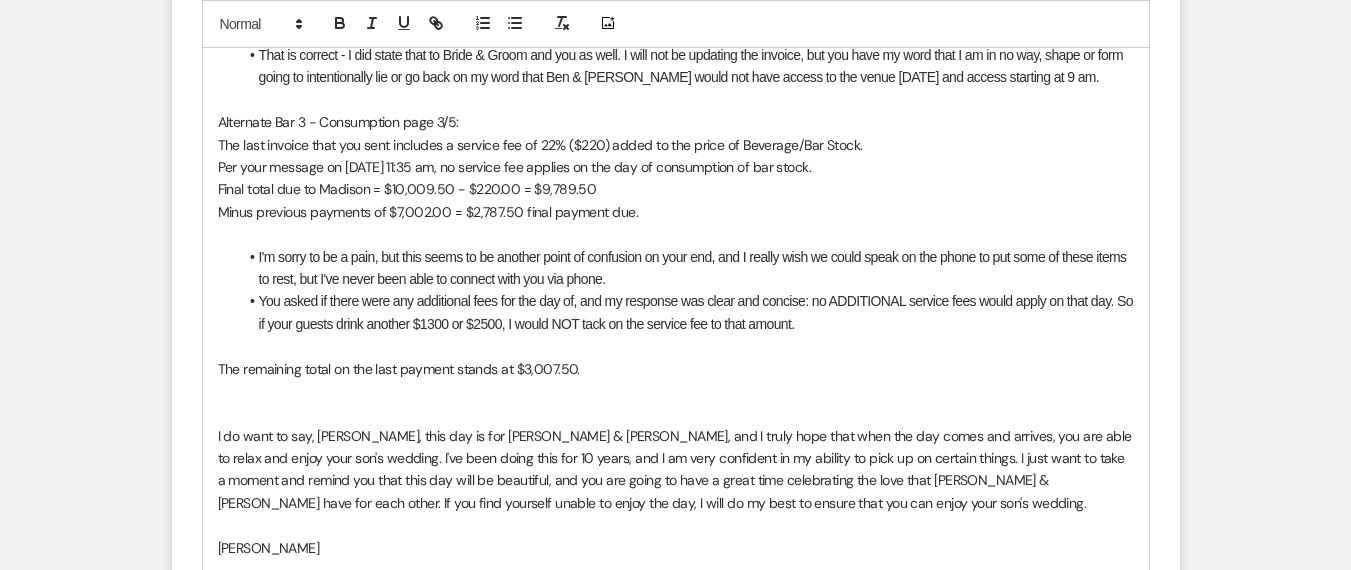 click on "I do want to say, Sharon, this day is for Ben & Payton, and I truly hope that when the day comes and arrives, you are able to relax and enjoy your son's wedding. I've been doing this for 10 years, and I am very confident in my ability to pick up on certain things. I just want to take a moment and remind you that this day will be beautiful, and you are going to have a great time celebrating the love that Ben & Payton have for each other. If you find yourself unable to enjoy the day, I will do my best to ensure that you can enjoy your son's wedding." at bounding box center [676, 470] 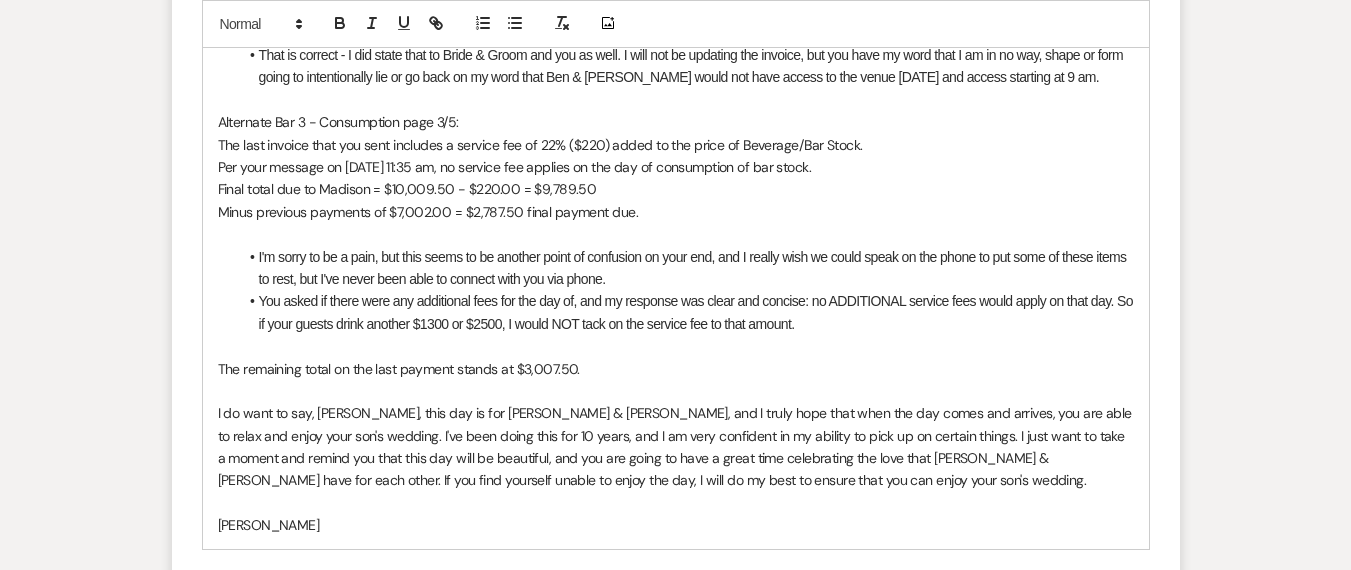 click on "I do want to say, Sharon, this day is for Ben & Payton, and I truly hope that when the day comes and arrives, you are able to relax and enjoy your son's wedding. I've been doing this for 10 years, and I am very confident in my ability to pick up on certain things. I just want to take a moment and remind you that this day will be beautiful, and you are going to have a great time celebrating the love that Ben & Payton have for each other. If you find yourself unable to enjoy the day, I will do my best to ensure that you can enjoy your son's wedding." at bounding box center (676, 447) 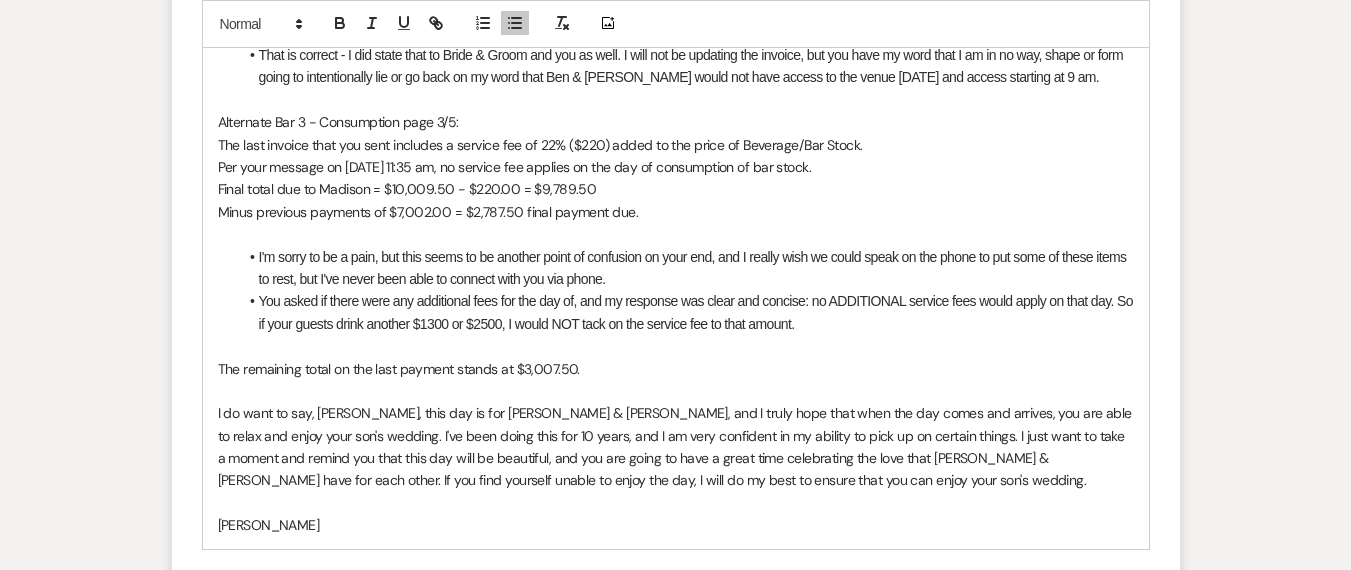 click on "I do want to say, Sharon, this day is for Ben & Payton, and I truly hope that when the day comes and arrives, you are able to relax and enjoy your son's wedding. I've been doing this for 10 years, and I am very confident in my ability to pick up on certain things. I just want to take a moment and remind you that this day will be beautiful, and you are going to have a great time celebrating the love that Ben & Payton have for each other. If you find yourself unable to enjoy the day, I will do my best to ensure that you can enjoy your son's wedding." at bounding box center [676, 447] 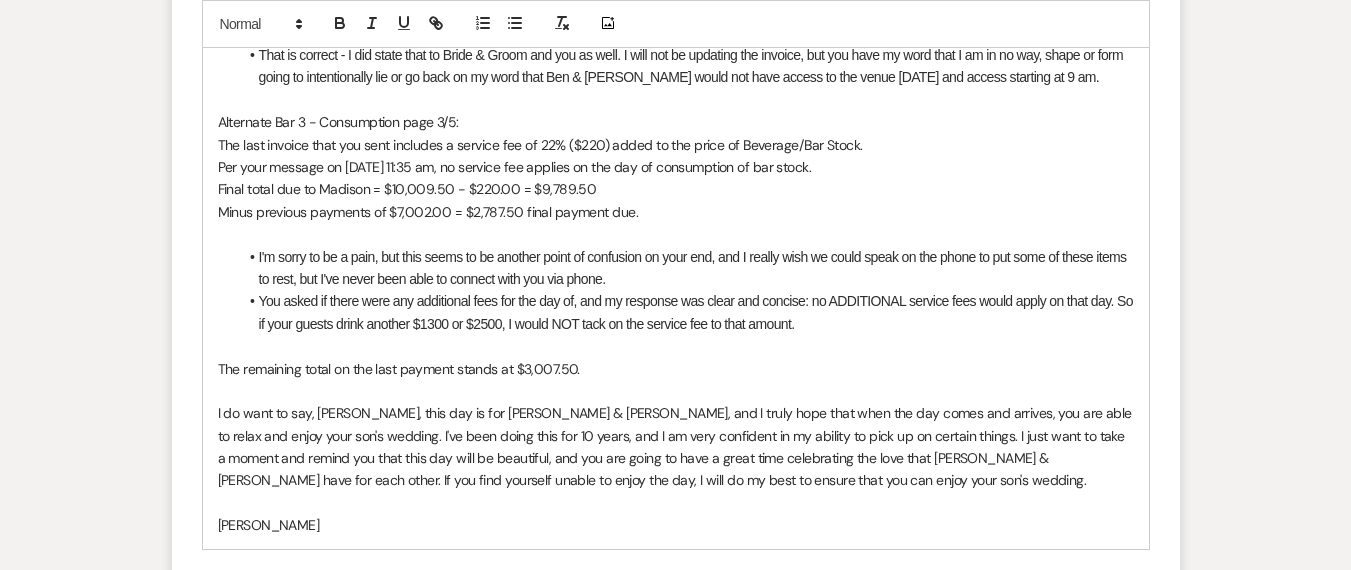 click on "I do want to say, Sharon, this day is for Ben & Payton, and I truly hope that when the day comes and arrives, you are able to relax and enjoy your son's wedding. I've been doing this for 10 years, and I am very confident in my ability to pick up on certain things. I just want to take a moment and remind you that this day will be beautiful, and you are going to have a great time celebrating the love that Ben & Payton have for each other. If you find yourself unable to enjoy the day, I will do my best to ensure that you can enjoy your son's wedding." at bounding box center (676, 447) 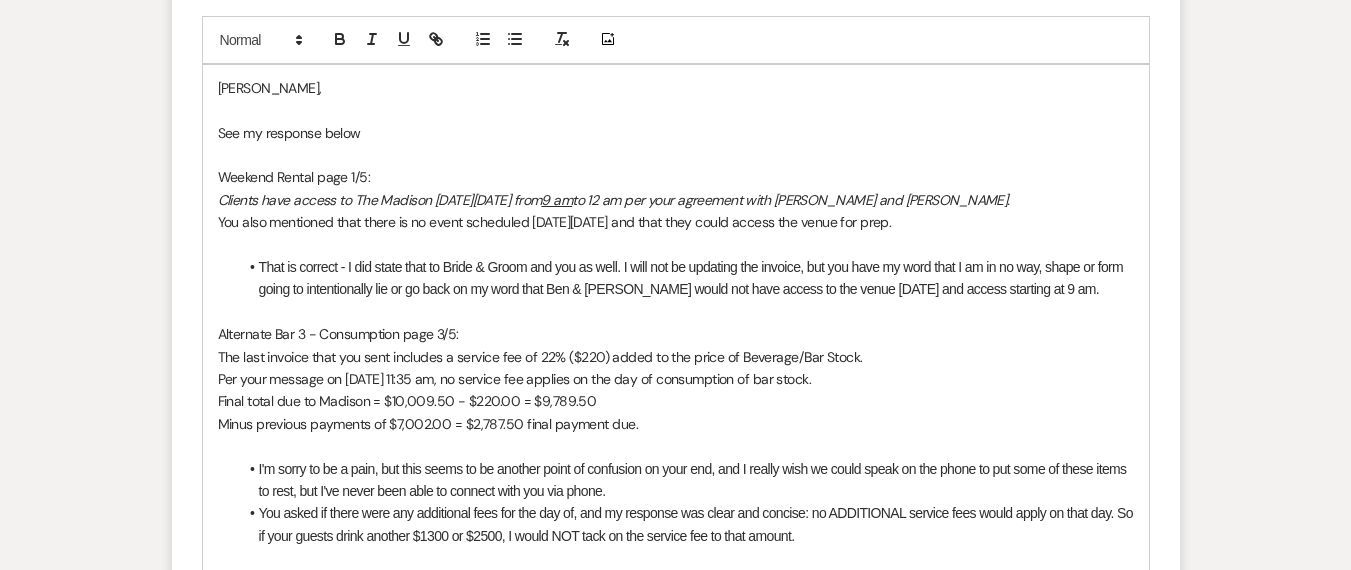 scroll, scrollTop: 2104, scrollLeft: 0, axis: vertical 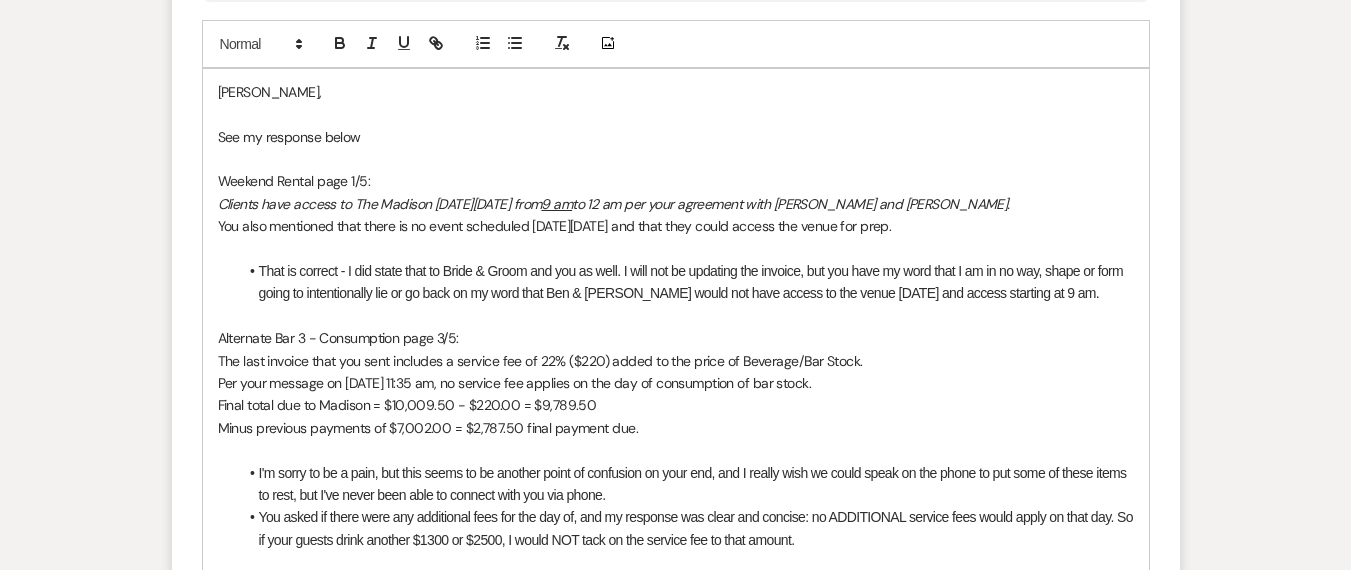click on "That is correct - I did state that to Bride & Groom and you as well. I will not be updating the invoice, but you have my word that I am in no way, shape or form going to intentionally lie or go back on my word that Ben & Payton would not have access to the venue on Friday and access starting at 9 am." at bounding box center [686, 282] 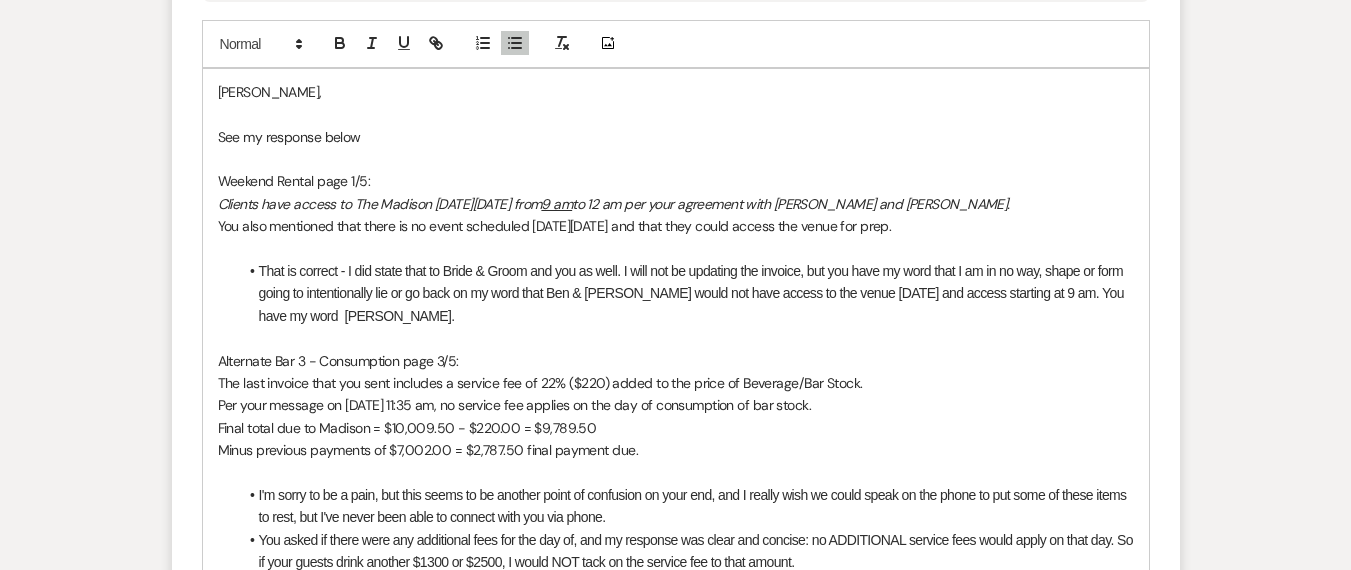 click on "That is correct - I did state that to Bride & Groom and you as well. I will not be updating the invoice, but you have my word that I am in no way, shape or form going to intentionally lie or go back on my word that Ben & Payton would not have access to the venue on Friday and access starting at 9 am. You have my word  Sharon." at bounding box center [686, 293] 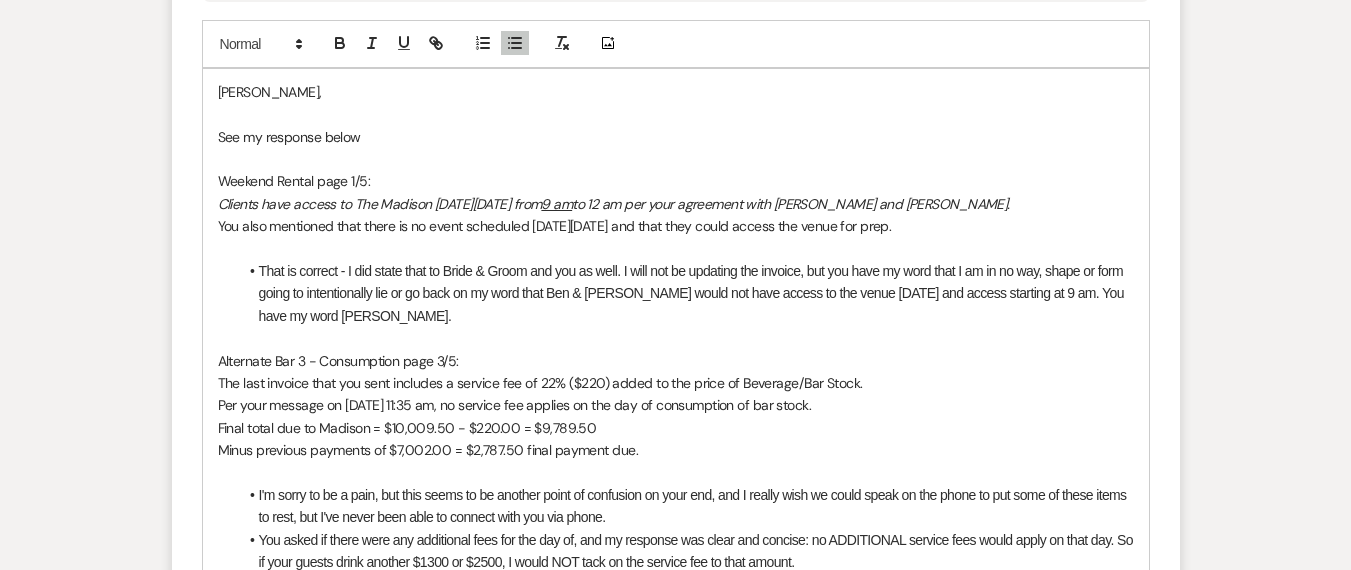 click on "That is correct - I did state that to Bride & Groom and you as well. I will not be updating the invoice, but you have my word that I am in no way, shape or form going to intentionally lie or go back on my word that Ben & Payton would not have access to the venue on Friday and access starting at 9 am. You have my word Sharon." at bounding box center (686, 293) 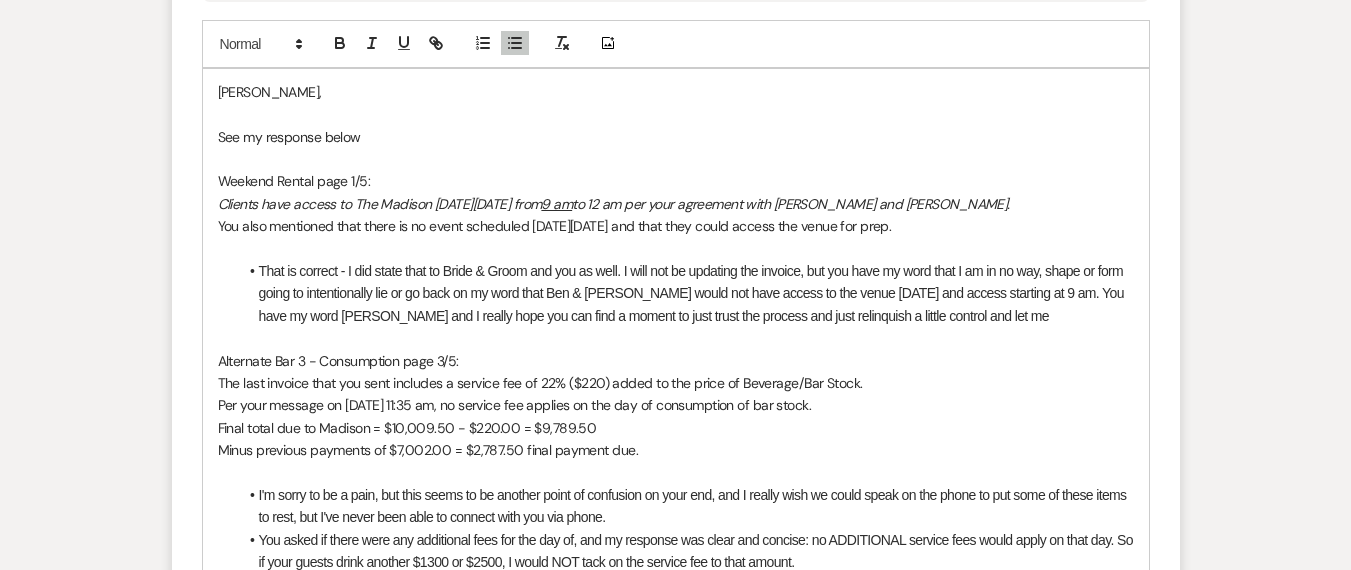 click on "That is correct - I did state that to Bride & Groom and you as well. I will not be updating the invoice, but you have my word that I am in no way, shape or form going to intentionally lie or go back on my word that Ben & Payton would not have access to the venue on Friday and access starting at 9 am. You have my word Sharon and I really hope you can find a moment to just trust the process and just relinquish a little control and let me" at bounding box center (686, 293) 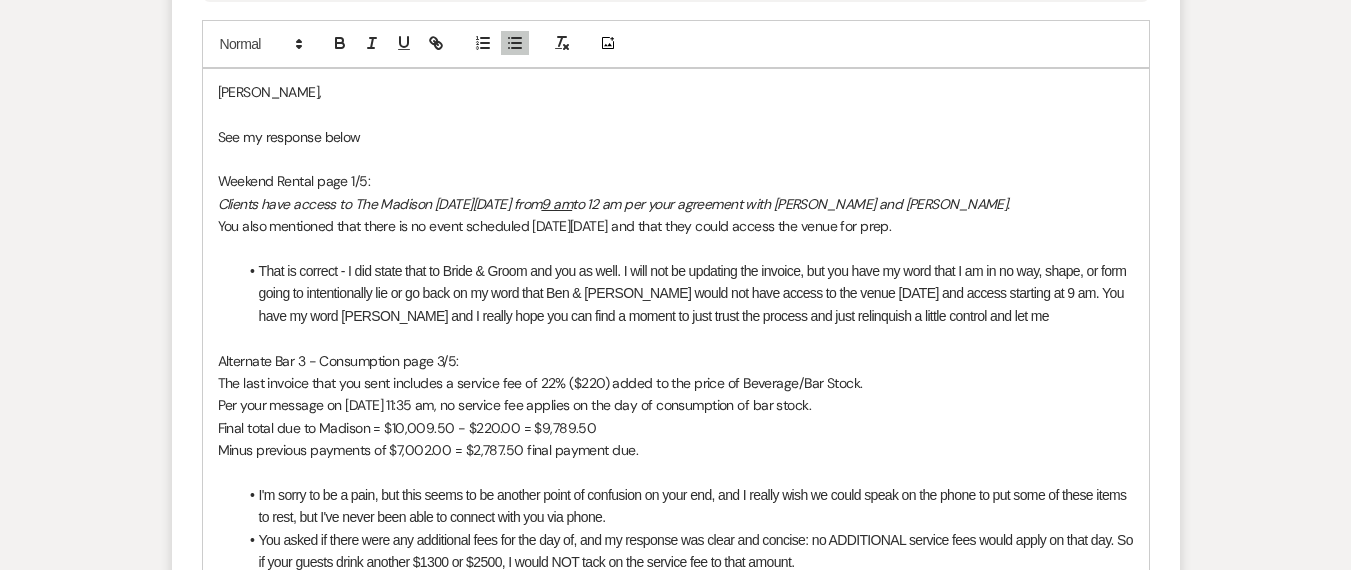 click on "That is correct - I did state that to Bride & Groom and you as well. I will not be updating the invoice, but you have my word that I am in no way, shape, or form going to intentionally lie or go back on my word that Ben & Payton would not have access to the venue on Friday and access starting at 9 am. You have my word Sharon and I really hope you can find a moment to just trust the process and just relinquish a little control and let me" at bounding box center [686, 293] 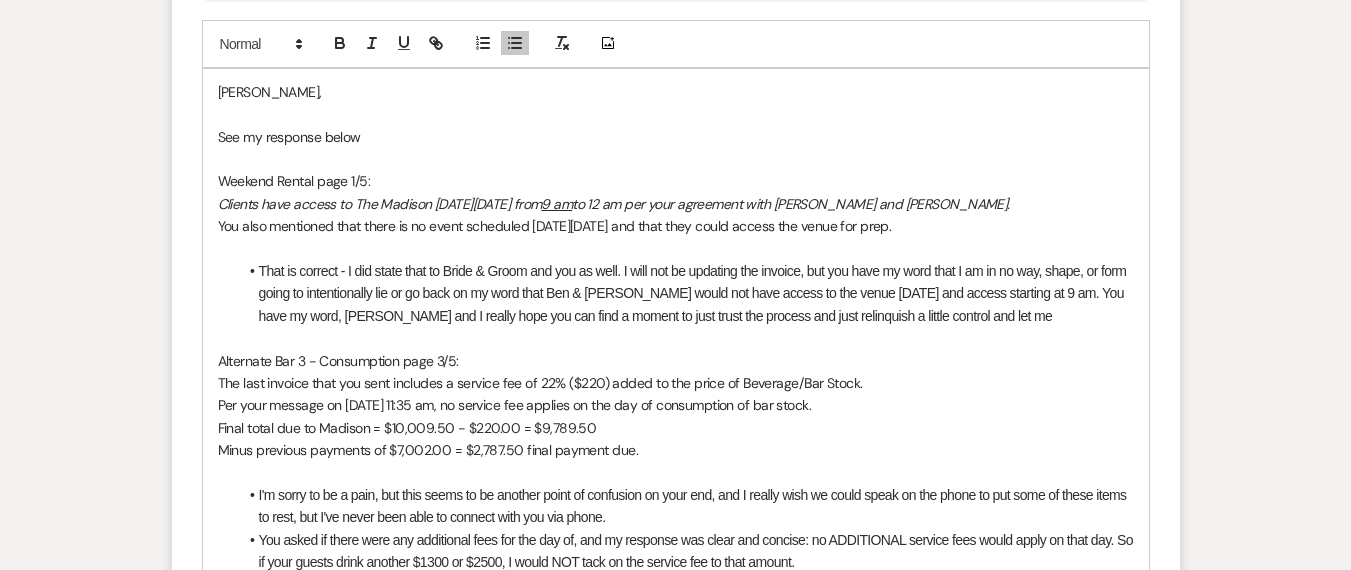 click on "That is correct - I did state that to Bride & Groom and you as well. I will not be updating the invoice, but you have my word that I am in no way, shape, or form going to intentionally lie or go back on my word that Ben & Payton would not have access to the venue on Friday and access starting at 9 am. You have my word, Sharon and I really hope you can find a moment to just trust the process and just relinquish a little control and let me" at bounding box center [686, 293] 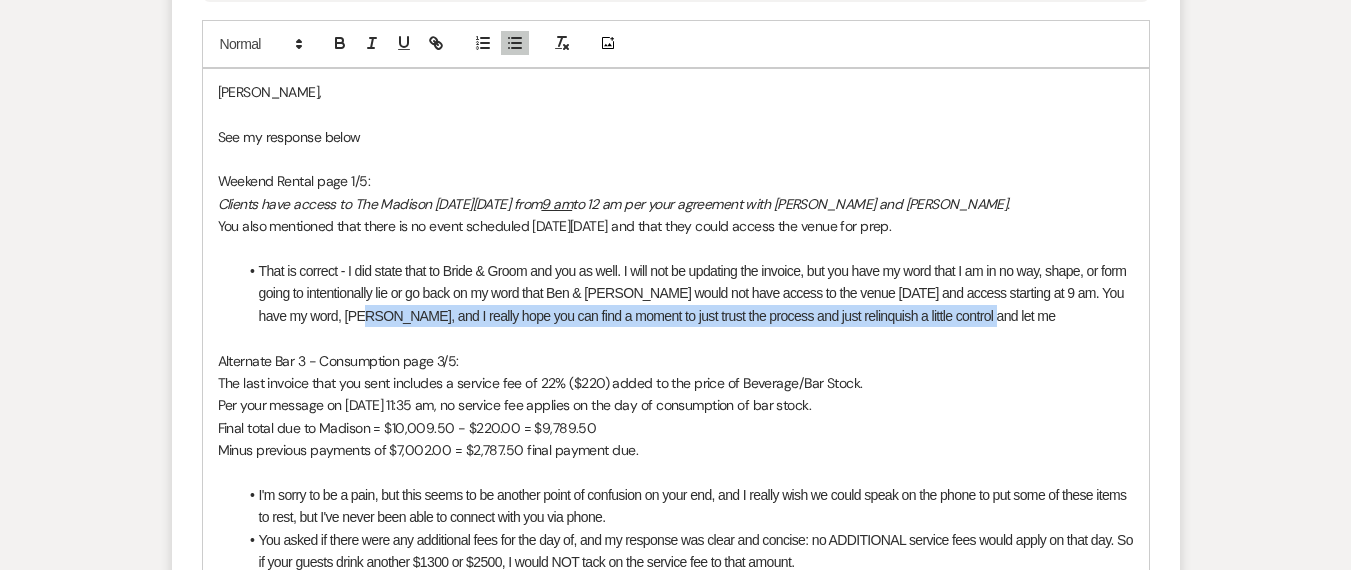 drag, startPoint x: 1052, startPoint y: 275, endPoint x: 387, endPoint y: 276, distance: 665.00073 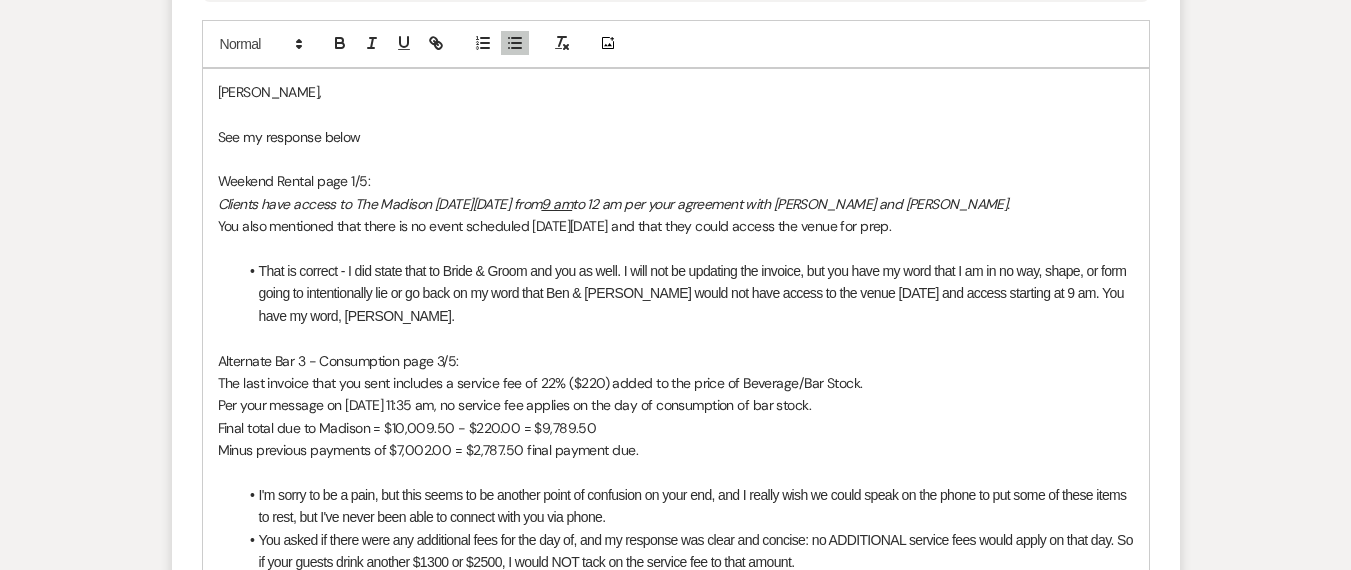 click at bounding box center (676, 338) 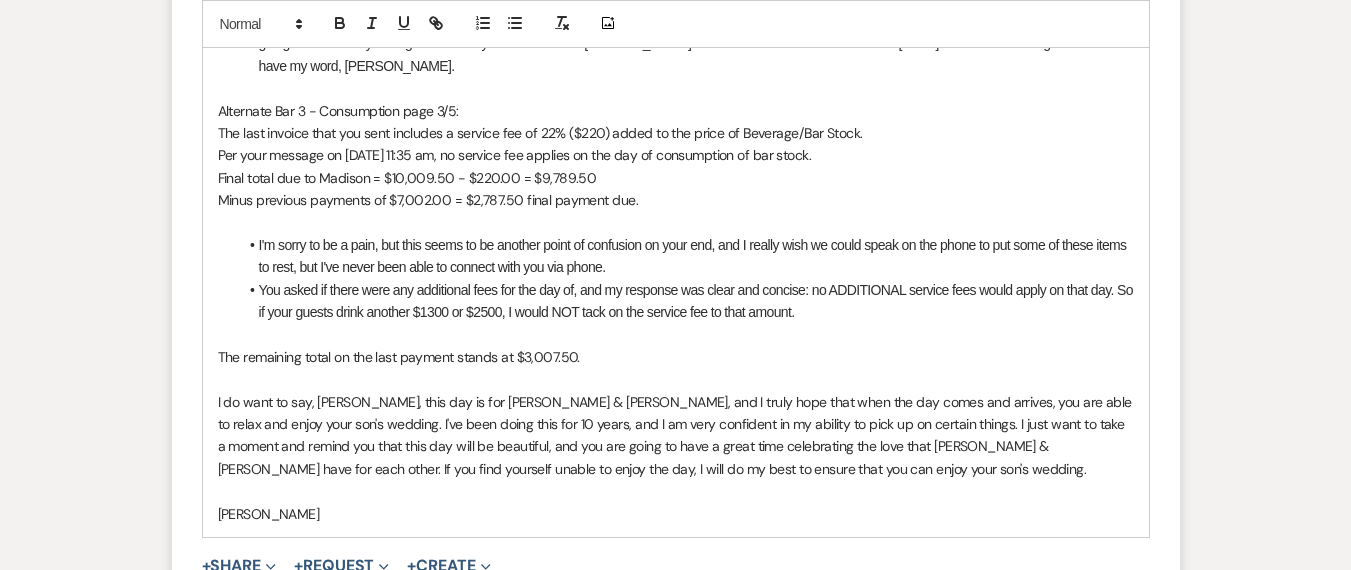scroll, scrollTop: 2261, scrollLeft: 0, axis: vertical 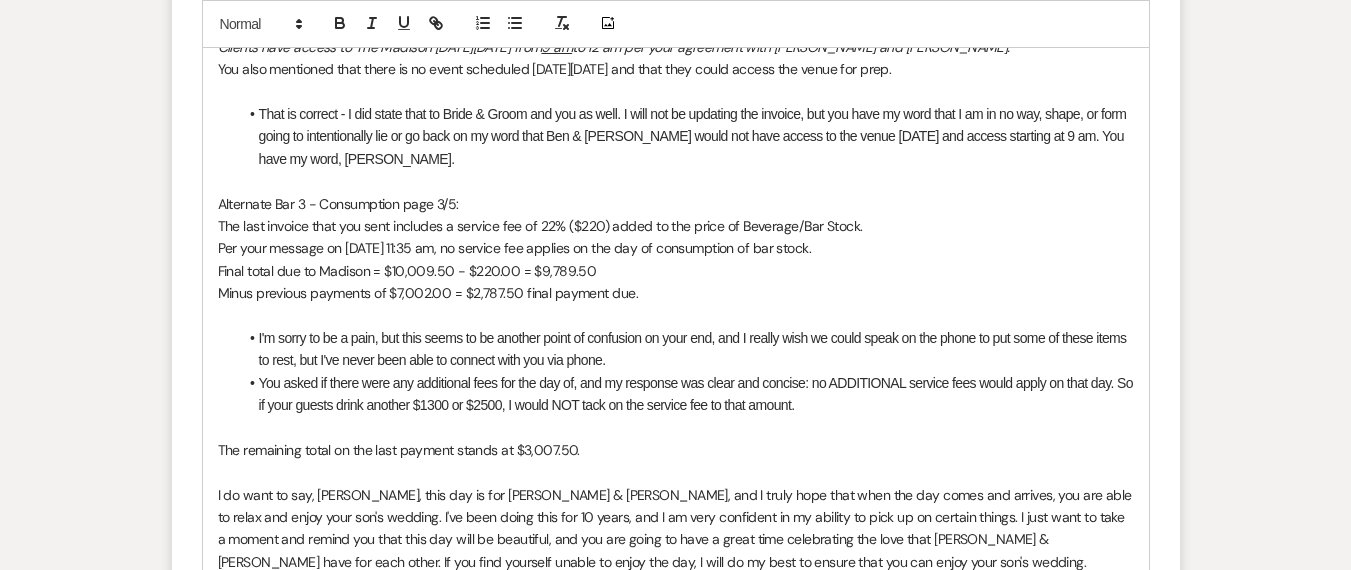 click on "That is correct - I did state that to Bride & Groom and you as well. I will not be updating the invoice, but you have my word that I am in no way, shape, or form going to intentionally lie or go back on my word that Ben & Payton would not have access to the venue on Friday and access starting at 9 am. You have my word, Sharon." at bounding box center (686, 136) 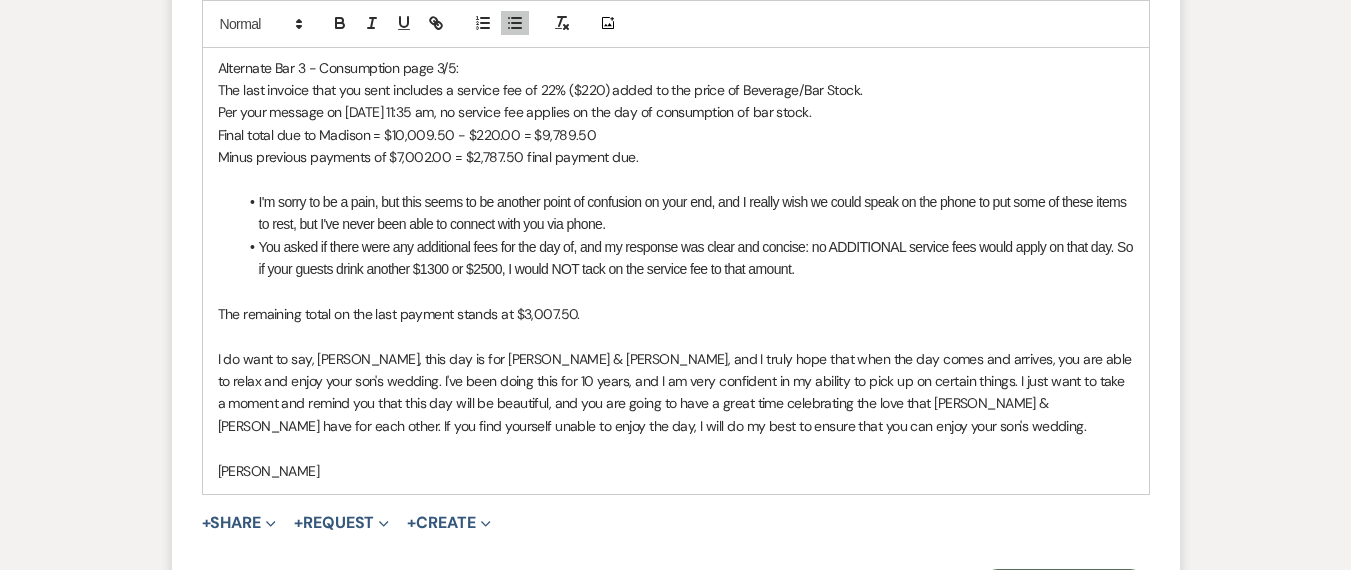 scroll, scrollTop: 2412, scrollLeft: 0, axis: vertical 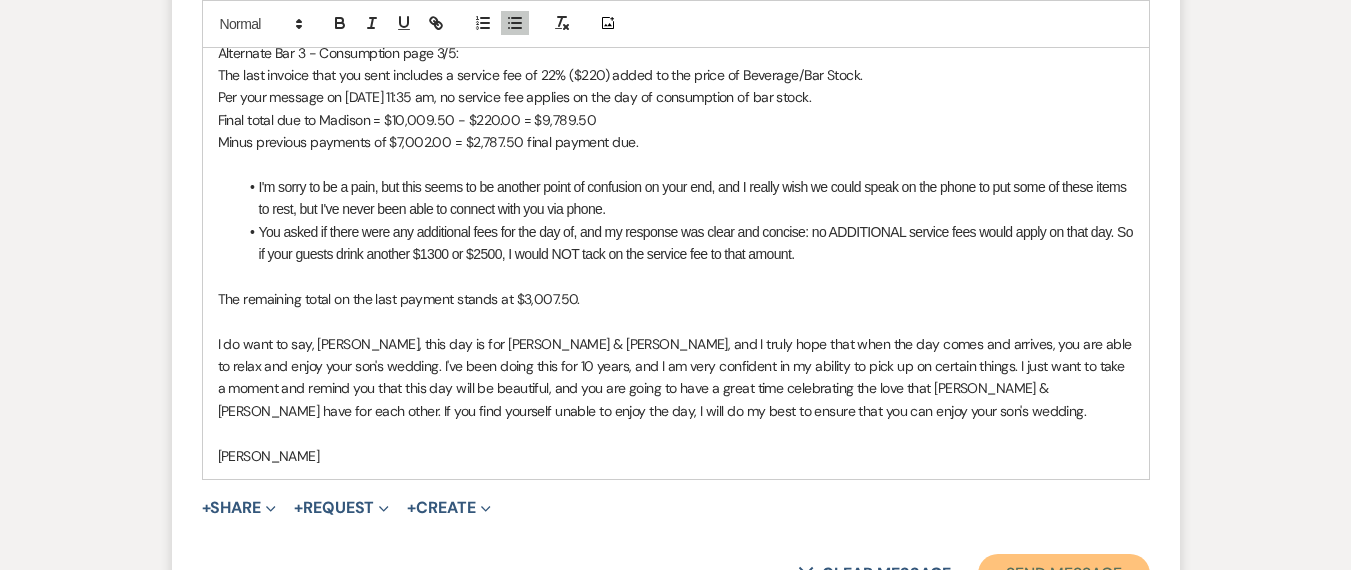click on "Send Message" at bounding box center [1063, 574] 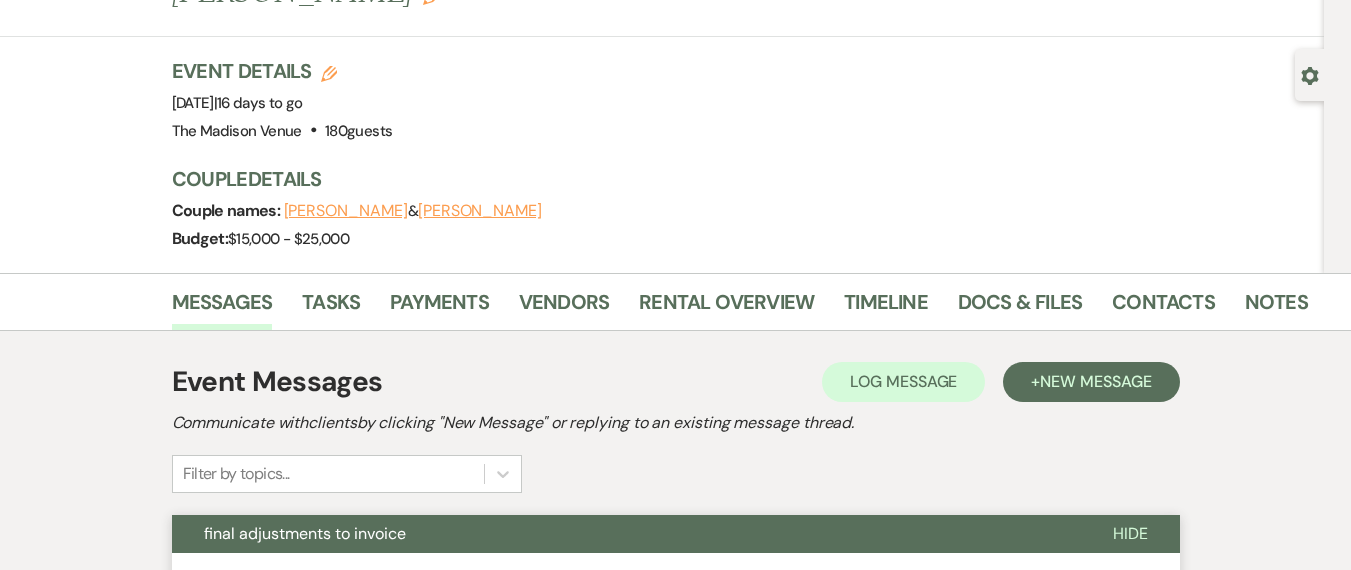 scroll, scrollTop: 143, scrollLeft: 0, axis: vertical 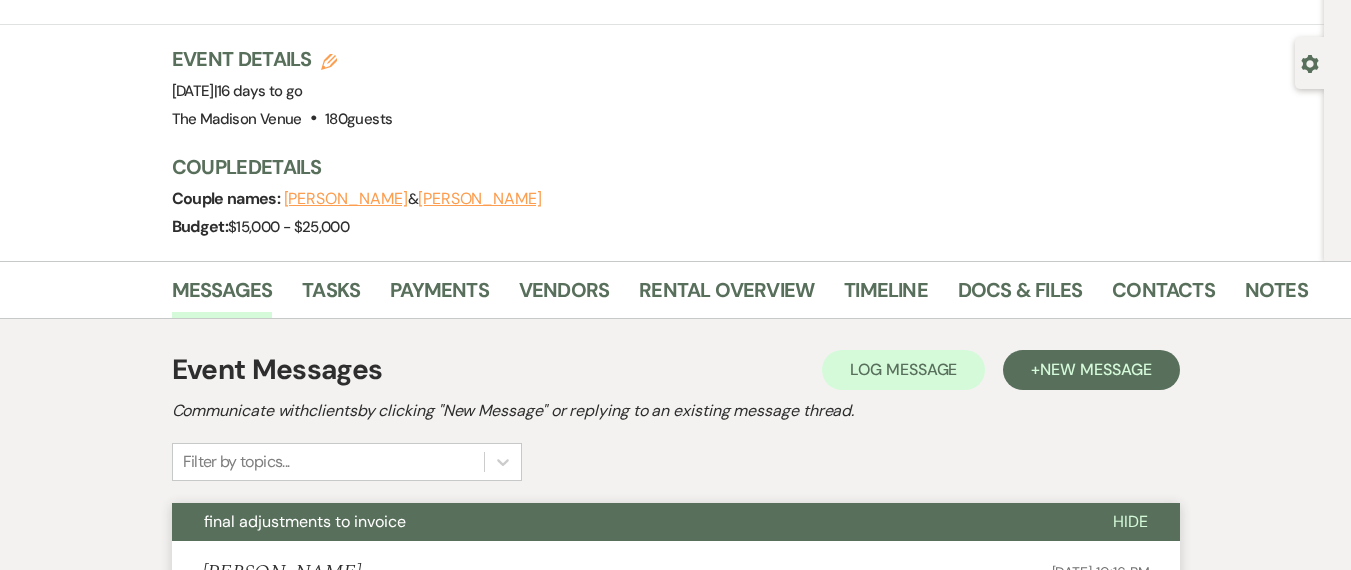 click on "Communicate with  clients  by clicking "New Message" or replying to an existing message thread." at bounding box center [676, 411] 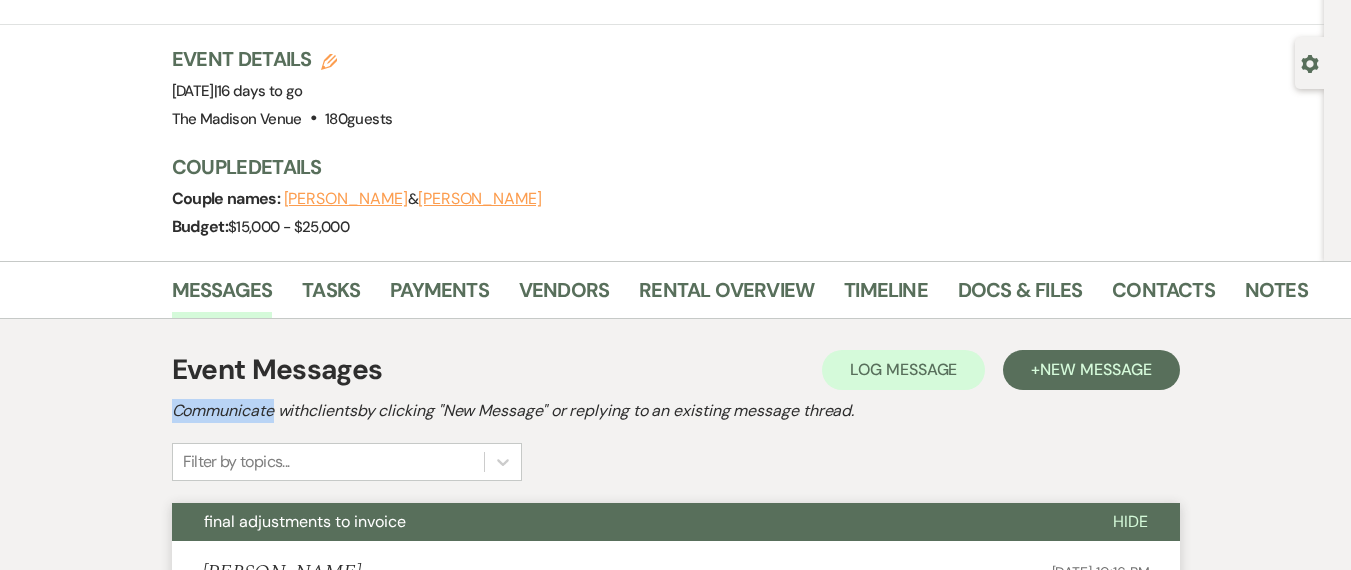 click on "Communicate with  clients  by clicking "New Message" or replying to an existing message thread." at bounding box center (676, 411) 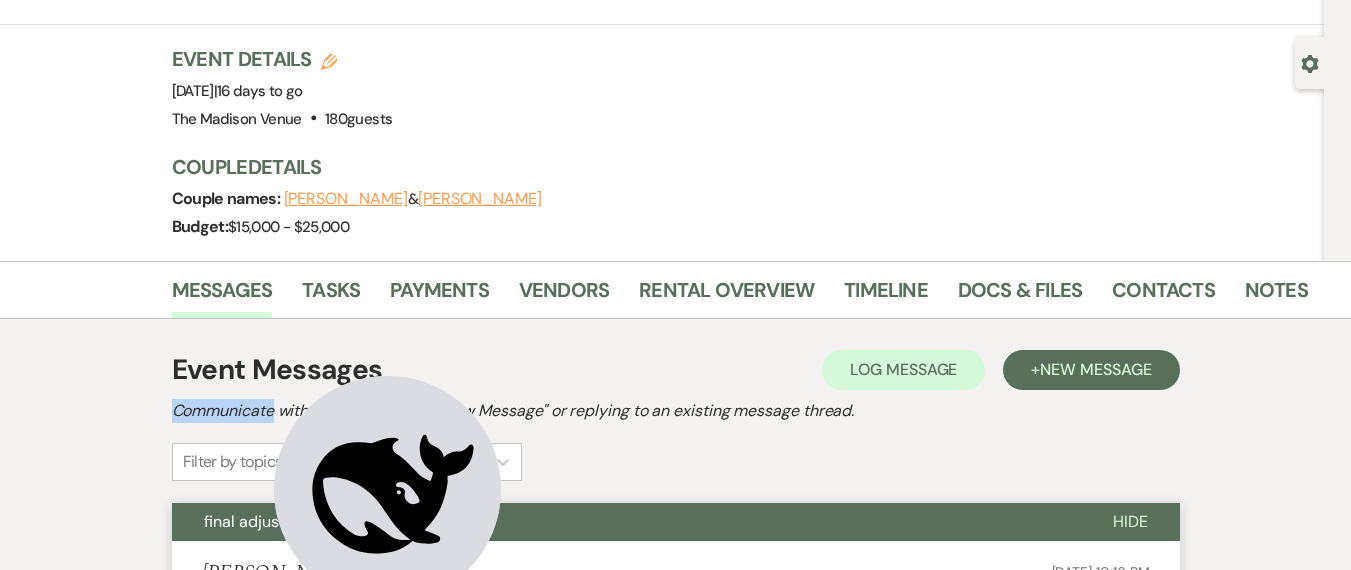 click on "Event Messages   Log Log Message +  New Message Communicate with  clients  by clicking "New Message" or replying to an existing message thread. Filter by topics... final adjustments to invoice Hide Payton Palacios Event Details Jul 15, 2025, 10:16 PM Hi Daryl I appreciate your help in working through the details, it is much easier to be proactive and to avoid confusion later on. Thanks for clarifying your recommendations on the bar options below, we analyzed different options and find that consumption bar fits our needs the best. I, Sharon Sutherland, the client, the mother of the groom, will be the point of contact for closing out the bar tab at the end of the event on August 2.  If for some reason I am not available, my husband Kenneth Grossi, father of the groom, will take care of it.  We will need an itemized receipt per your in-house Point of Sale system,  just as would be provided to a corporate client. On final review of invoice, two corrections are needed: Weekend Rental page 1/5: 9 am Thank you," at bounding box center (676, 2355) 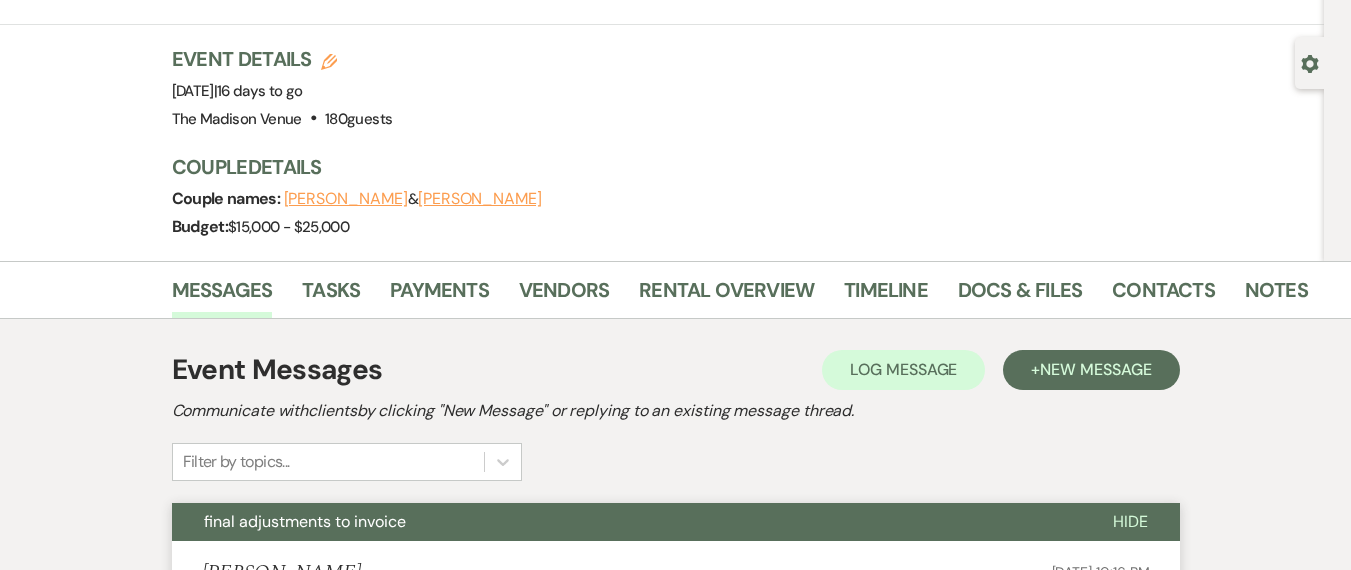 click on "Event Messages   Log Log Message +  New Message Communicate with  clients  by clicking "New Message" or replying to an existing message thread. Filter by topics... final adjustments to invoice Hide Payton Palacios Event Details Jul 15, 2025, 10:16 PM Hi Daryl I appreciate your help in working through the details, it is much easier to be proactive and to avoid confusion later on. Thanks for clarifying your recommendations on the bar options below, we analyzed different options and find that consumption bar fits our needs the best. I, Sharon Sutherland, the client, the mother of the groom, will be the point of contact for closing out the bar tab at the end of the event on August 2.  If for some reason I am not available, my husband Kenneth Grossi, father of the groom, will take care of it.  We will need an itemized receipt per your in-house Point of Sale system,  just as would be provided to a corporate client. On final review of invoice, two corrections are needed: Weekend Rental page 1/5: 9 am Thank you," at bounding box center [676, 2355] 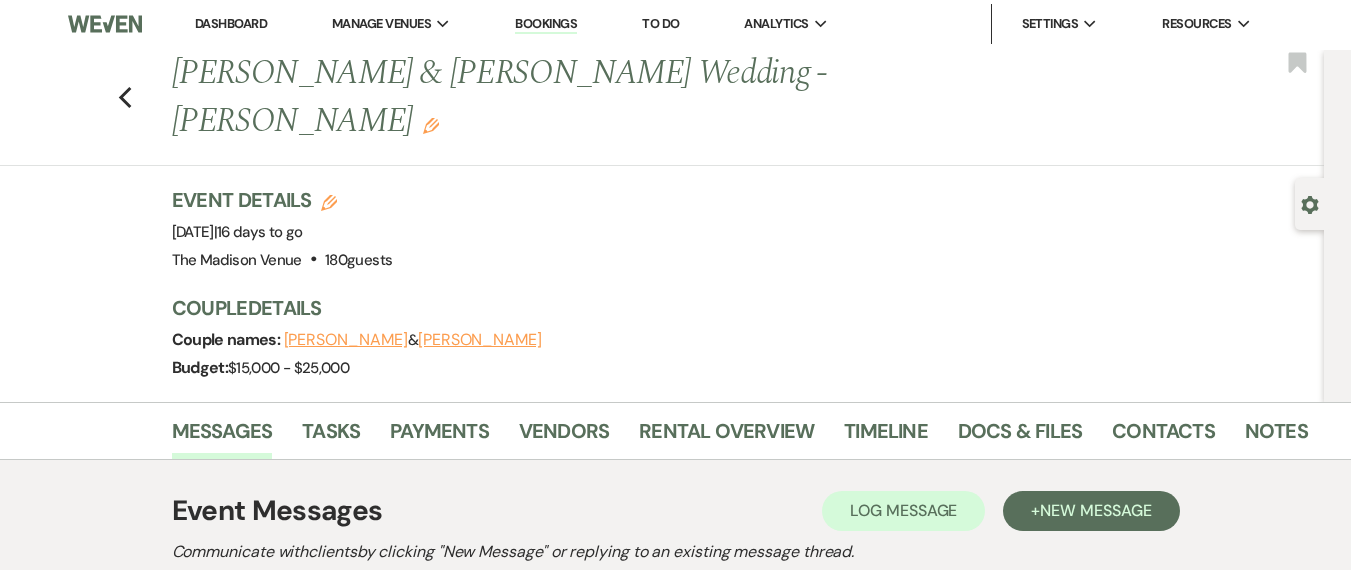 scroll, scrollTop: 0, scrollLeft: 0, axis: both 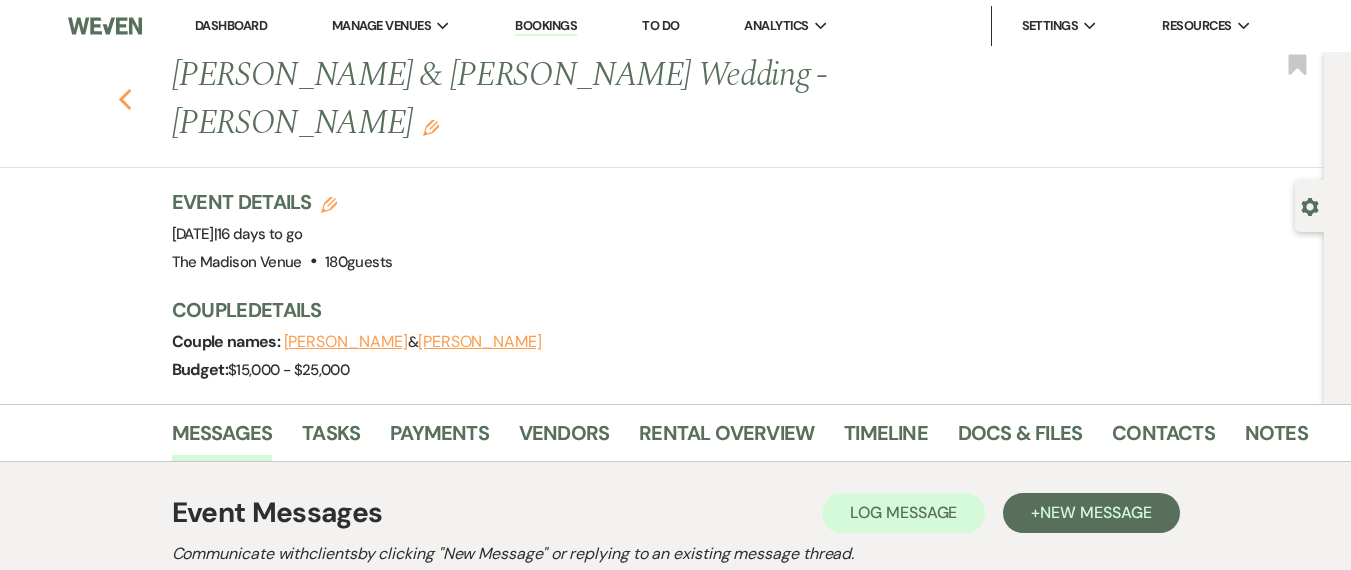 click on "Previous" 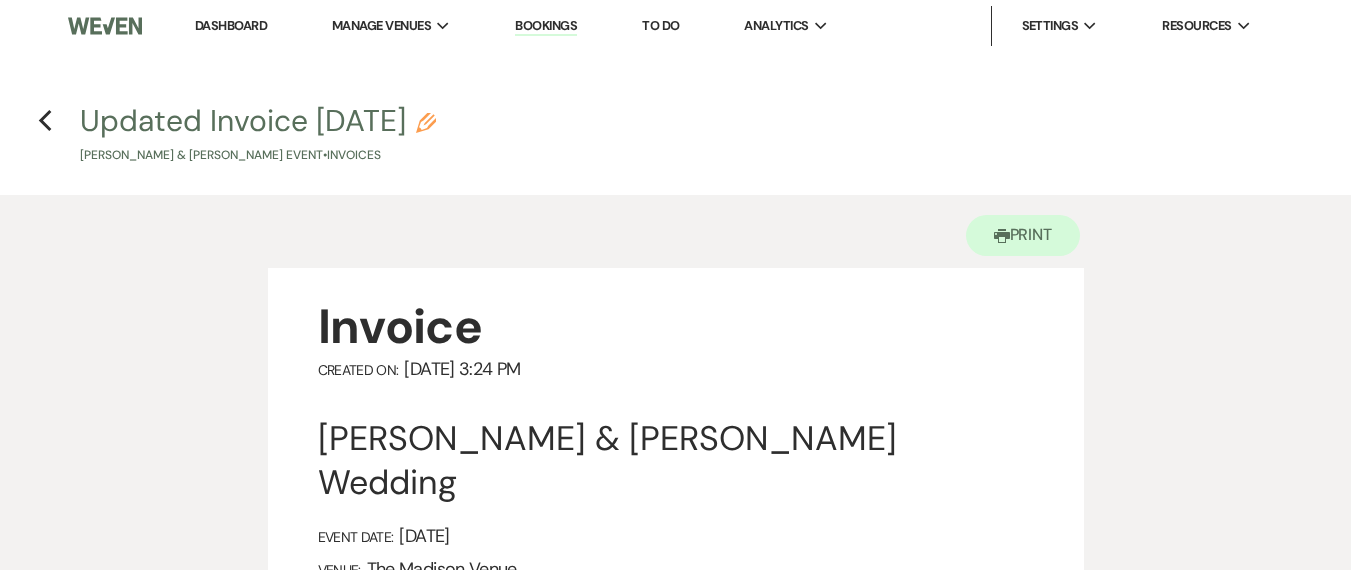 scroll, scrollTop: 0, scrollLeft: 0, axis: both 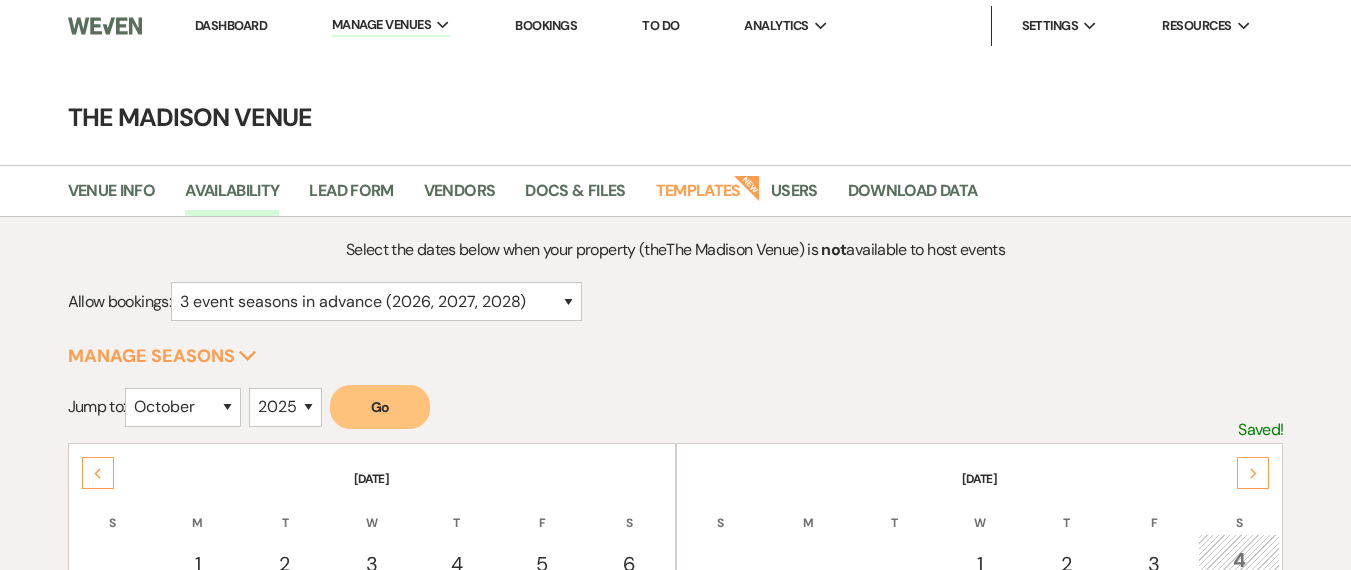 select on "3" 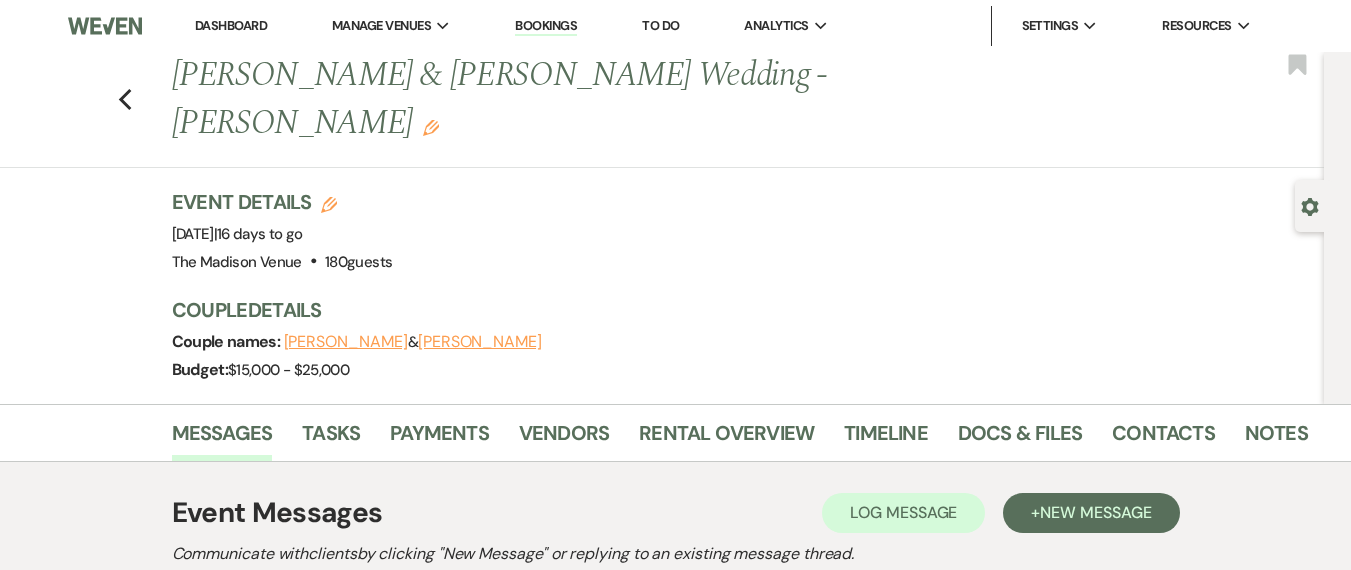 scroll, scrollTop: 3882, scrollLeft: 0, axis: vertical 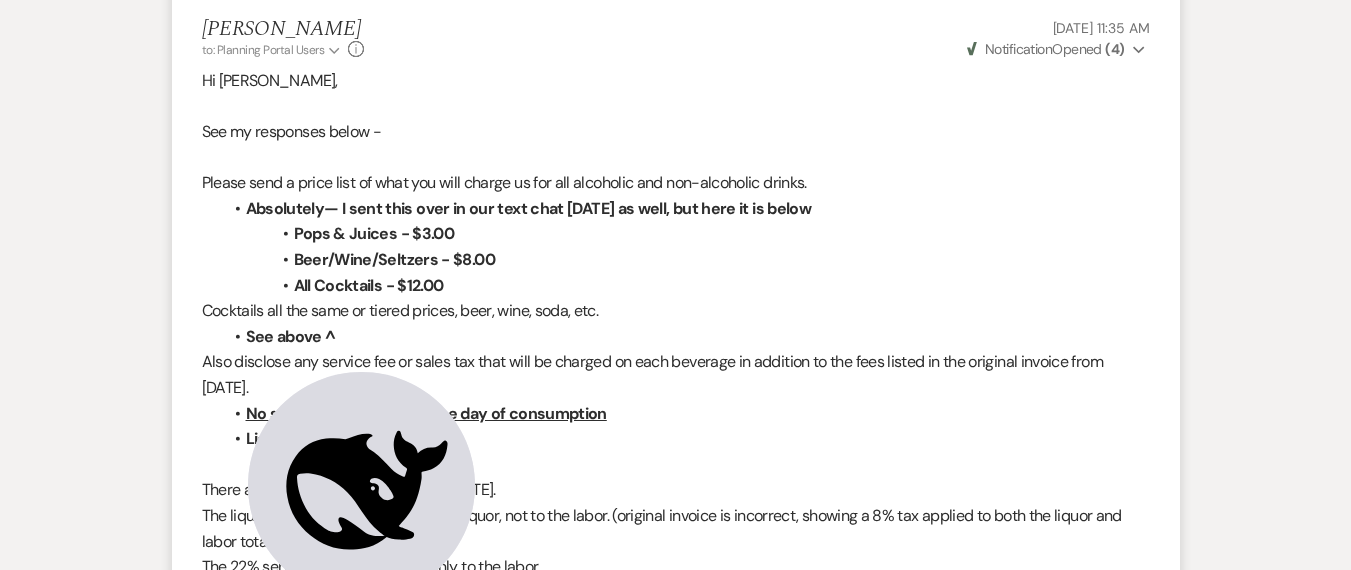 click on "Also disclose any service fee or sales tax that will be charged on each beverage in addition to the fees listed in the original invoice from [DATE]." at bounding box center [676, 374] 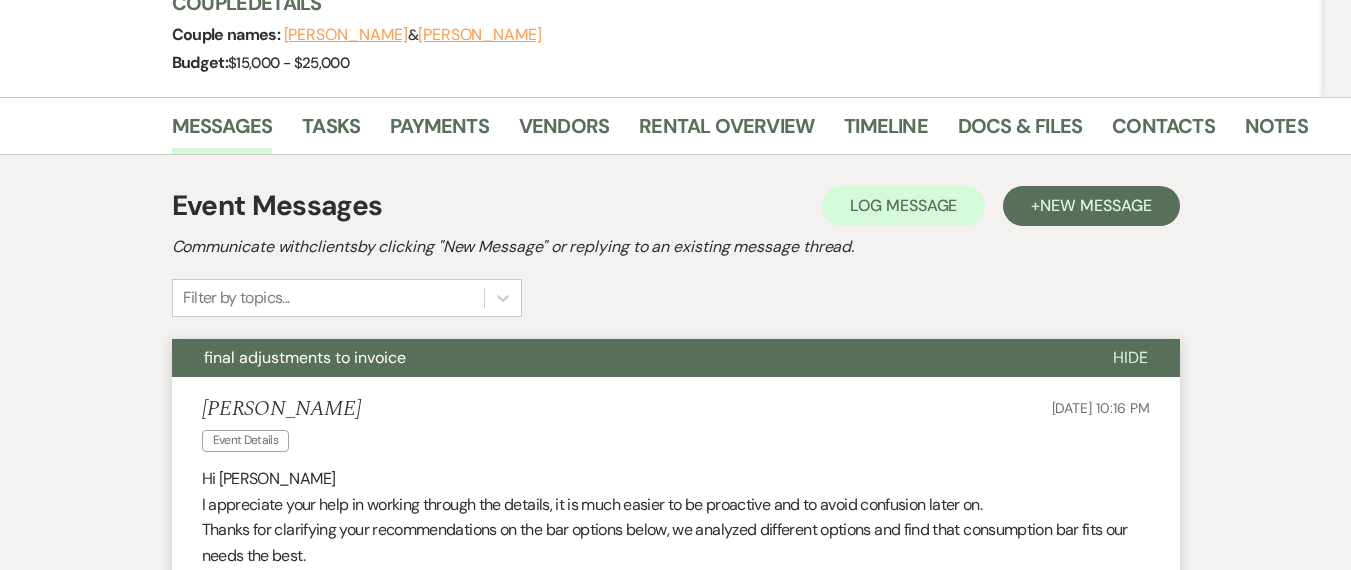 scroll, scrollTop: 0, scrollLeft: 0, axis: both 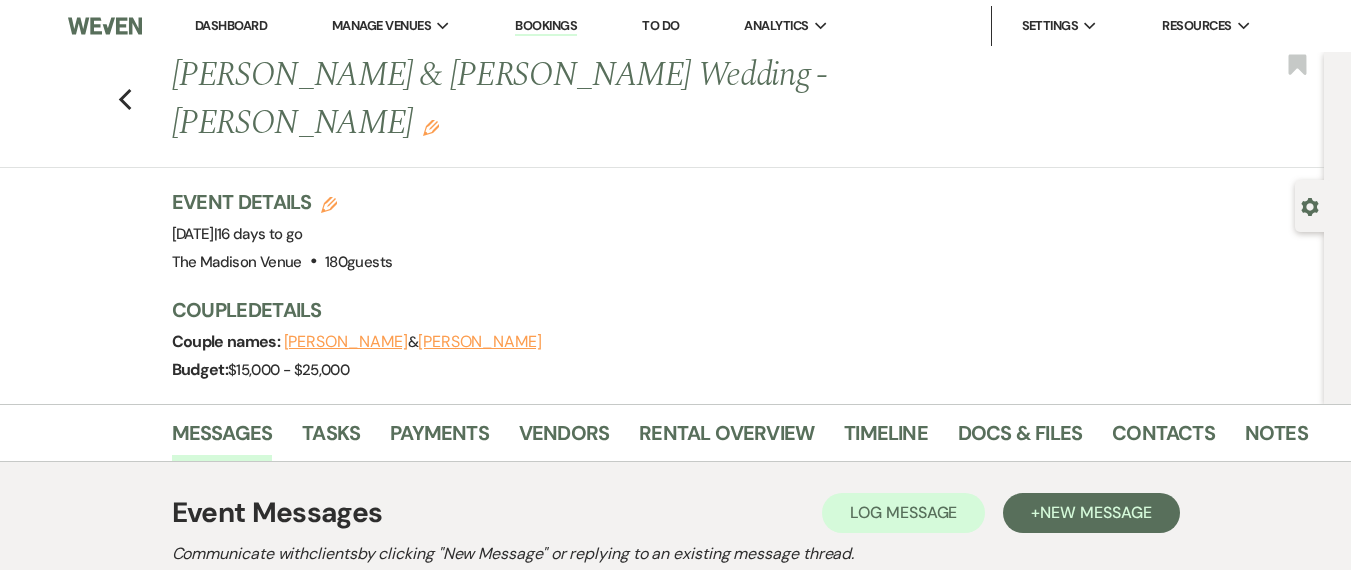 click on "Dashboard" at bounding box center [231, 25] 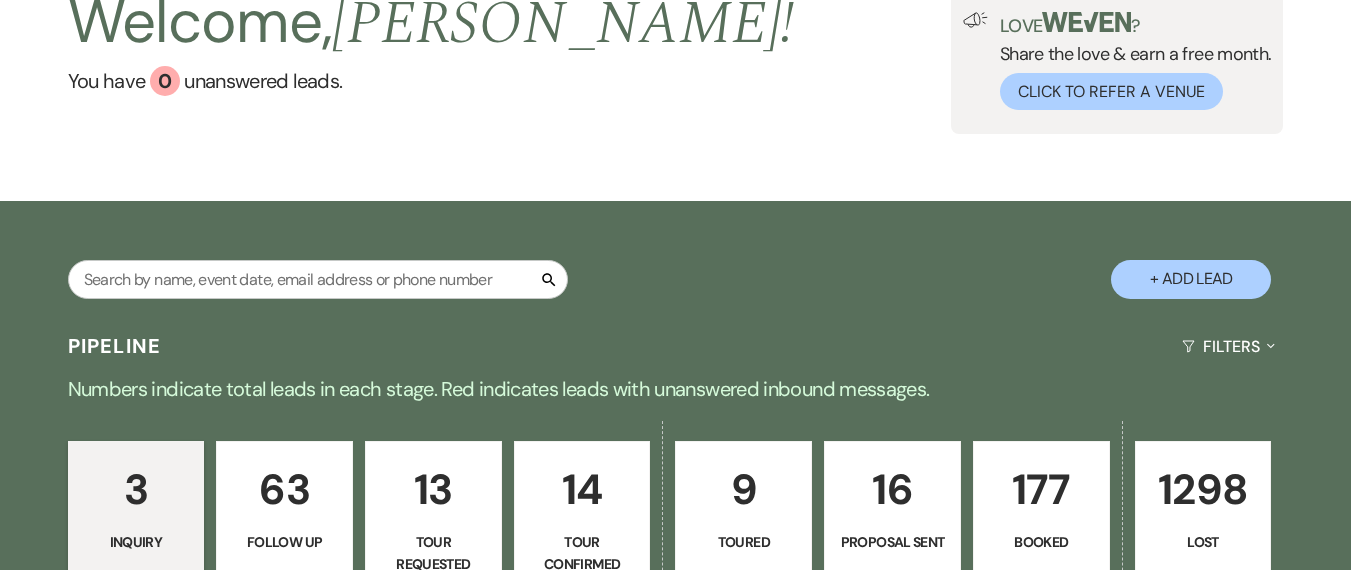scroll, scrollTop: 0, scrollLeft: 0, axis: both 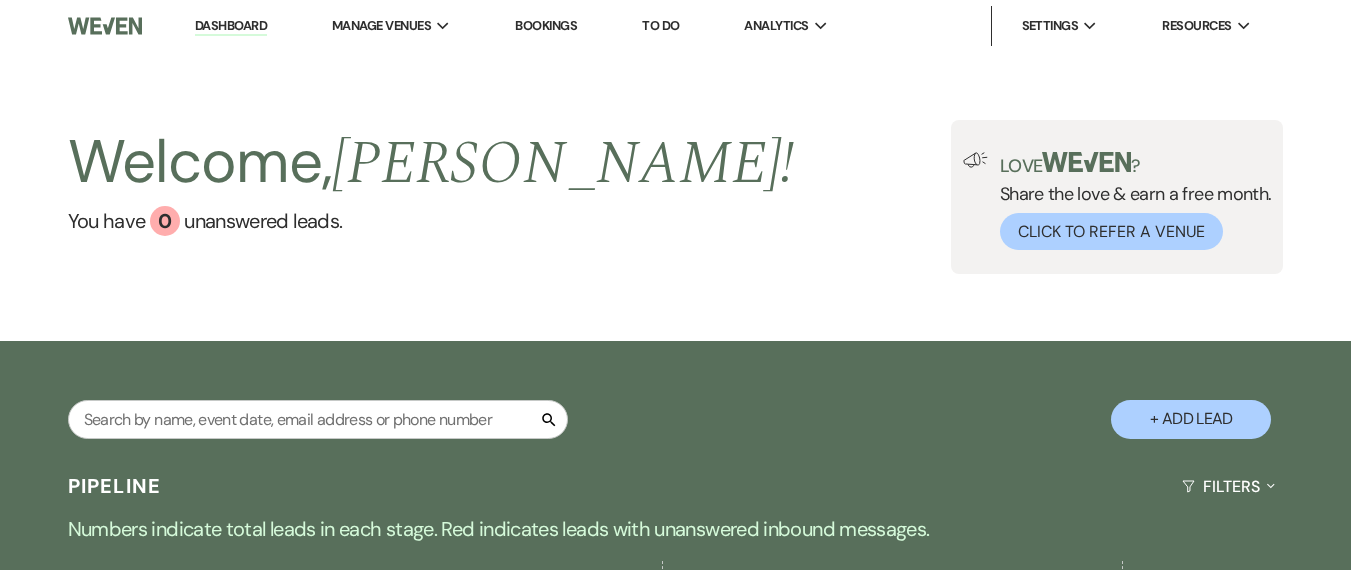 click on "Dashboard" at bounding box center [231, 26] 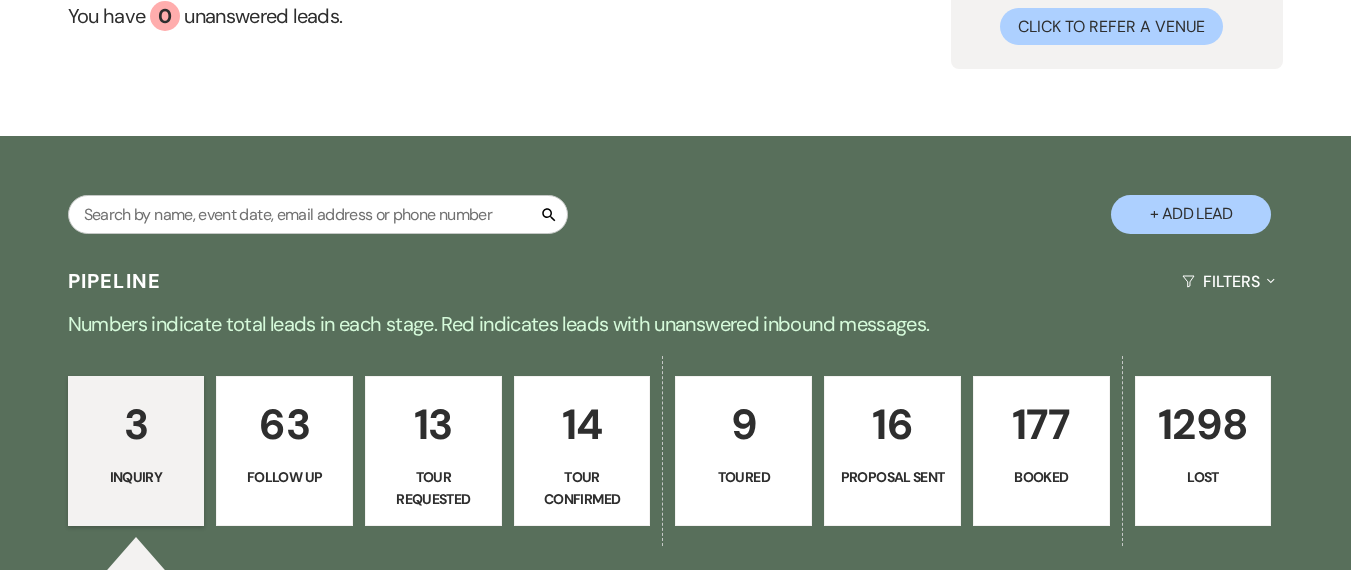 scroll, scrollTop: 266, scrollLeft: 0, axis: vertical 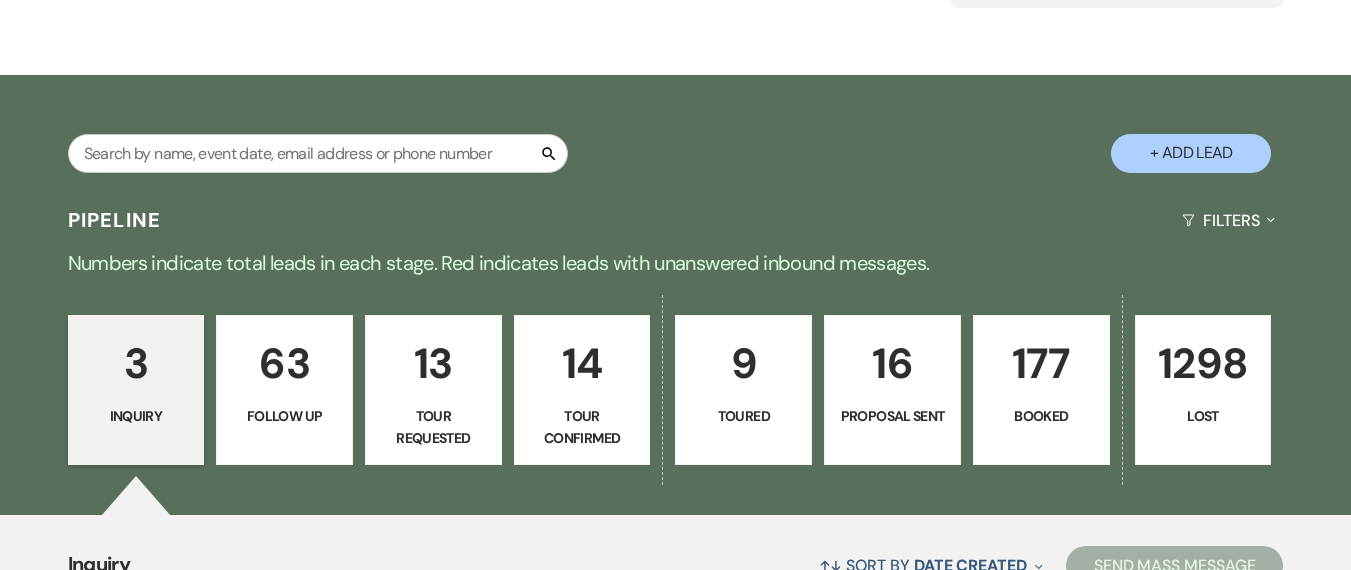 click on "Search + Add Lead" at bounding box center (675, 137) 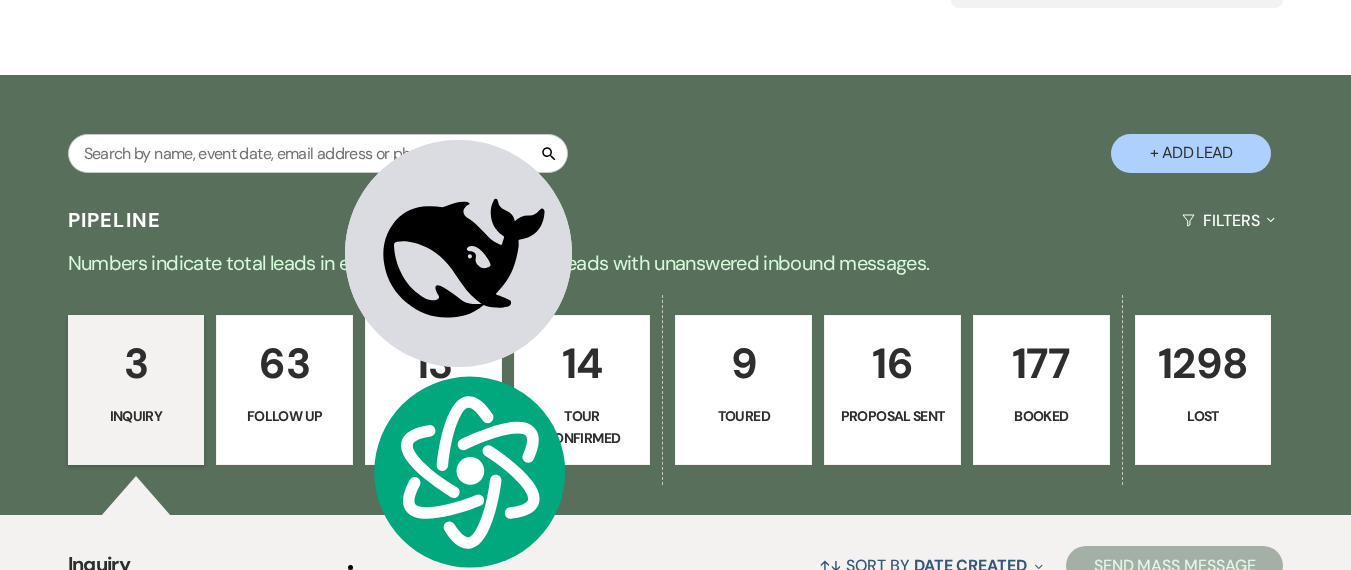 drag, startPoint x: 43, startPoint y: 40, endPoint x: 278, endPoint y: 128, distance: 250.93625 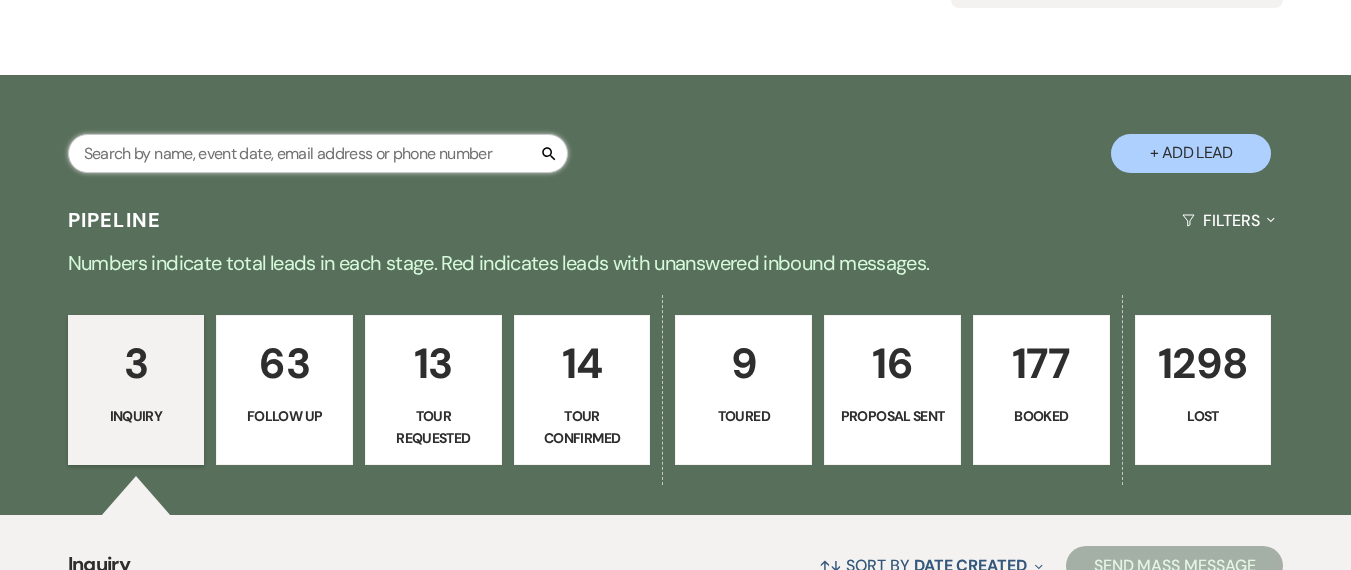 click at bounding box center (318, 153) 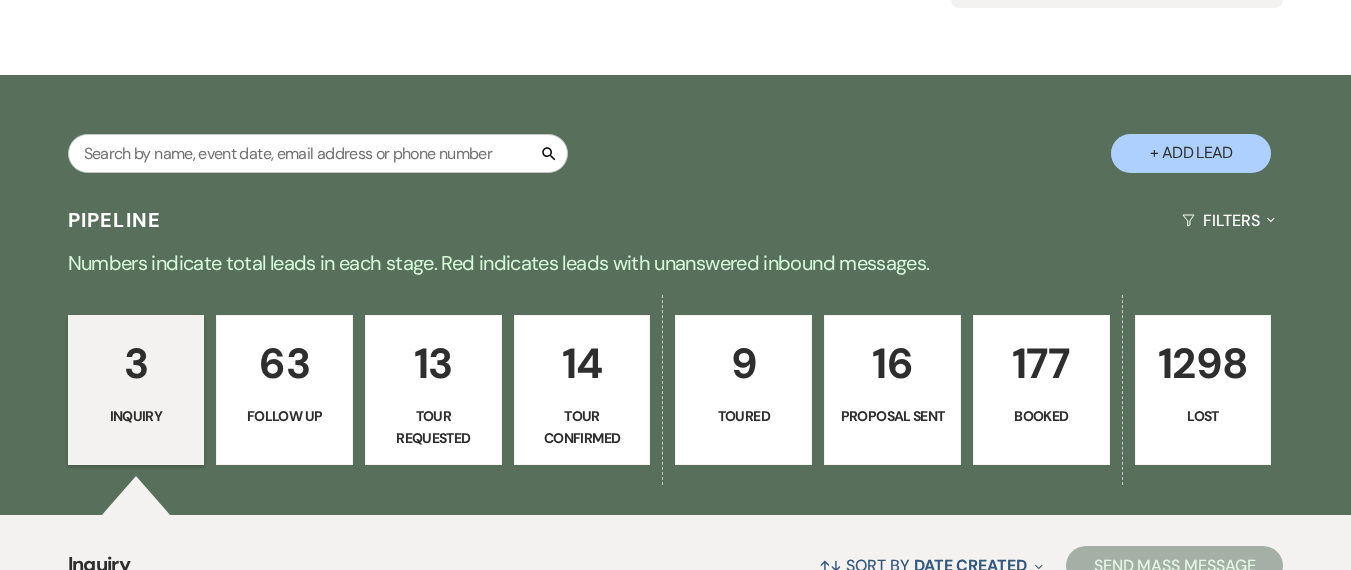 click on "Pipeline Filters Expand" at bounding box center [675, 220] 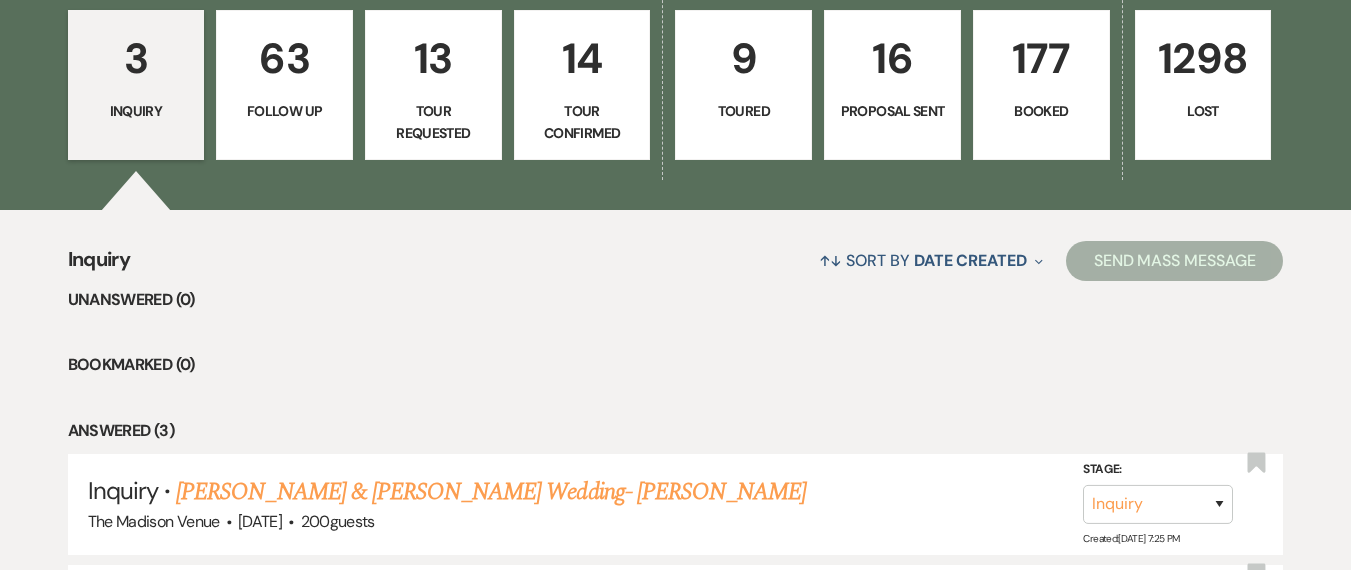 scroll, scrollTop: 579, scrollLeft: 0, axis: vertical 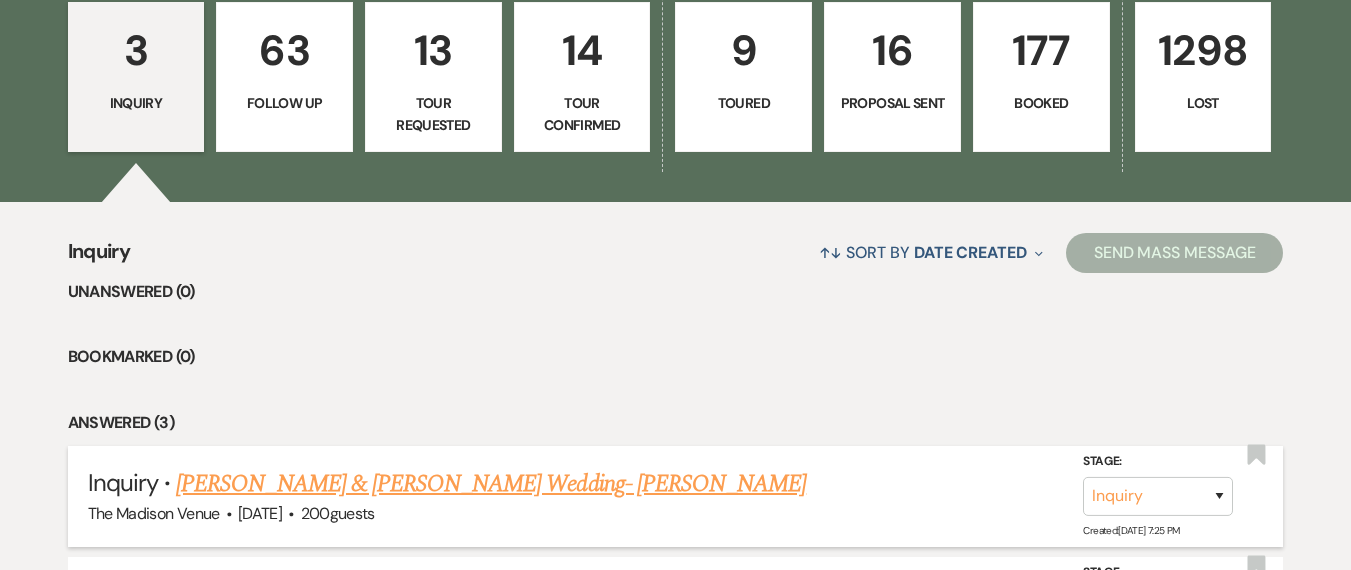 click on "Tyler Starkey & Jordan Vojtush's Wedding- Daryl" at bounding box center (491, 484) 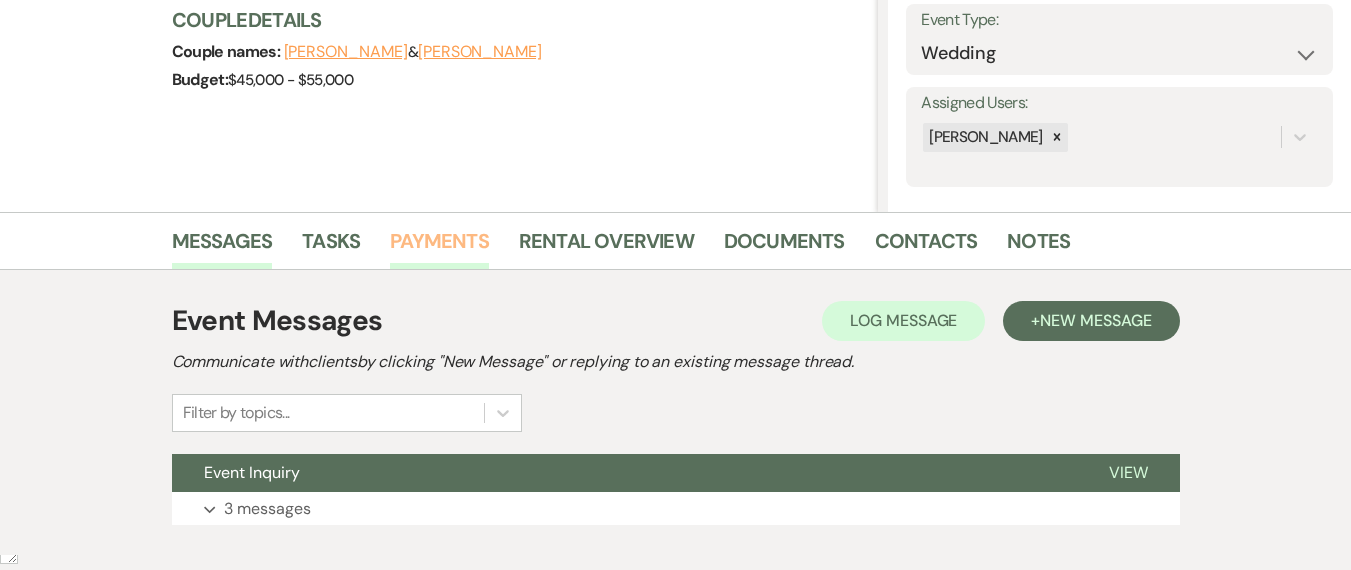 scroll, scrollTop: 0, scrollLeft: 0, axis: both 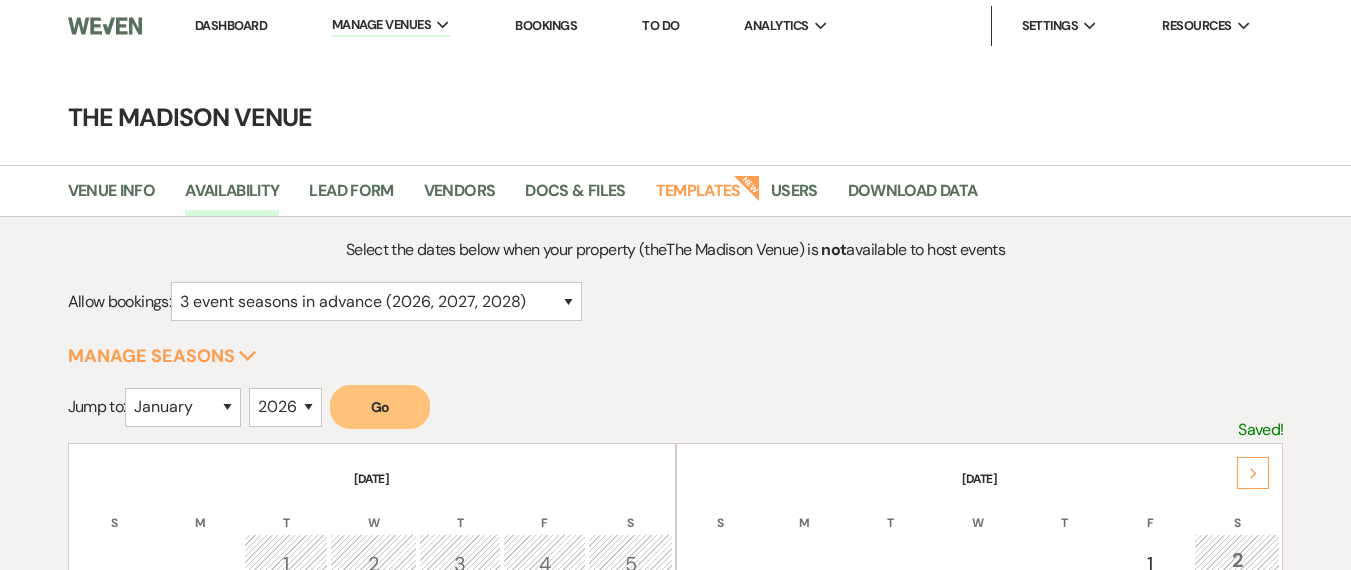 select on "3" 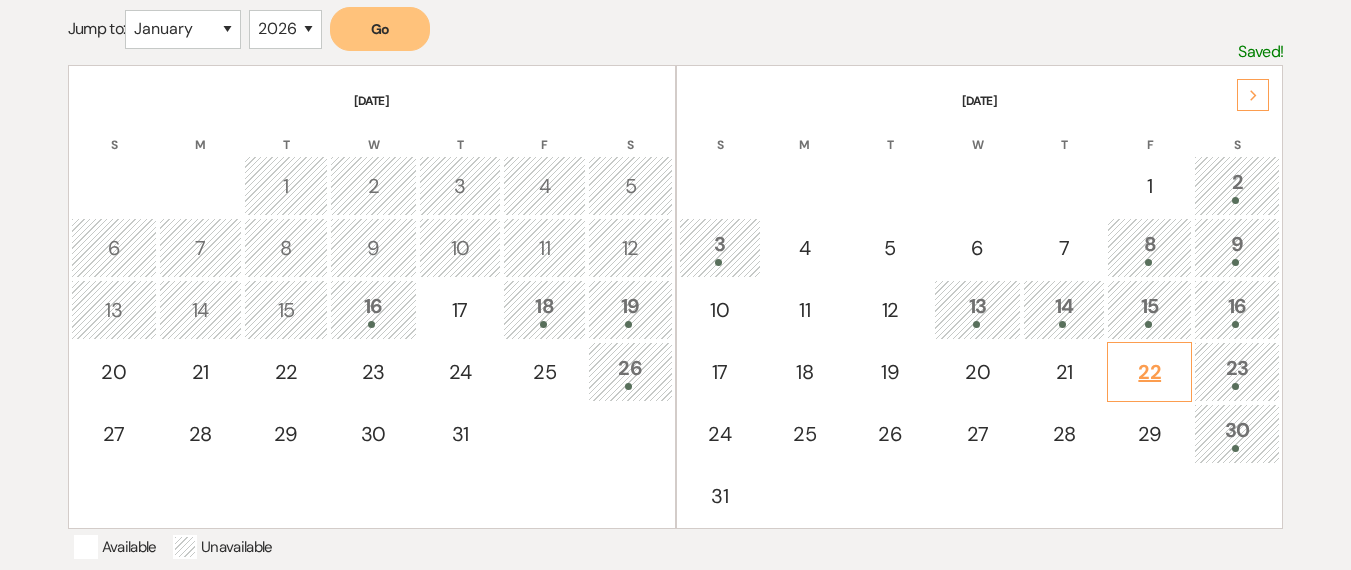 scroll, scrollTop: 382, scrollLeft: 0, axis: vertical 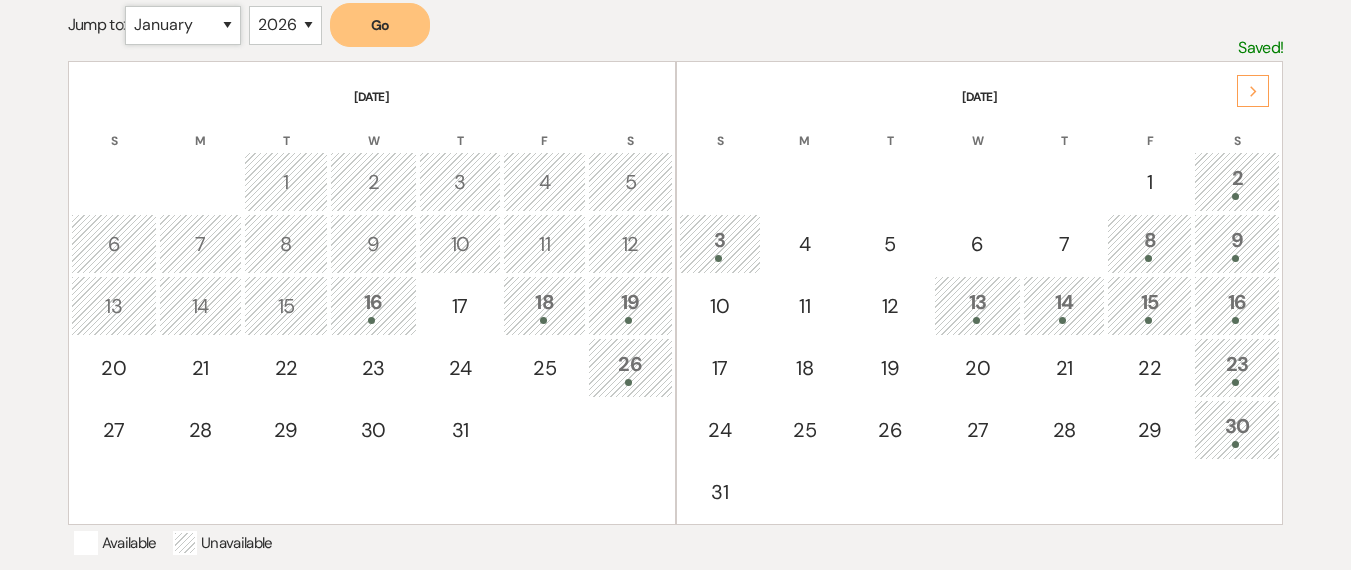 click on "January February March April May June July August September October November December" at bounding box center [183, 25] 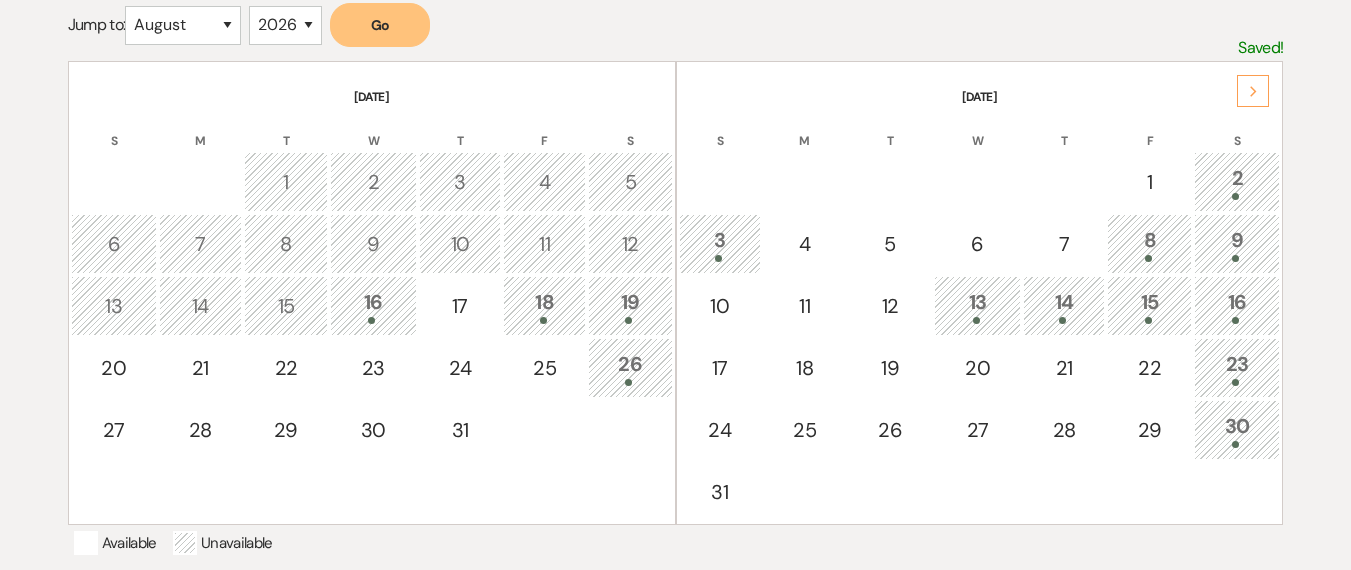 click on "Go" at bounding box center [380, 25] 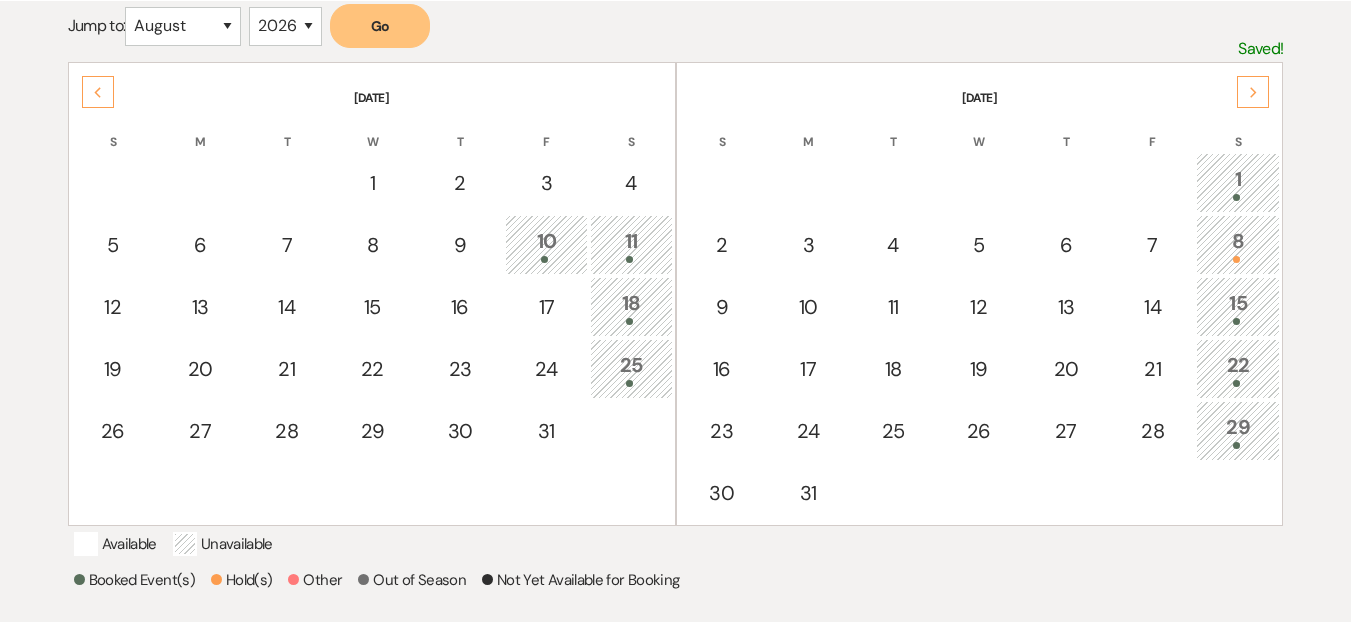 scroll, scrollTop: 37, scrollLeft: 0, axis: vertical 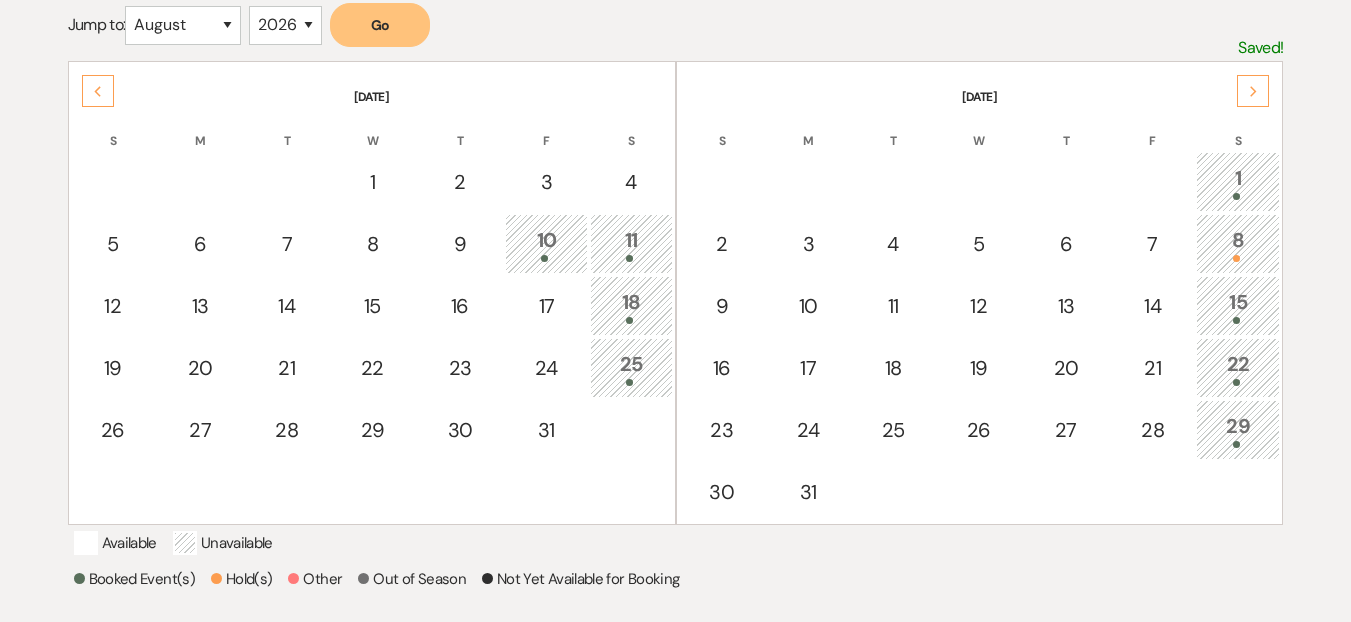 click on "Previous" at bounding box center [98, 91] 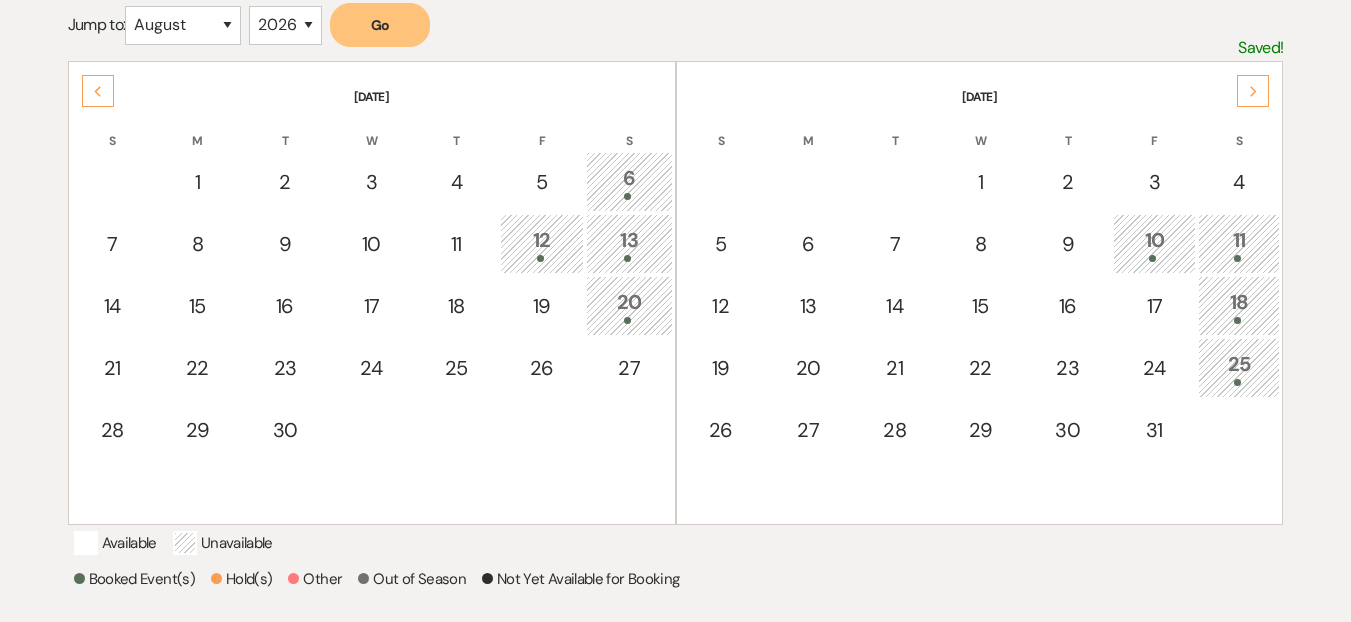 click on "Previous" at bounding box center [98, 91] 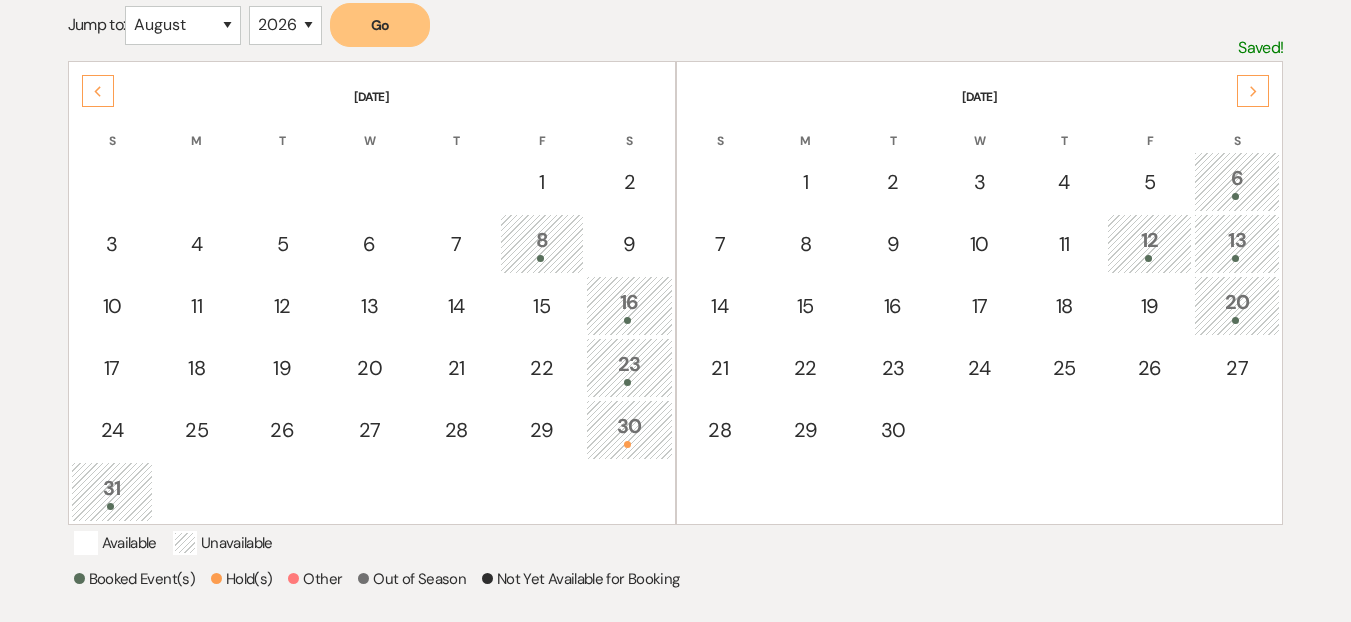 click on "Next" 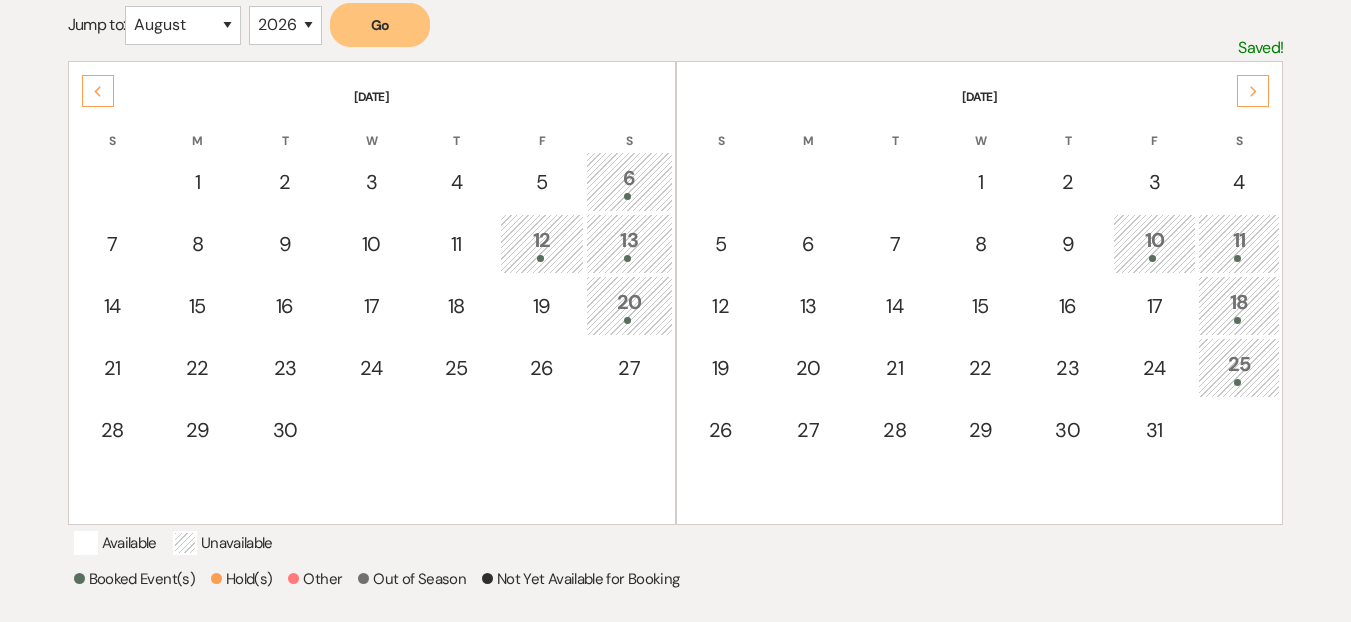 click on "Next" 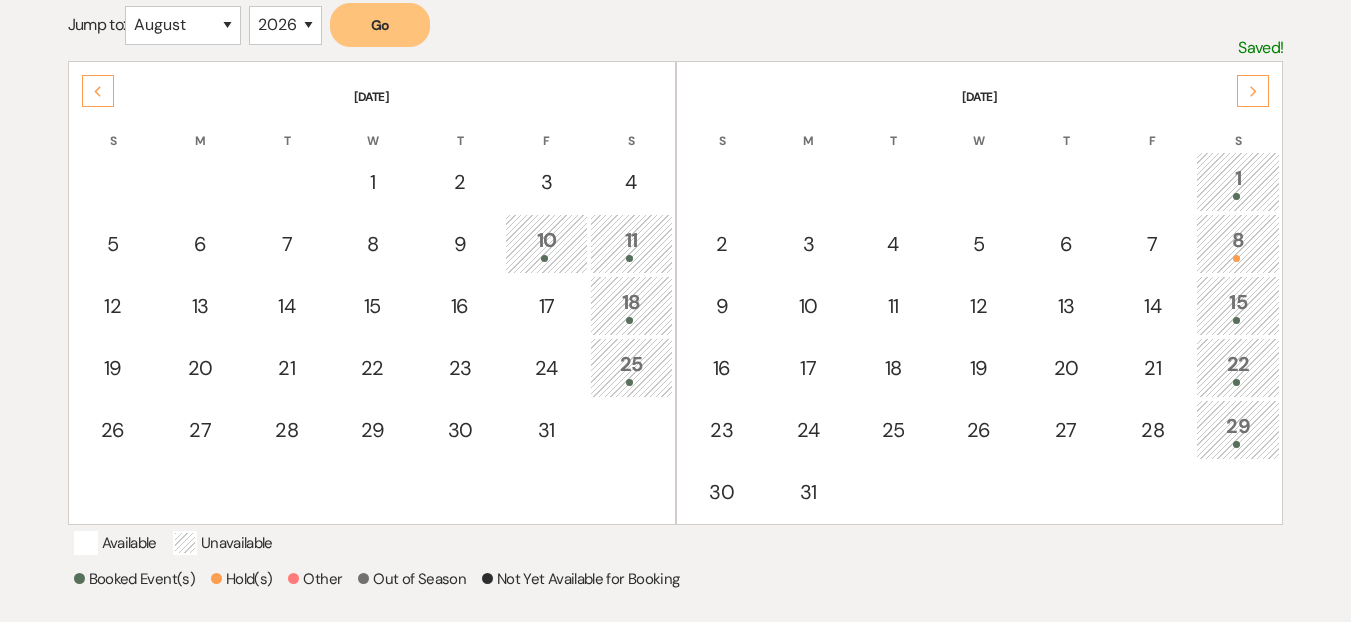 click on "Next" 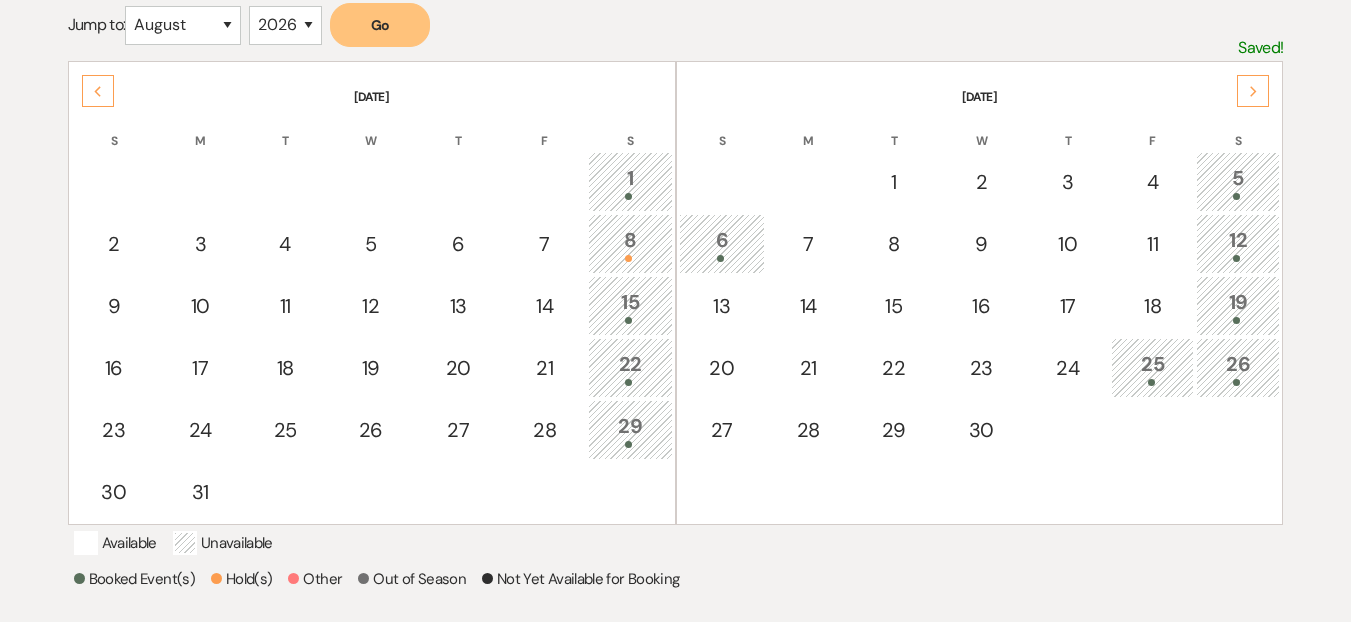 click on "Next" 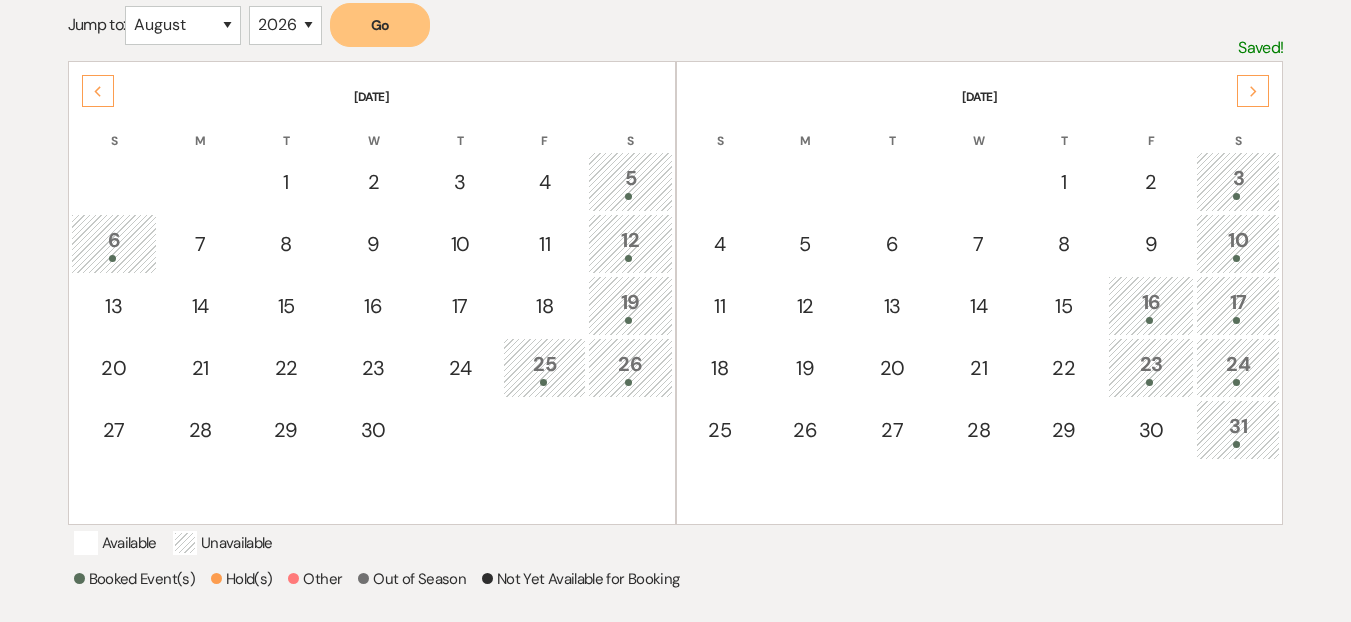 click on "Next" 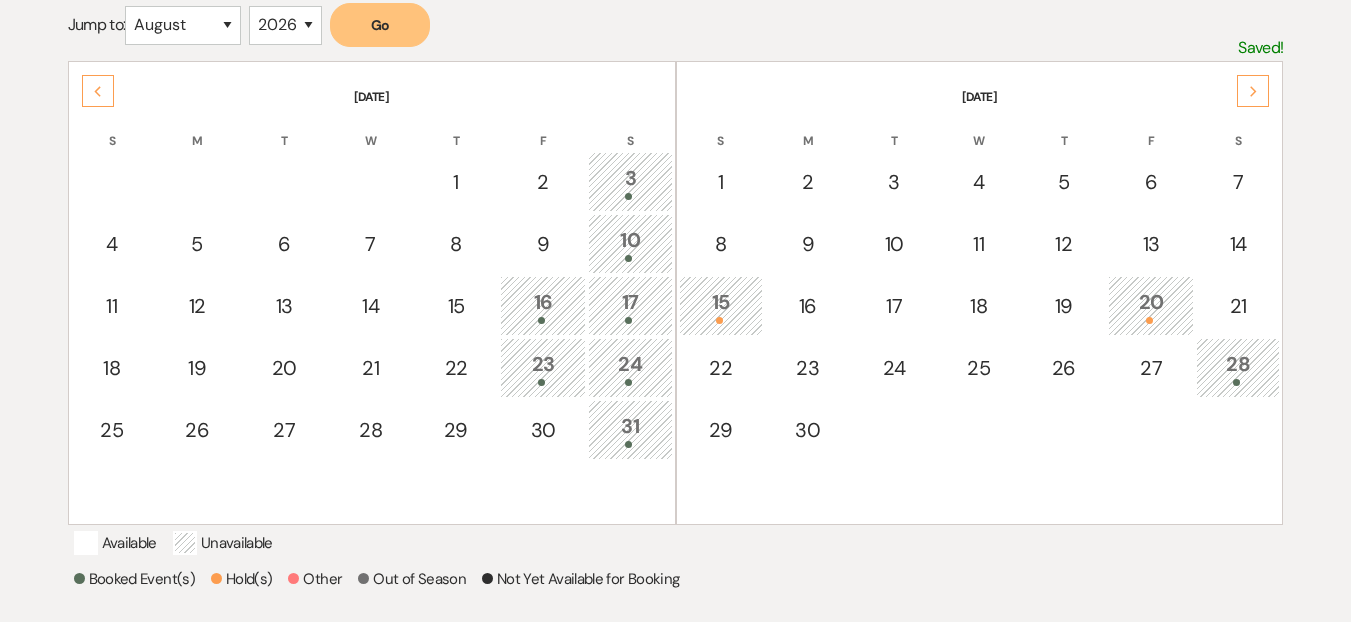 click on "Previous" at bounding box center [98, 91] 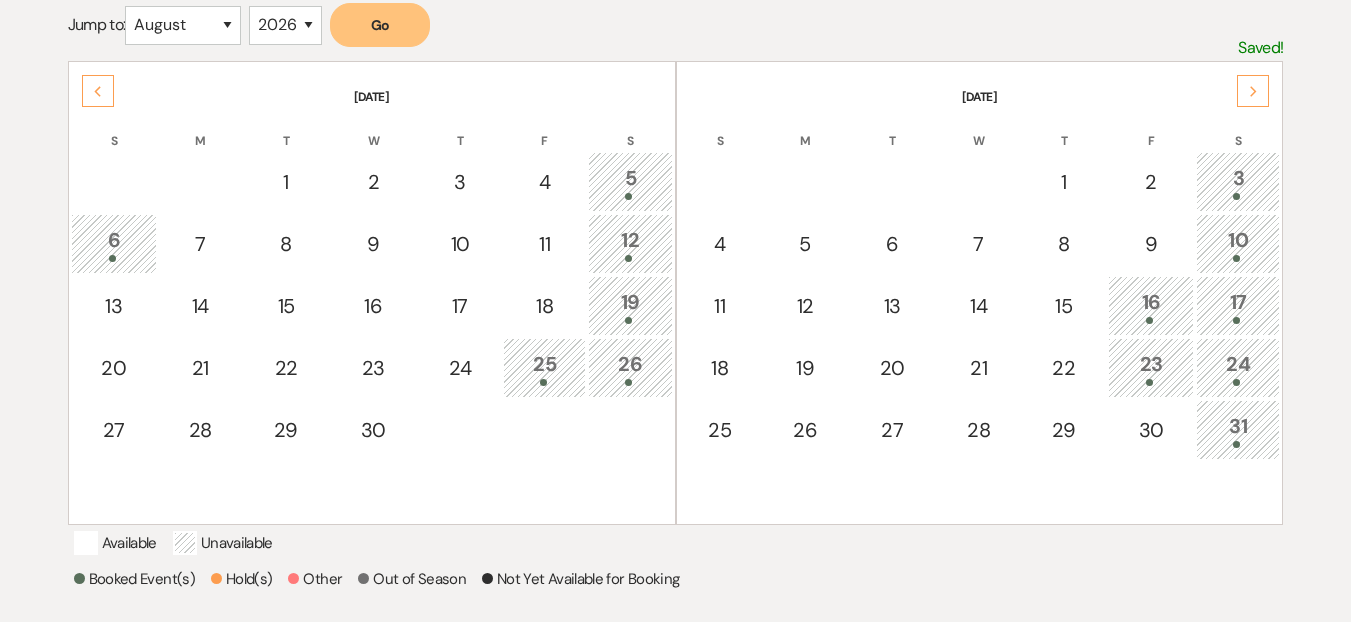type on "September 2026
S	M	T	W	T	F	S
1
2
3
4
5
6
7
8
9
10
11
12
13
14
15
16
17
18
19
20
21
22
23
24
25
26
27
28
29
30" 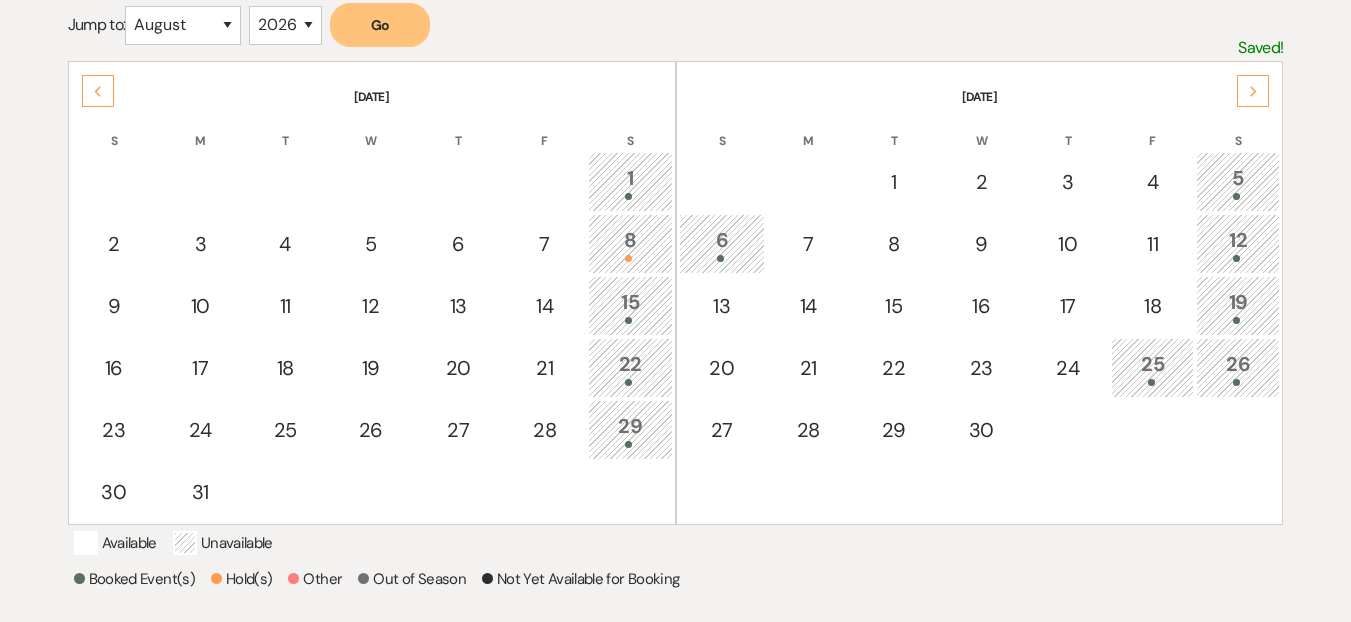 click on "Previous" at bounding box center [98, 91] 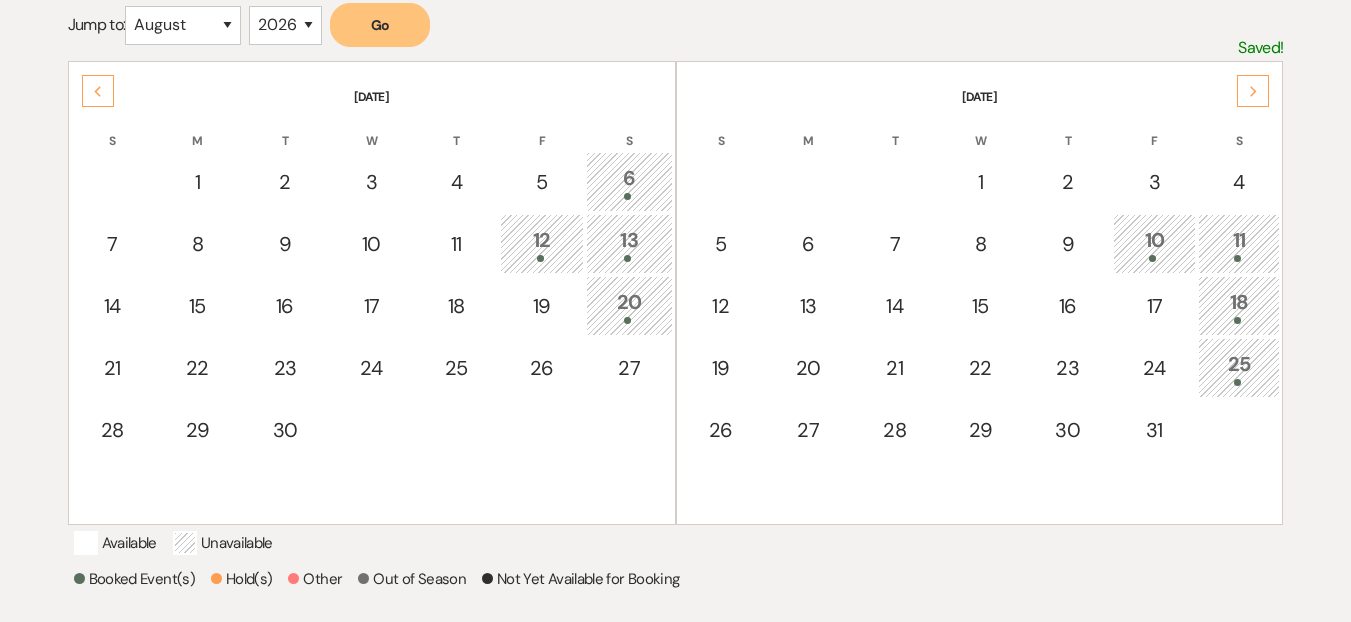 click on "Previous" at bounding box center [98, 91] 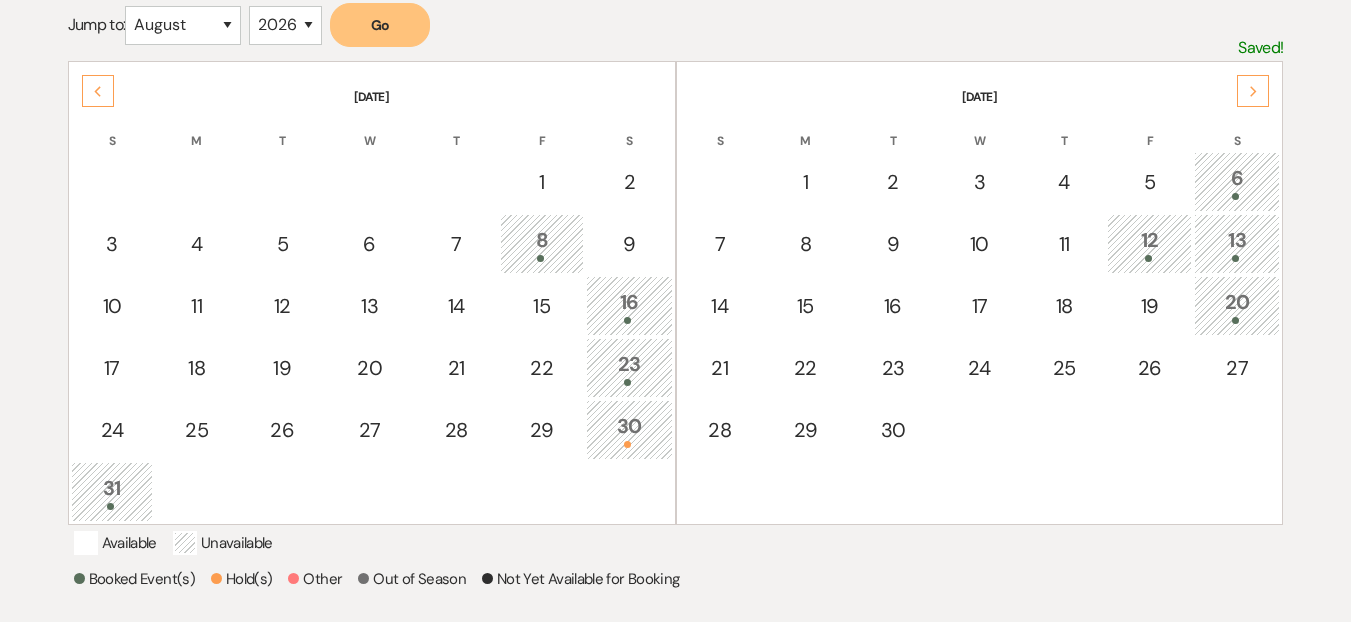 click on "Previous" at bounding box center (98, 91) 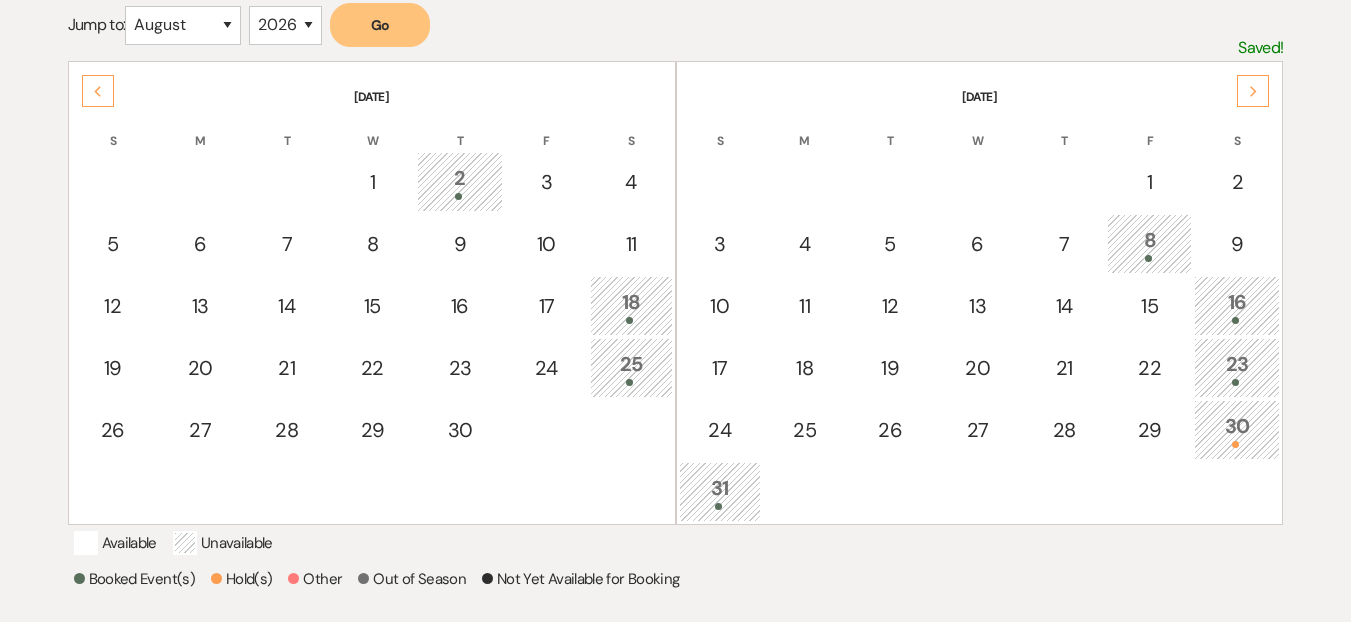 click on "Previous" at bounding box center [98, 91] 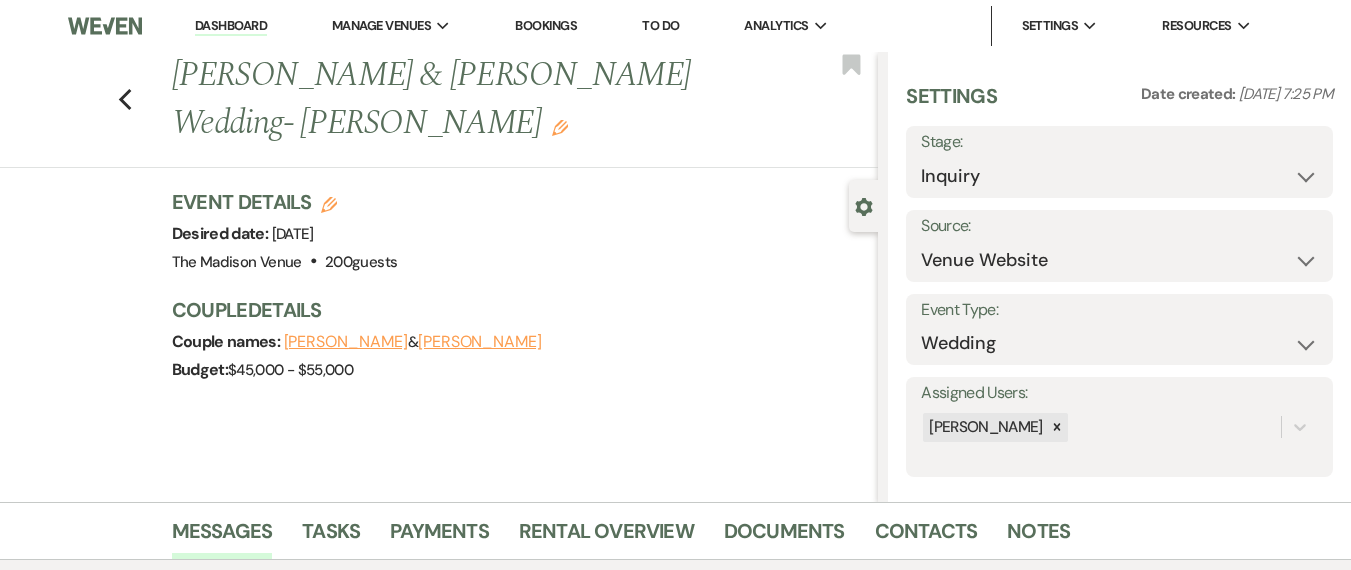 scroll, scrollTop: 0, scrollLeft: 0, axis: both 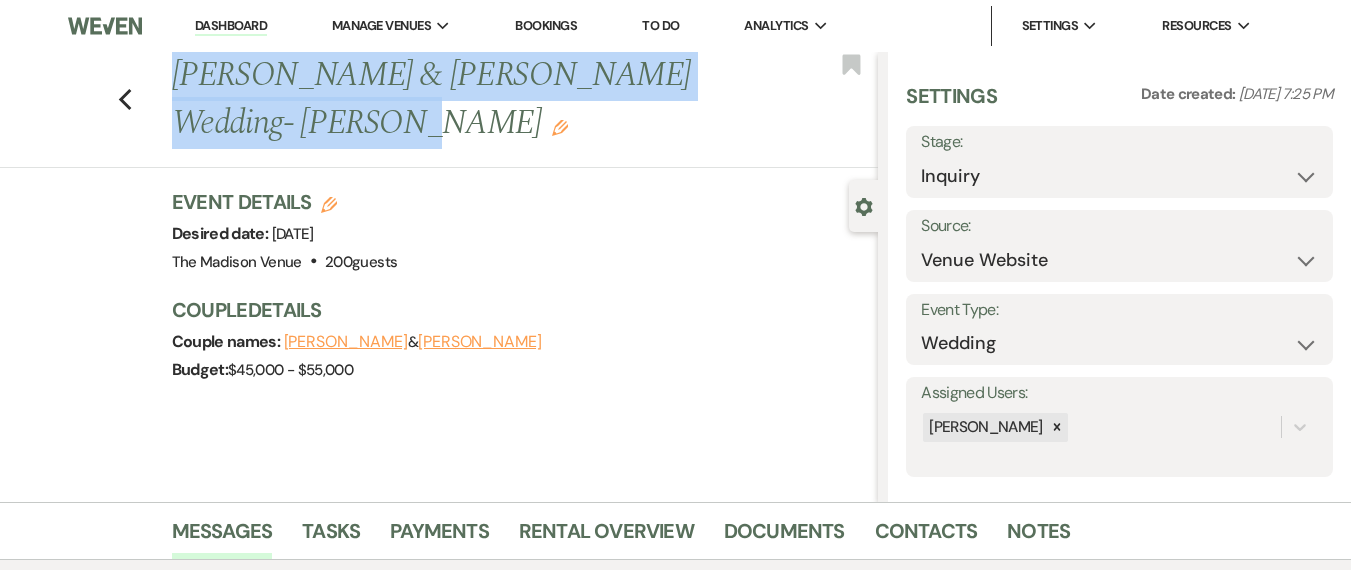 drag, startPoint x: 116, startPoint y: 56, endPoint x: 397, endPoint y: 156, distance: 298.2633 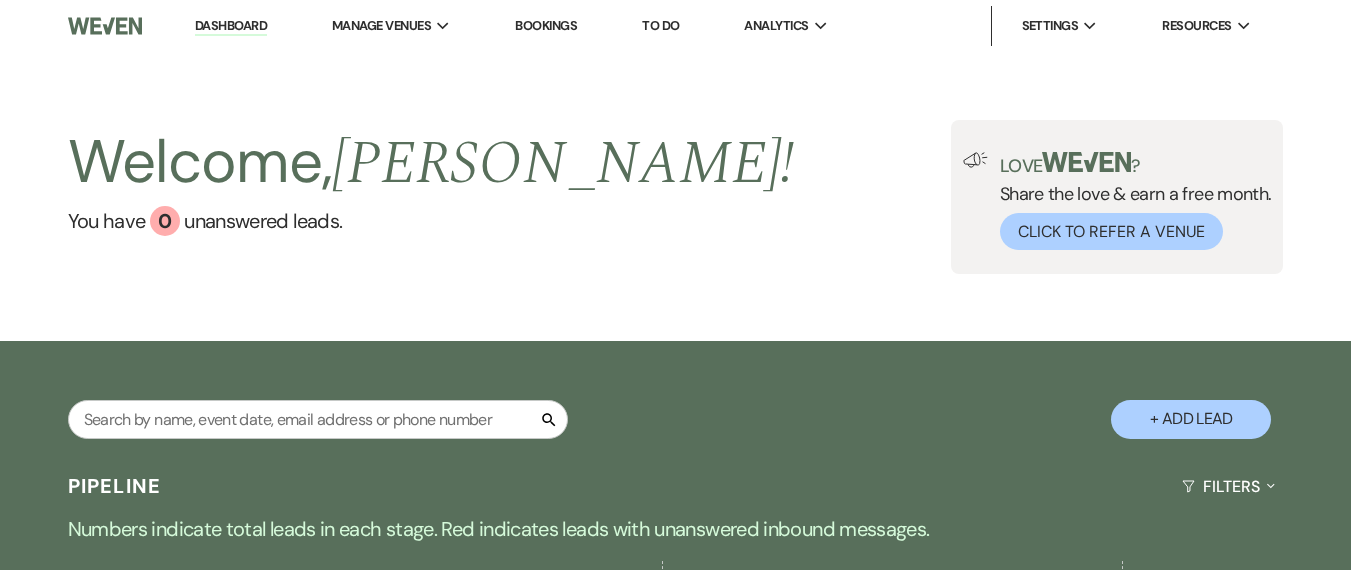 click on "Welcome,  [PERSON_NAME] ! You have   0   unanswered lead s . Love   ?
Share the love & earn a free month.     Click to Refer a Venue" at bounding box center [675, 196] 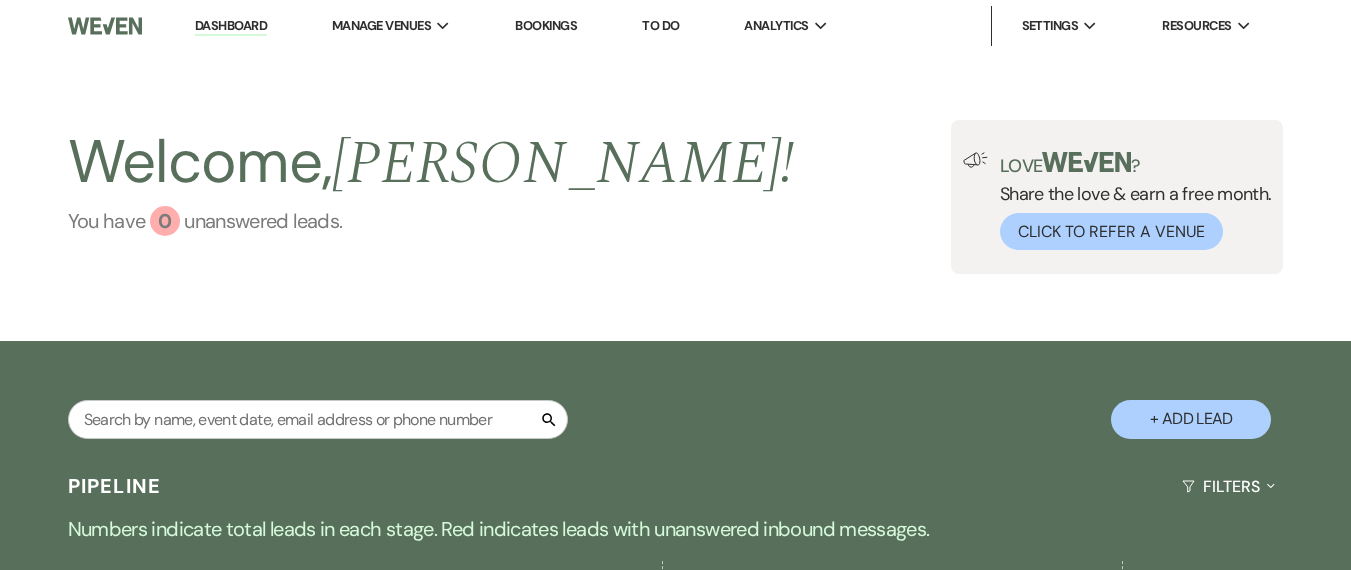 click on "You have   0   unanswered lead s ." at bounding box center (431, 221) 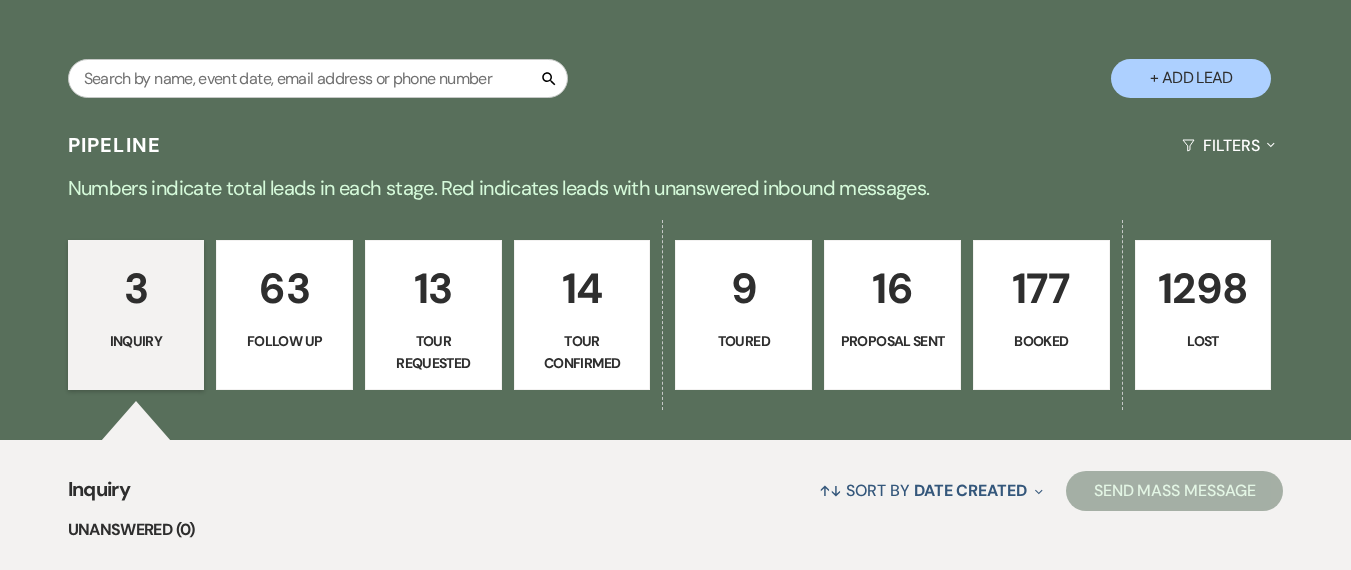 scroll, scrollTop: 755, scrollLeft: 0, axis: vertical 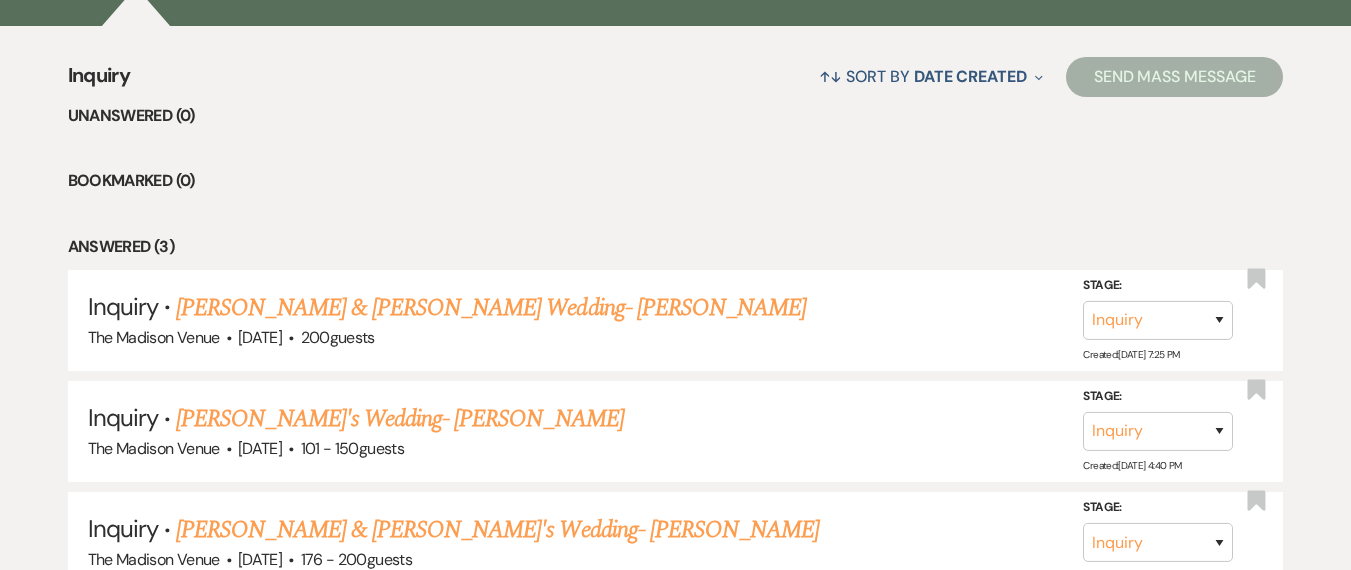 click on "Unanswered (0) Bookmarked (0) Answered (3) Inquiry · [PERSON_NAME] & [PERSON_NAME] Wedding- [PERSON_NAME] The Madison Venue · [DATE] · 200  guests Stage: Inquiry Follow Up Tour Requested Tour Confirmed Toured Proposal Sent Booked Lost Created:  [DATE] 7:25 PM Bookmark Inquiry · Alla Letfullina's Wedding- [PERSON_NAME]  The Madison Venue · [DATE] · 101 - 150  guests Stage: Inquiry Follow Up Tour Requested Tour Confirmed Toured Proposal Sent Booked Lost Created:  [DATE] 4:40 PM Bookmark Inquiry · [PERSON_NAME] & [PERSON_NAME]'s Wedding- [PERSON_NAME]  The Madison Venue · [DATE] · 176 - 200  guests Stage: Inquiry Follow Up Tour Requested Tour Confirmed Toured Proposal Sent Booked Lost Created:  [DATE] 3:45 PM Bookmark" at bounding box center [676, 348] 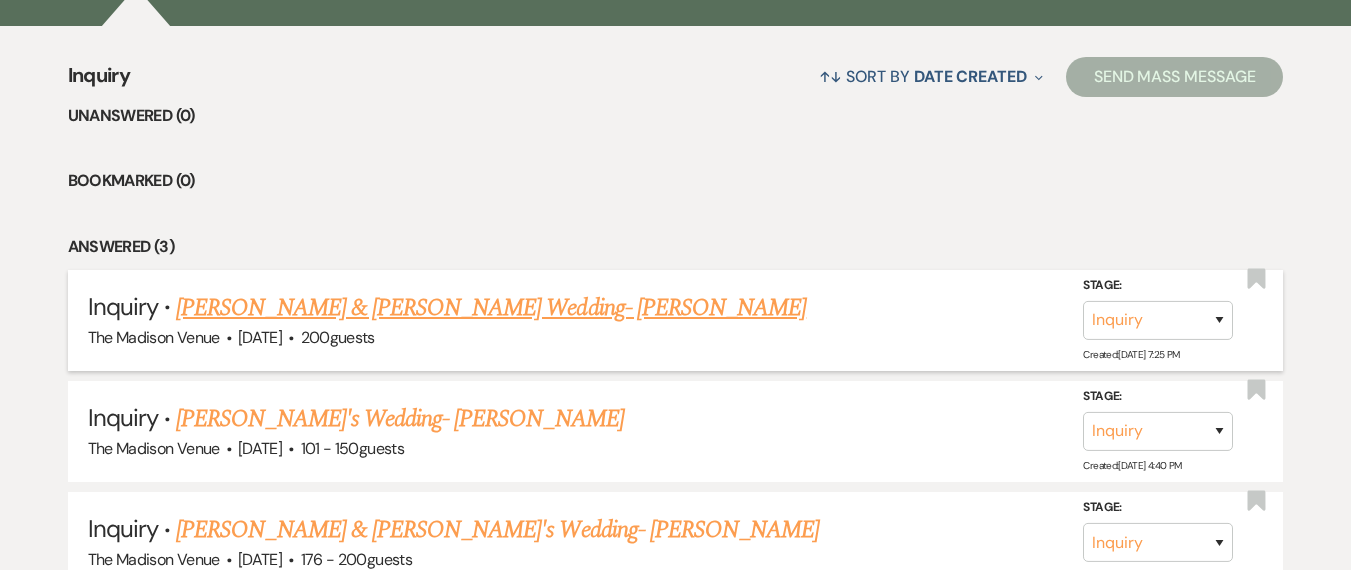 click on "[PERSON_NAME] & [PERSON_NAME] Wedding- [PERSON_NAME]" at bounding box center [491, 308] 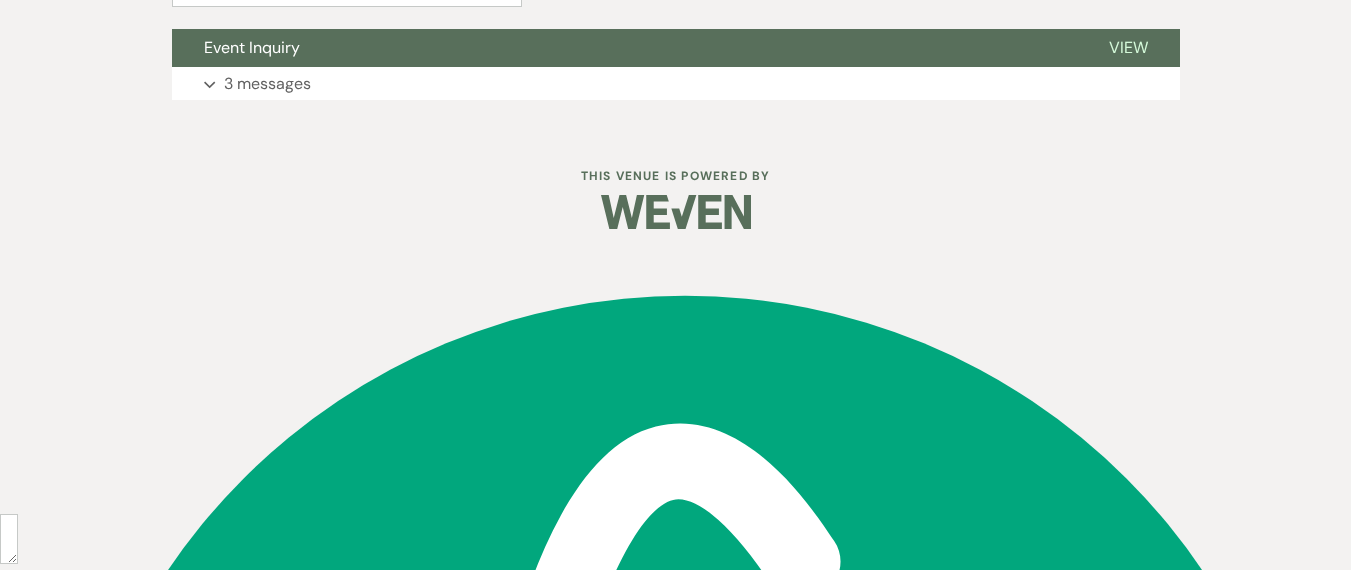 scroll, scrollTop: 404, scrollLeft: 0, axis: vertical 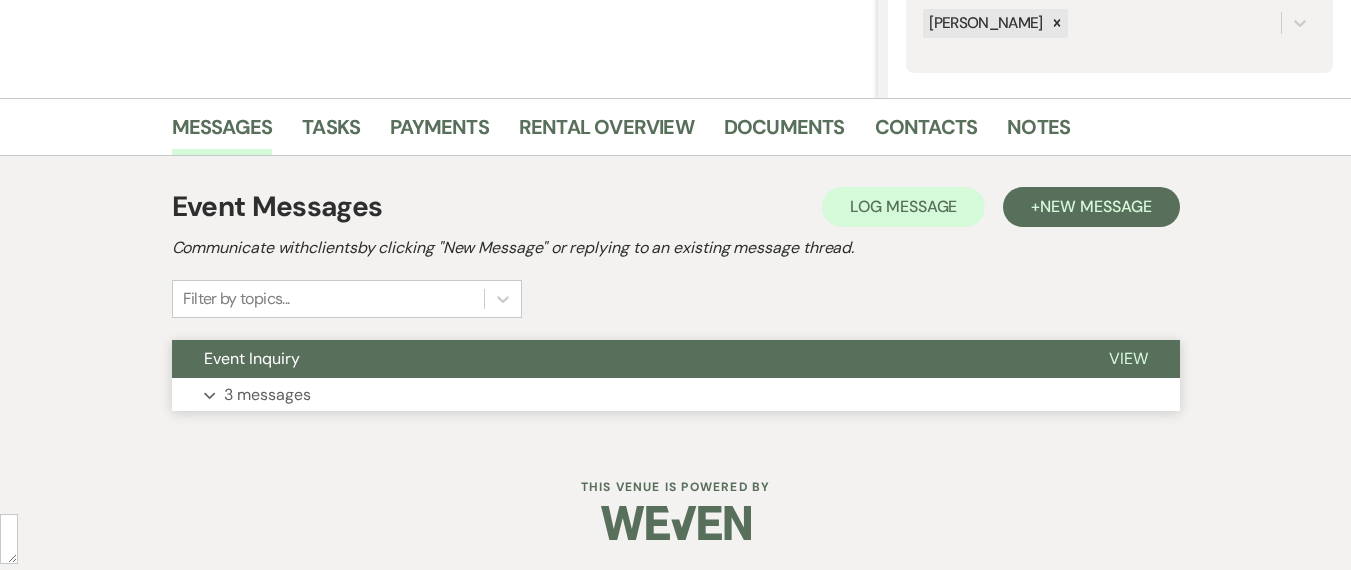 click on "Expand 3 messages" at bounding box center [676, 395] 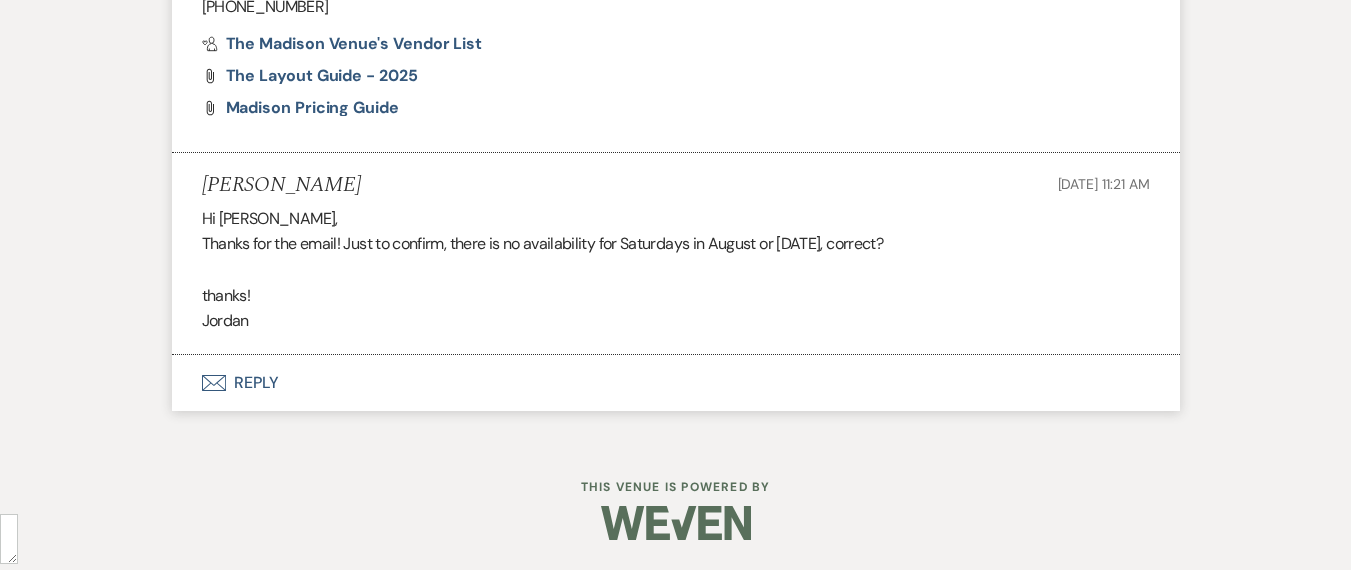 click on "Envelope Reply" at bounding box center [676, 383] 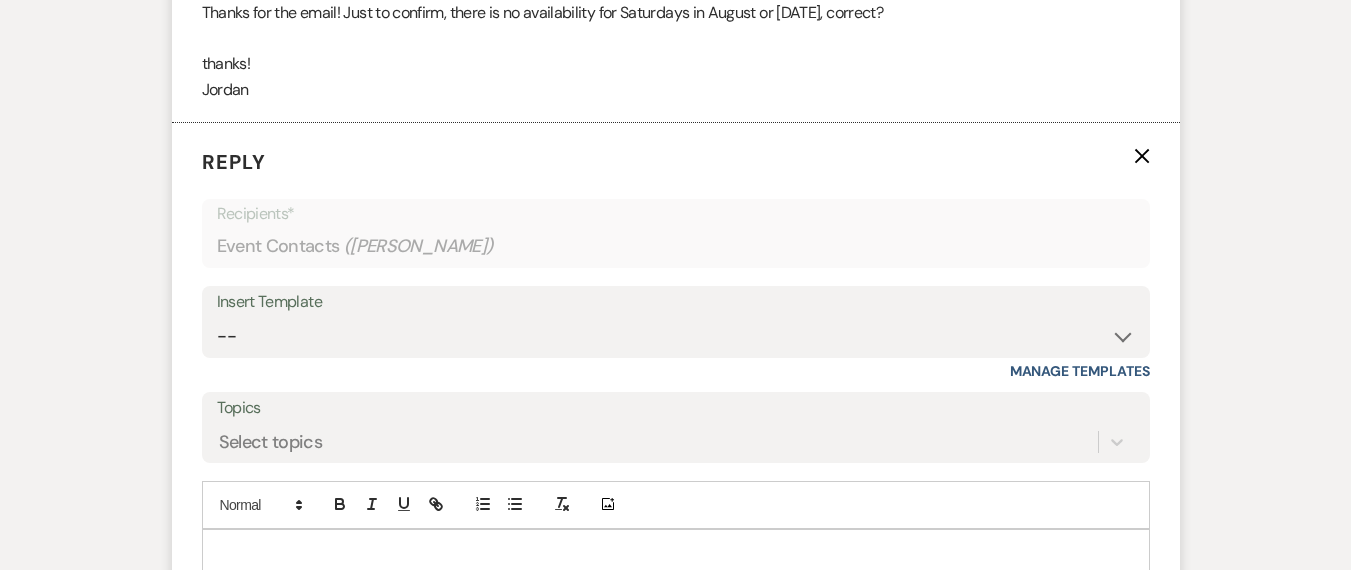 scroll, scrollTop: 3189, scrollLeft: 0, axis: vertical 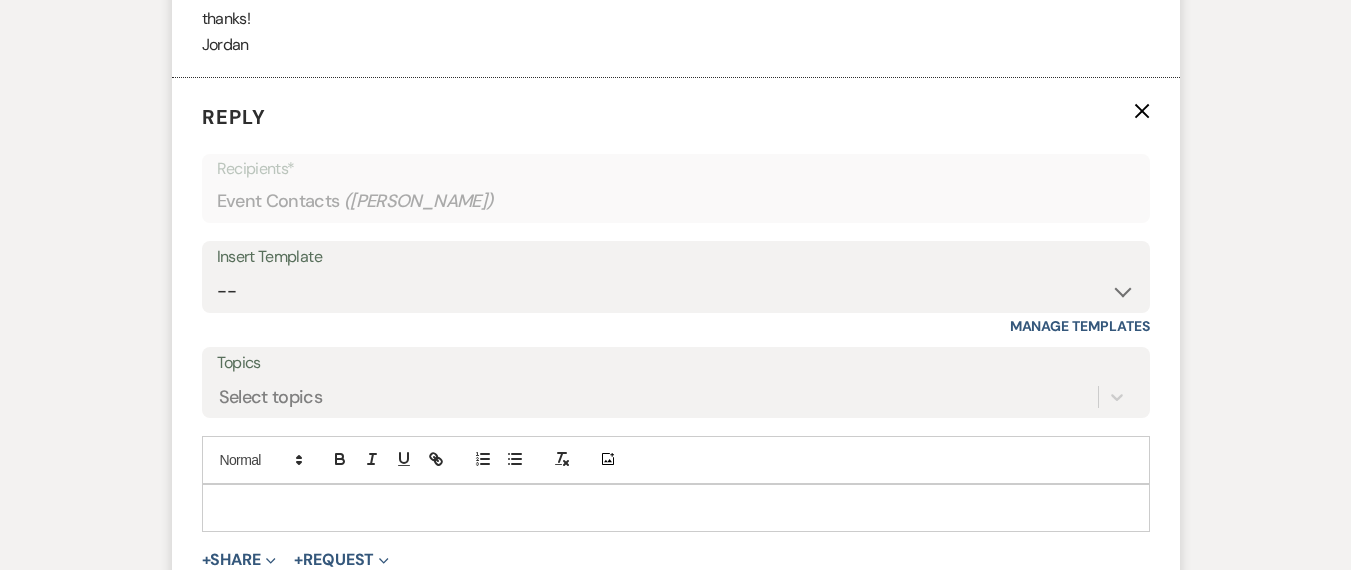 click at bounding box center (676, 508) 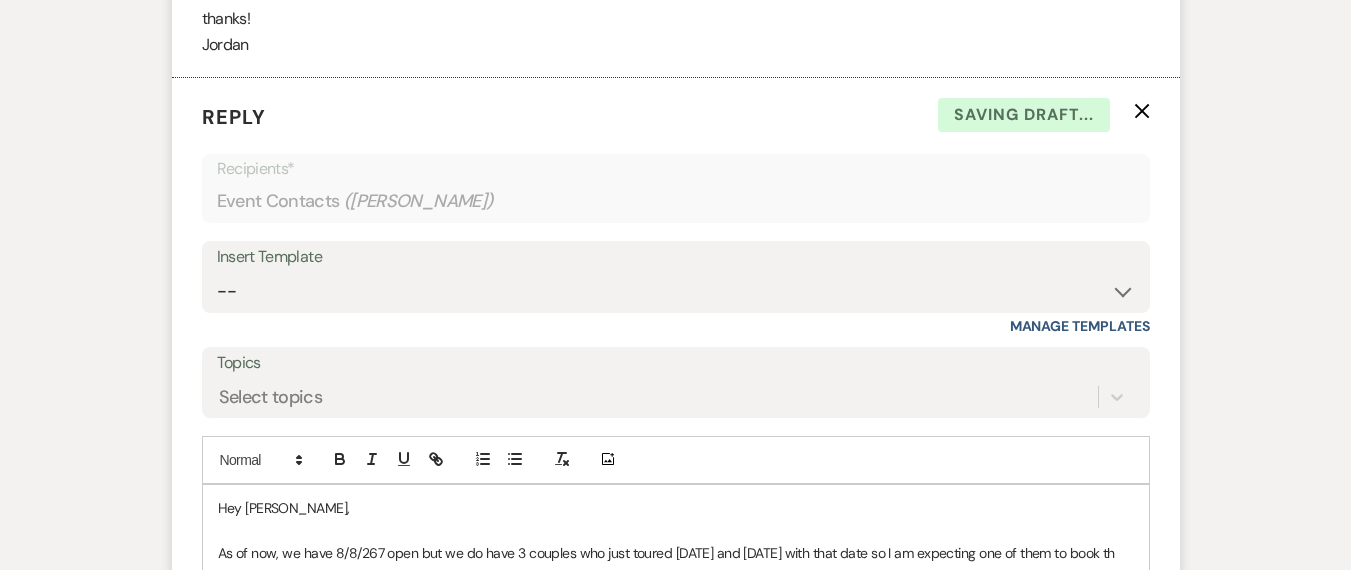 scroll, scrollTop: 3202, scrollLeft: 0, axis: vertical 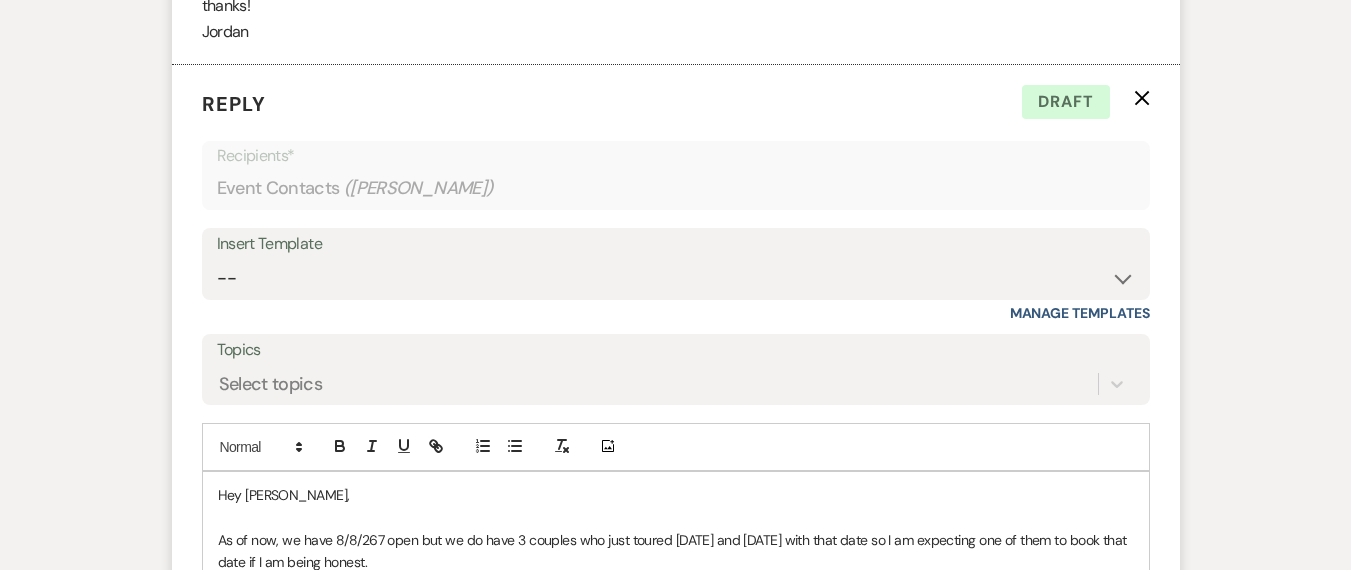 click on "As of now, we have 8/8/267 open but we do have 3 couples who just toured [DATE] and [DATE] with that date so I am expecting one of them to book that date if I am being honest." at bounding box center [676, 551] 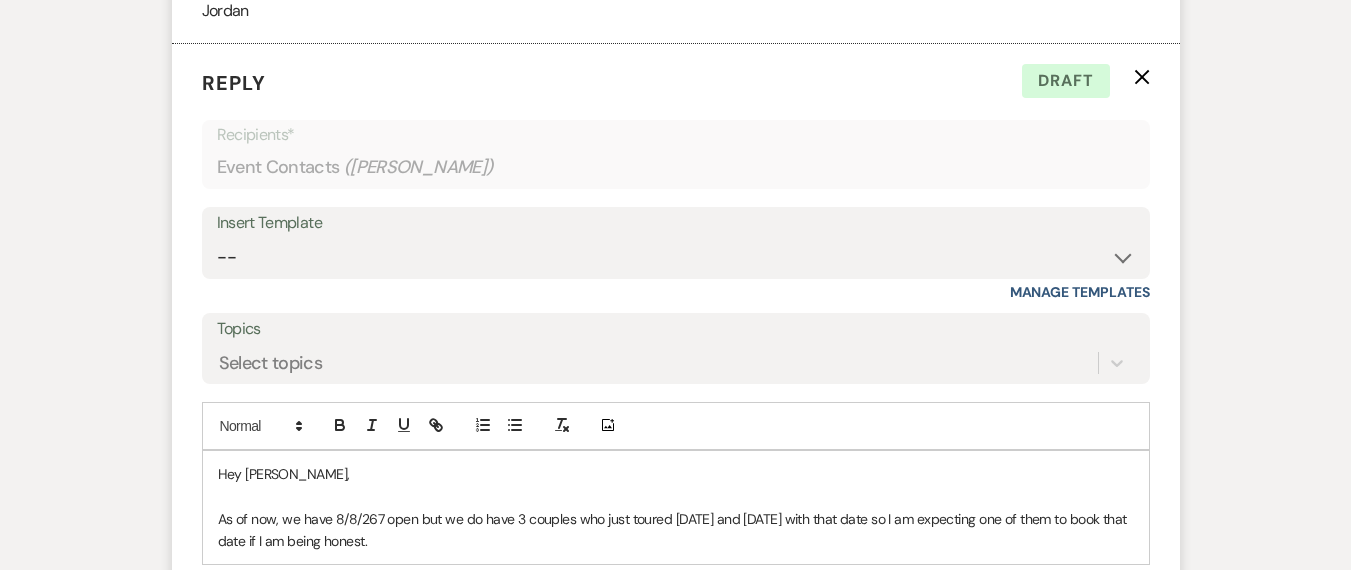scroll, scrollTop: 3233, scrollLeft: 0, axis: vertical 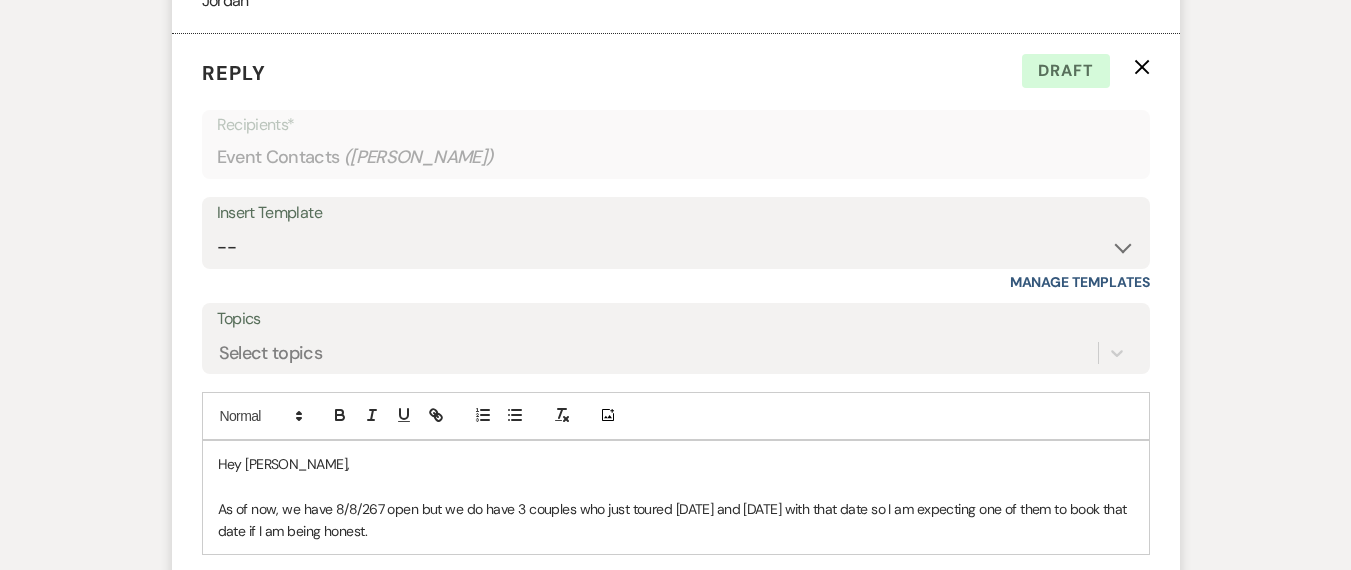 click on "As of now, we have 8/8/267 open but we do have 3 couples who just toured [DATE] and [DATE] with that date so I am expecting one of them to book that date if I am being honest." at bounding box center (676, 520) 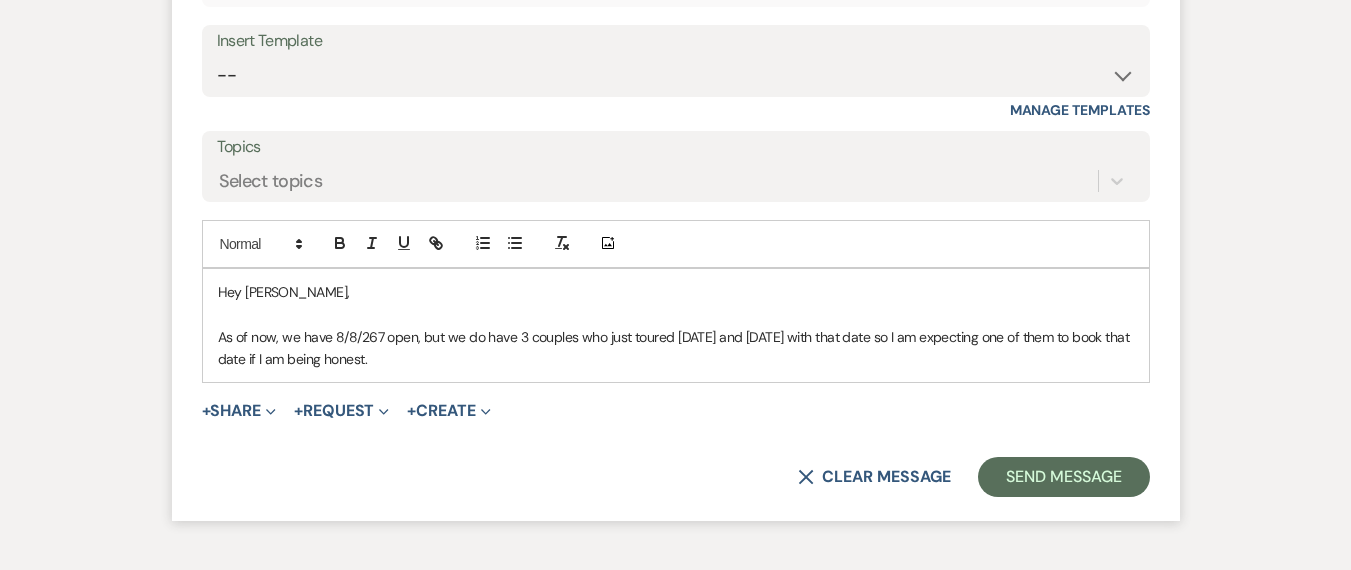 scroll, scrollTop: 3408, scrollLeft: 0, axis: vertical 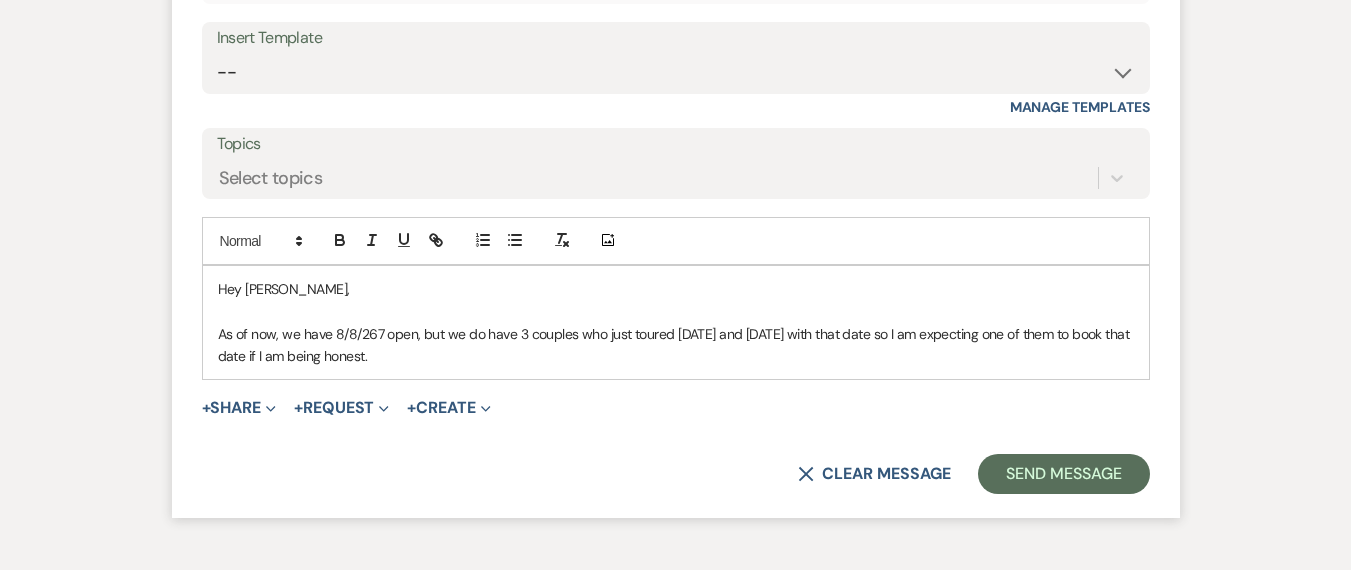 click on "As of now, we have 8/8/267 open, but we do have 3 couples who just toured [DATE] and [DATE] with that date so I am expecting one of them to book that date if I am being honest." at bounding box center (676, 345) 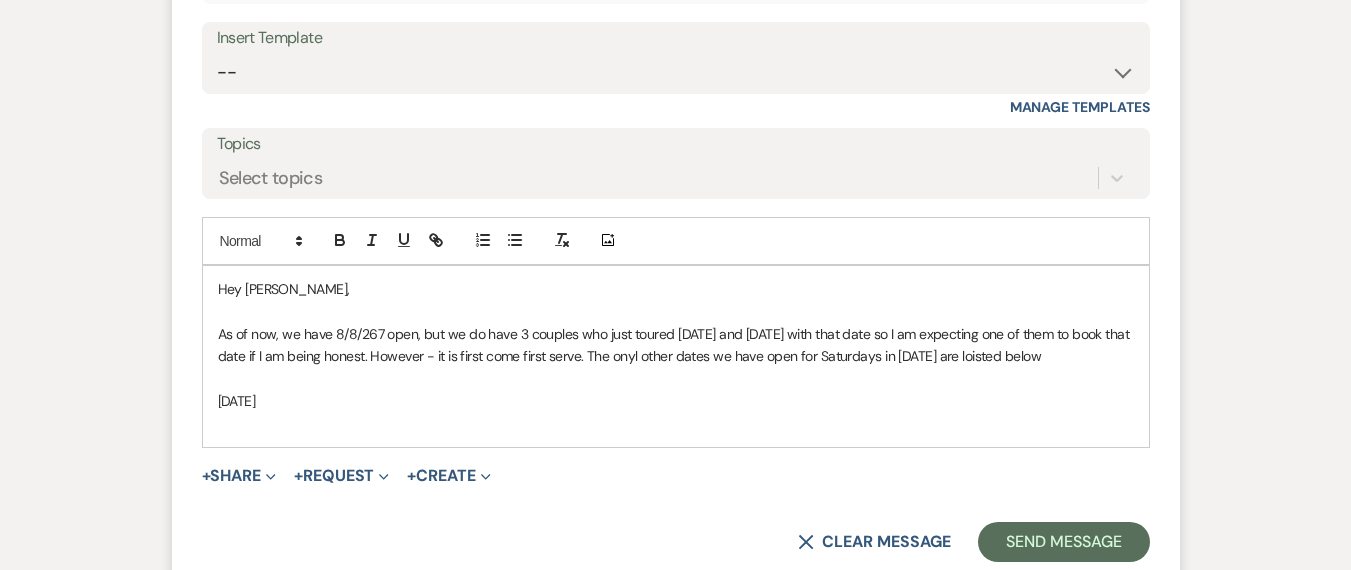 click at bounding box center (676, 378) 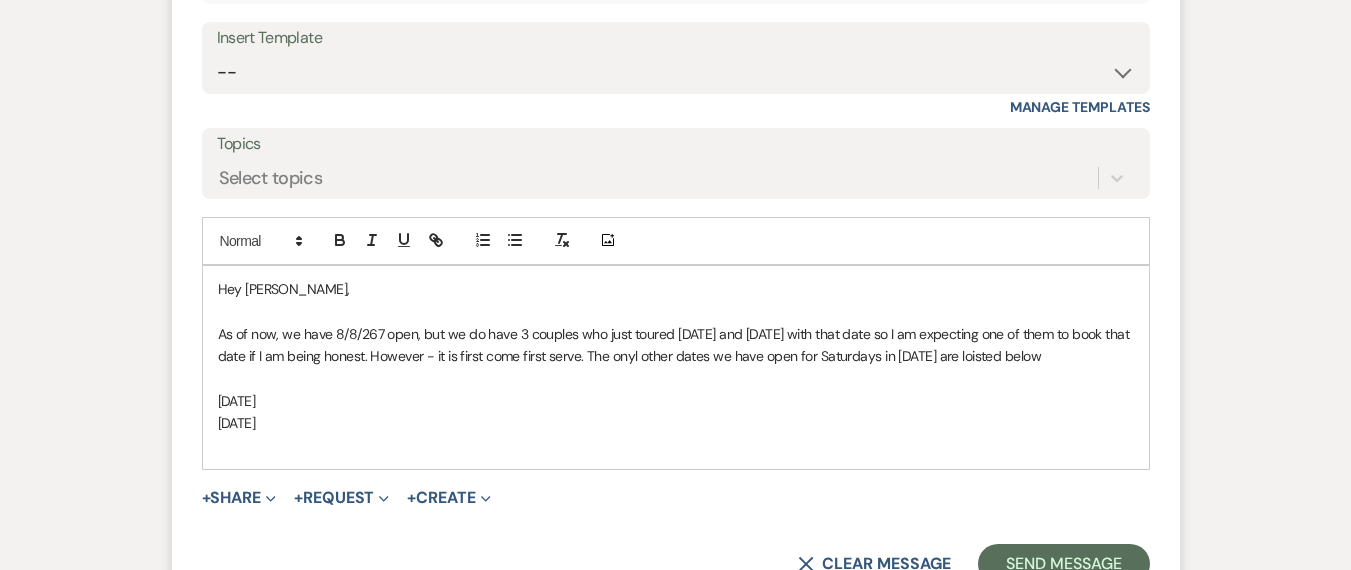 click on "[DATE]" at bounding box center [676, 401] 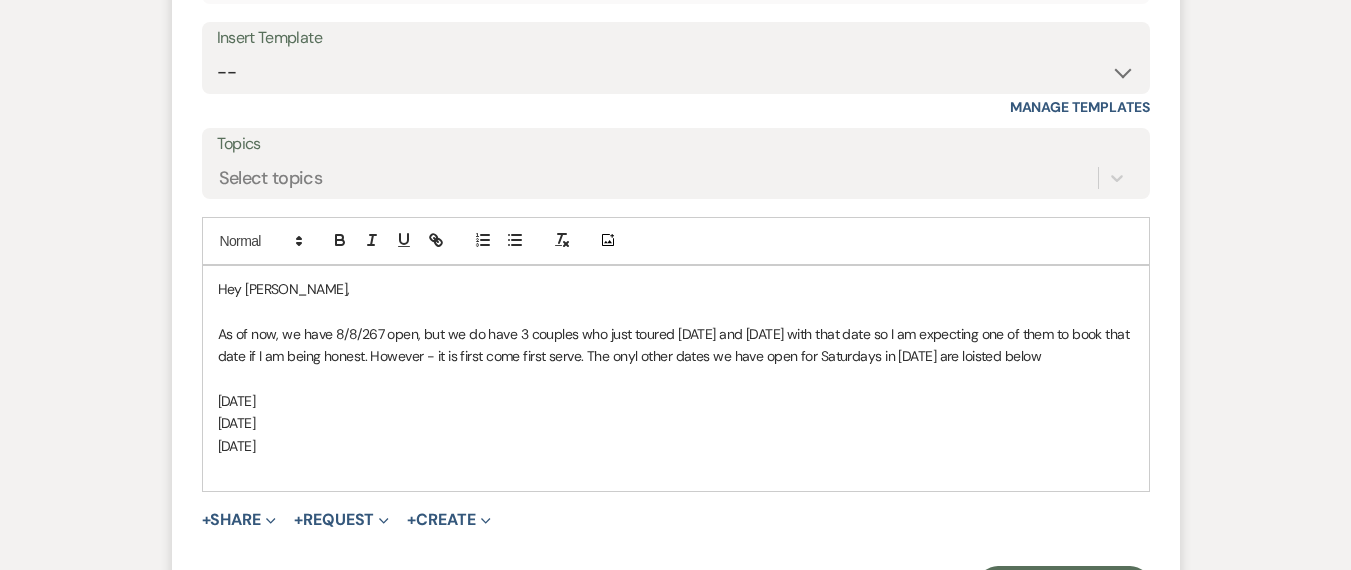 click at bounding box center [676, 468] 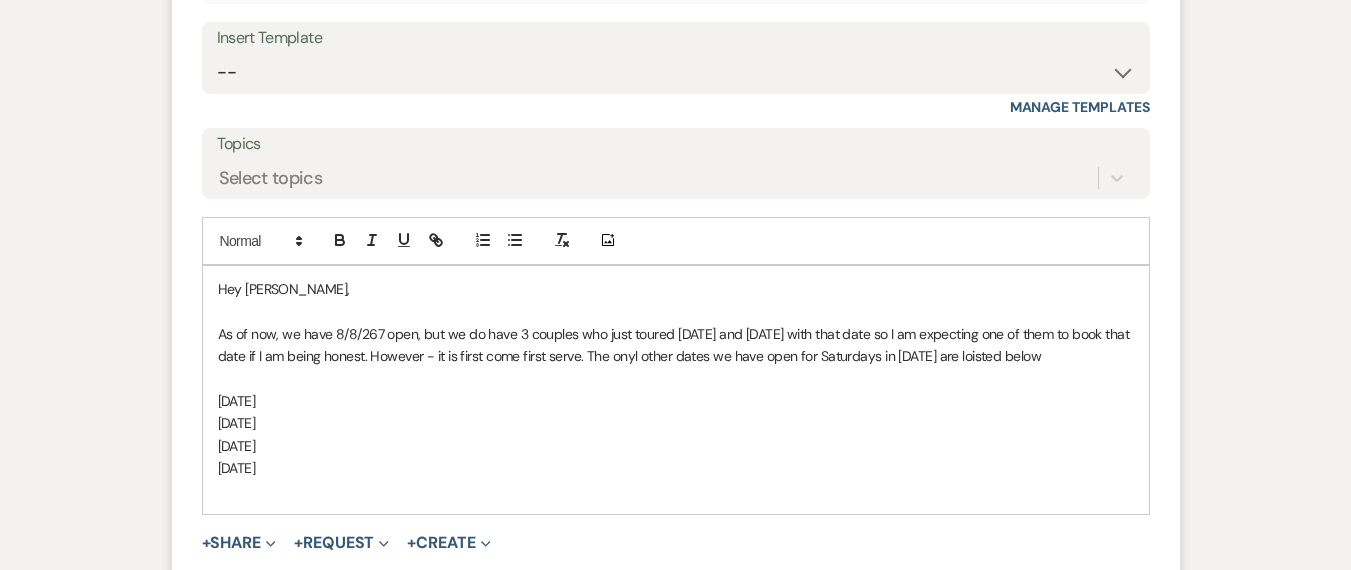 click on "[DATE]" at bounding box center (676, 468) 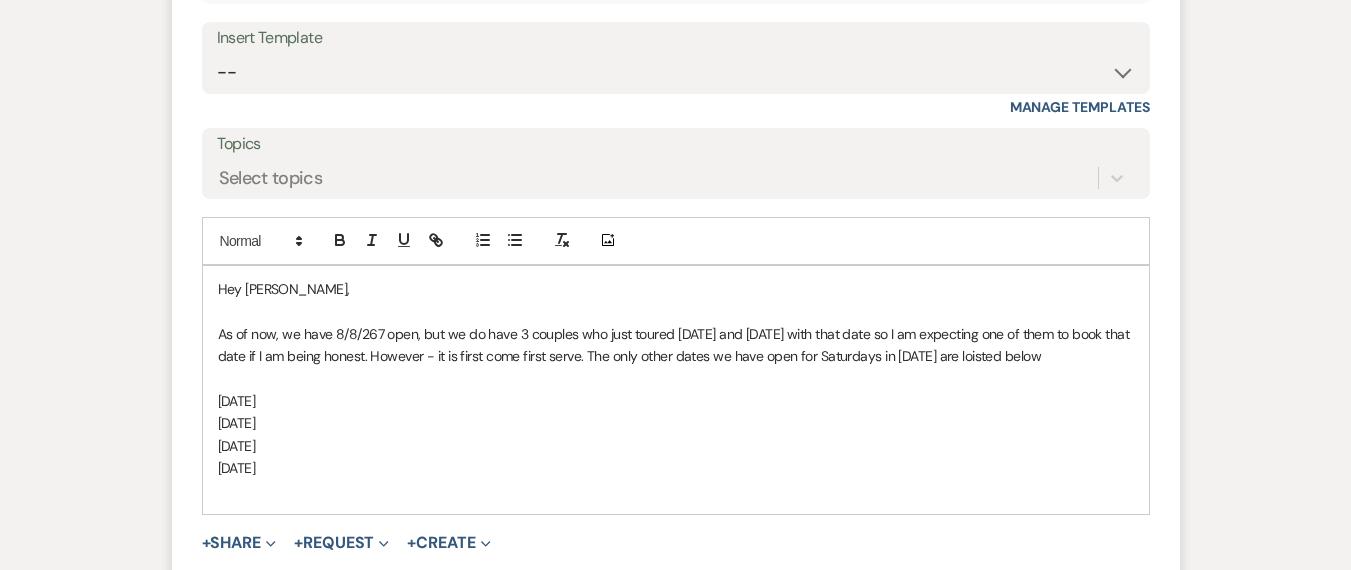 click at bounding box center (676, 378) 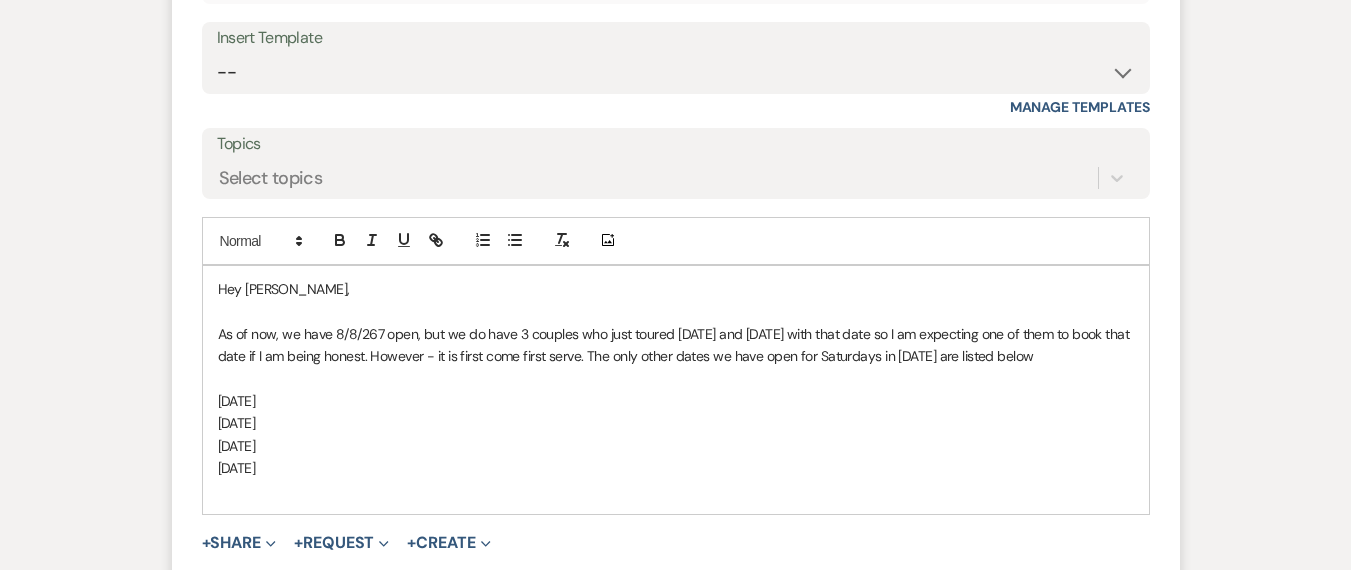 click on "As of now, we have 8/8/267 open, but we do have 3 couples who just toured [DATE] and [DATE] with that date so I am expecting one of them to book that date if I am being honest. However - it is first come first serve. The only other dates we have open for Saturdays in [DATE] are listed below" at bounding box center (676, 345) 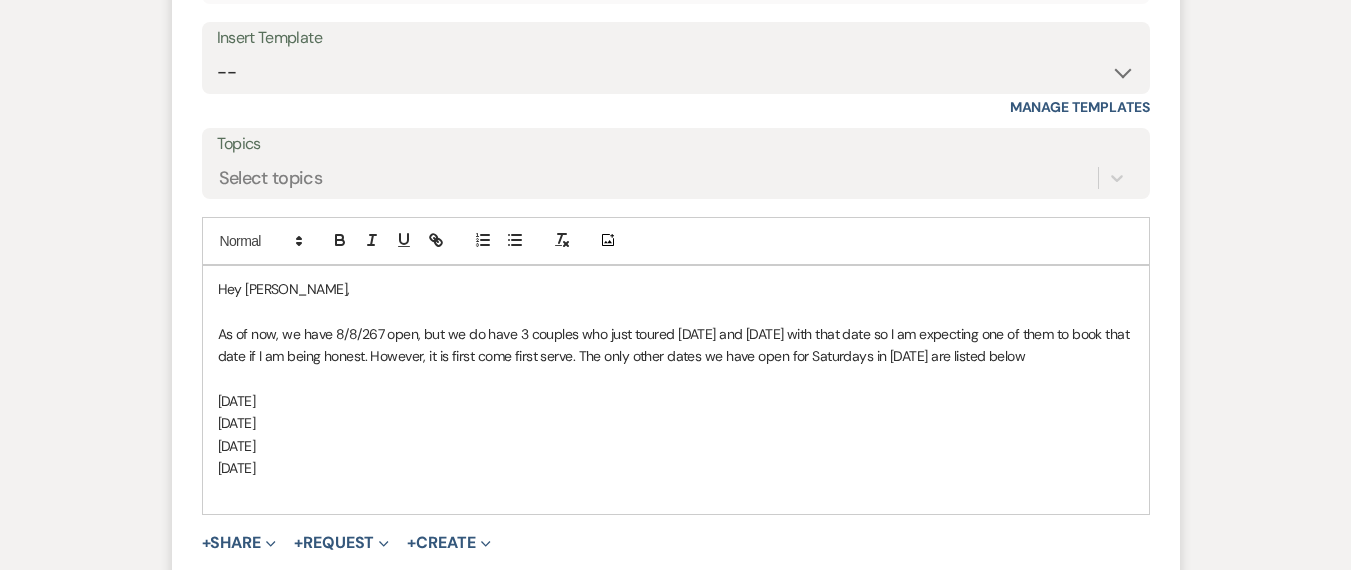 click on "As of now, we have 8/8/267 open, but we do have 3 couples who just toured [DATE] and [DATE] with that date so I am expecting one of them to book that date if I am being honest. However, it is first come first serve. The only other dates we have open for Saturdays in [DATE] are listed below" at bounding box center (676, 345) 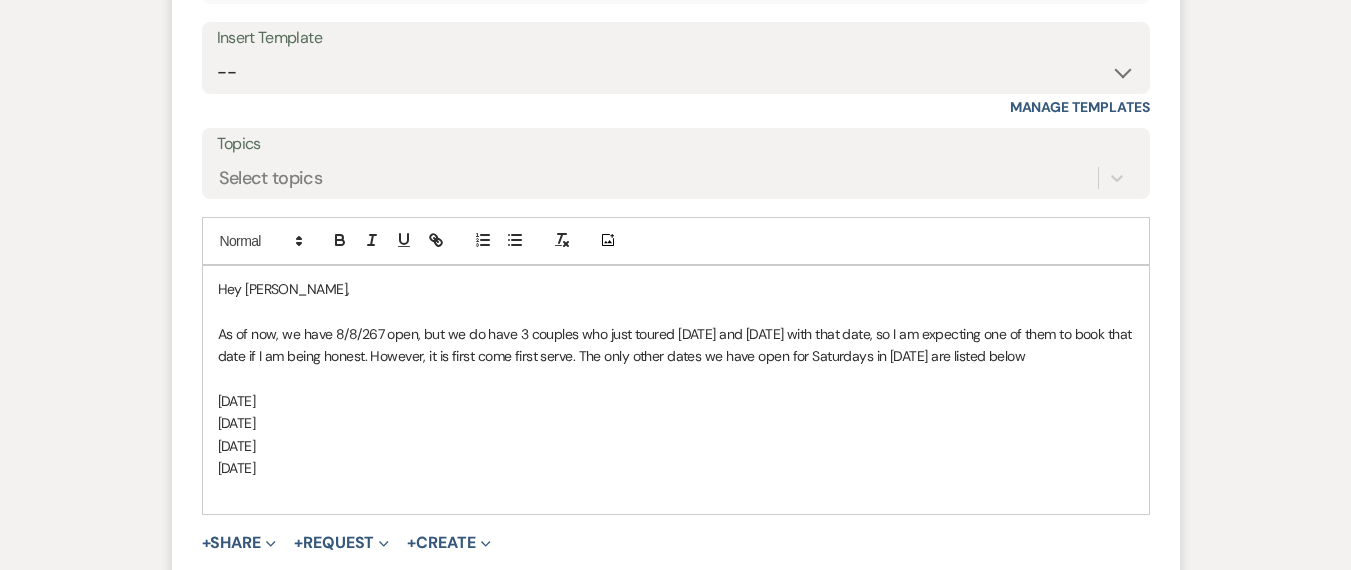 click on "As of now, we have 8/8/267 open, but we do have 3 couples who just toured [DATE] and [DATE] with that date, so I am expecting one of them to book that date if I am being honest. However, it is first come first serve. The only other dates we have open for Saturdays in [DATE] are listed below" at bounding box center [676, 345] 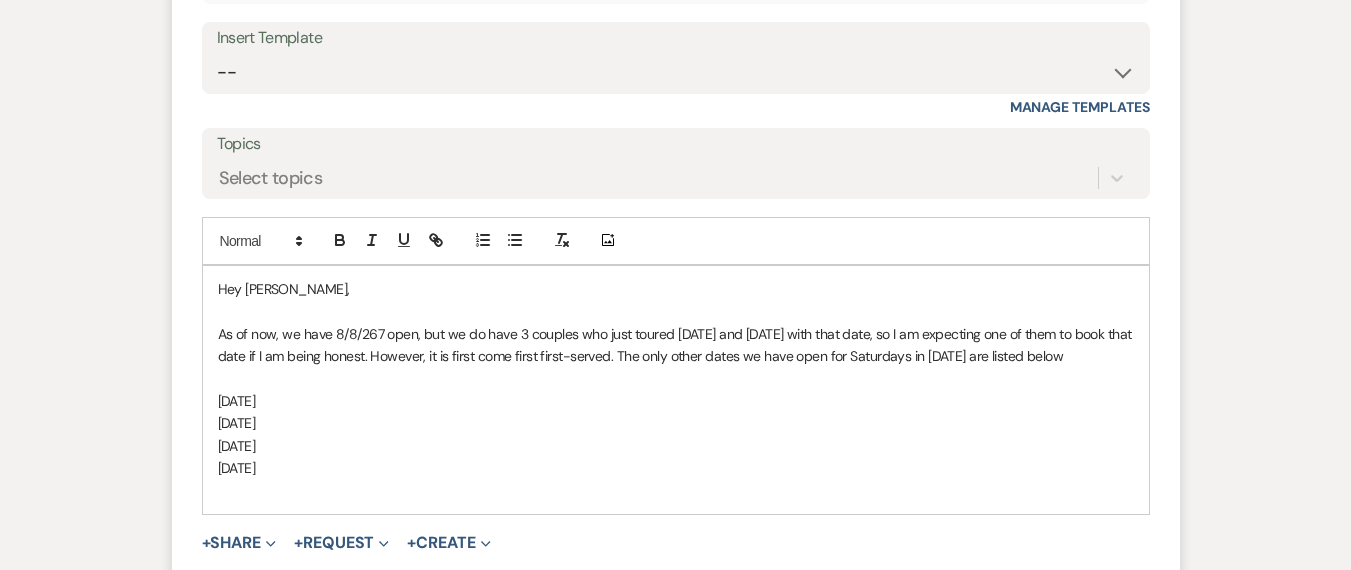 click on "As of now, we have 8/8/267 open, but we do have 3 couples who just toured [DATE] and [DATE] with that date, so I am expecting one of them to book that date if I am being honest. However, it is first come first first-served. The only other dates we have open for Saturdays in [DATE] are listed below" at bounding box center (676, 345) 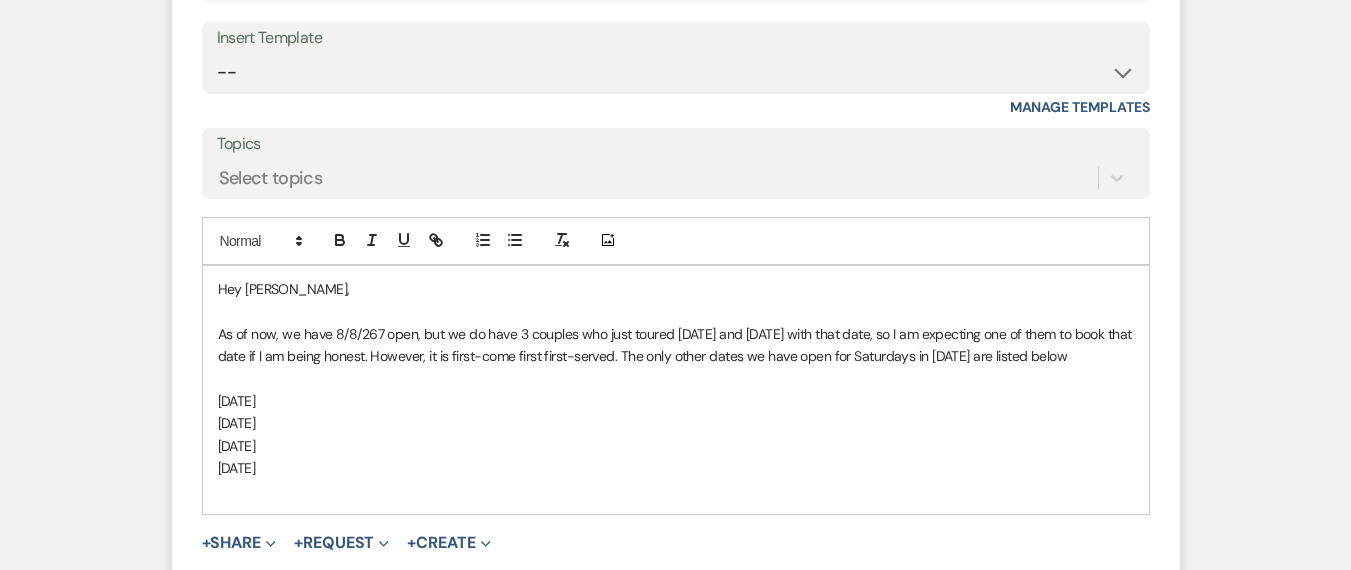 click on "As of now, we have 8/8/267 open, but we do have 3 couples who just toured [DATE] and [DATE] with that date, so I am expecting one of them to book that date if I am being honest. However, it is first-come first first-served. The only other dates we have open for Saturdays in [DATE] are listed below" at bounding box center [676, 345] 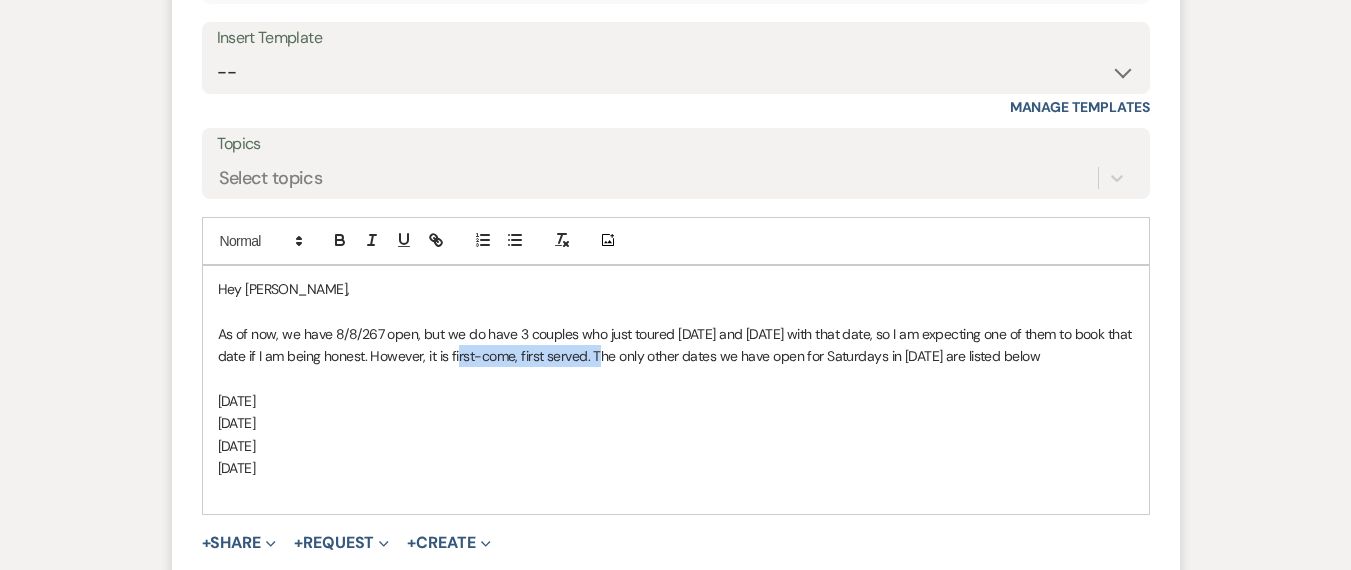 drag, startPoint x: 613, startPoint y: 353, endPoint x: 474, endPoint y: 363, distance: 139.35925 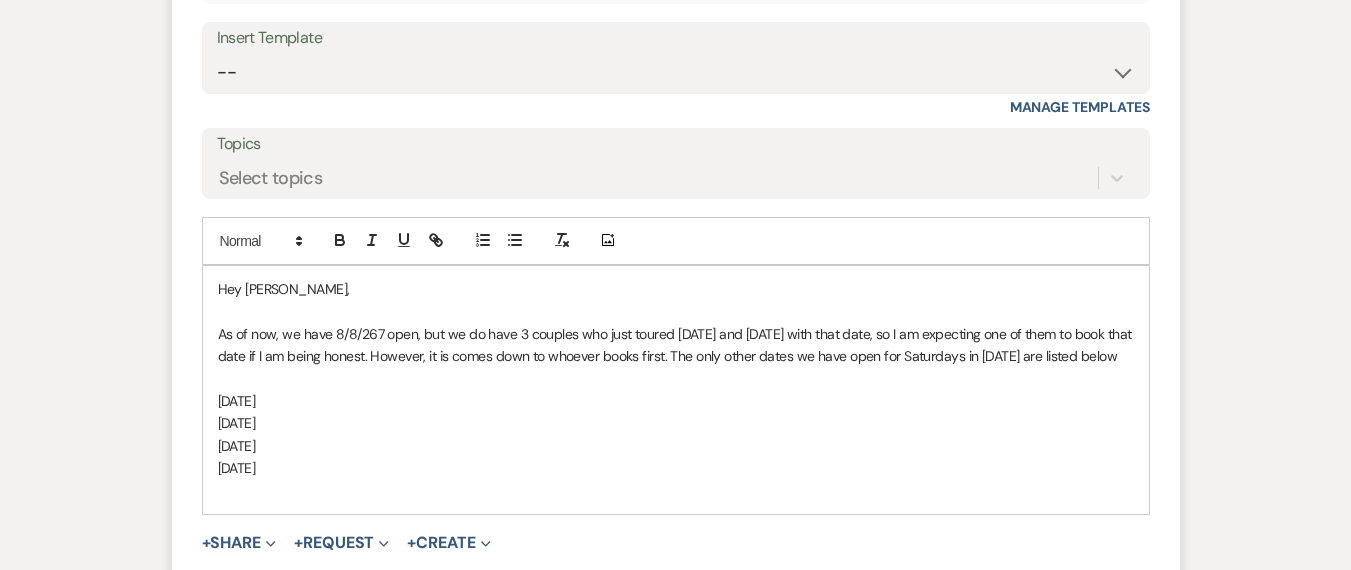 click on "As of now, we have 8/8/267 open, but we do have 3 couples who just toured [DATE] and [DATE] with that date, so I am expecting one of them to book that date if I am being honest. However, it is comes down to whoever books first. The only other dates we have open for Saturdays in [DATE] are listed below" at bounding box center [676, 345] 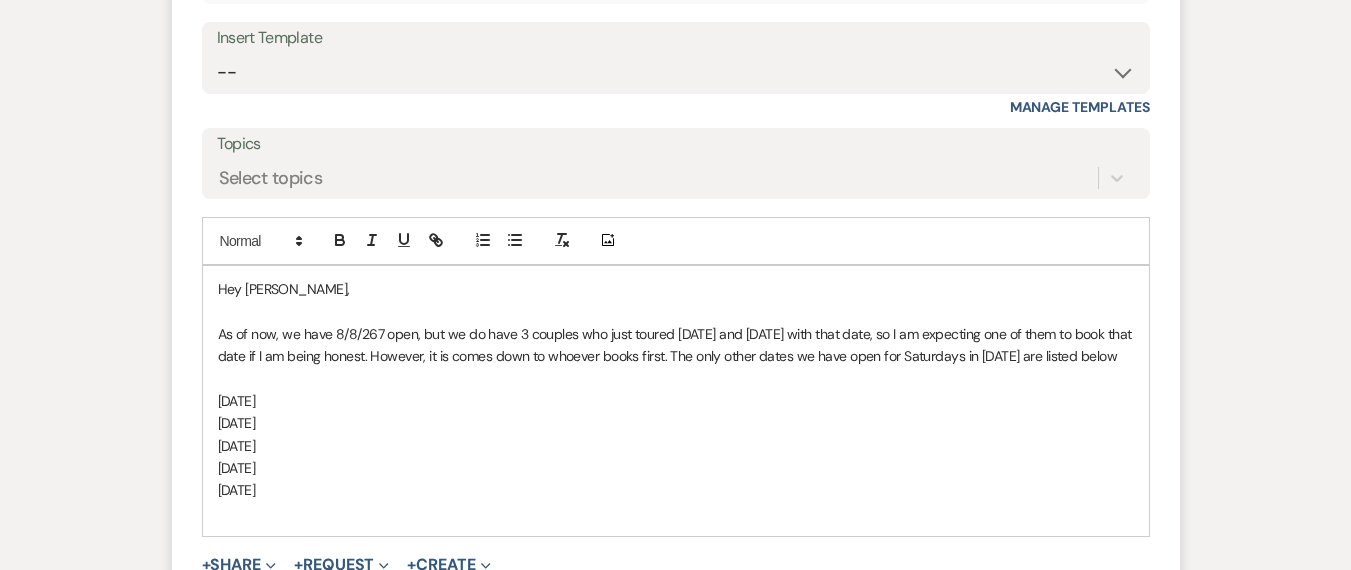 click on "[DATE]" at bounding box center (676, 446) 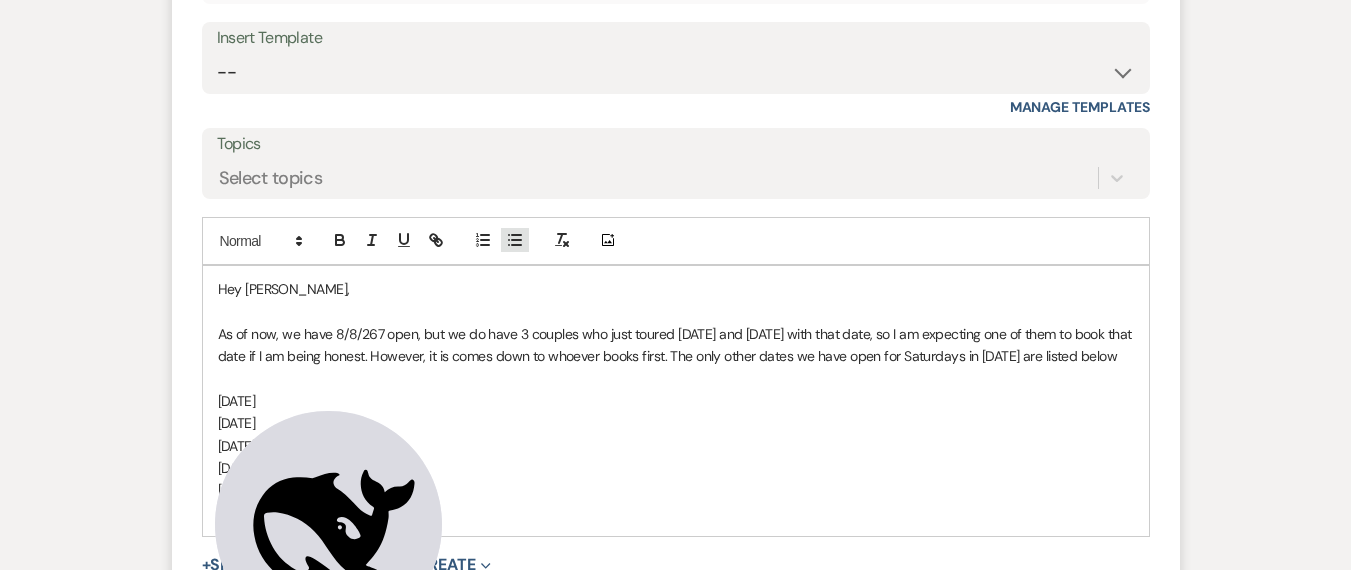 click 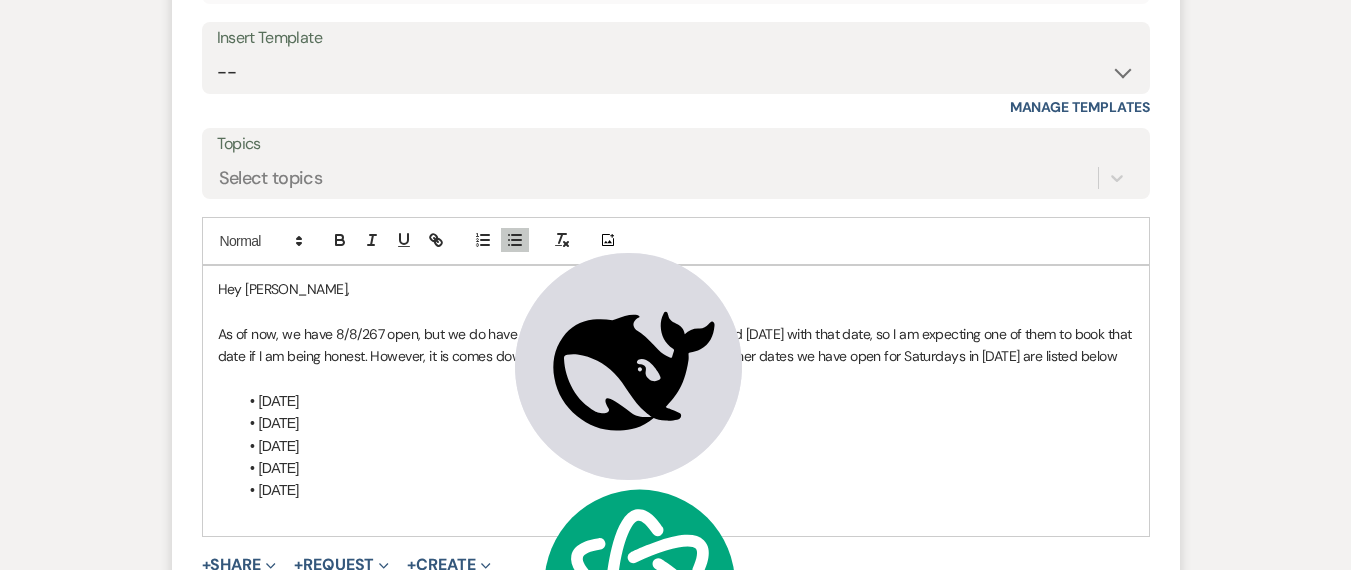 click on "[DATE]" at bounding box center (686, 468) 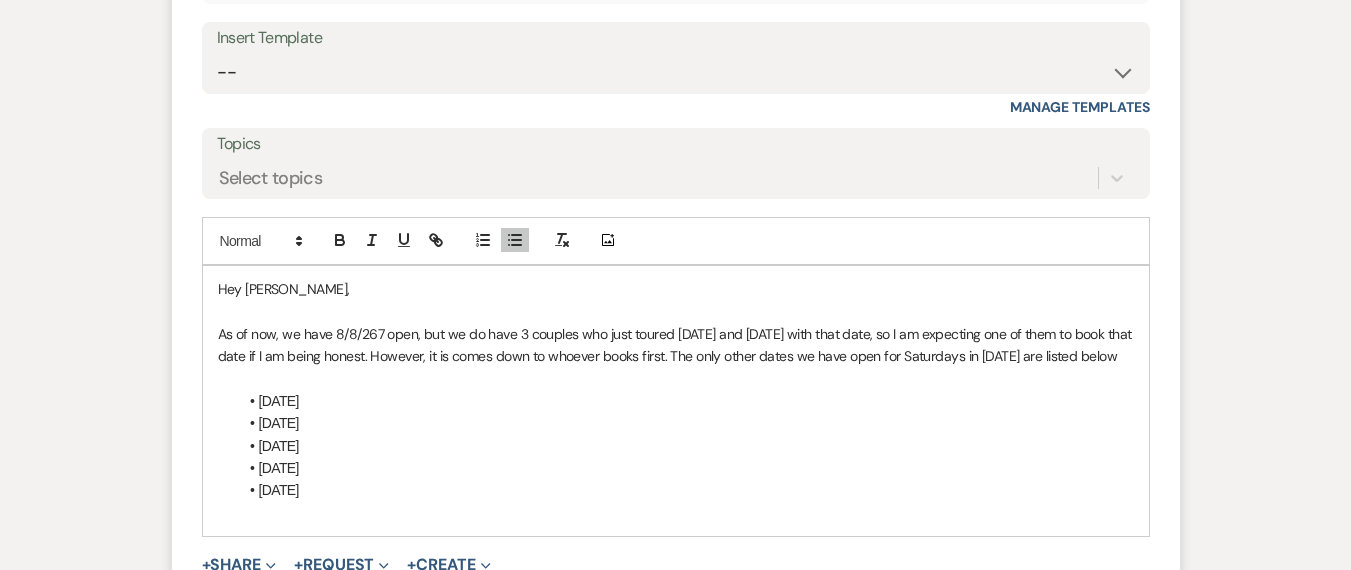 click at bounding box center (676, 513) 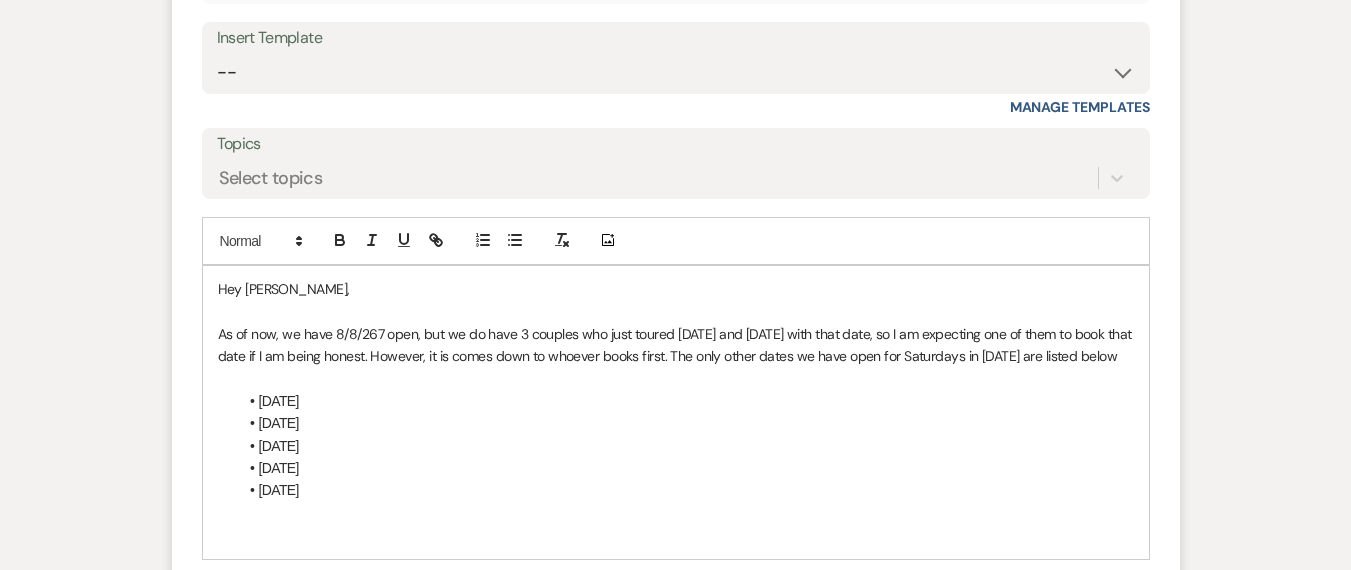 click on "As of now, we have 8/8/267 open, but we do have 3 couples who just toured [DATE] and [DATE] with that date, so I am expecting one of them to book that date if I am being honest. However, it is comes down to whoever books first. The only other dates we have open for Saturdays in [DATE] are listed below" at bounding box center (676, 345) 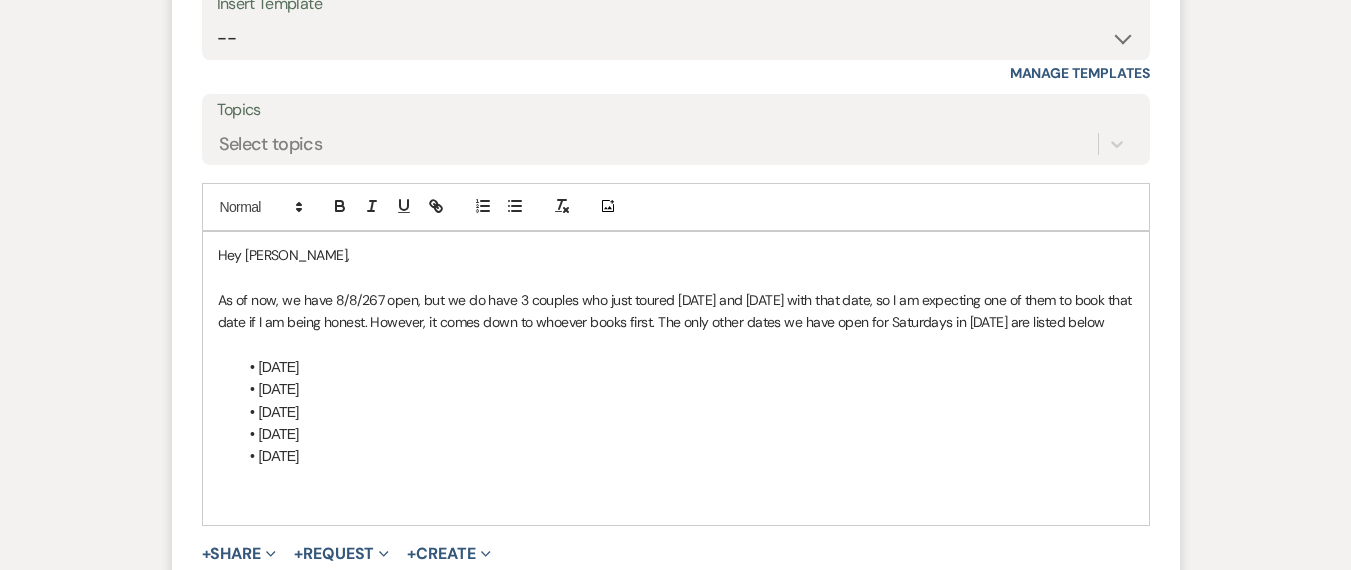 scroll, scrollTop: 3446, scrollLeft: 0, axis: vertical 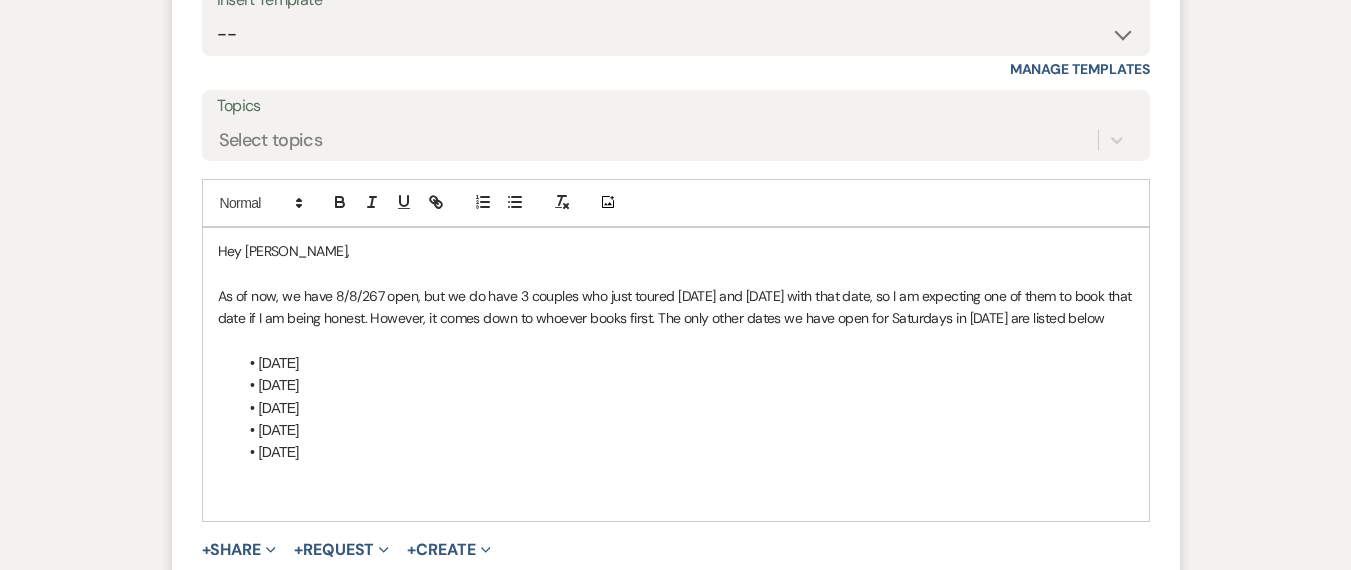 click at bounding box center (676, 497) 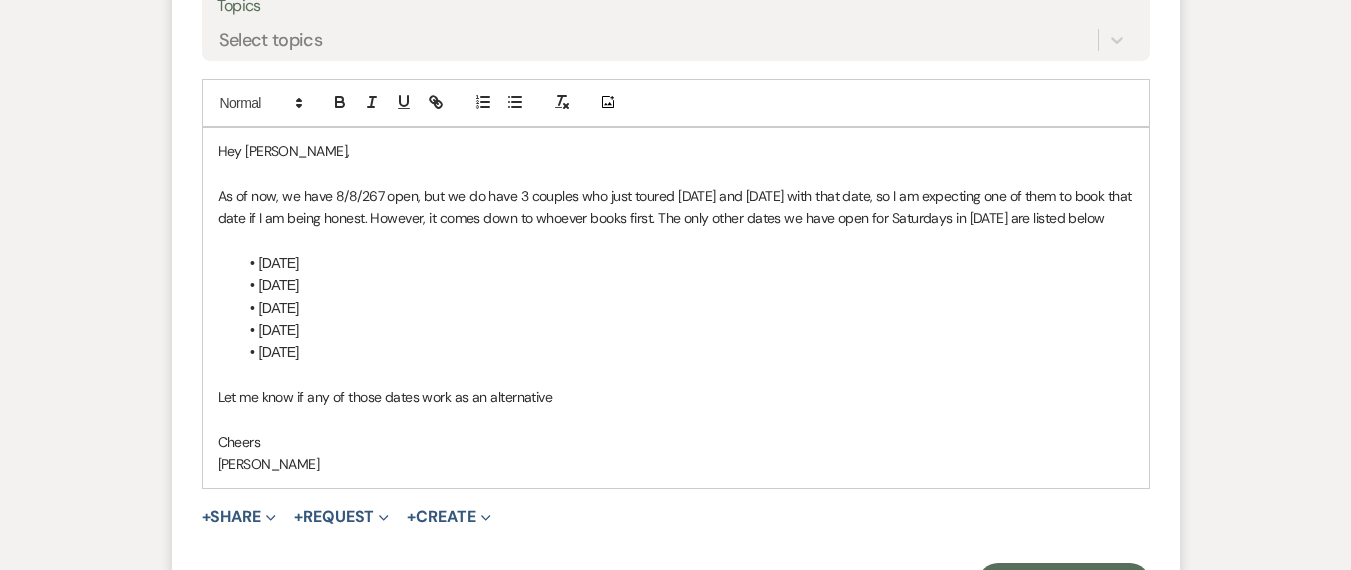 scroll, scrollTop: 3645, scrollLeft: 0, axis: vertical 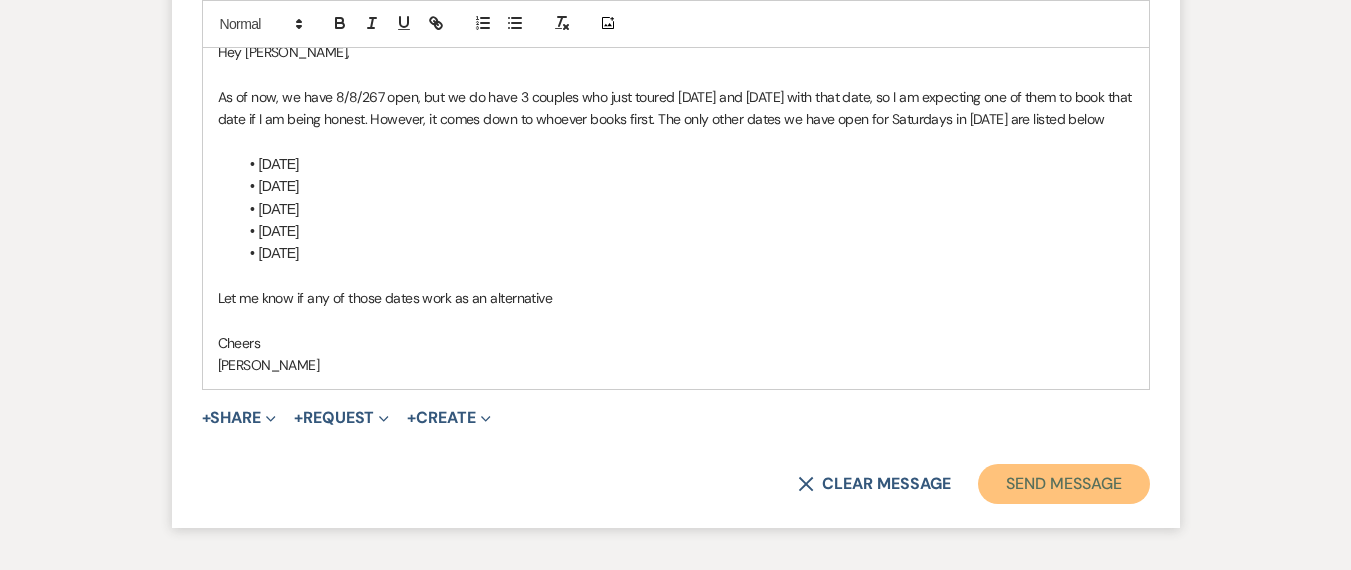 click on "Send Message" at bounding box center (1063, 484) 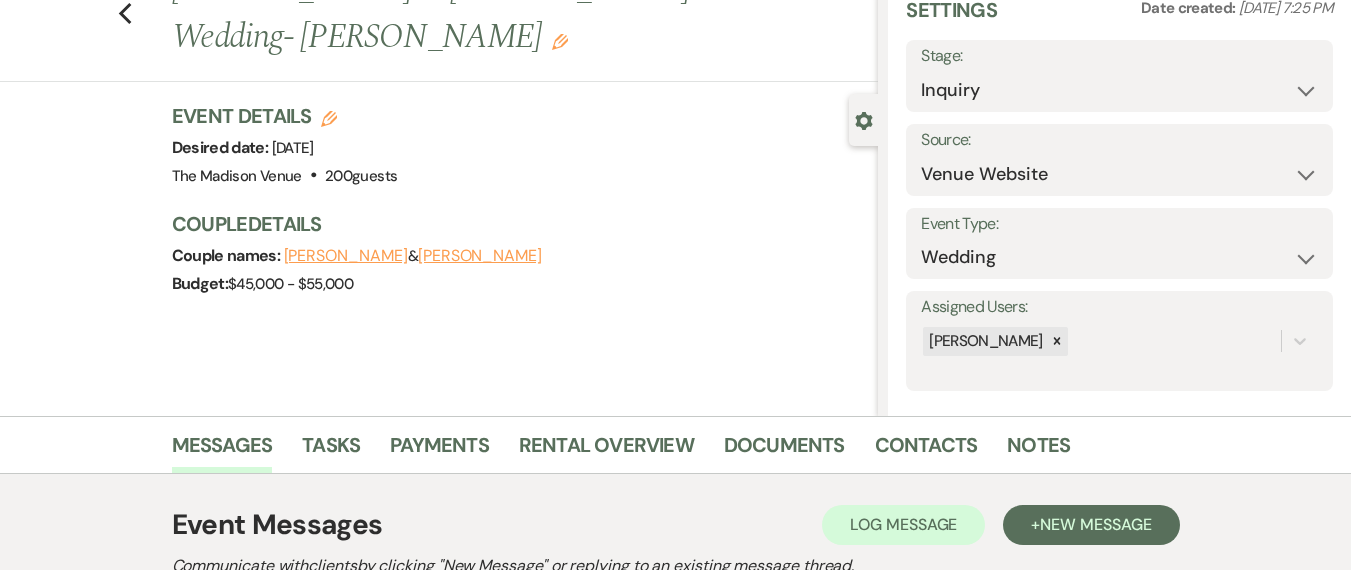 scroll, scrollTop: 0, scrollLeft: 0, axis: both 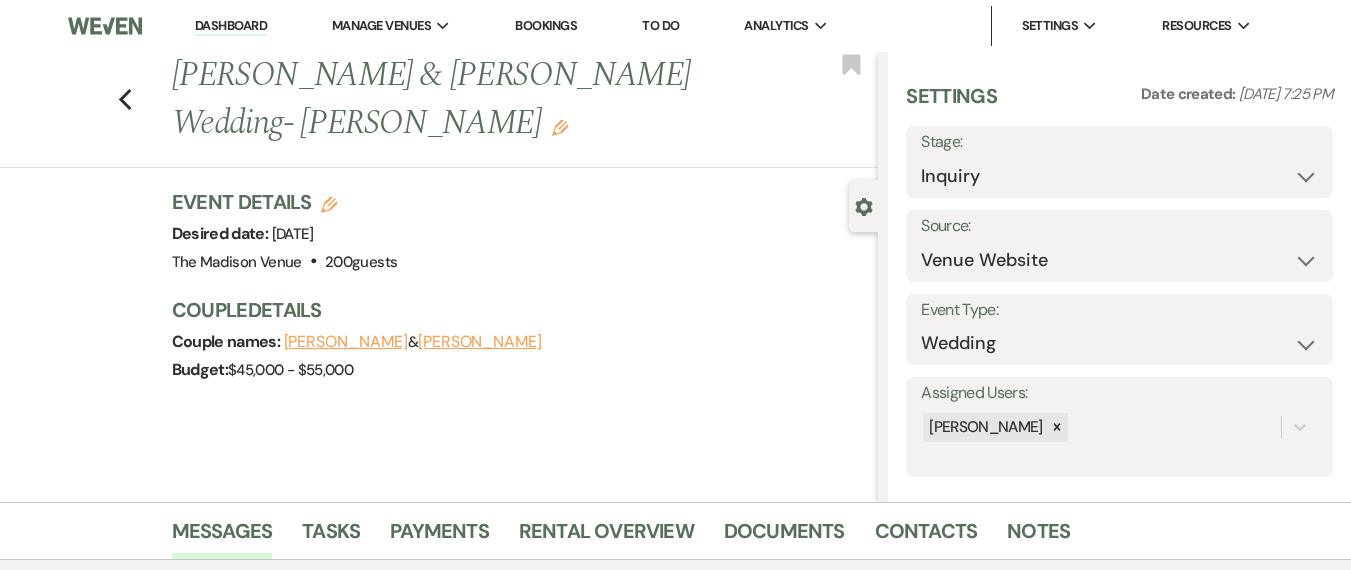 click on "Previous [PERSON_NAME] & [PERSON_NAME] Wedding- [PERSON_NAME] Edit Bookmark Gear Settings Settings Date created:   [DATE] 7:25 PM Stage: Inquiry Follow Up Tour Requested Tour Confirmed Toured Proposal Sent Booked Lost Source: Weven Venue Website Instagram Facebook Pinterest Google The Knot Wedding Wire Here Comes the Guide Wedding Spot Eventective [PERSON_NAME] The Venue Report PartySlate VRBO / Homeaway Airbnb Wedding Show TikTok X / Twitter Phone Call Walk-in Vendor Referral Advertising Personal Referral Local Referral Other Event Type: Wedding Anniversary Party Baby Shower Bachelorette / Bachelor Party Birthday Party Bridal Shower Brunch Community Event Concert Corporate Event Elopement End of Life Celebration Engagement Party Fundraiser Graduation Party Micro Wedding Prom Quinceañera Rehearsal Dinner Religious Event Retreat Other Assigned Users: [PERSON_NAME] Event Details Edit Desired date:   [DATE] Venue:   [GEOGRAPHIC_DATA] . 200  guests Venue Address:   [STREET_ADDRESS][PERSON_NAME]" at bounding box center (439, 277) 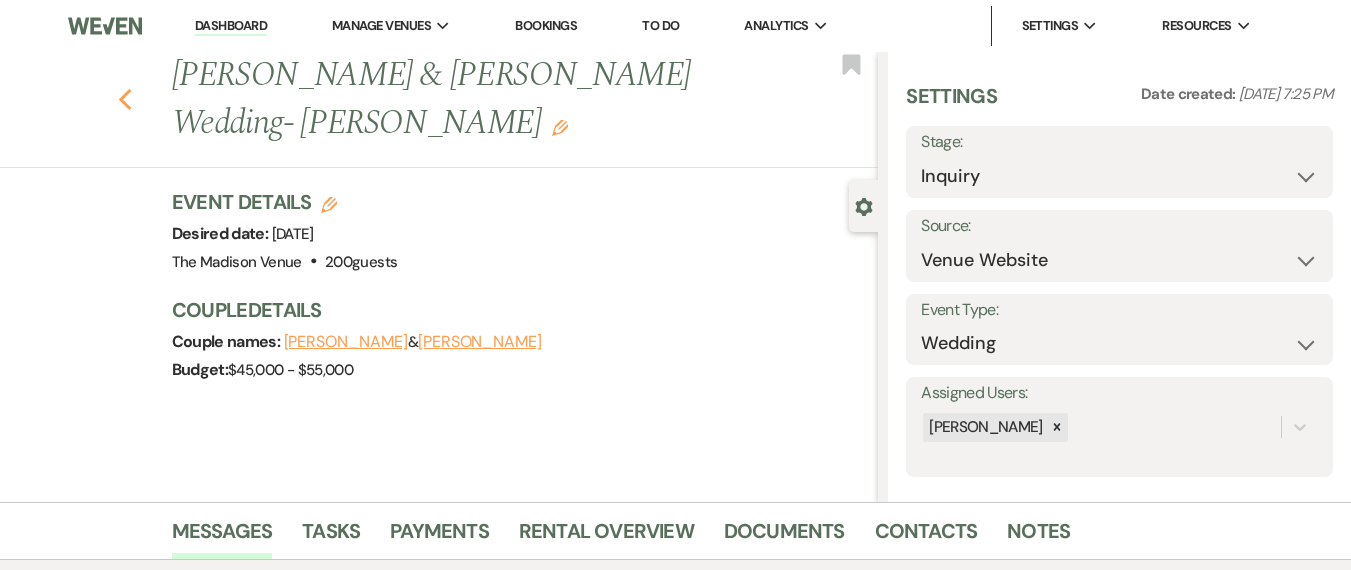 click on "Previous" 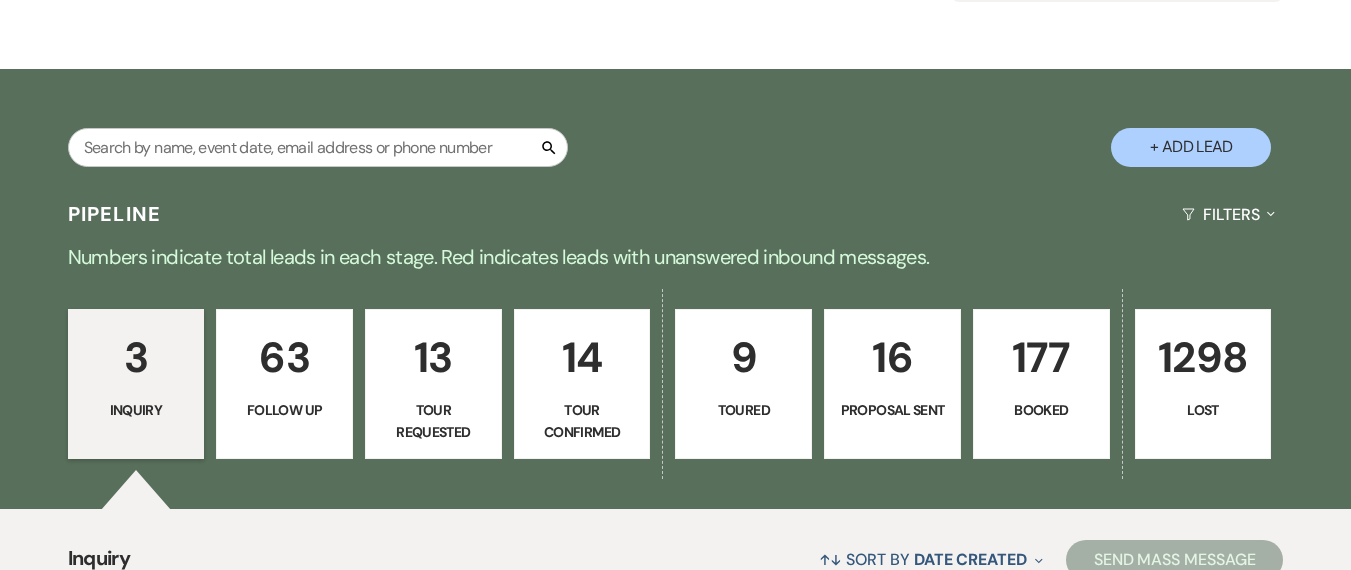 scroll, scrollTop: 351, scrollLeft: 0, axis: vertical 